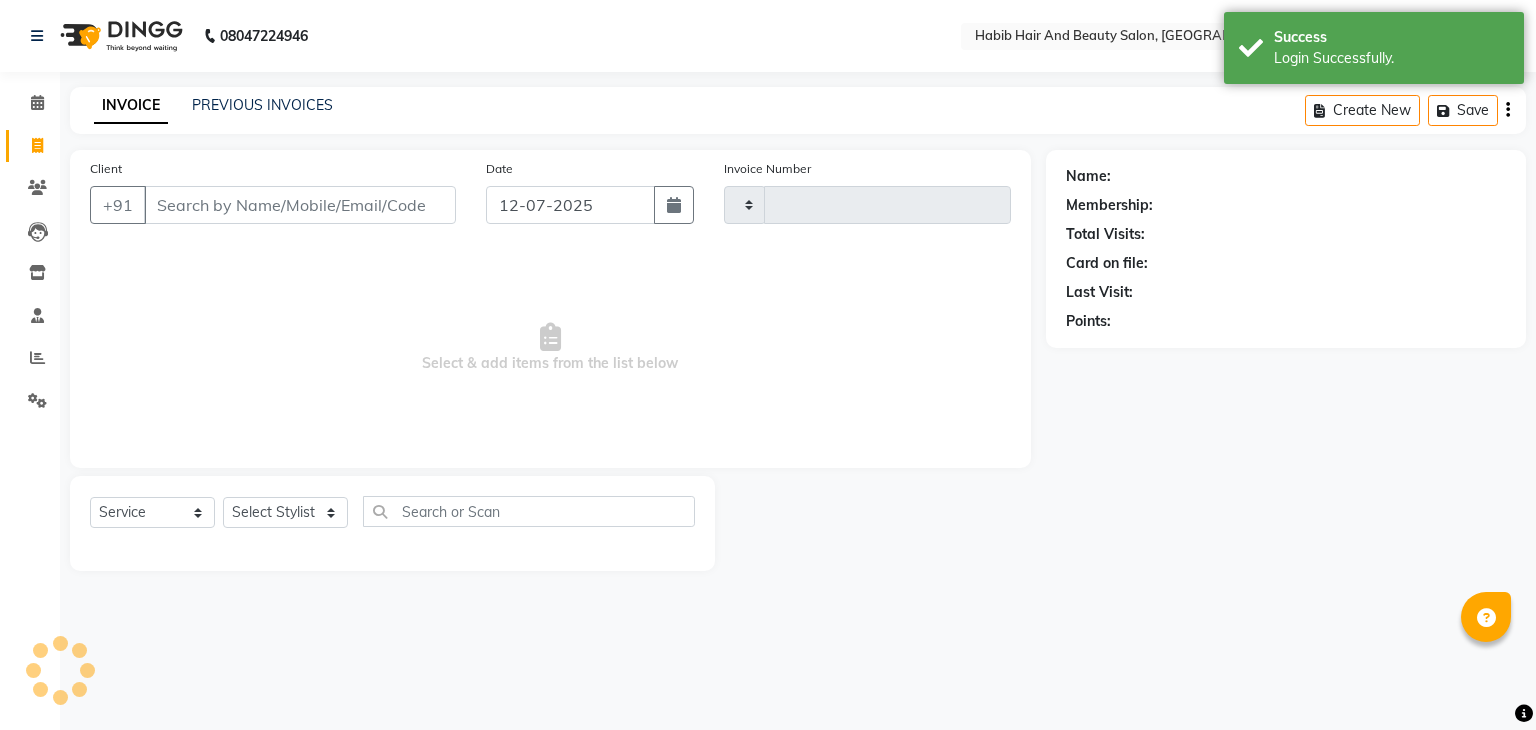 select on "service" 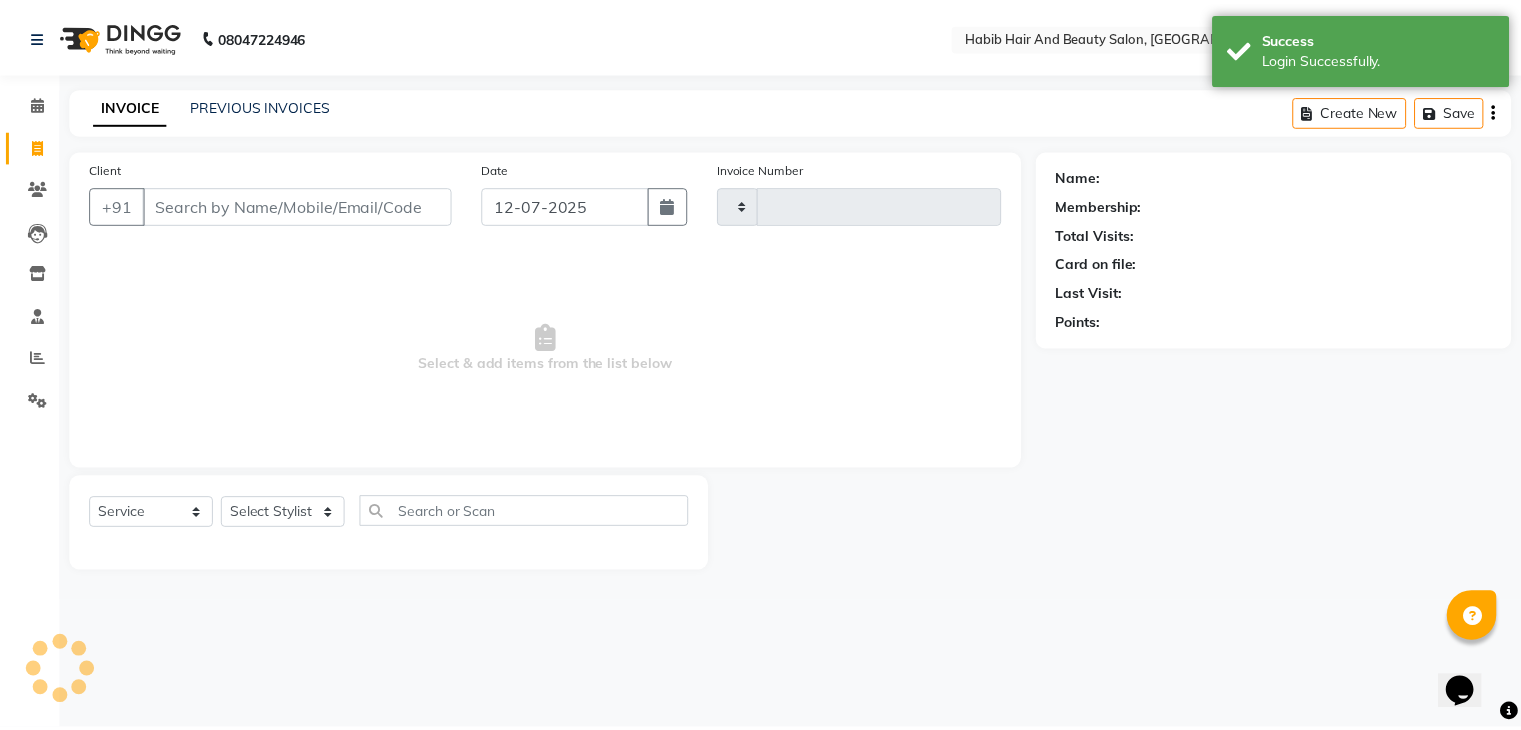 scroll, scrollTop: 0, scrollLeft: 0, axis: both 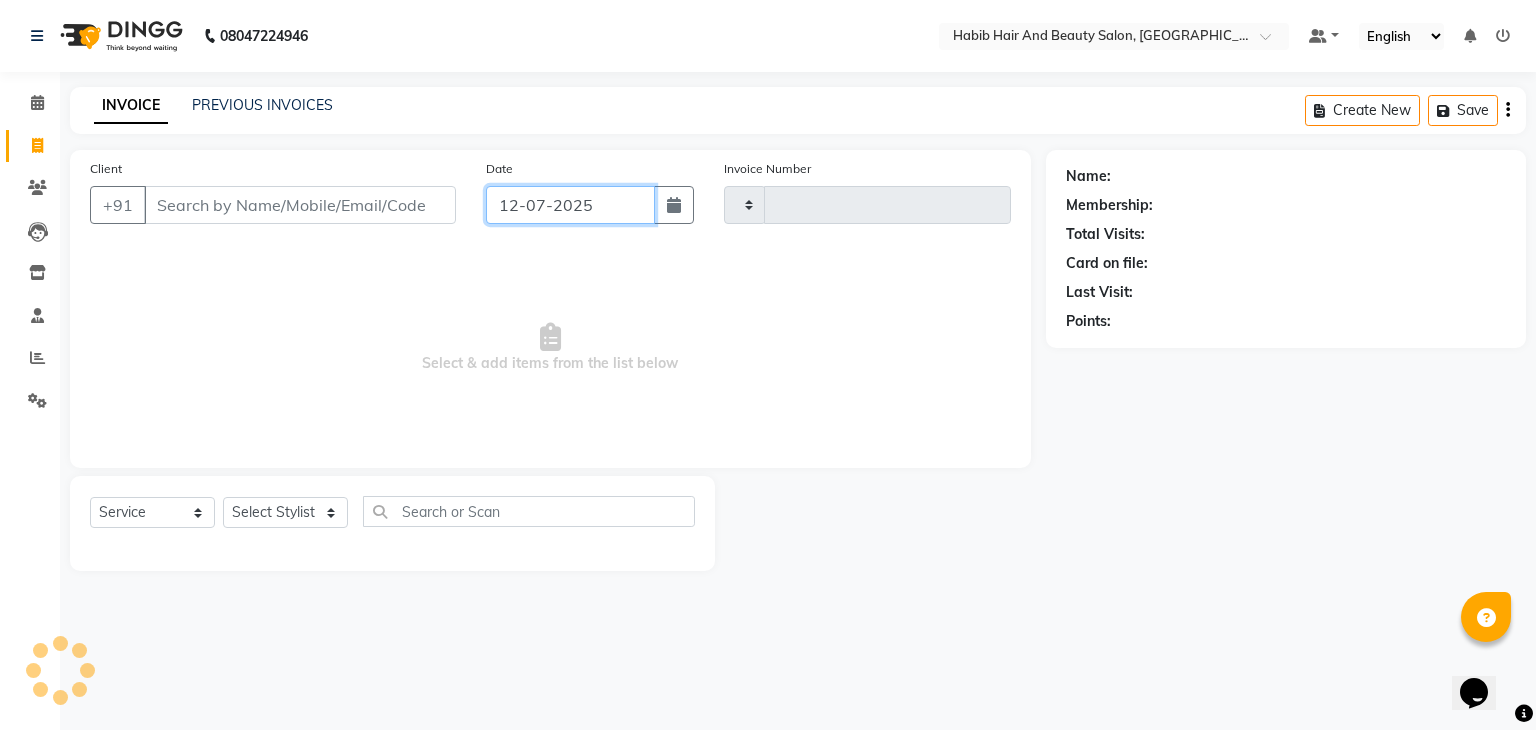 click on "12-07-2025" 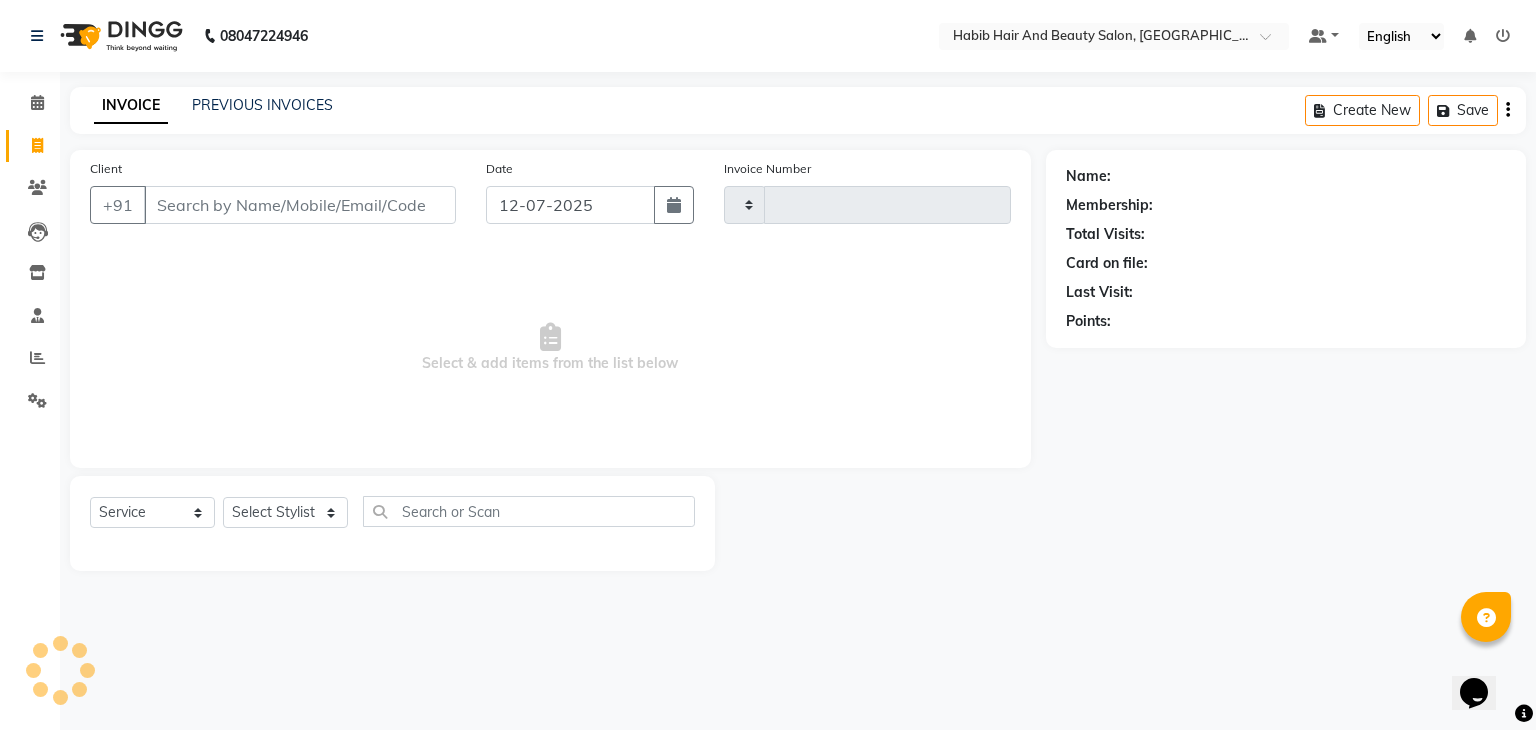 select on "7" 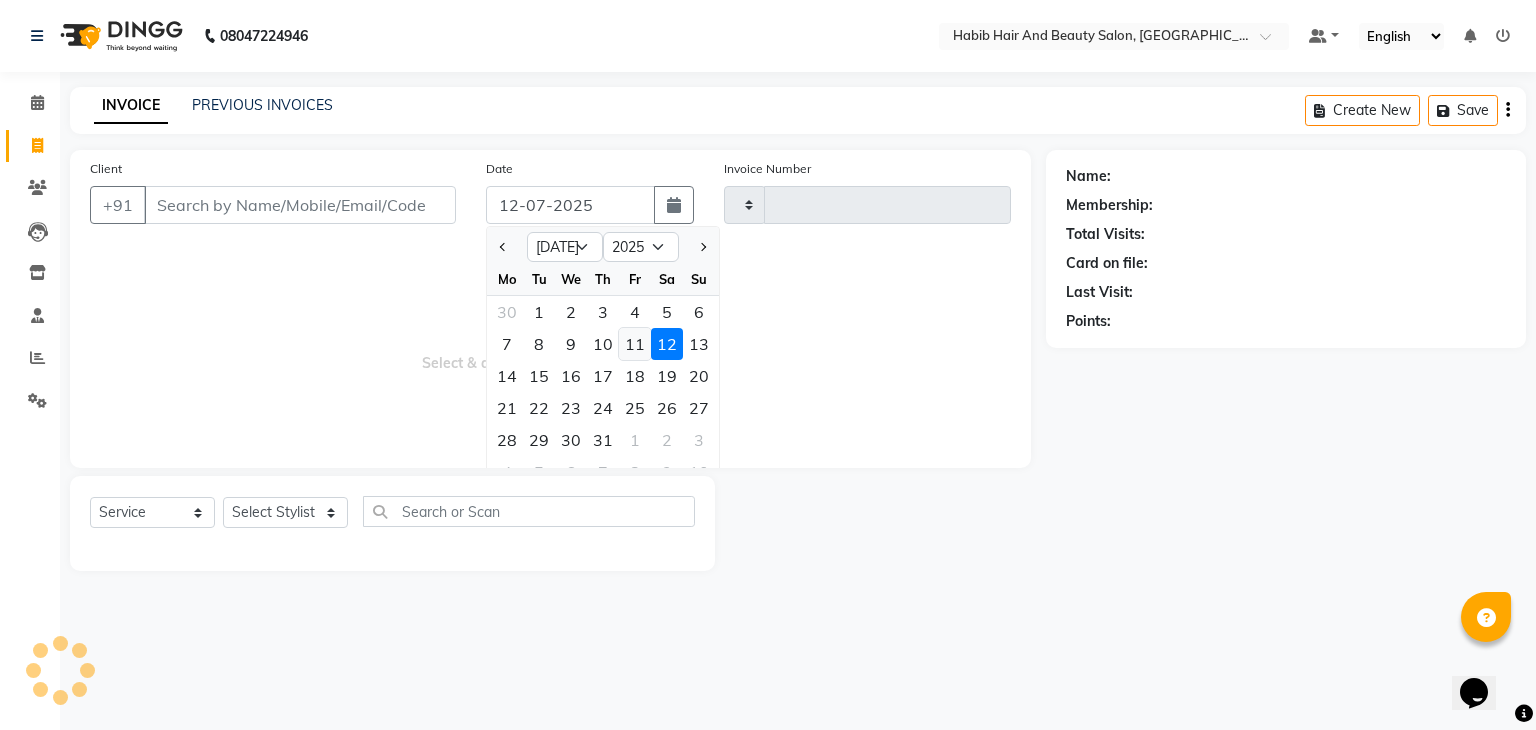 click on "11" 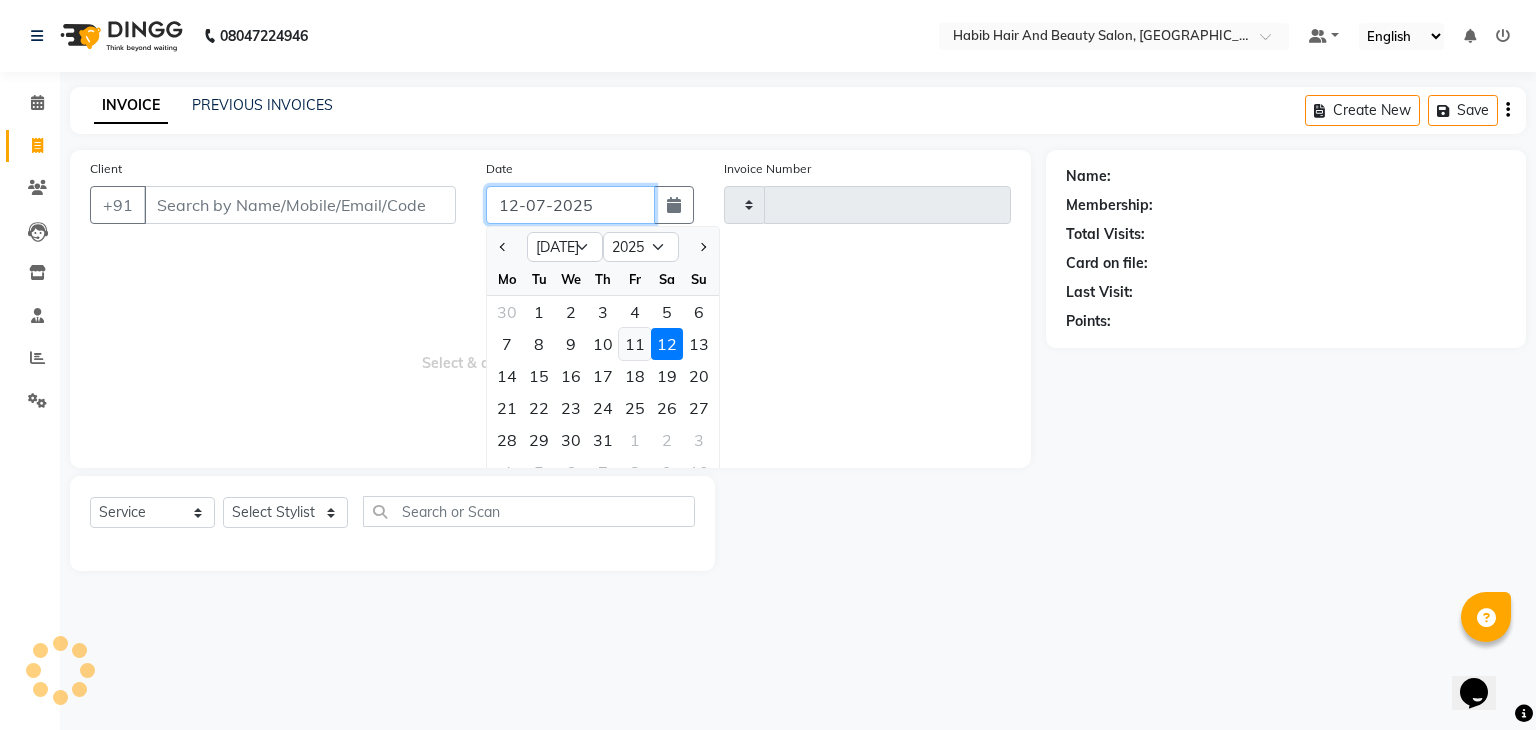 type on "[DATE]" 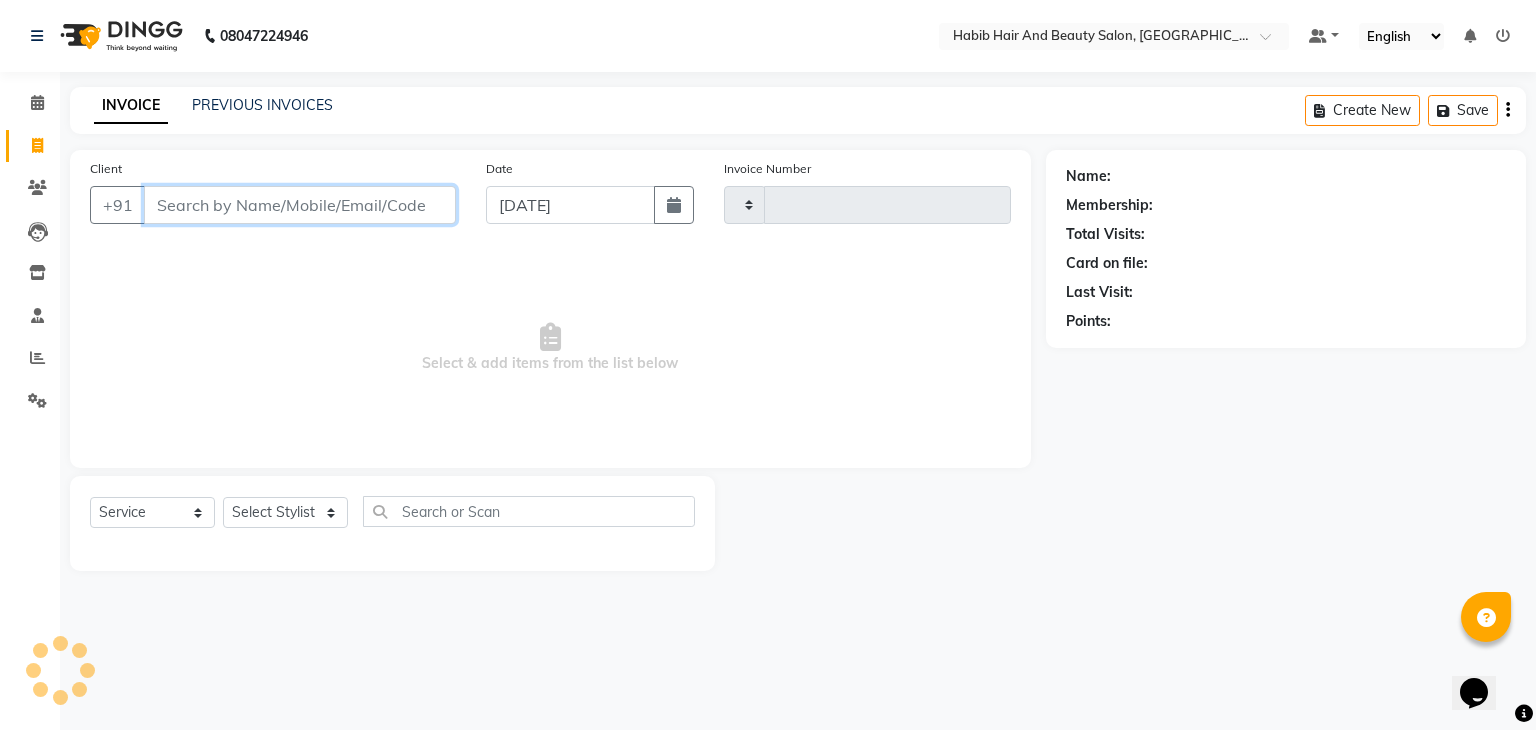 click on "Client" at bounding box center (300, 205) 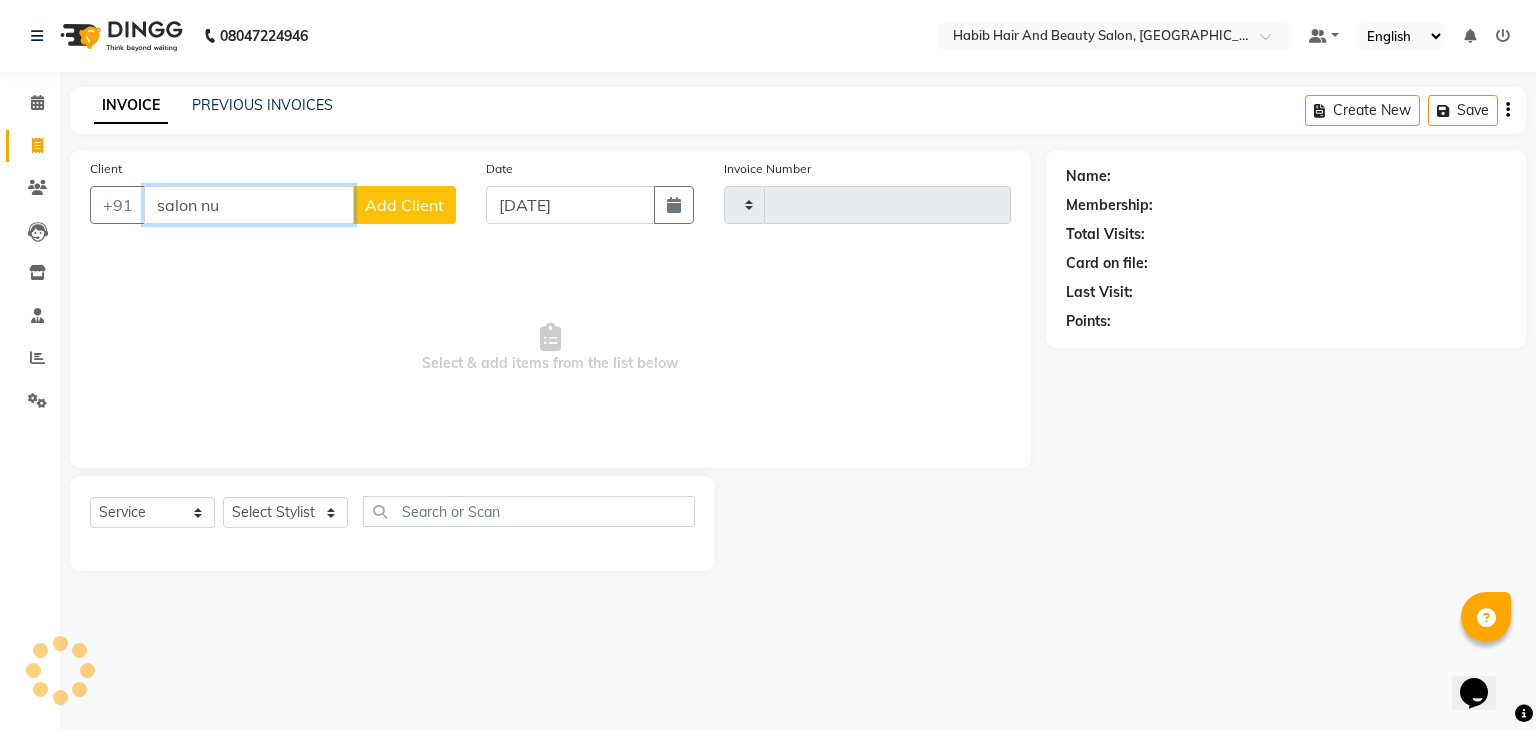 type on "salon num" 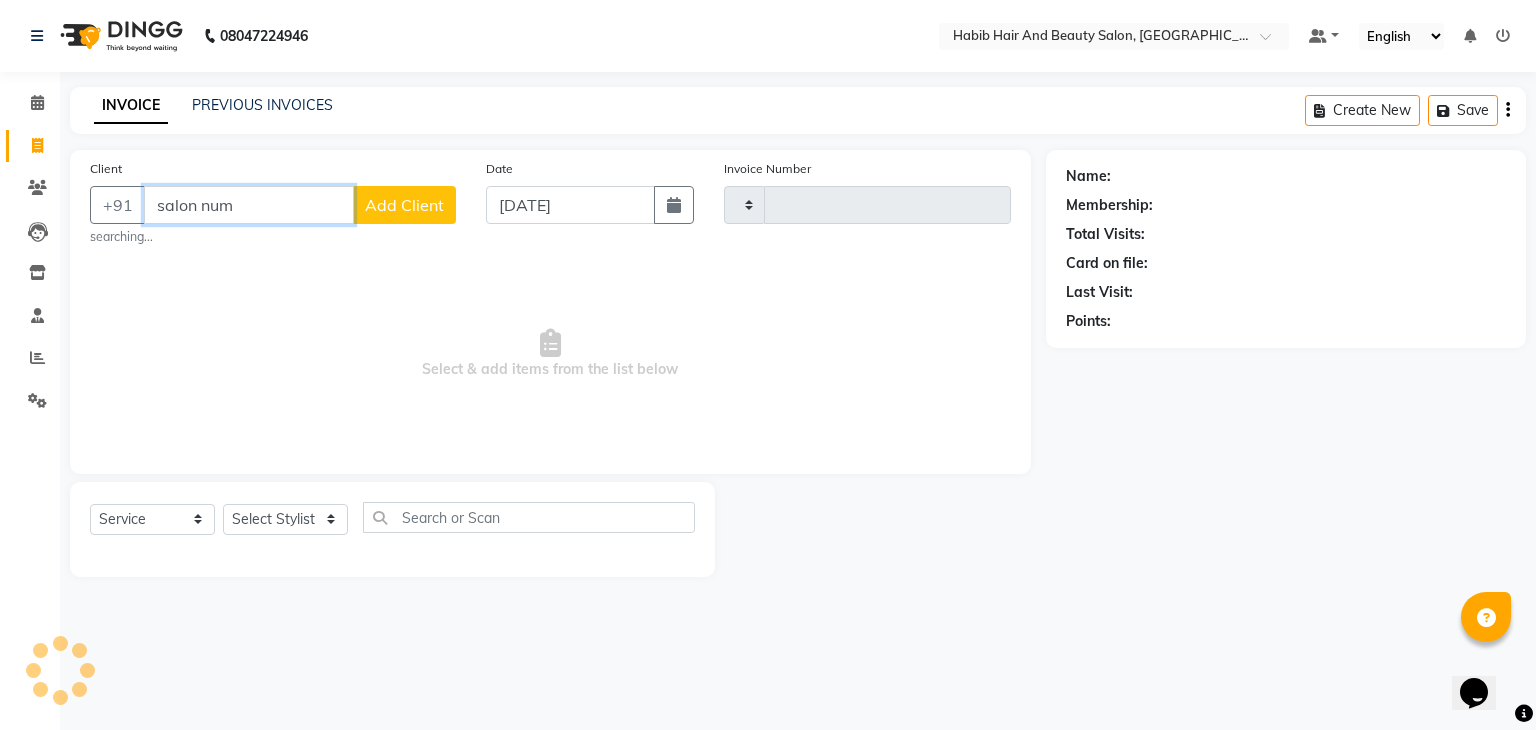 type on "1995" 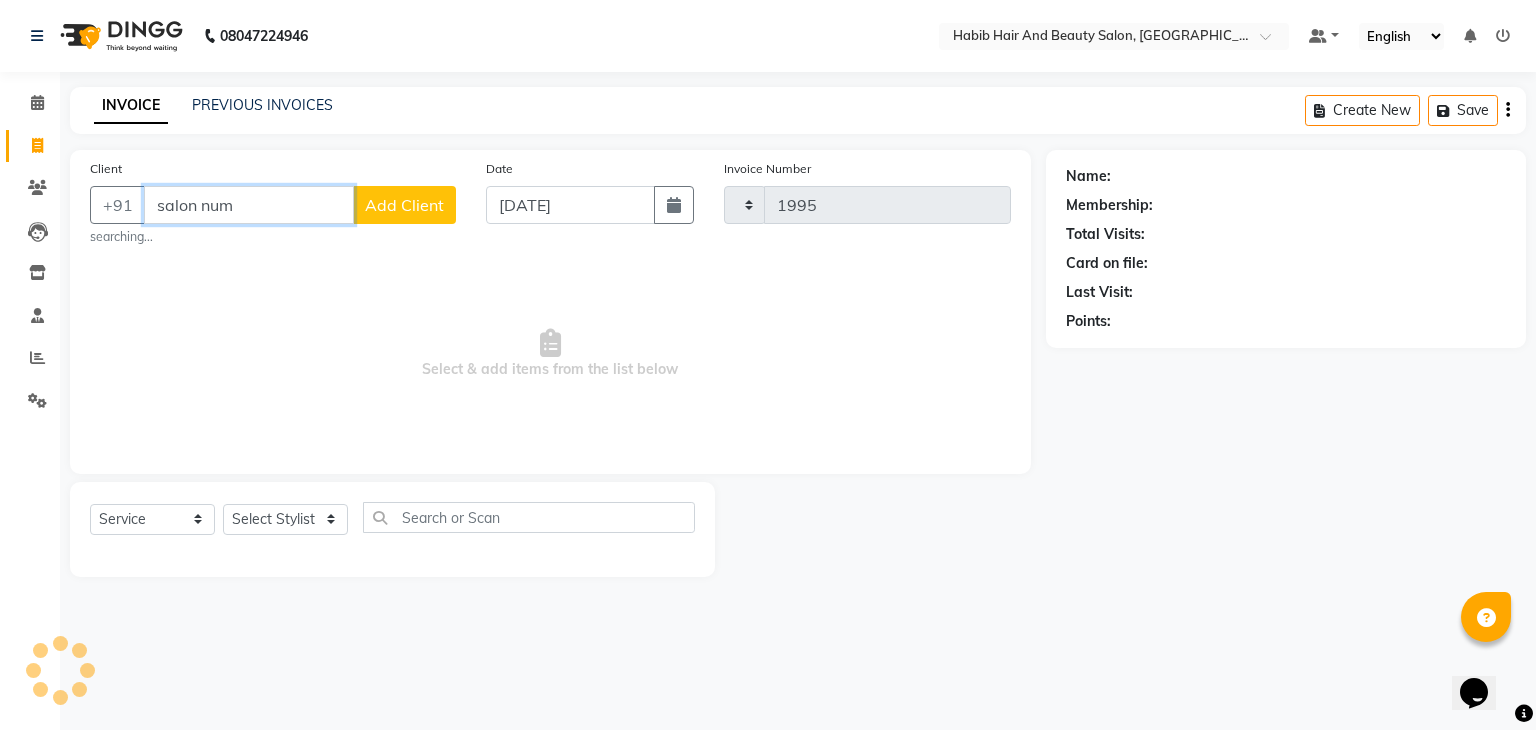select on "8362" 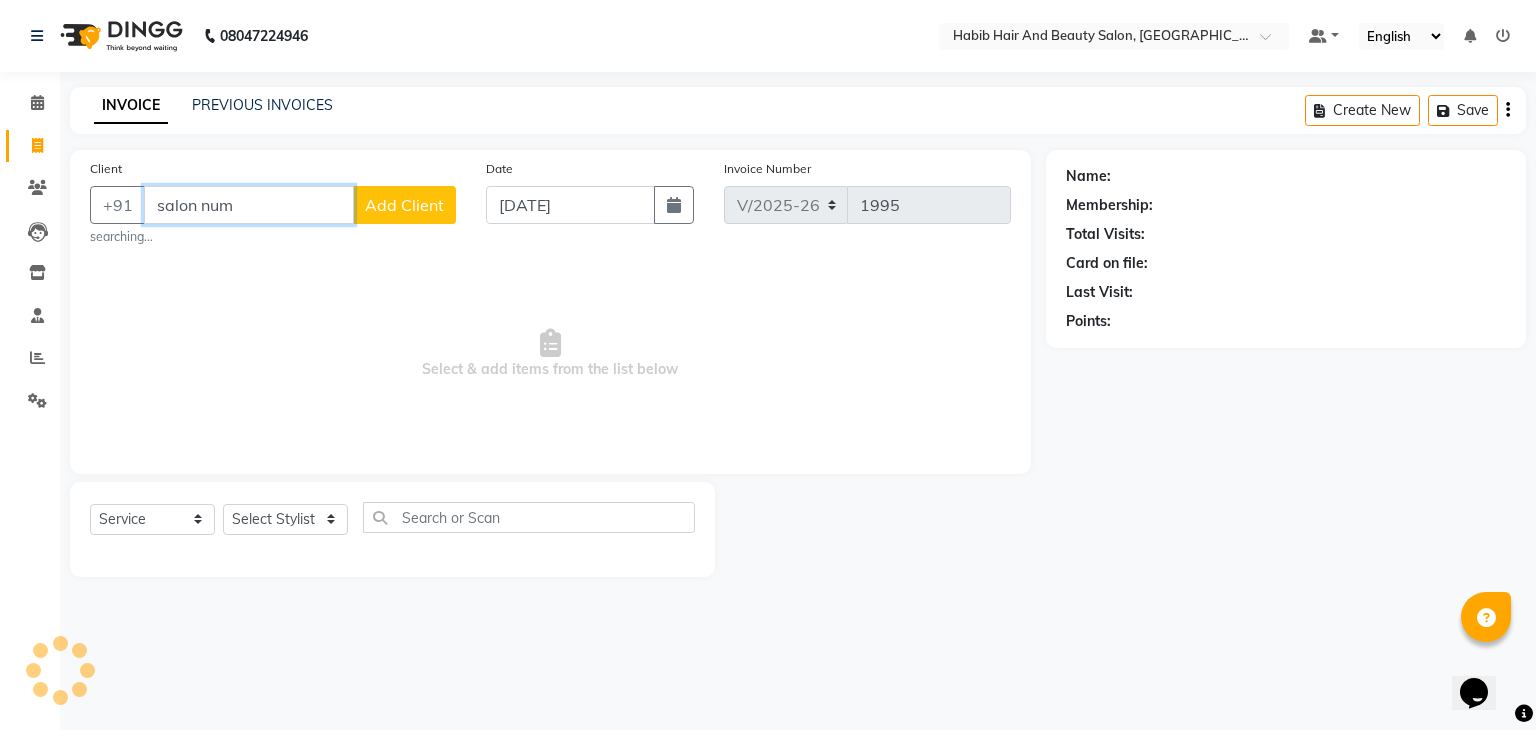 type on "salon num" 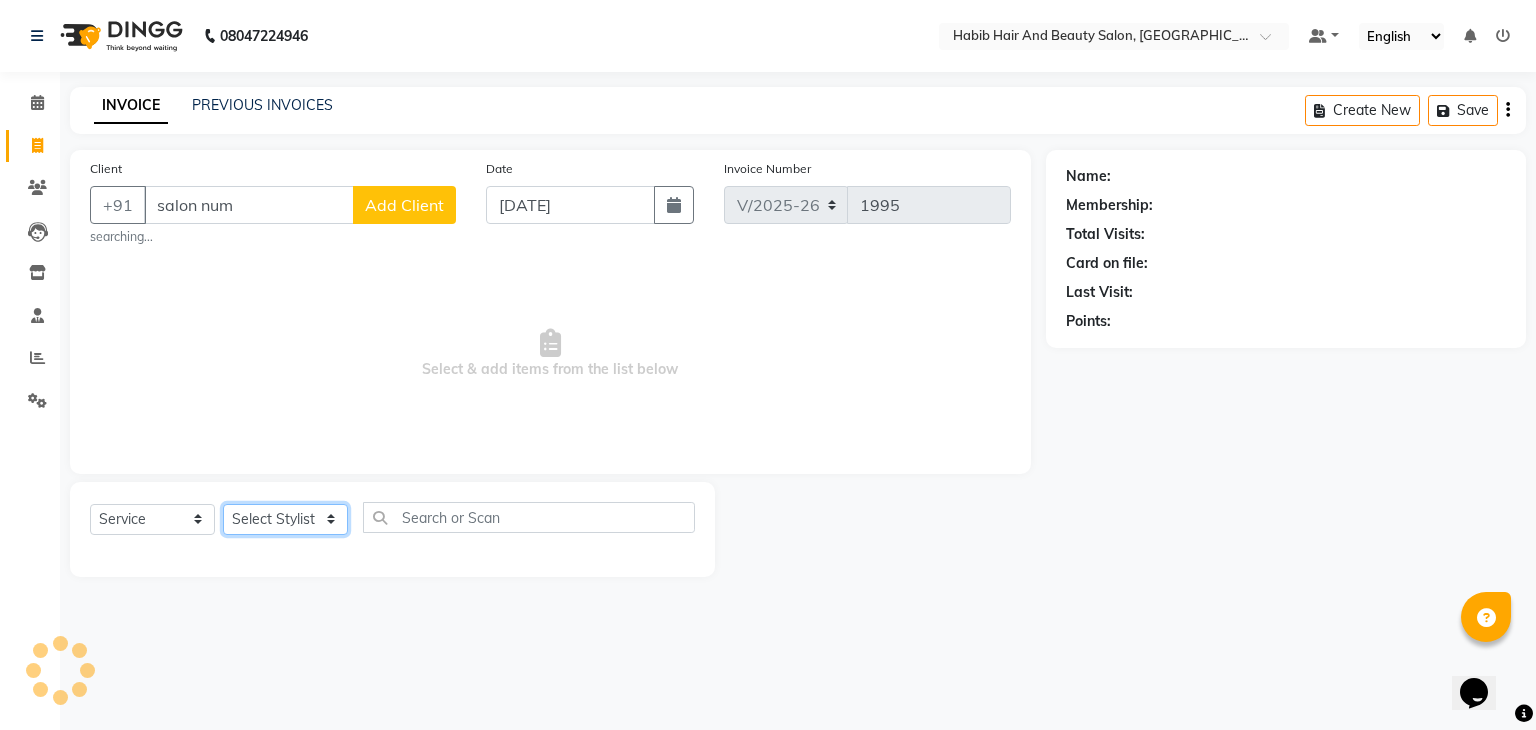 click on "Select Stylist" 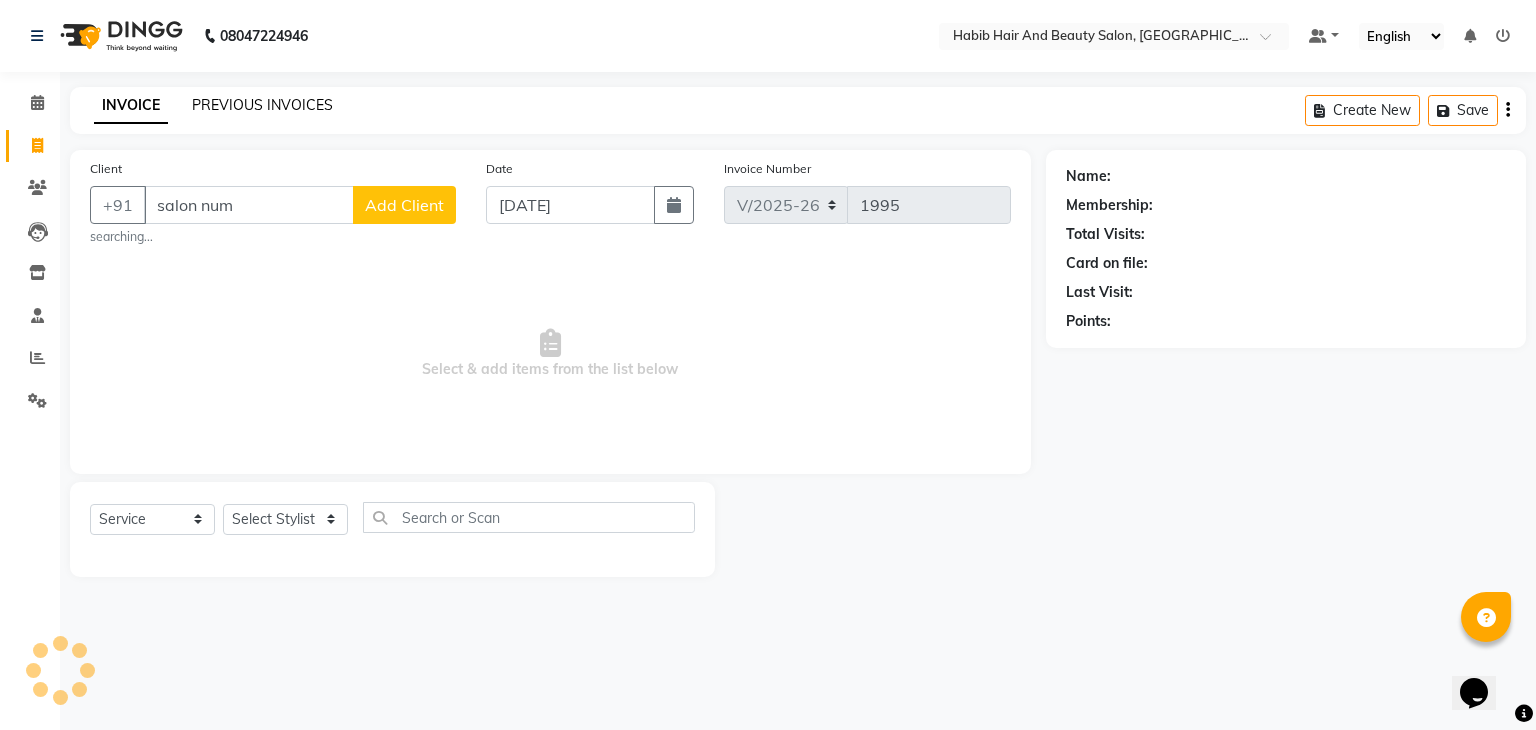 click on "PREVIOUS INVOICES" 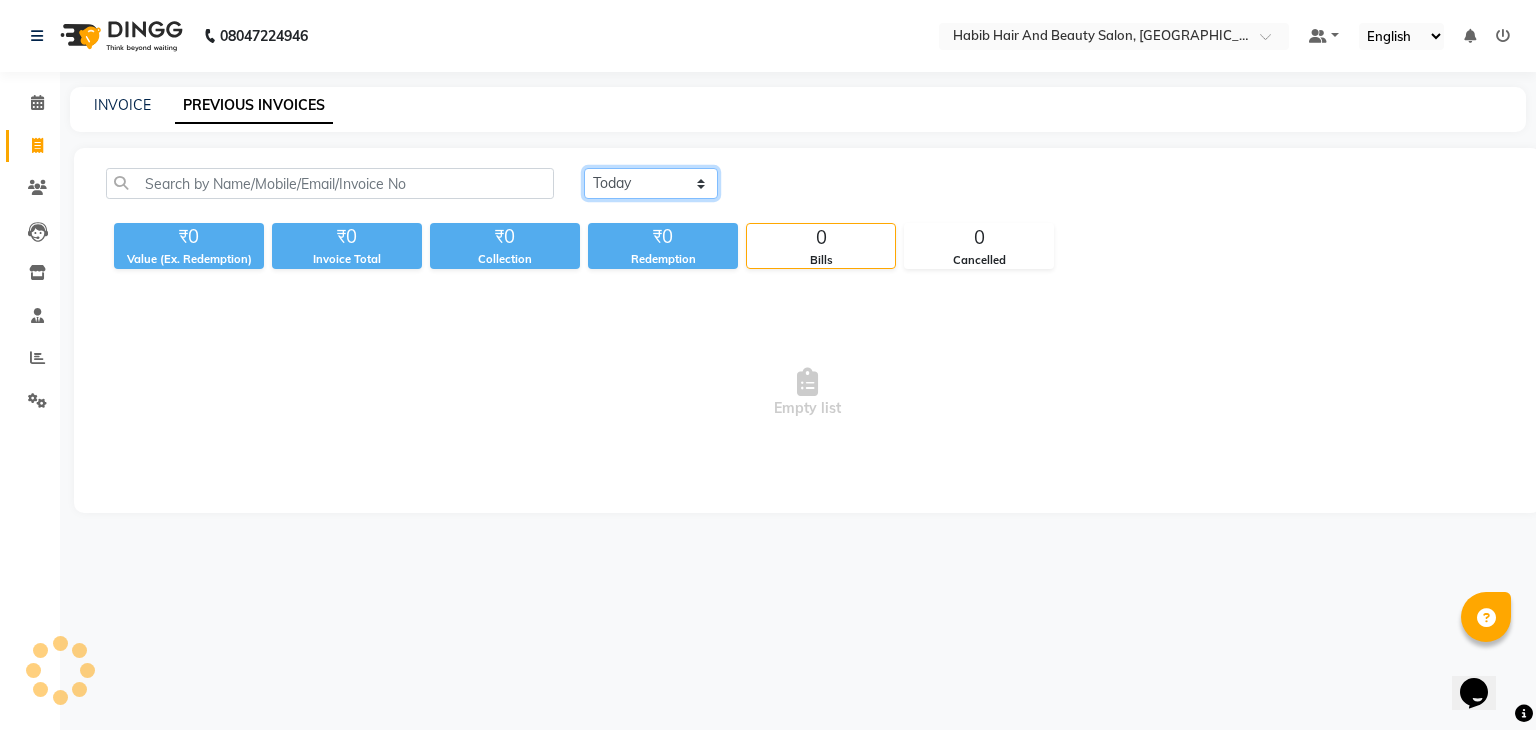 click on "[DATE] [DATE] Custom Range" 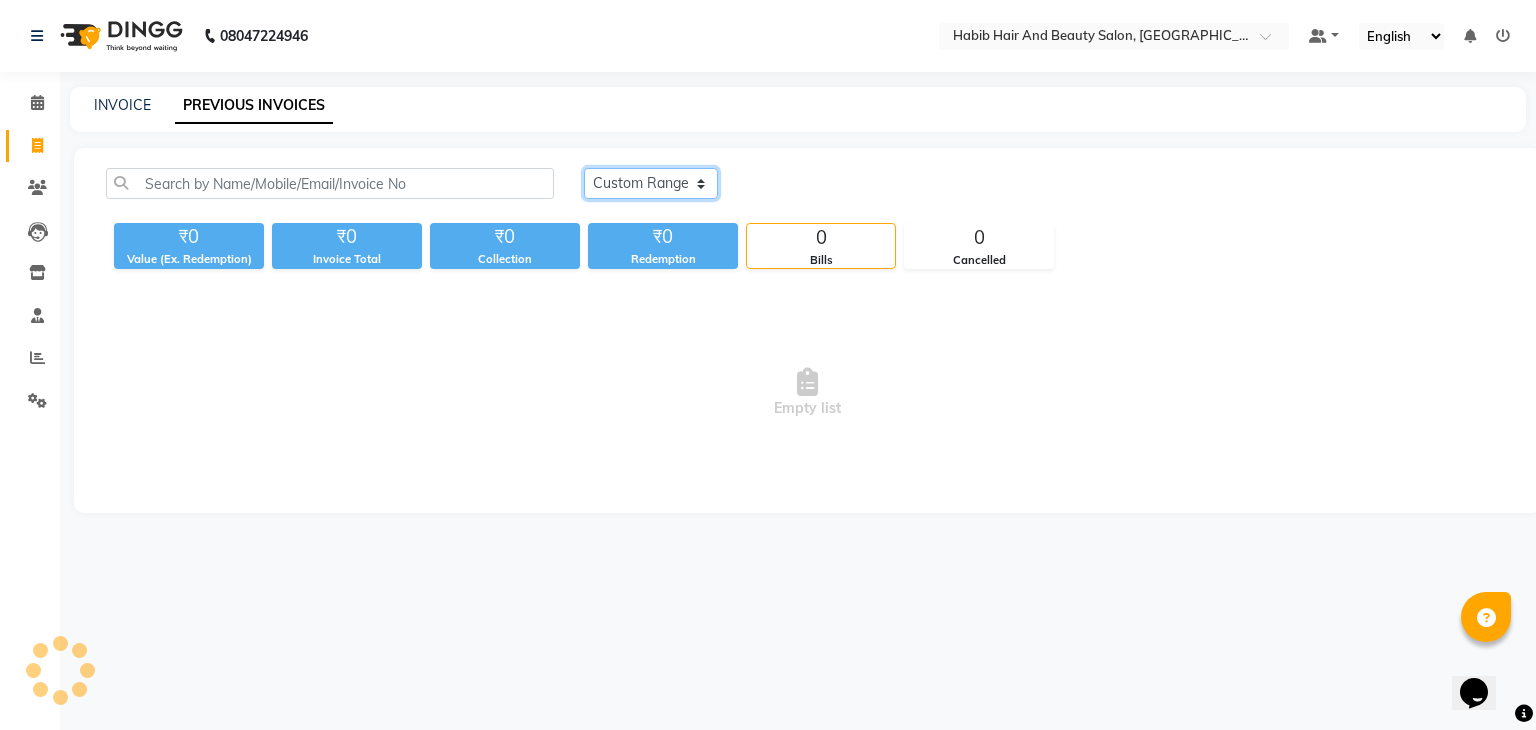 click on "[DATE] [DATE] Custom Range" 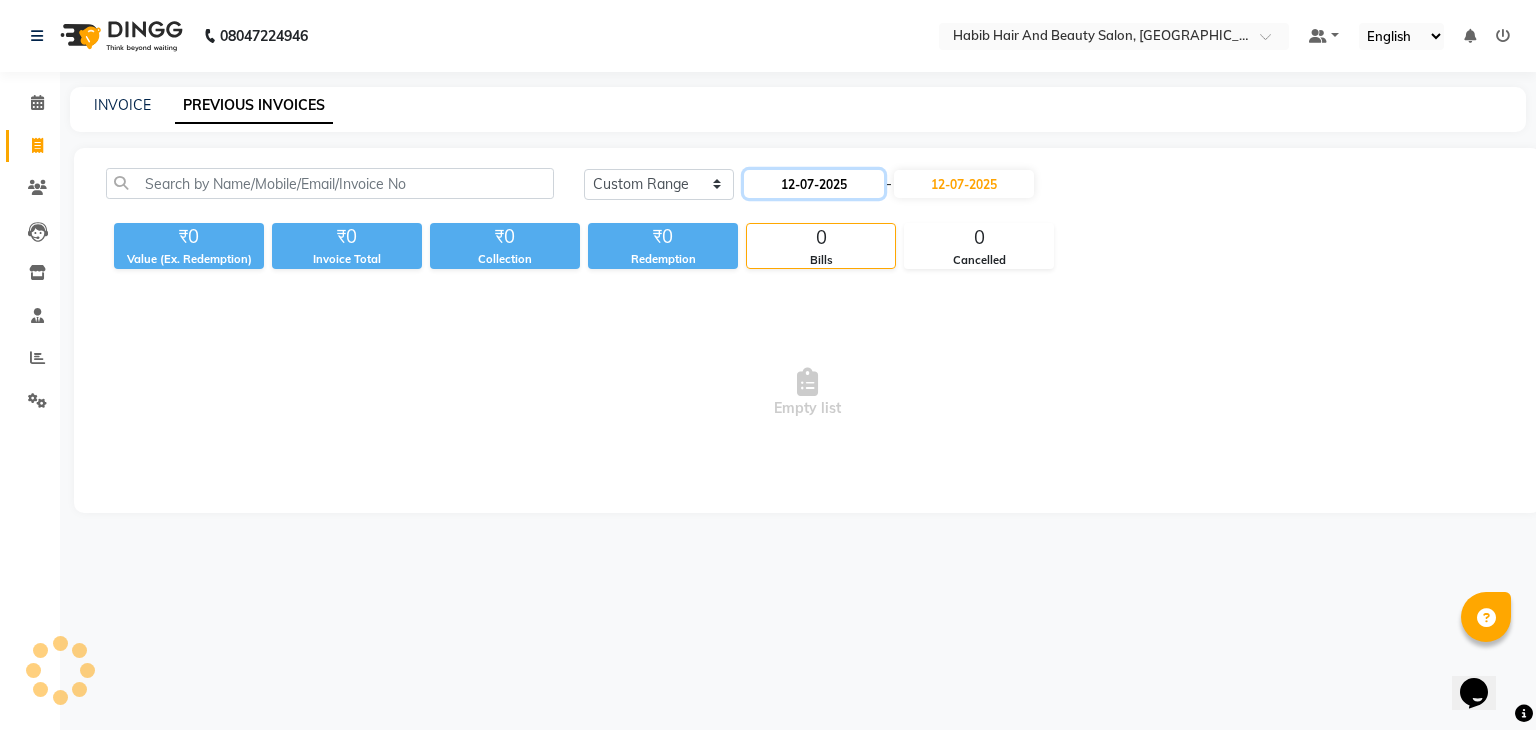 click on "12-07-2025" 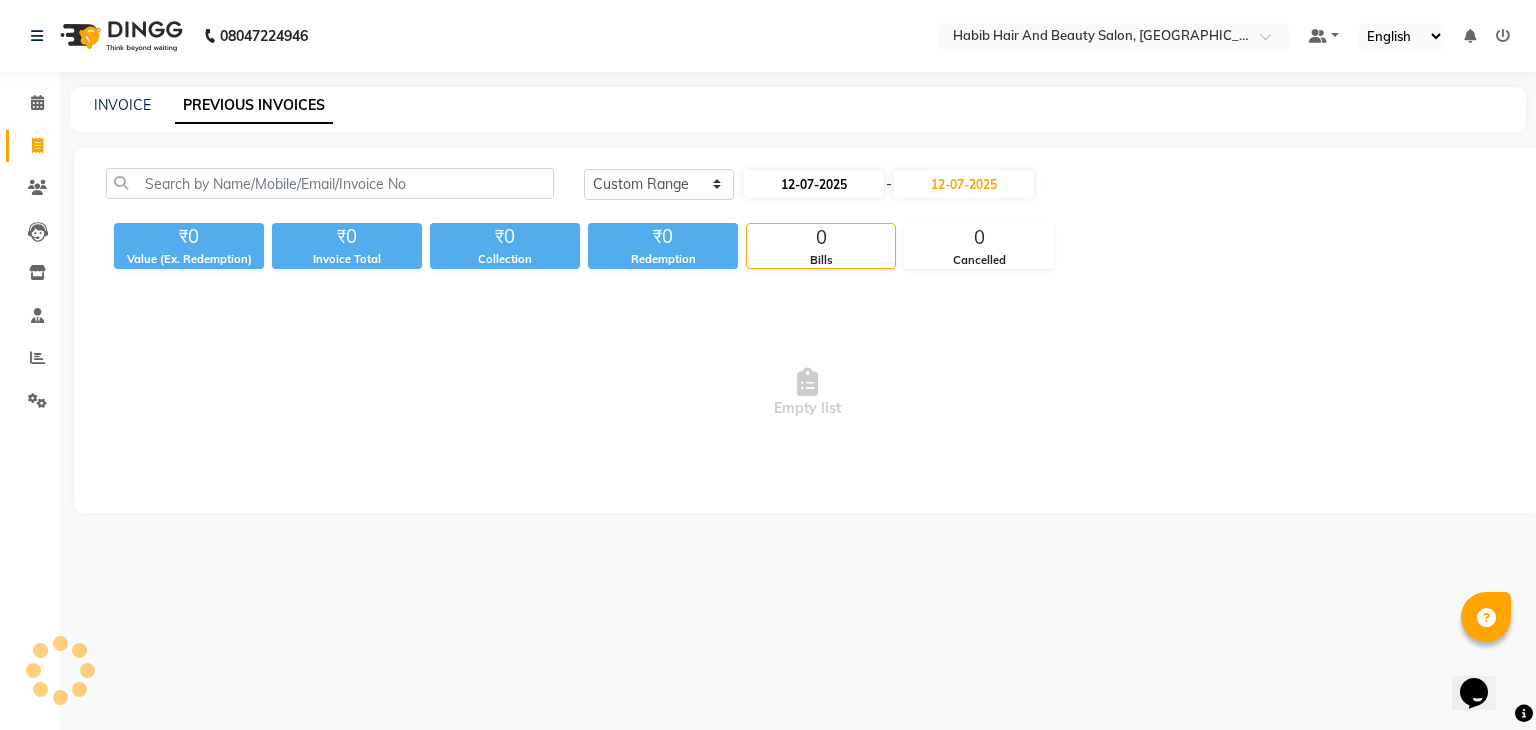 select on "7" 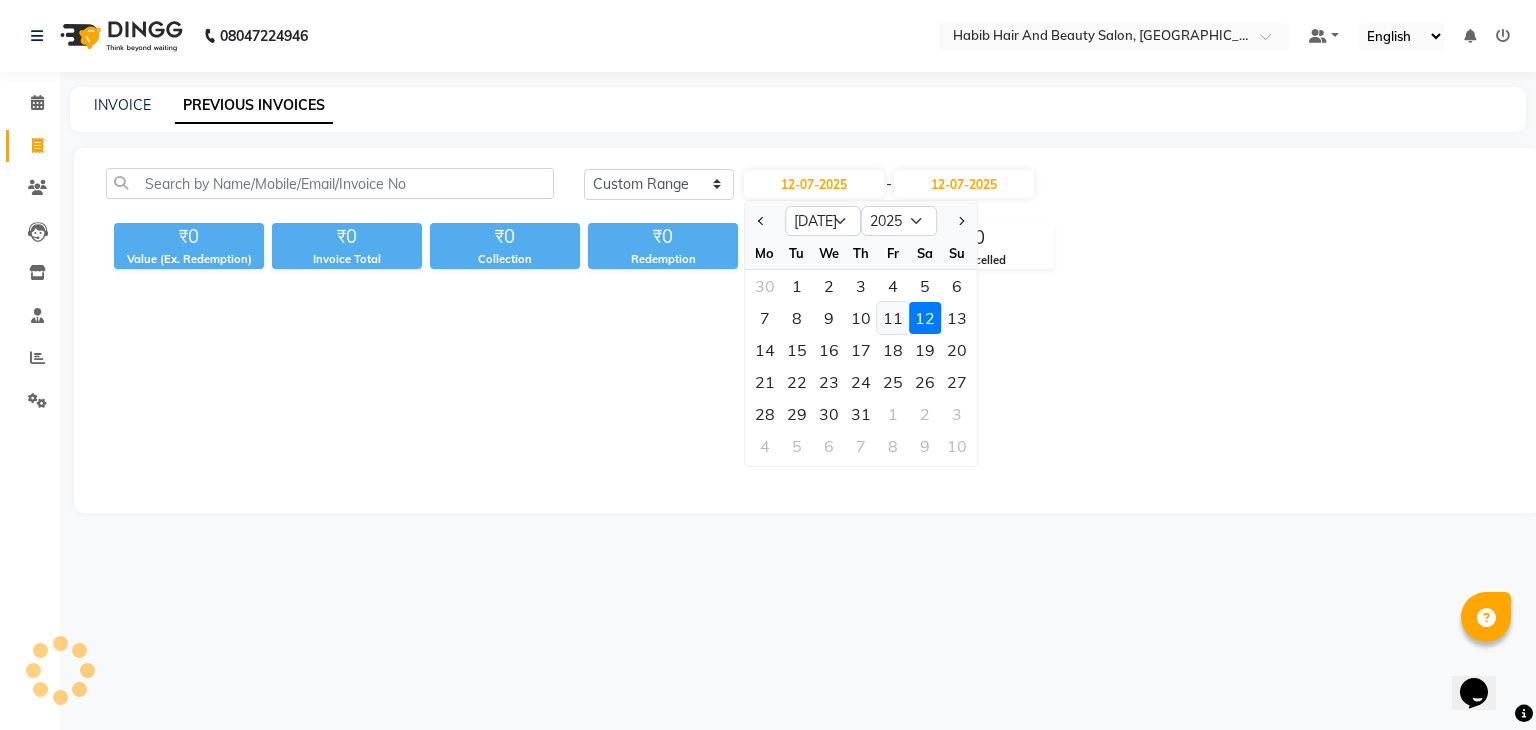 click on "11" 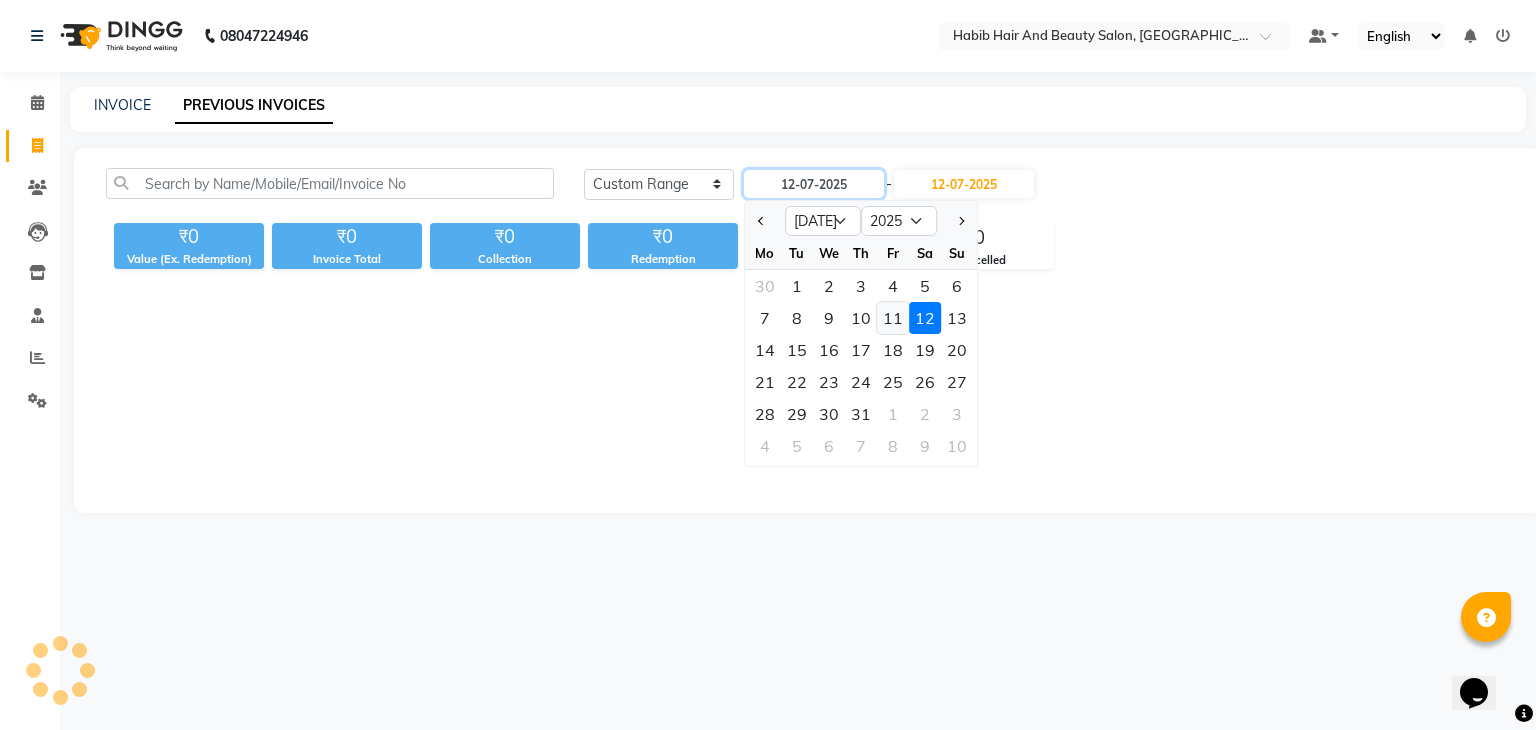 type on "[DATE]" 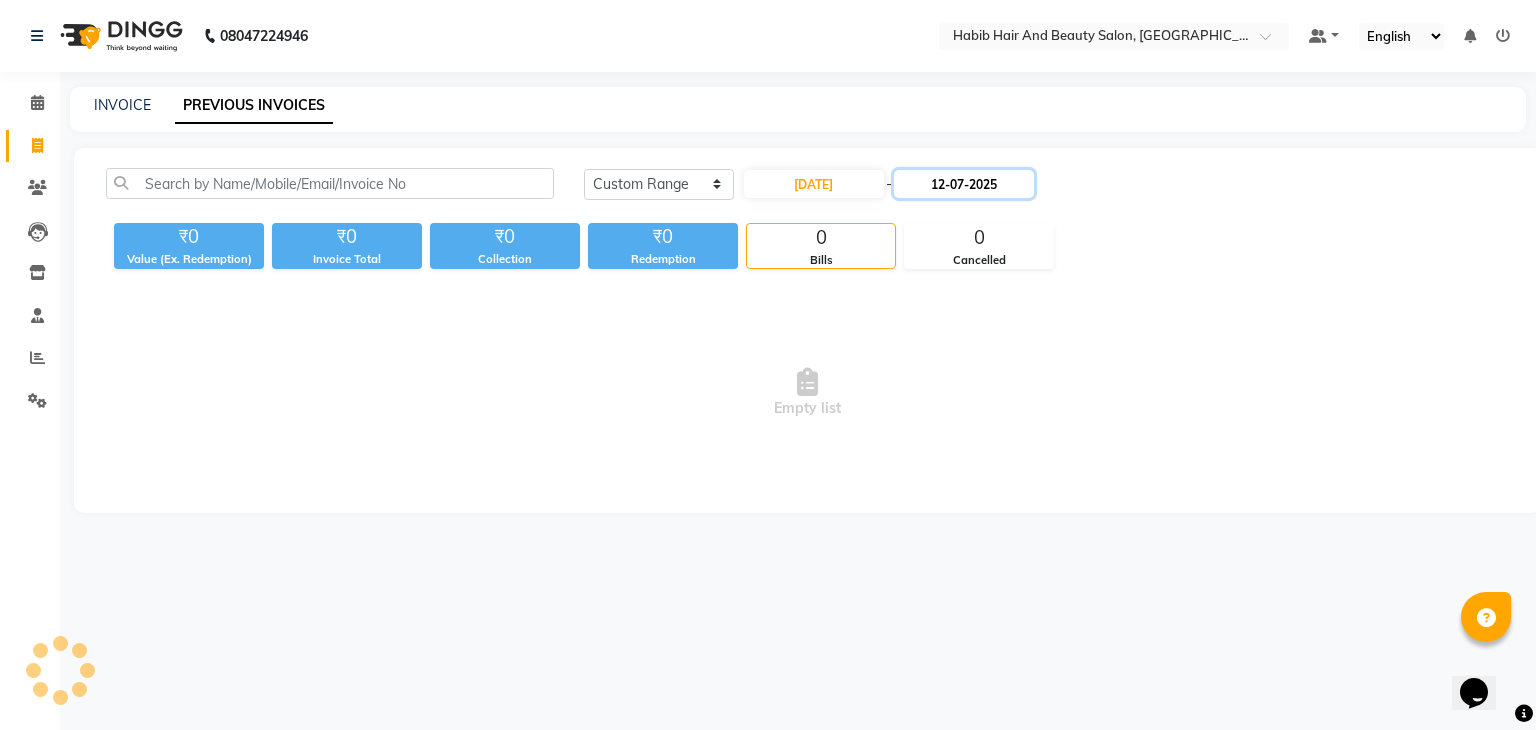 click on "12-07-2025" 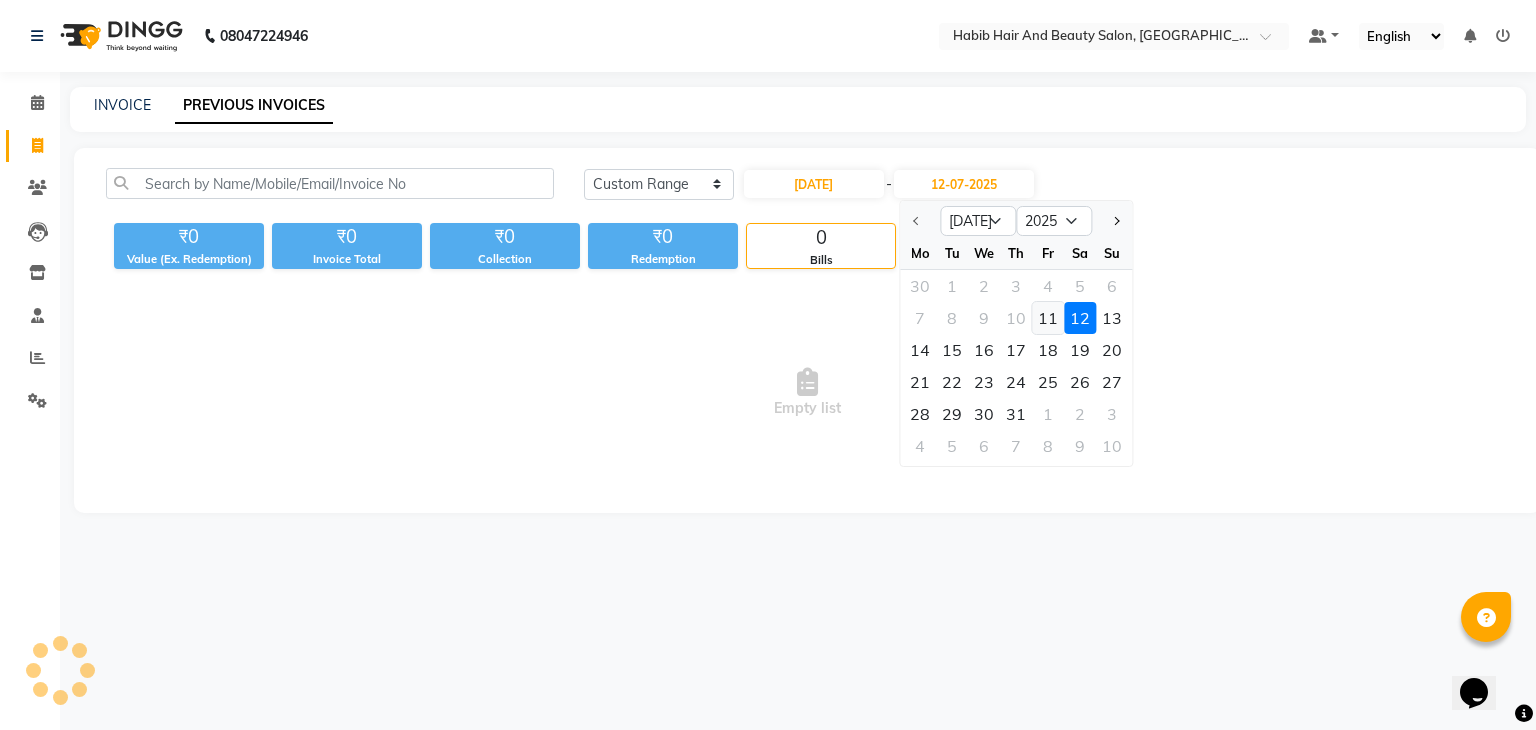 click on "11" 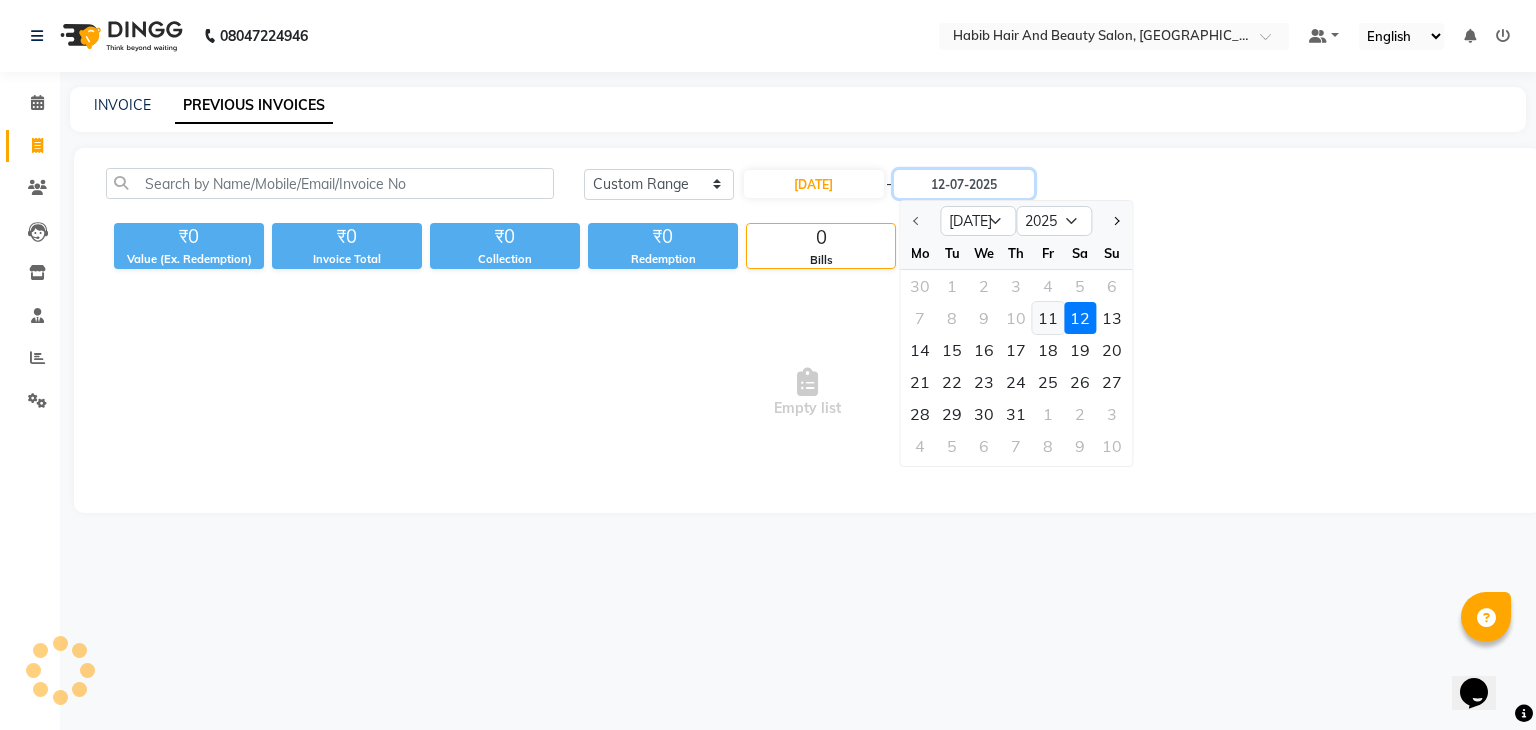 type on "[DATE]" 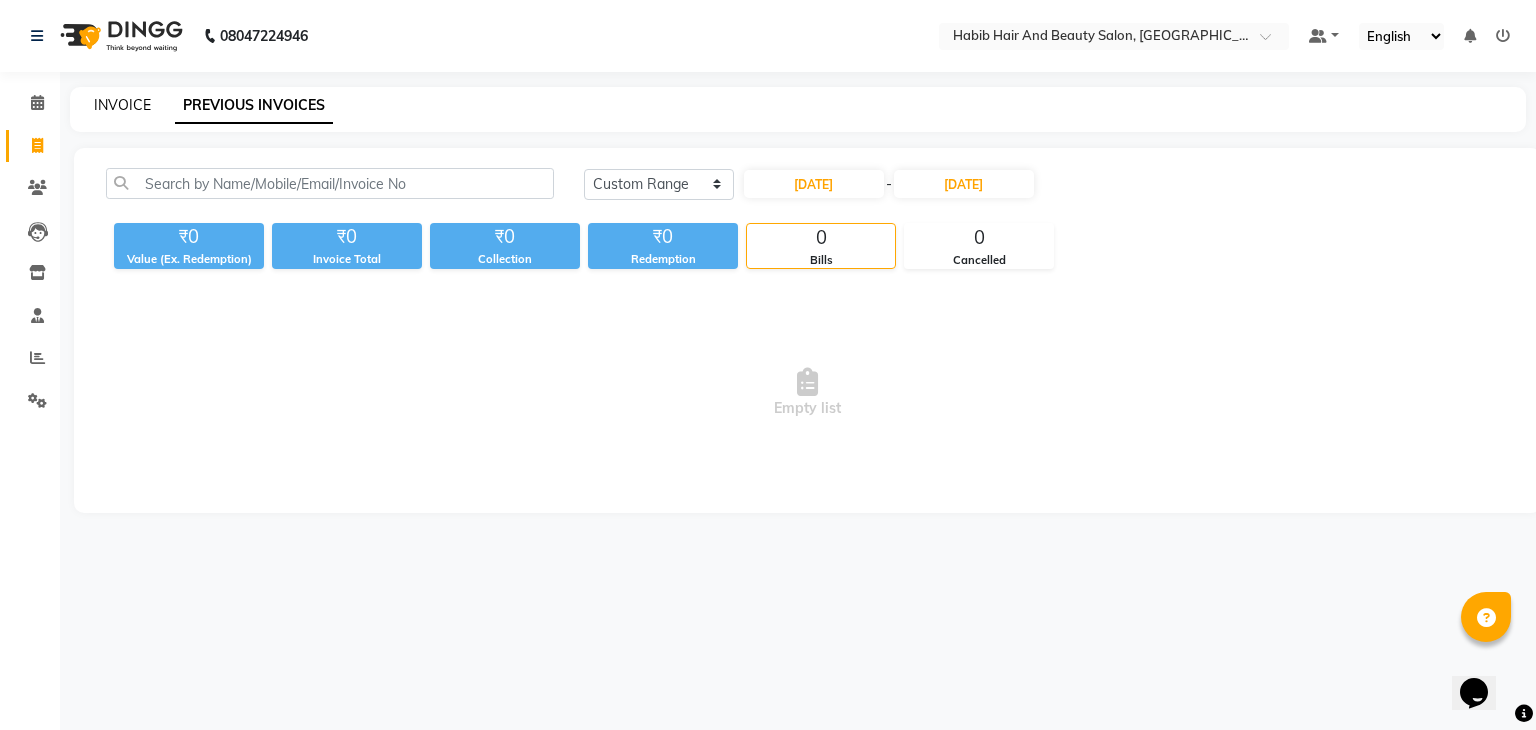 click on "INVOICE" 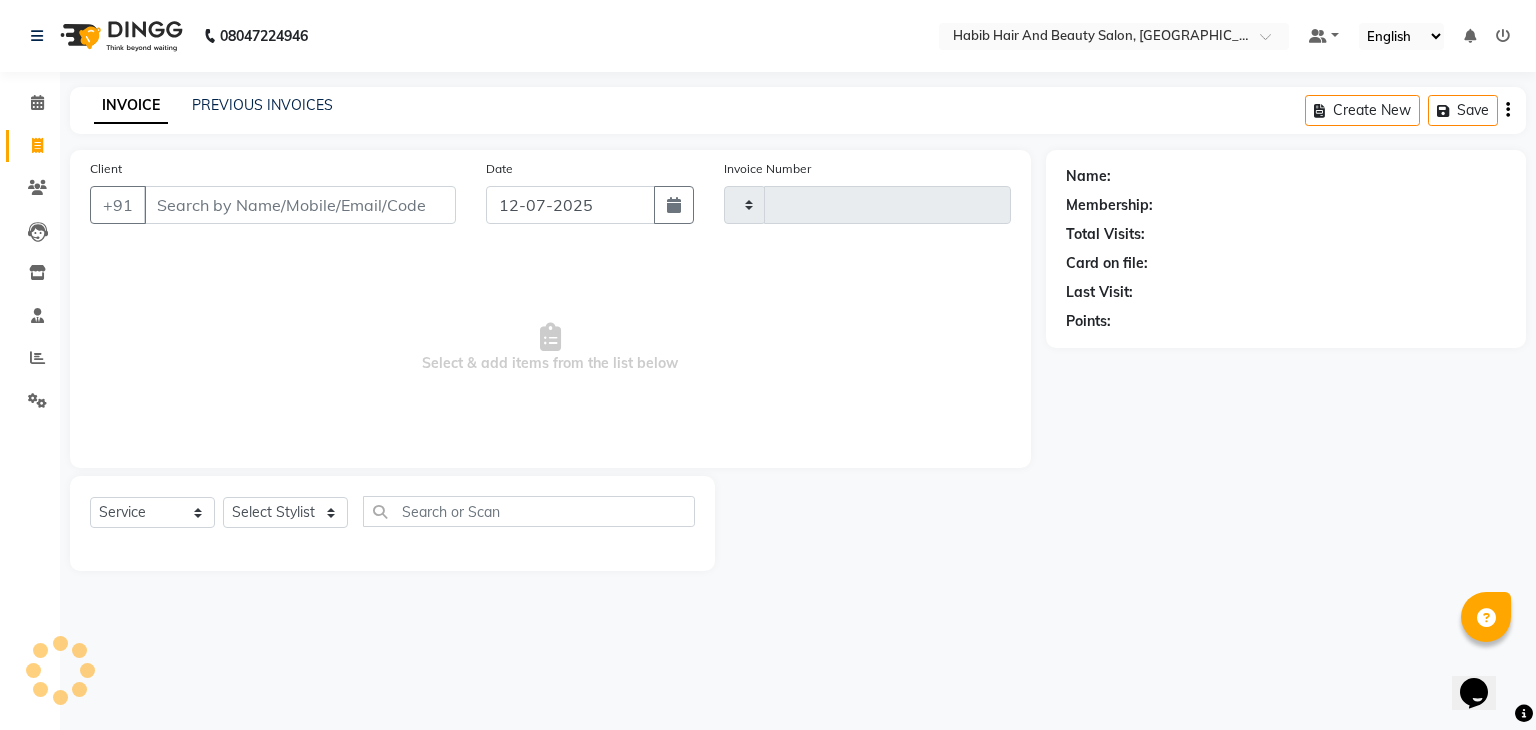click on "INVOICE" 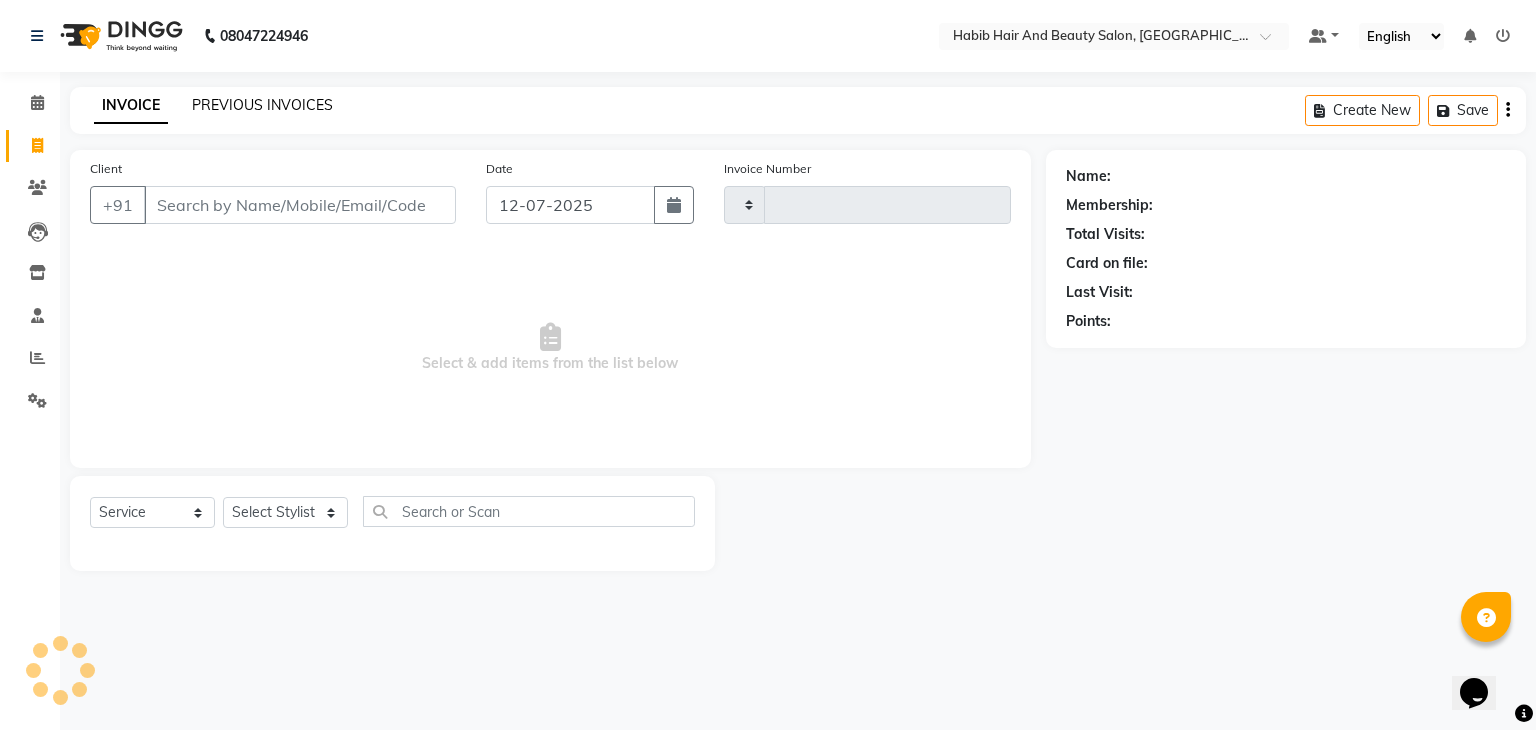 click on "PREVIOUS INVOICES" 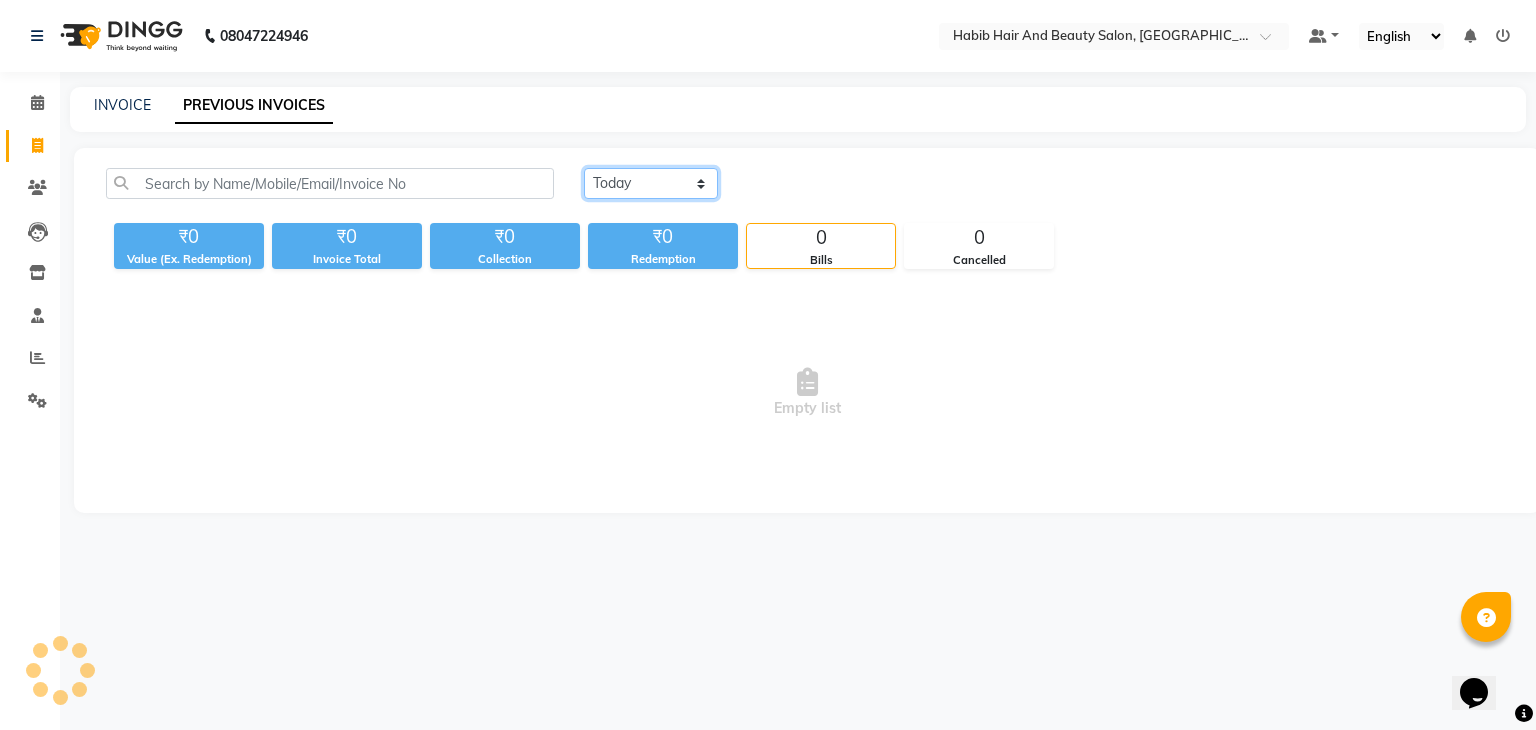 click on "[DATE] [DATE] Custom Range" 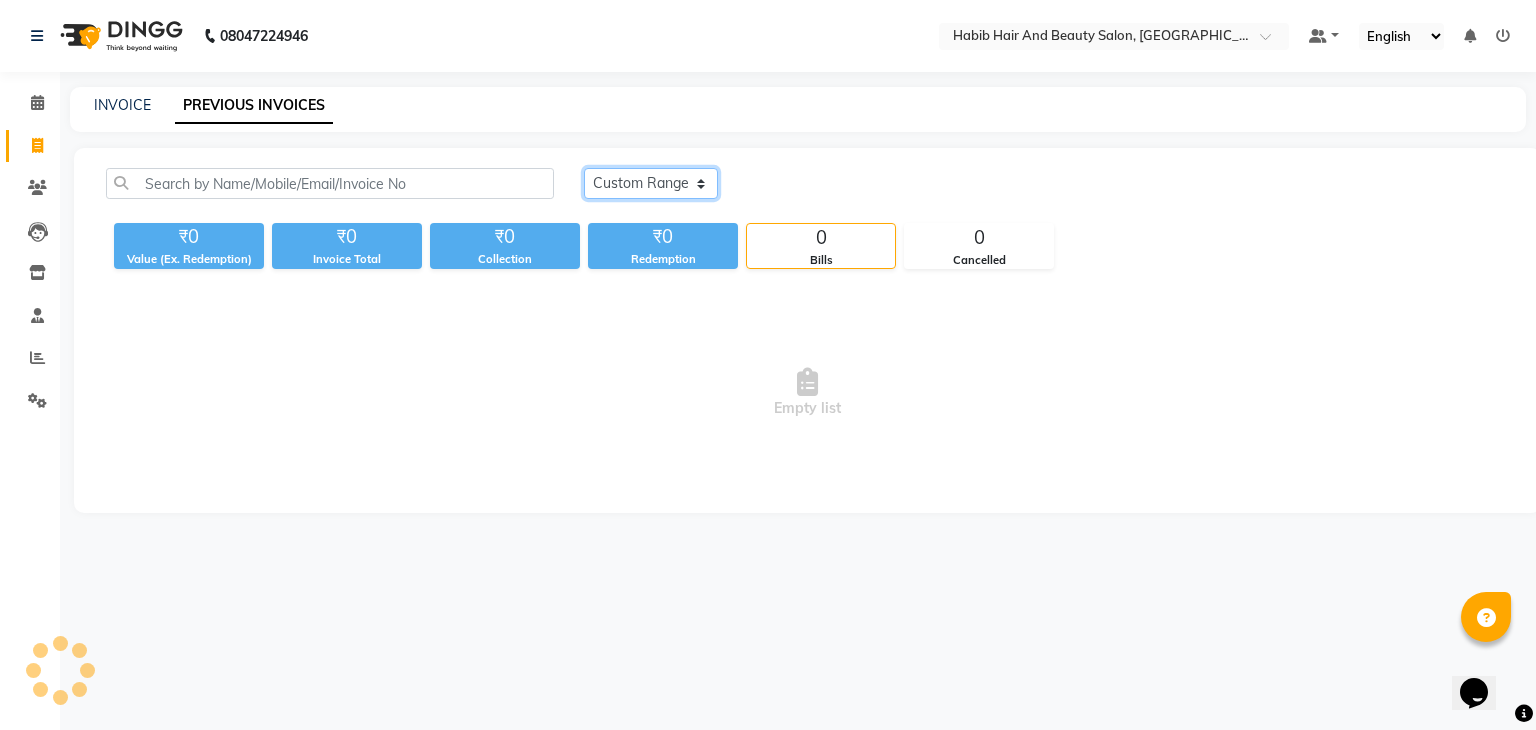 click on "[DATE] [DATE] Custom Range" 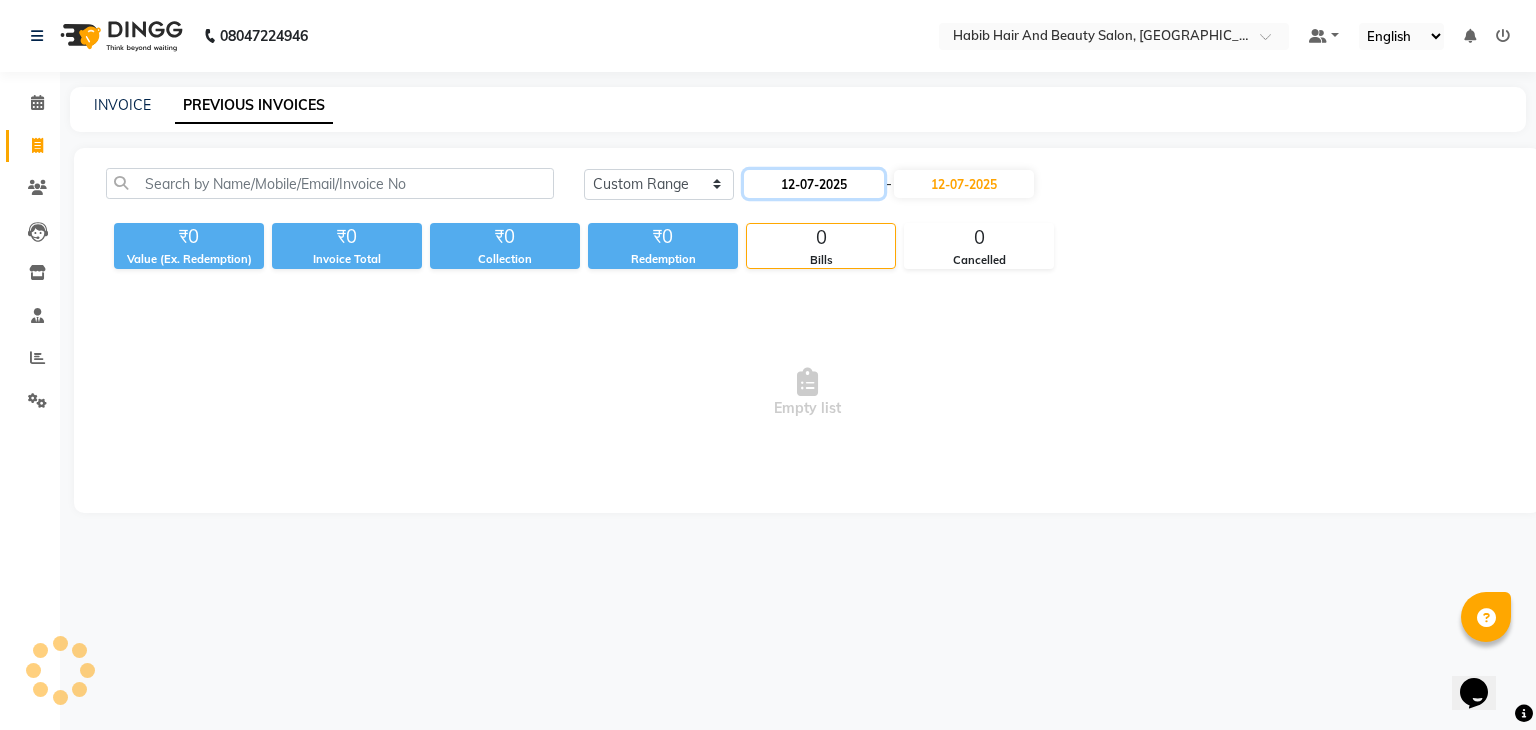 click on "12-07-2025" 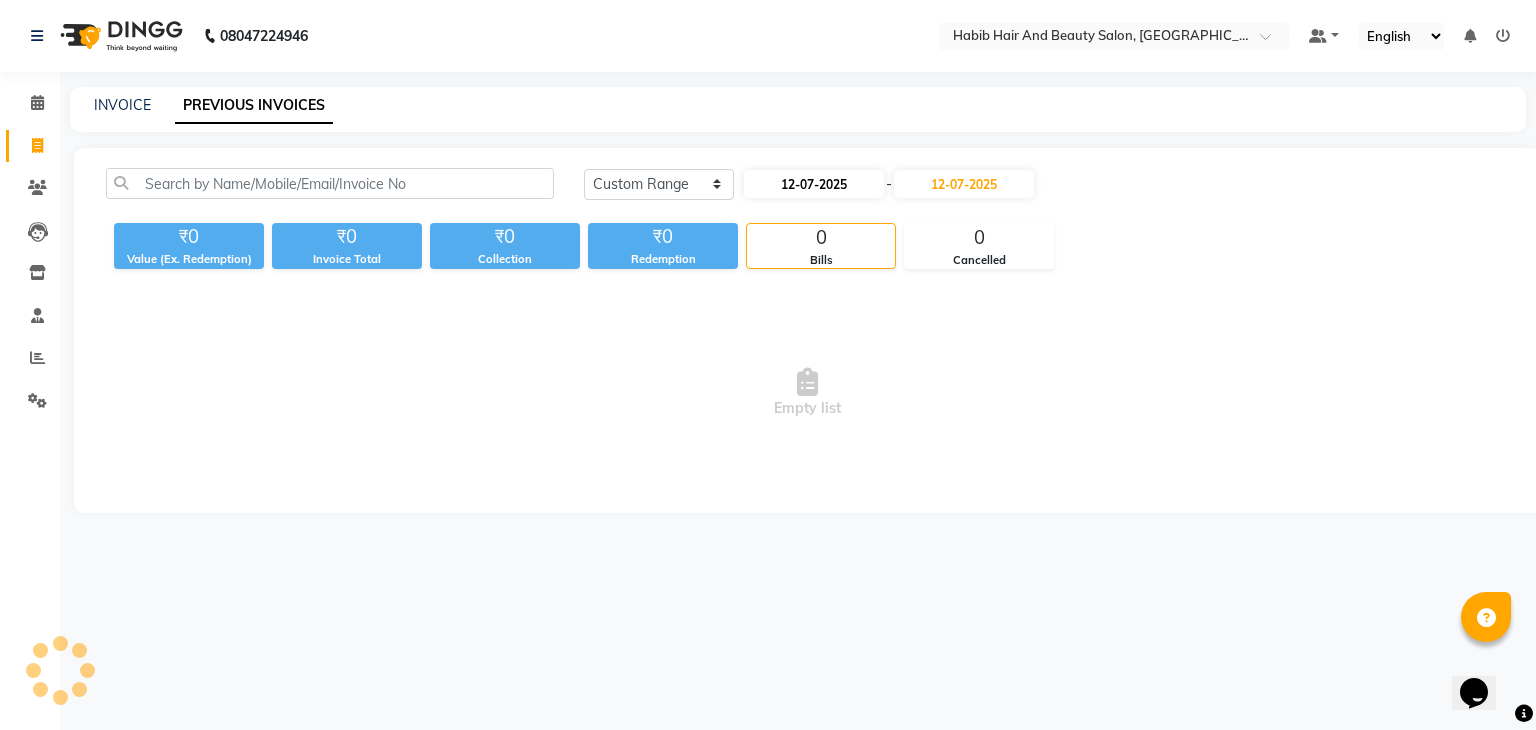 select on "7" 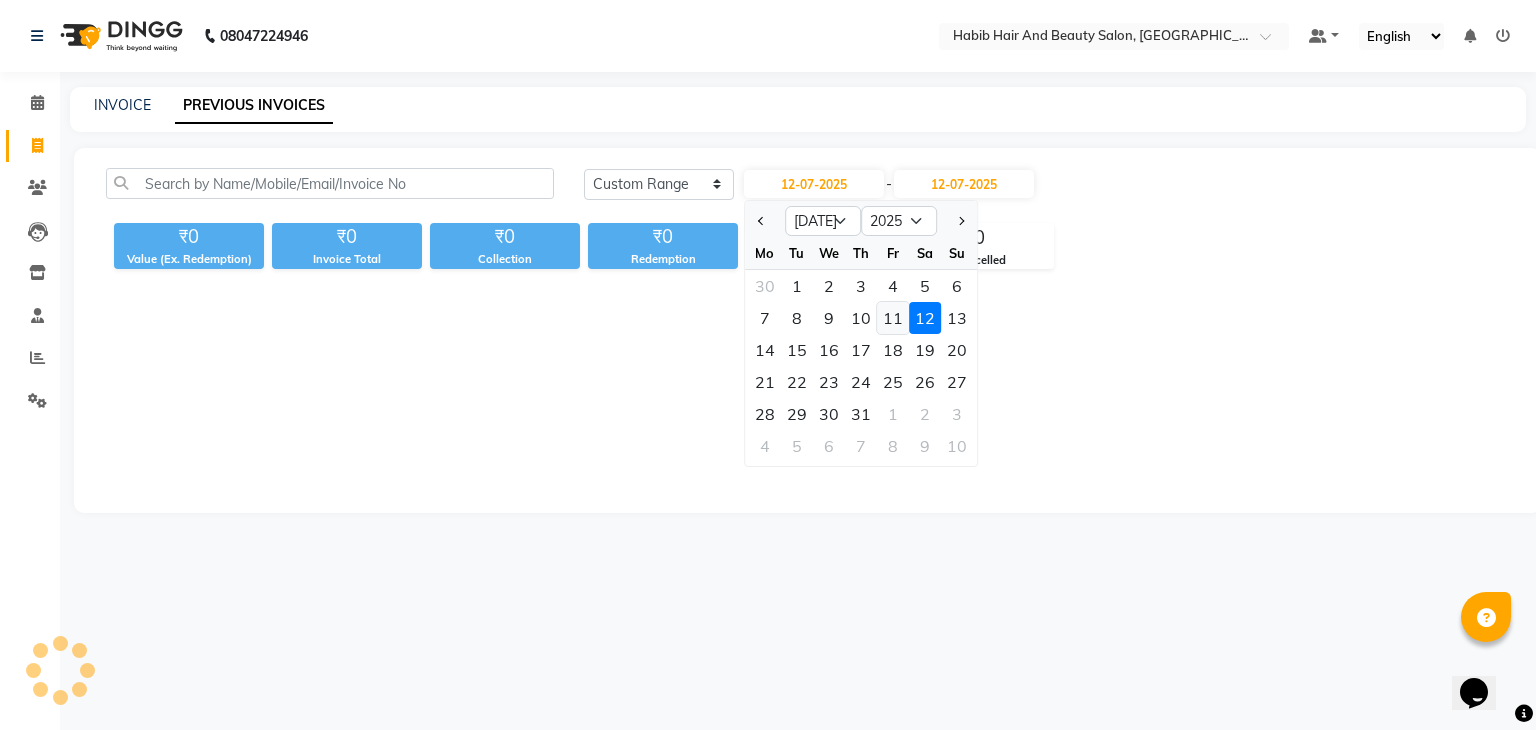 click on "11" 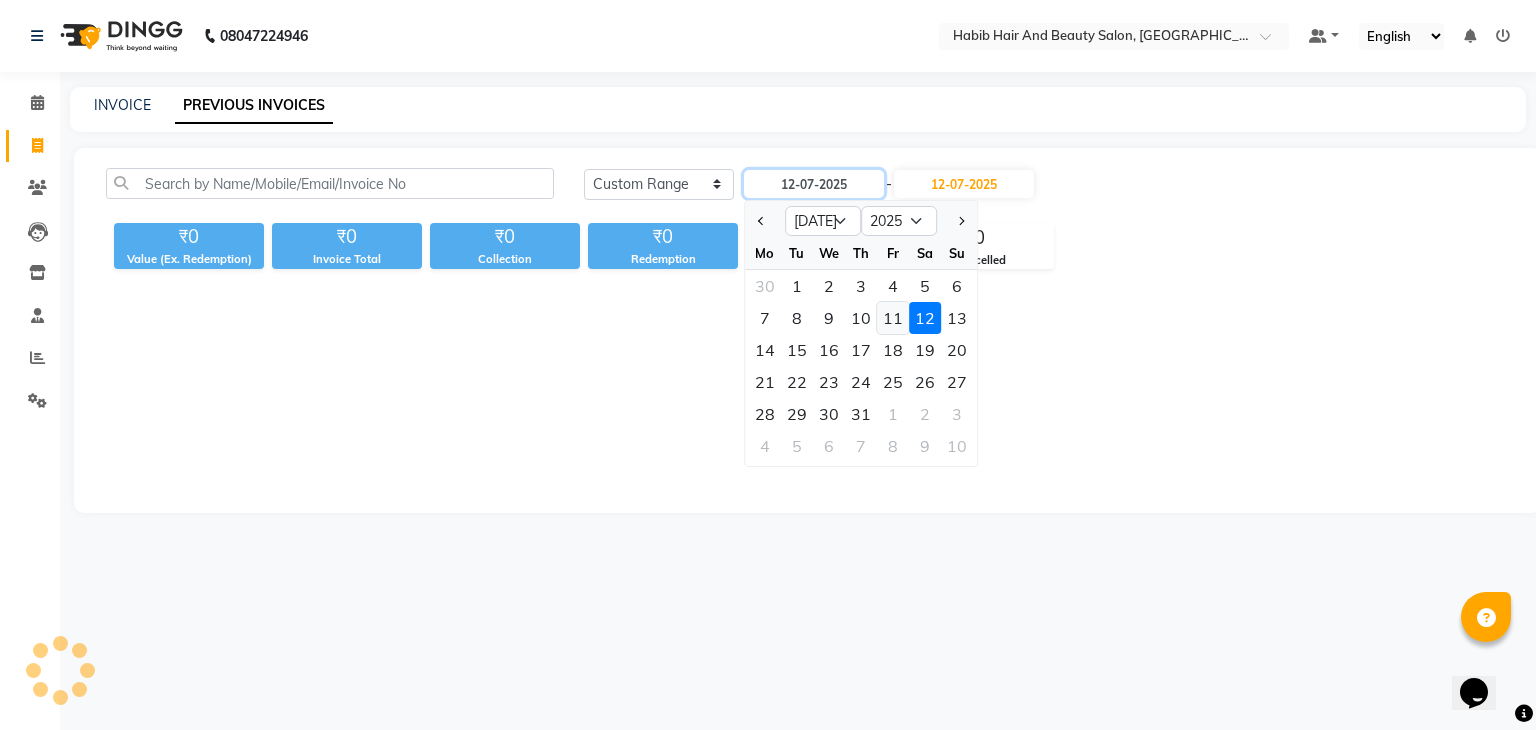 type on "[DATE]" 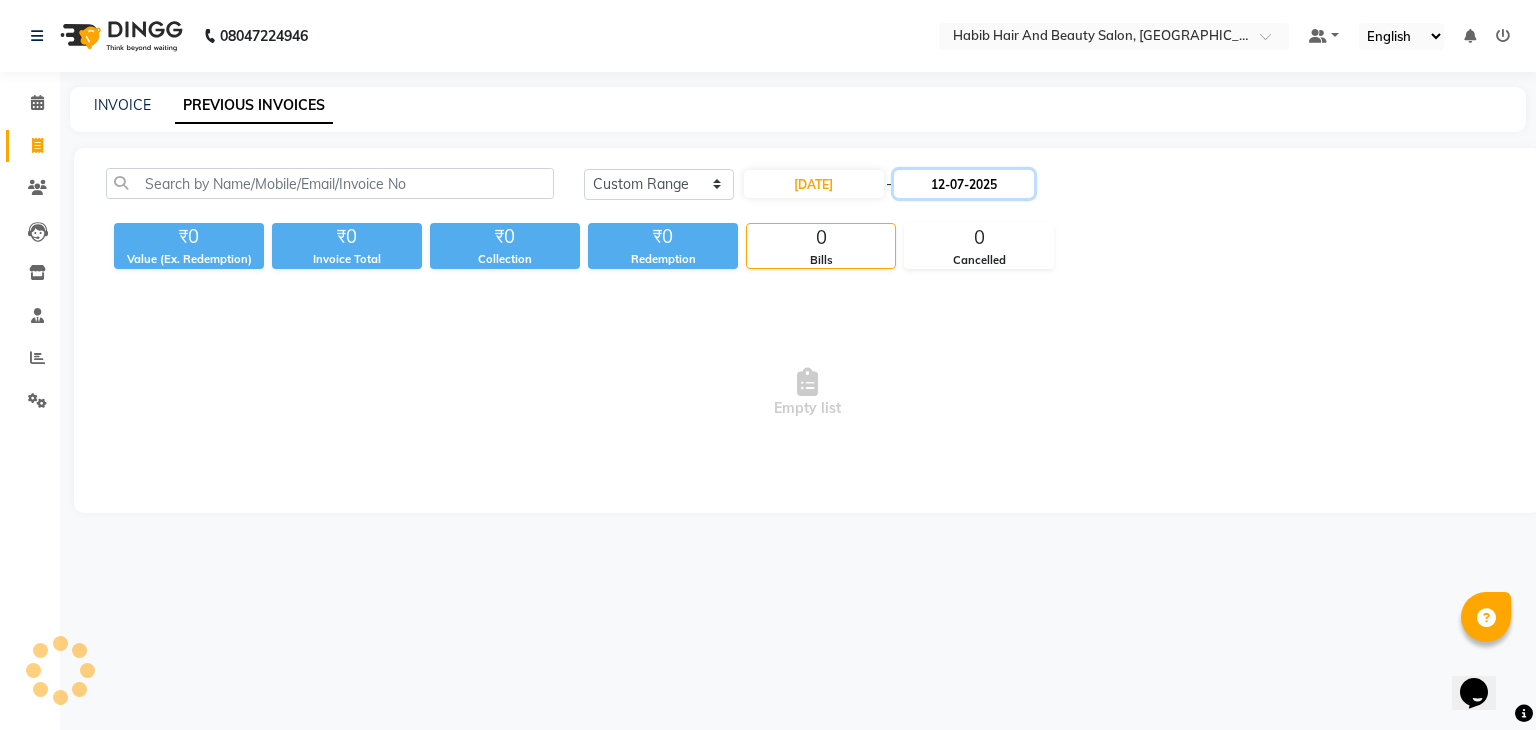 click on "12-07-2025" 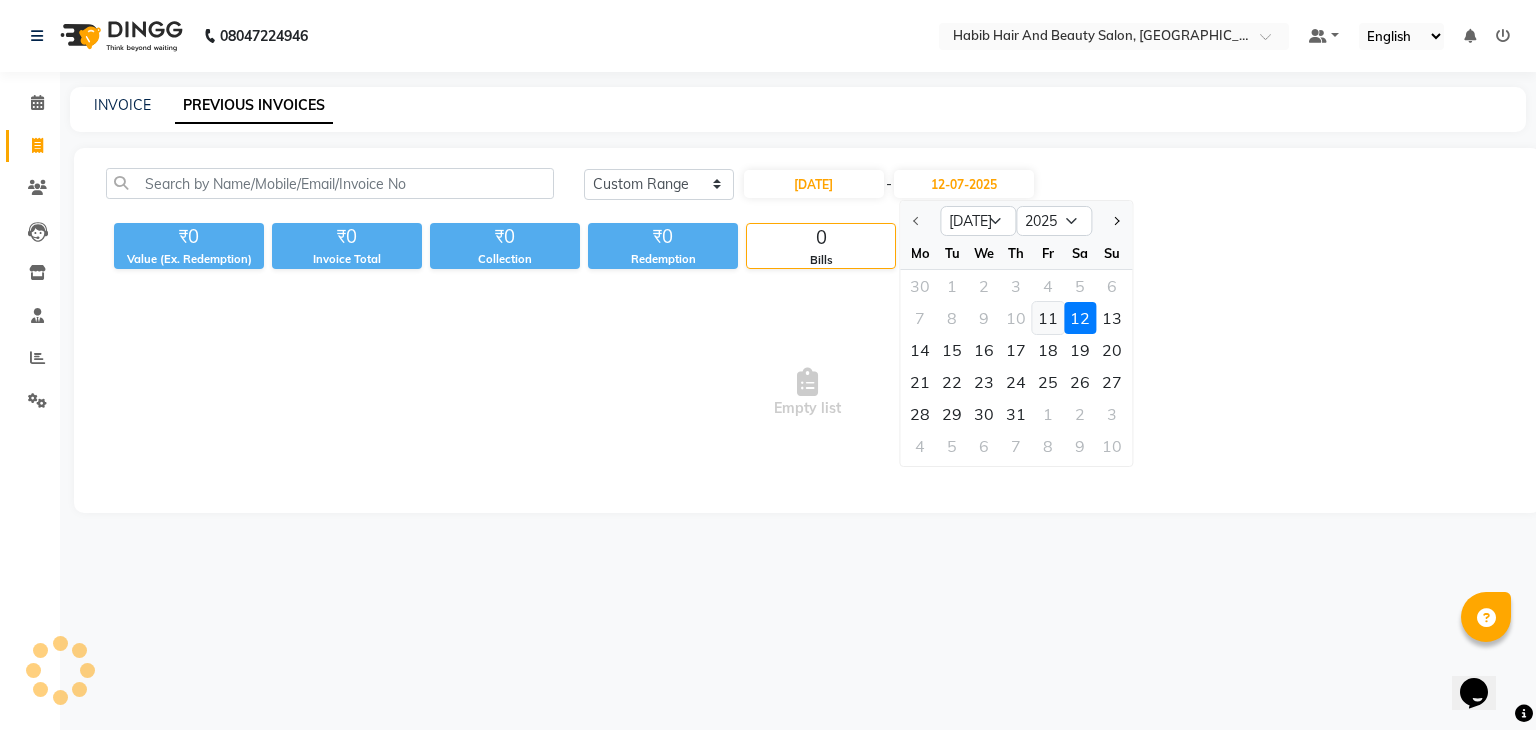 click on "11" 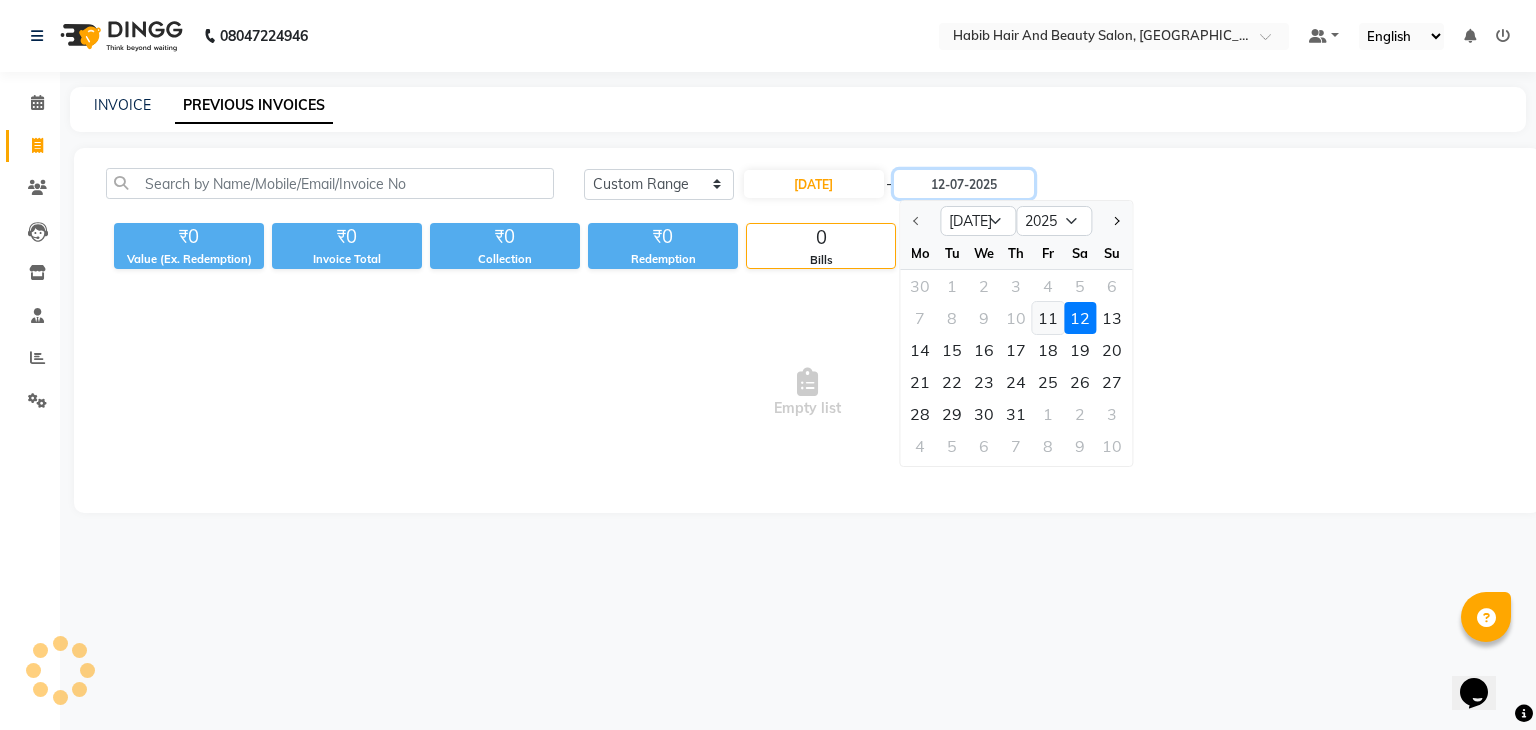 type on "[DATE]" 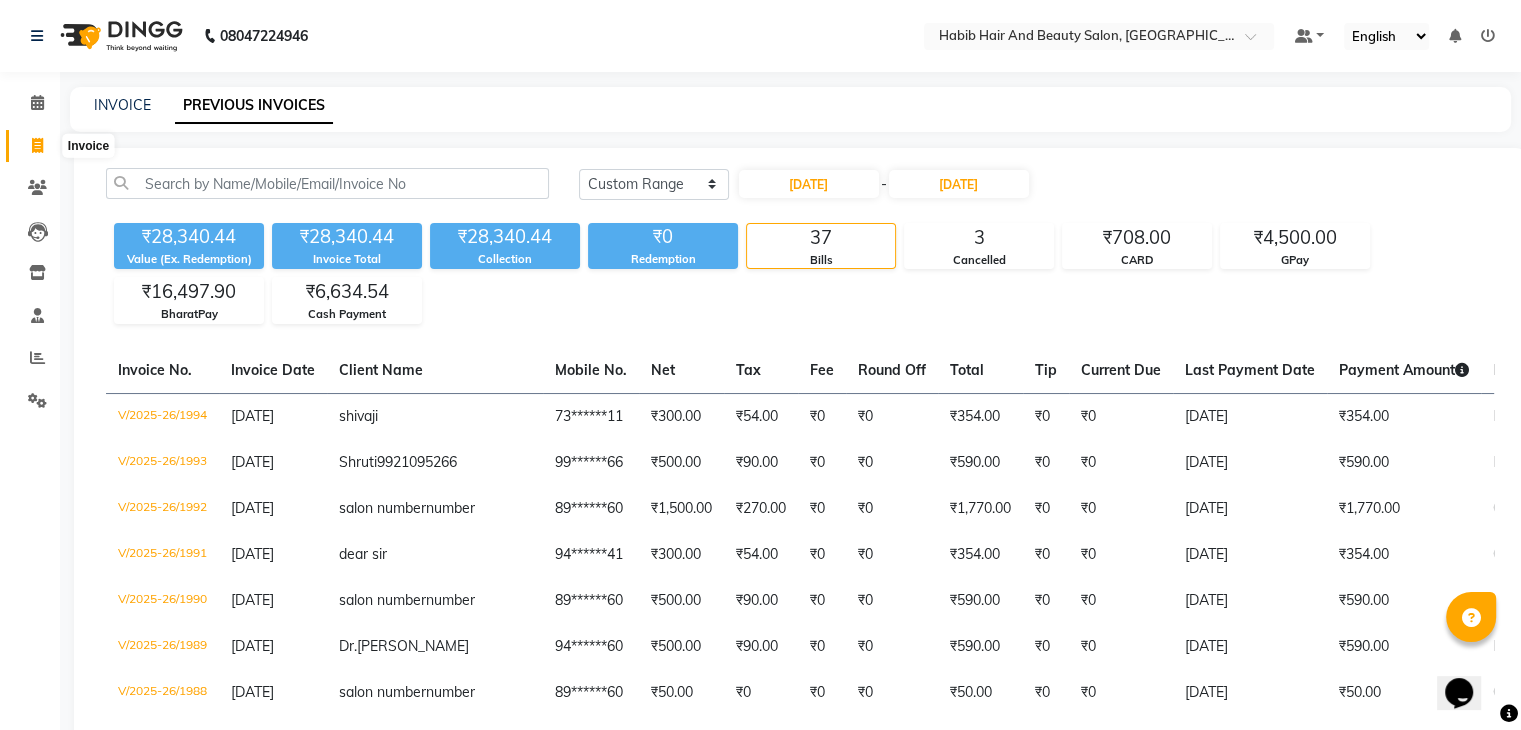 click 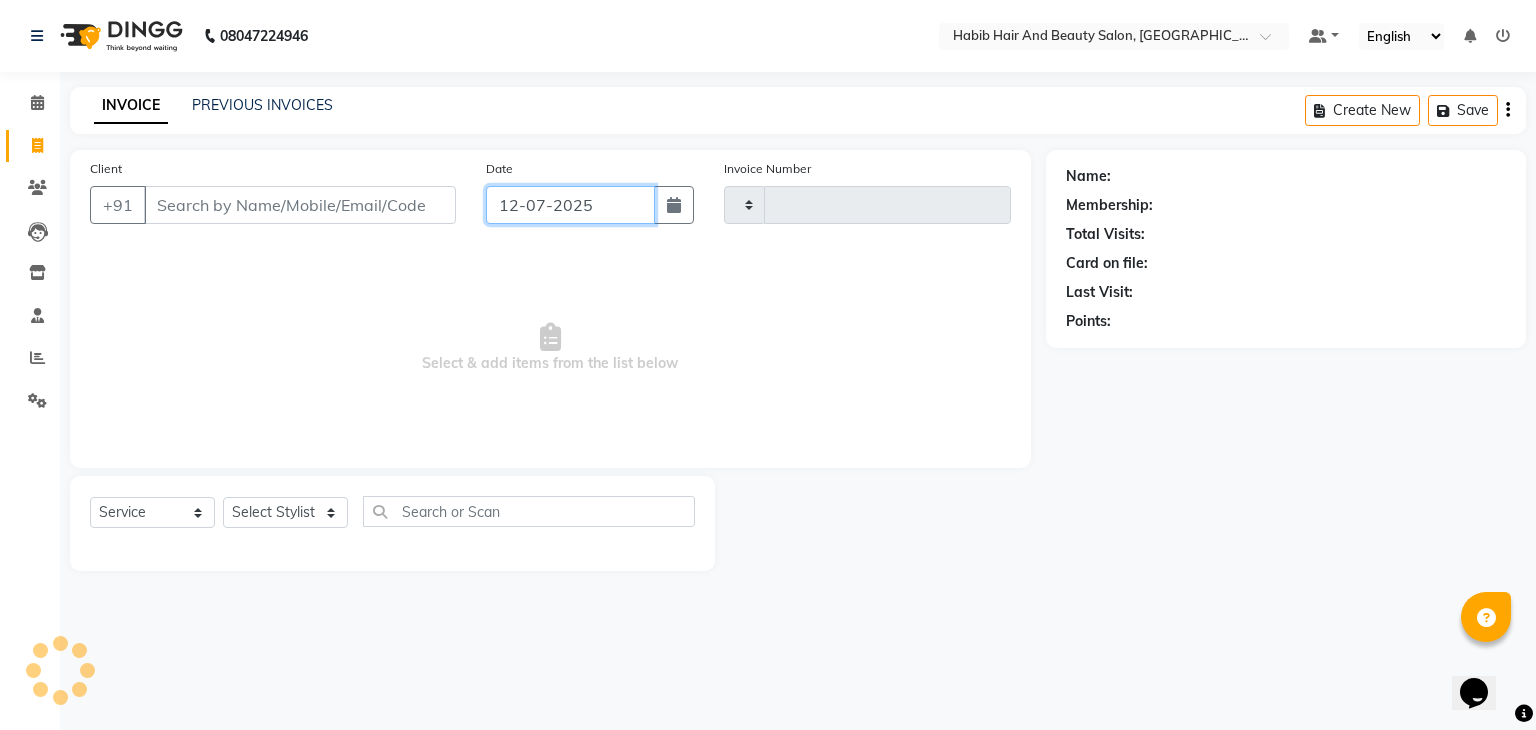 click on "12-07-2025" 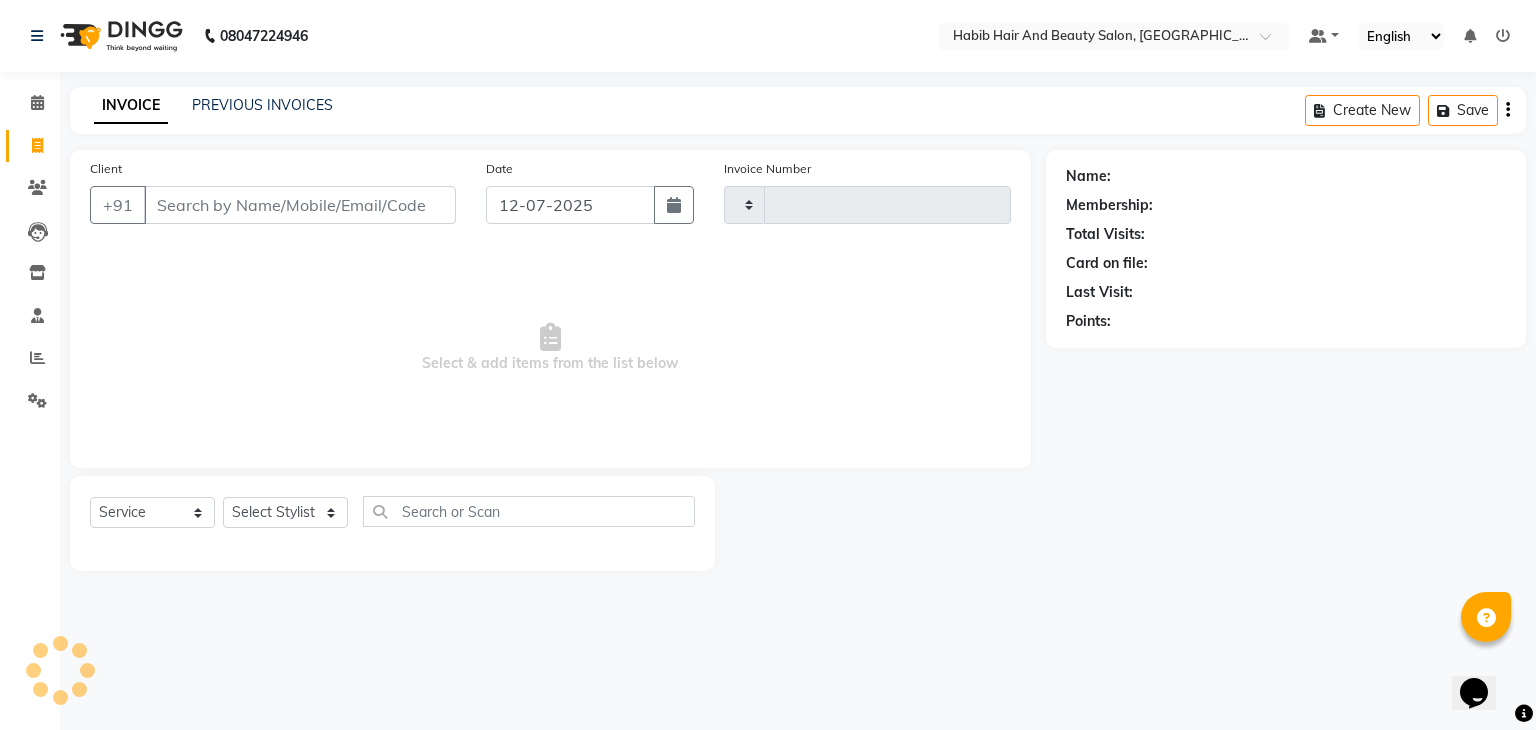 select on "7" 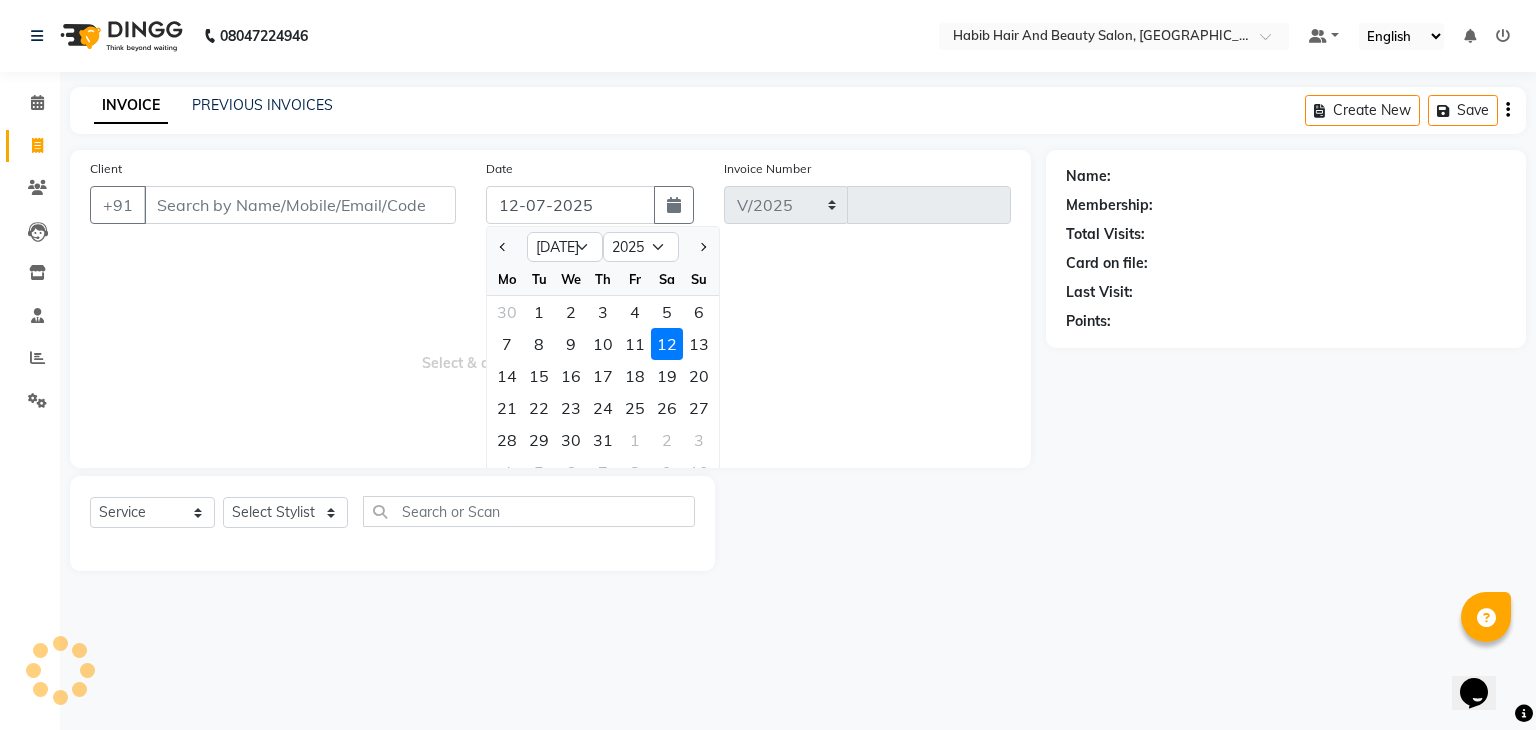 select on "8362" 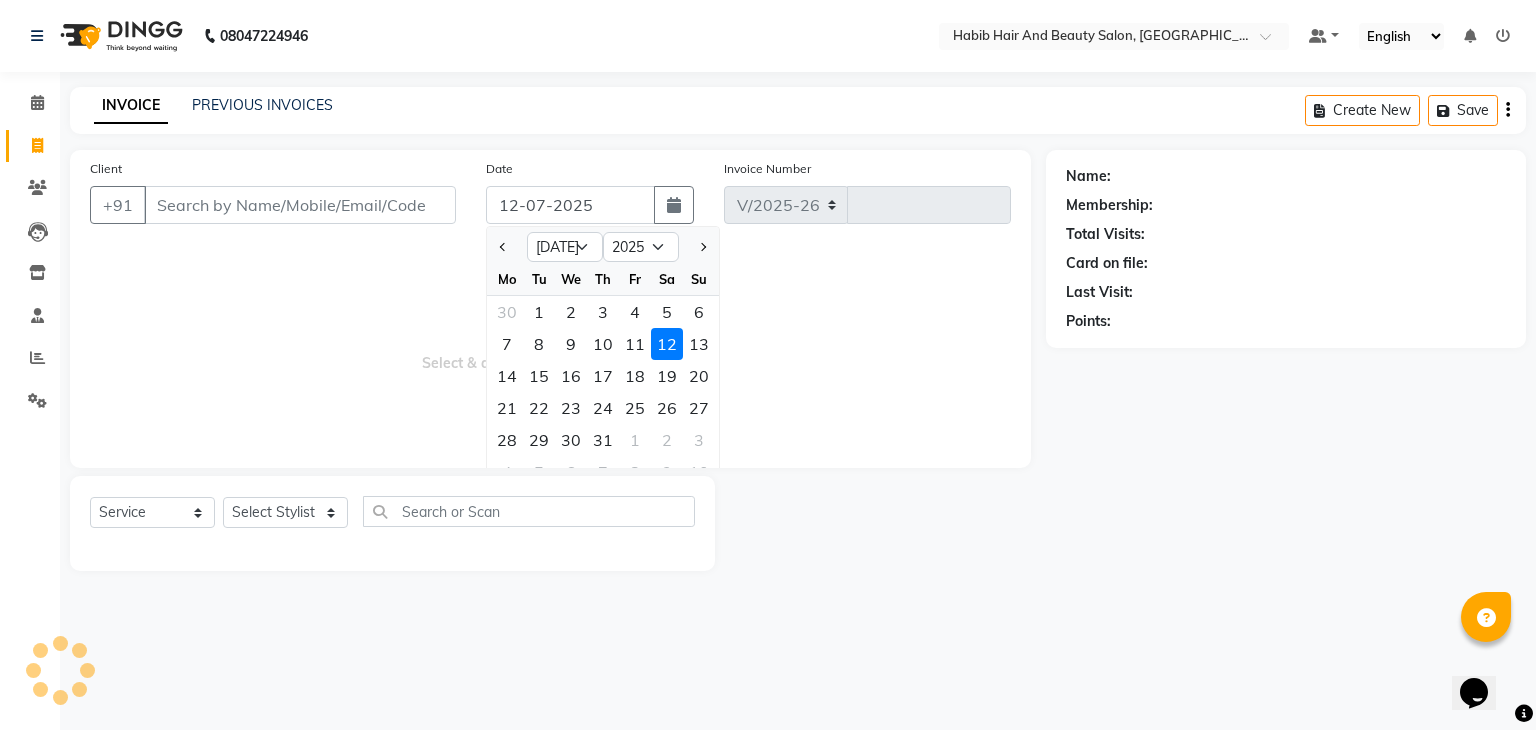 type on "1995" 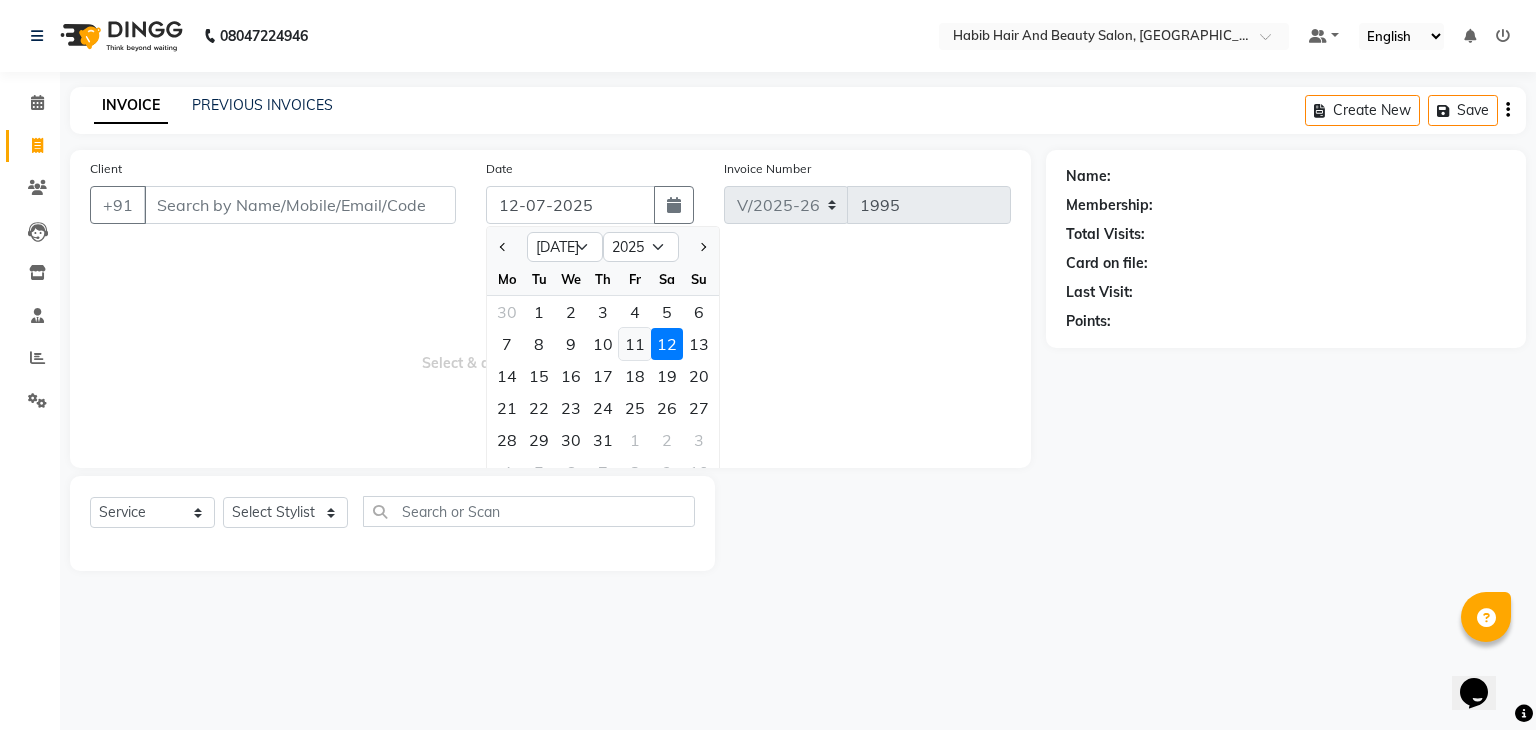 click on "11" 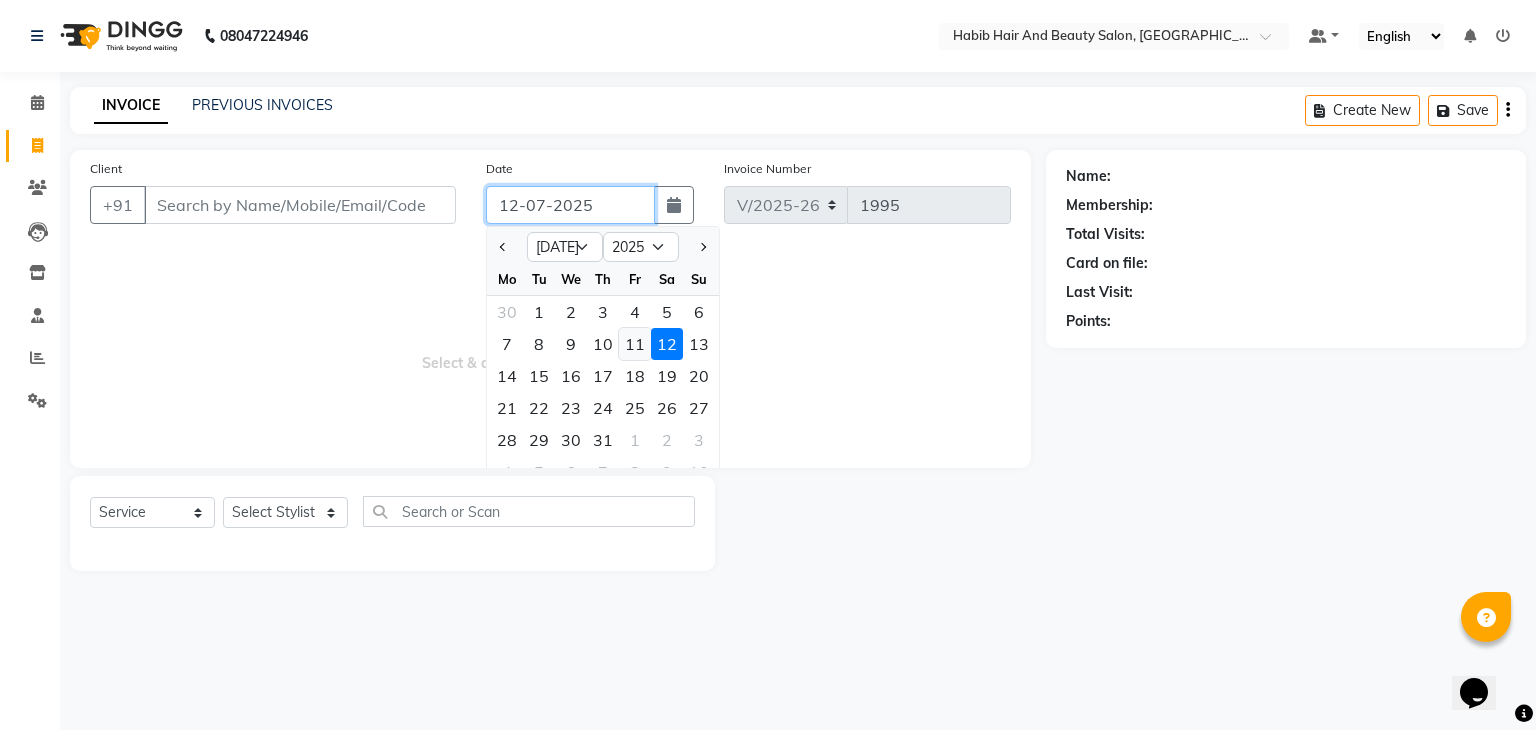 type on "[DATE]" 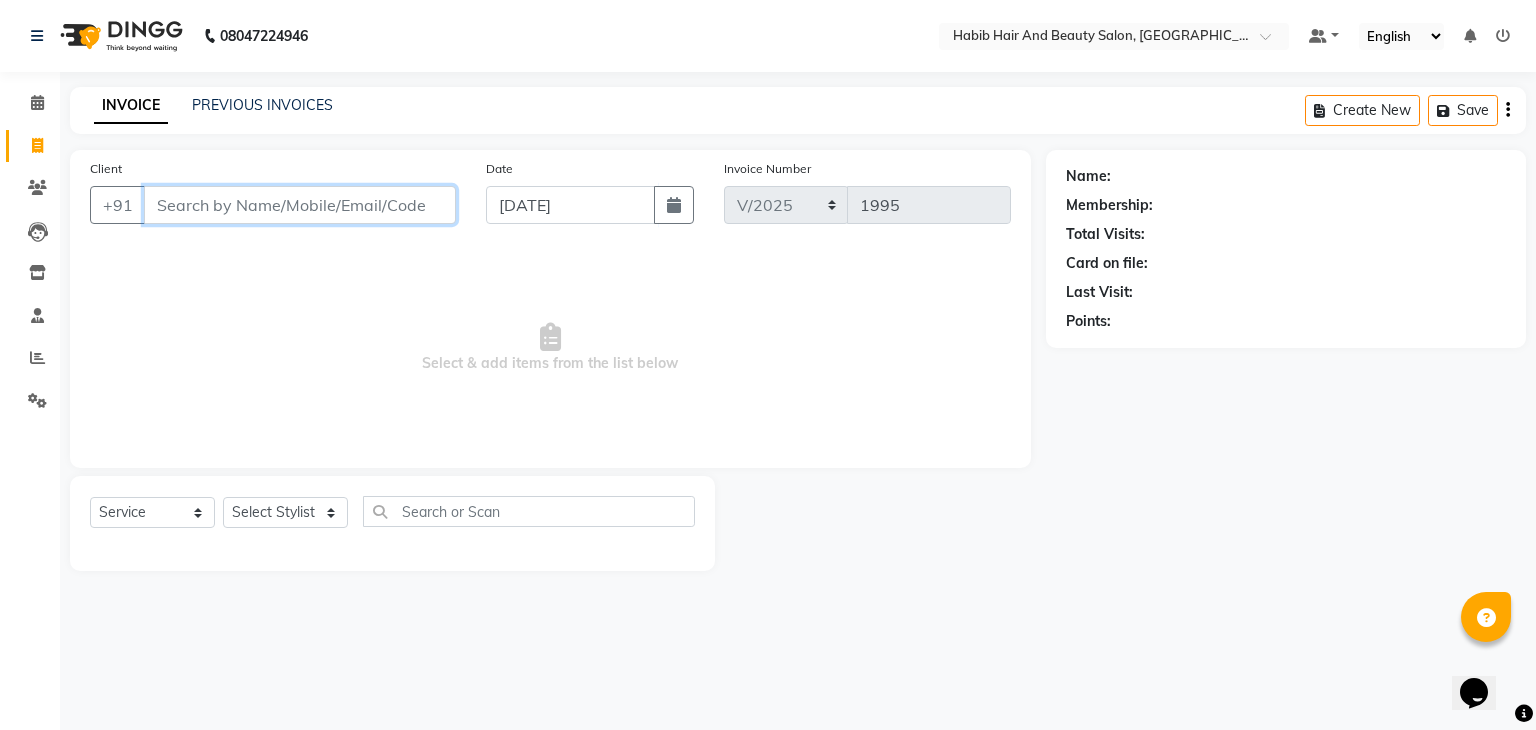 click on "Client" at bounding box center [300, 205] 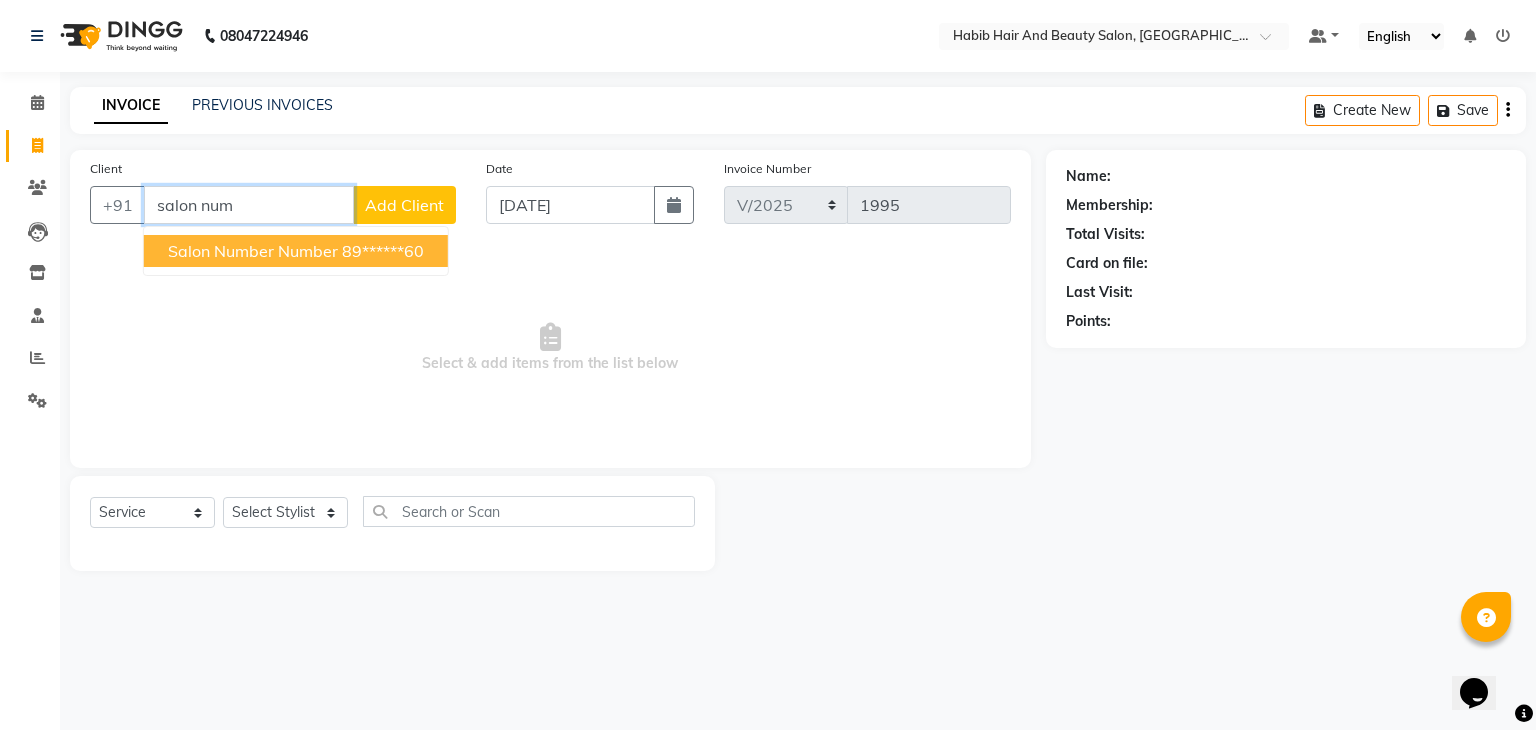 click on "89******60" at bounding box center [383, 251] 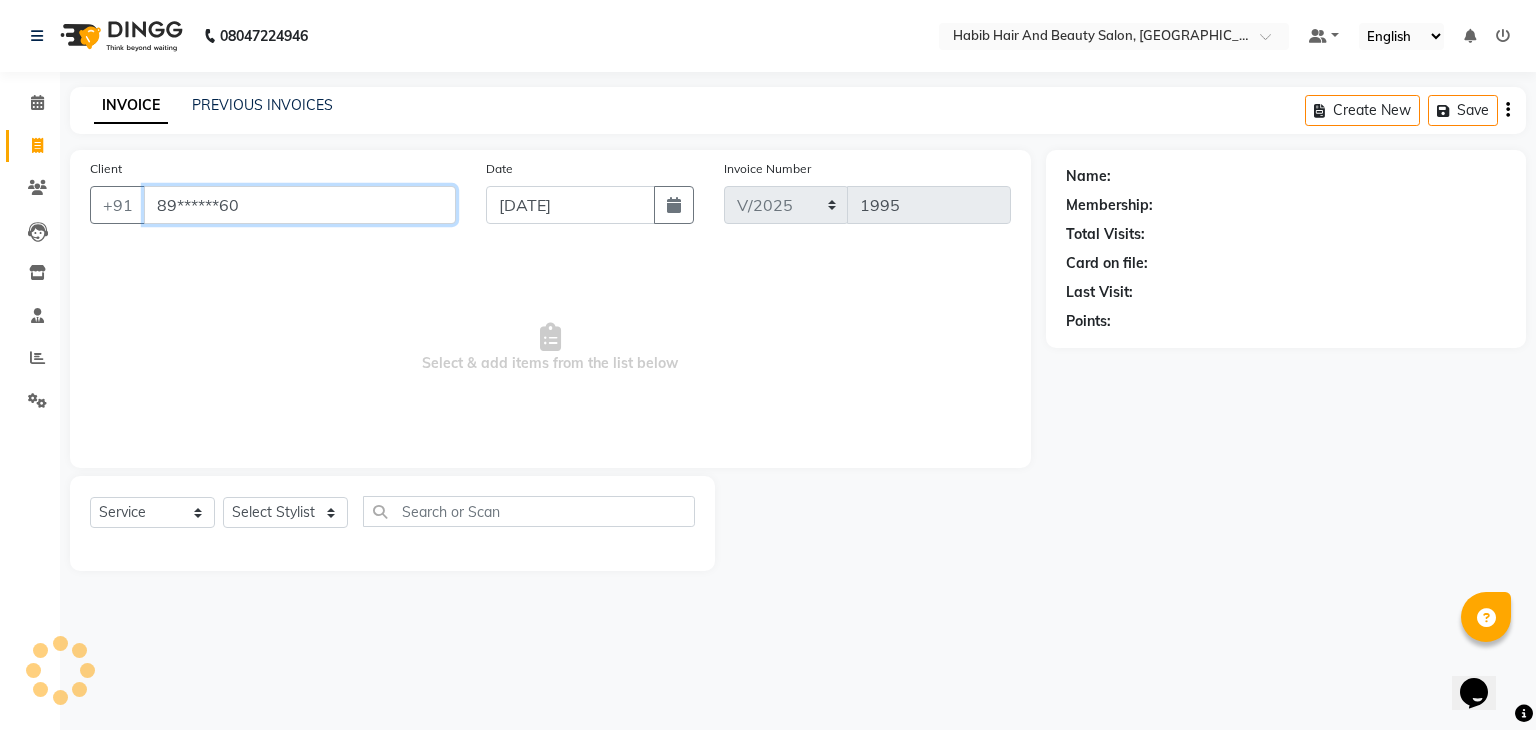 type on "89******60" 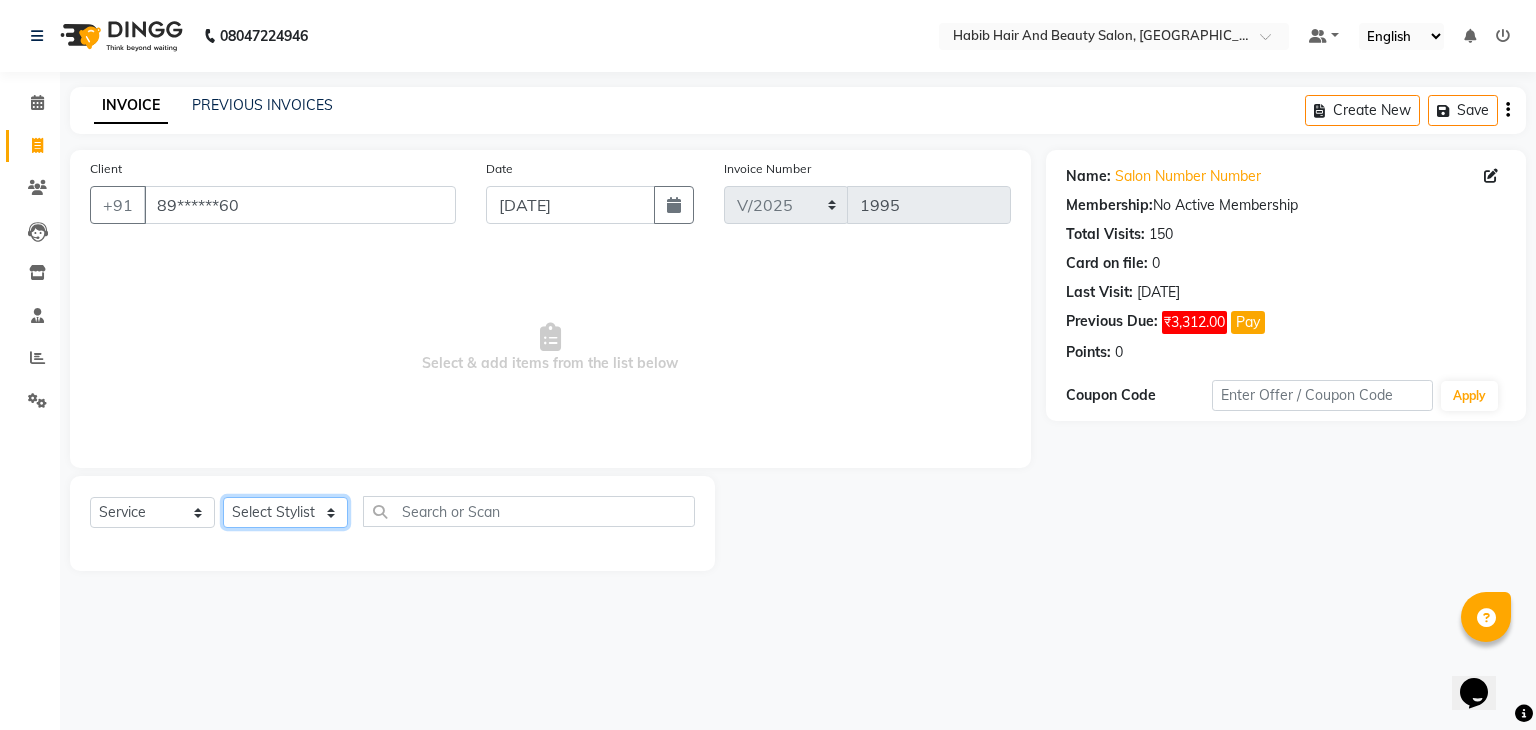 click on "Select Stylist [PERSON_NAME] Manager [PERSON_NAME] shilpa [PERSON_NAME] Suraj  [PERSON_NAME] [PERSON_NAME]" 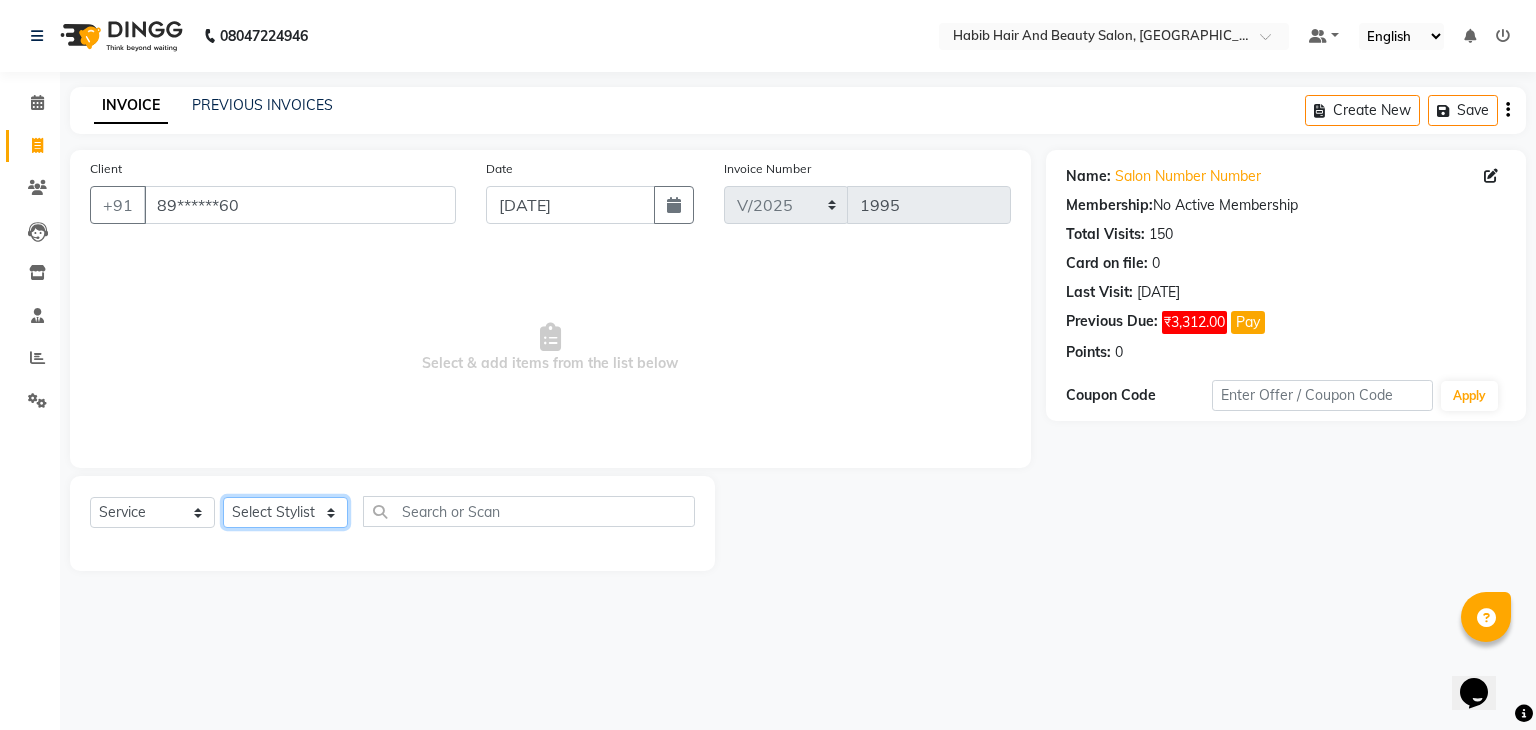 select on "81159" 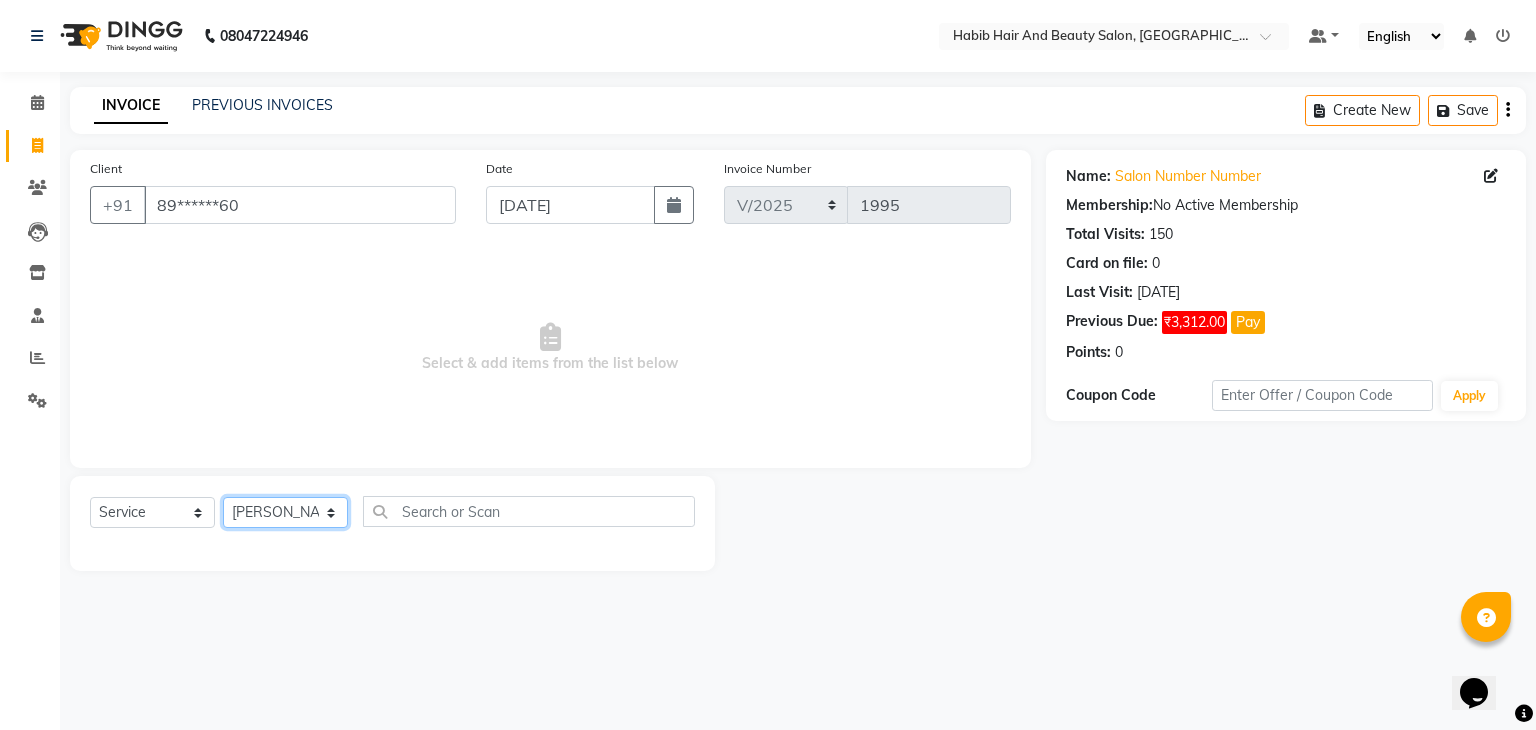 click on "Select Stylist [PERSON_NAME] Manager [PERSON_NAME] shilpa [PERSON_NAME] Suraj  [PERSON_NAME] [PERSON_NAME]" 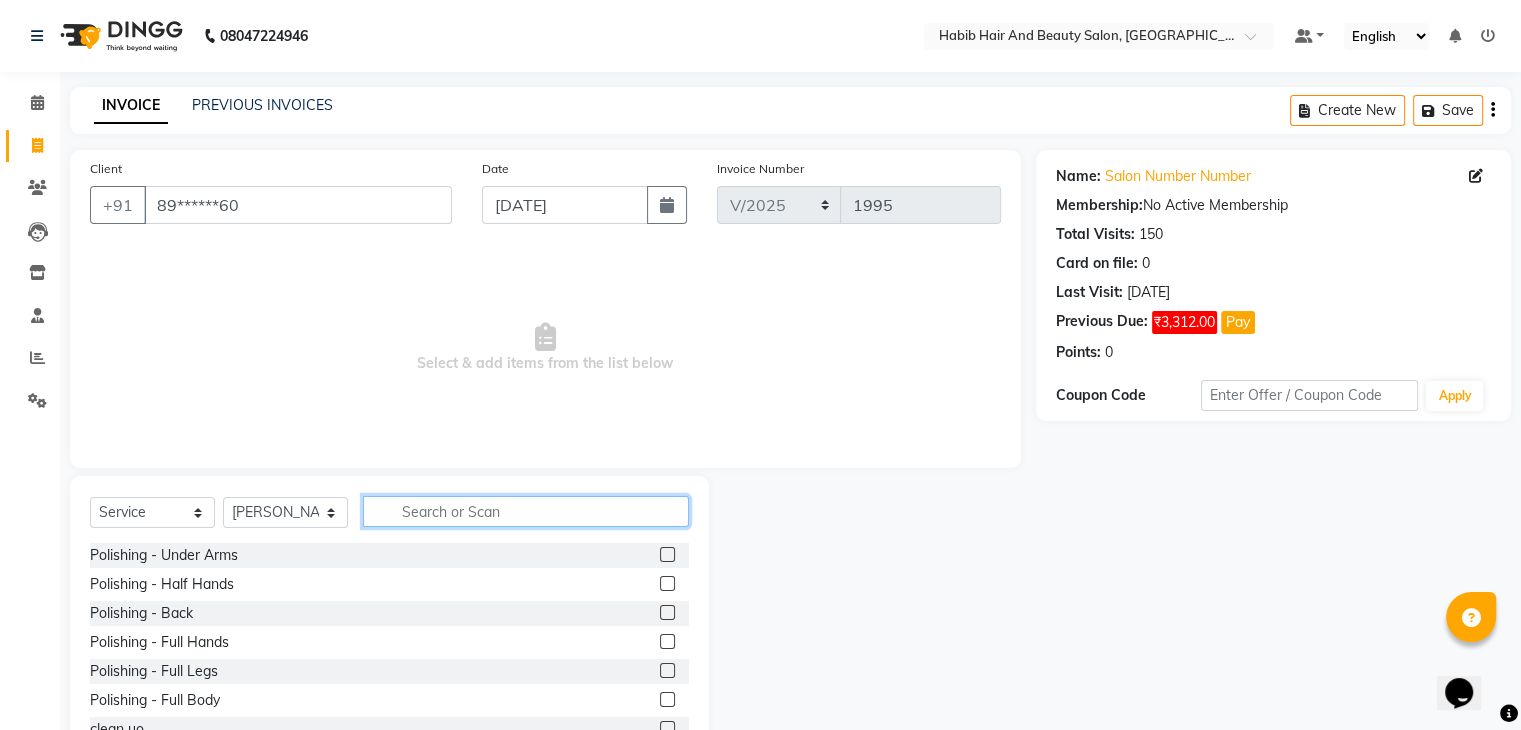 click 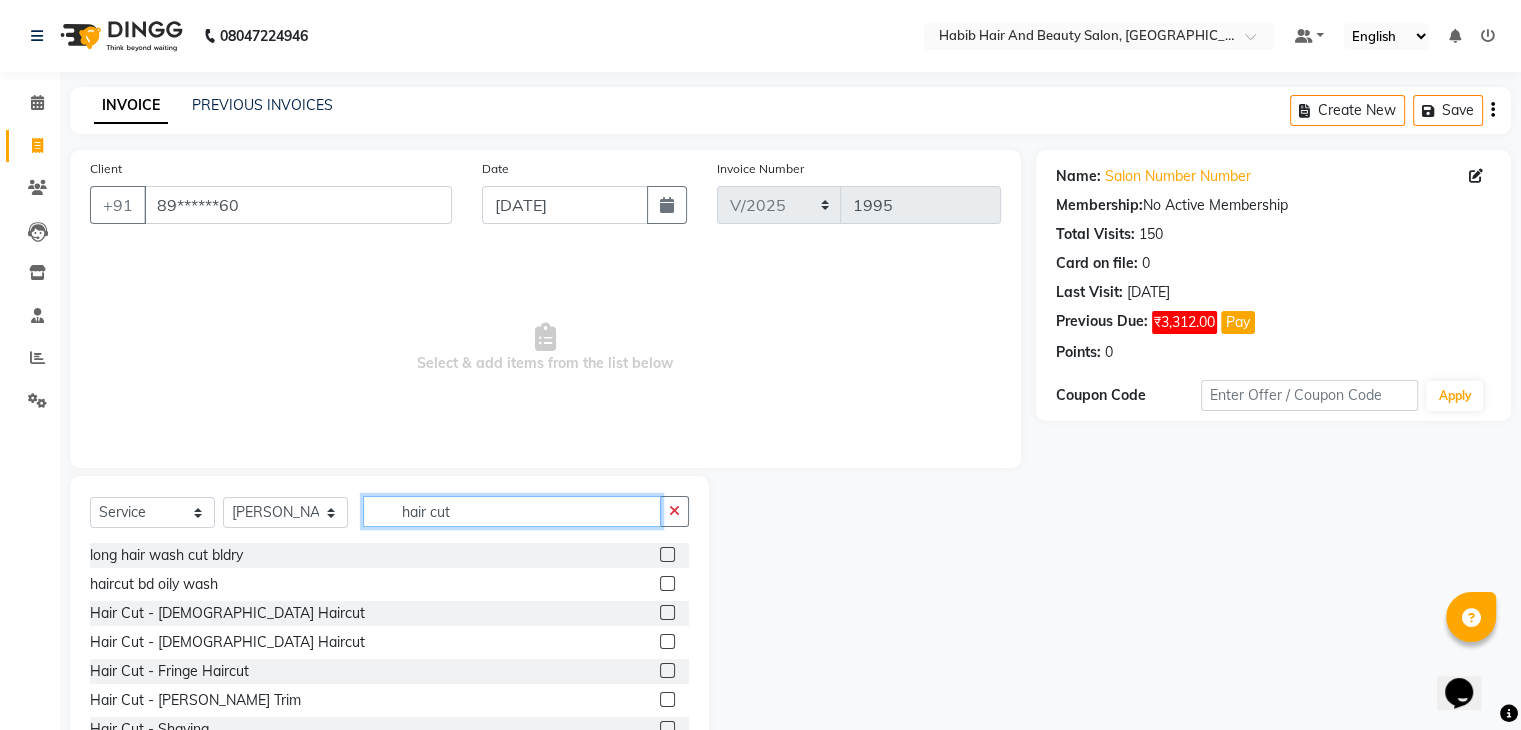 type on "hair cut" 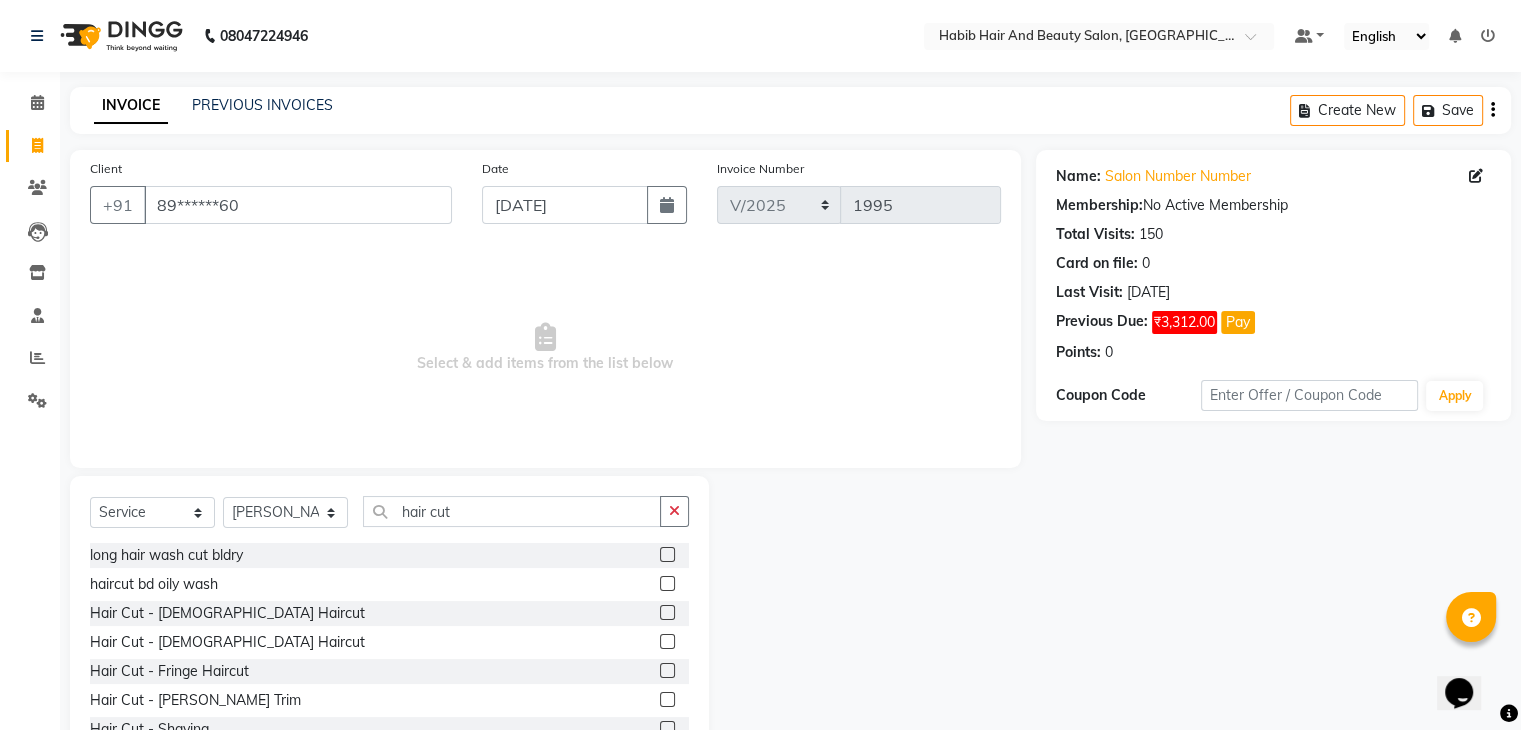 click 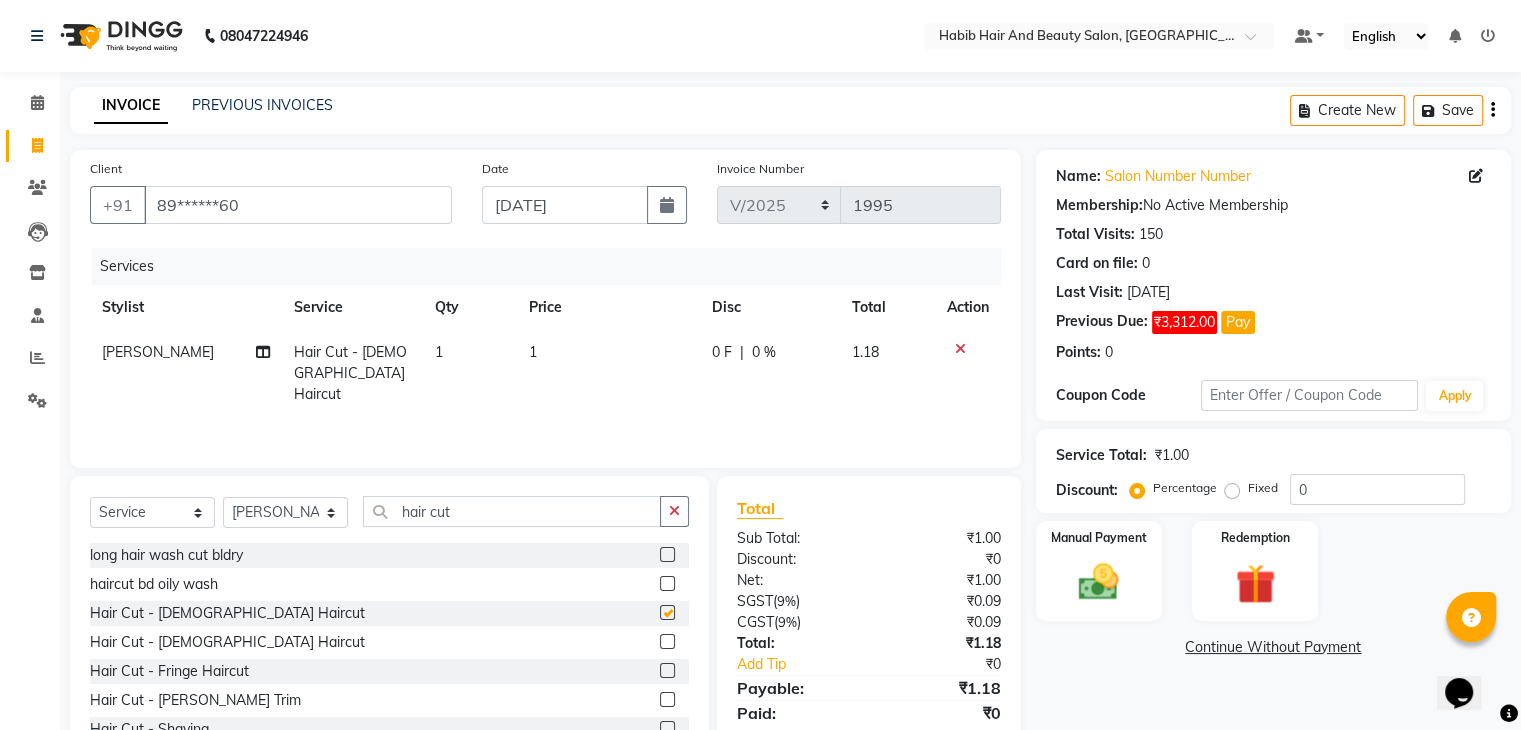 checkbox on "false" 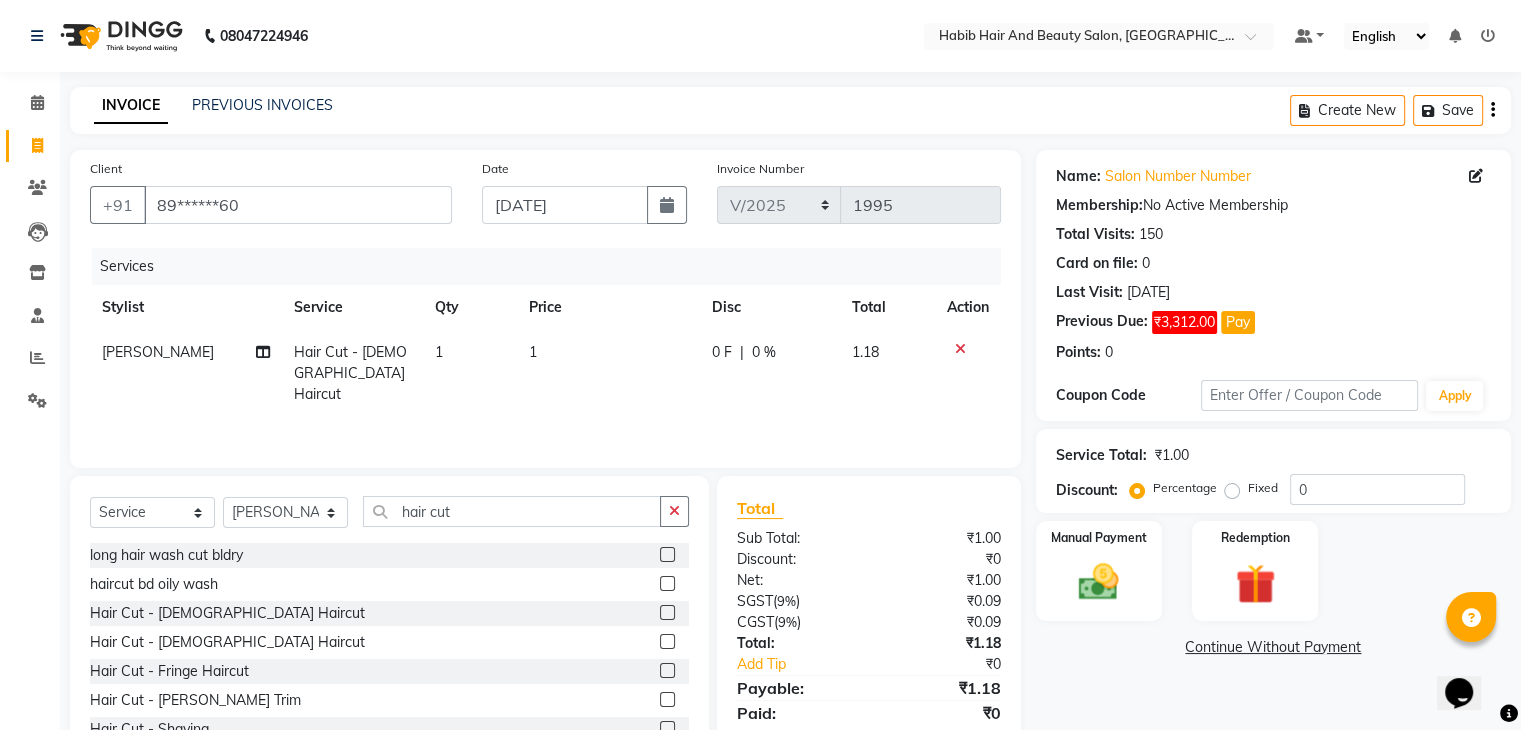 click on "1" 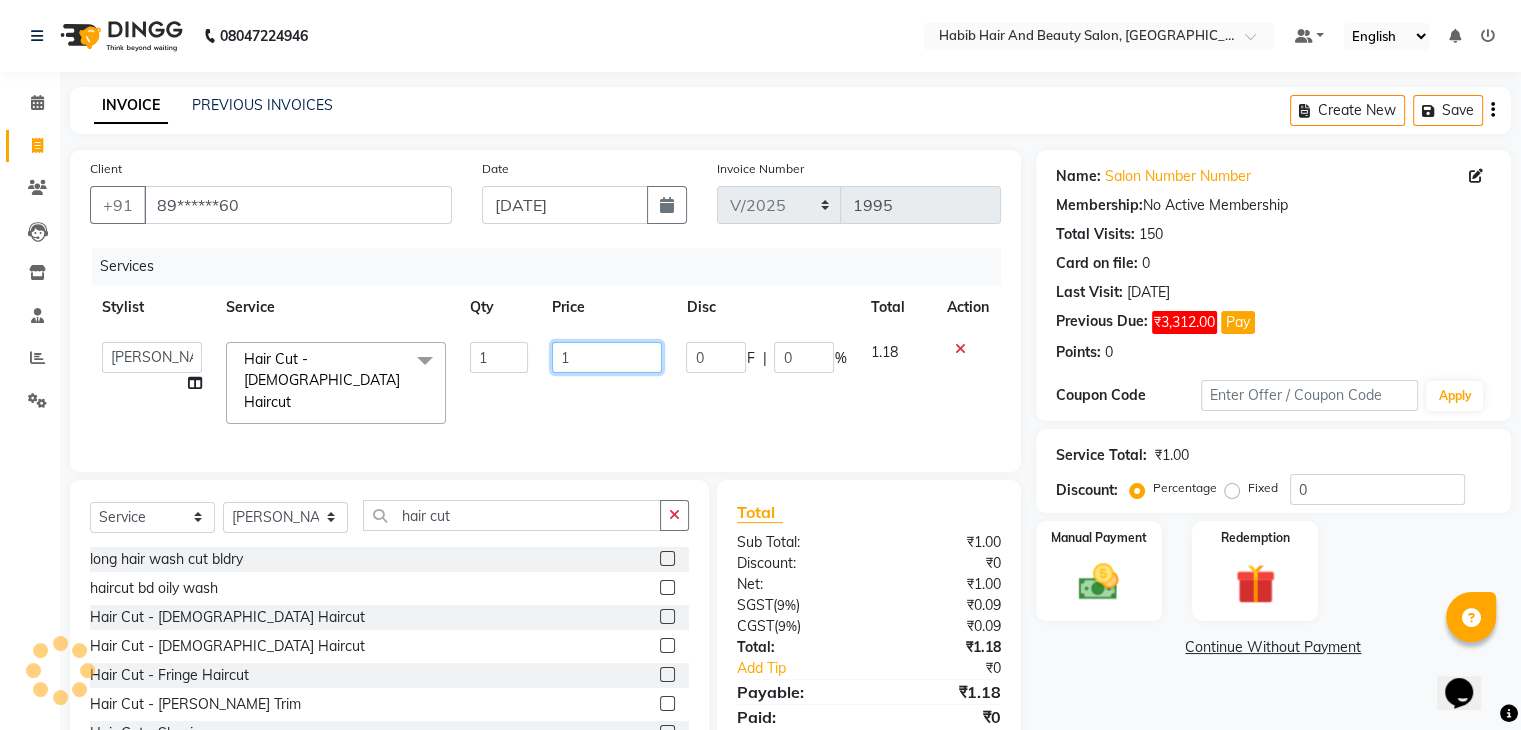 click on "1" 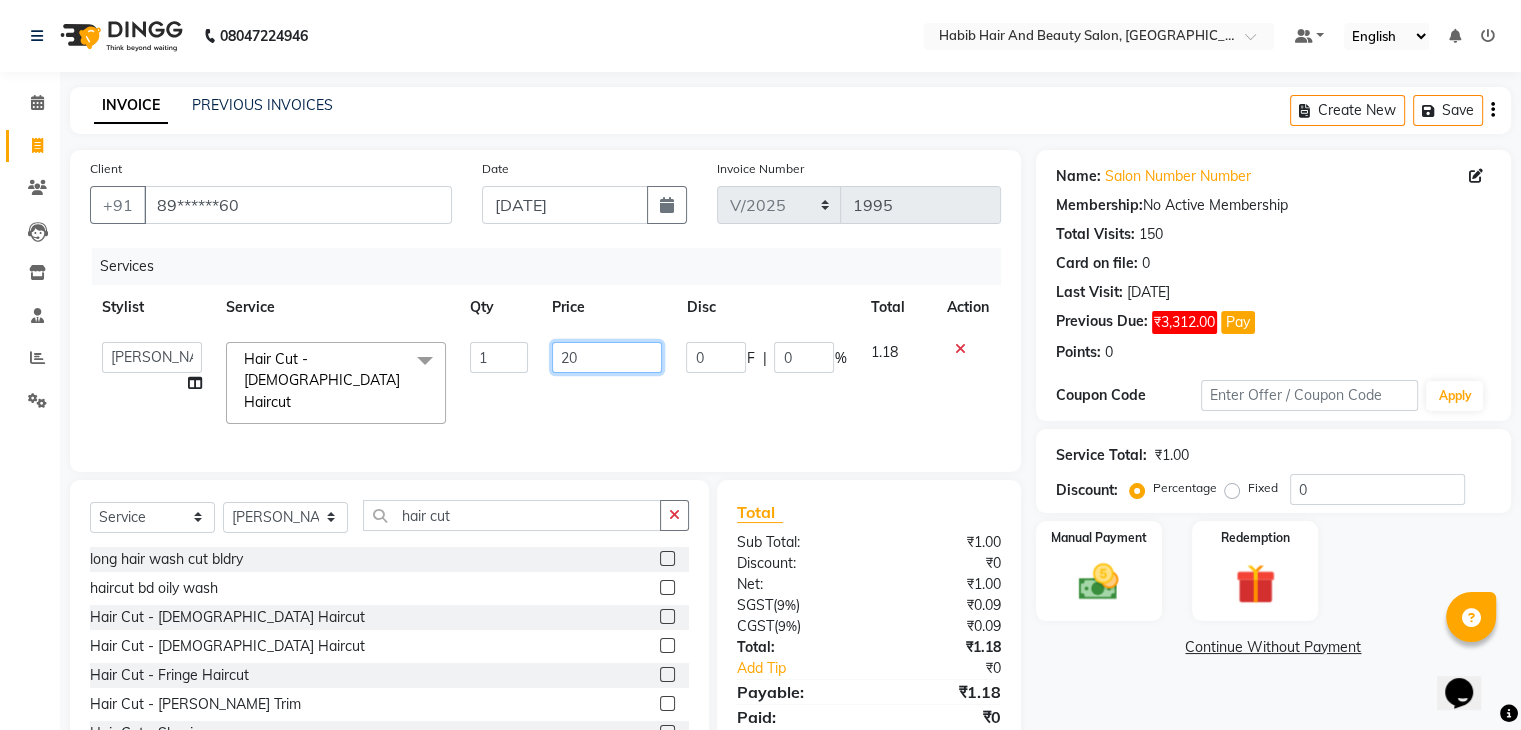 type on "200" 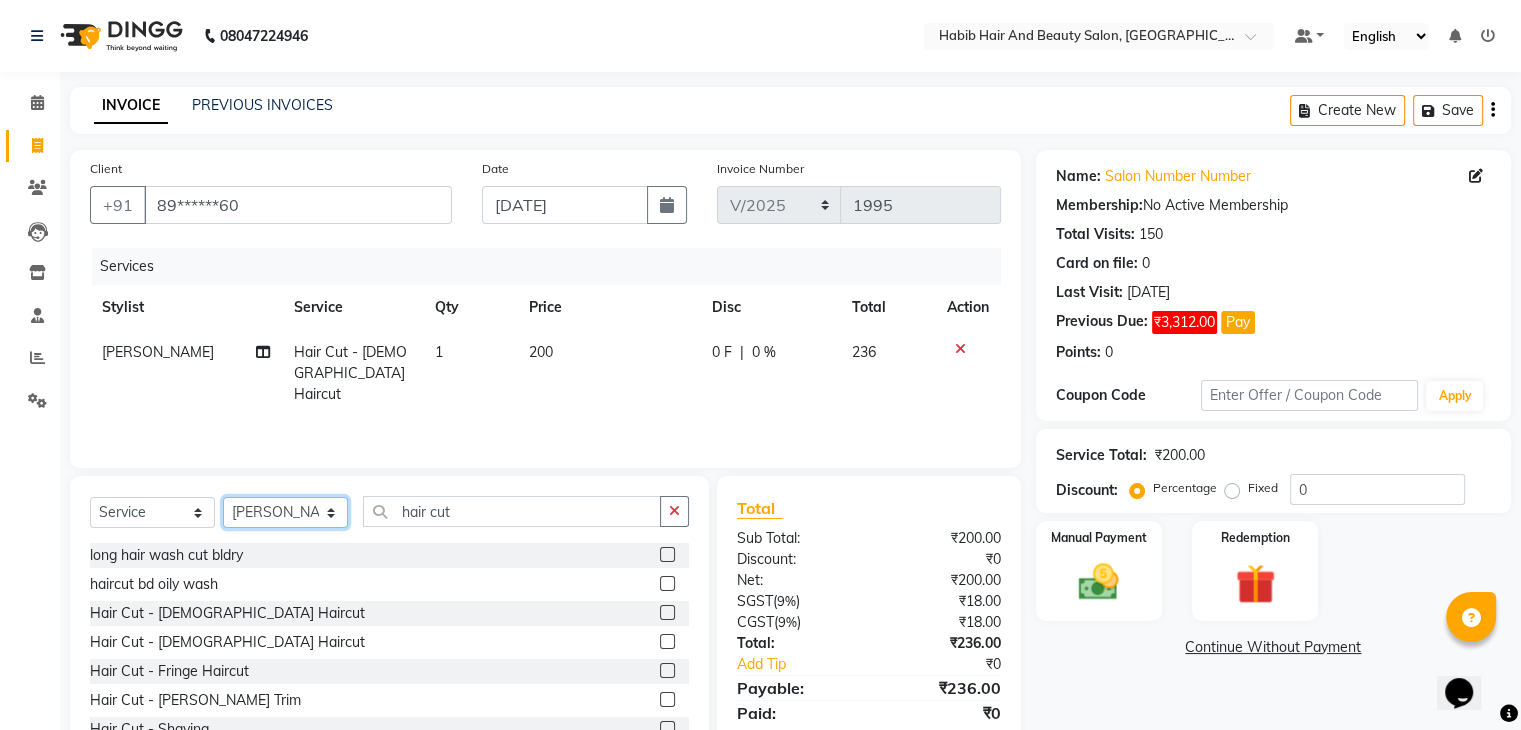 click on "Select Stylist [PERSON_NAME] Manager [PERSON_NAME] shilpa [PERSON_NAME] Suraj  [PERSON_NAME] [PERSON_NAME]" 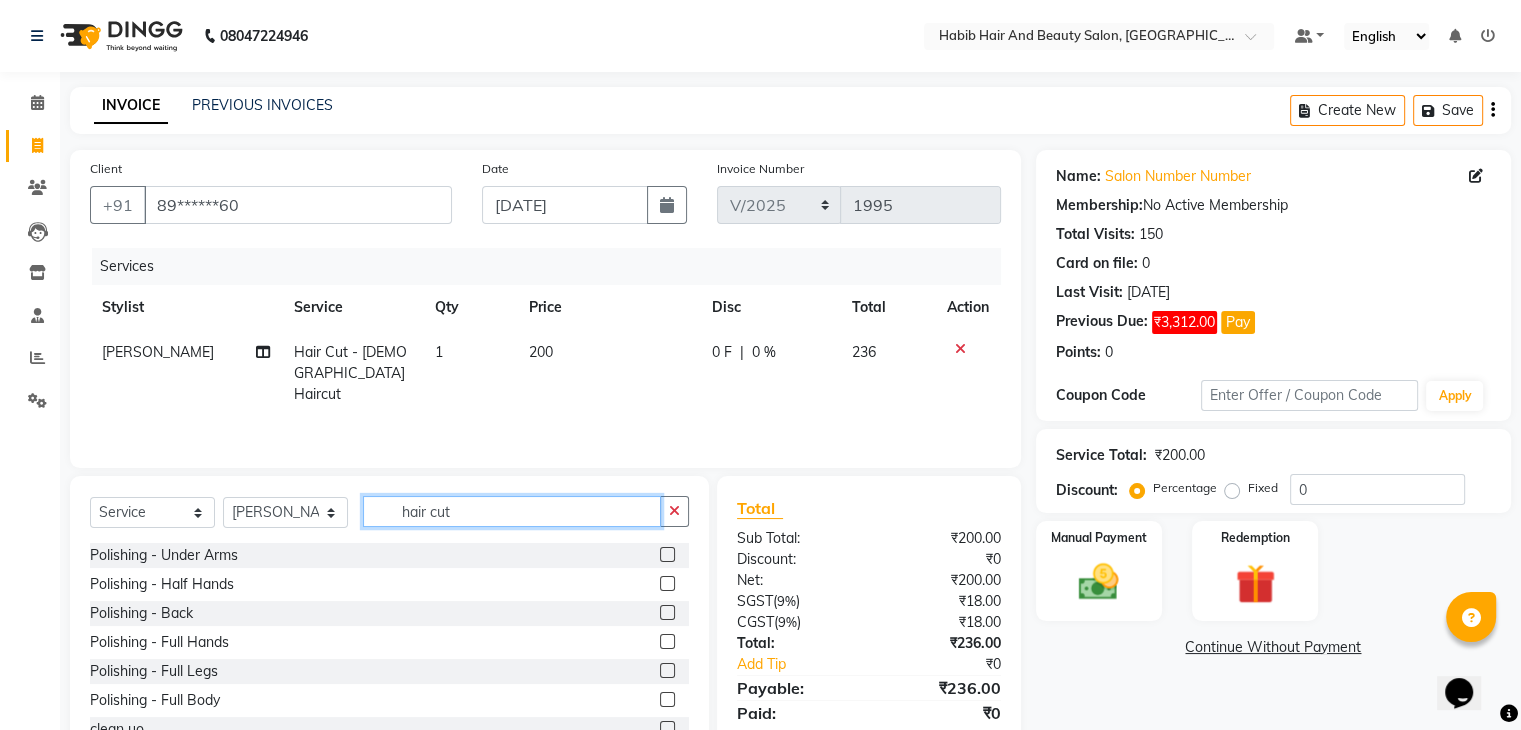 click on "hair cut" 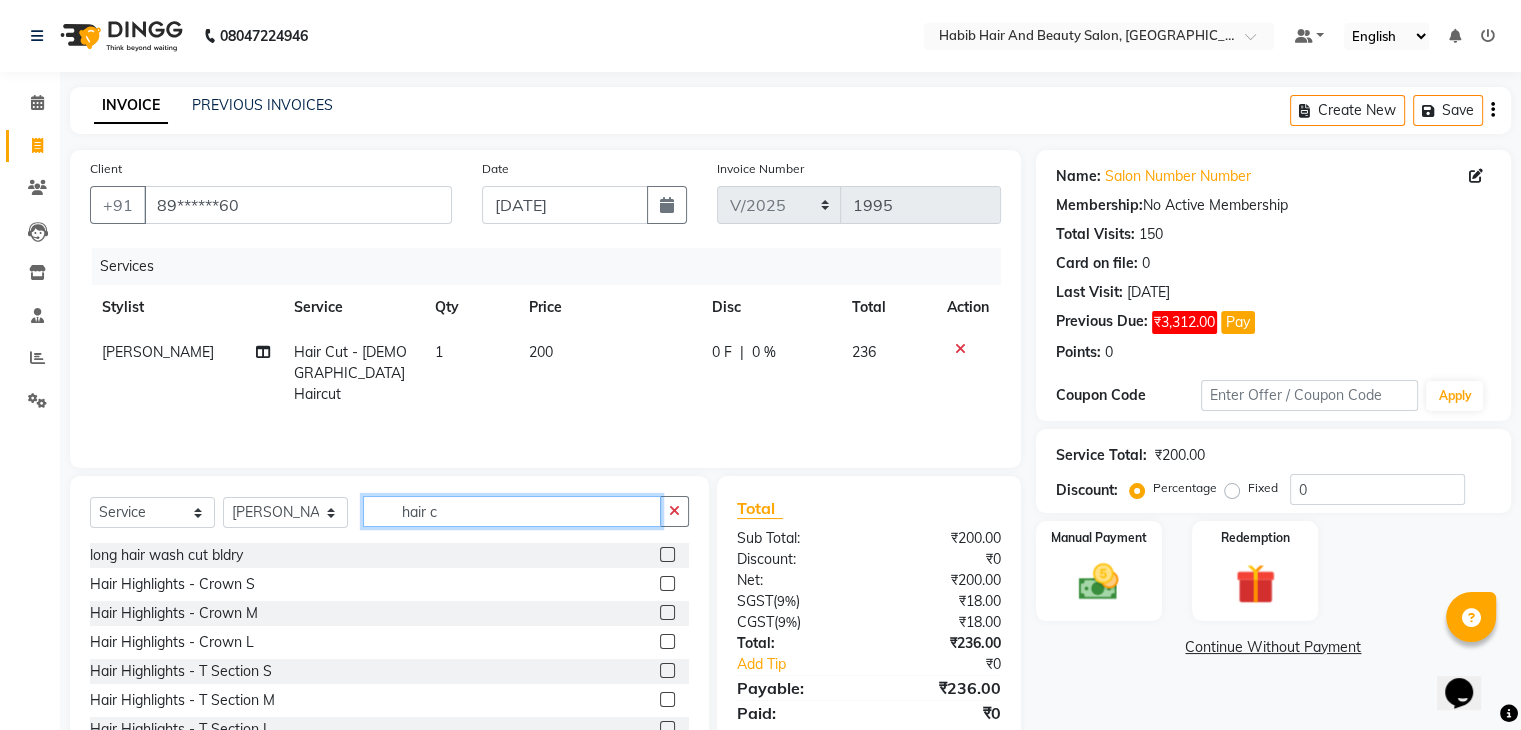 type on "hair c" 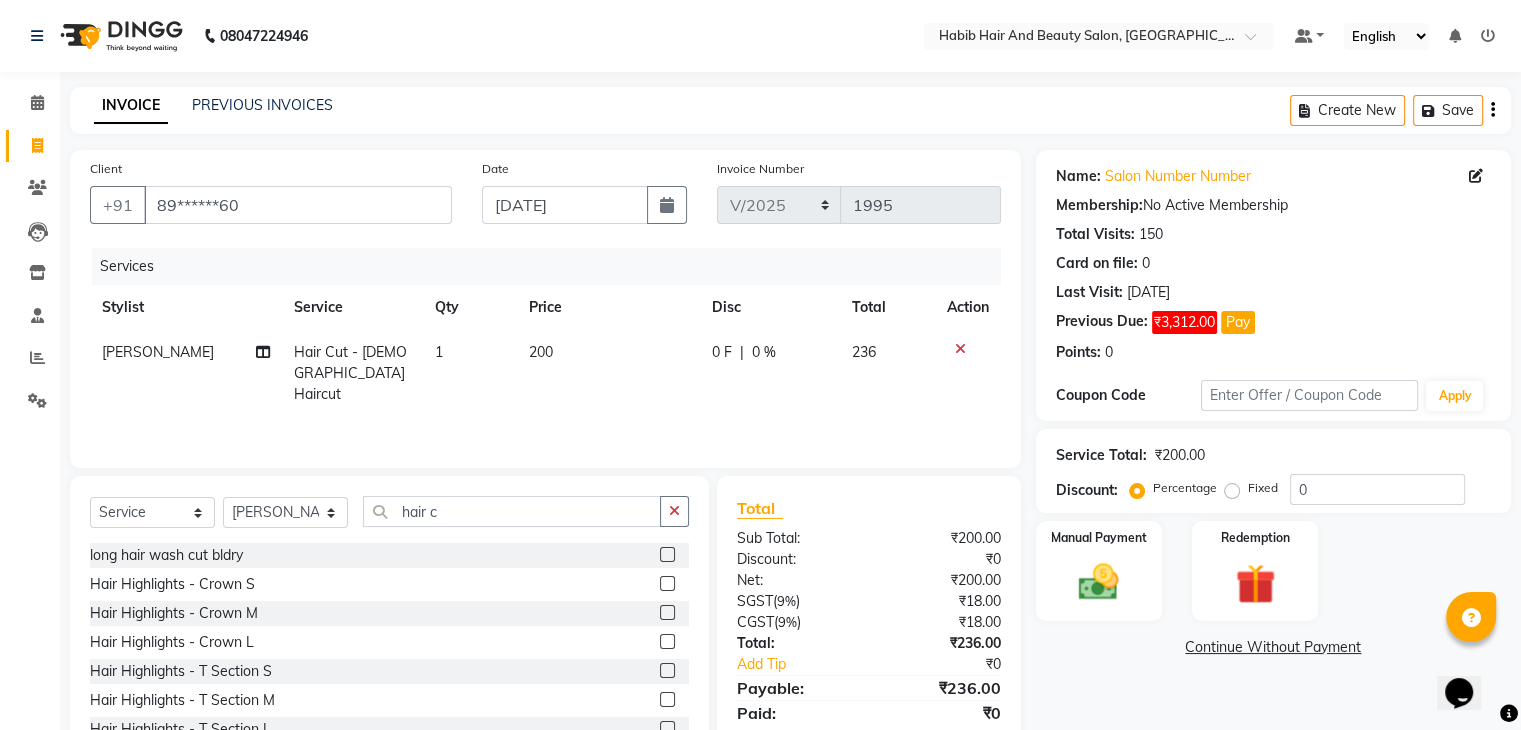 click 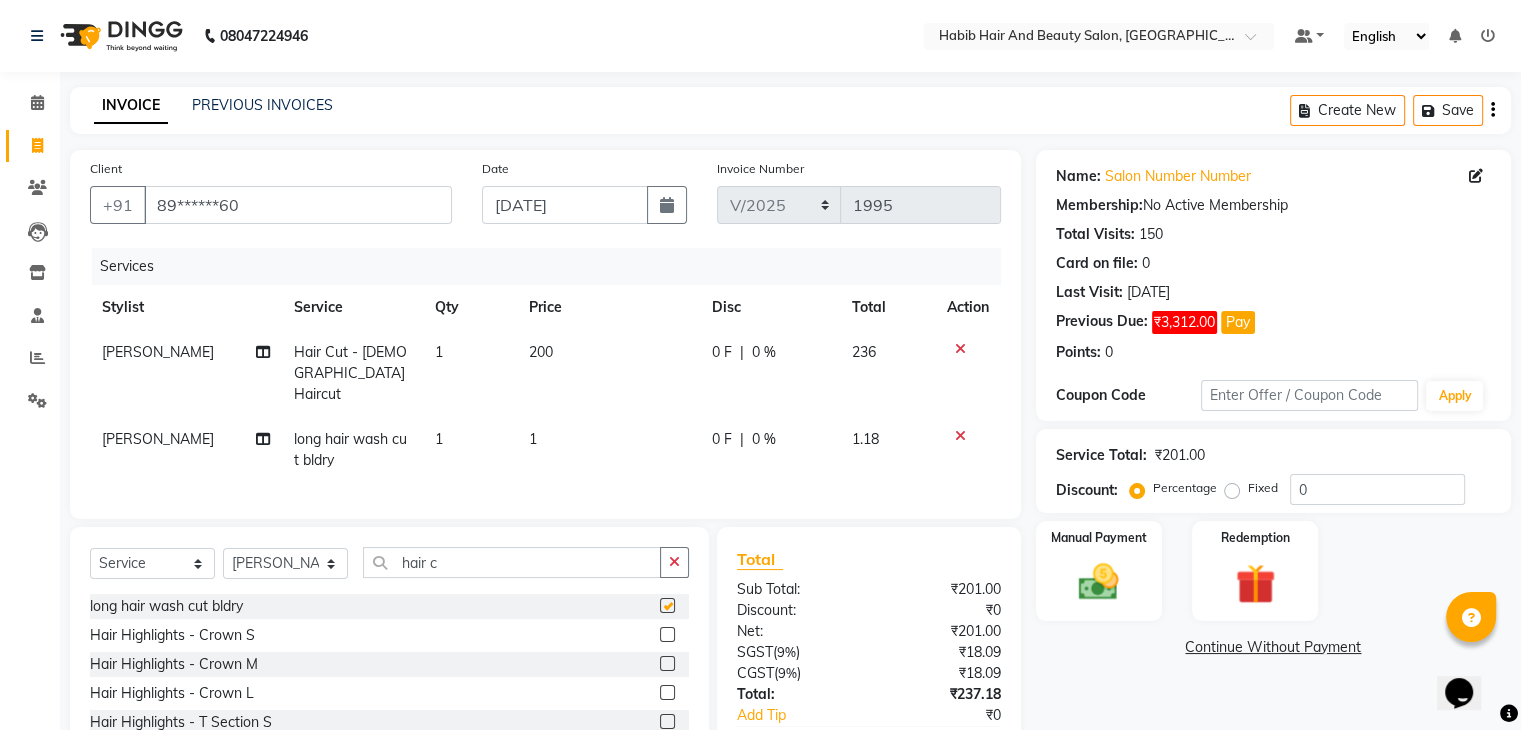 checkbox on "false" 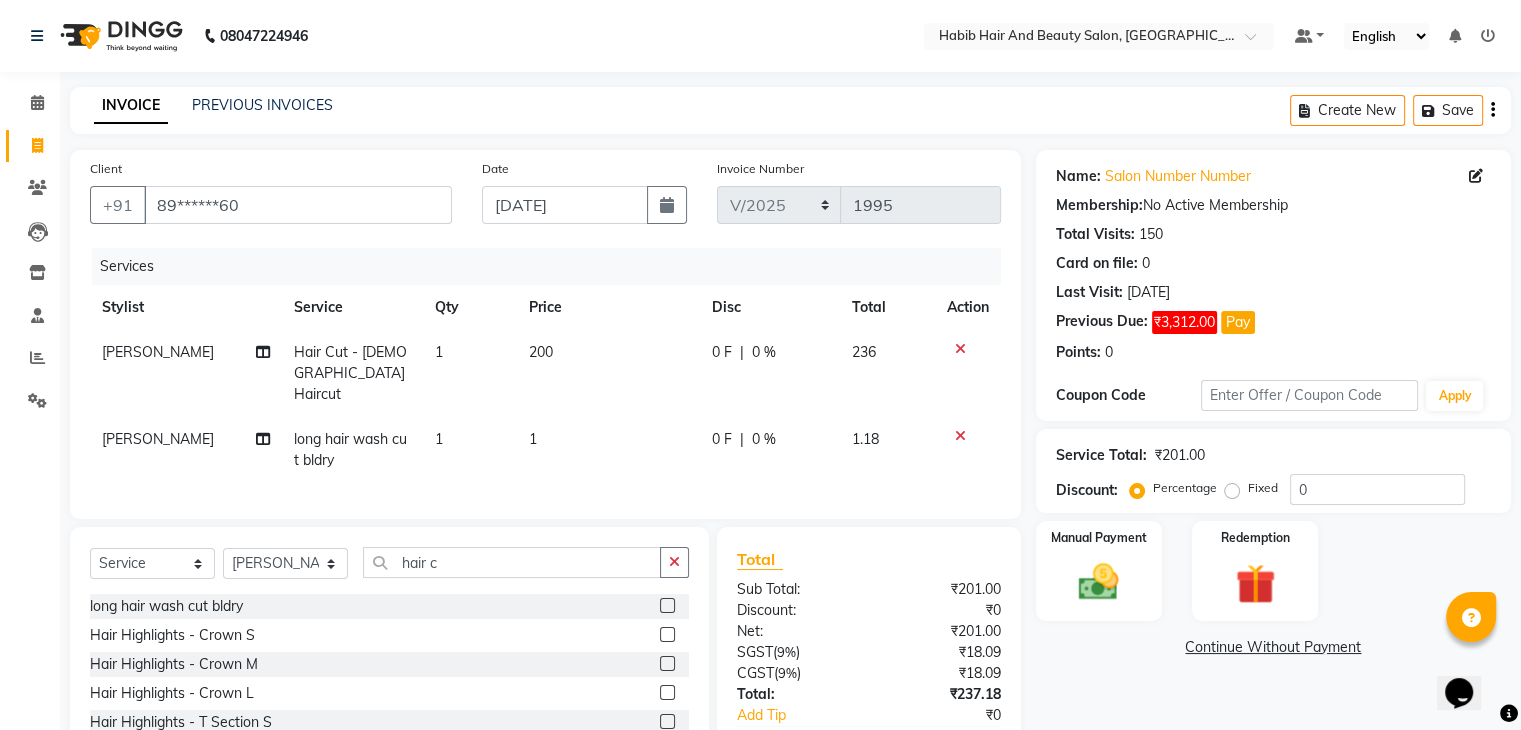 click on "1" 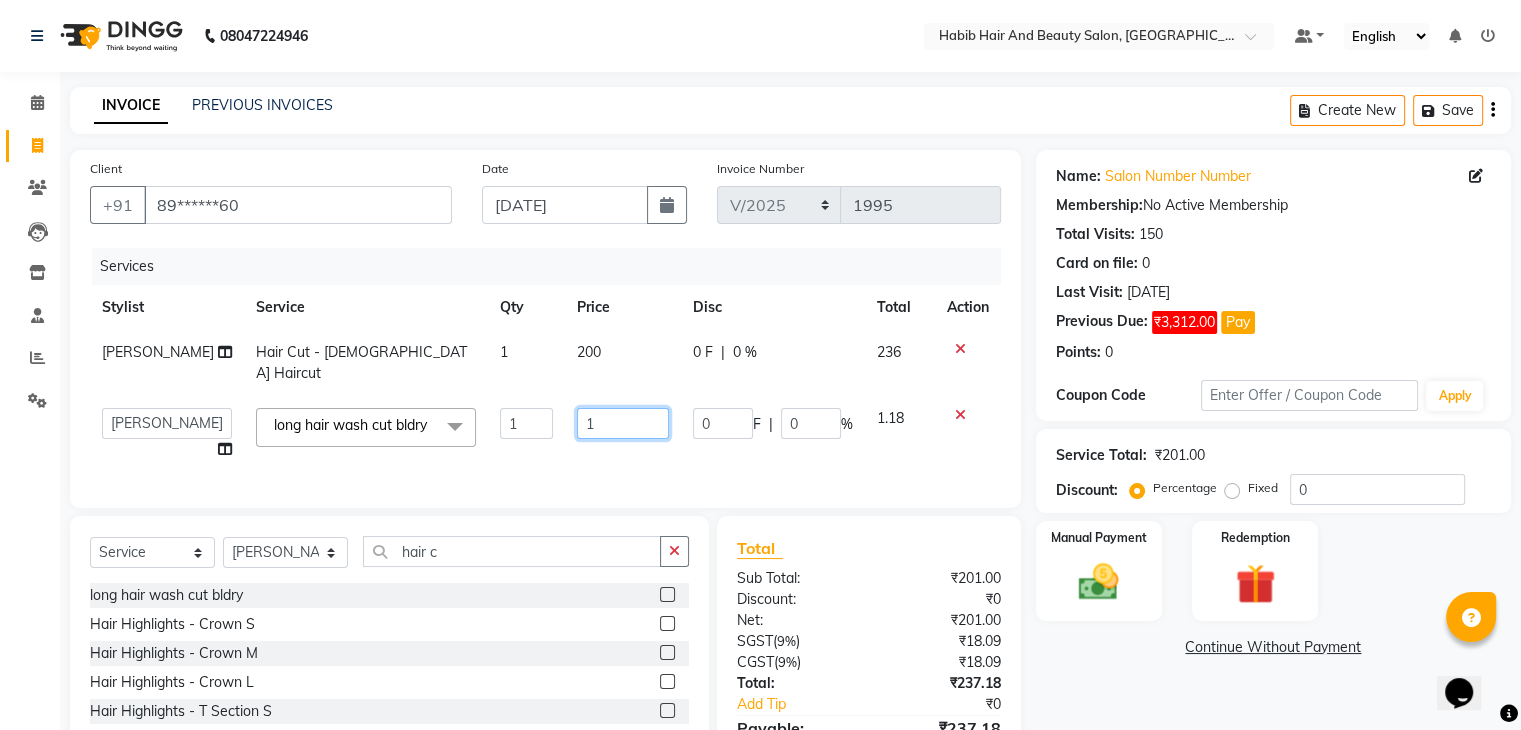 click on "1" 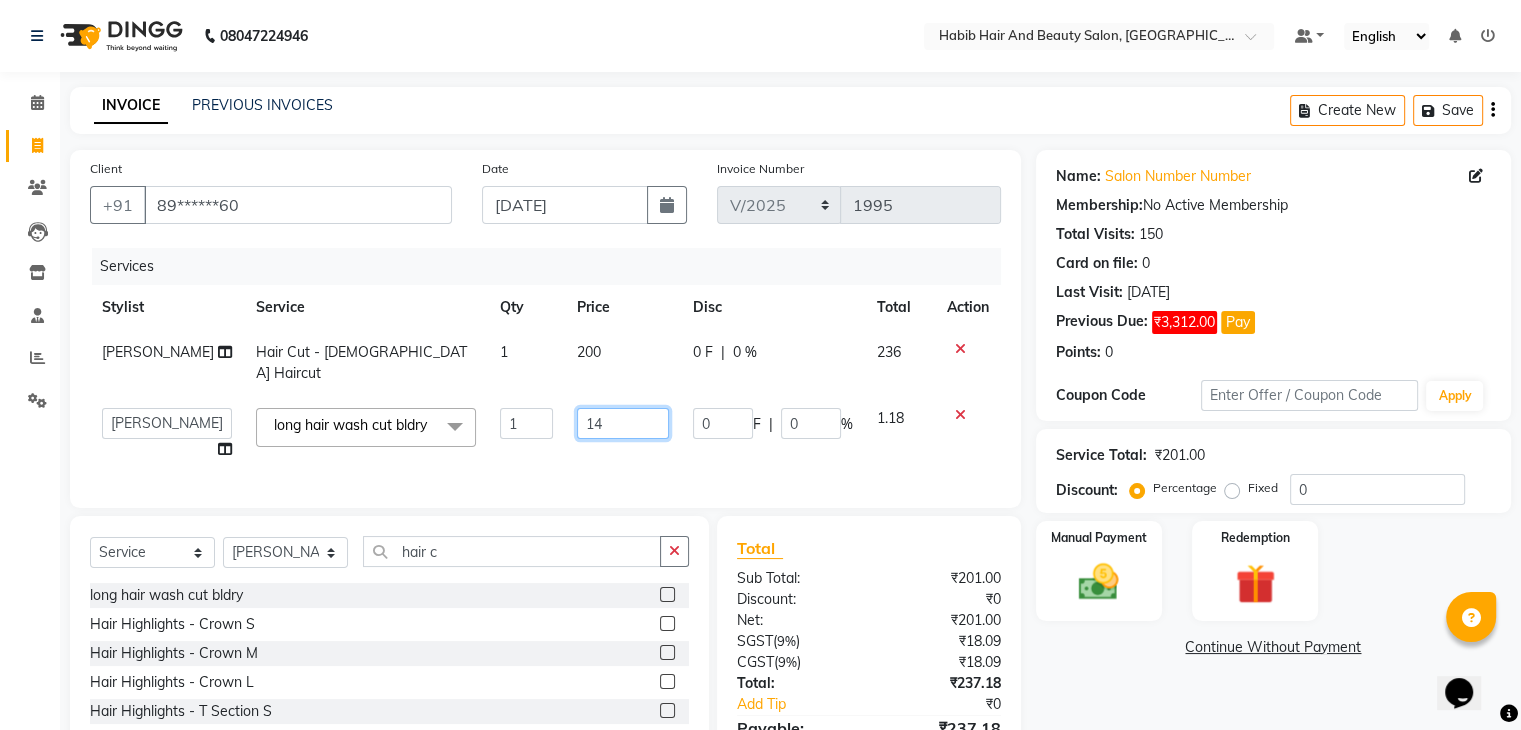 type on "1" 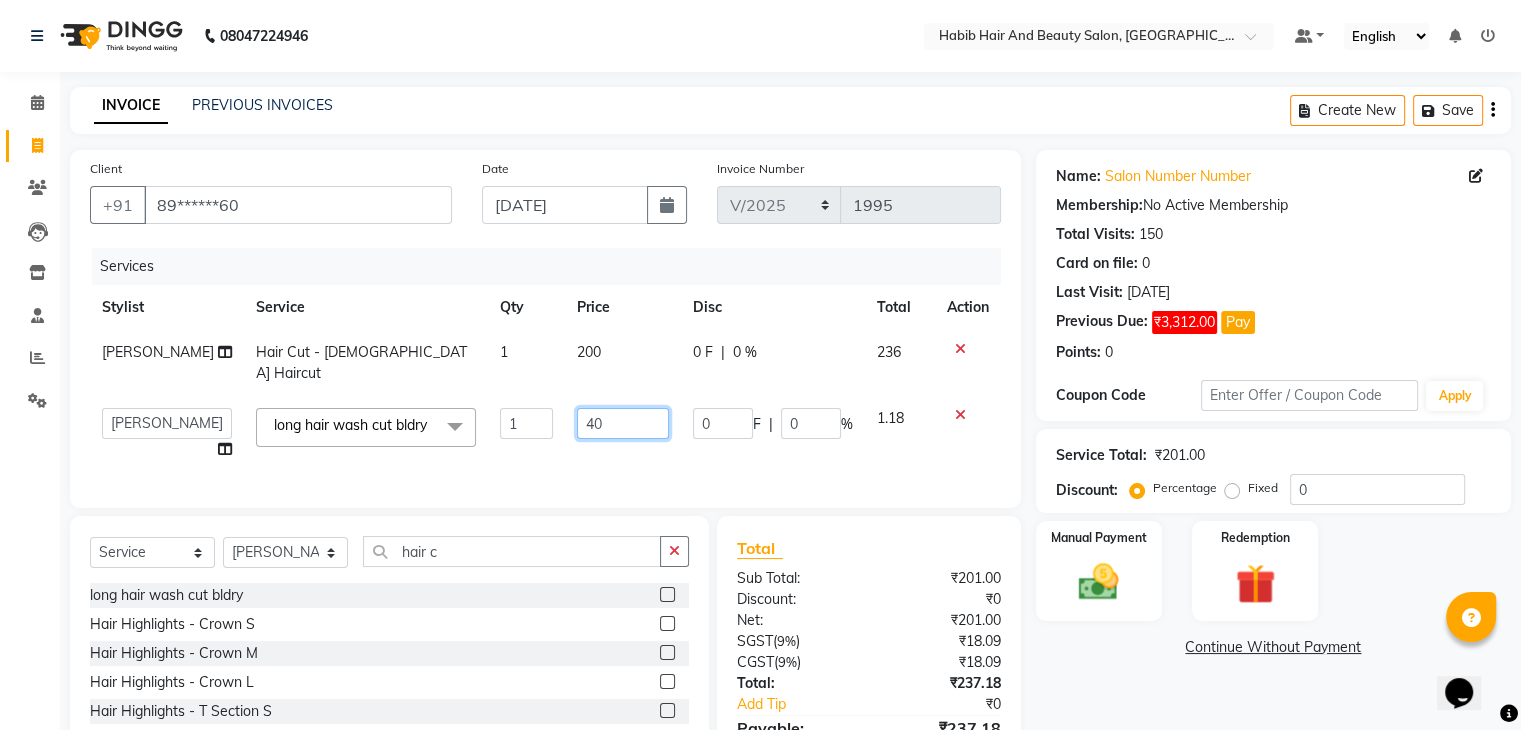 type on "400" 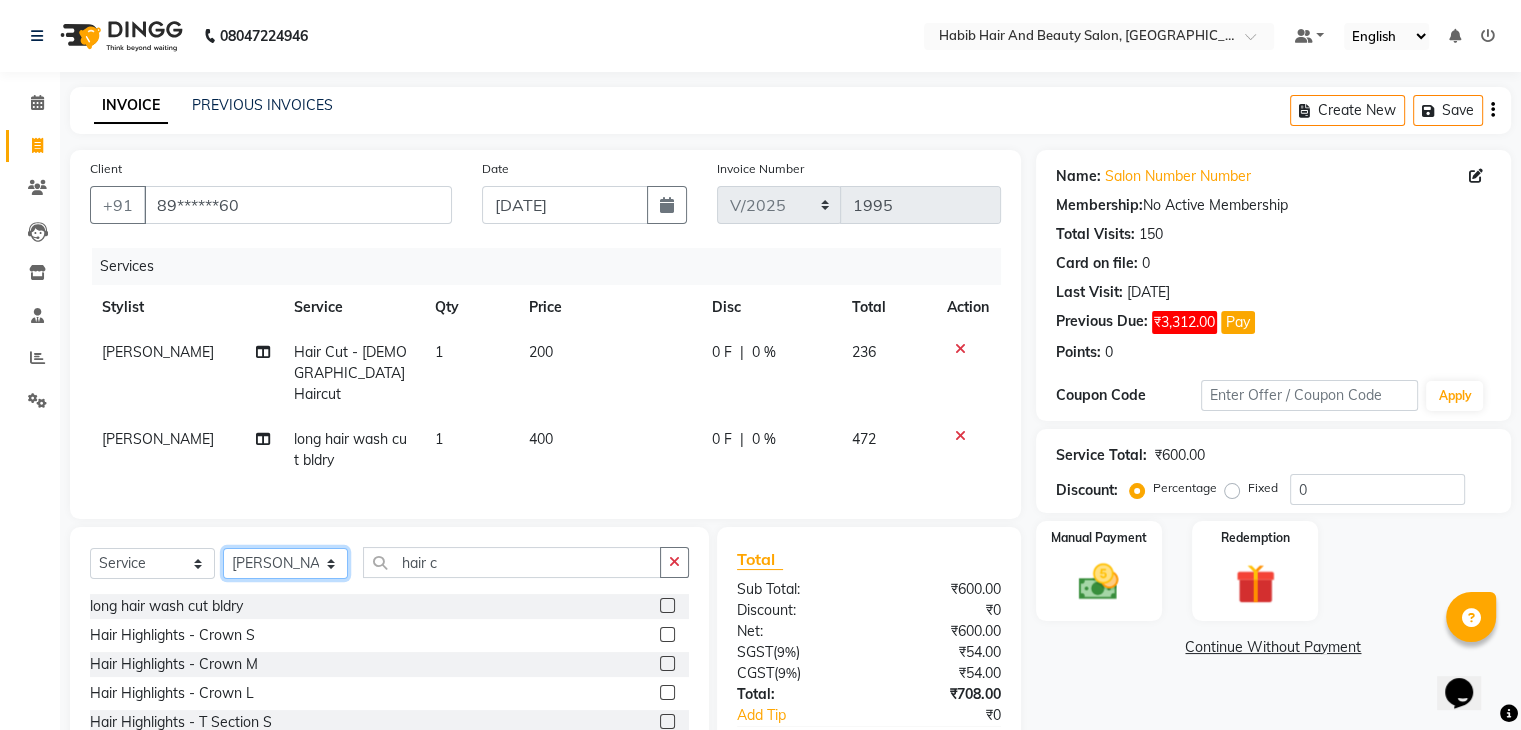 click on "Select Stylist [PERSON_NAME] Manager [PERSON_NAME] shilpa [PERSON_NAME] Suraj  [PERSON_NAME] [PERSON_NAME]" 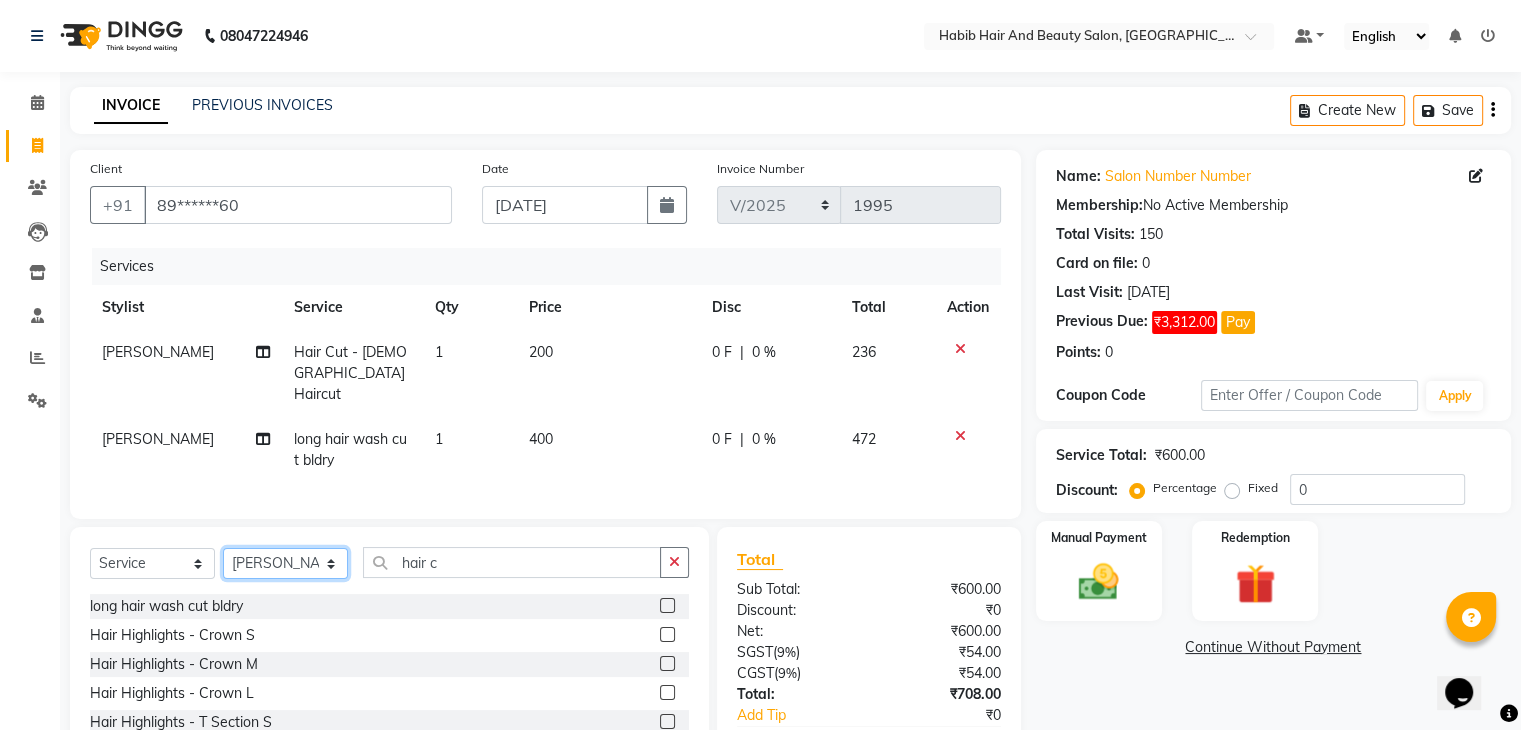 select on "81155" 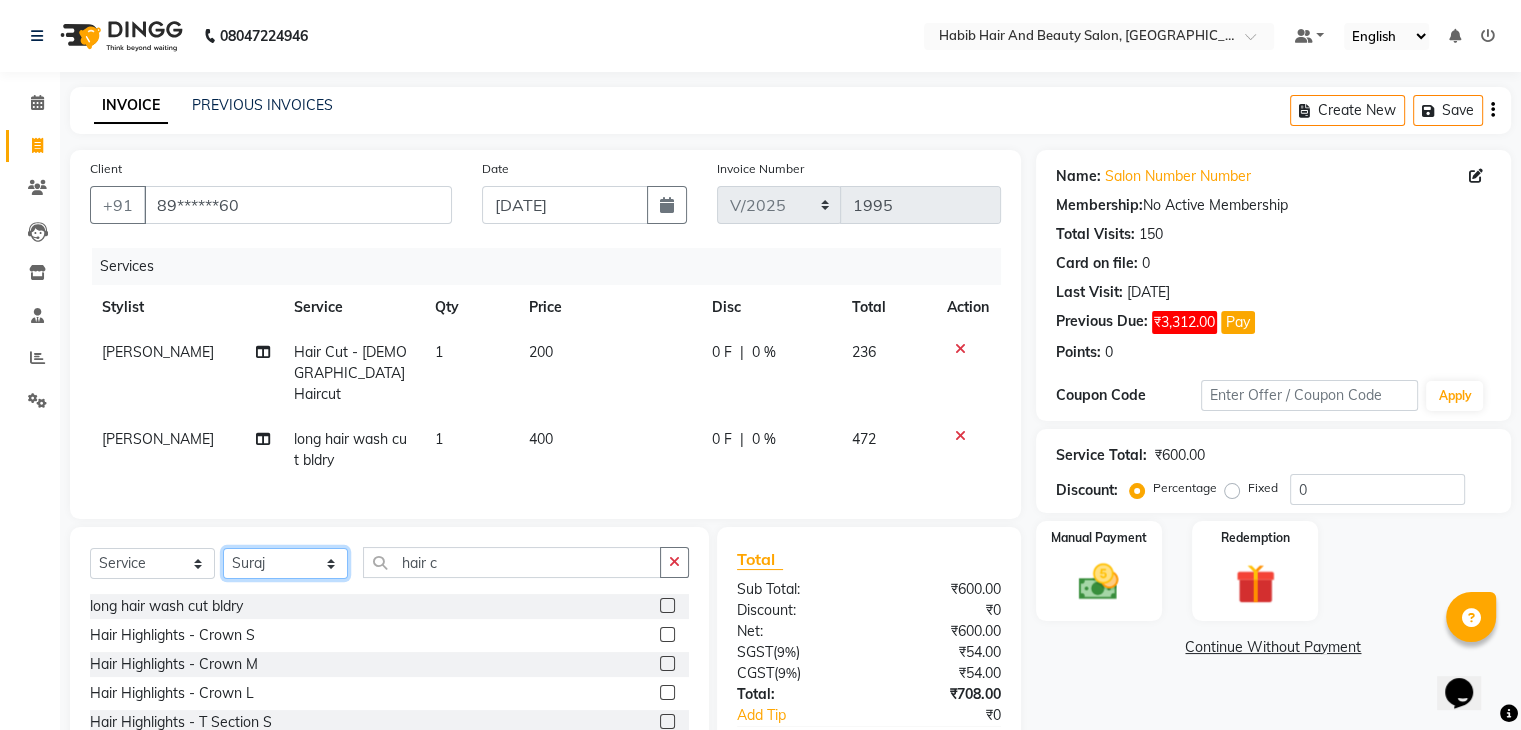 click on "Select Stylist [PERSON_NAME] Manager [PERSON_NAME] shilpa [PERSON_NAME] Suraj  [PERSON_NAME] [PERSON_NAME]" 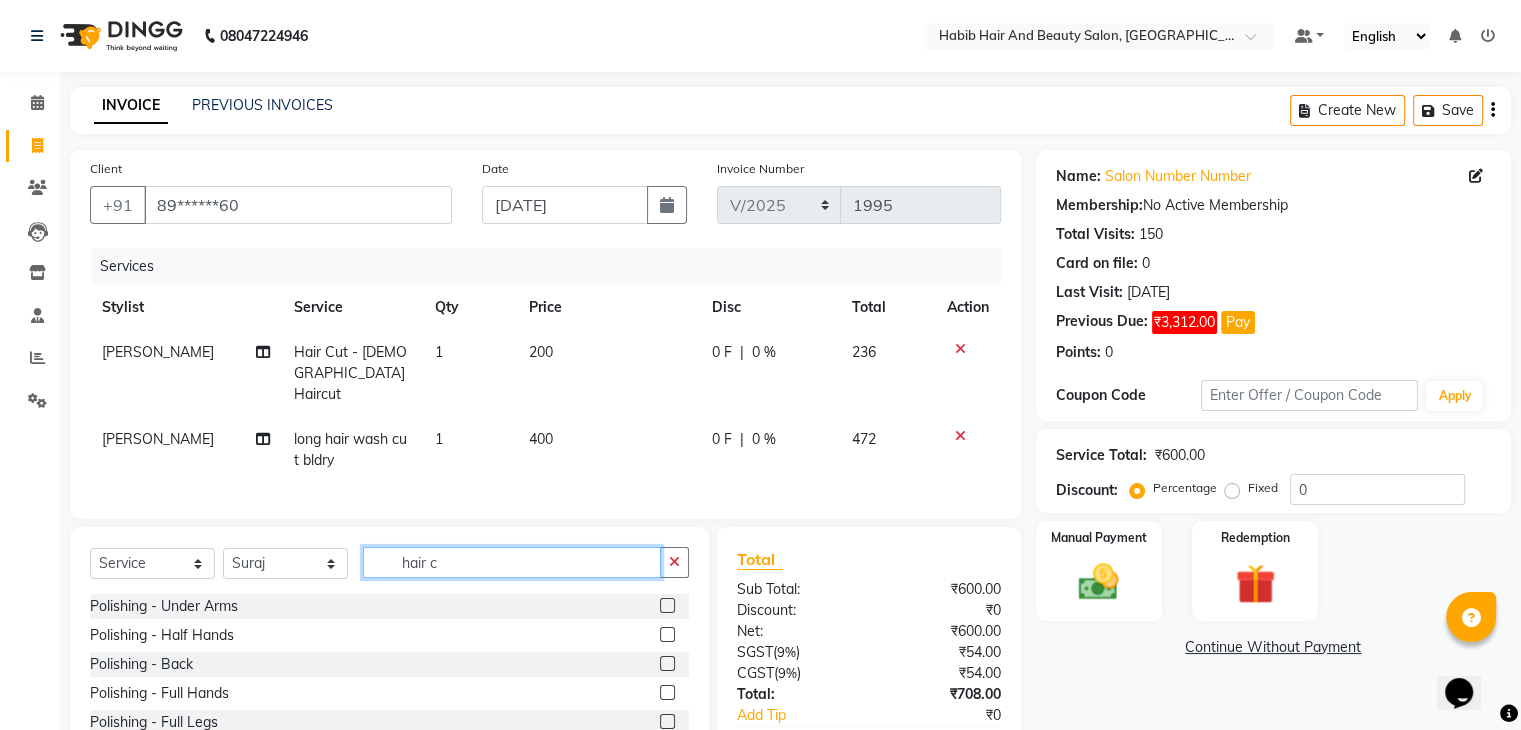 click on "hair c" 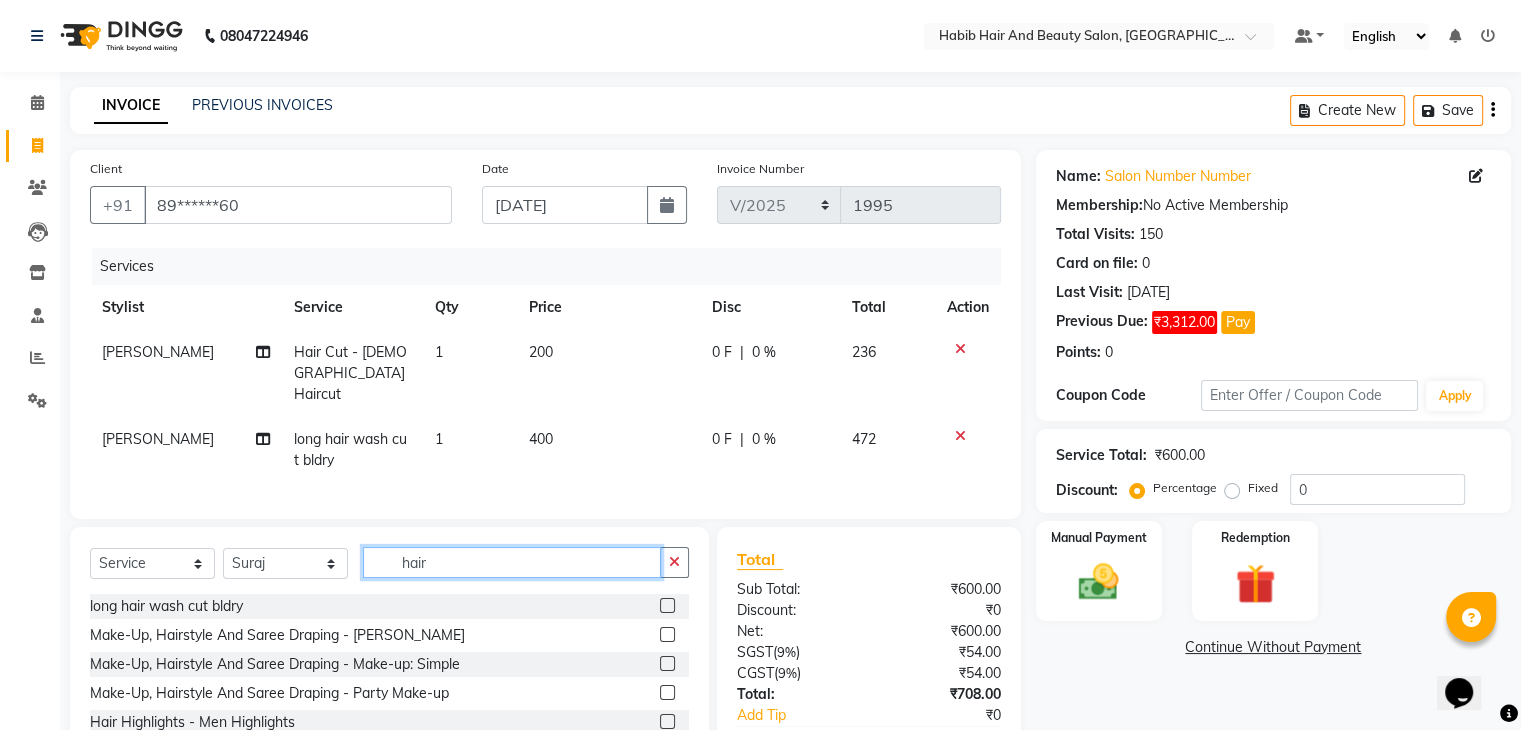 type on "hair" 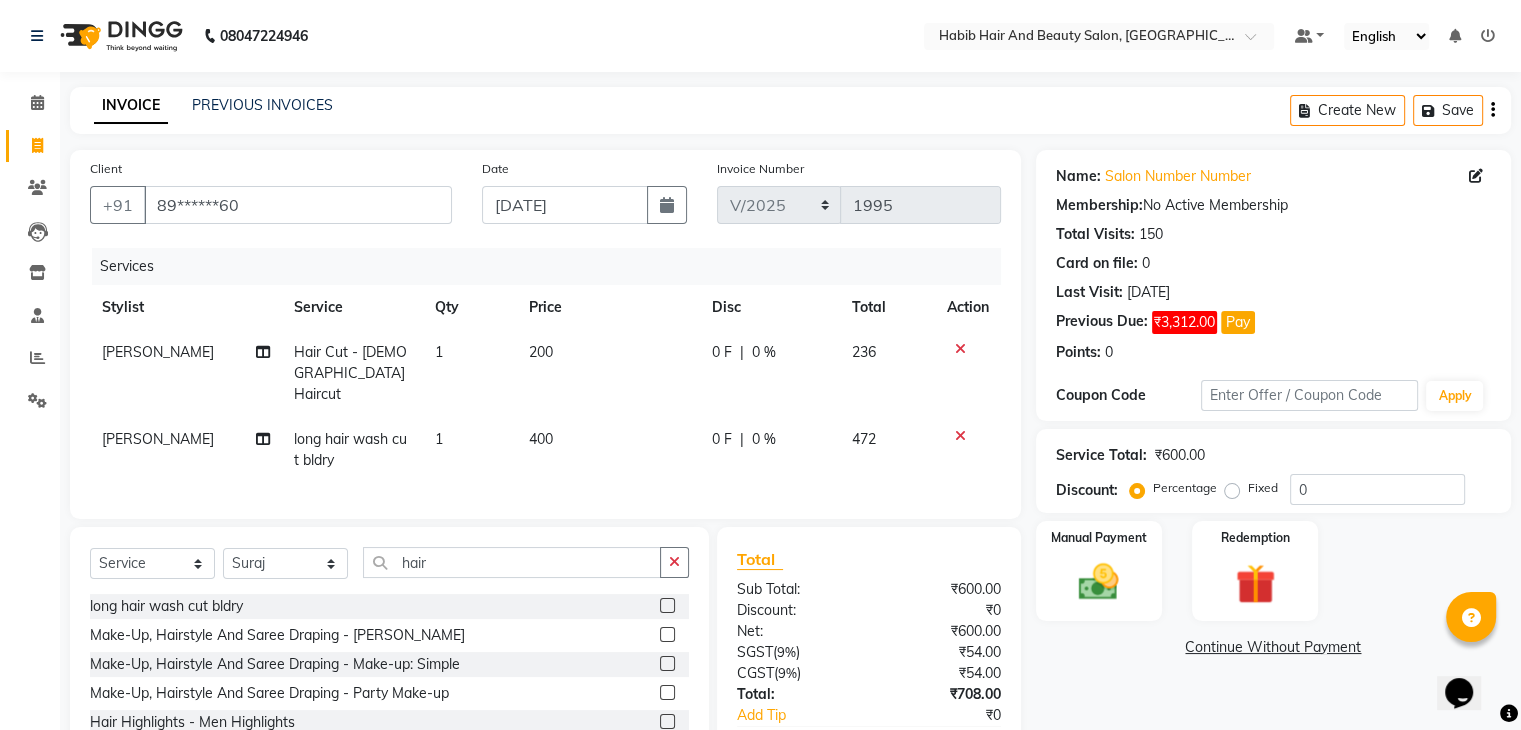 click 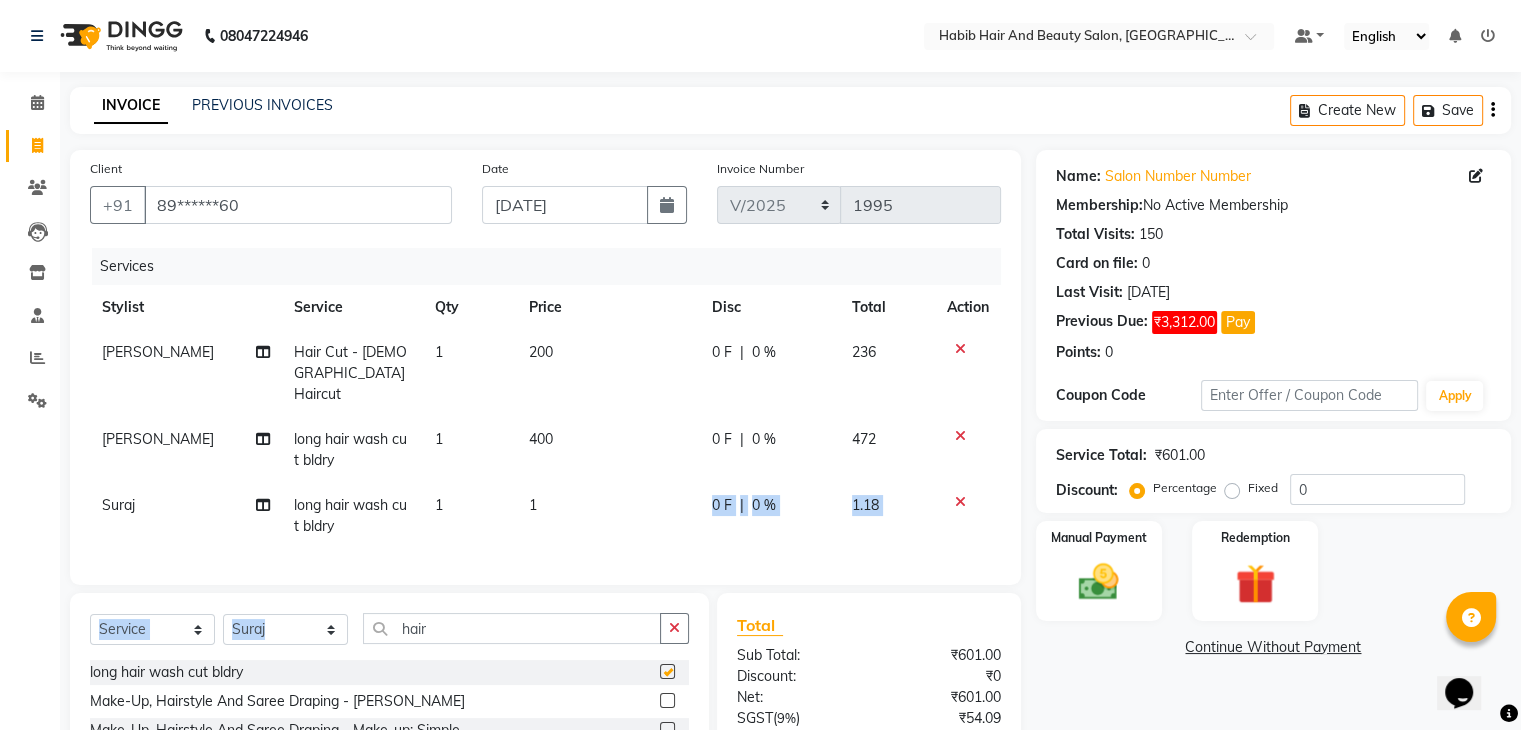 checkbox on "false" 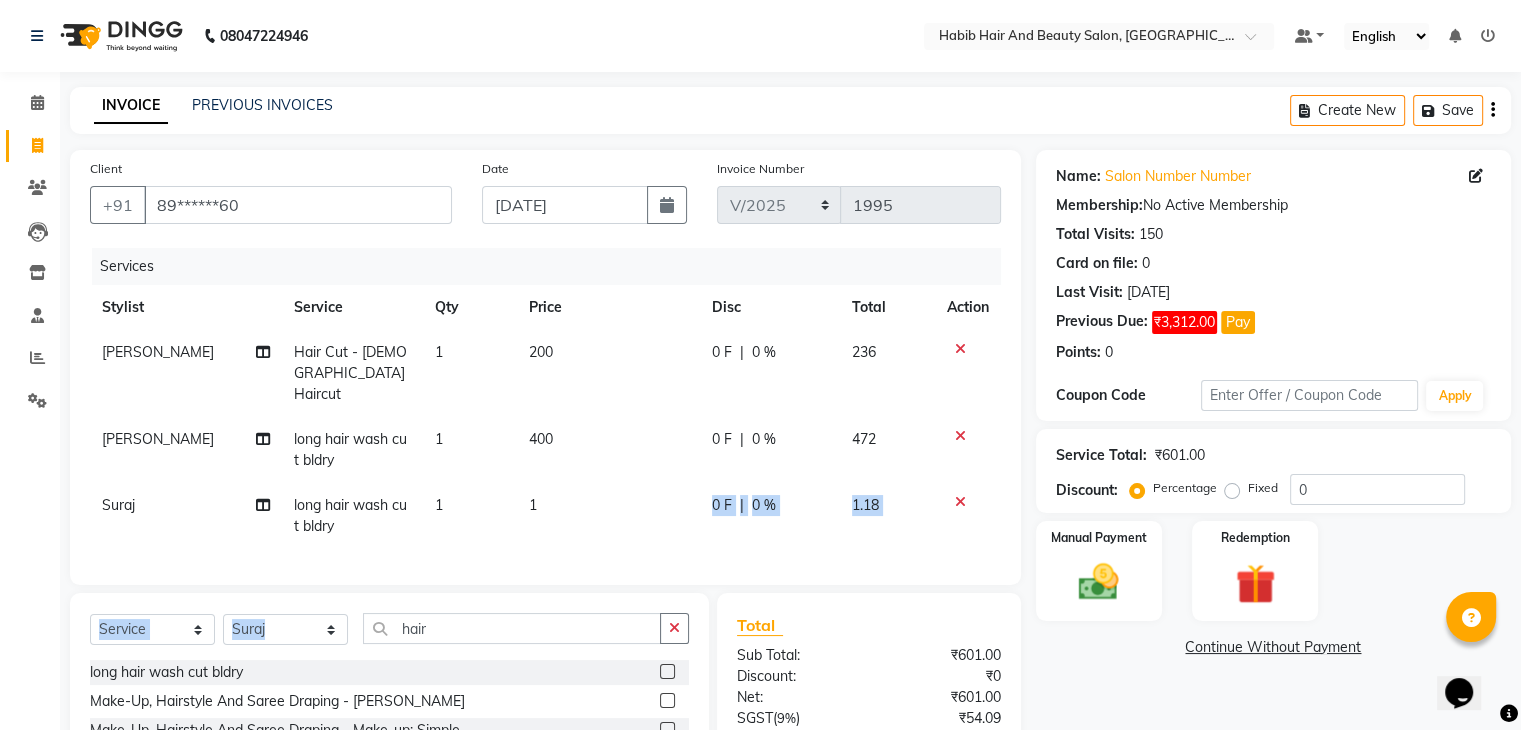 drag, startPoint x: 651, startPoint y: 602, endPoint x: 551, endPoint y: 484, distance: 154.67384 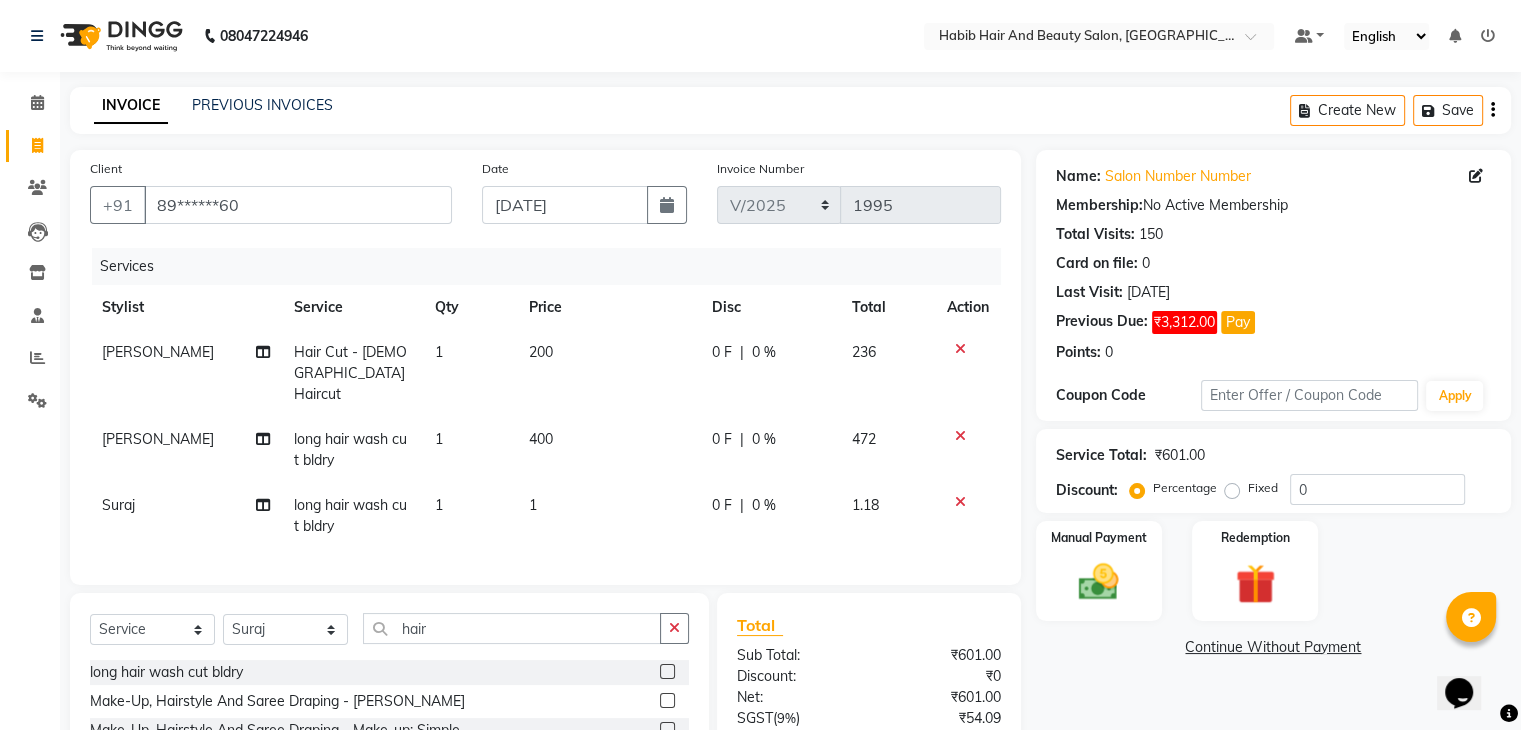 select on "81155" 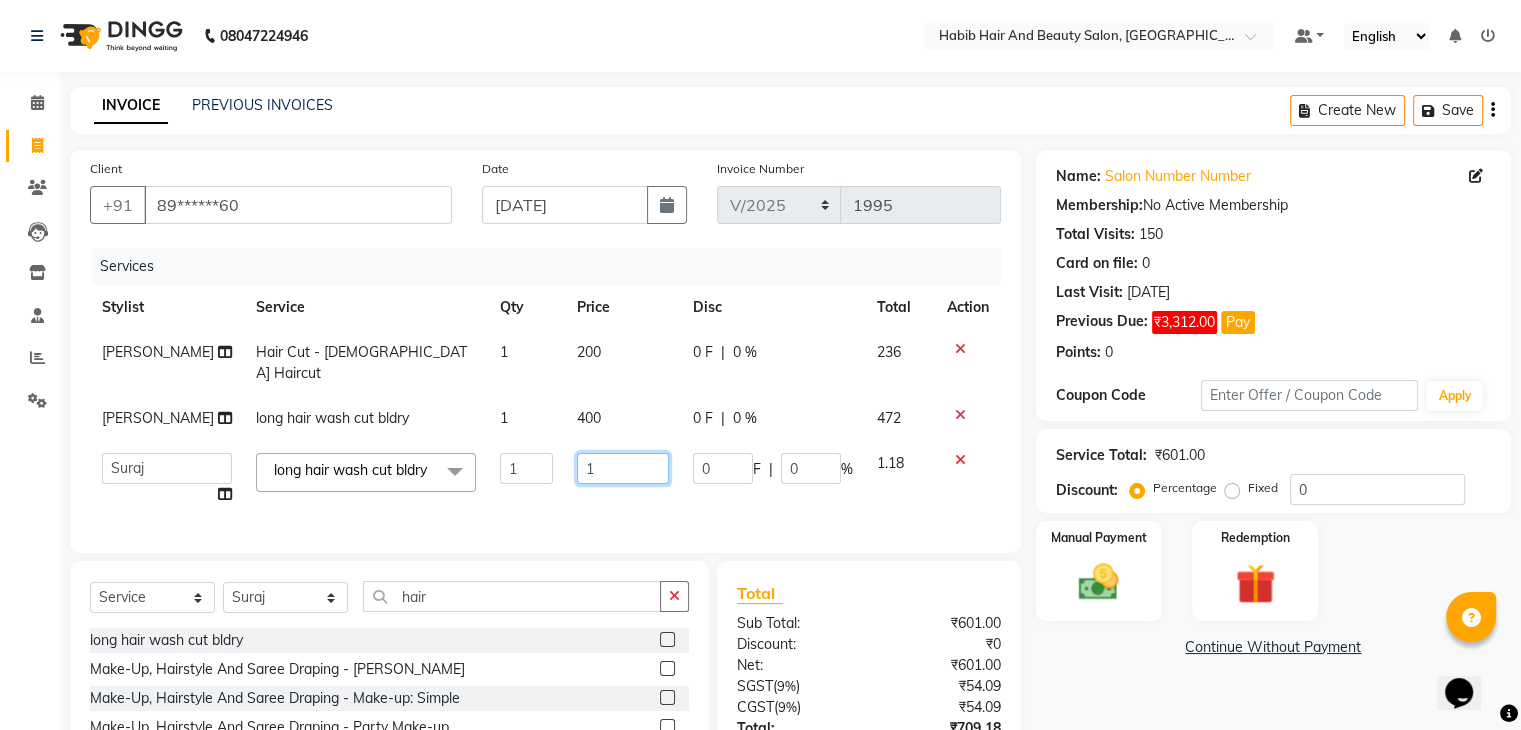 click on "1" 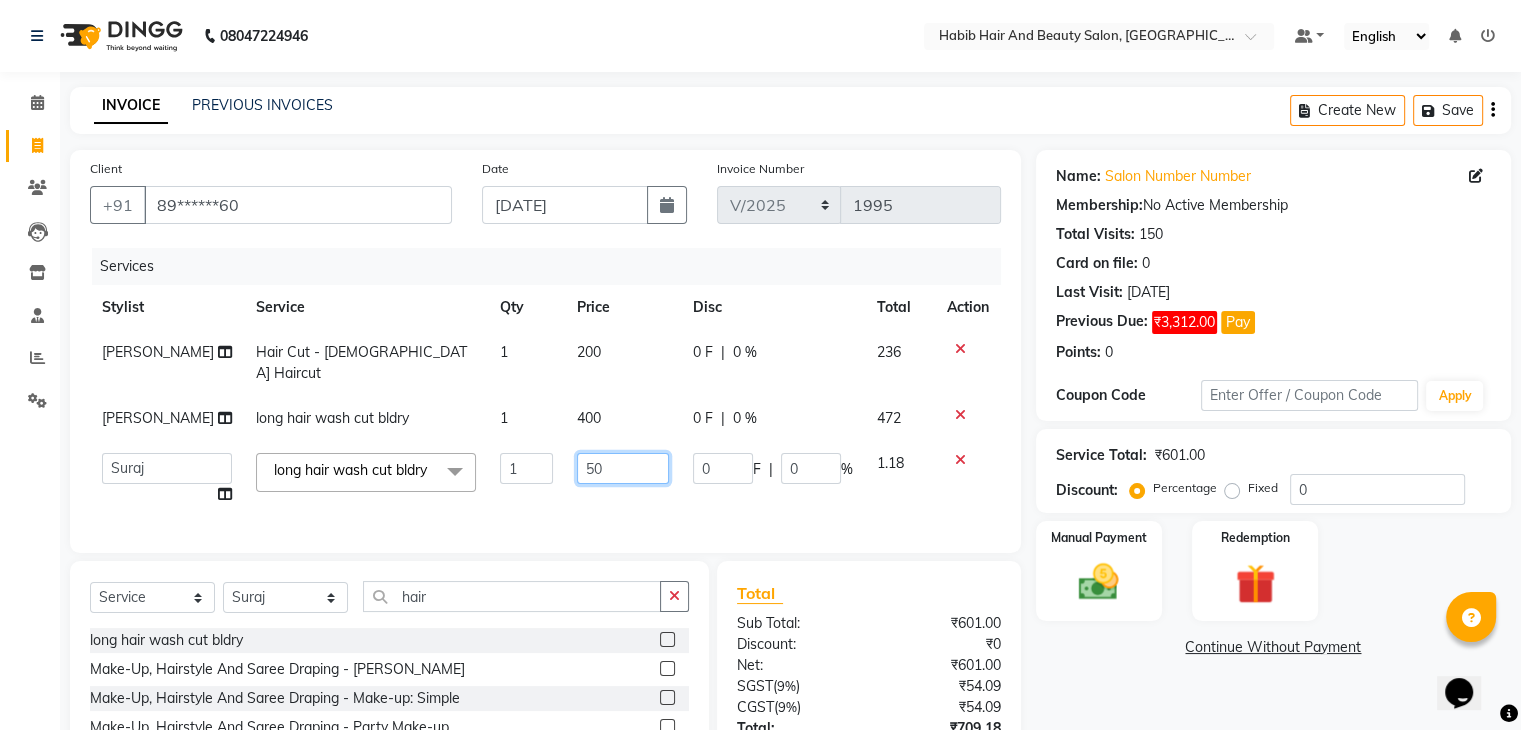 type on "500" 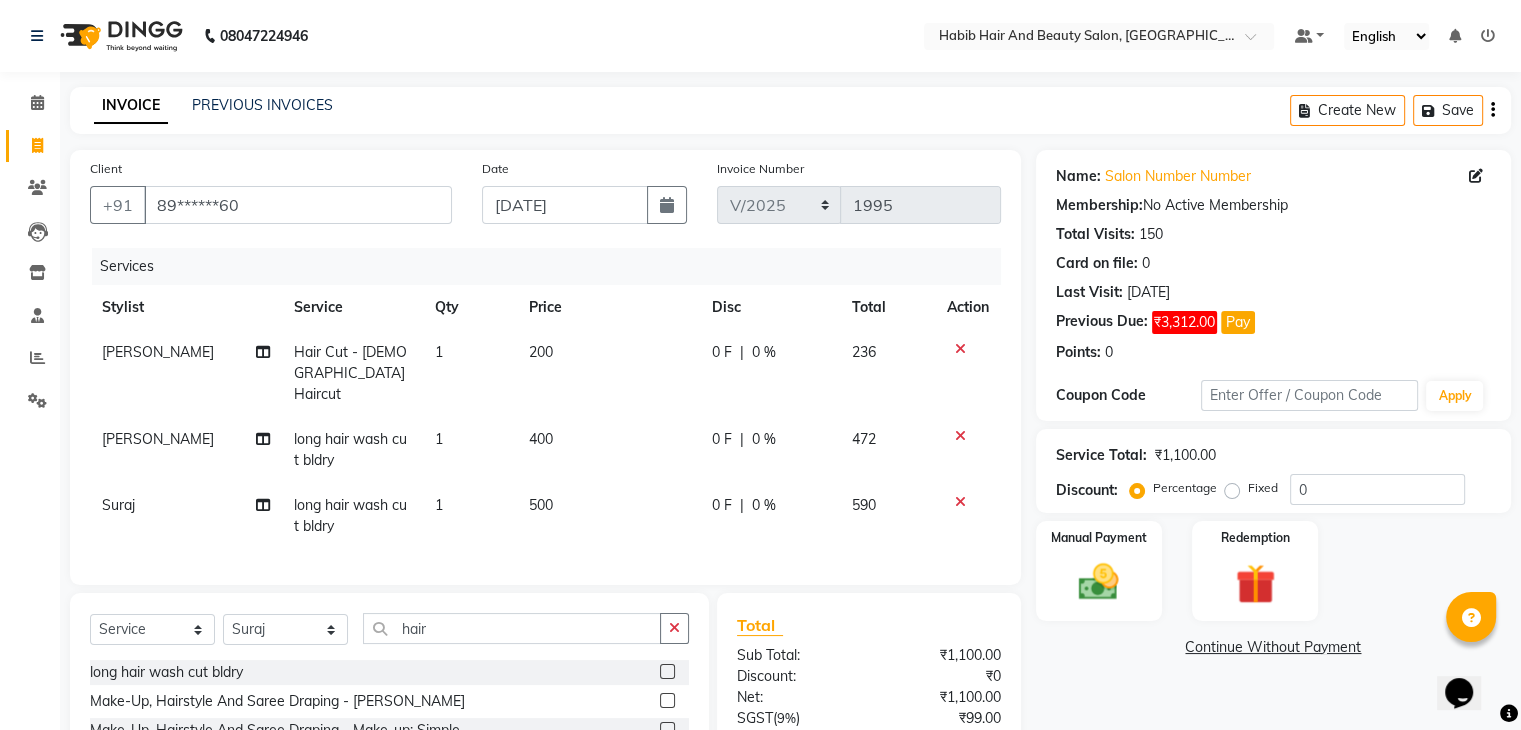 click on "Name: Salon Number Number Membership:  No Active Membership  Total Visits:  150 Card on file:  0 Last Visit:   [DATE] Previous Due:  ₹3,312.00 Pay Points:   0  Coupon Code Apply Service Total:  ₹1,100.00  Discount:  Percentage   Fixed  0 Manual Payment Redemption  Continue Without Payment" 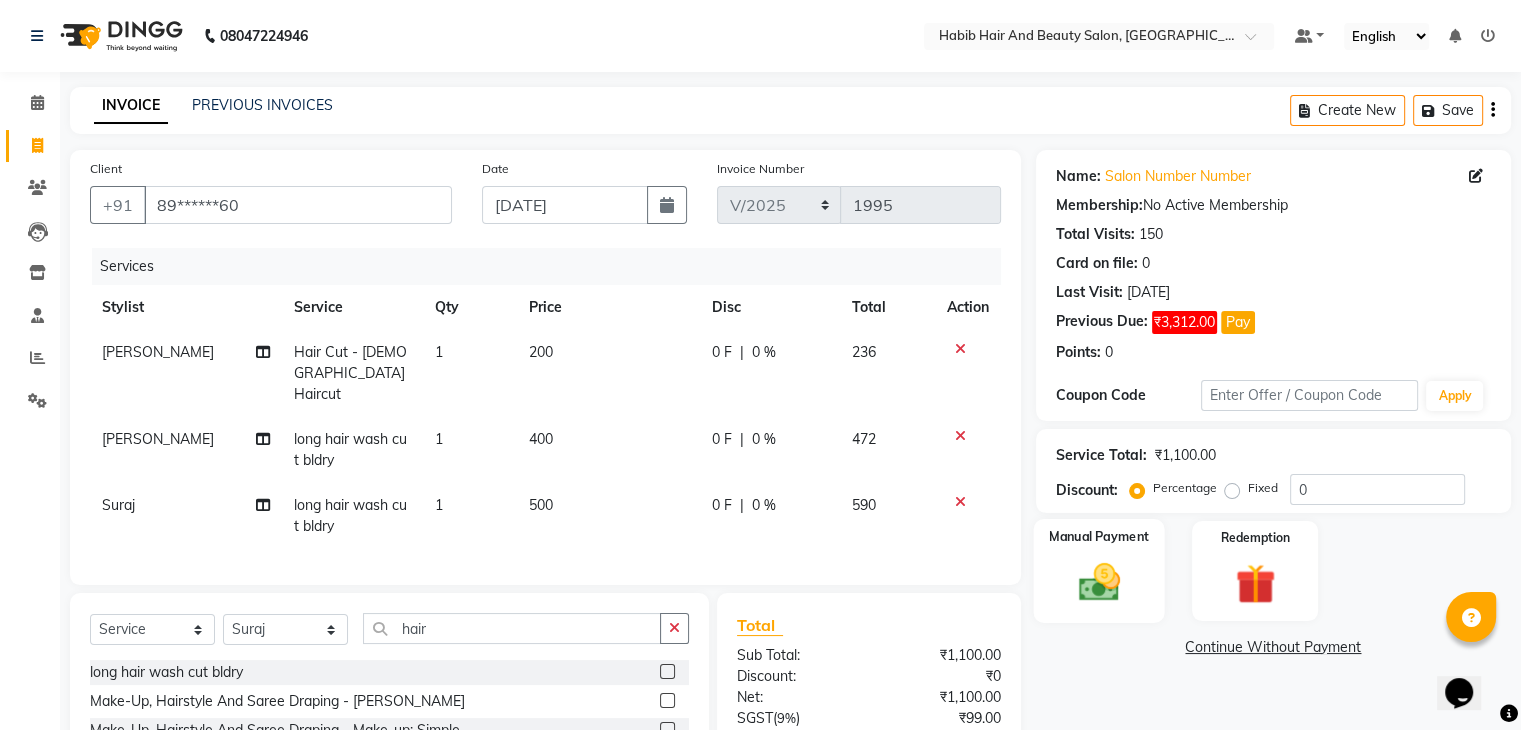 click on "Manual Payment" 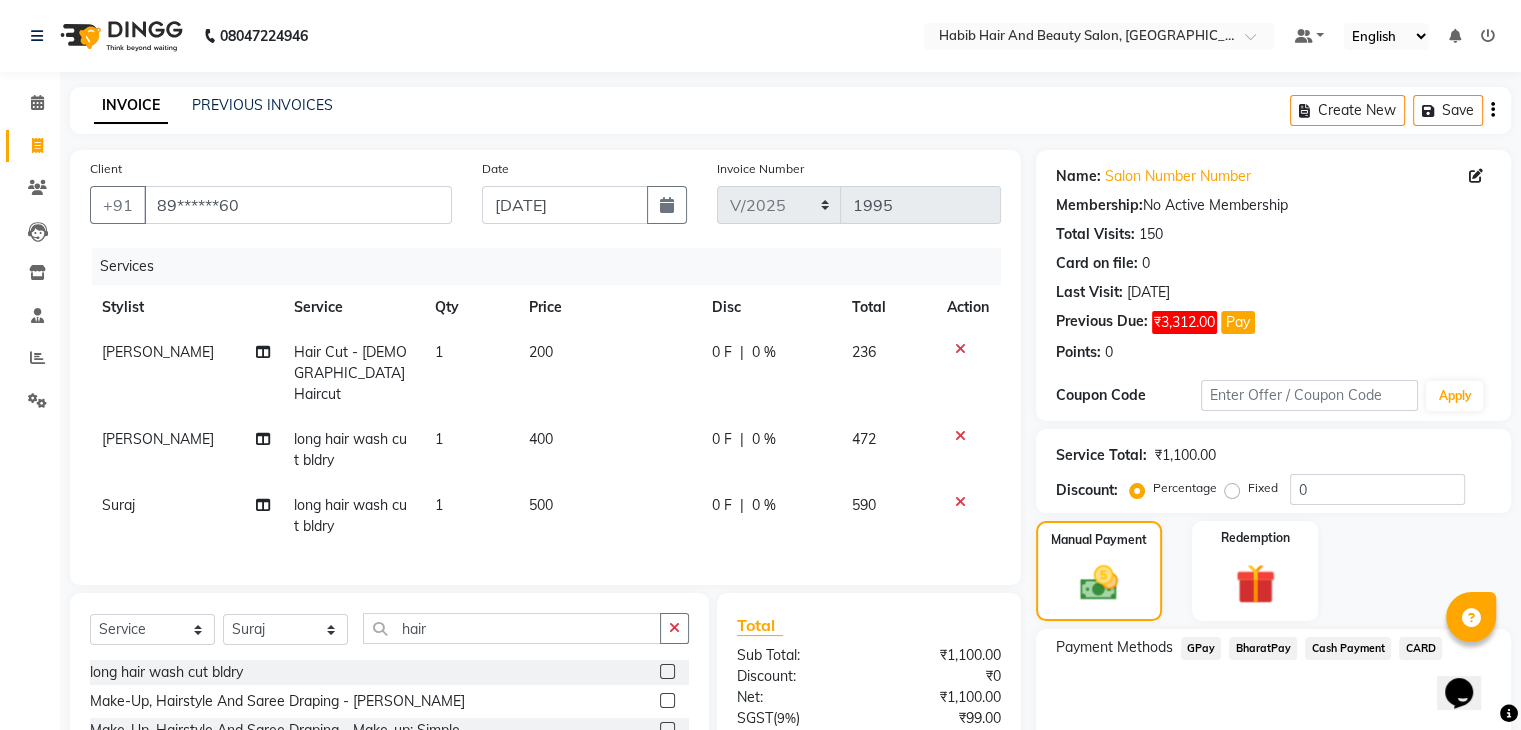 click on "CARD" 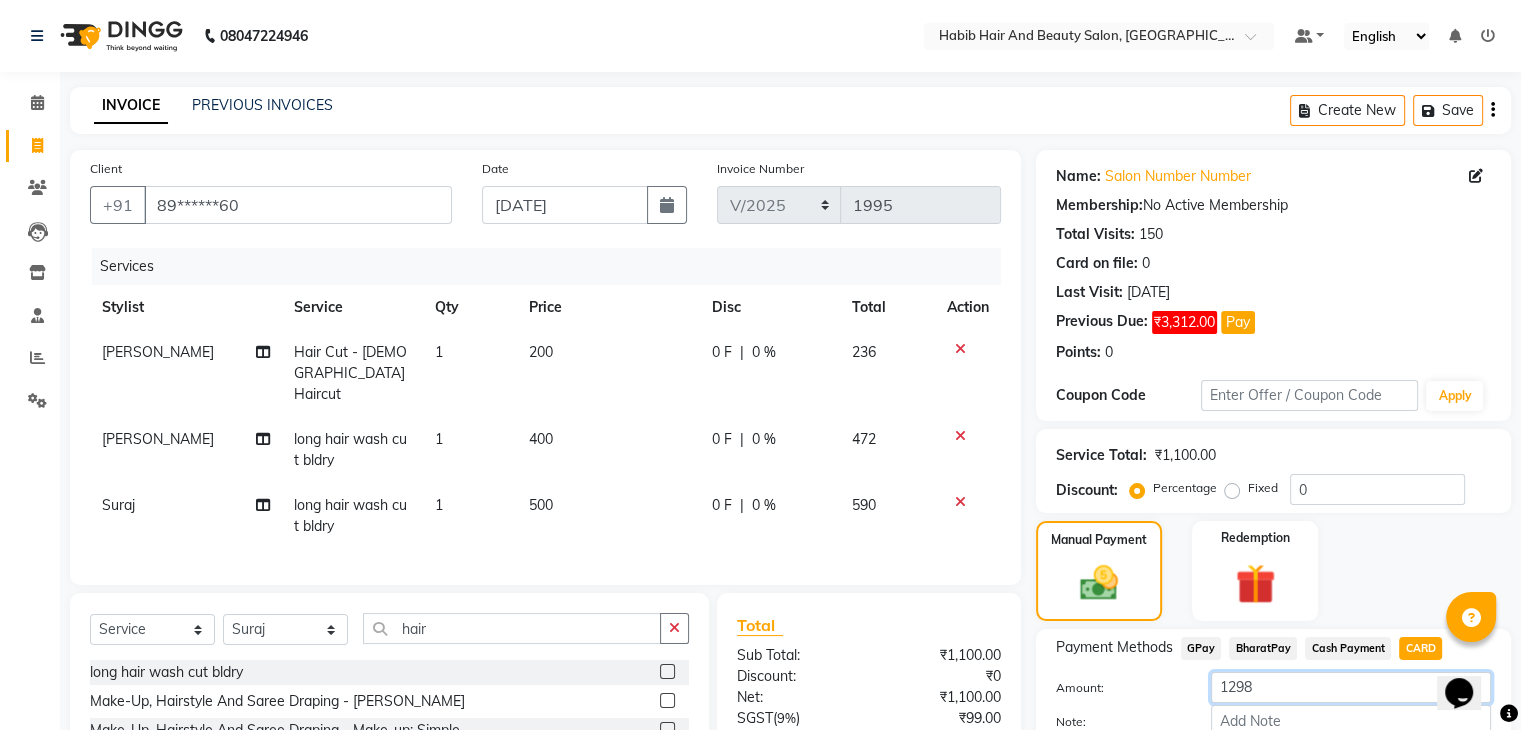 click on "1298" 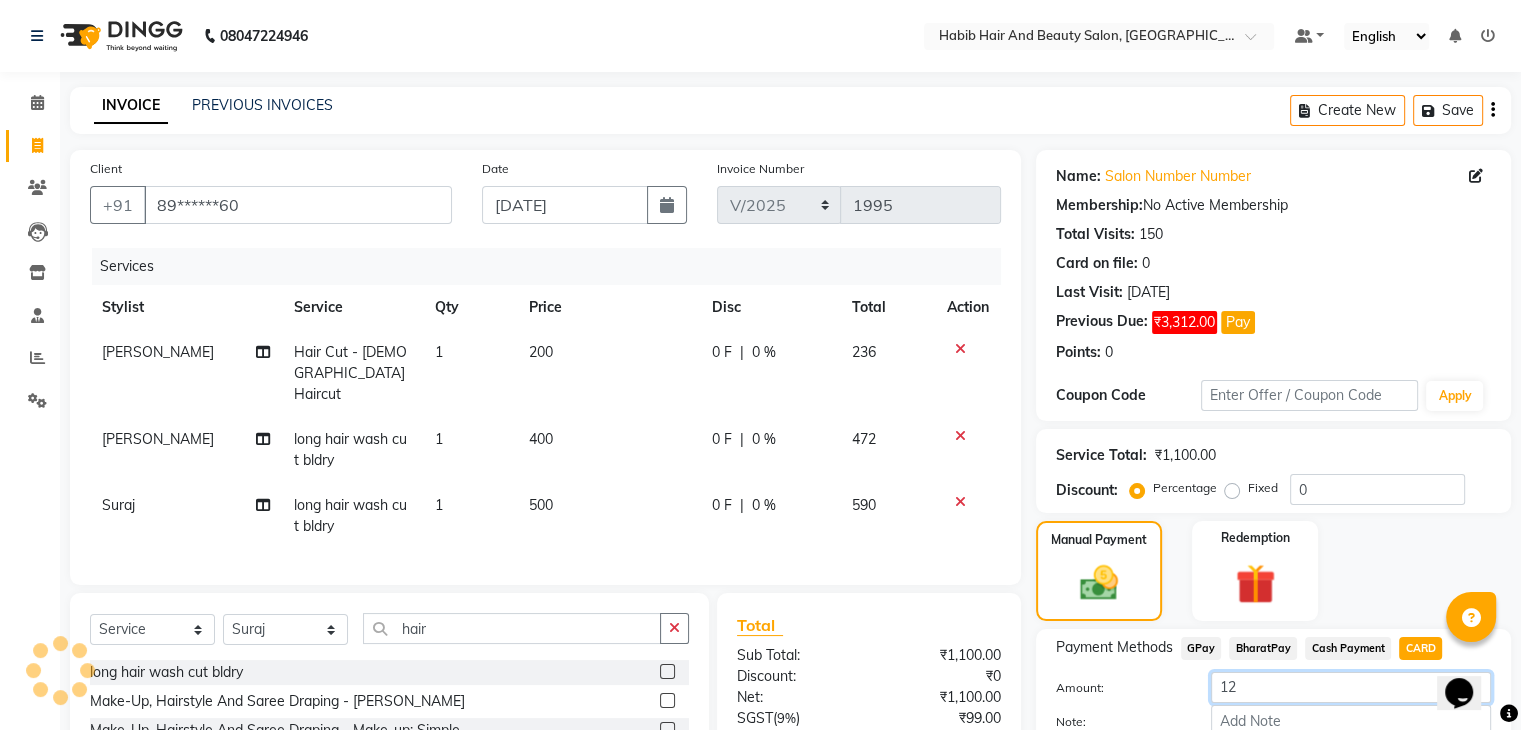 type on "1" 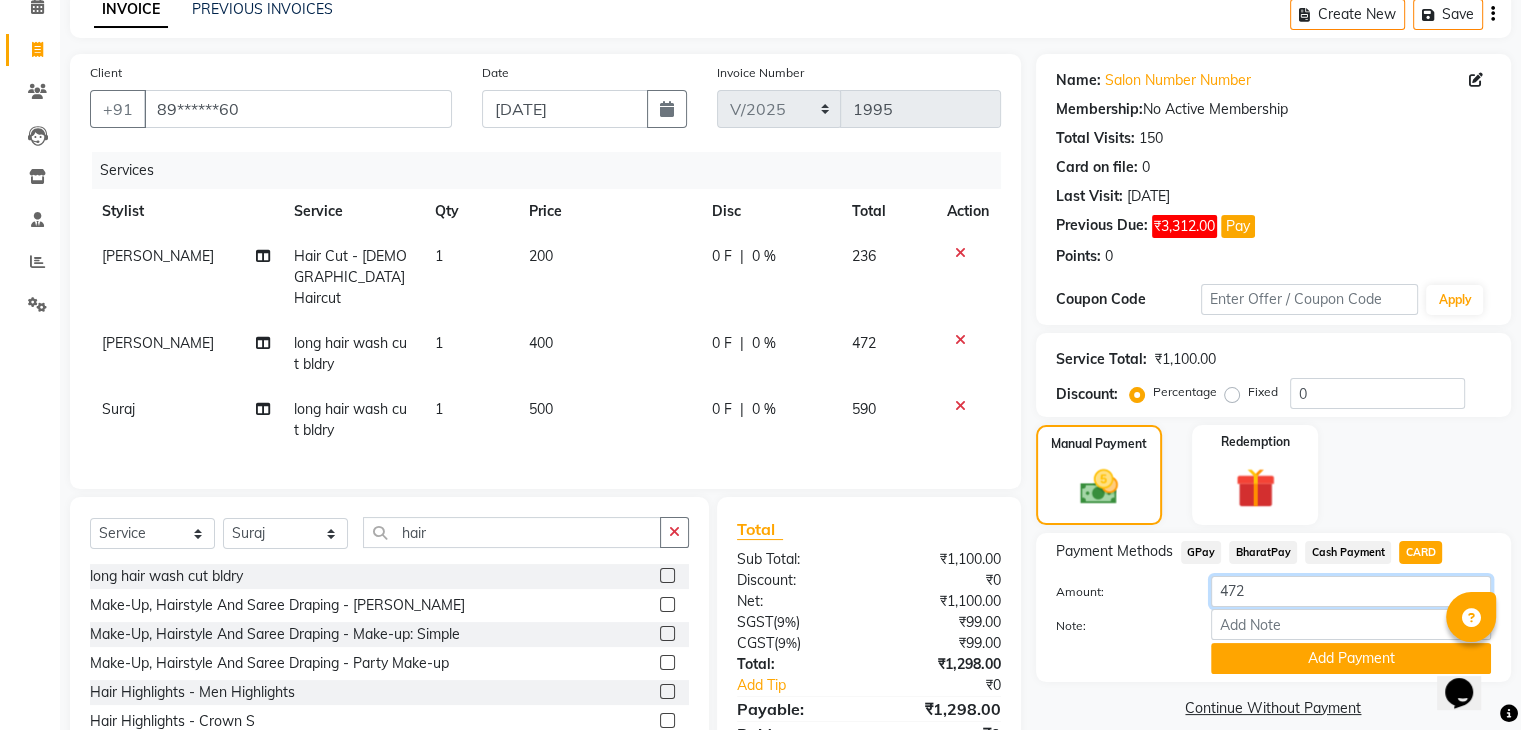 scroll, scrollTop: 183, scrollLeft: 0, axis: vertical 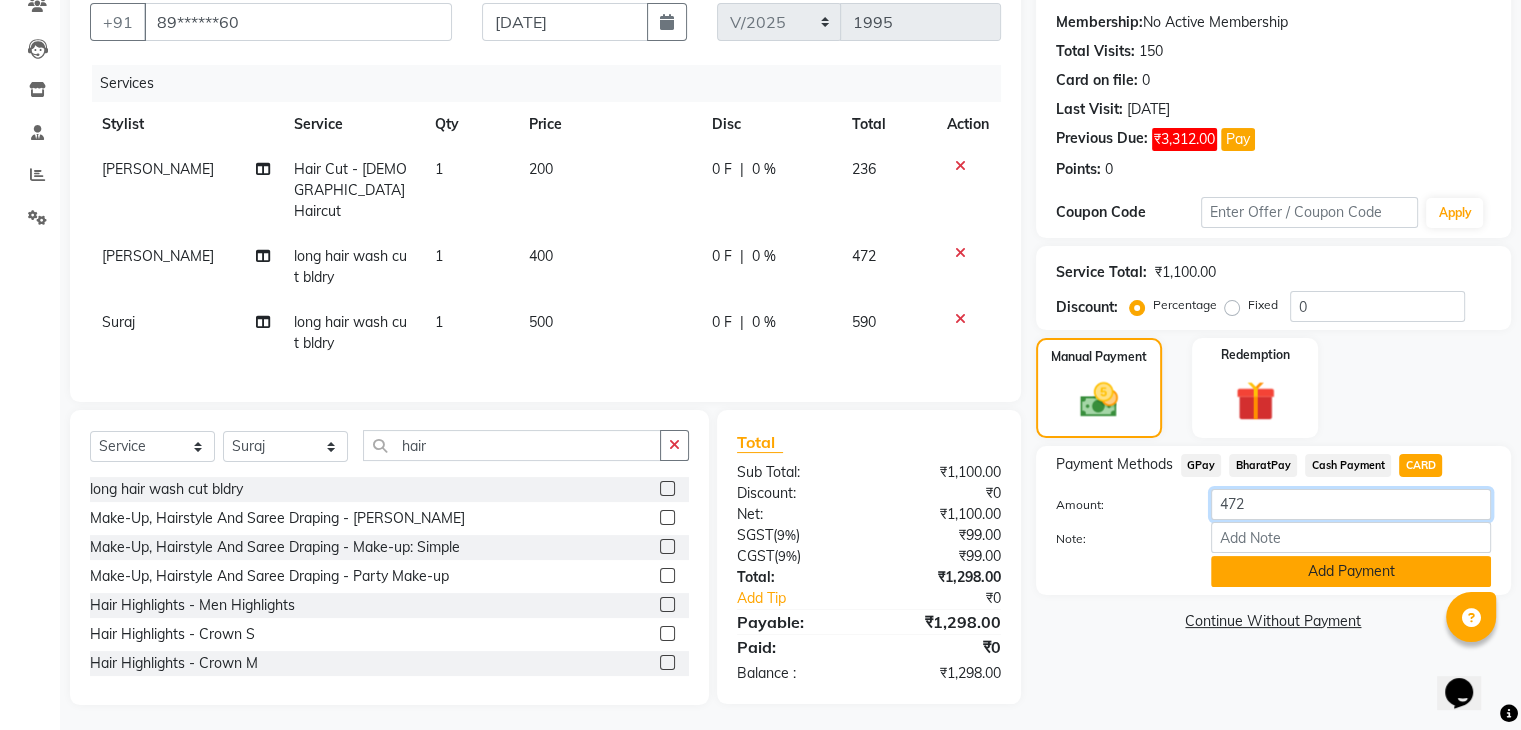 type on "472" 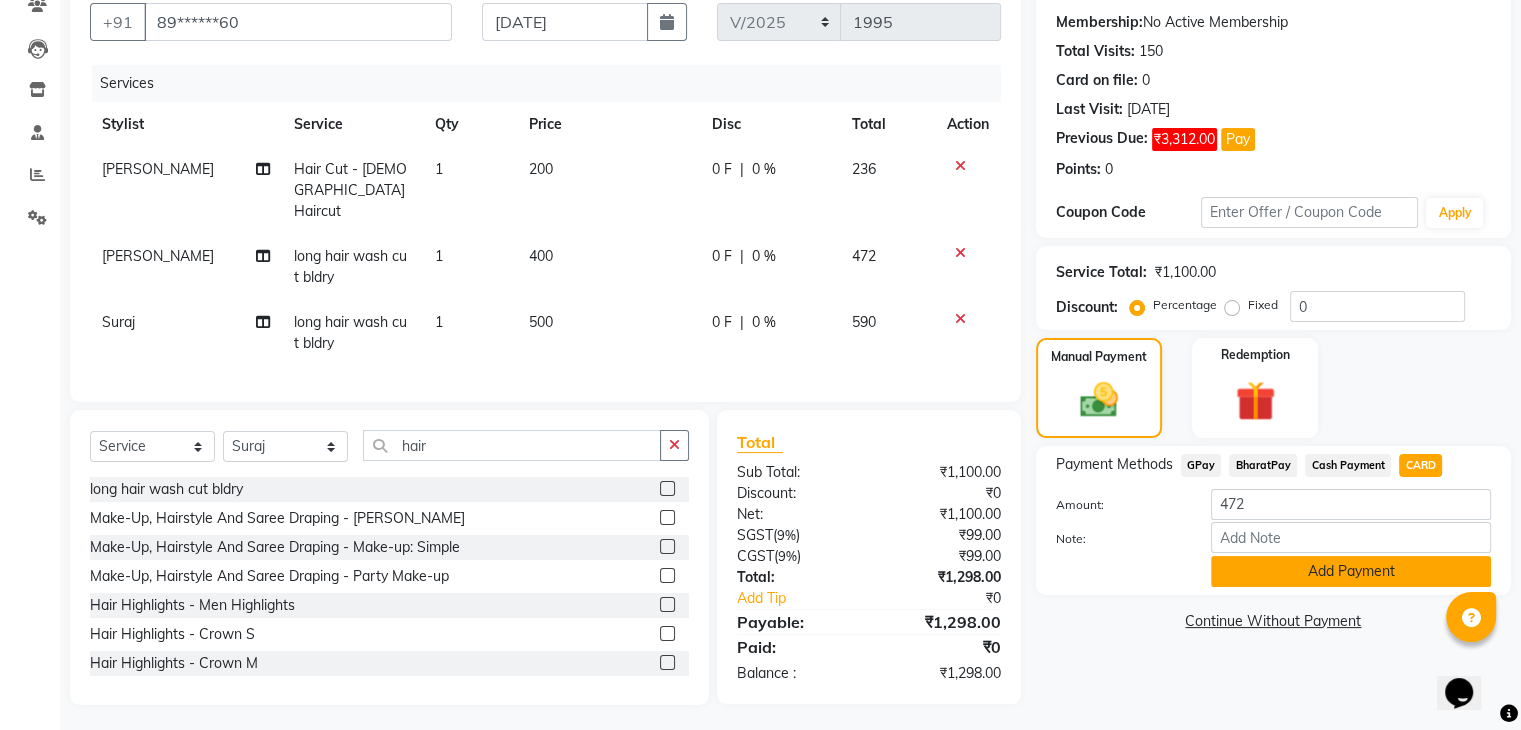 click on "Add Payment" 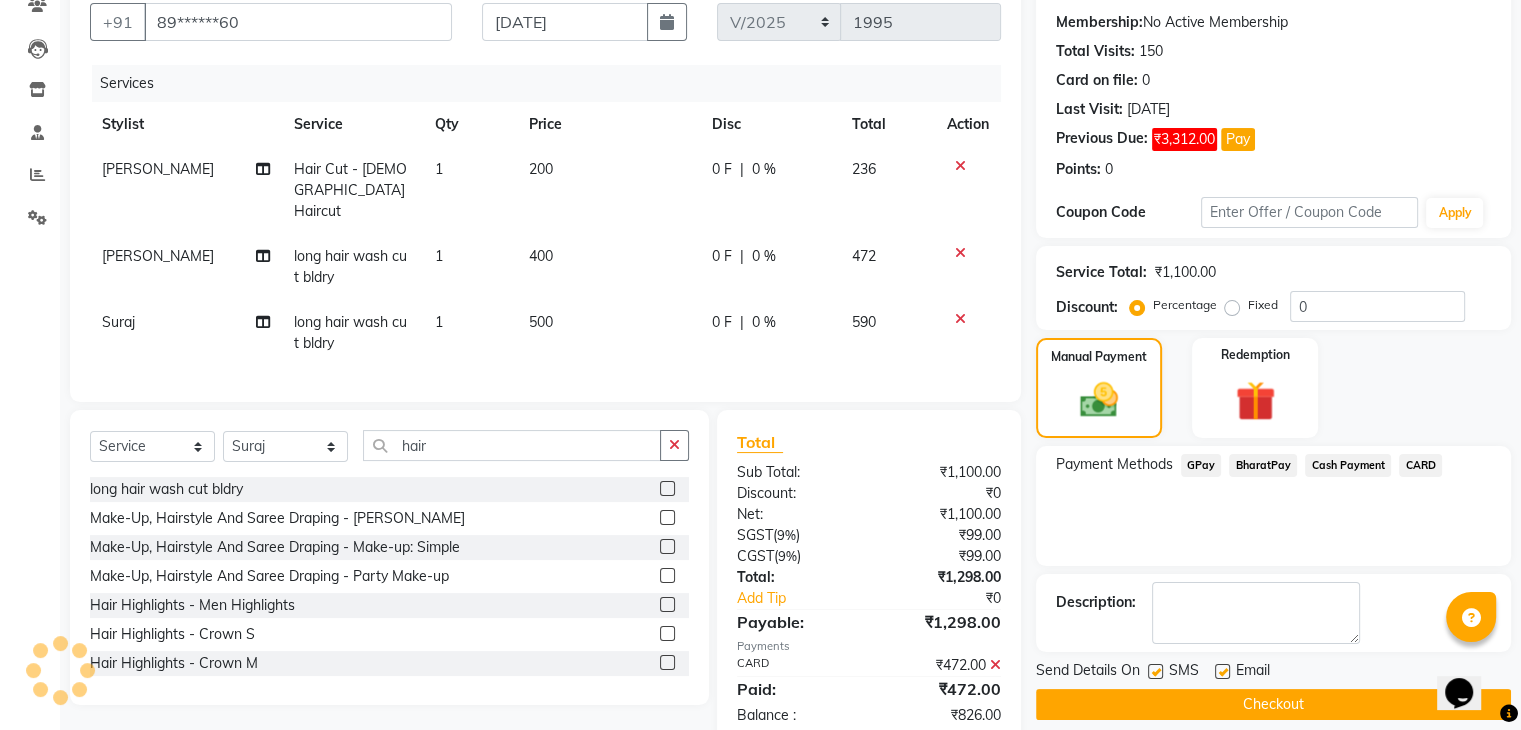 click on "BharatPay" 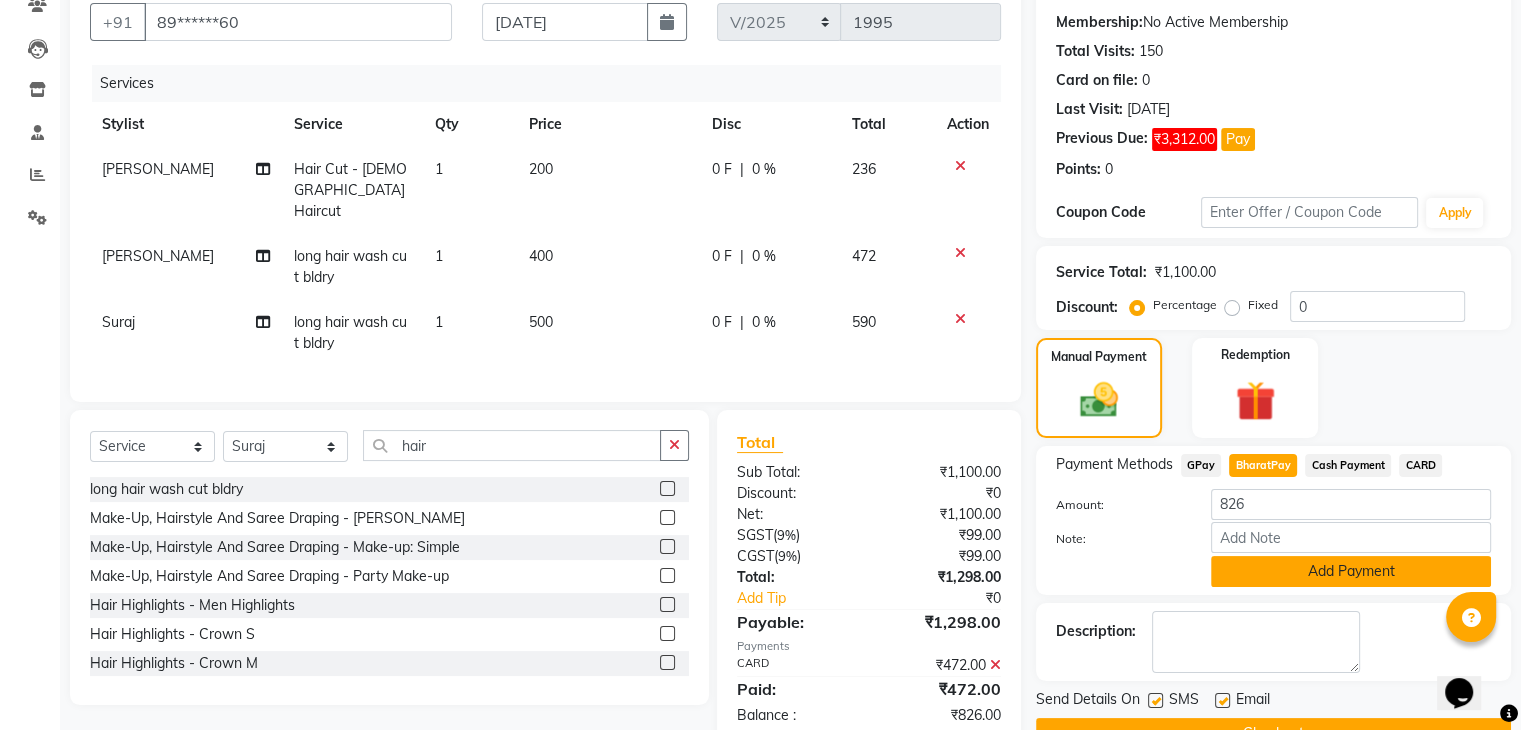 click on "Add Payment" 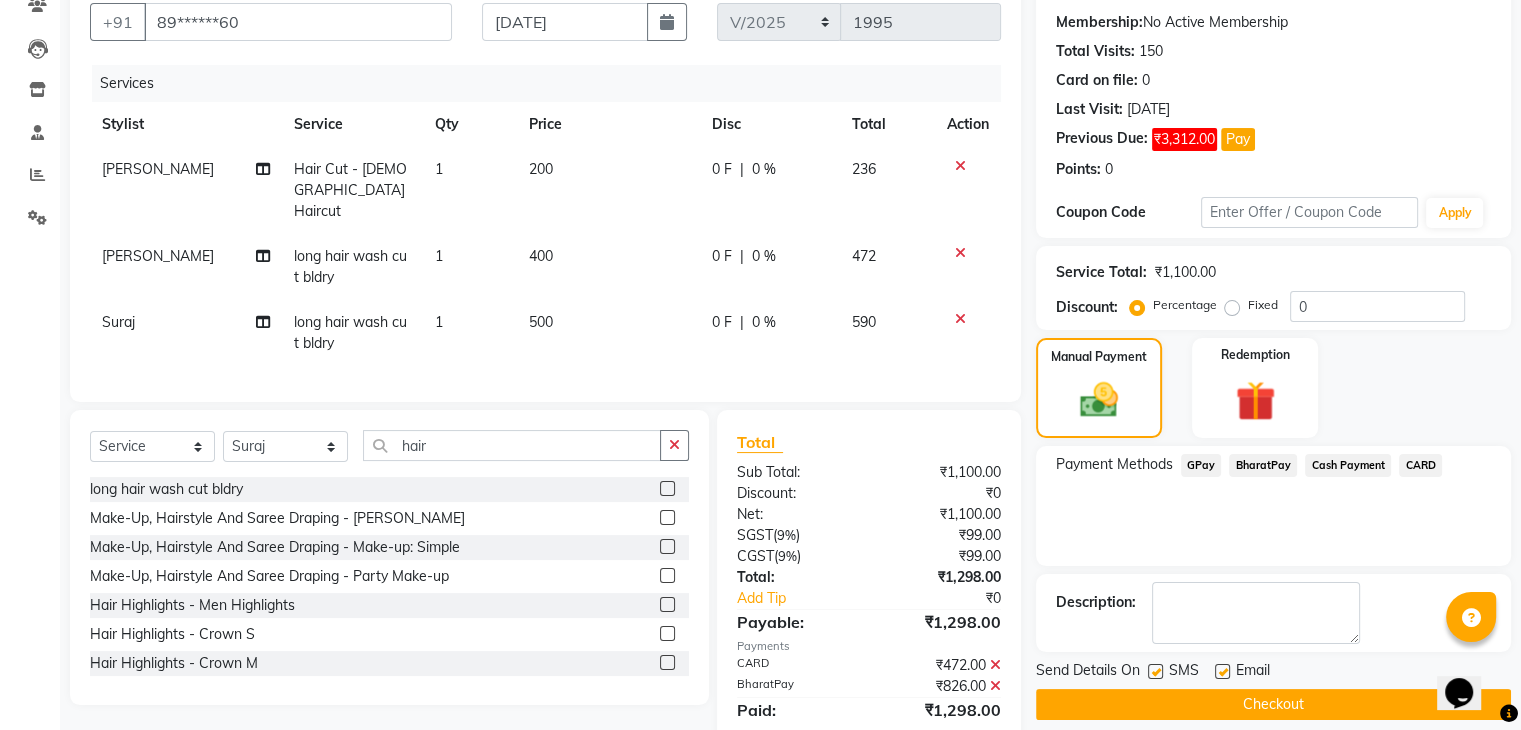 click on "Checkout" 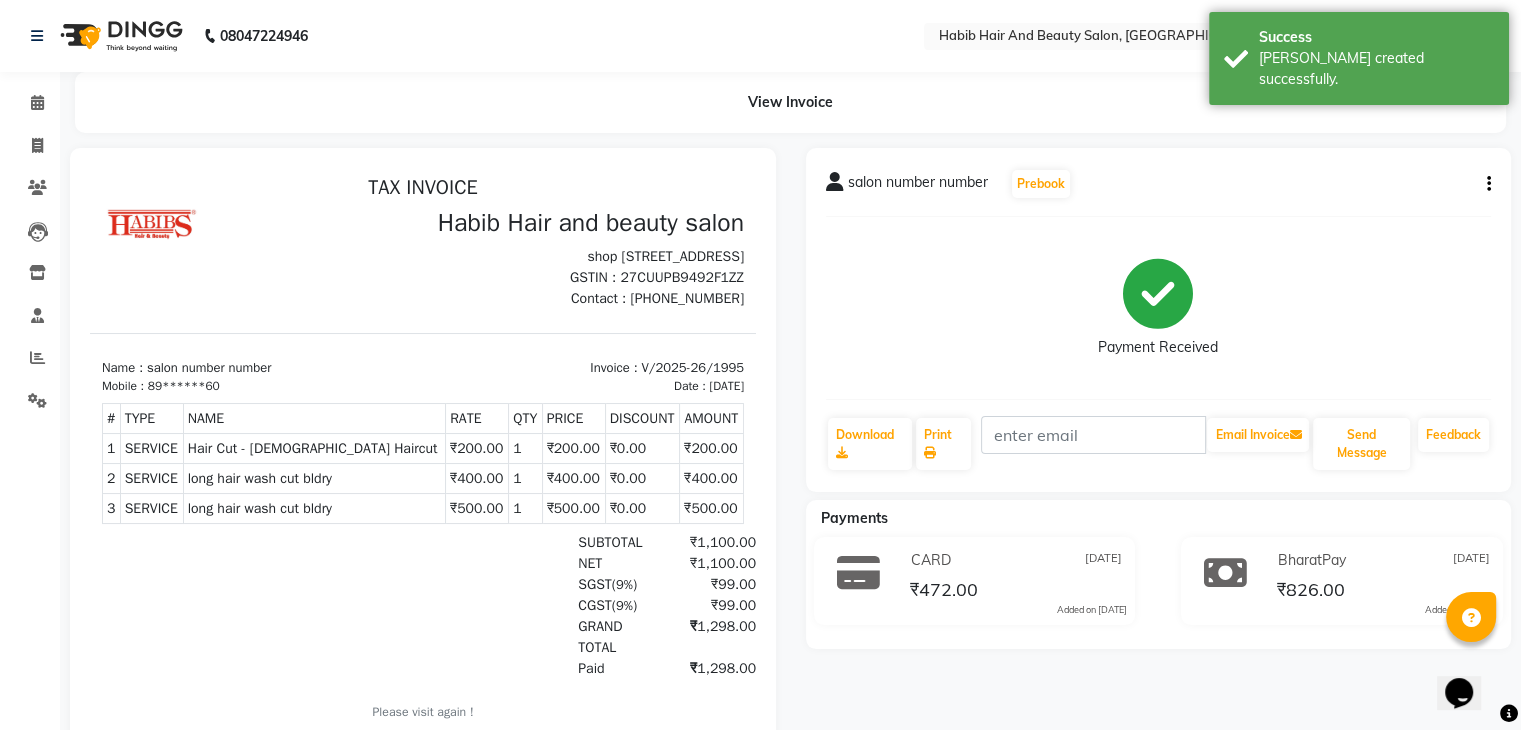 scroll, scrollTop: 0, scrollLeft: 0, axis: both 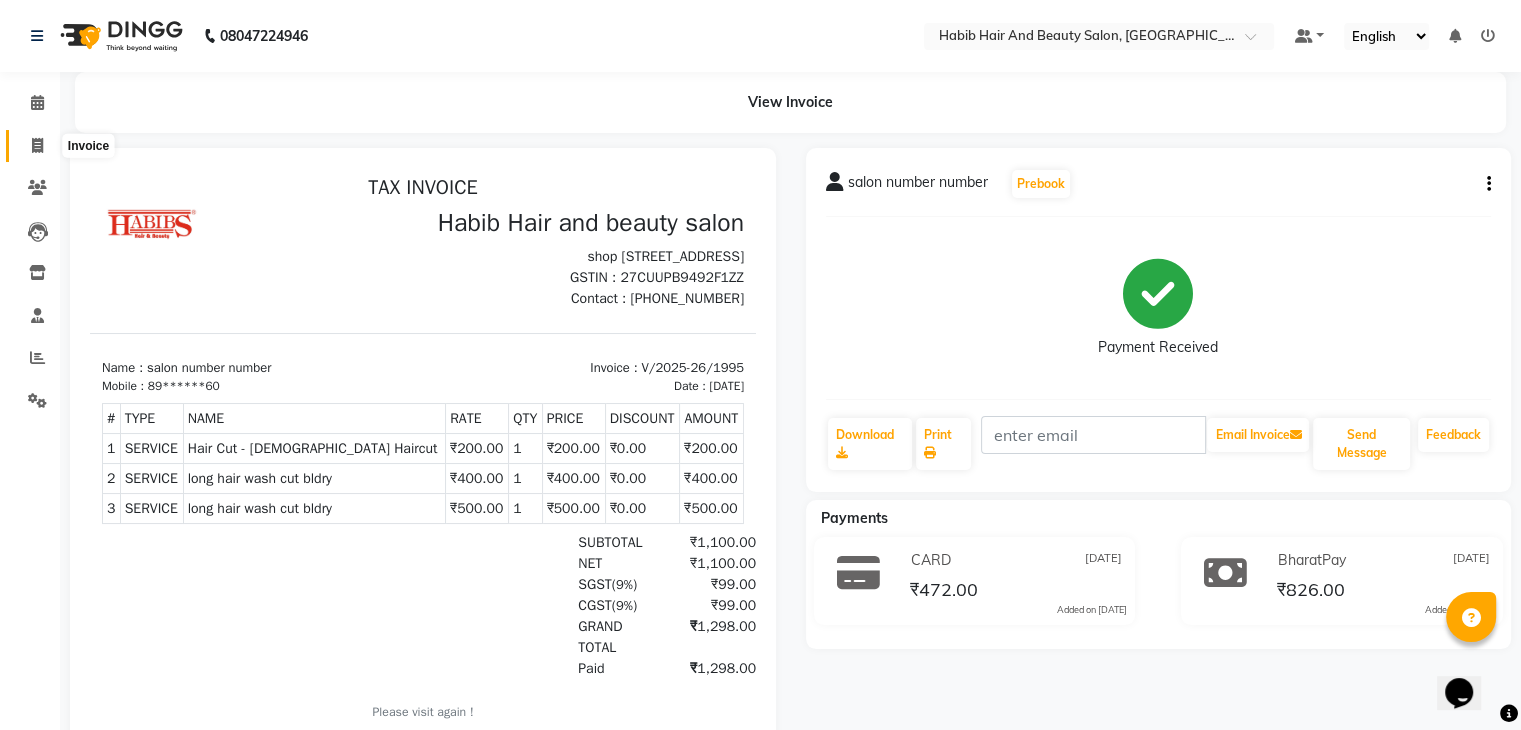 click 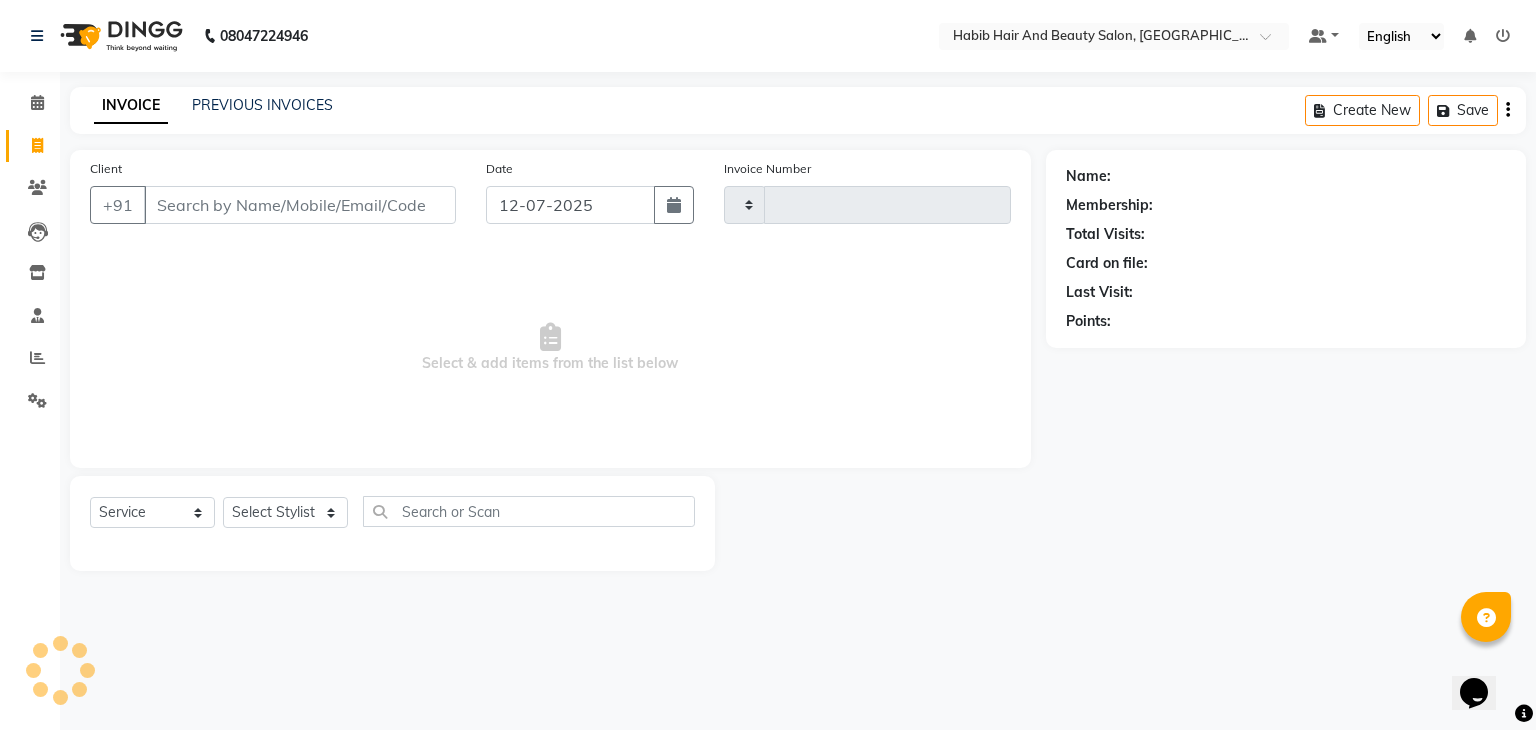 type on "1996" 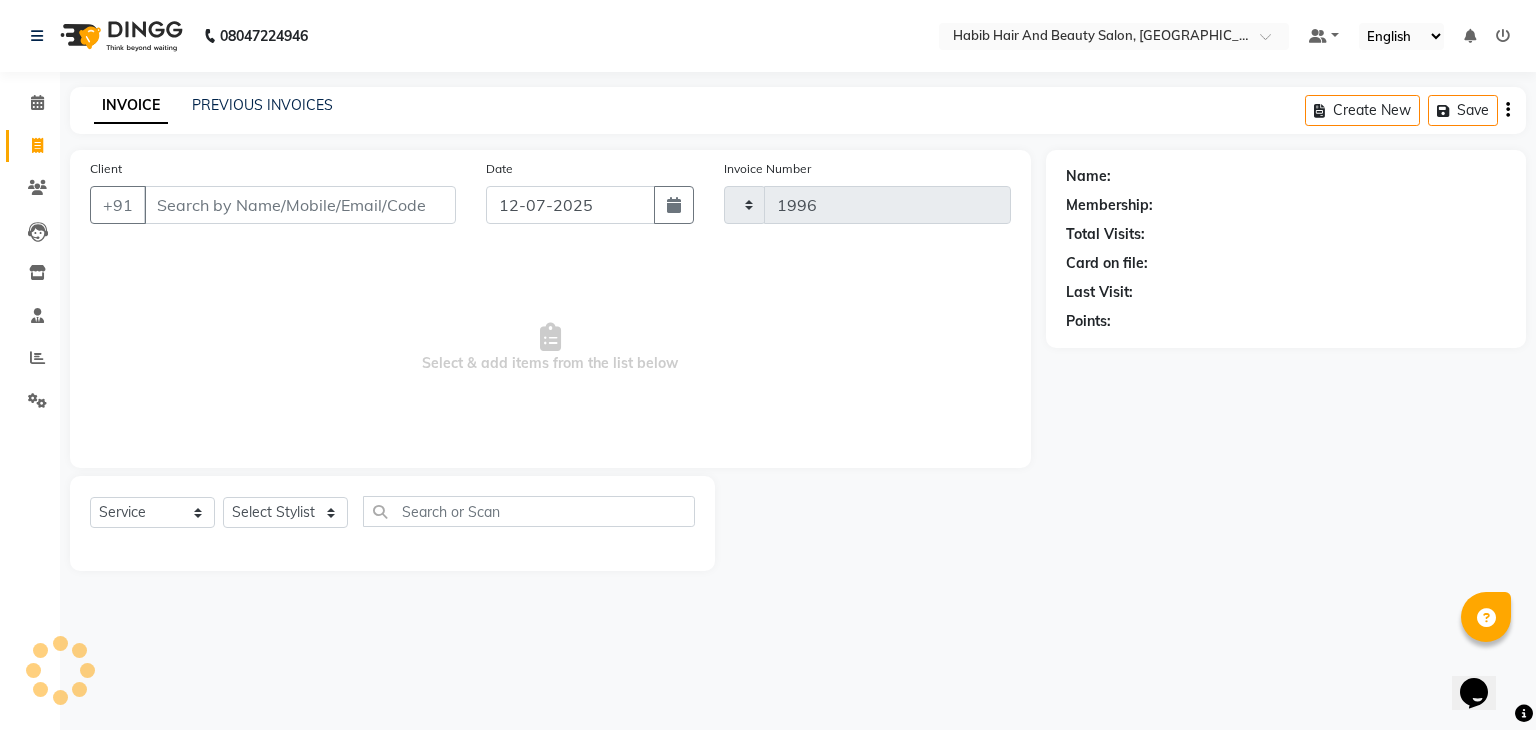 select on "8362" 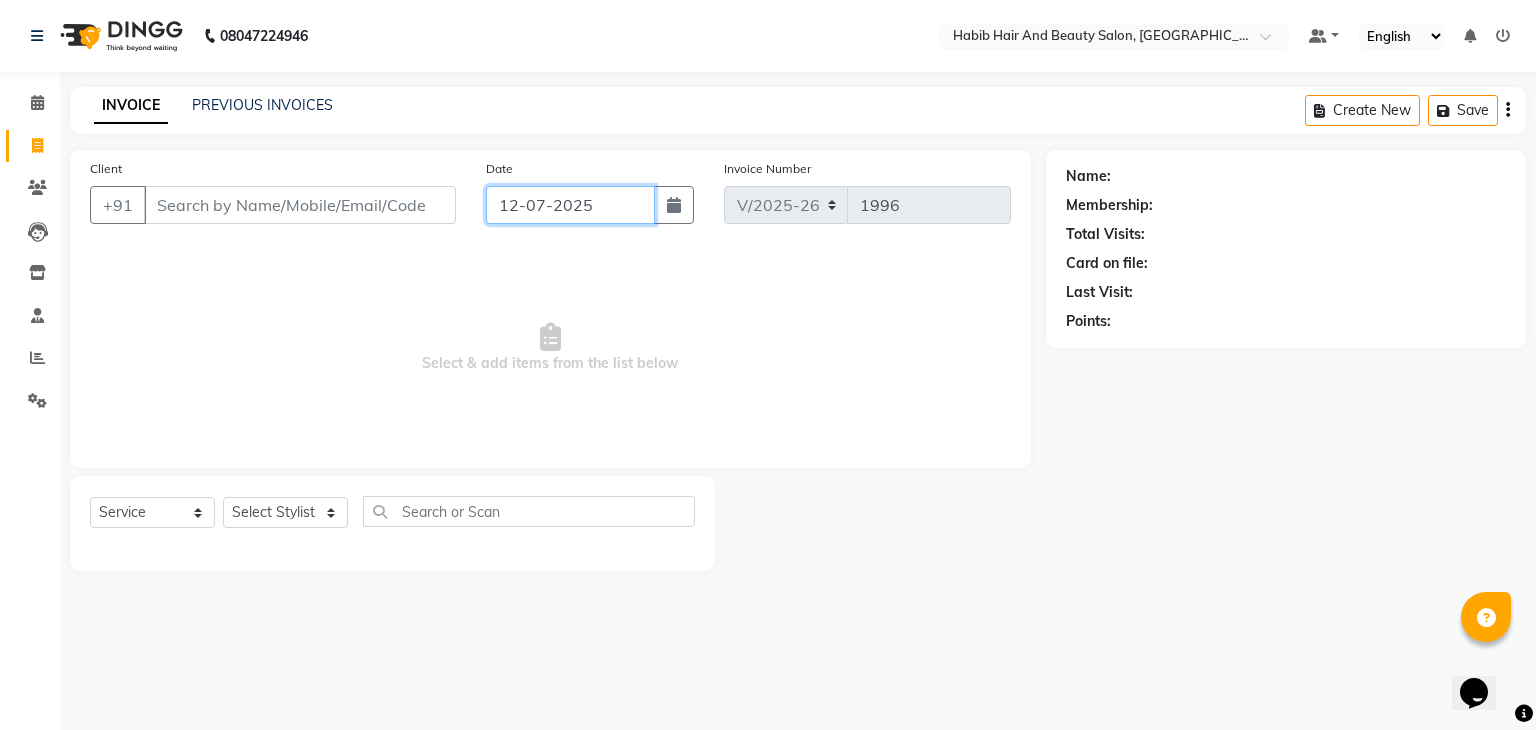 click on "12-07-2025" 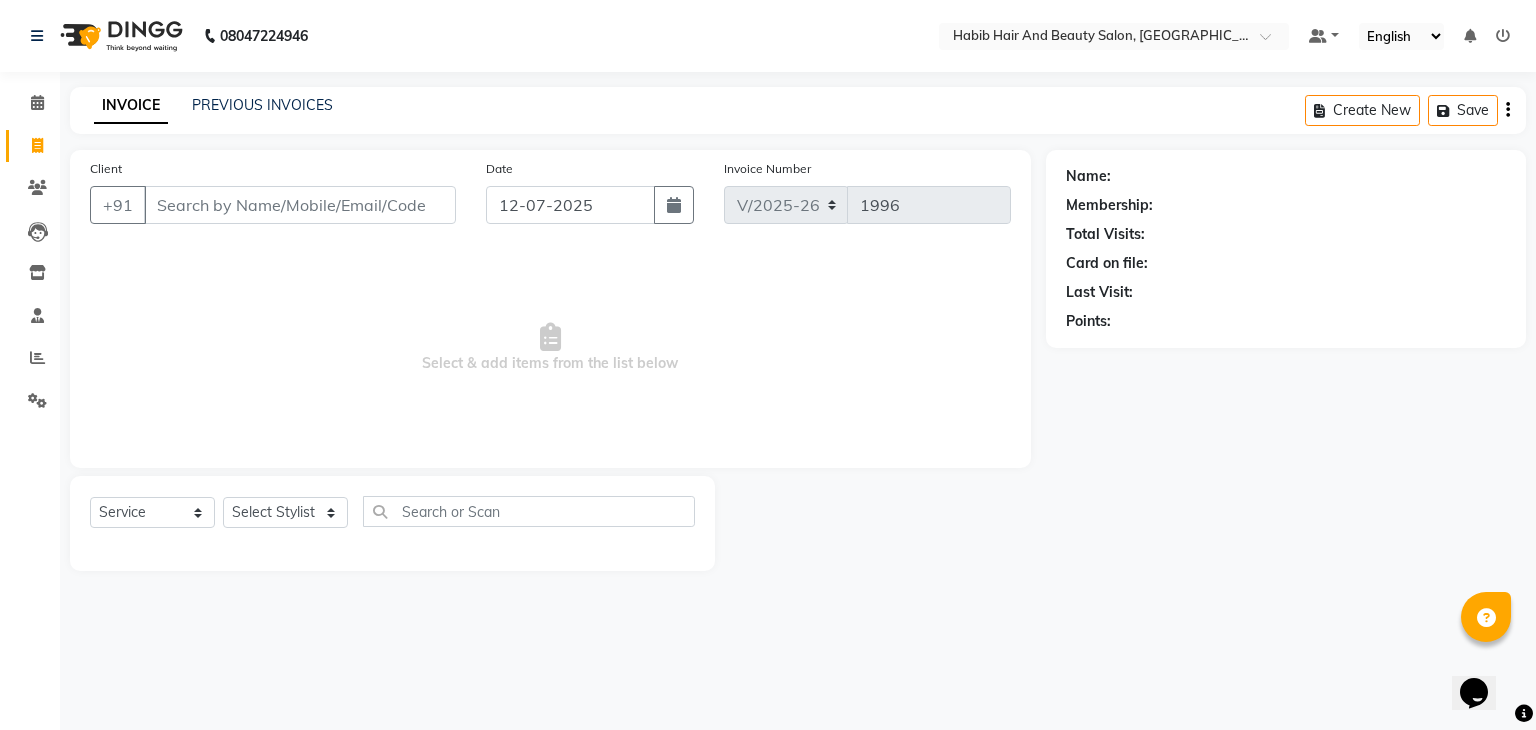 select on "7" 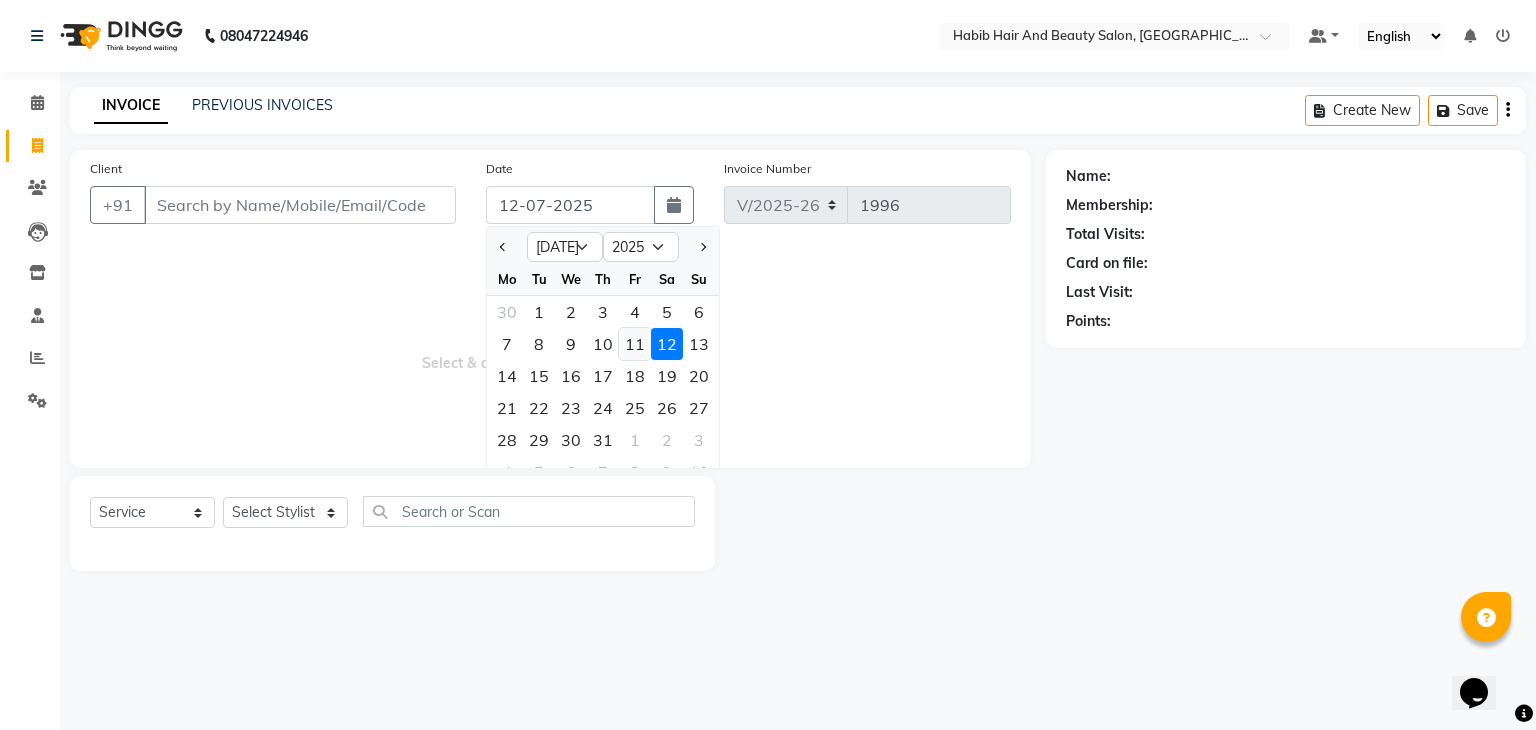 click on "11" 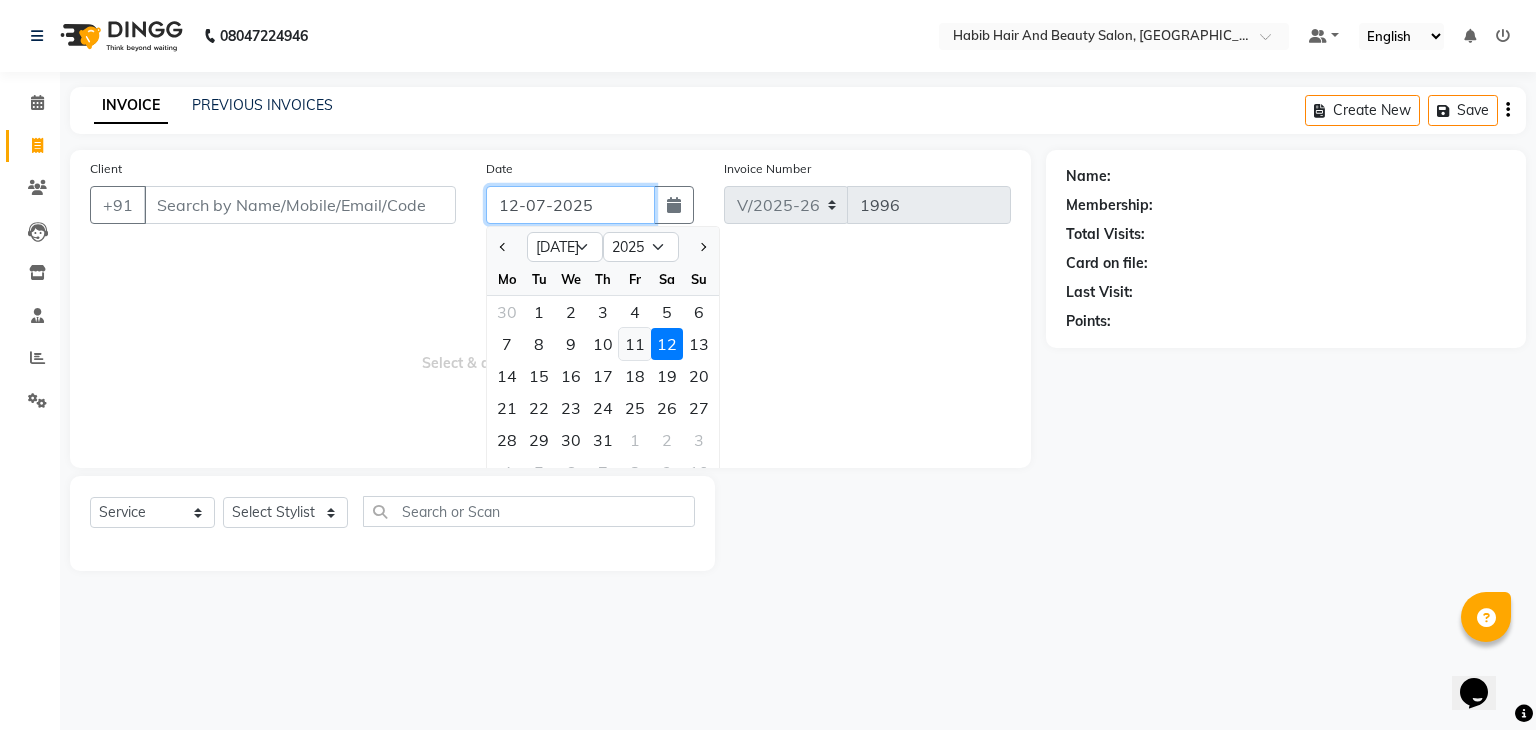 type on "[DATE]" 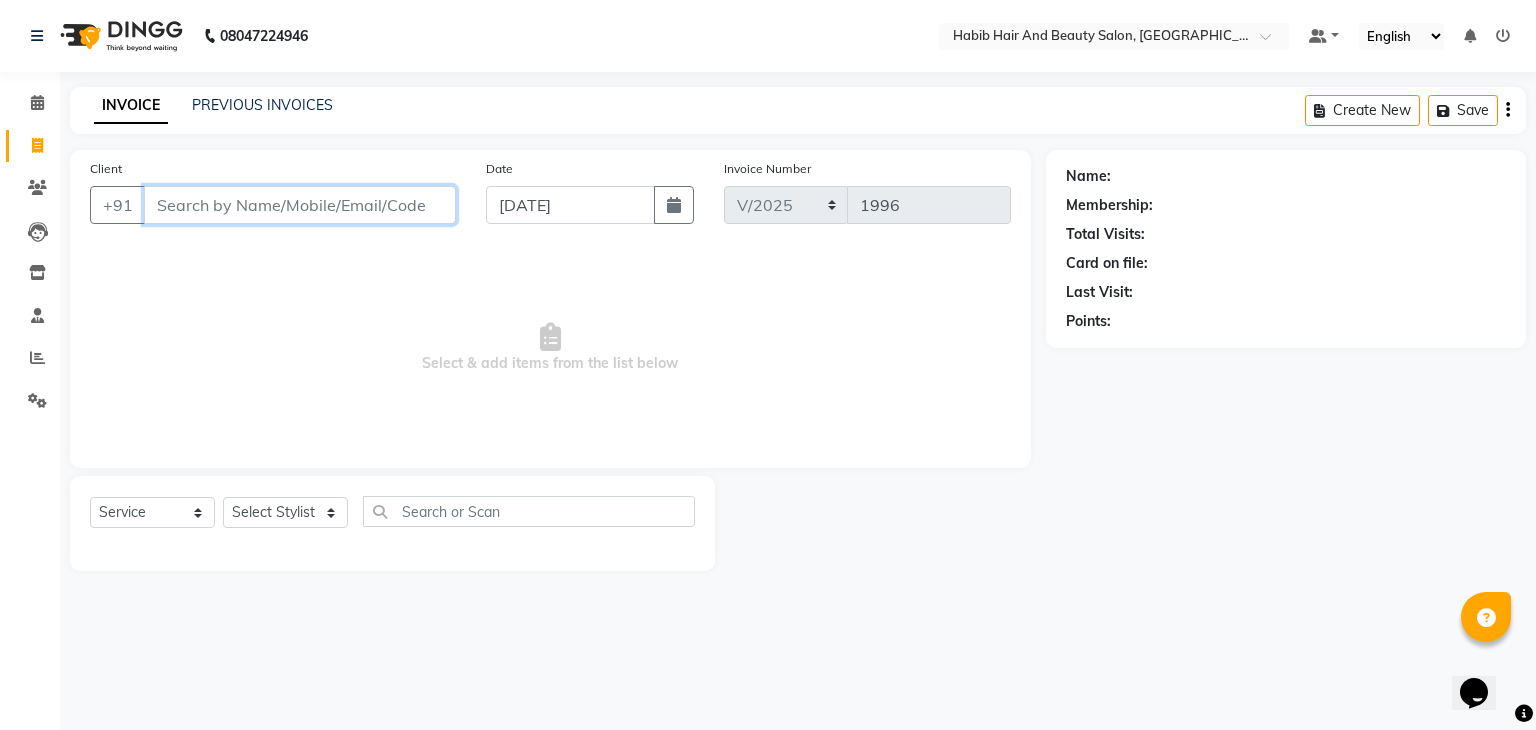 click on "Client" at bounding box center [300, 205] 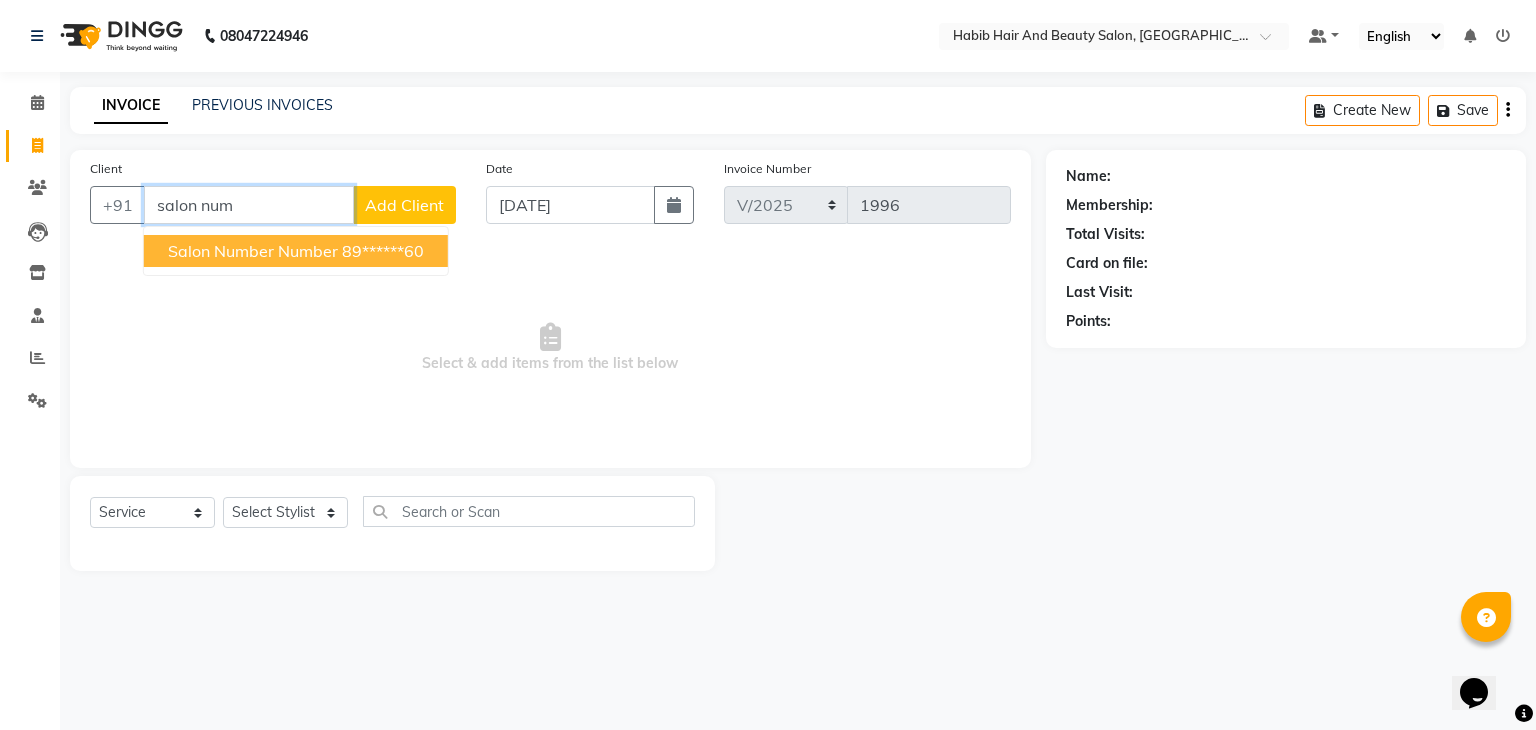 click on "salon number number" at bounding box center [253, 251] 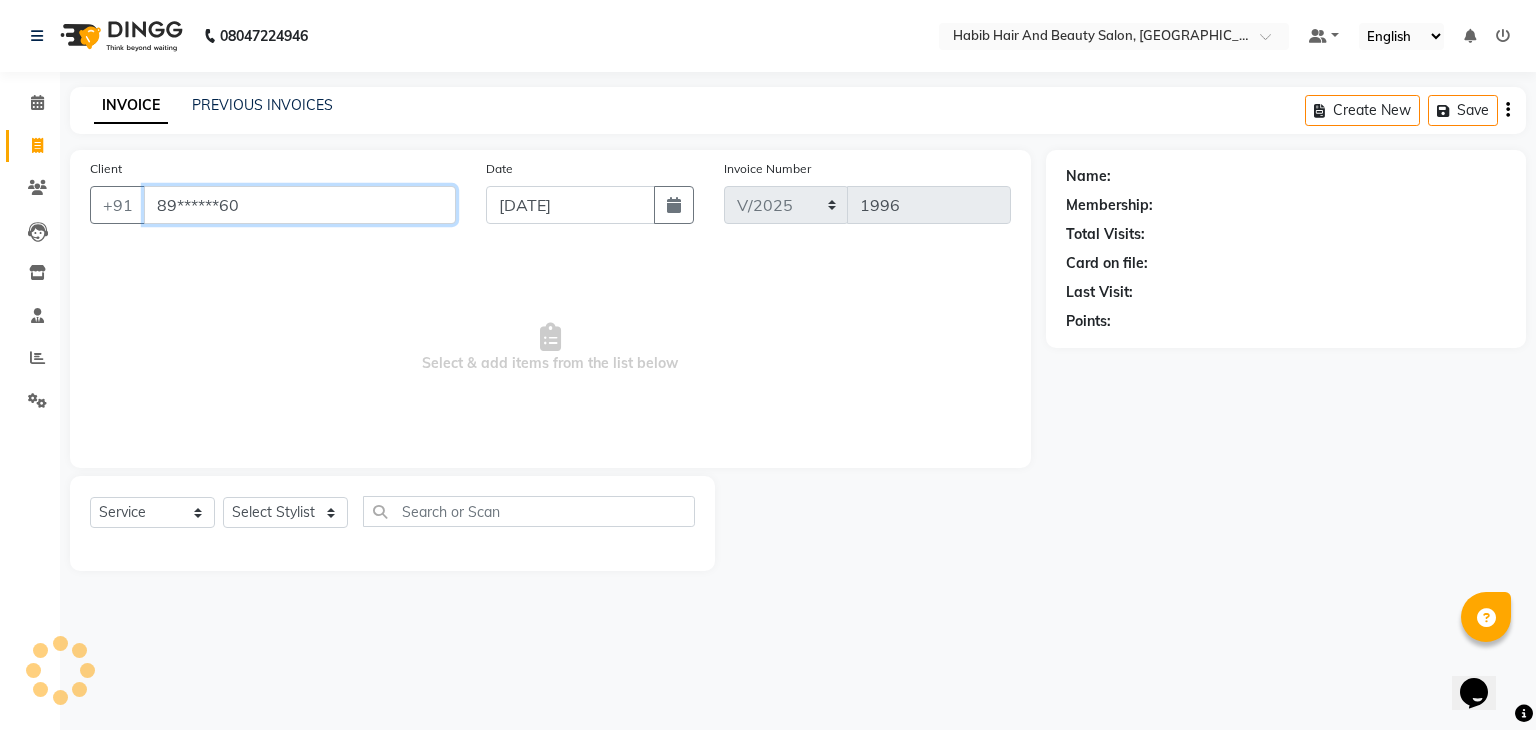 type on "89******60" 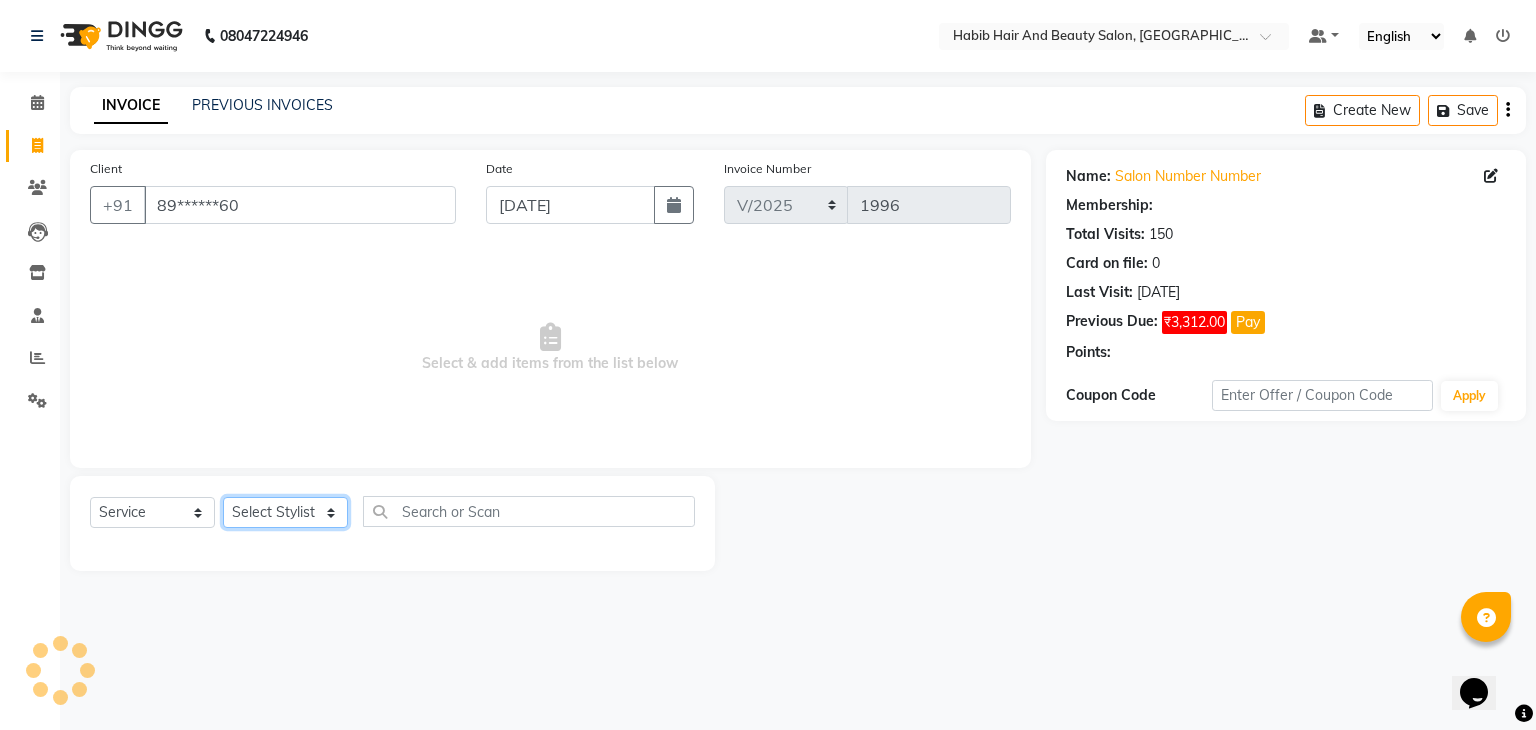 click on "Select Stylist [PERSON_NAME] Manager [PERSON_NAME] shilpa [PERSON_NAME] Suraj  [PERSON_NAME] [PERSON_NAME]" 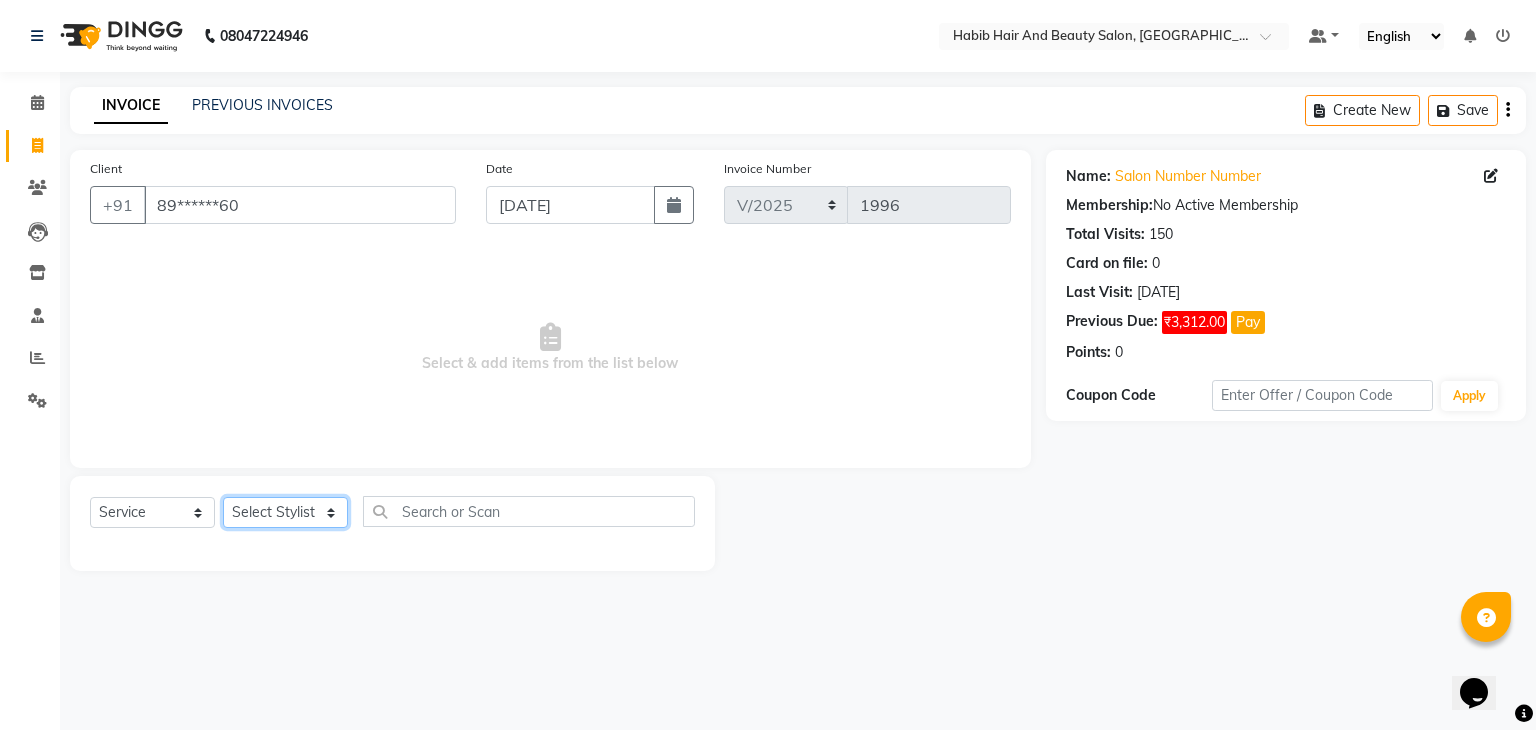 select on "81155" 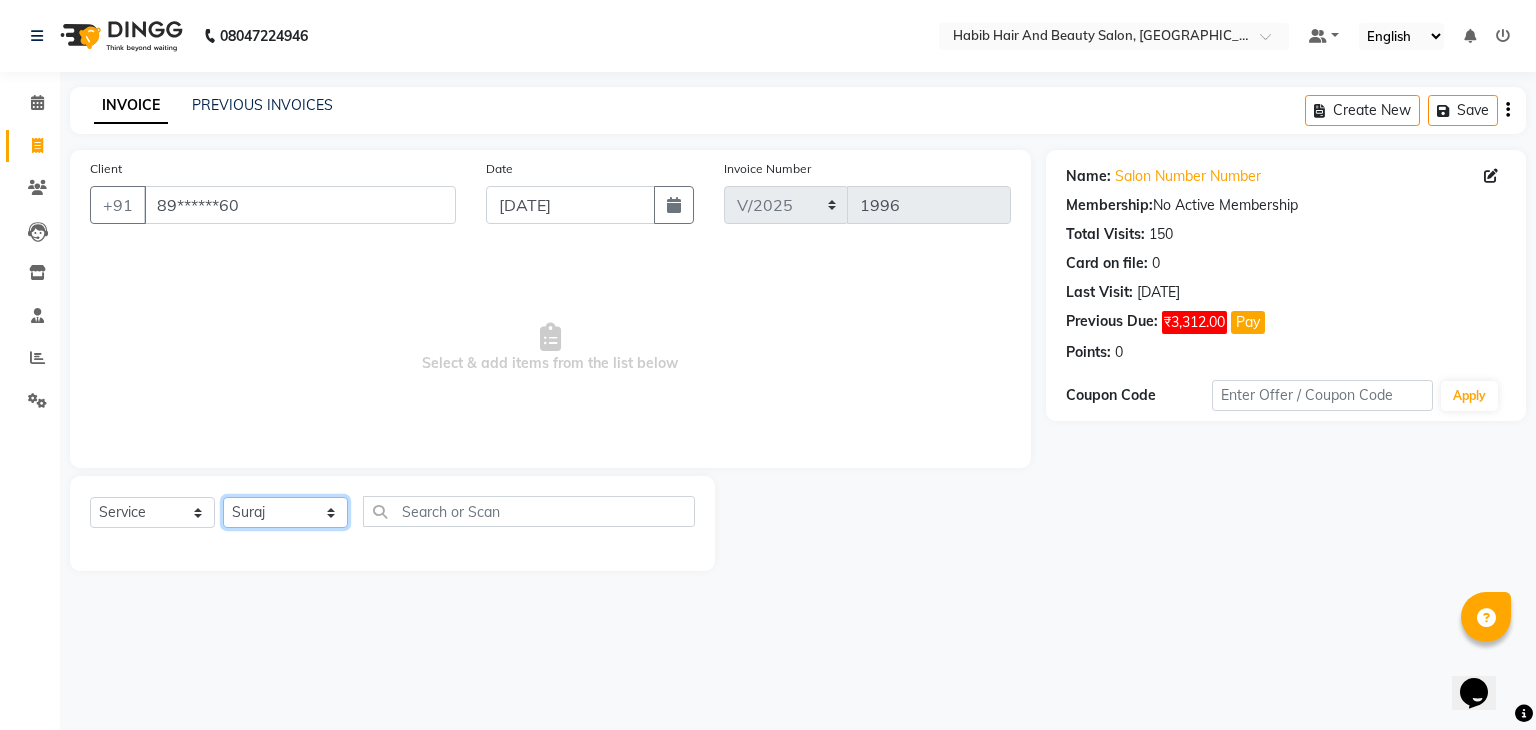 click on "Select Stylist [PERSON_NAME] Manager [PERSON_NAME] shilpa [PERSON_NAME] Suraj  [PERSON_NAME] [PERSON_NAME]" 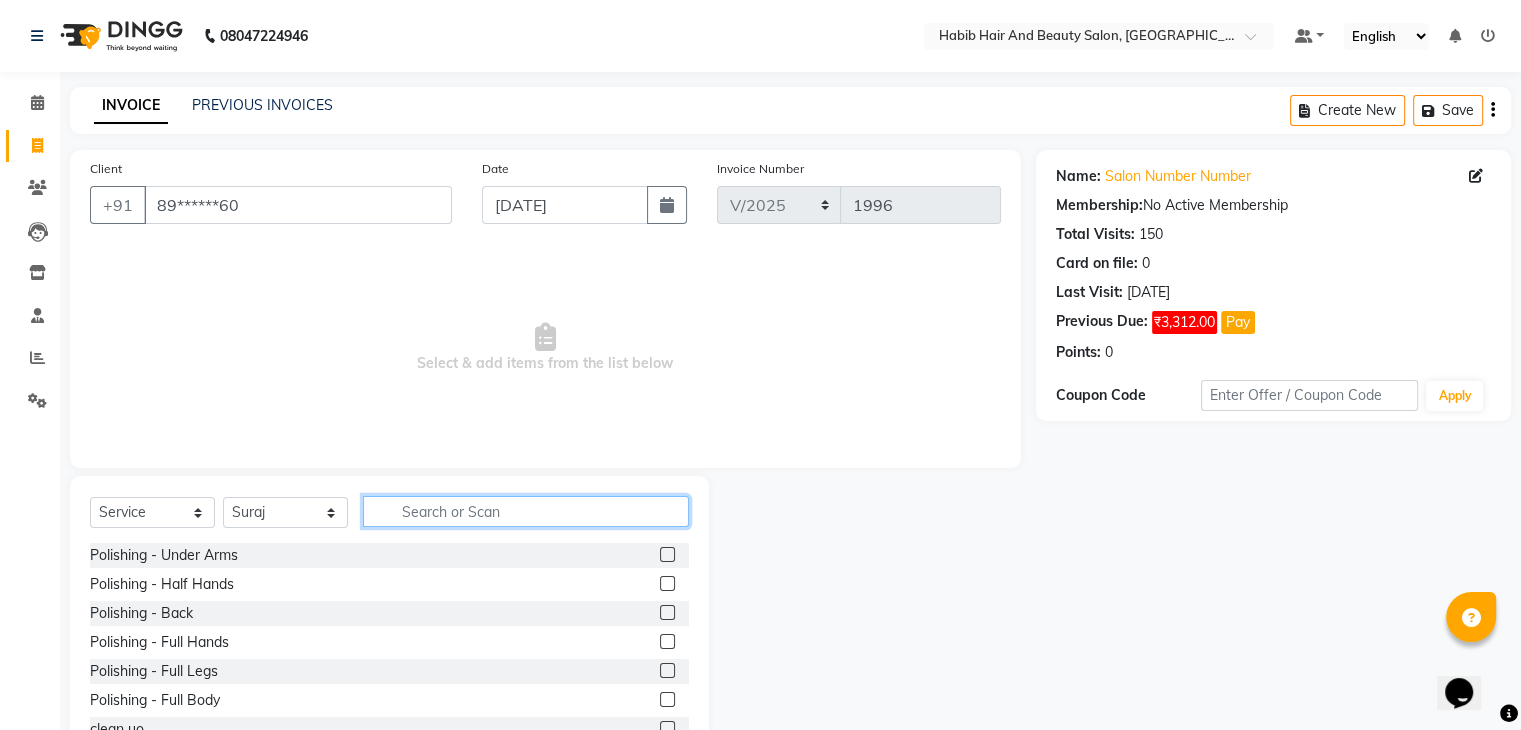 click 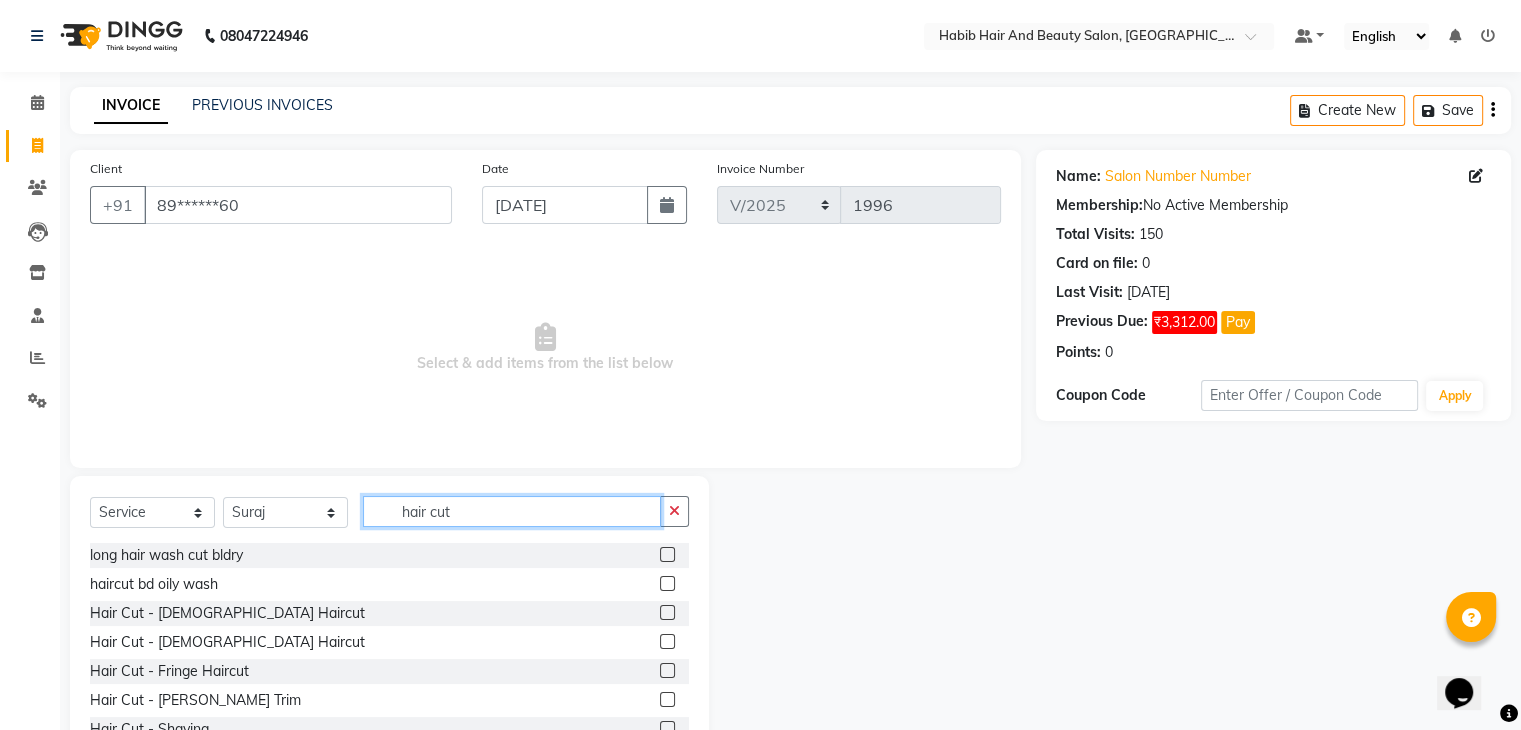 type on "hair cut" 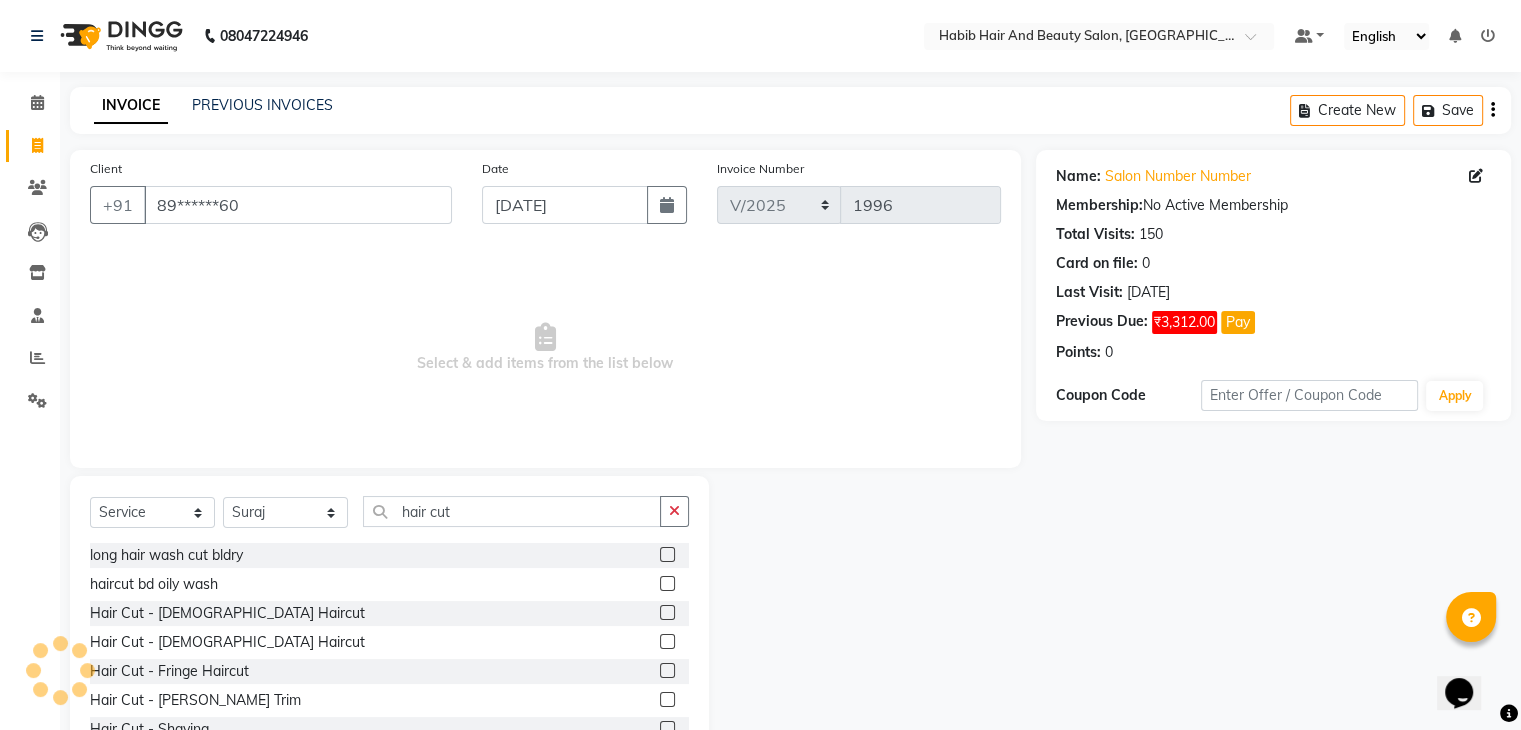 click 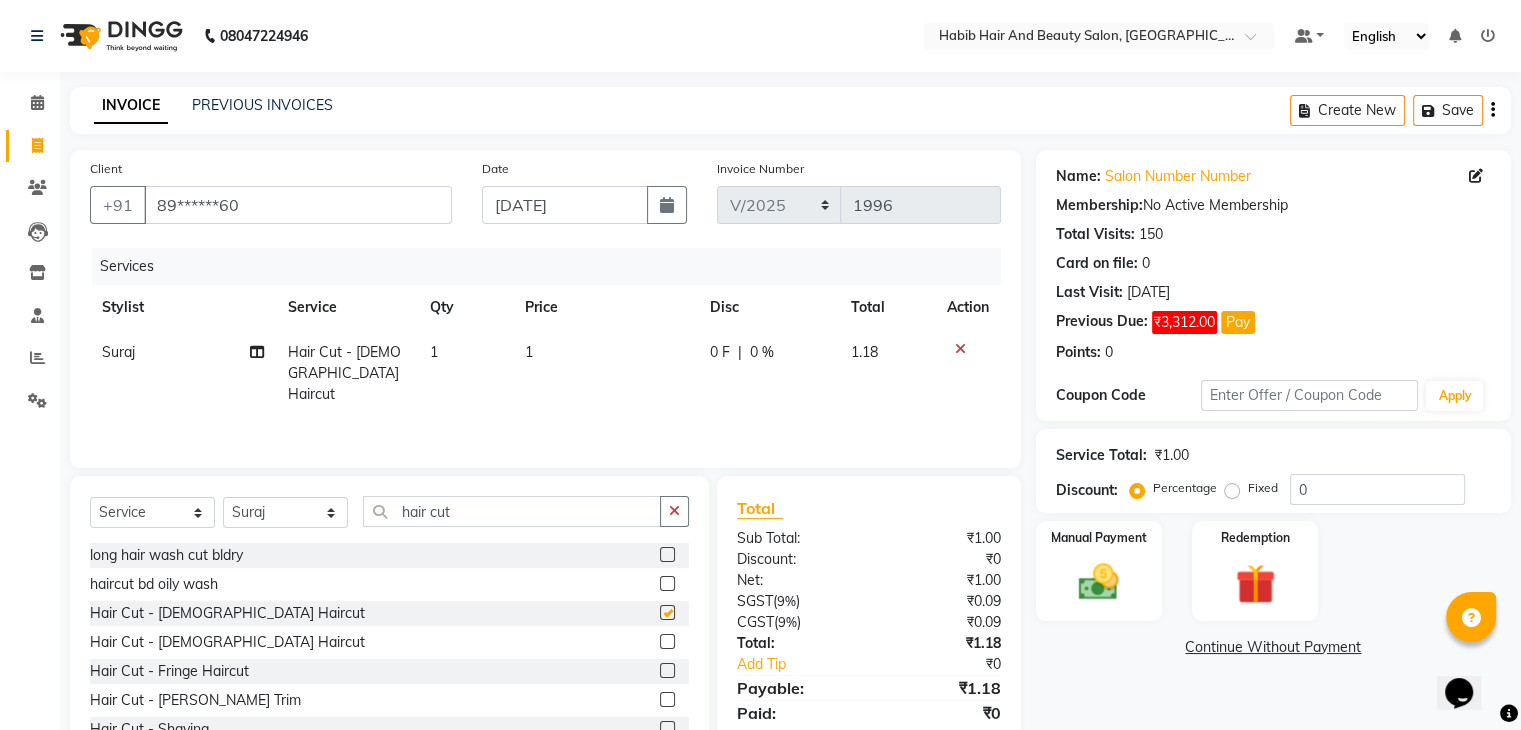 checkbox on "false" 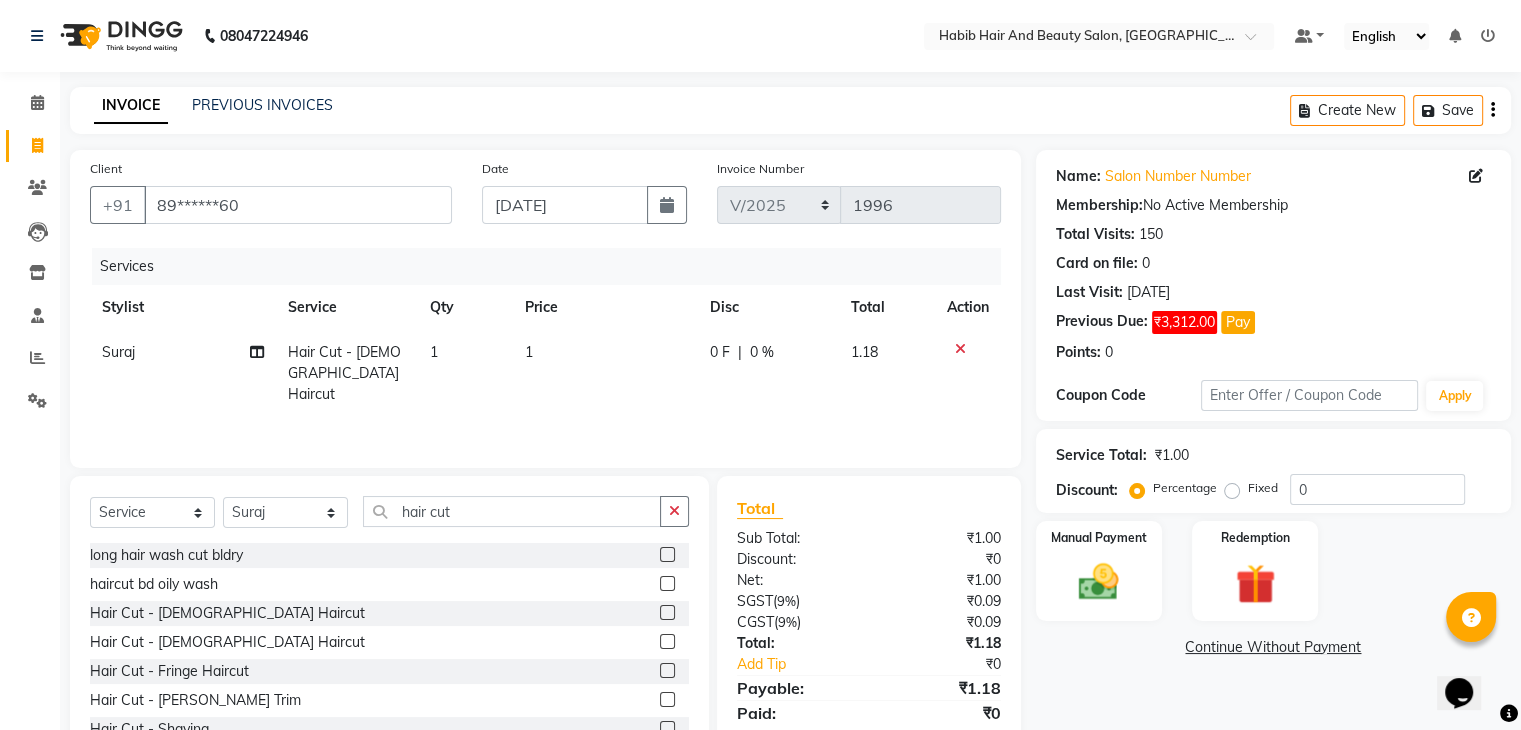 click on "1" 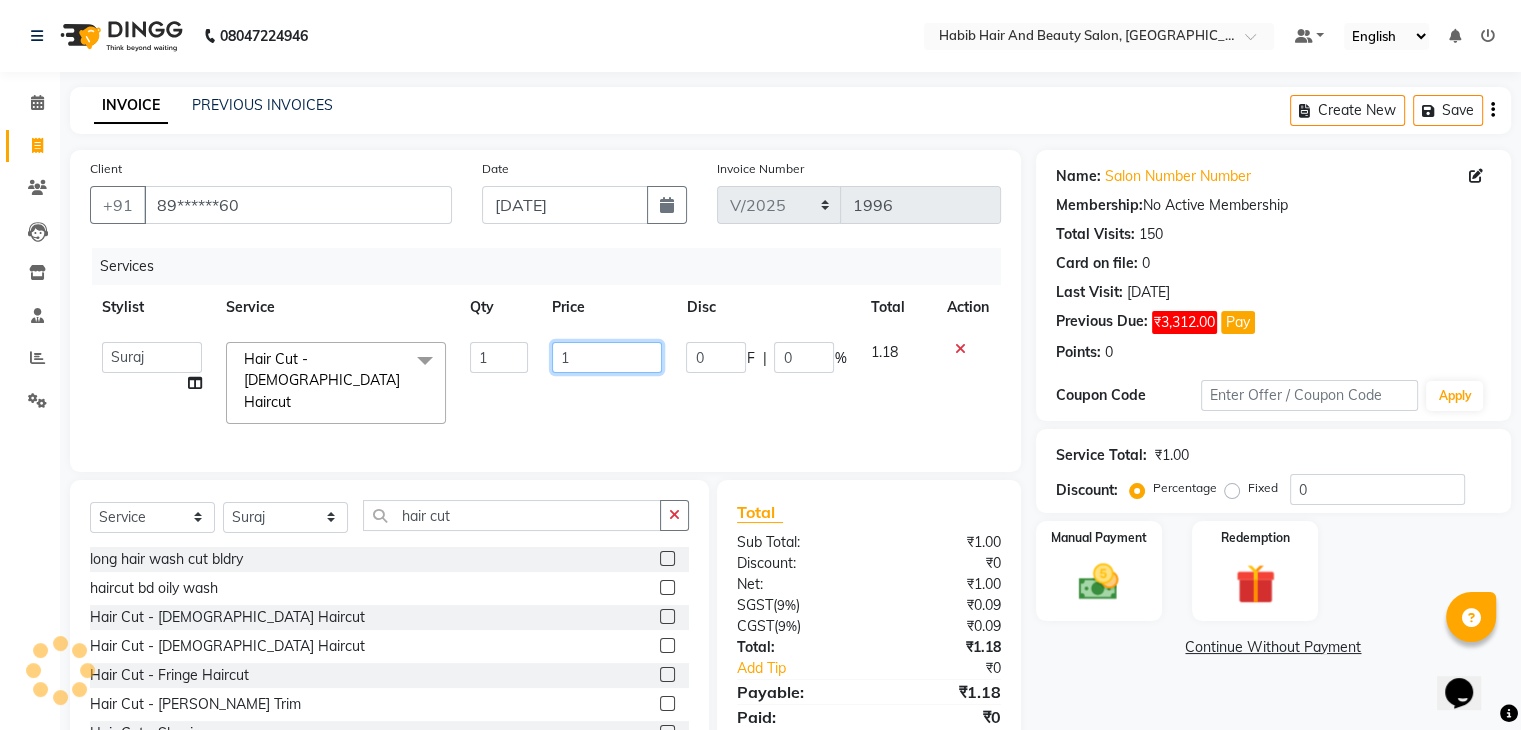 click on "1" 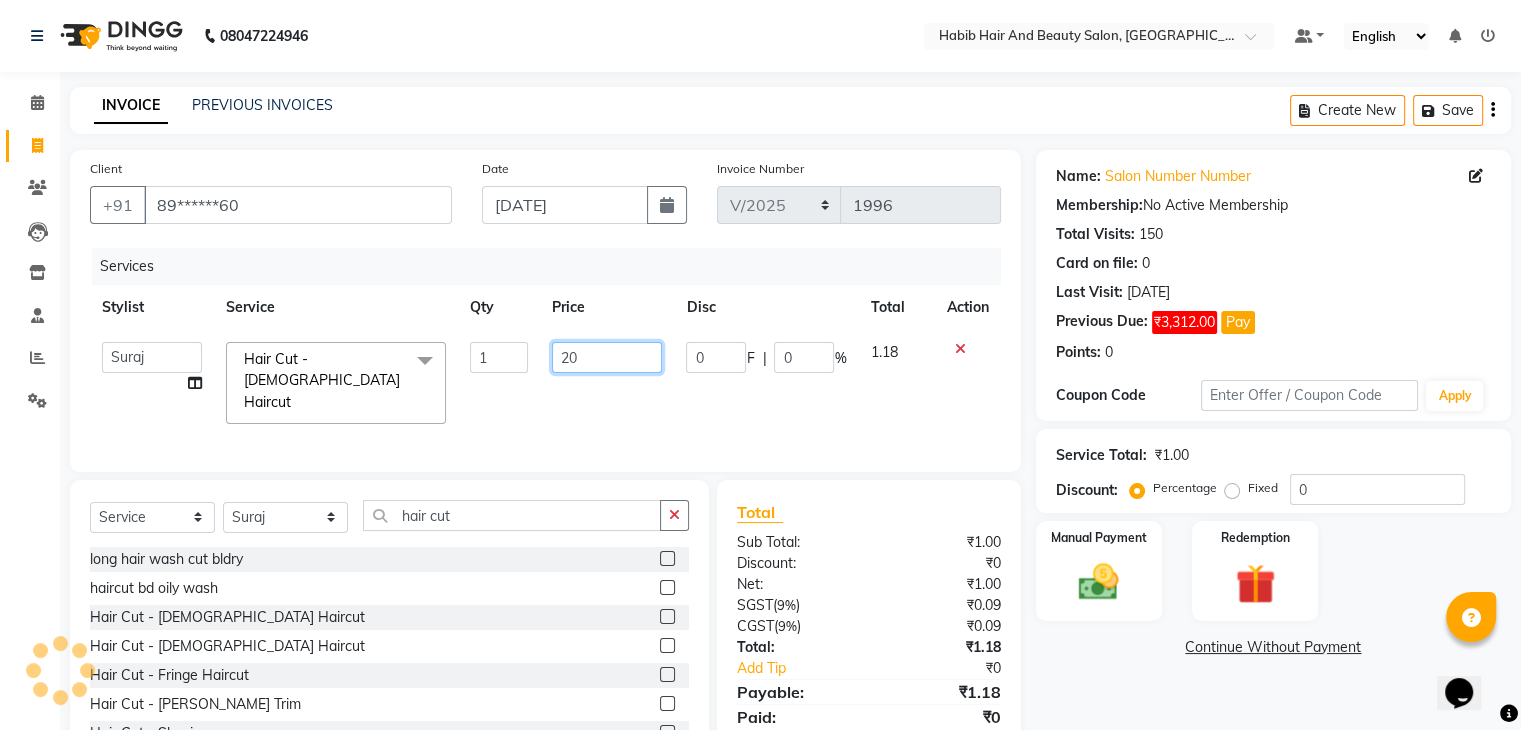 type on "200" 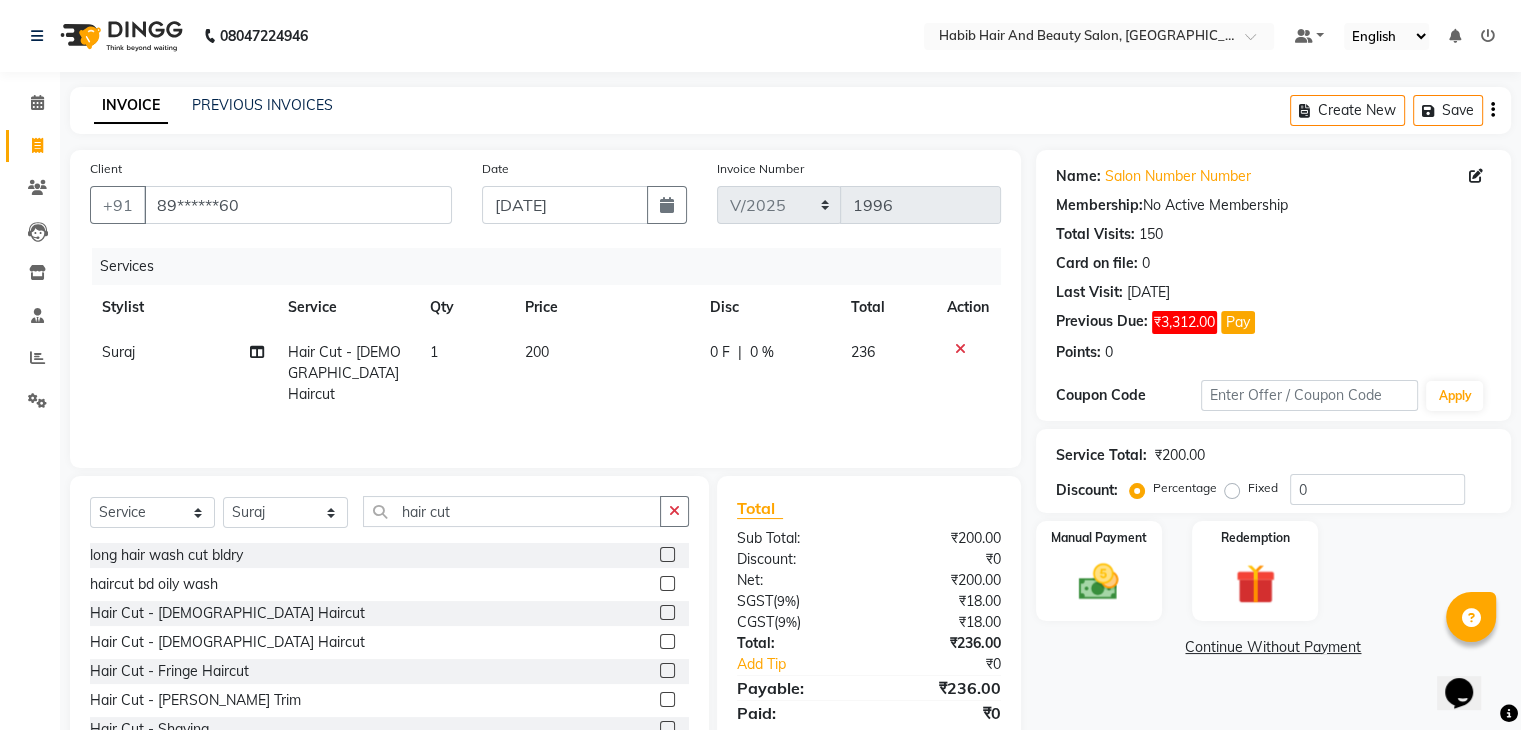 click on "Last Visit:   [DATE]" 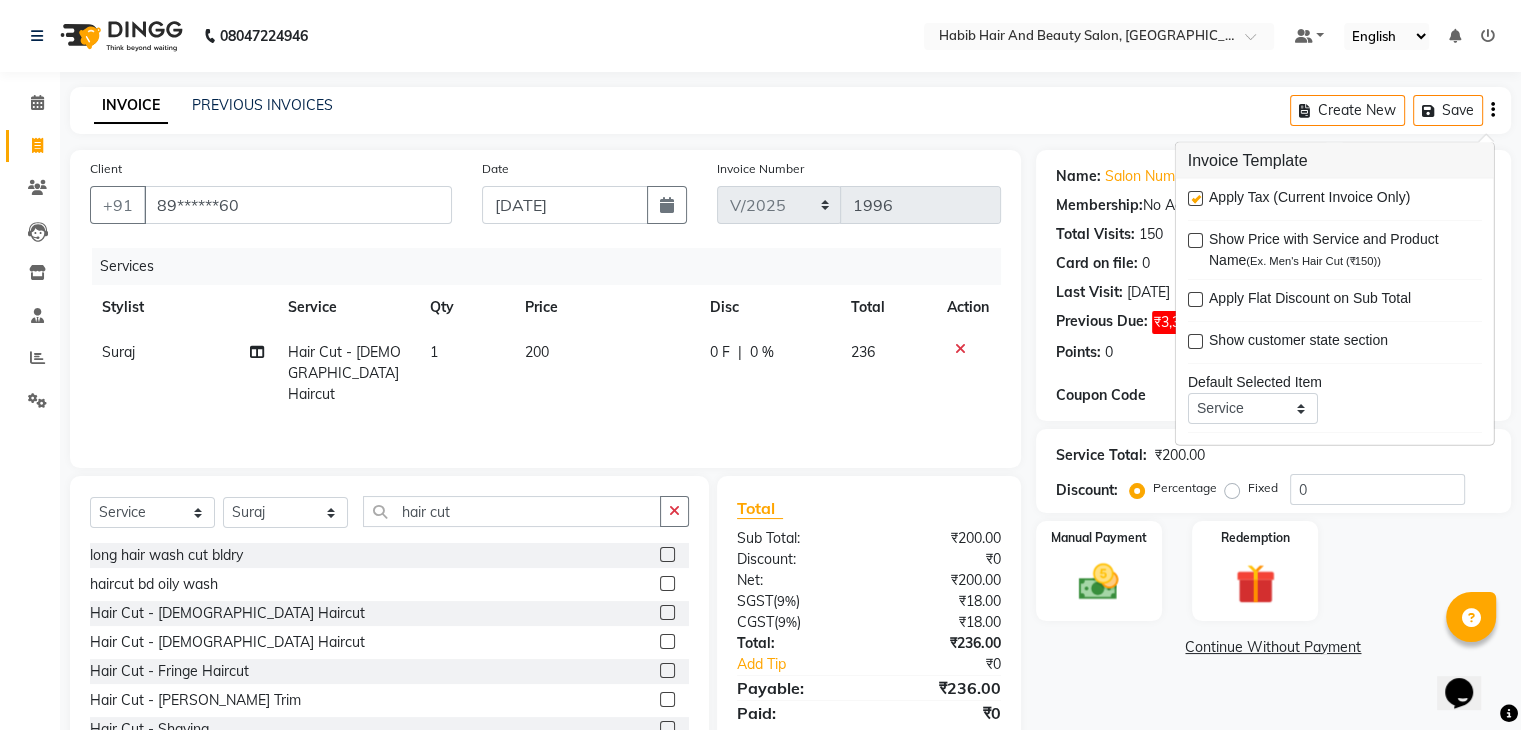 click at bounding box center (1195, 198) 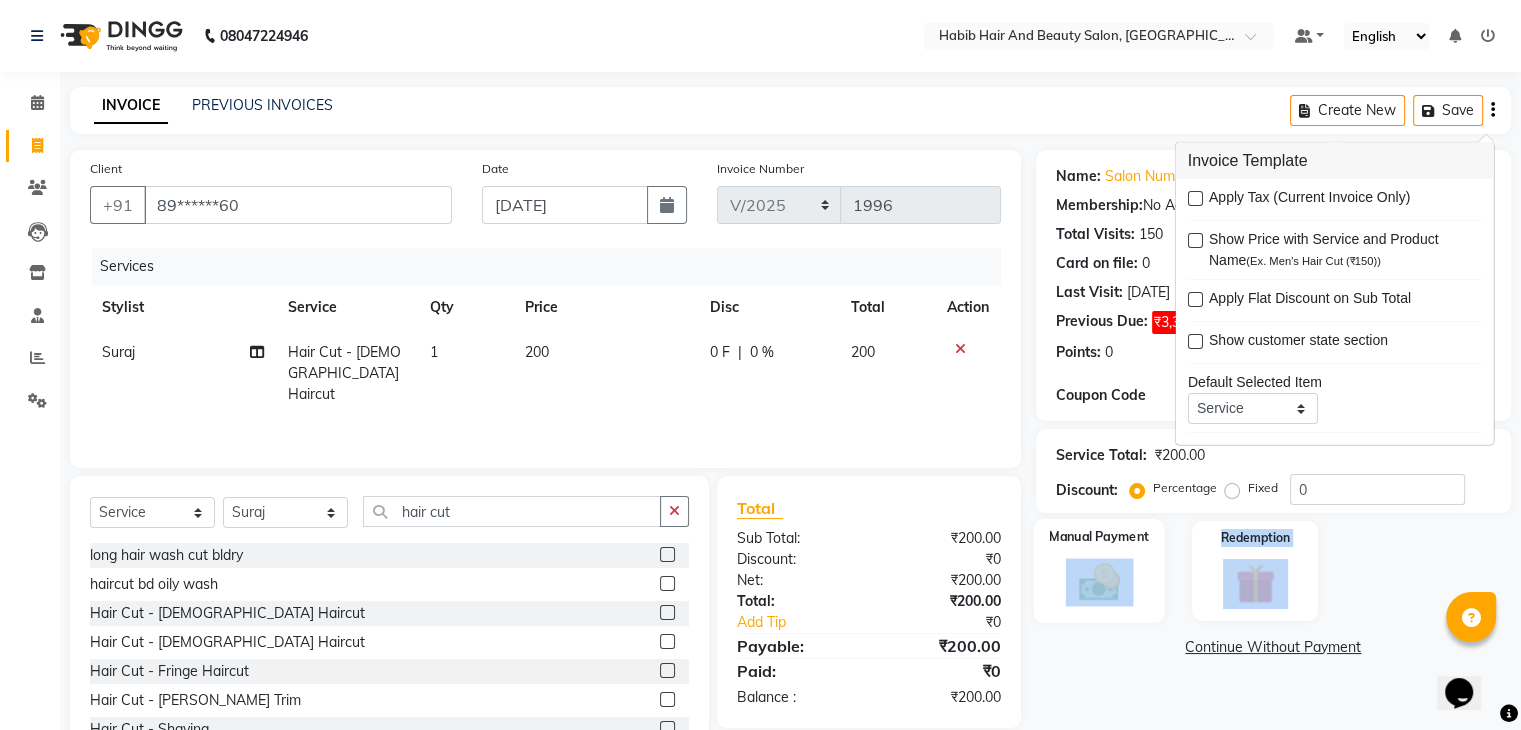 drag, startPoint x: 1373, startPoint y: 567, endPoint x: 1104, endPoint y: 601, distance: 271.1402 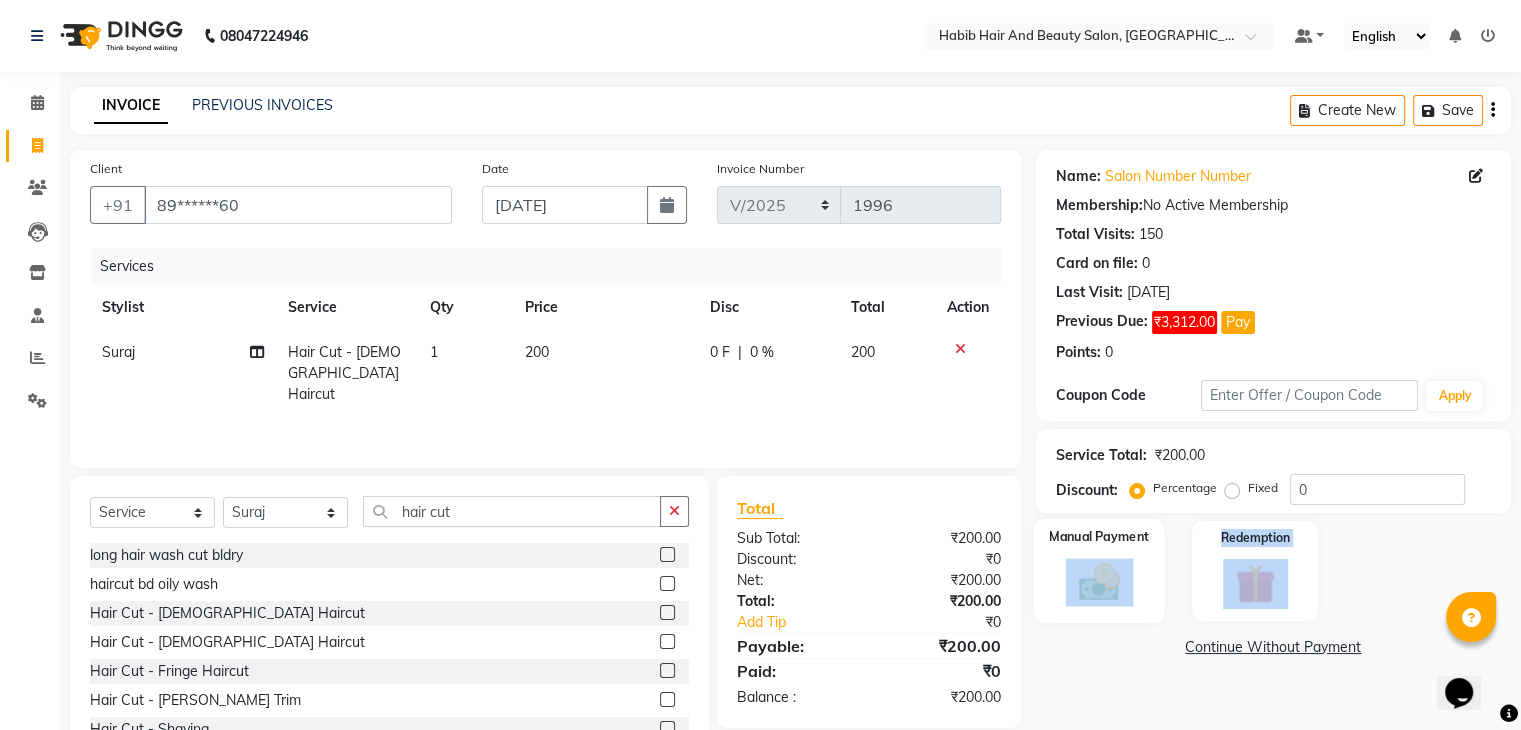 click 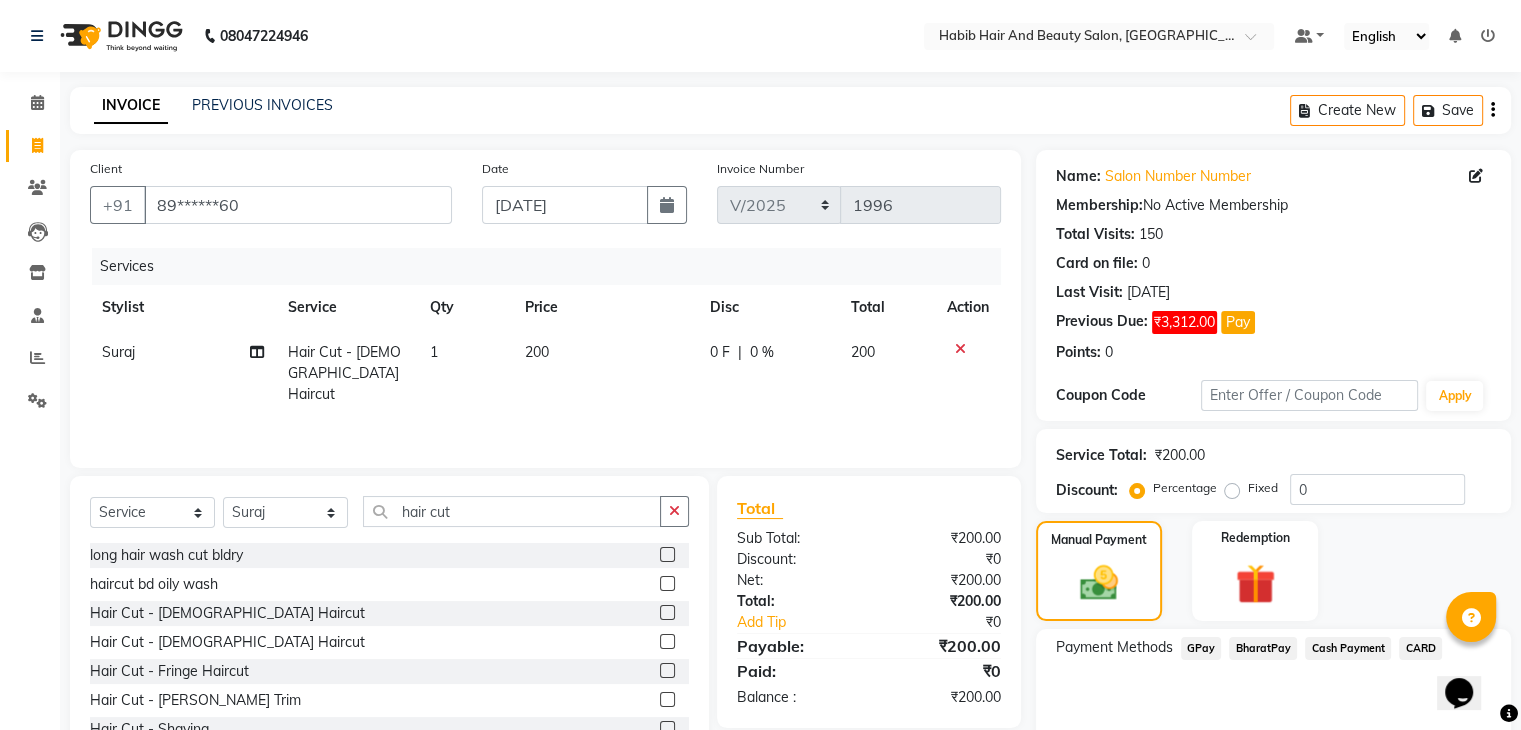 click on "Cash Payment" 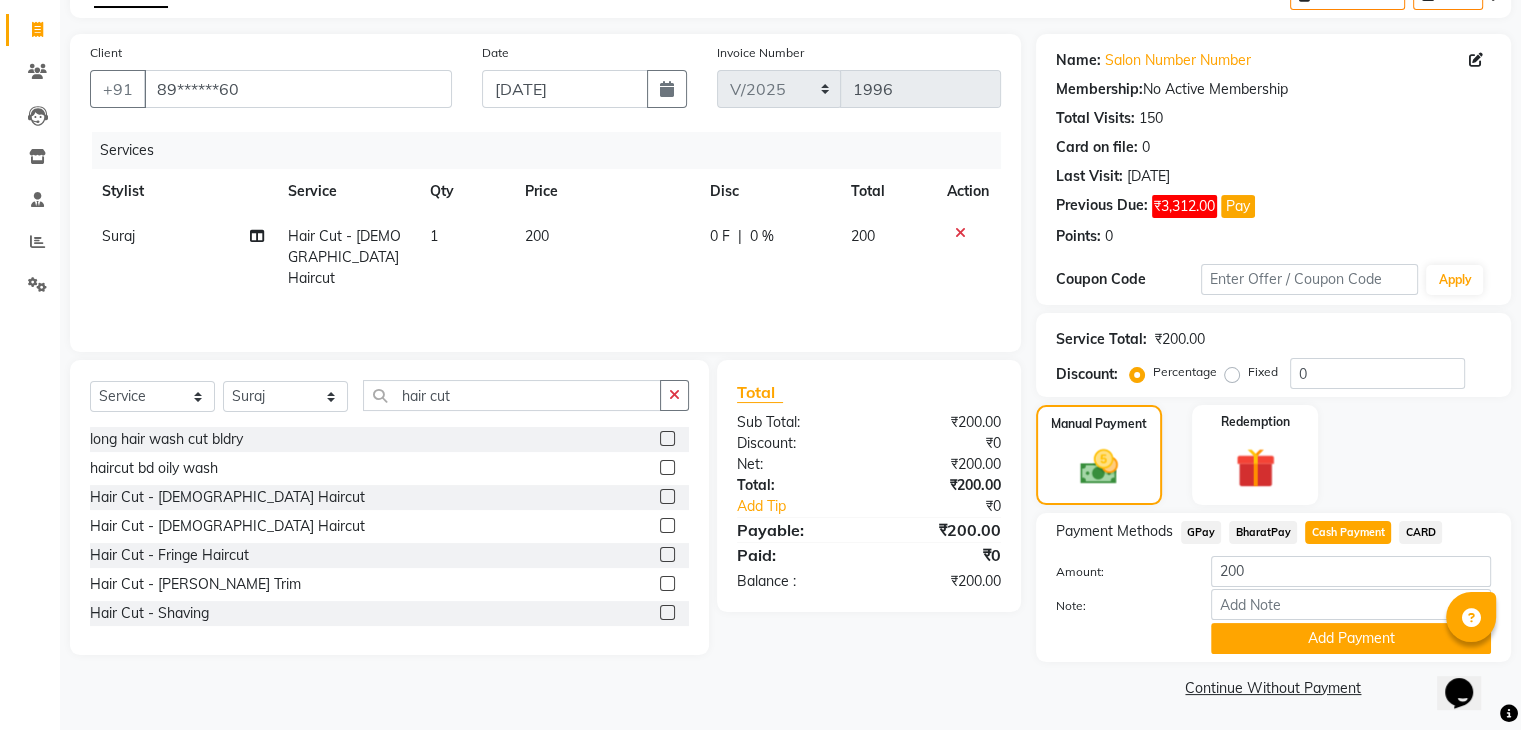 scroll, scrollTop: 120, scrollLeft: 0, axis: vertical 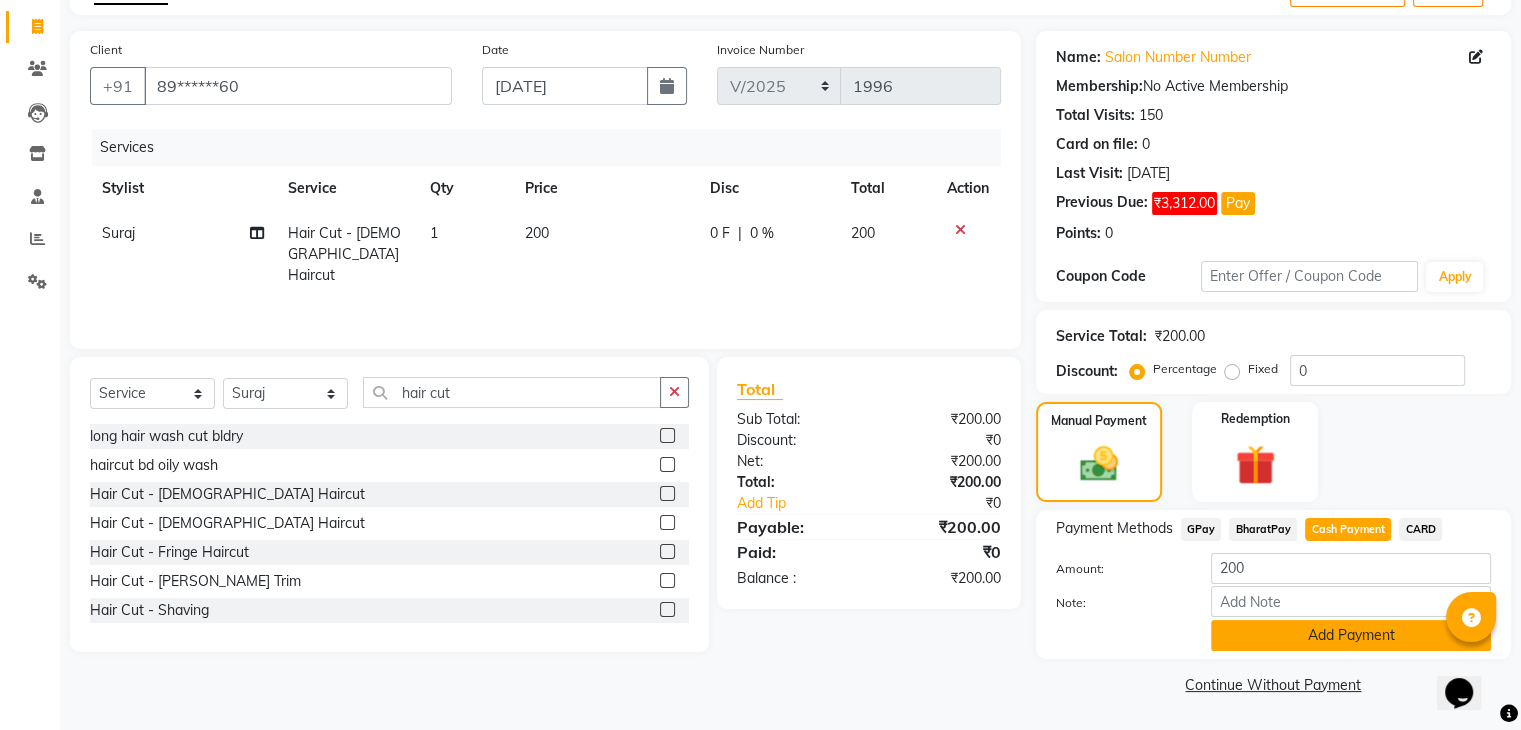 click on "Add Payment" 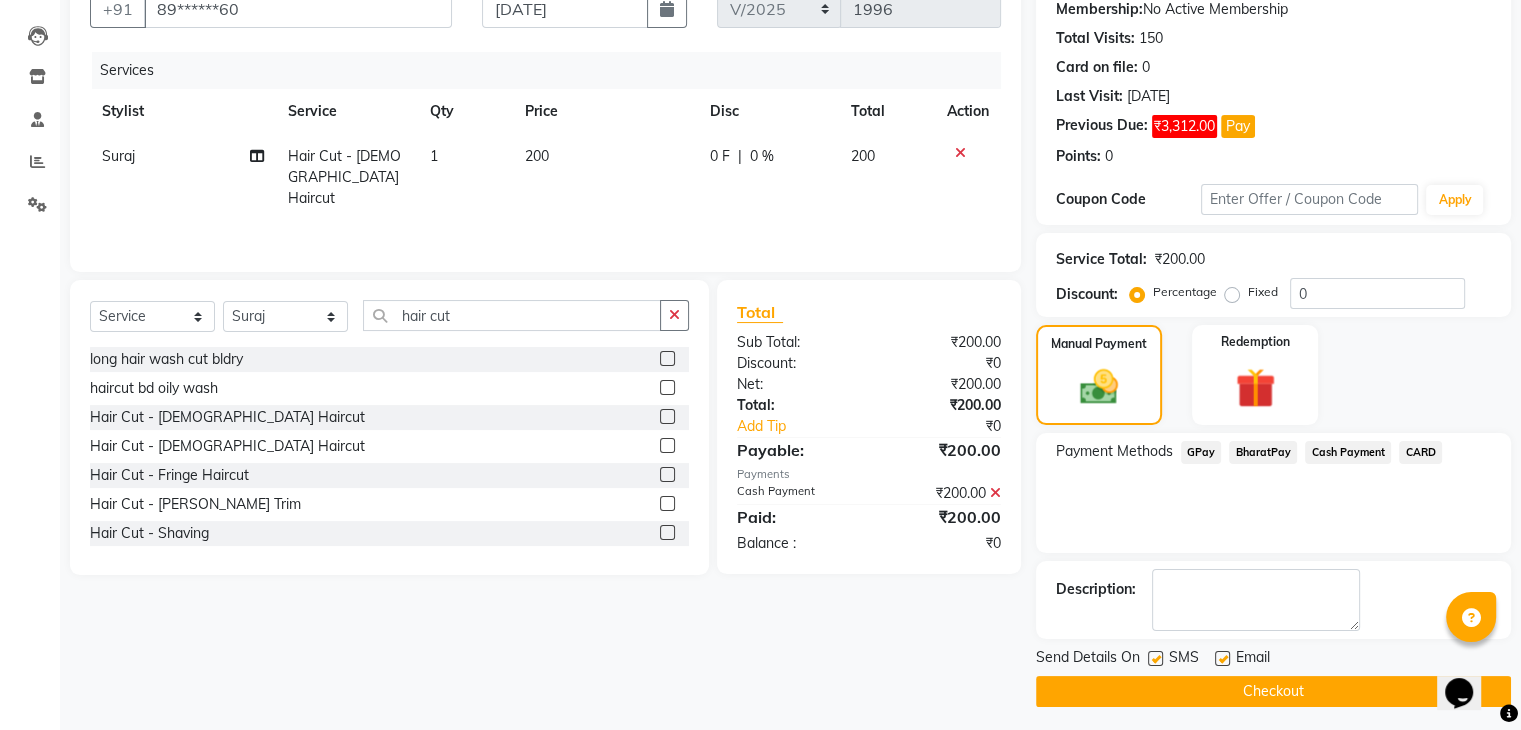 scroll, scrollTop: 201, scrollLeft: 0, axis: vertical 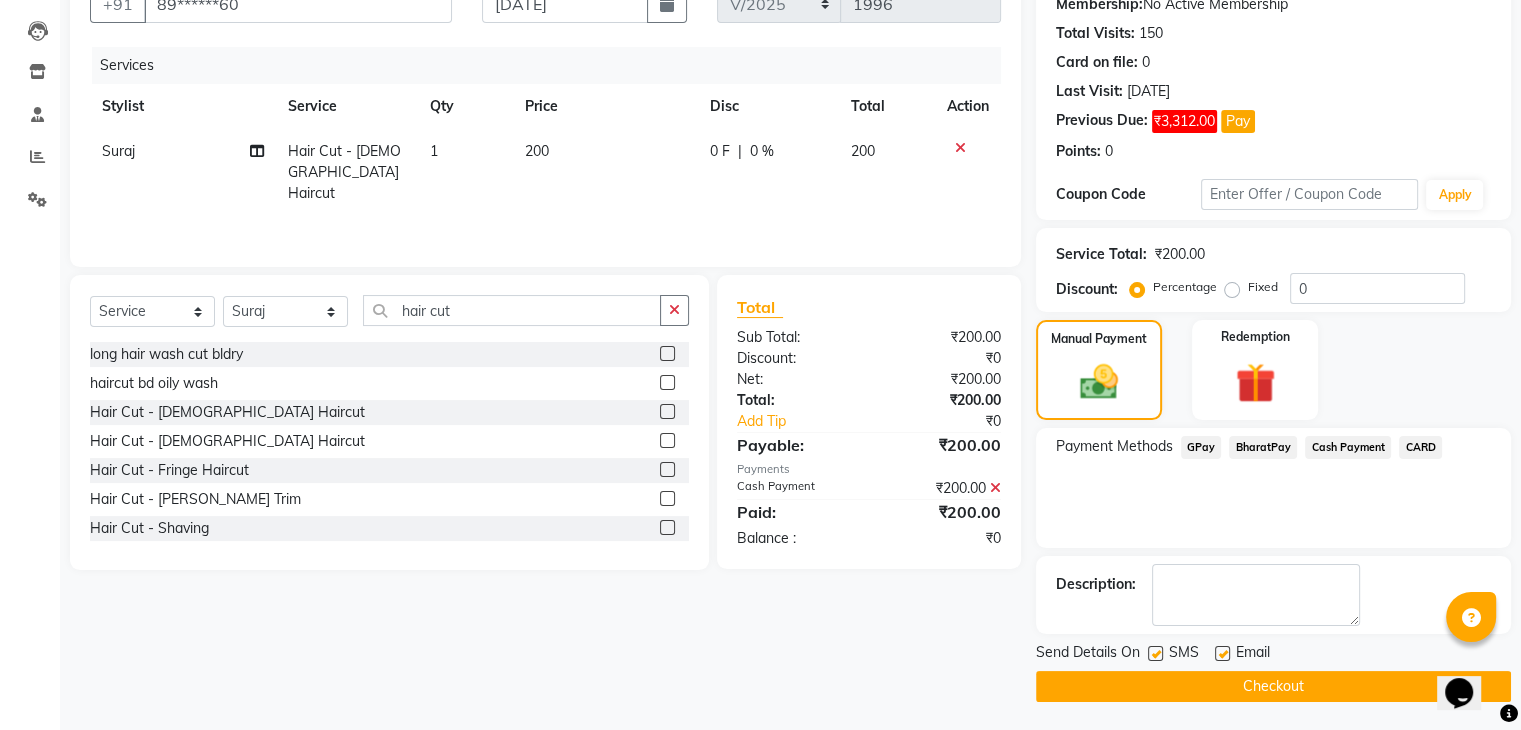 click on "Checkout" 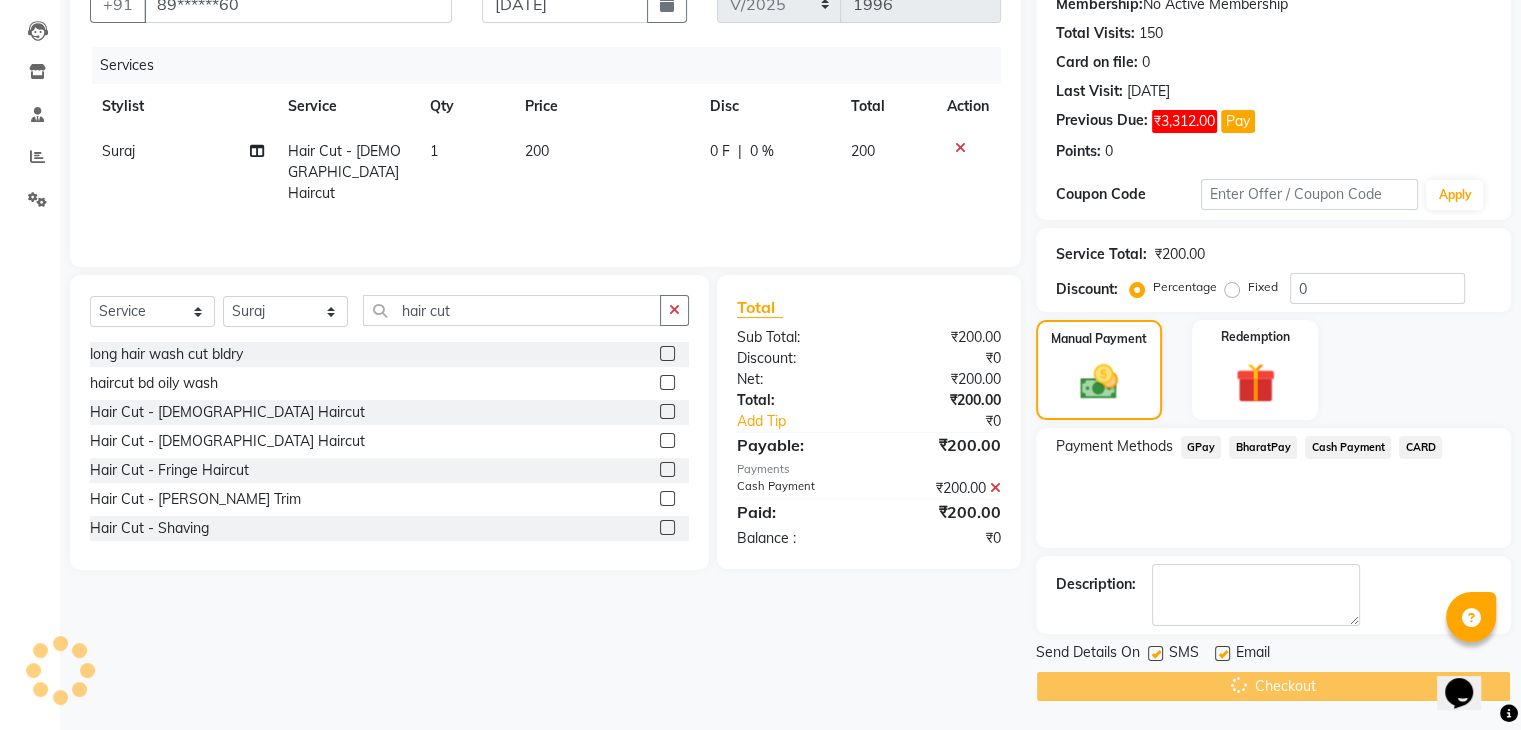 click on "Checkout" 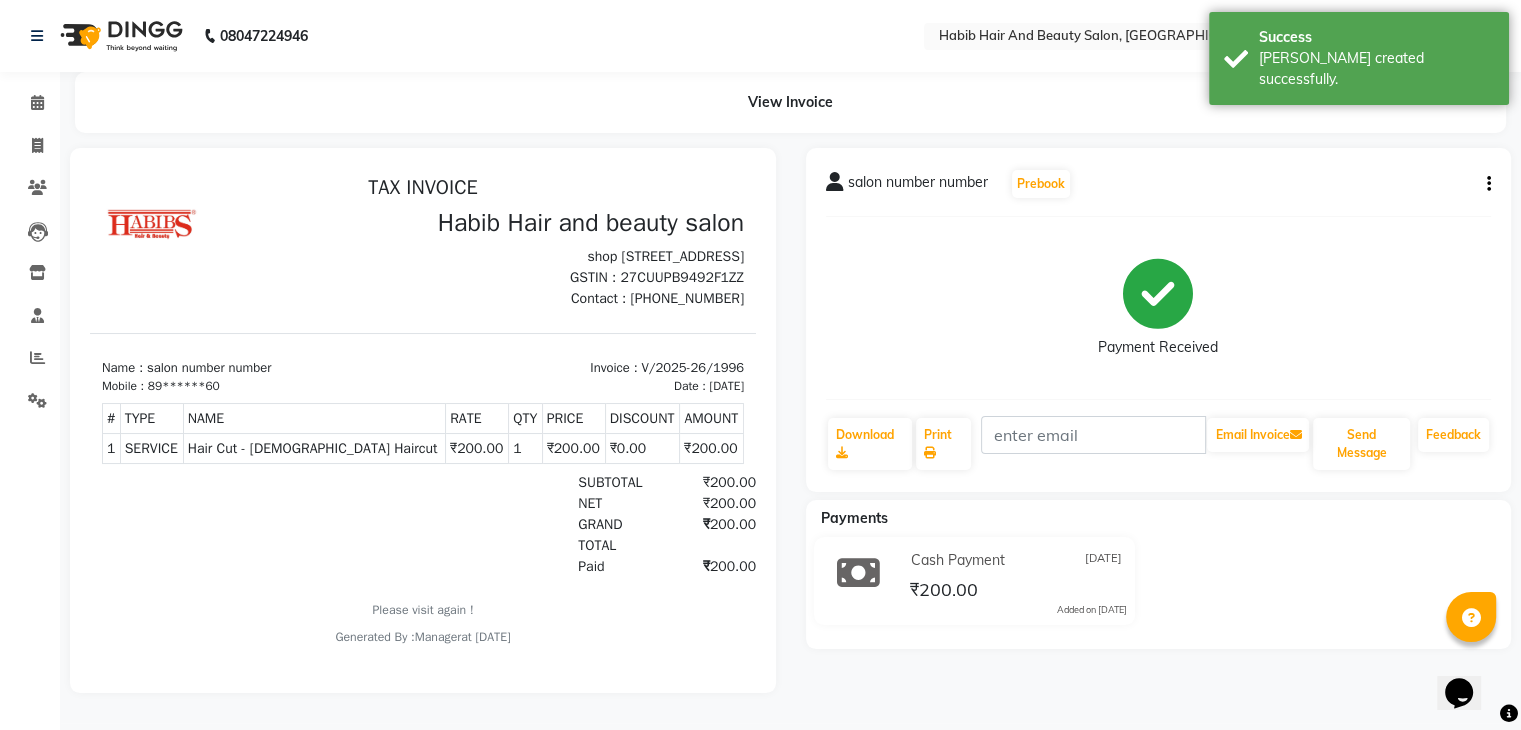 scroll, scrollTop: 0, scrollLeft: 0, axis: both 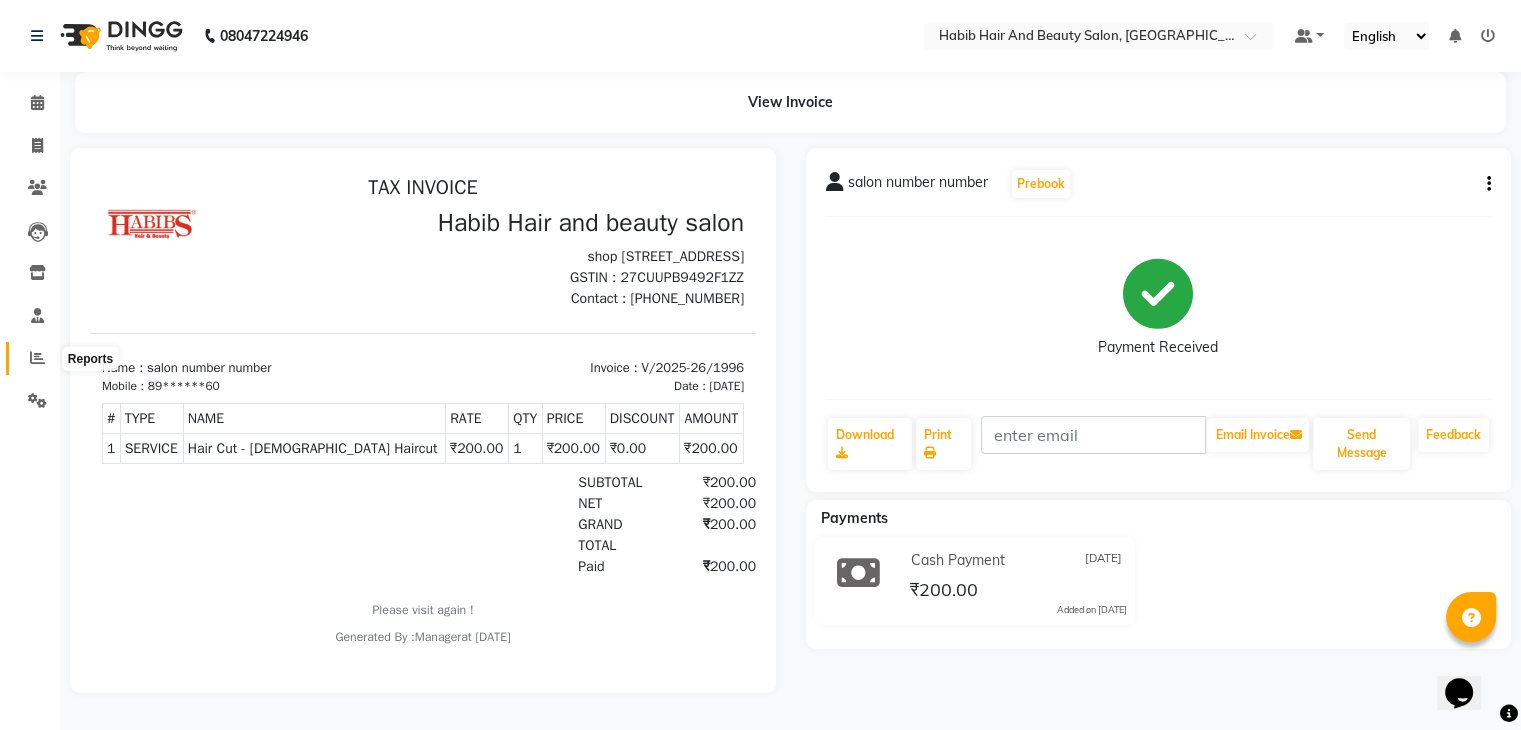 click 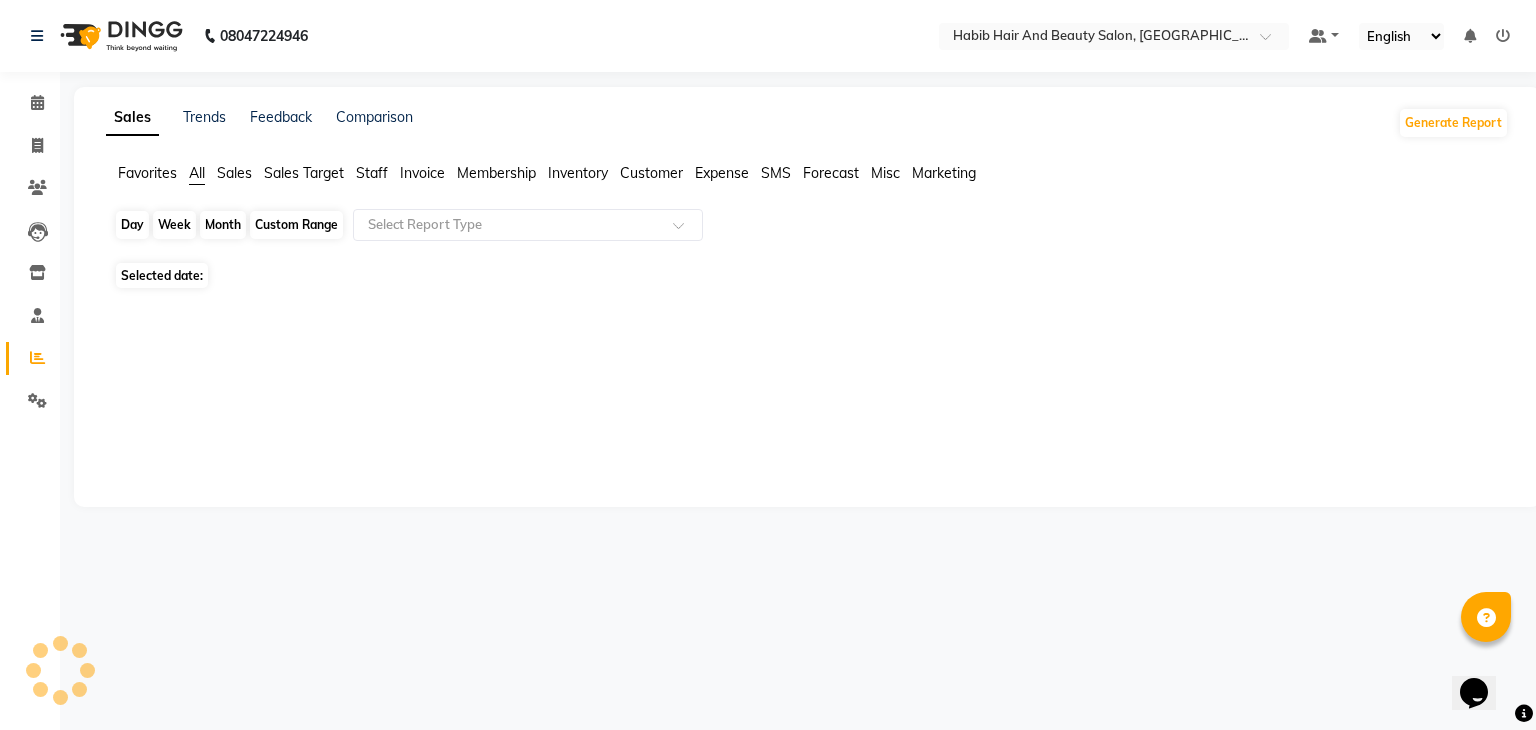 click on "Day" 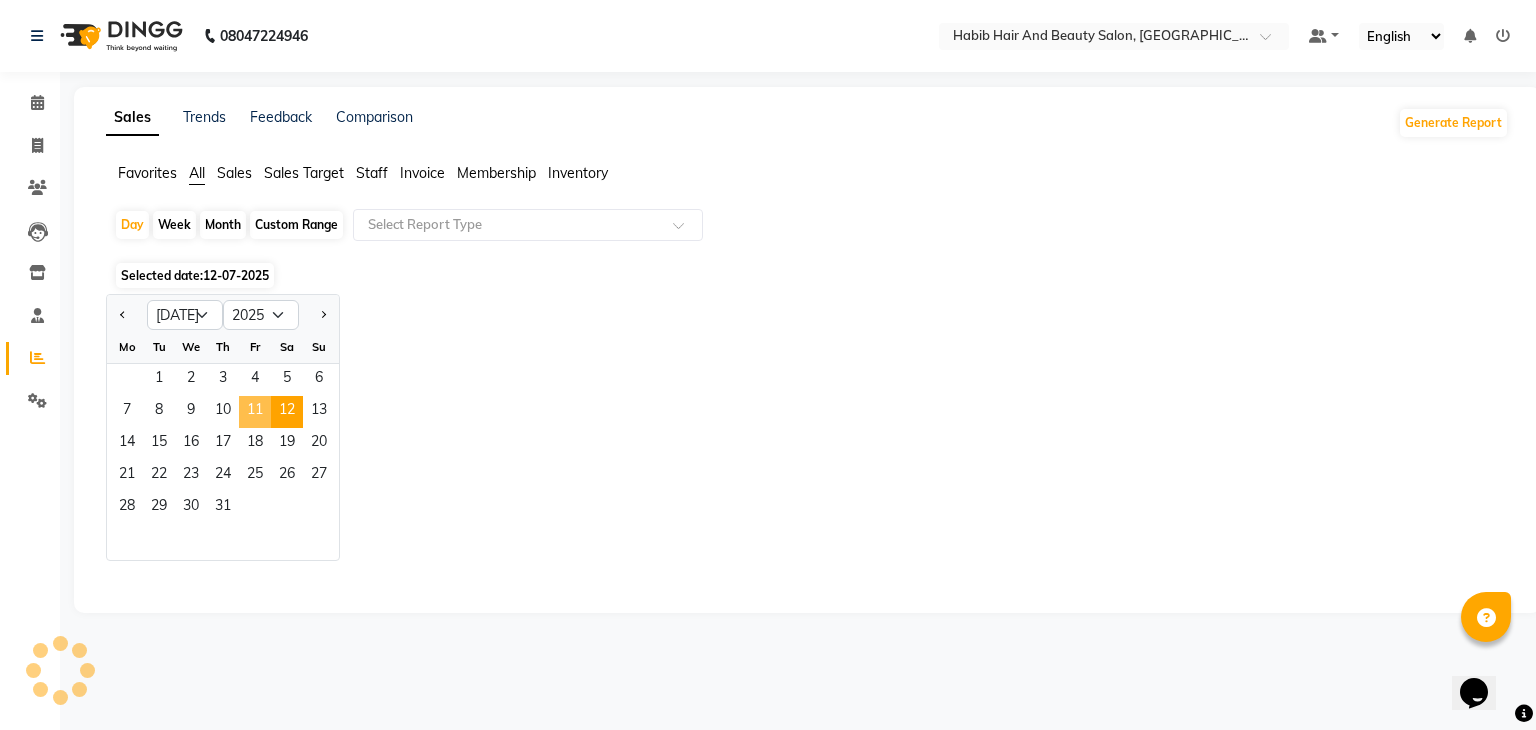 click on "11" 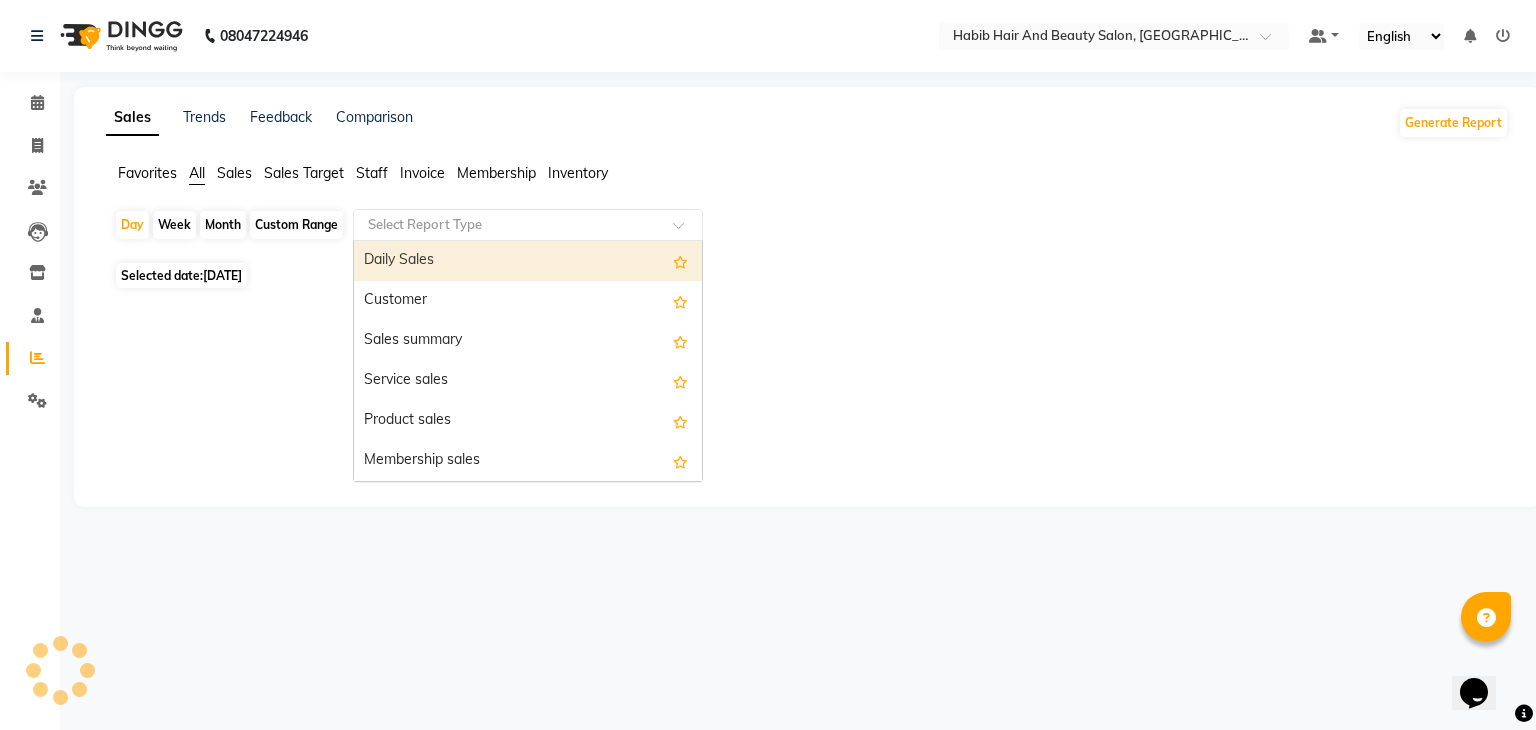 click 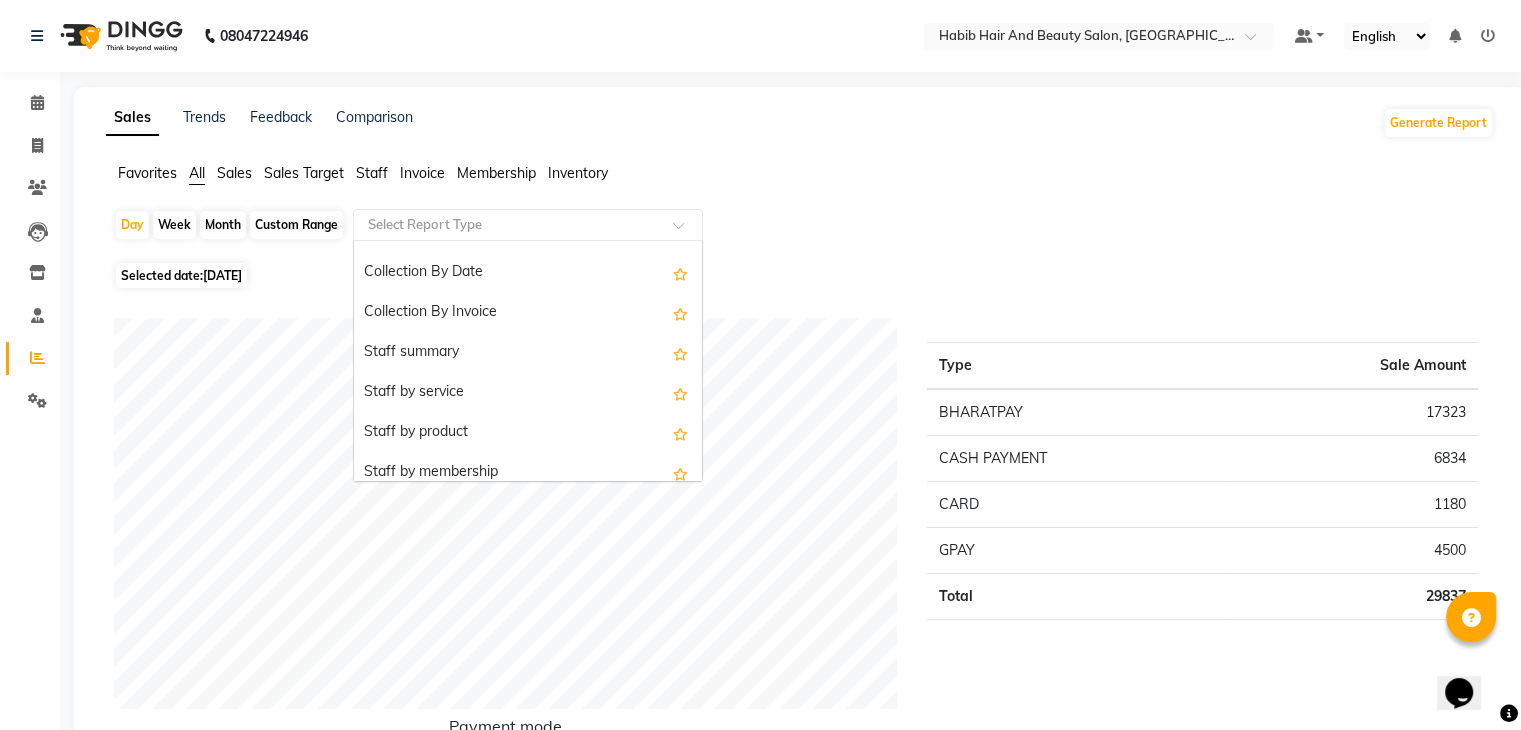 scroll, scrollTop: 838, scrollLeft: 0, axis: vertical 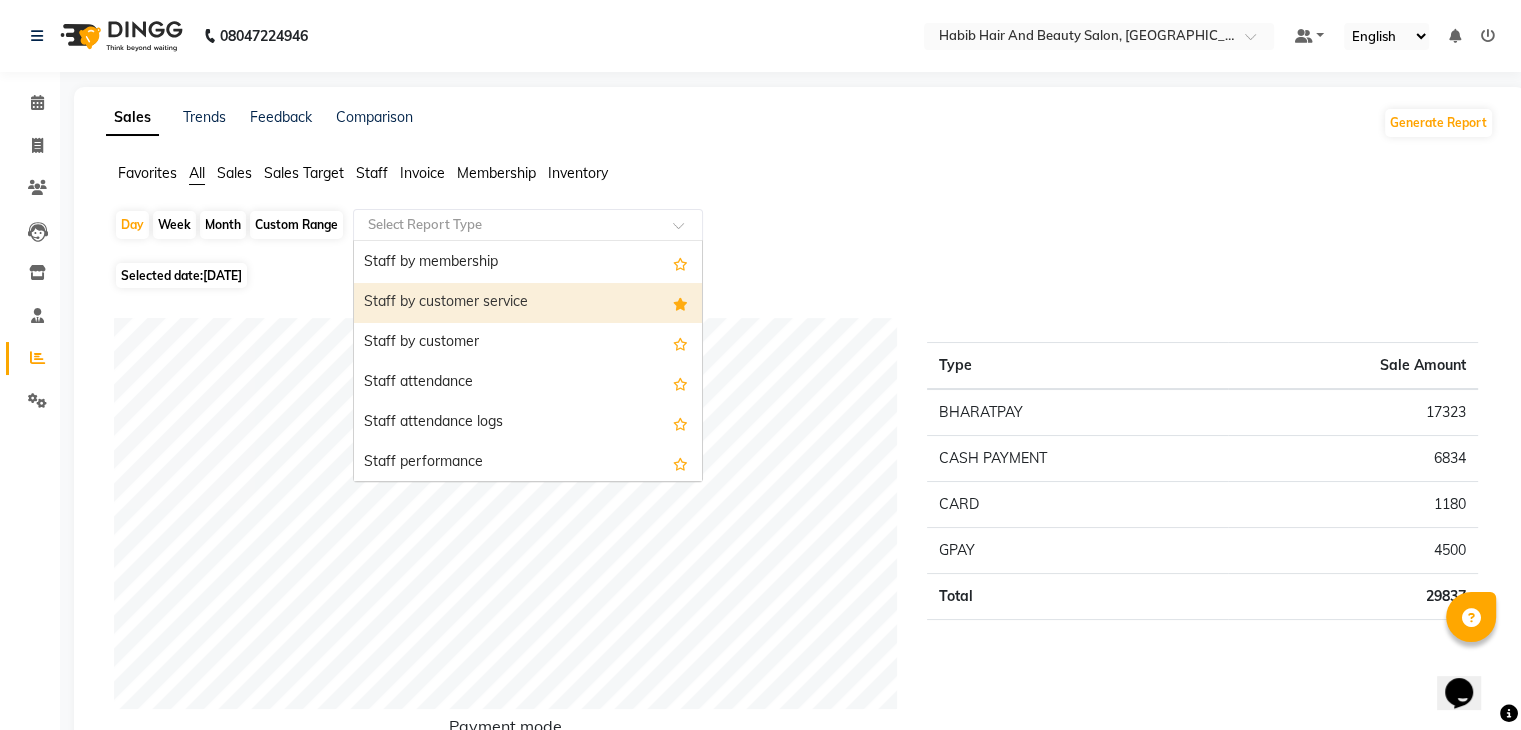 click on "Staff by customer service" at bounding box center (528, 303) 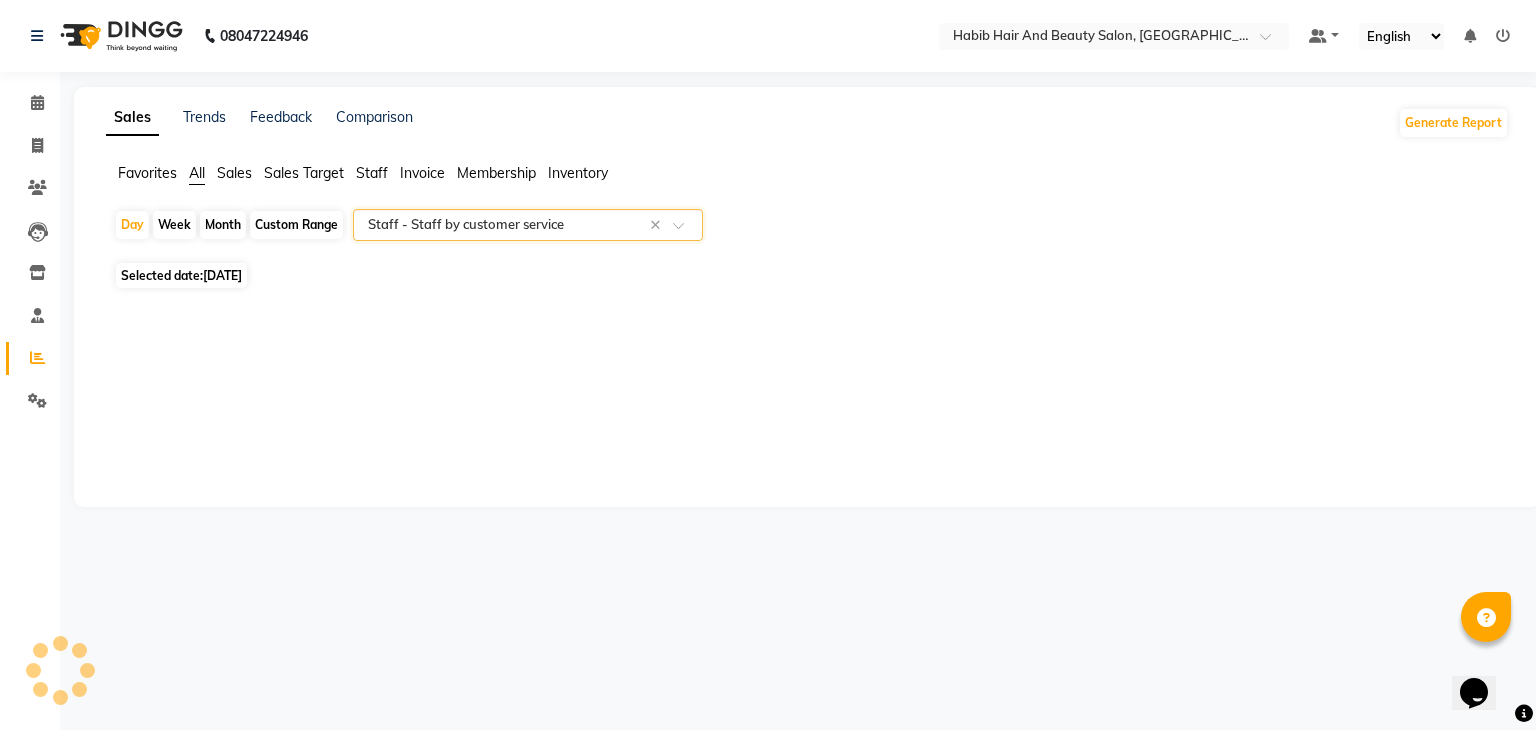 select on "csv" 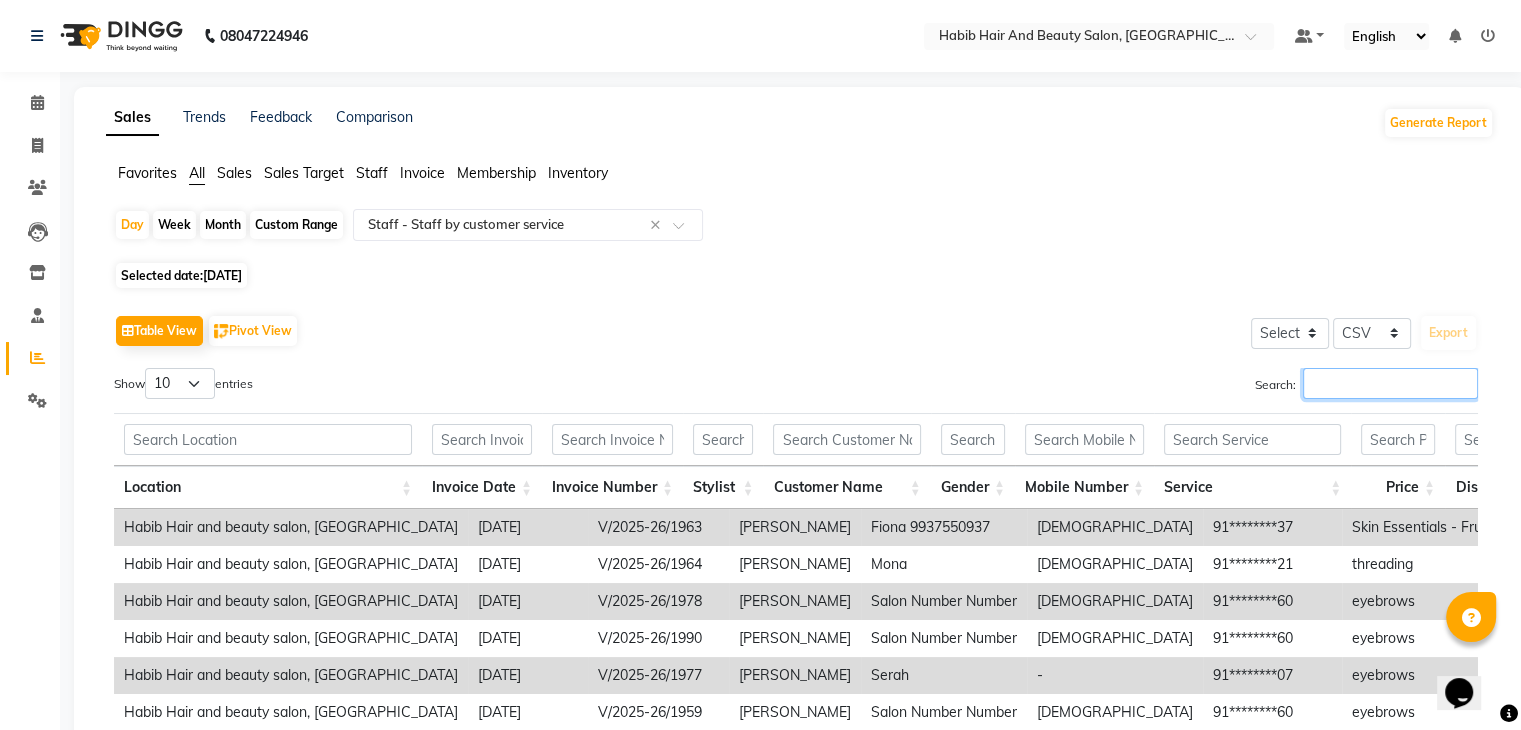 click on "Search:" at bounding box center [1390, 383] 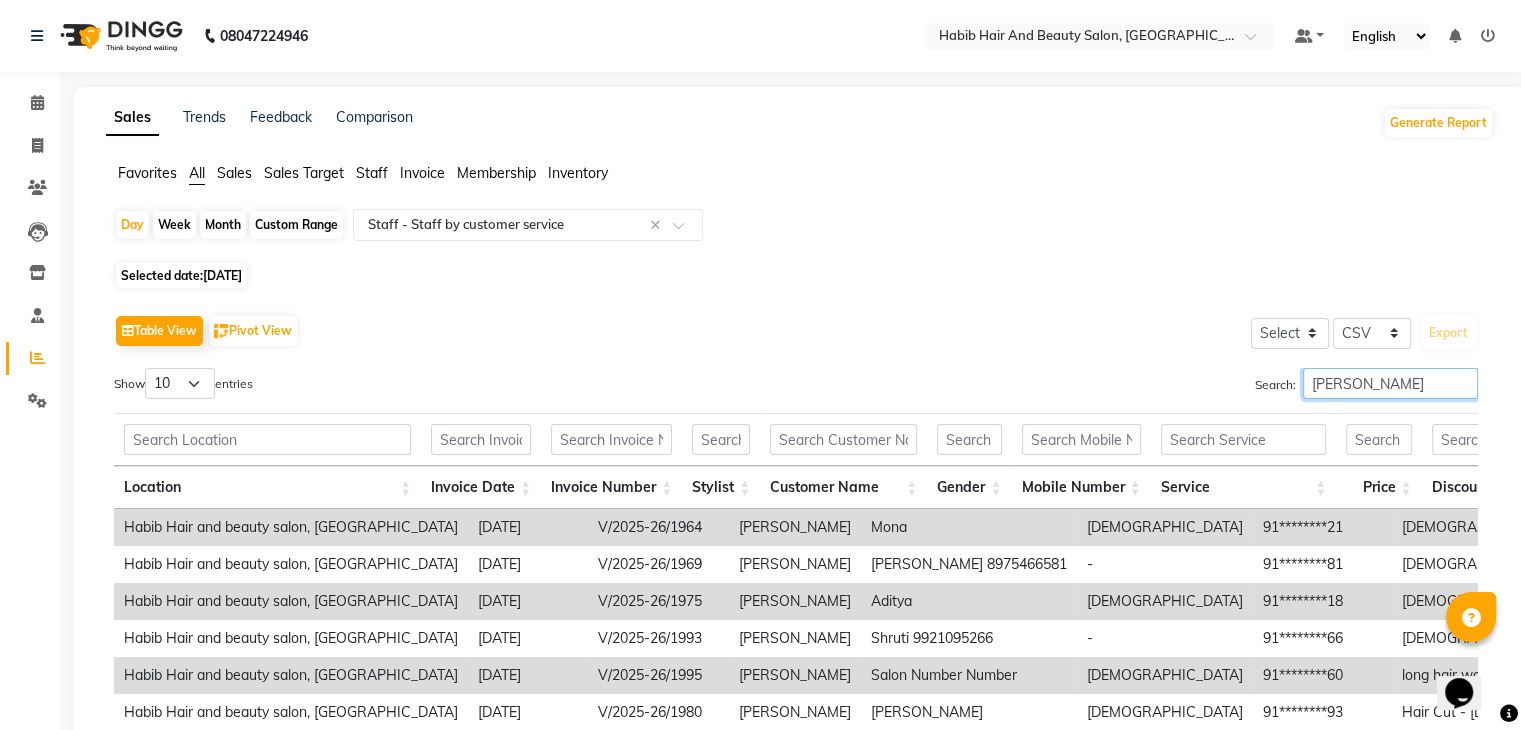 scroll, scrollTop: 217, scrollLeft: 0, axis: vertical 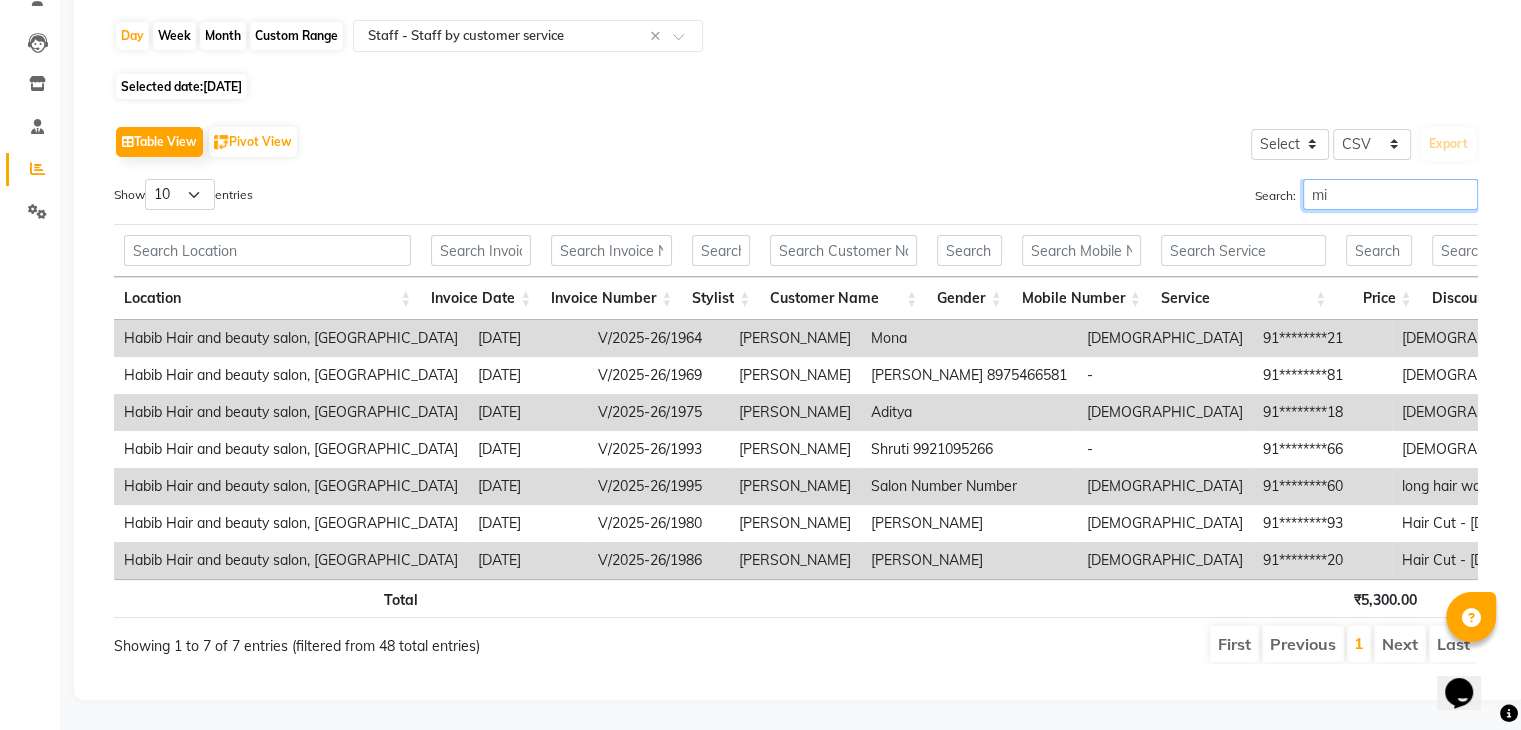 type on "m" 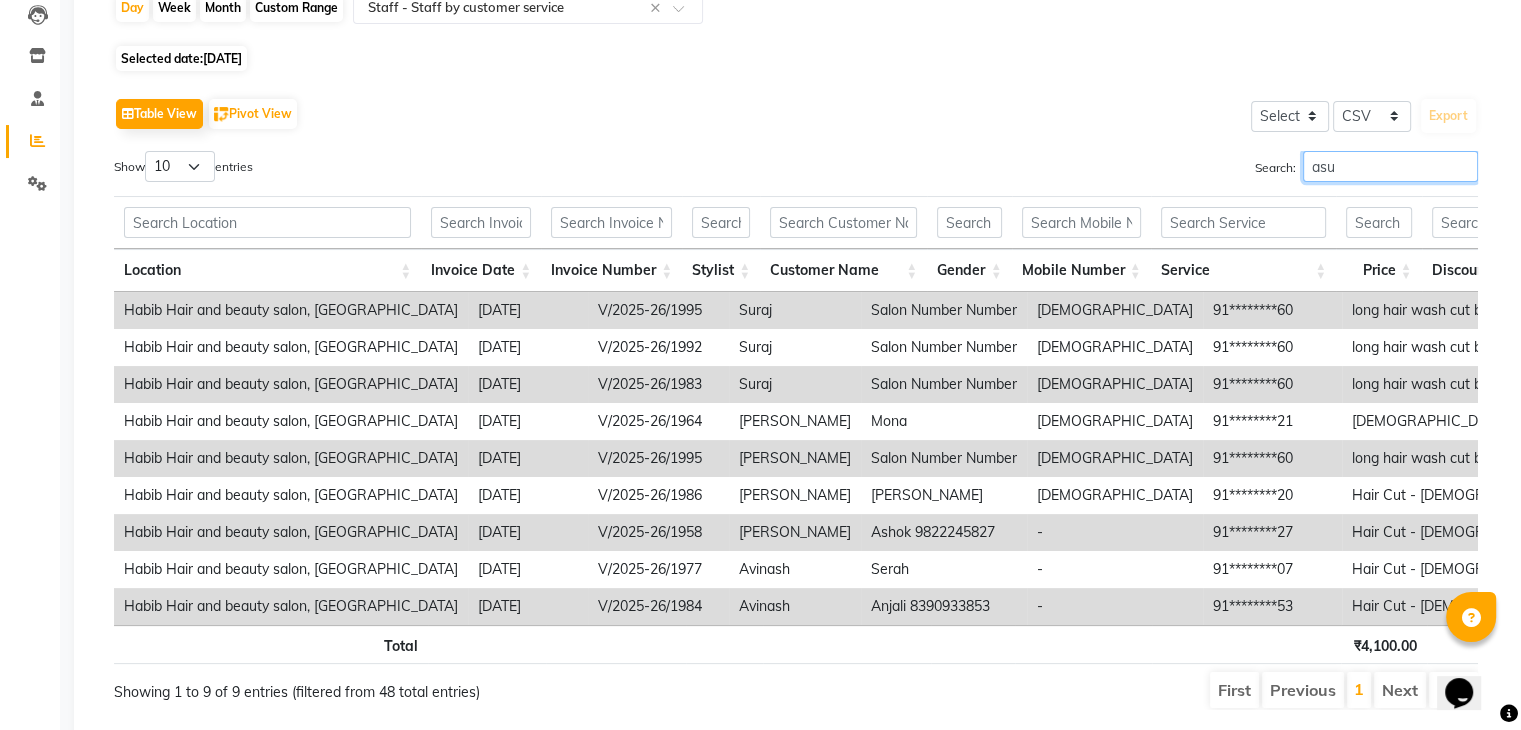 scroll, scrollTop: 0, scrollLeft: 0, axis: both 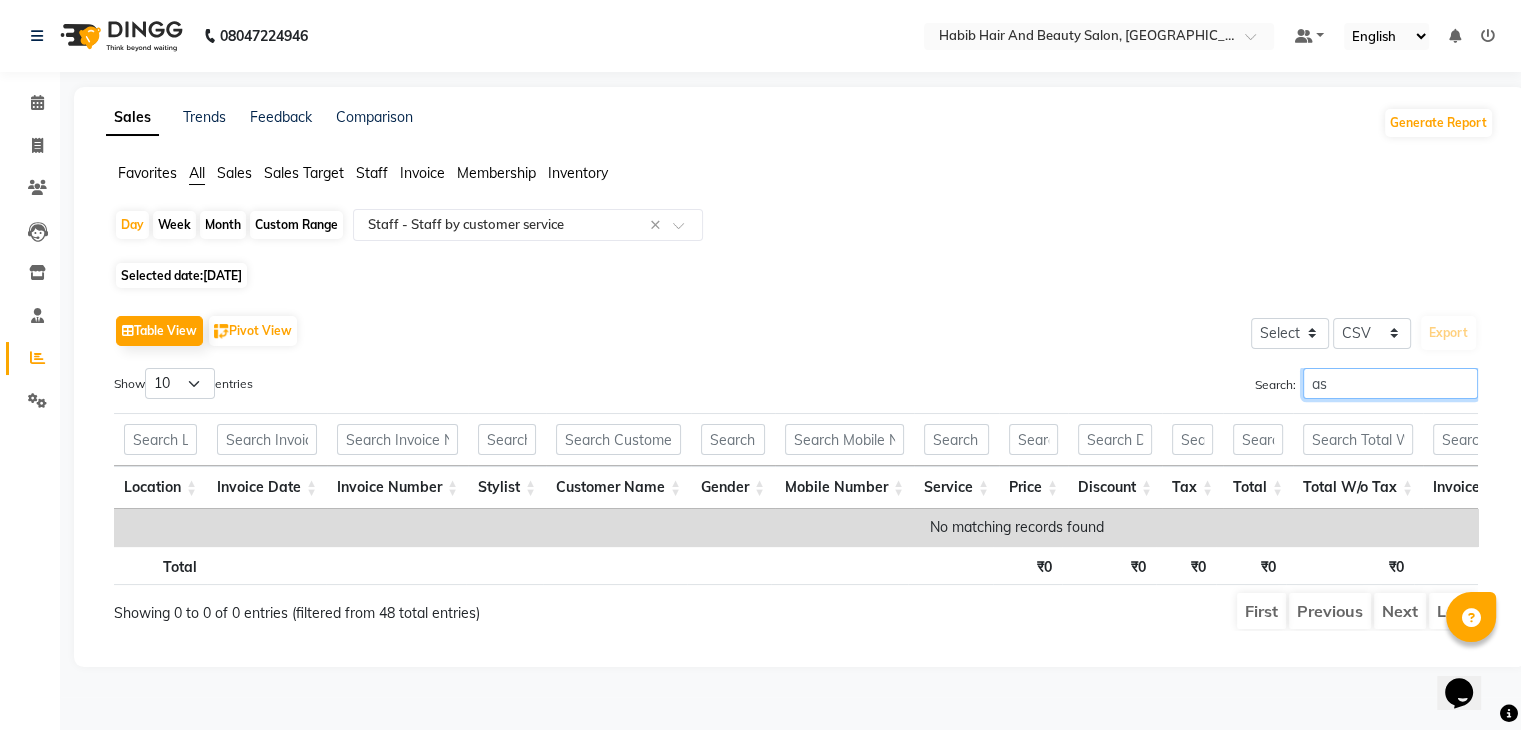 type on "a" 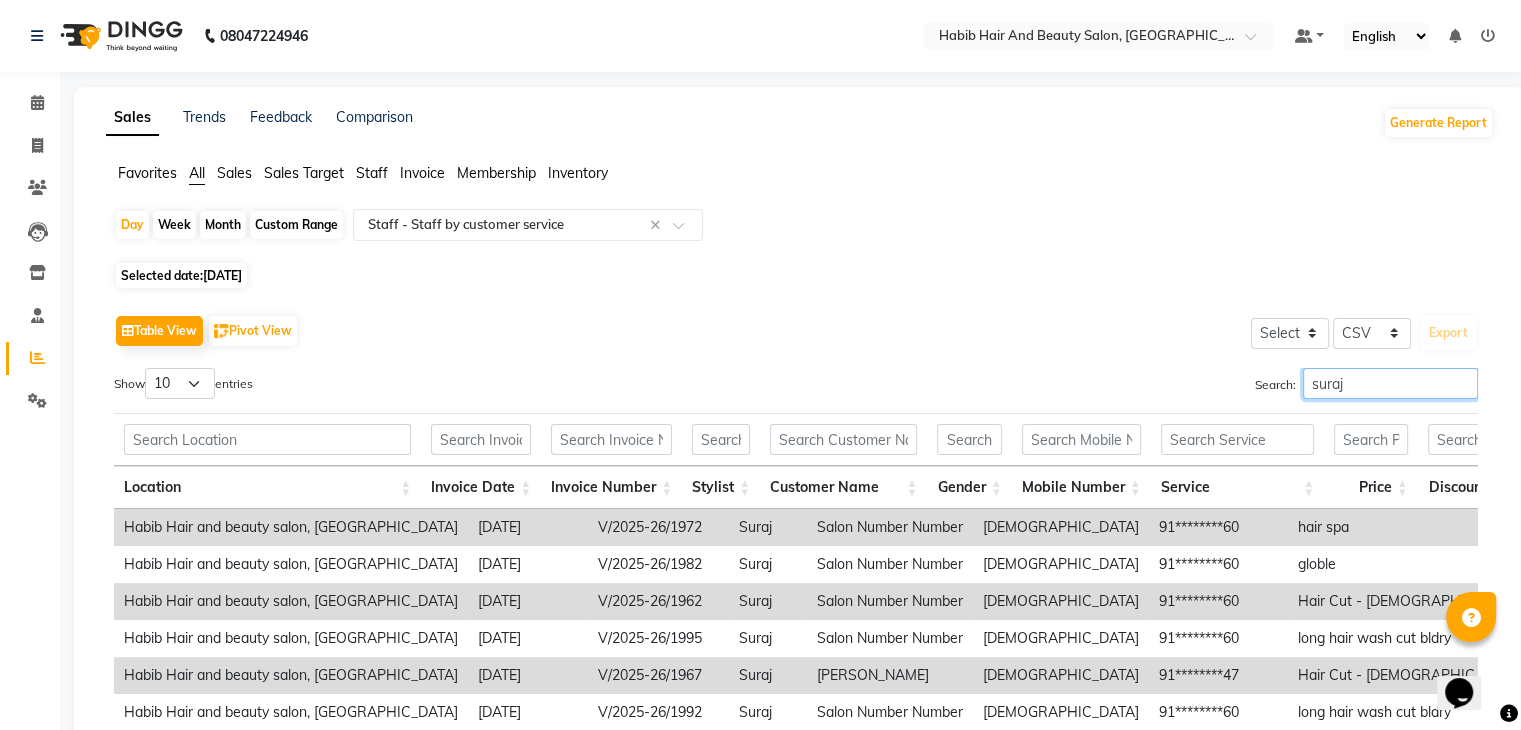 scroll, scrollTop: 255, scrollLeft: 0, axis: vertical 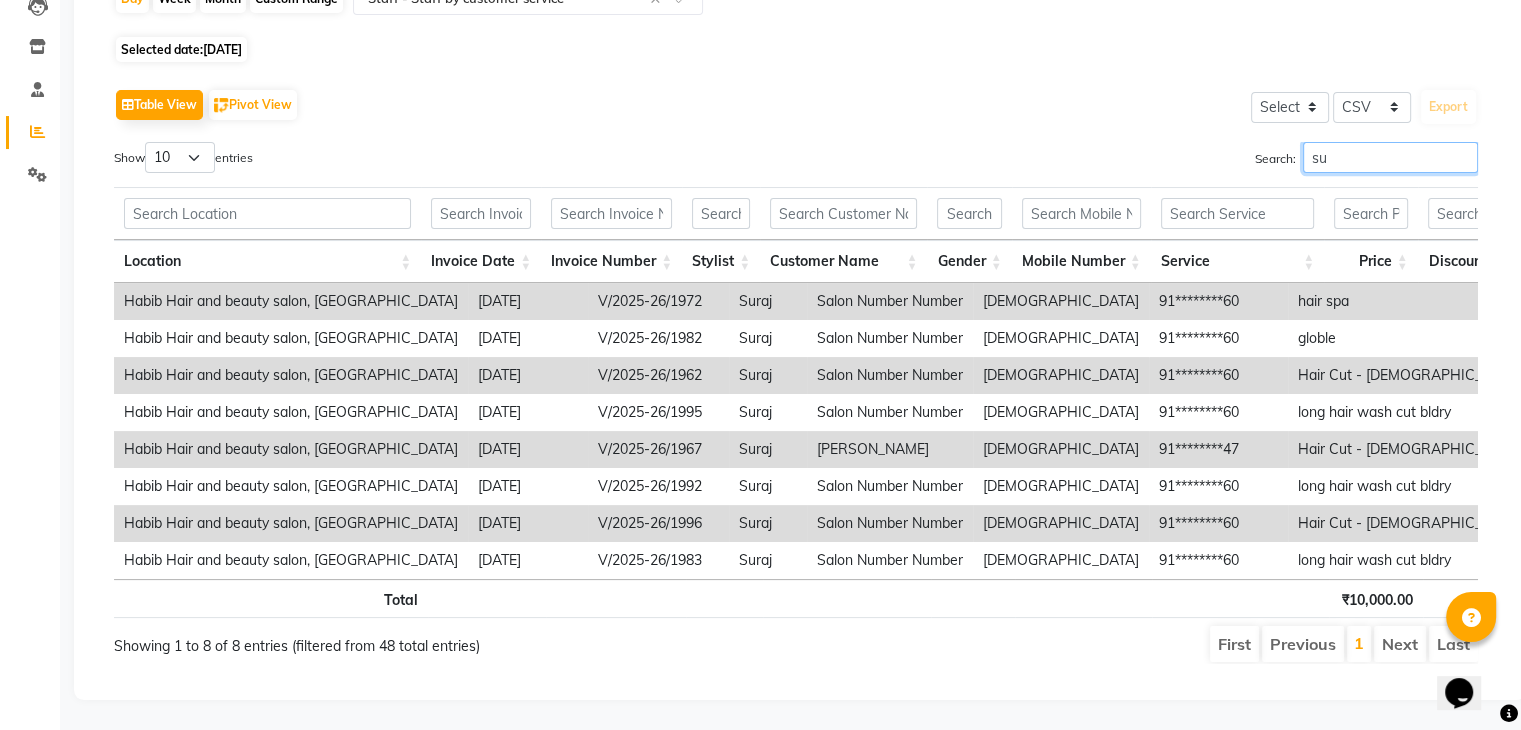 type on "s" 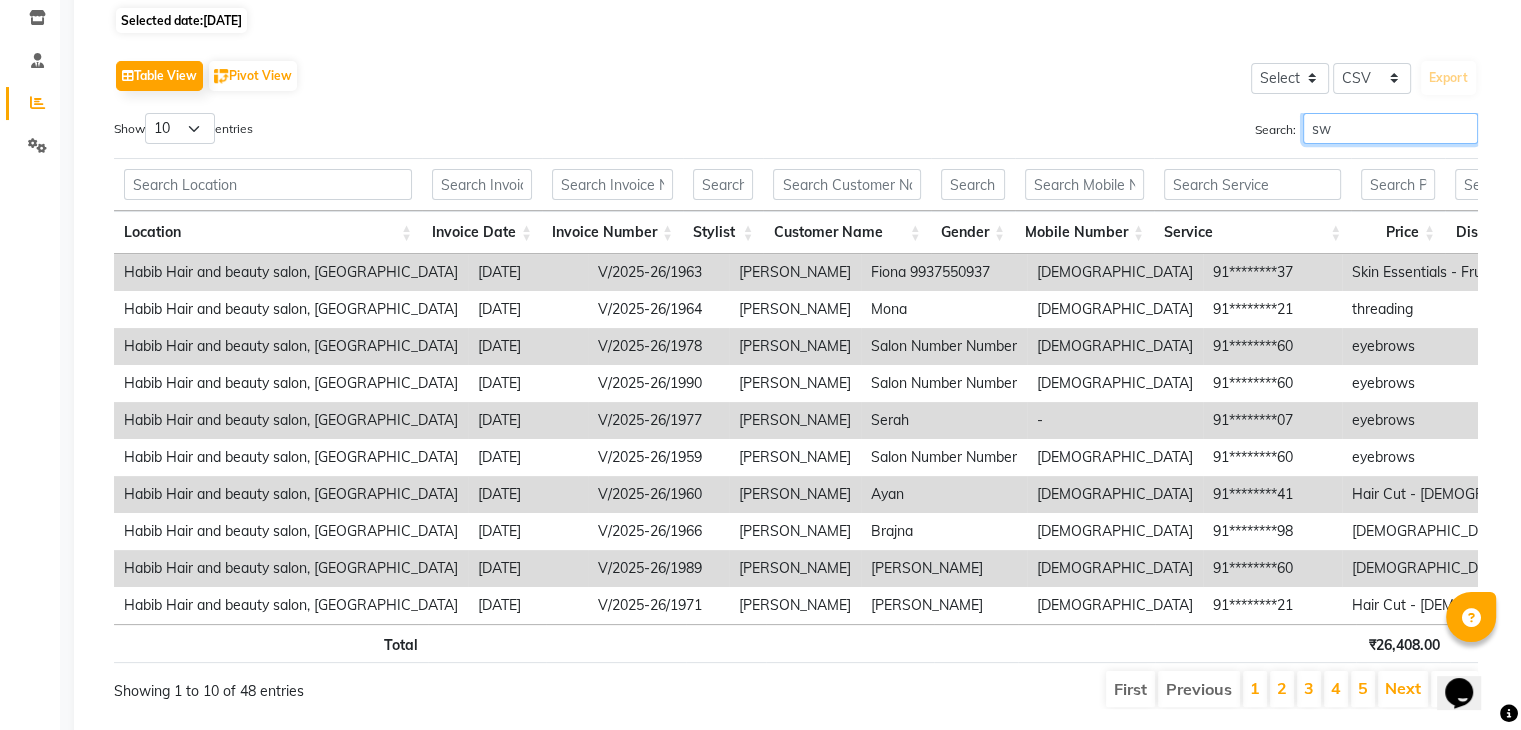 scroll, scrollTop: 217, scrollLeft: 0, axis: vertical 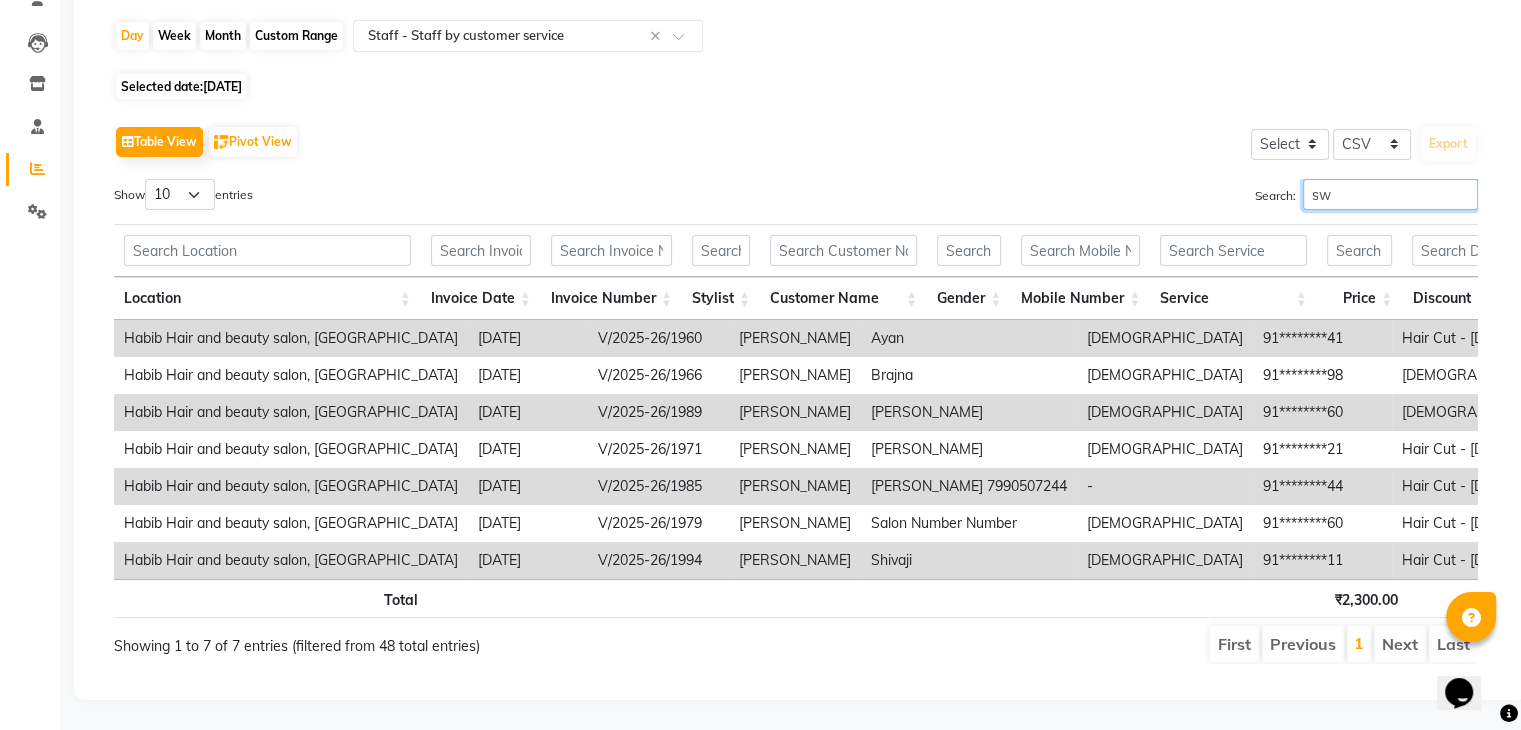 type on "s" 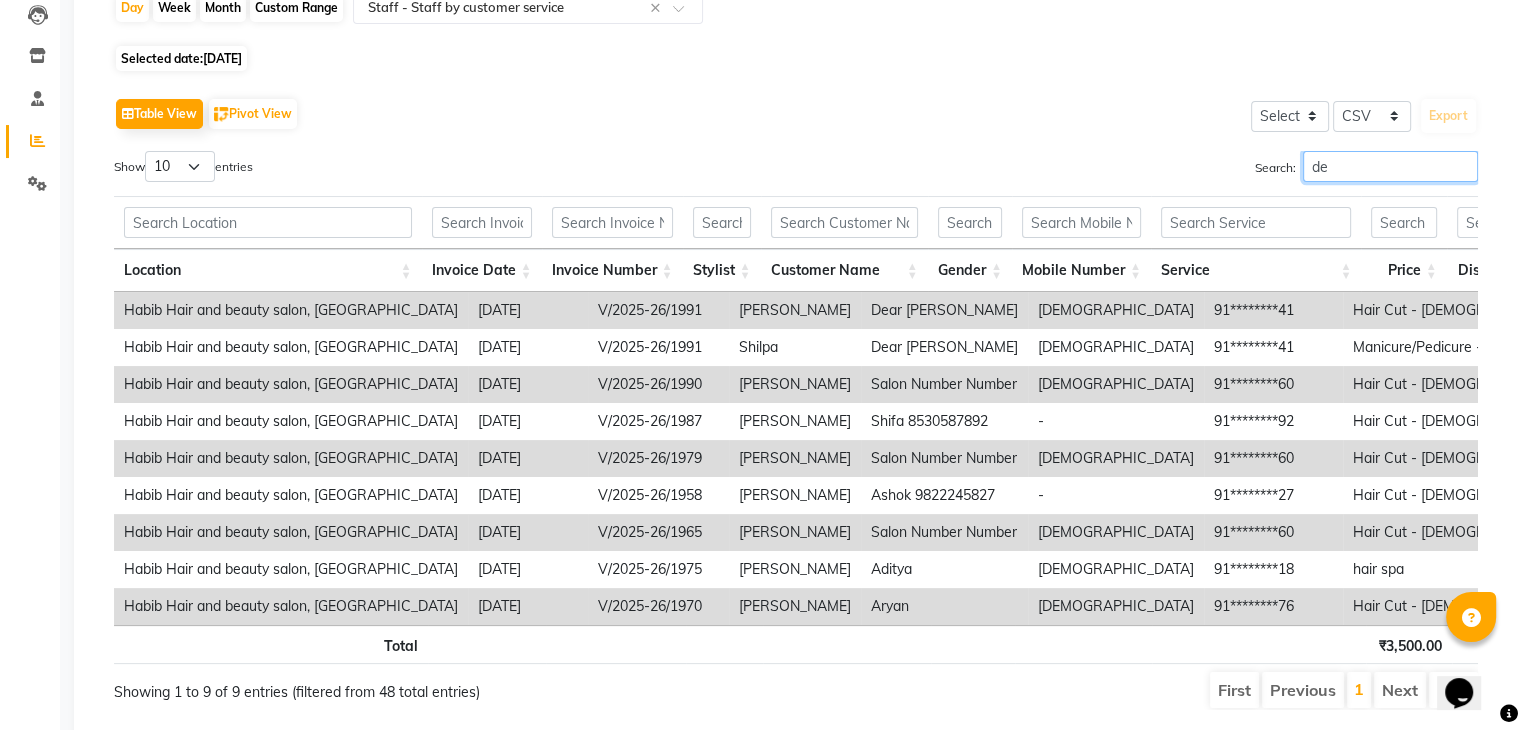 scroll, scrollTop: 255, scrollLeft: 0, axis: vertical 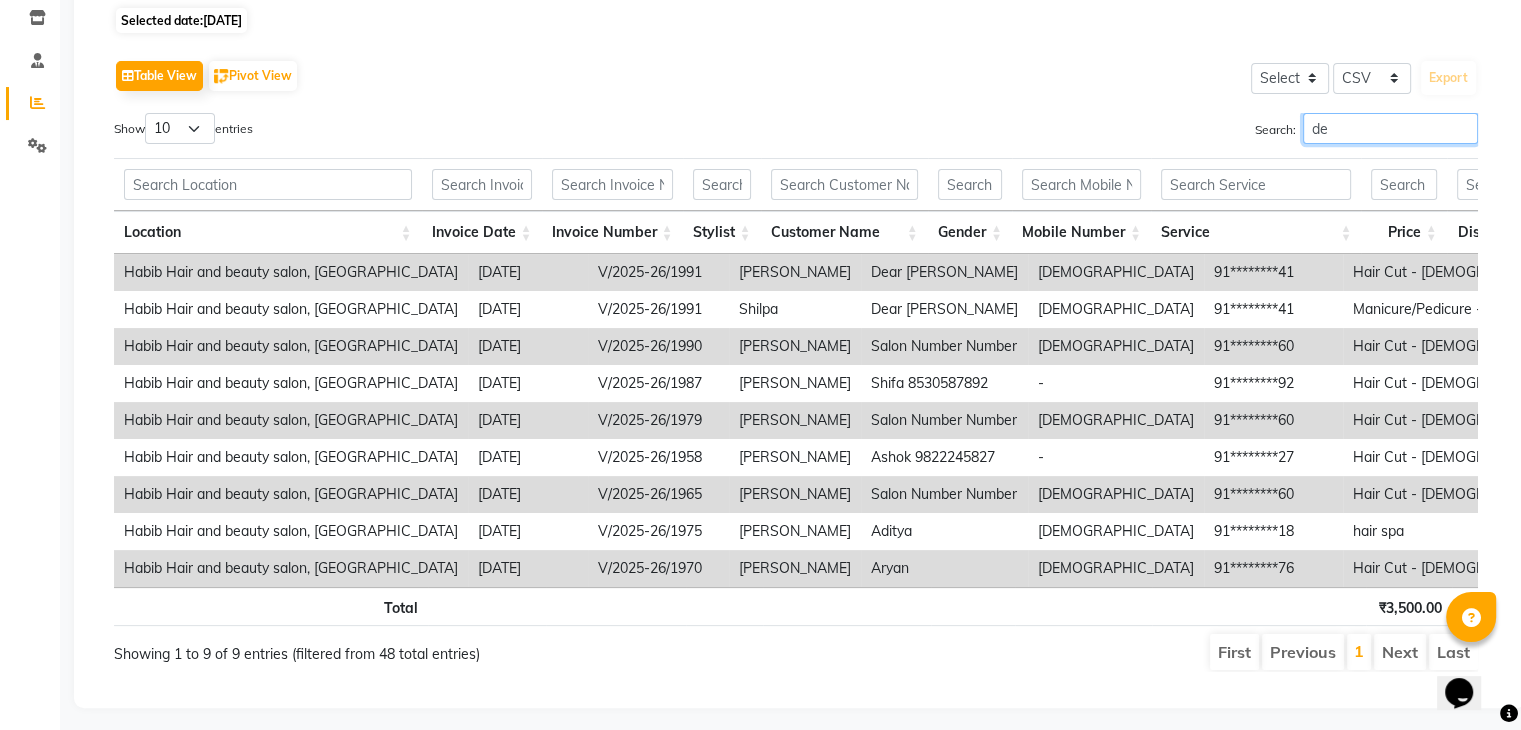 type on "d" 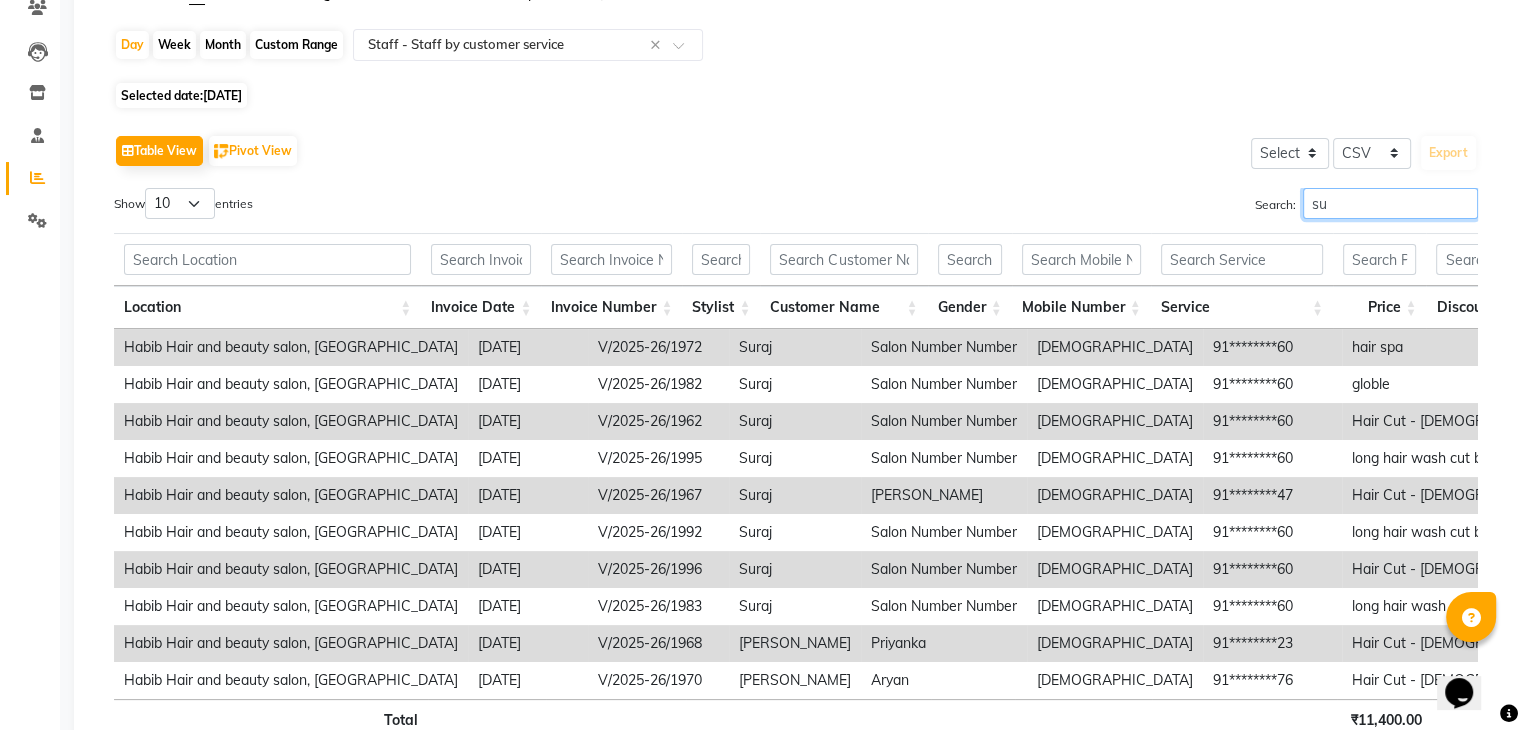 scroll, scrollTop: 255, scrollLeft: 0, axis: vertical 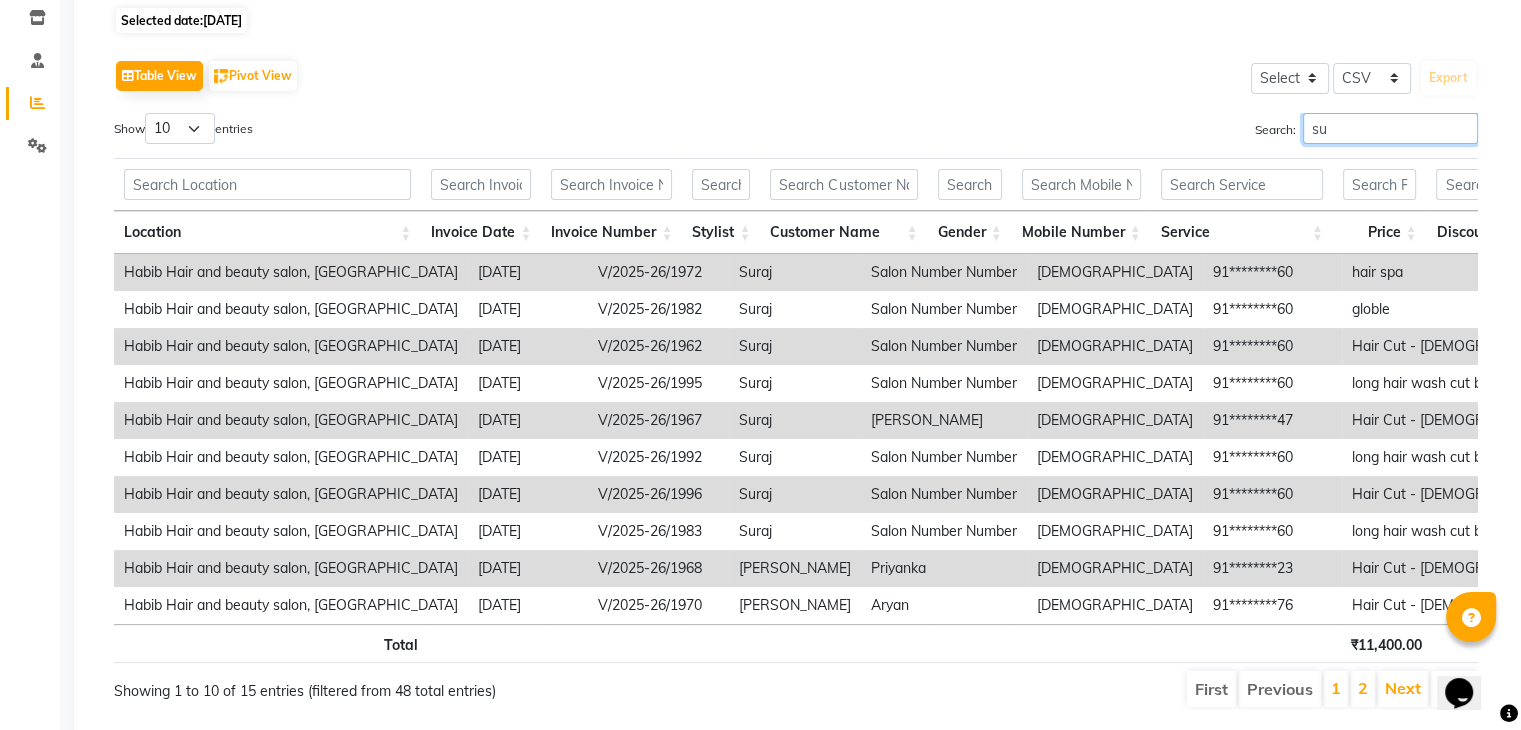 type on "s" 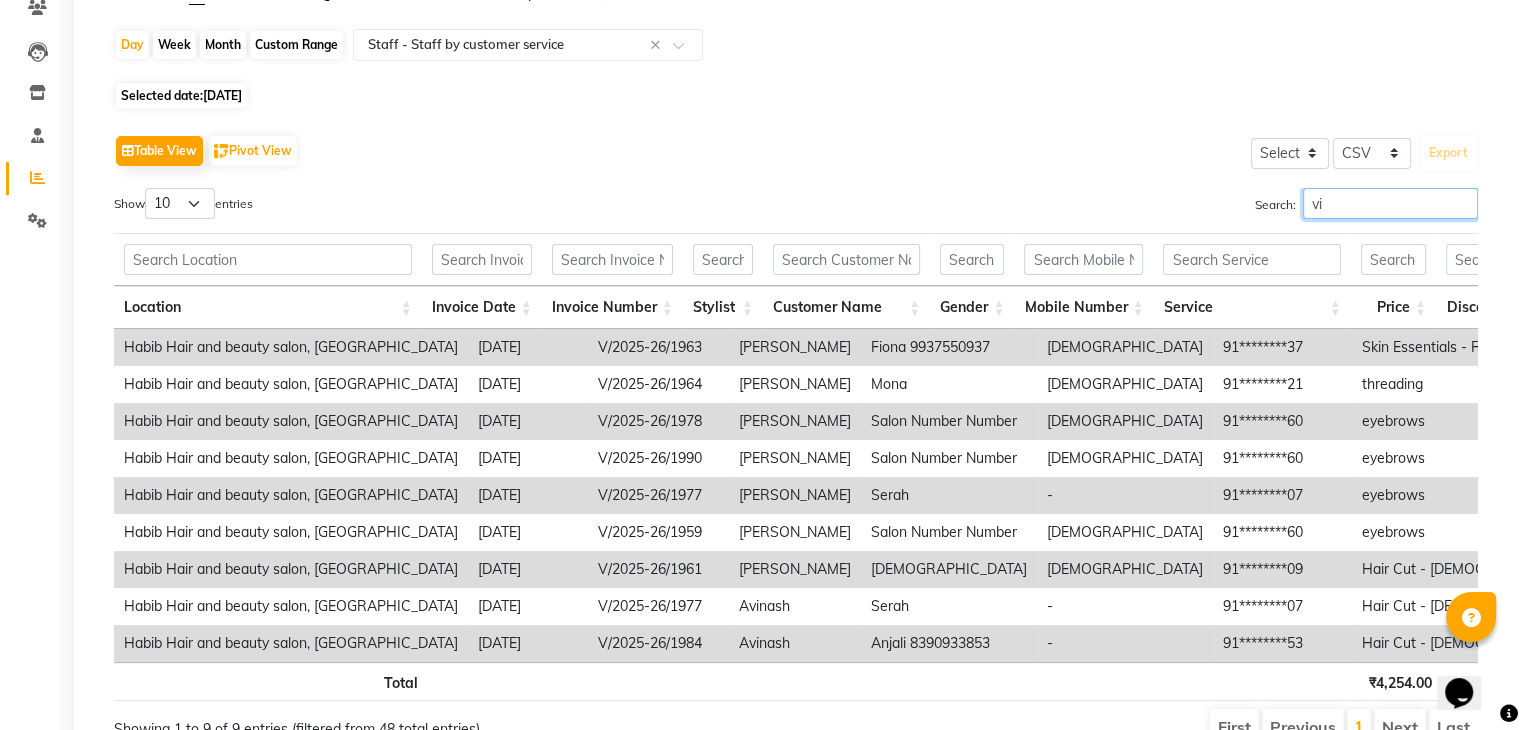scroll, scrollTop: 255, scrollLeft: 0, axis: vertical 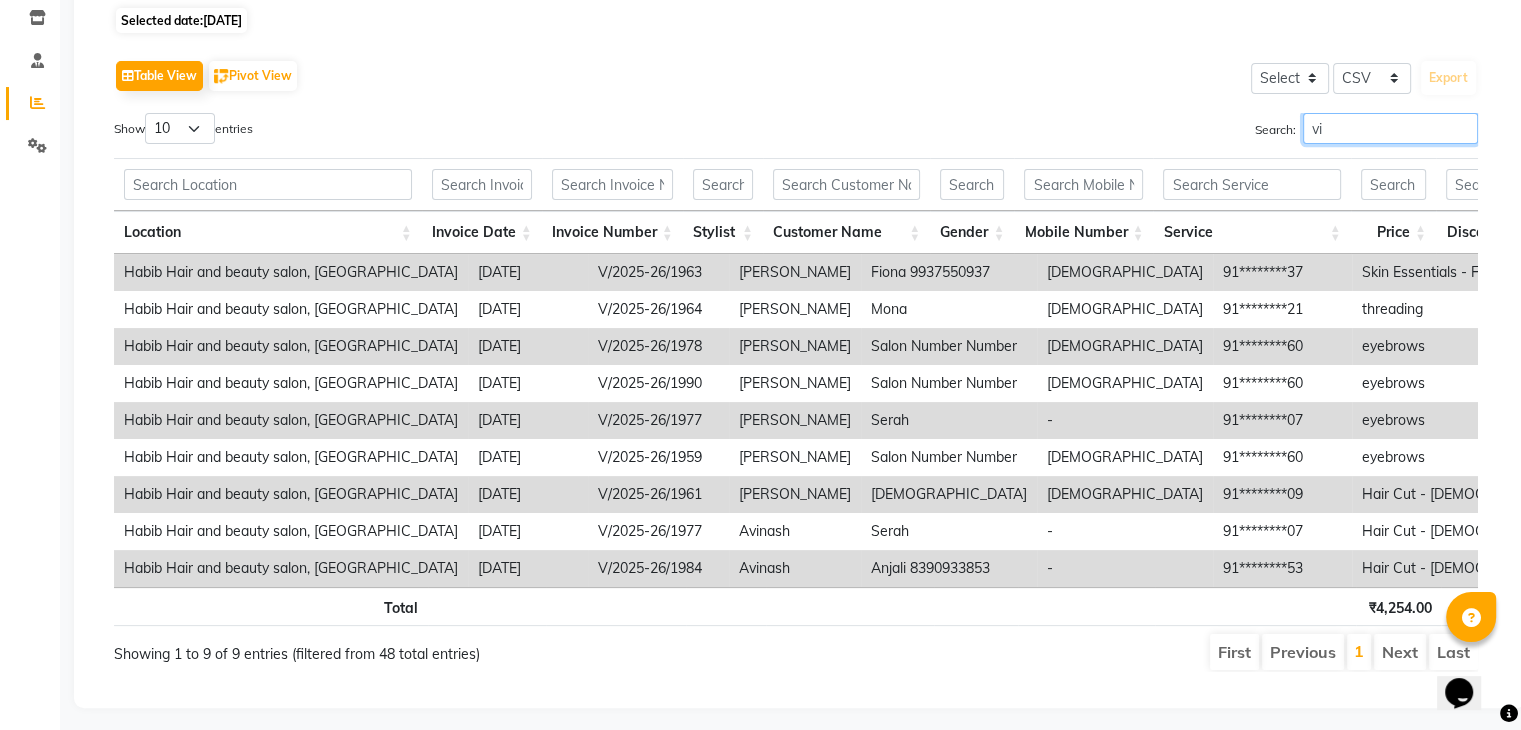 type on "v" 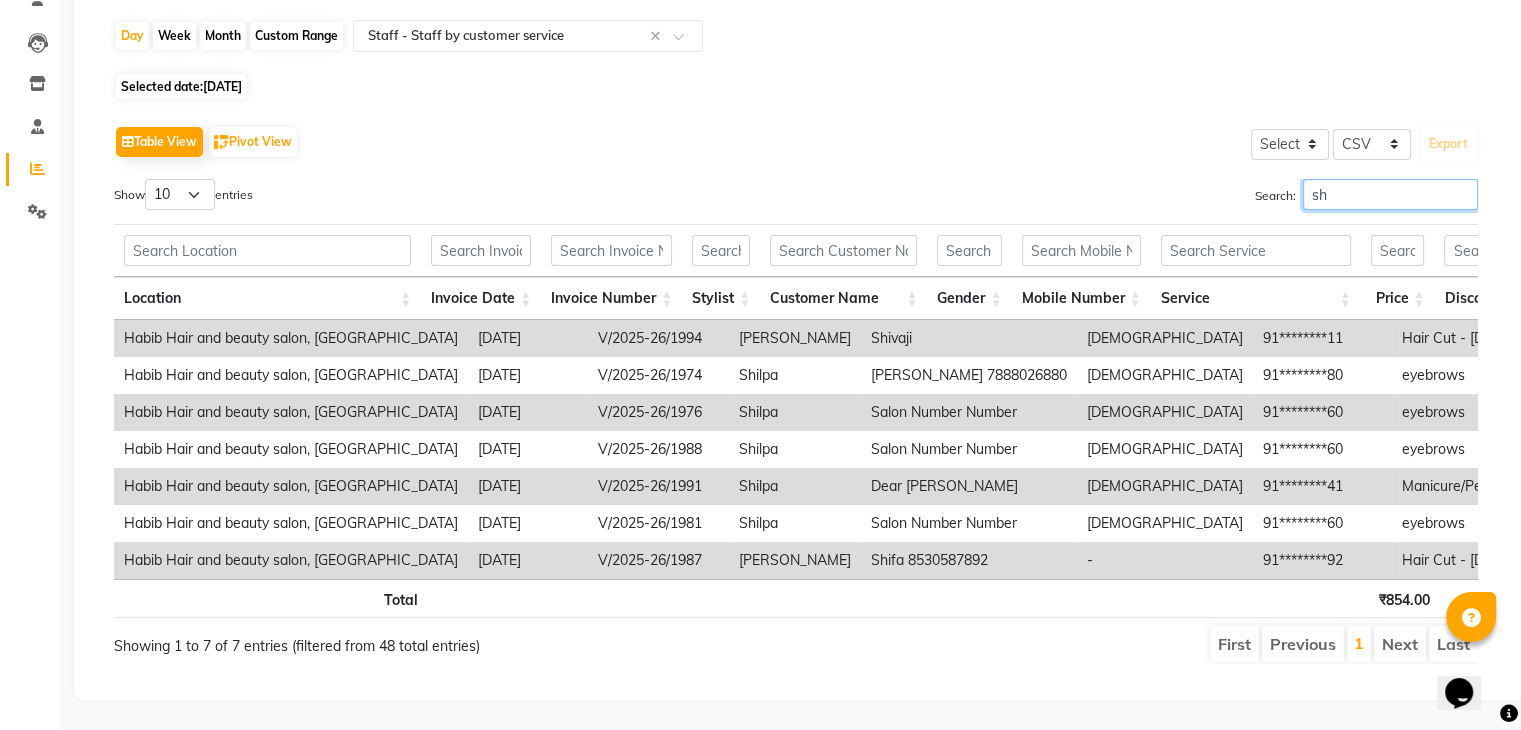 scroll, scrollTop: 255, scrollLeft: 0, axis: vertical 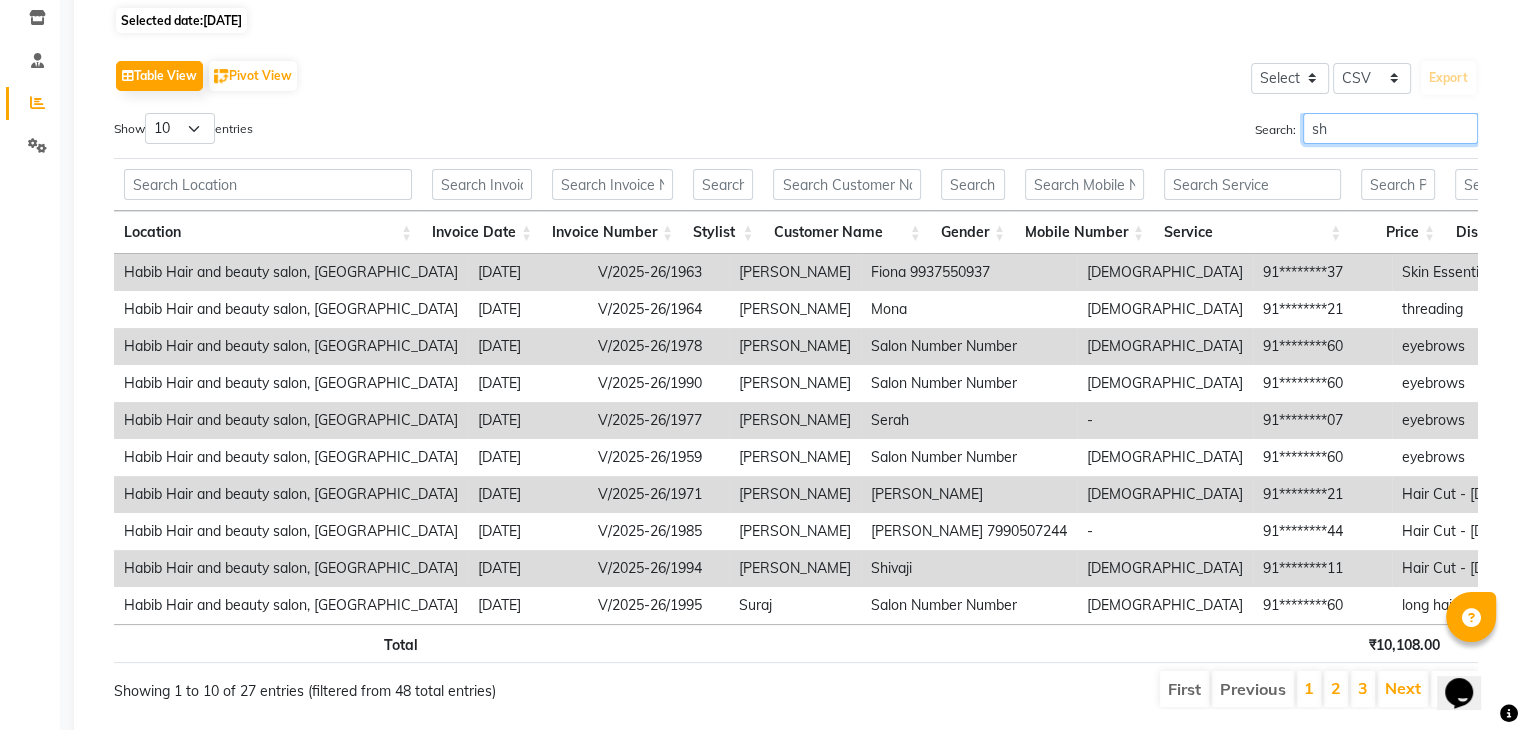 type on "s" 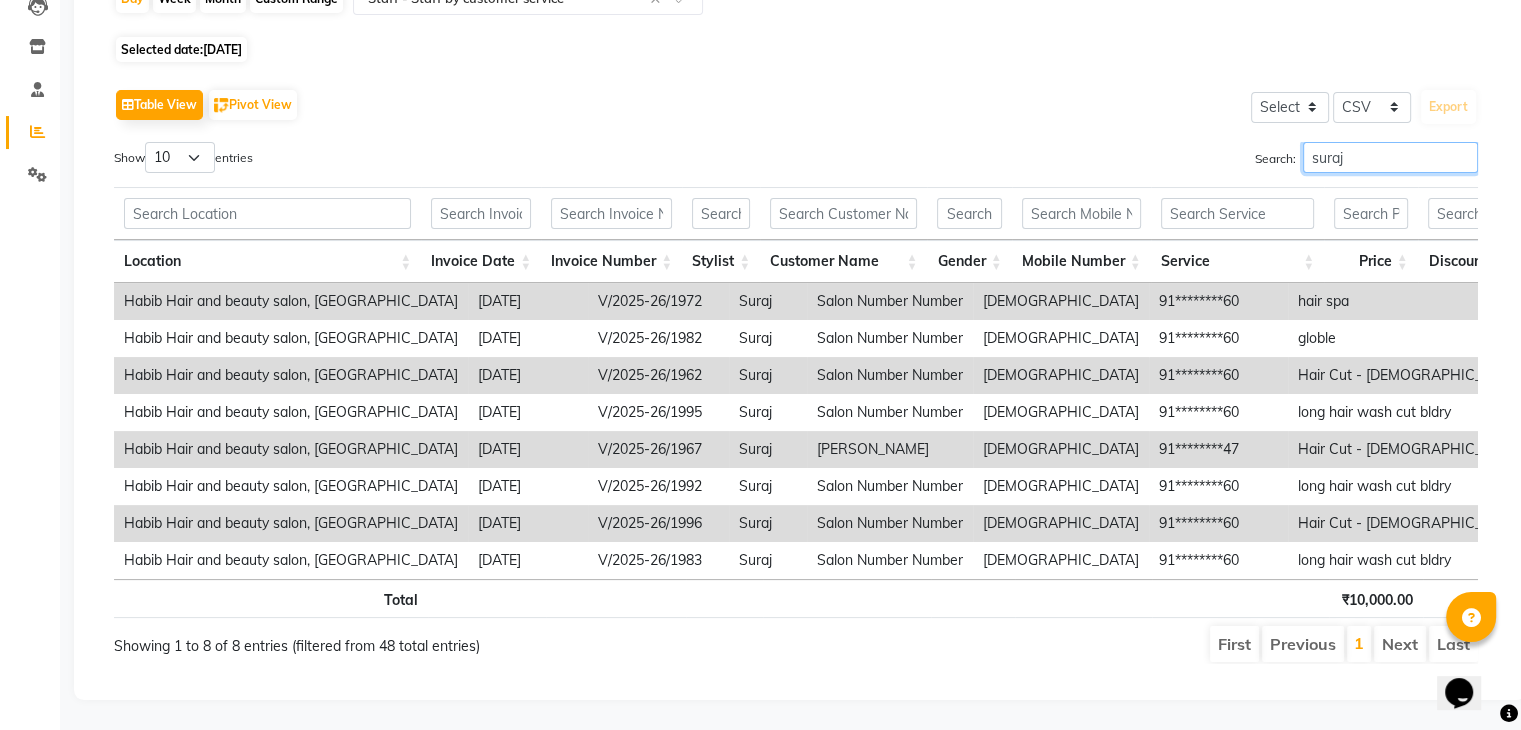 type on "suraj" 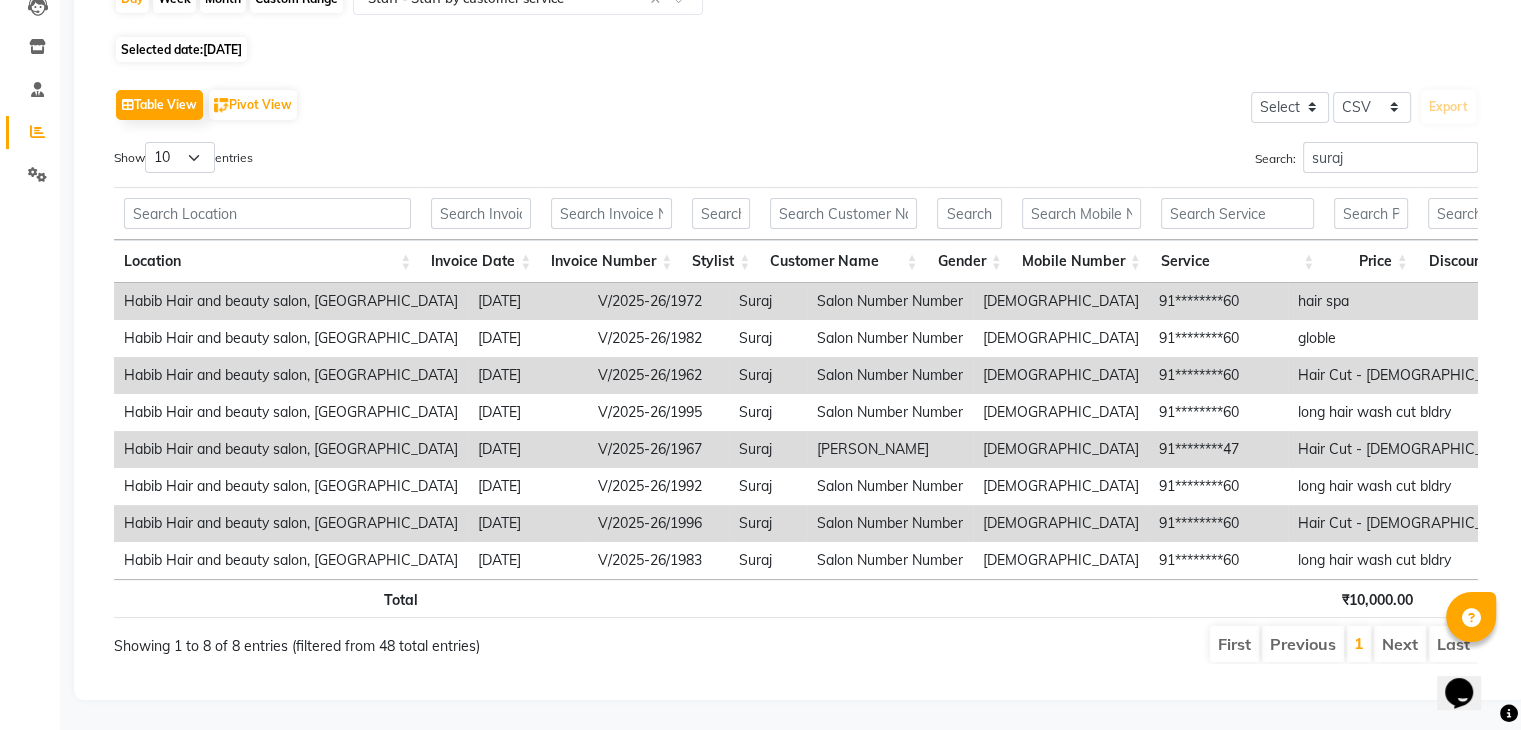 click on "Next" at bounding box center [1400, 644] 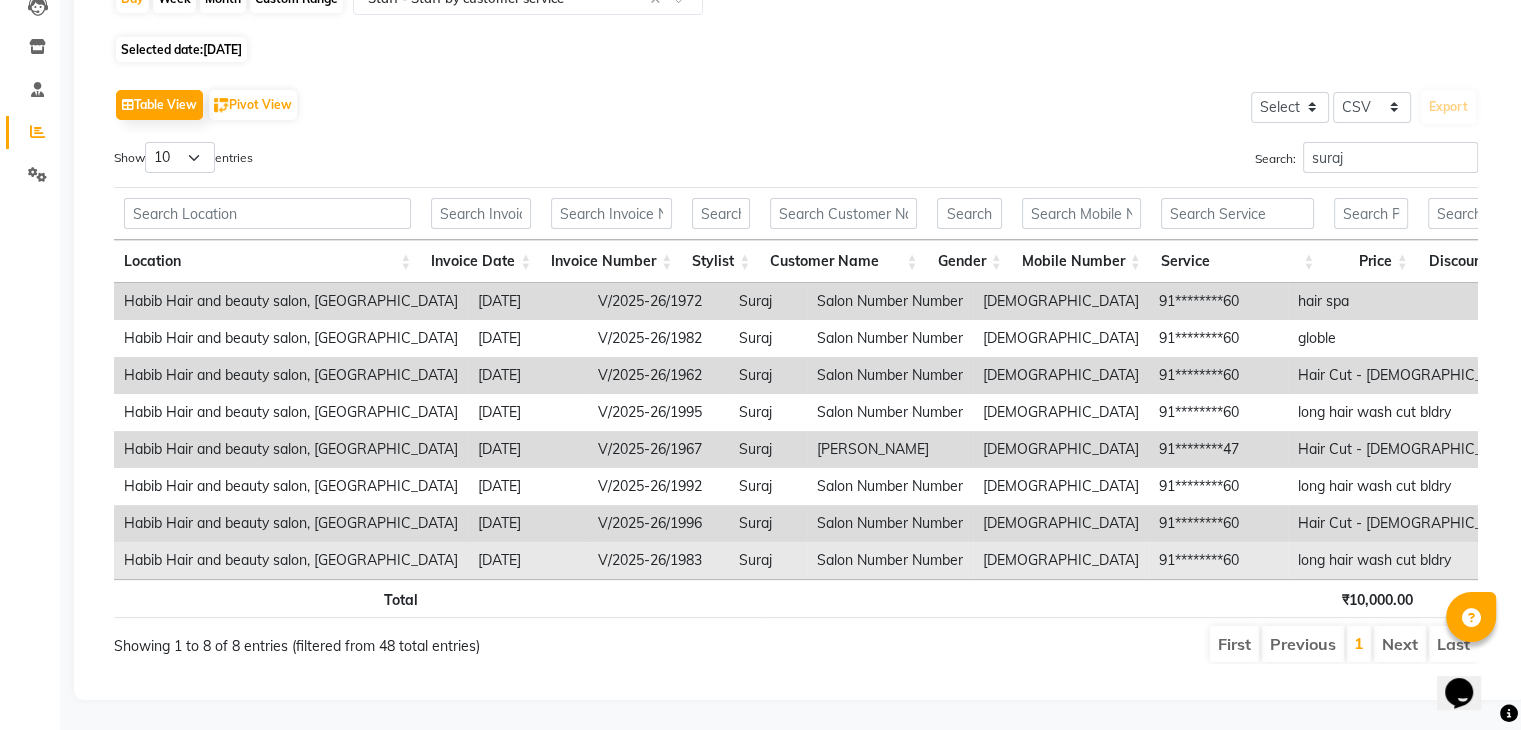 click on "91********60" at bounding box center (1218, 560) 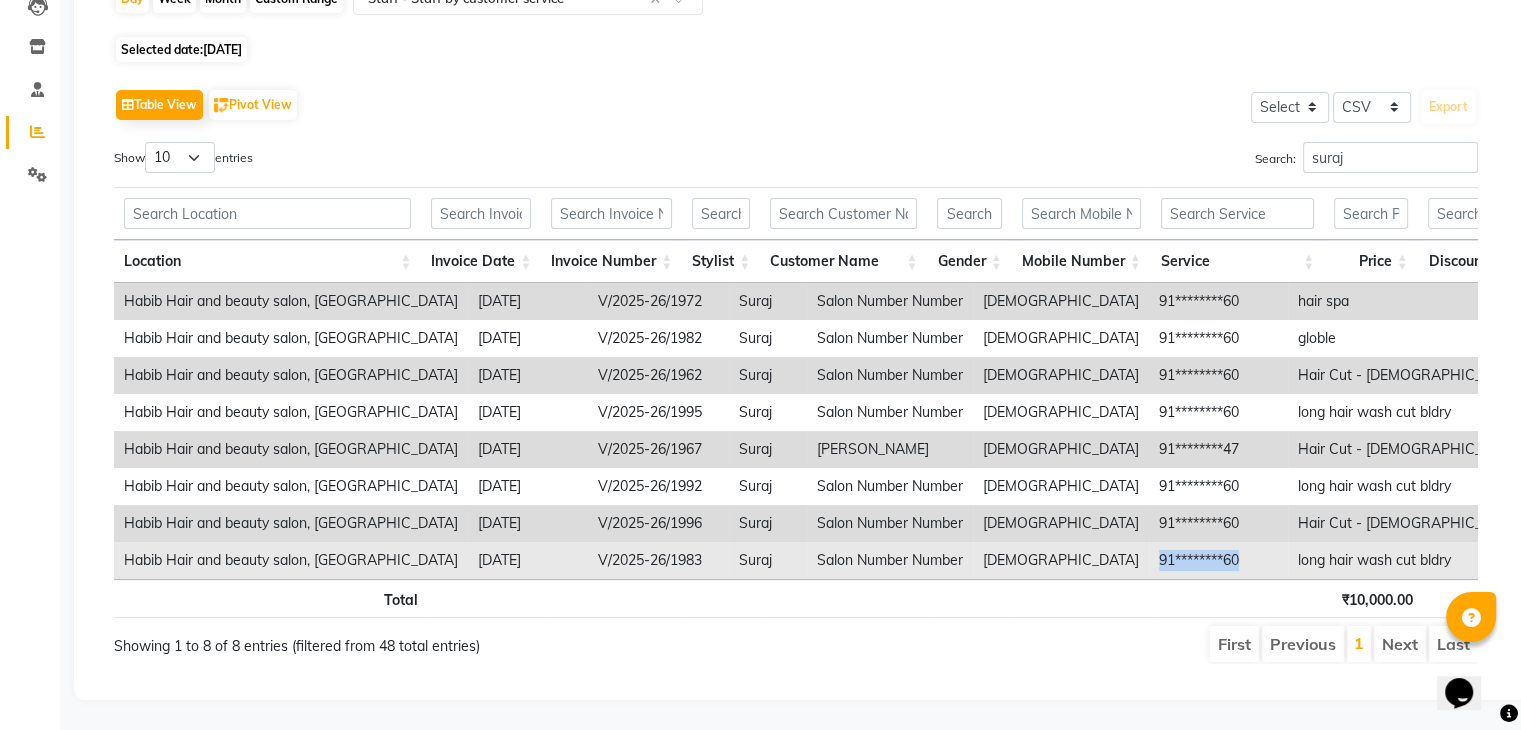 click on "91********60" at bounding box center (1218, 560) 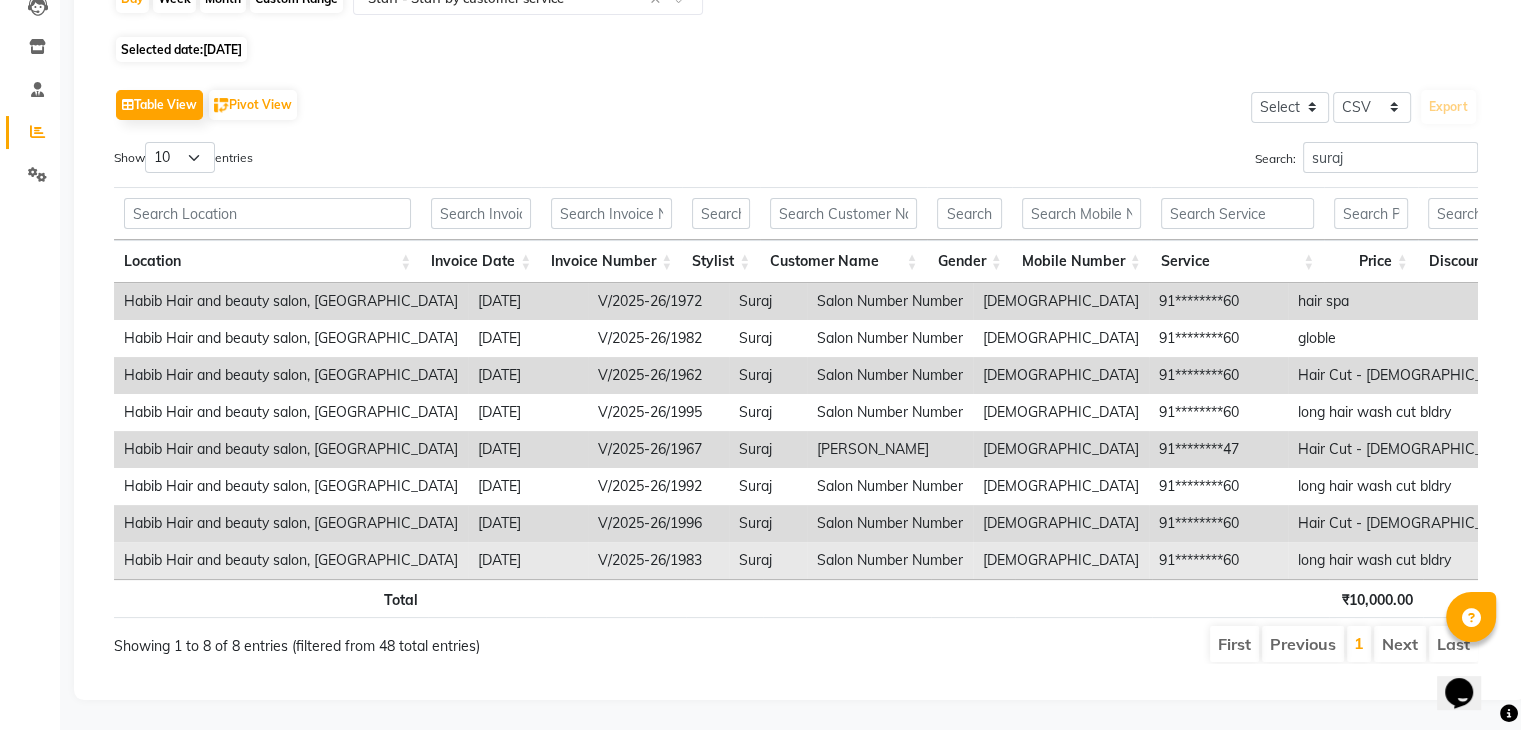click on "long hair wash cut bldry" at bounding box center (1435, 560) 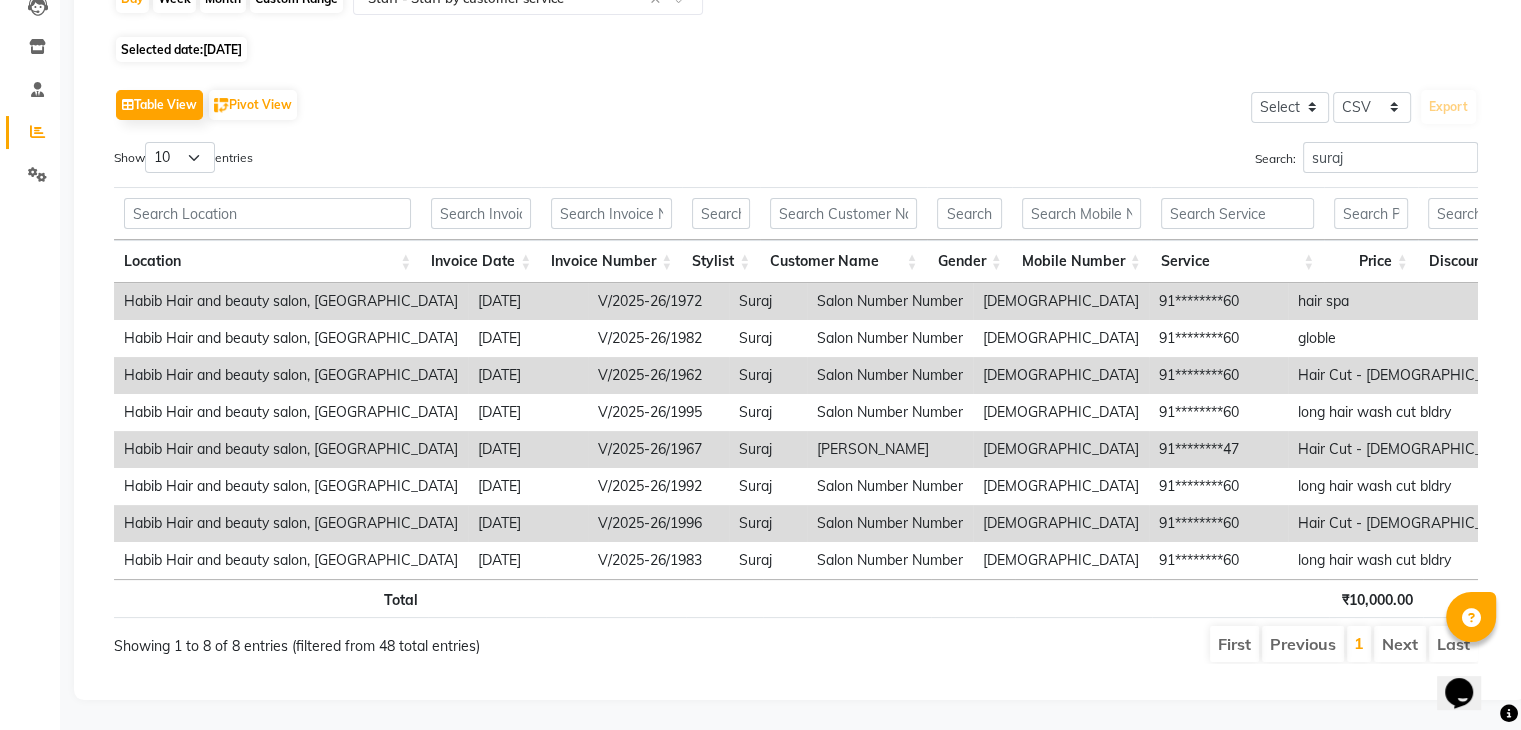 click on "Last" at bounding box center (1453, 644) 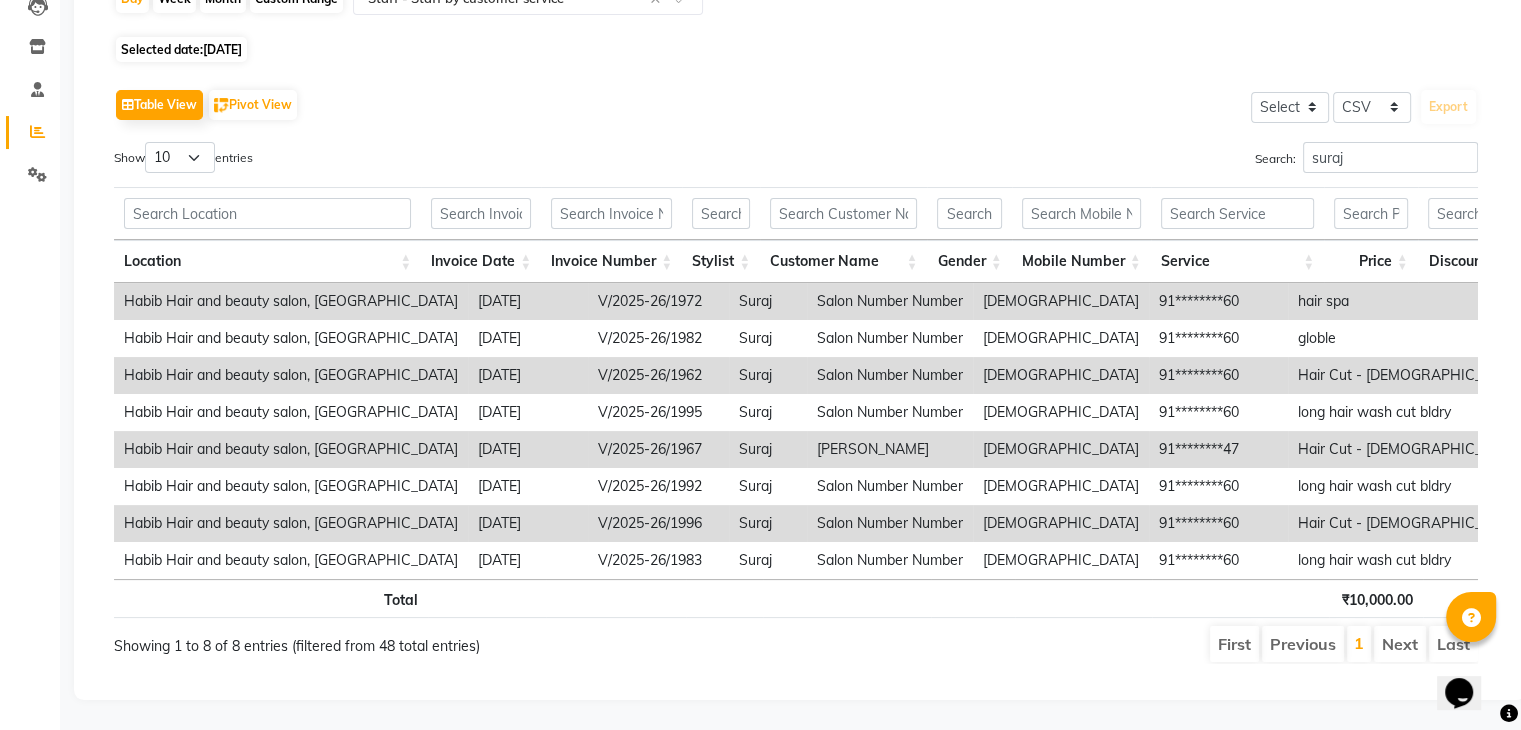 drag, startPoint x: 1440, startPoint y: 629, endPoint x: 1468, endPoint y: 553, distance: 80.99383 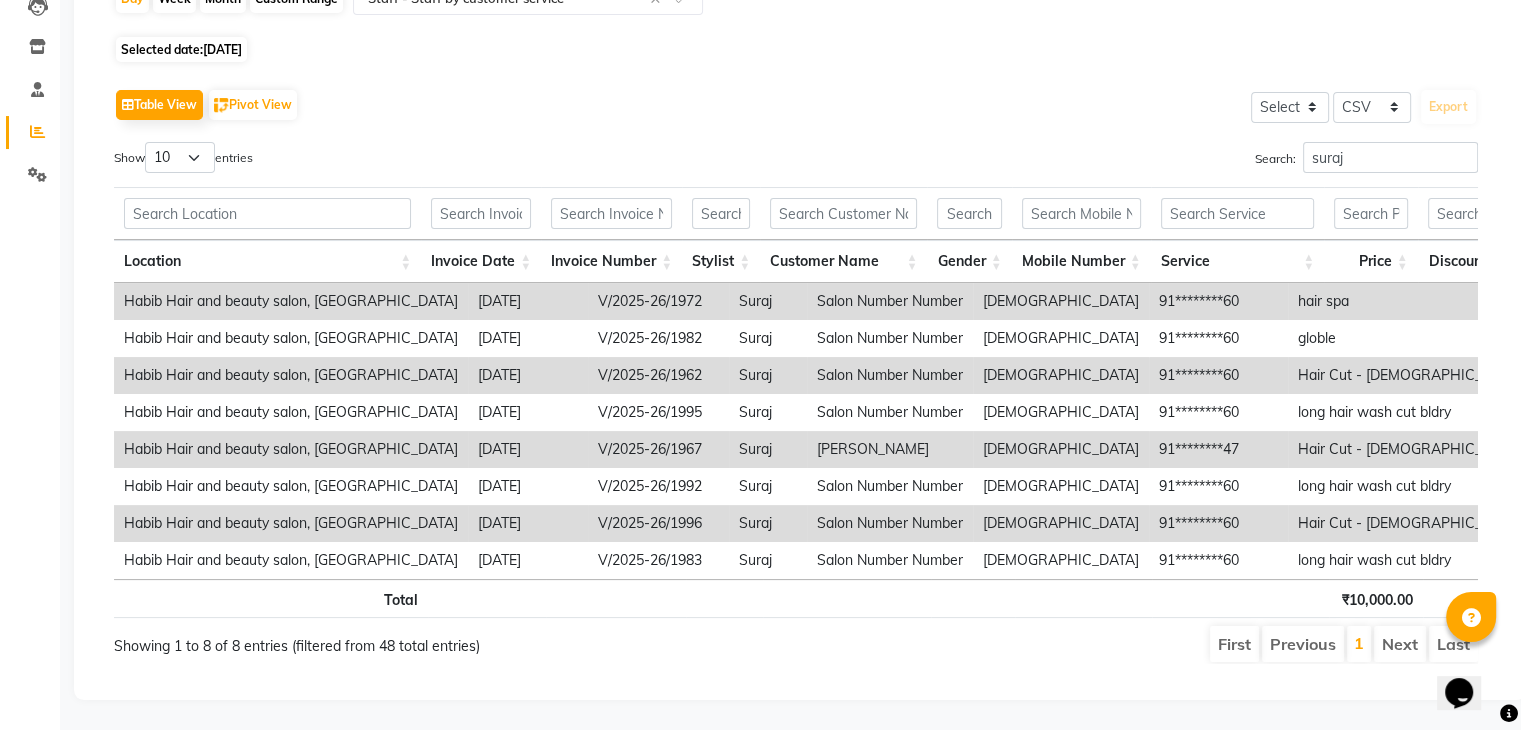 click on "Show  10 25 50 100  entries Search: suraj Location Invoice Date Invoice Number Stylist Customer Name Gender Mobile Number Service Price Discount Tax Total Total W/o Tax Invoice Total Payment Redemption Redemption Share Location Invoice Date Invoice Number Stylist Customer Name Gender Mobile Number Service Price Discount Tax Total Total W/o Tax Invoice Total Payment Redemption Redemption Share Total ₹10,000.00 ₹0 ₹504.00 ₹10,504.00 ₹10,000.00 ₹11,212.00 ₹10,504.00 ₹0 ₹0 Habib Hair and beauty salon, [GEOGRAPHIC_DATA] [DATE] V/2025-26/1972 Suraj  Salon Number Number [DEMOGRAPHIC_DATA] 91********60 hair spa ₹2,500.00 ₹0 ₹0 ₹2,500.00 ₹2,500.00 ₹2,500.00 ₹2,500.00 ₹0 ₹0 Habib Hair and beauty salon, [GEOGRAPHIC_DATA] [DATE] V/2025-26/1982 Suraj  Salon Number Number [DEMOGRAPHIC_DATA] 91********60 globle ₹4,500.00 ₹0 ₹0 ₹4,500.00 ₹4,500.00 ₹4,500.00 ₹4,500.00 ₹0 ₹0 Habib Hair and beauty salon, [GEOGRAPHIC_DATA] [DATE] V/2025-26/1962 Suraj  Salon Number Number [DEMOGRAPHIC_DATA] 91********60 ₹200.00 ₹0" at bounding box center [796, 403] 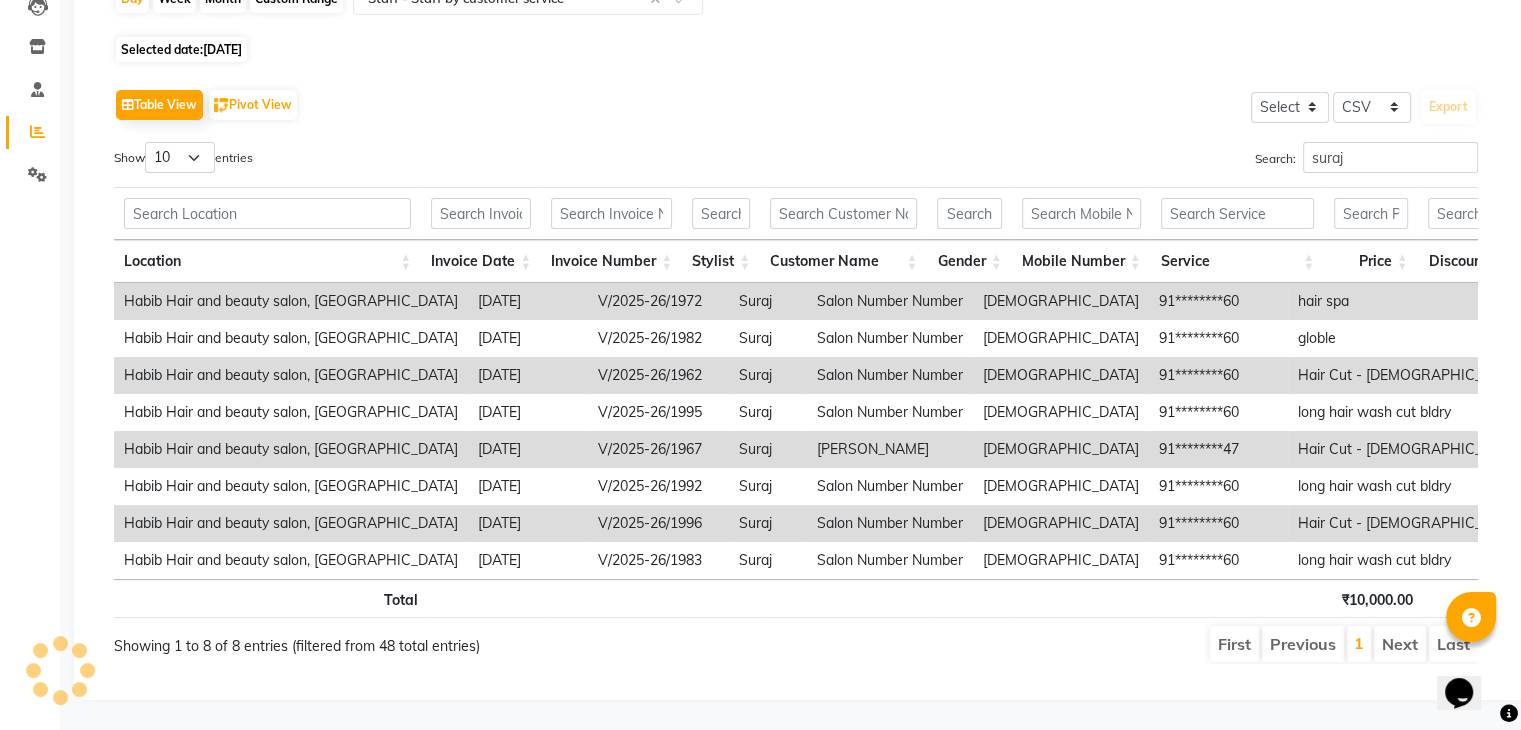scroll, scrollTop: 0, scrollLeft: 38, axis: horizontal 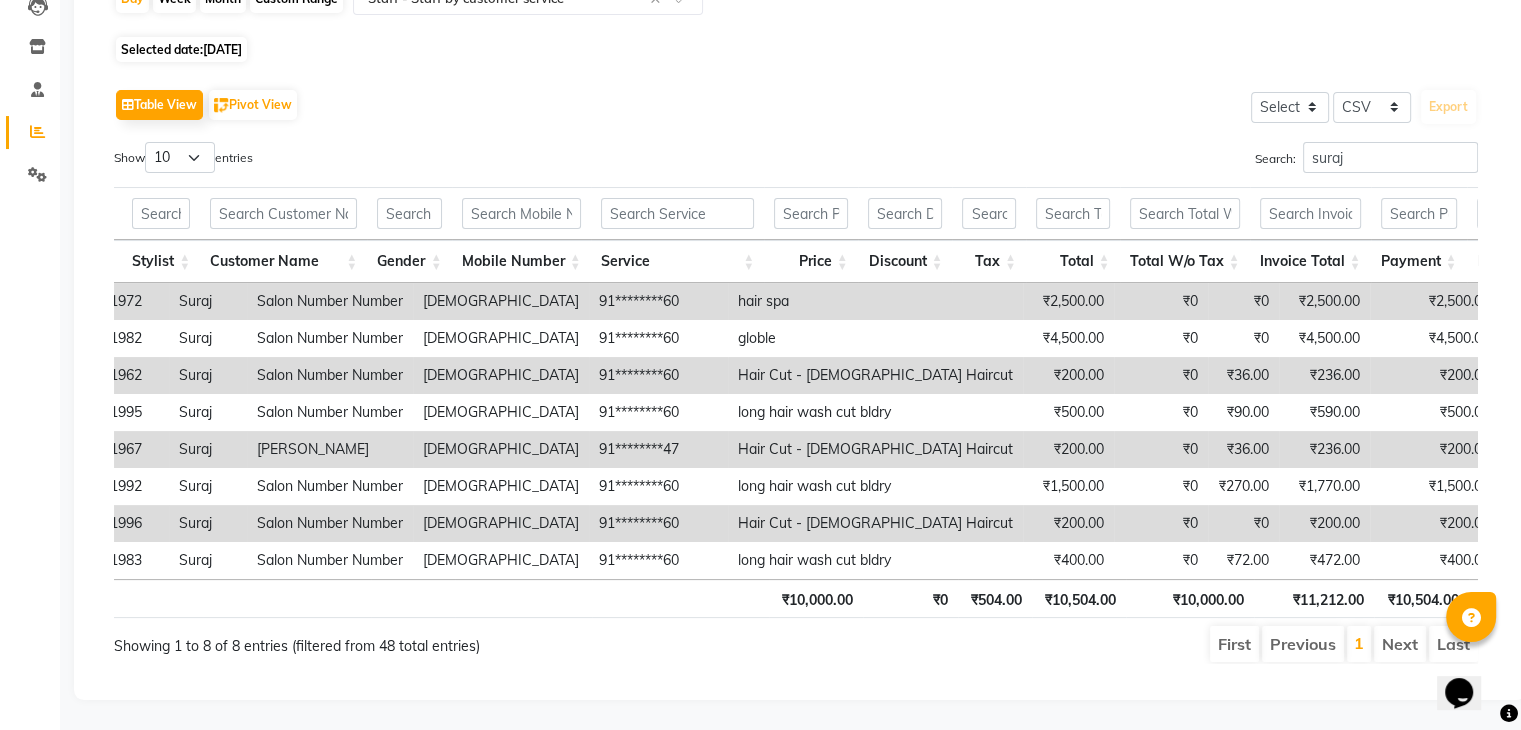 click on "Next" at bounding box center [1400, 644] 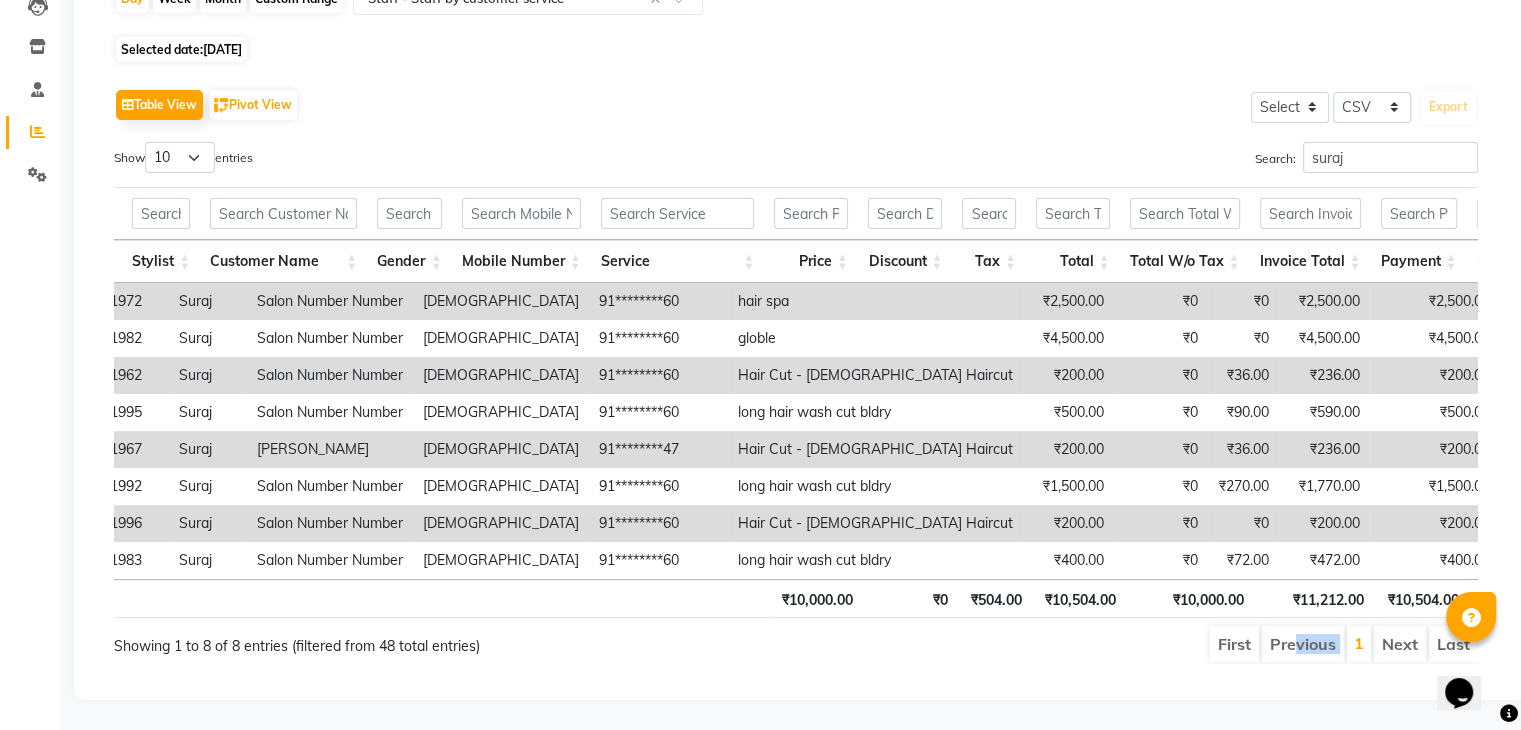 drag, startPoint x: 1352, startPoint y: 629, endPoint x: 1303, endPoint y: 652, distance: 54.129475 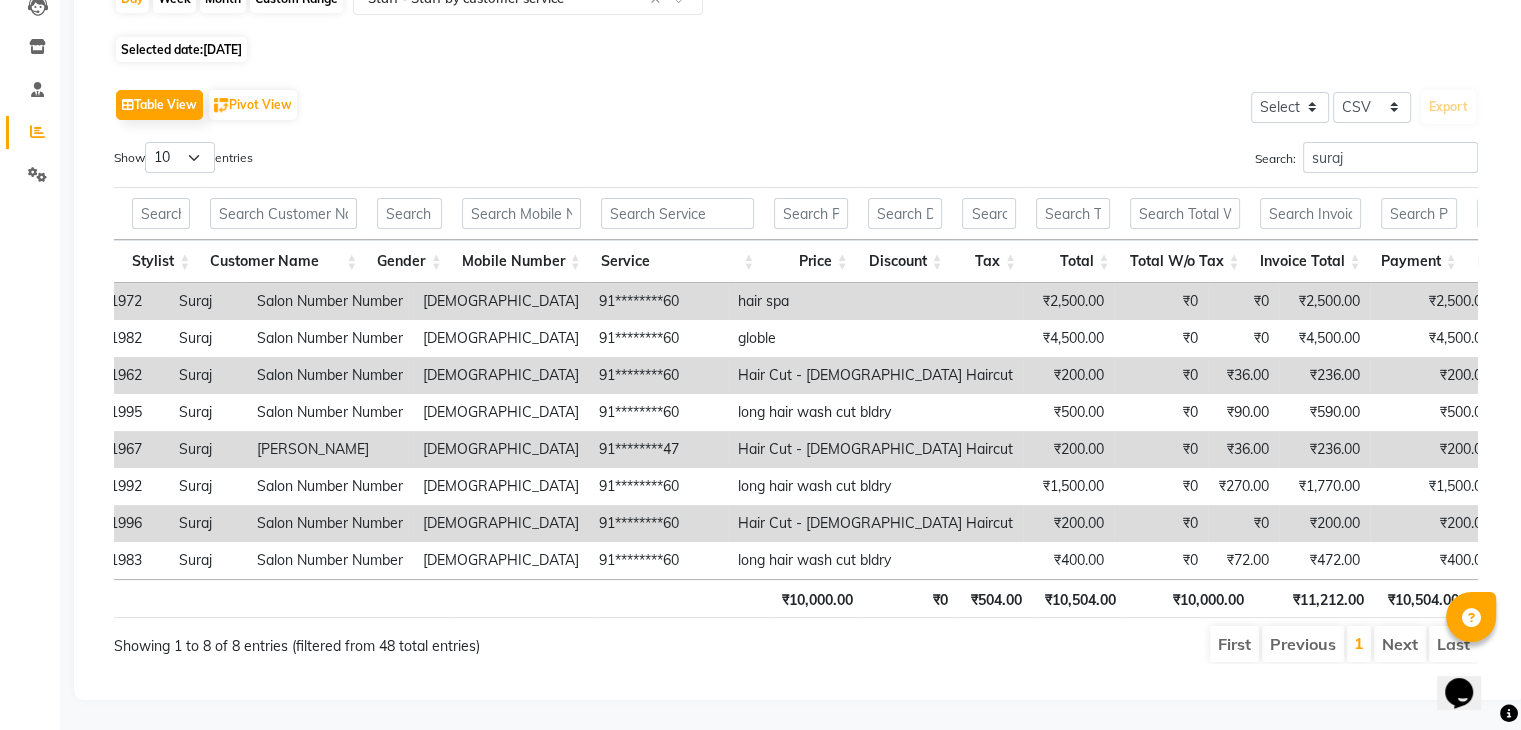 click on "1" at bounding box center [1359, 644] 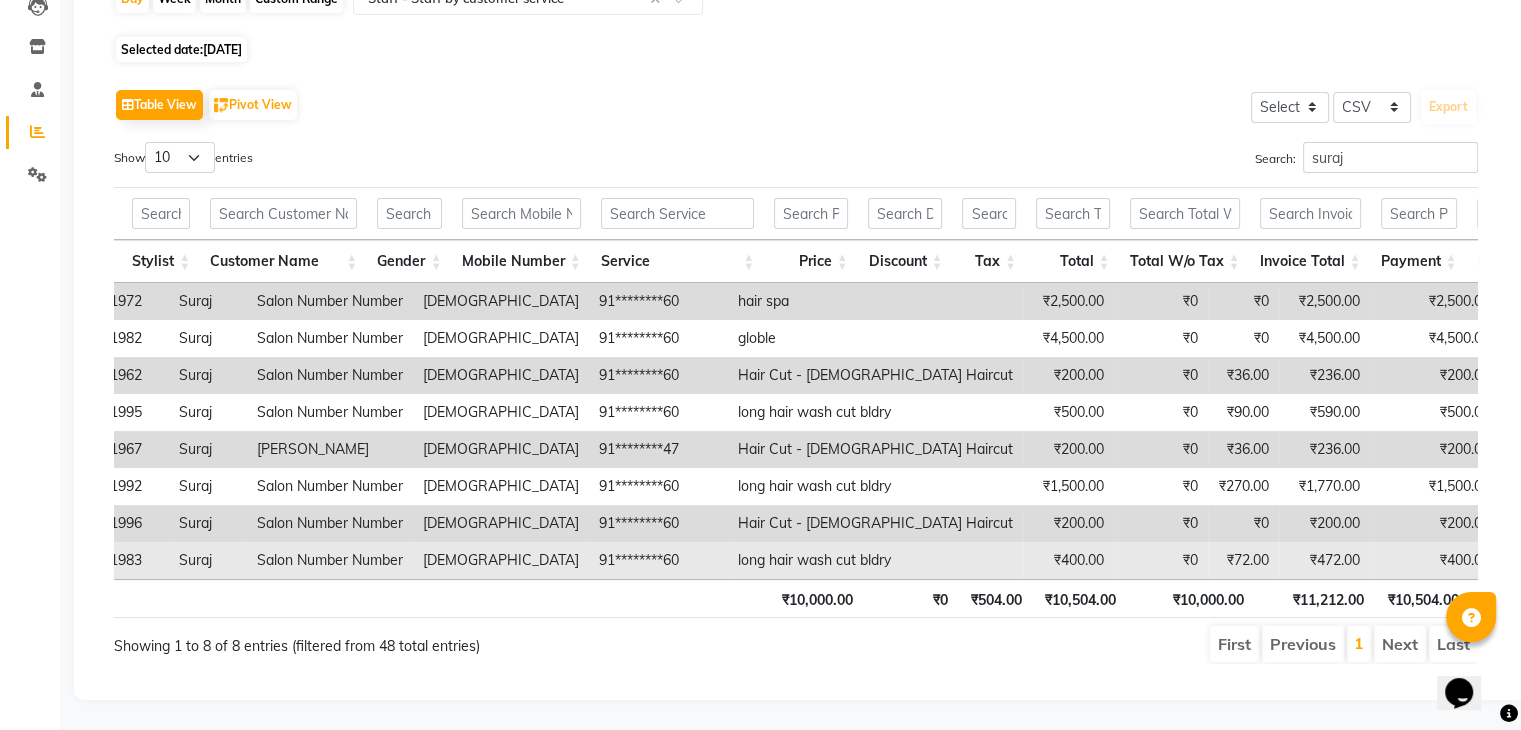 click on "long hair wash cut bldry" at bounding box center [875, 560] 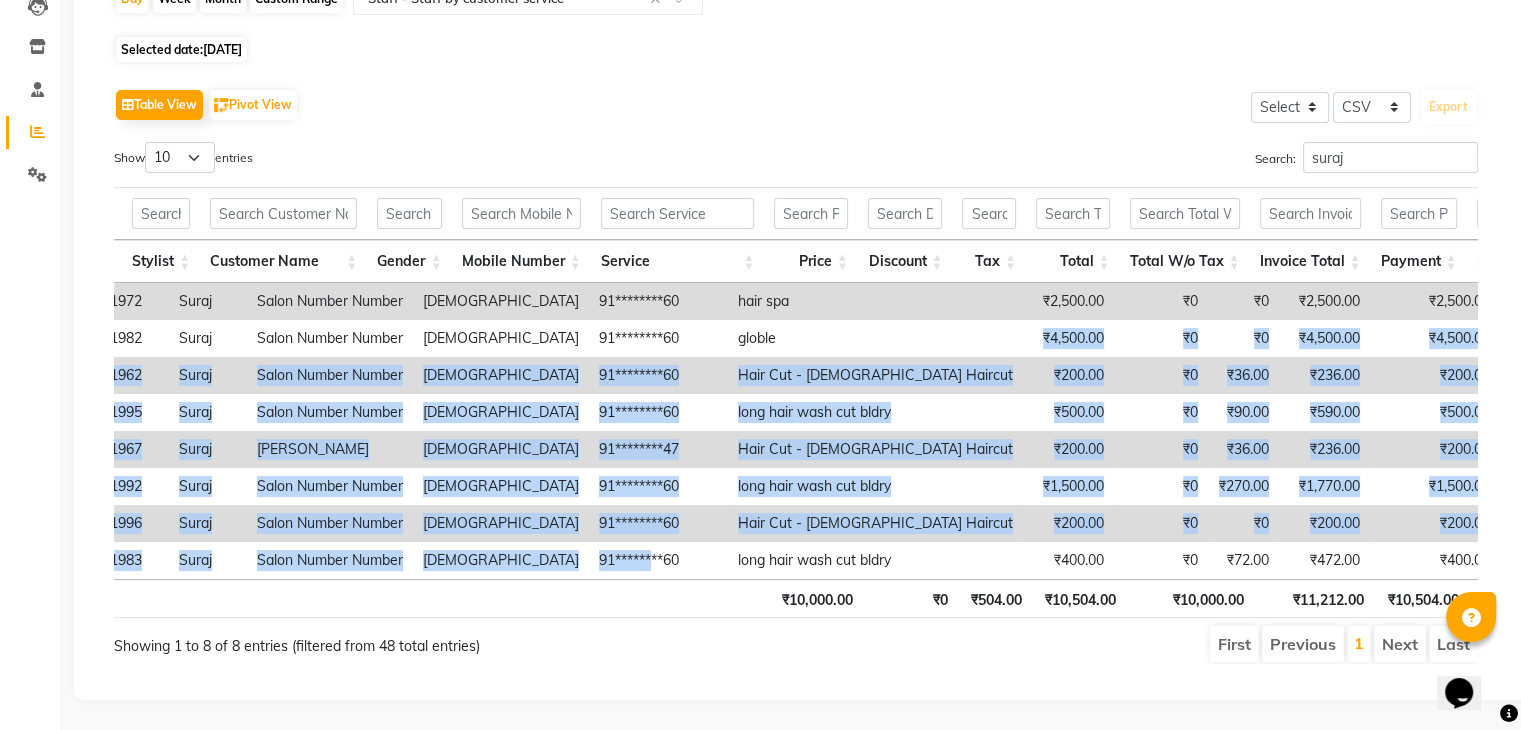 drag, startPoint x: 517, startPoint y: 527, endPoint x: 102, endPoint y: 99, distance: 596.16187 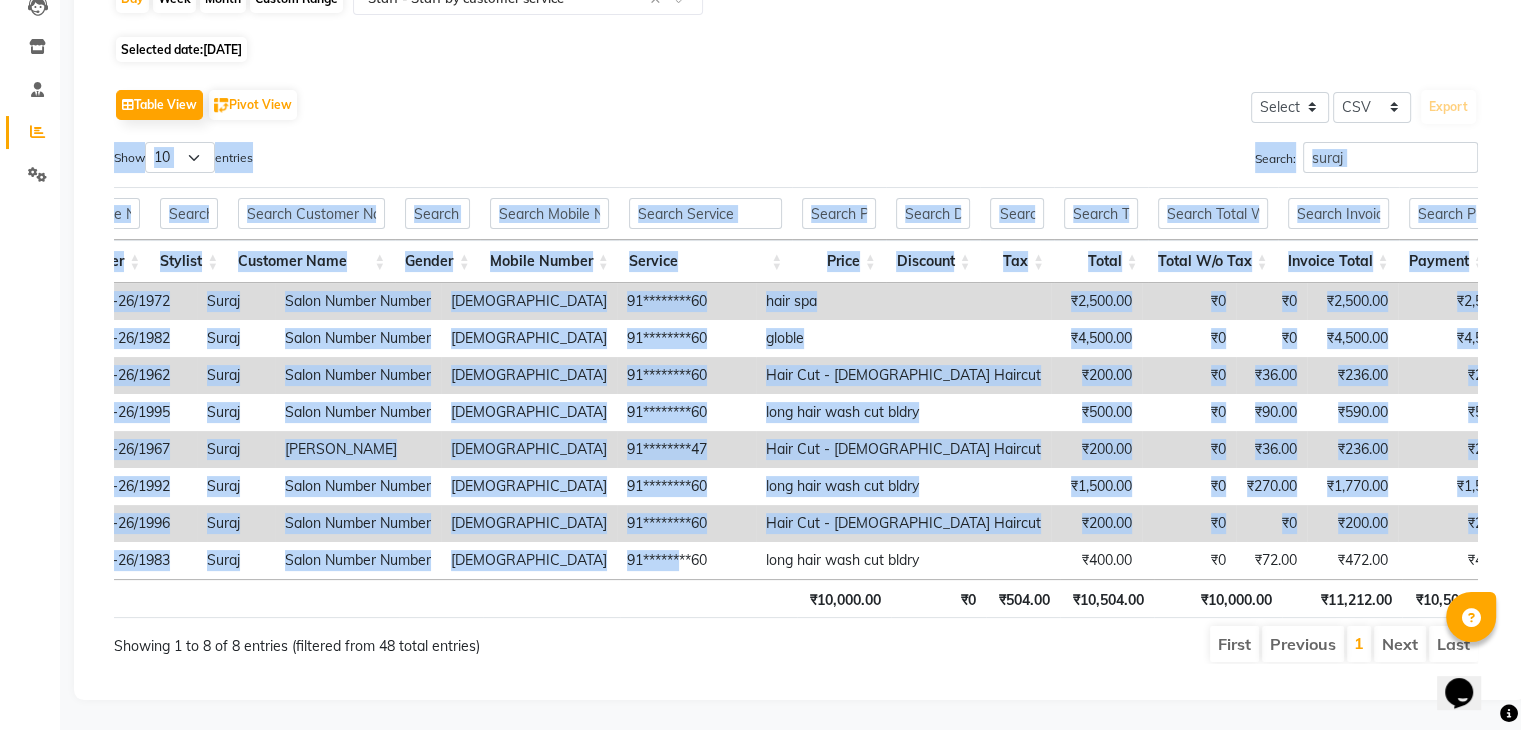 click on "Table View   Pivot View  Select Select CSV PDF  Export  Show  10 25 50 100  entries Search: suraj Location Invoice Date Invoice Number Stylist Customer Name Gender Mobile Number Service Price Discount Tax Total Total W/o Tax Invoice Total Payment Redemption Redemption Share Location Invoice Date Invoice Number Stylist Customer Name Gender Mobile Number Service Price Discount Tax Total Total W/o Tax Invoice Total Payment Redemption Redemption Share Total ₹10,000.00 ₹0 ₹504.00 ₹10,504.00 ₹10,000.00 ₹11,212.00 ₹10,504.00 ₹0 ₹0 Habib Hair and beauty salon, [GEOGRAPHIC_DATA] [DATE] V/2025-26/1972 Suraj  Salon Number Number [DEMOGRAPHIC_DATA] 91********60 hair spa ₹2,500.00 ₹0 ₹0 ₹2,500.00 ₹2,500.00 ₹2,500.00 ₹2,500.00 ₹0 ₹0 Habib Hair and beauty salon, [GEOGRAPHIC_DATA] [DATE] V/2025-26/1982 Suraj  Salon Number Number [DEMOGRAPHIC_DATA] 91********60 globle ₹4,500.00 ₹0 ₹0 ₹4,500.00 ₹4,500.00 ₹4,500.00 ₹4,500.00 ₹0 ₹0 Habib Hair and beauty salon, SGS Mall Camp [DATE] V/2025-26/1962" 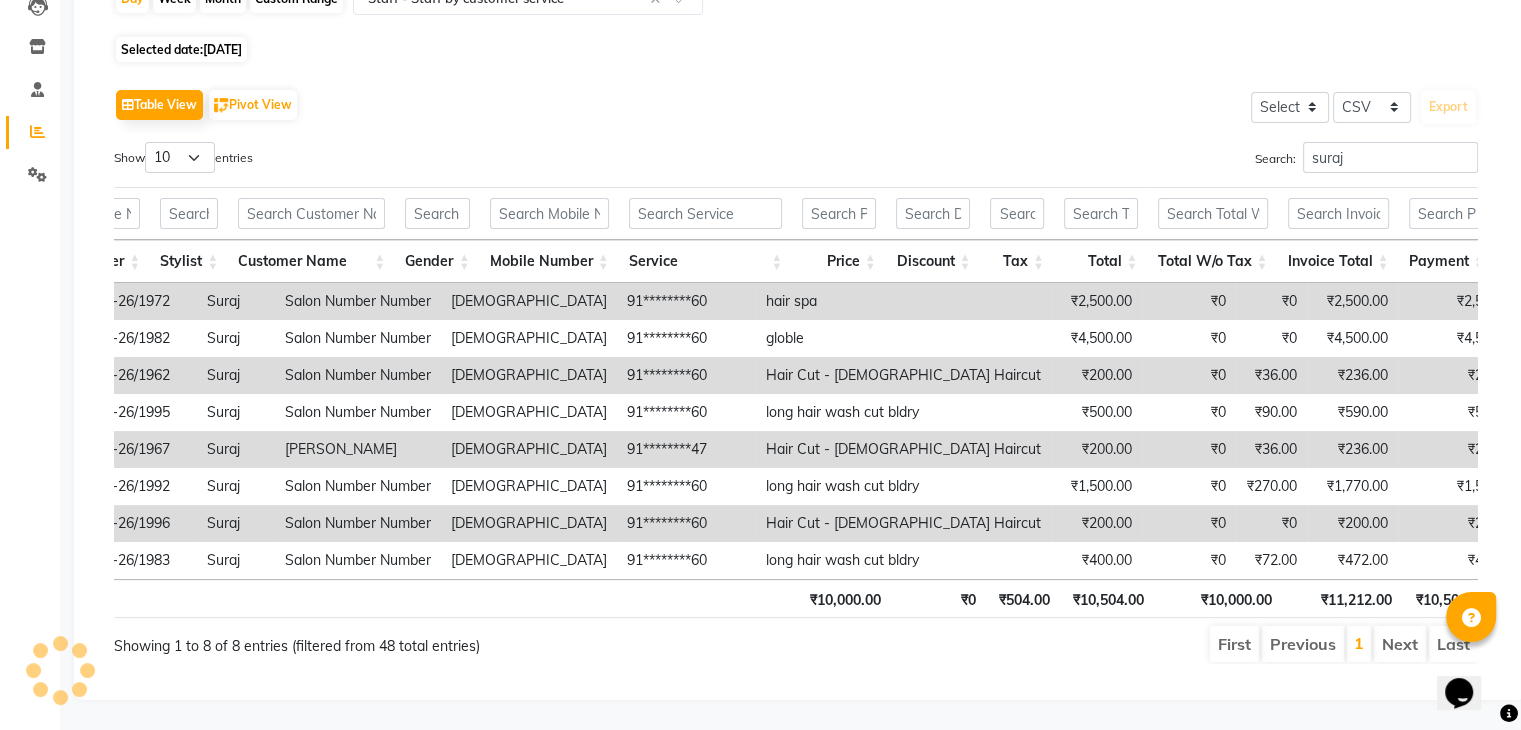 click on "Table View   Pivot View  Select Select CSV PDF  Export" 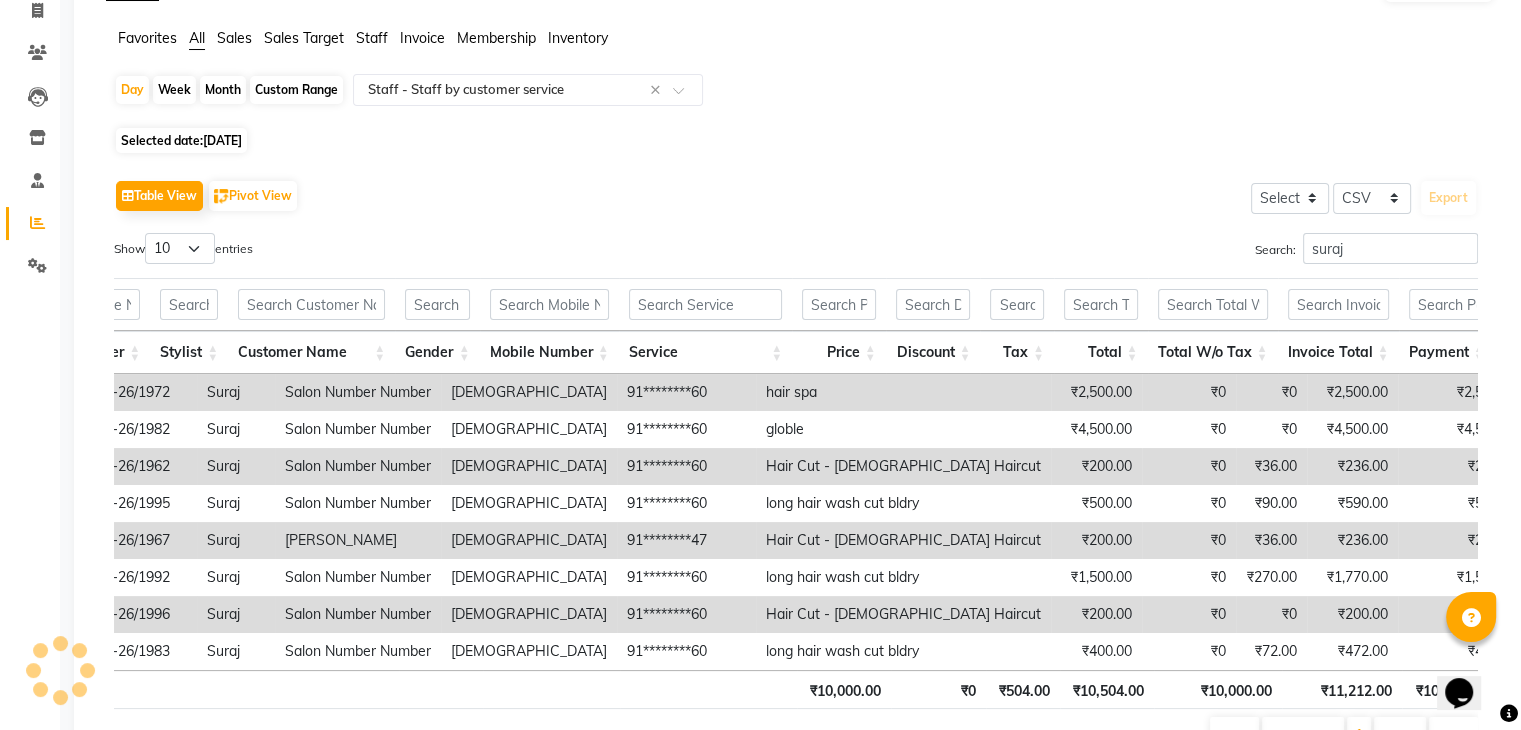 click on "Clients" 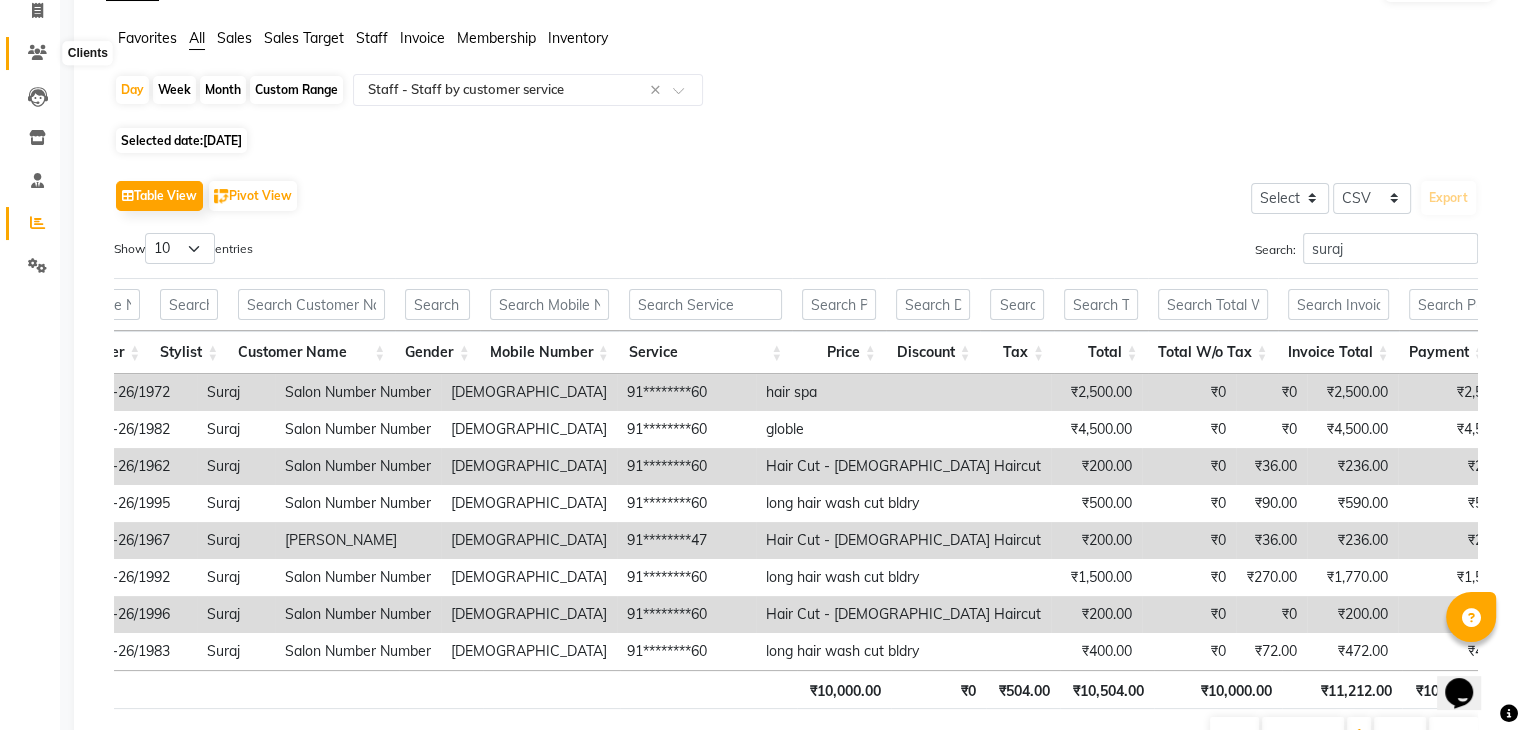 click 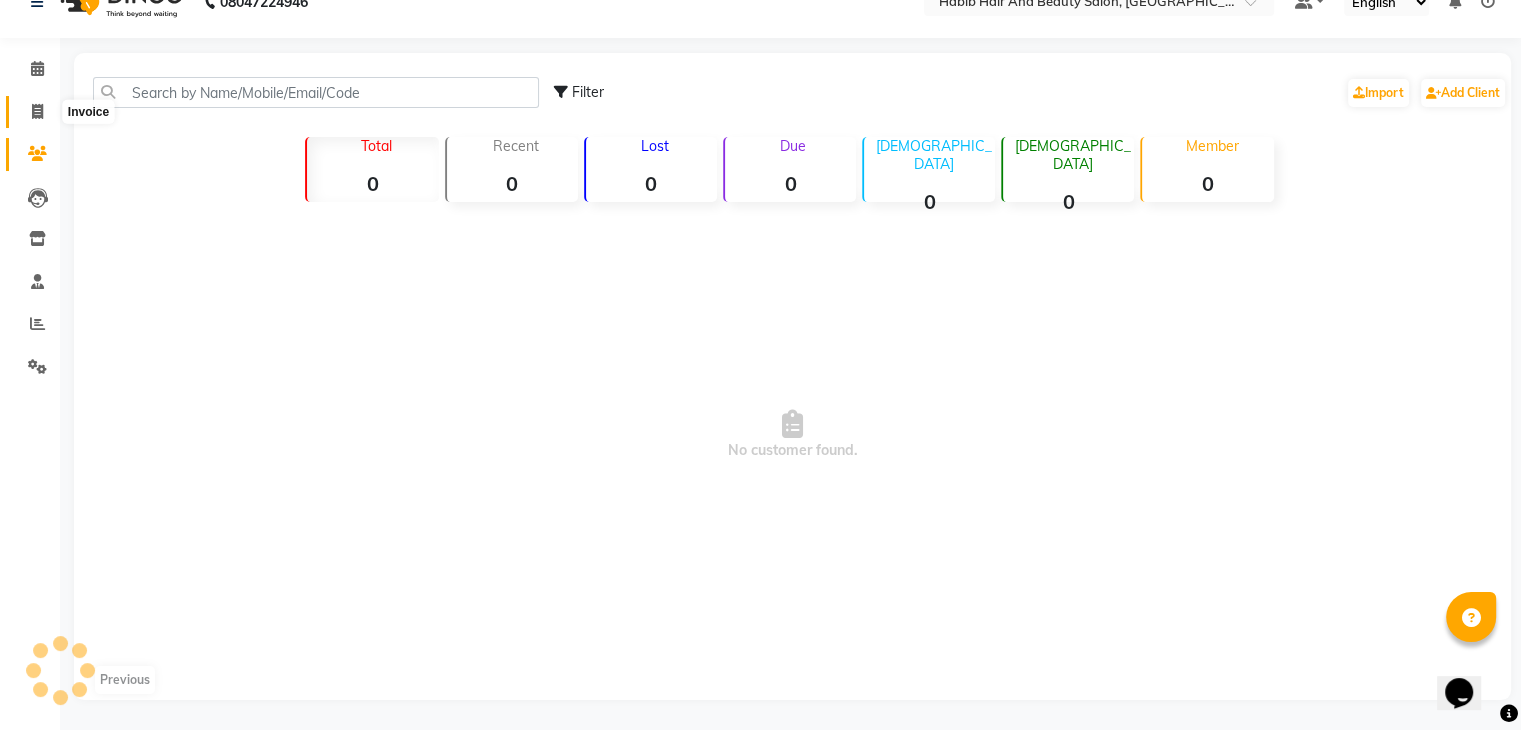 click 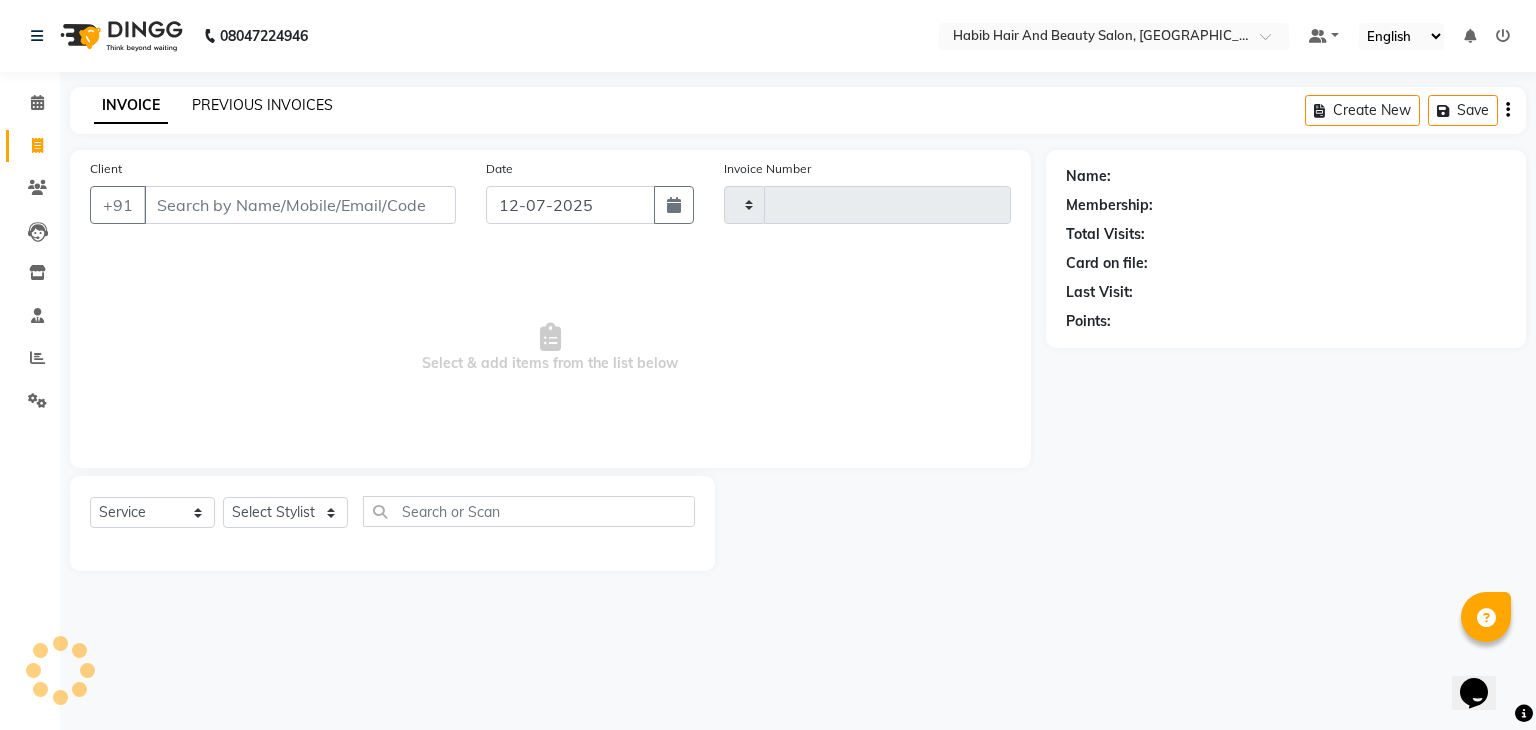click on "PREVIOUS INVOICES" 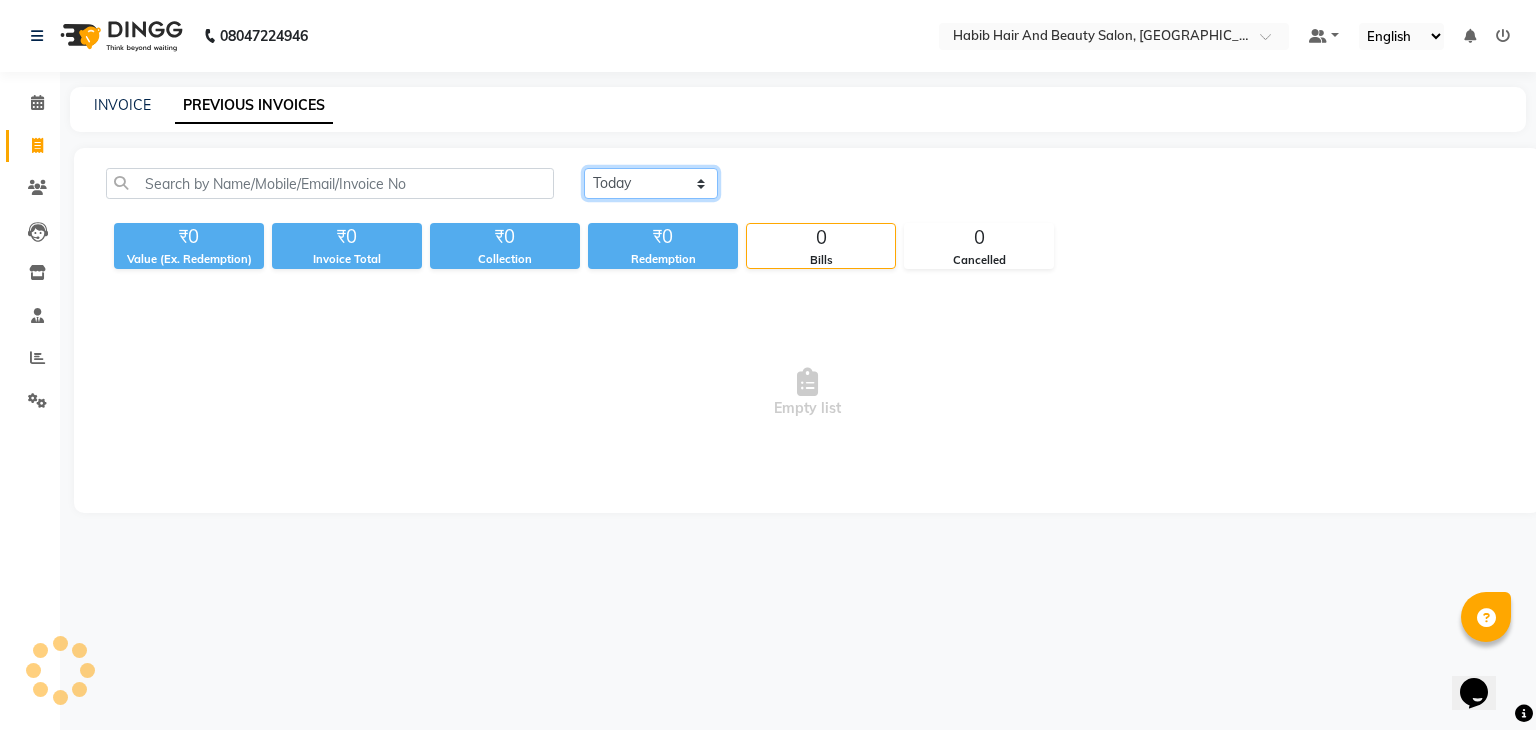 click on "[DATE] [DATE] Custom Range" 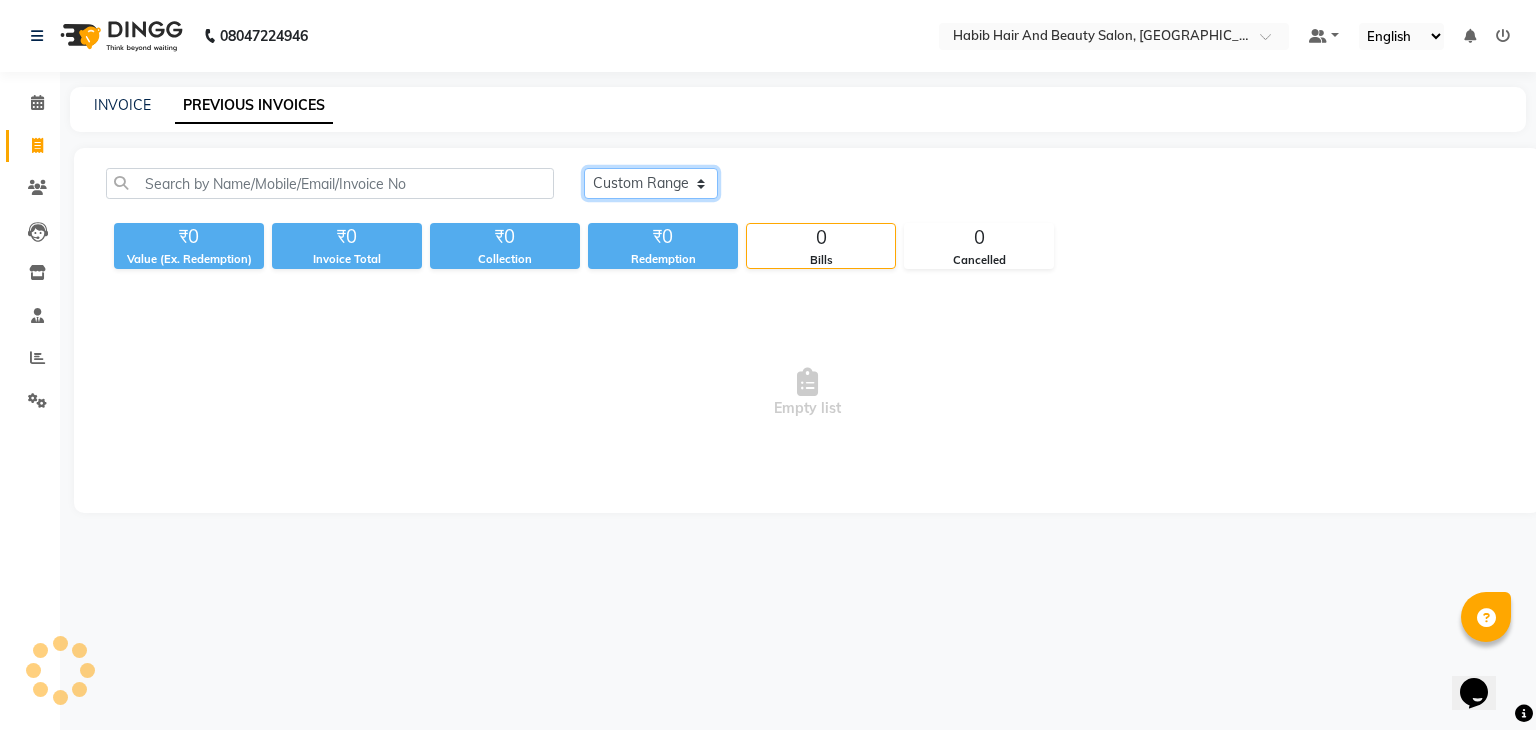 click on "[DATE] [DATE] Custom Range" 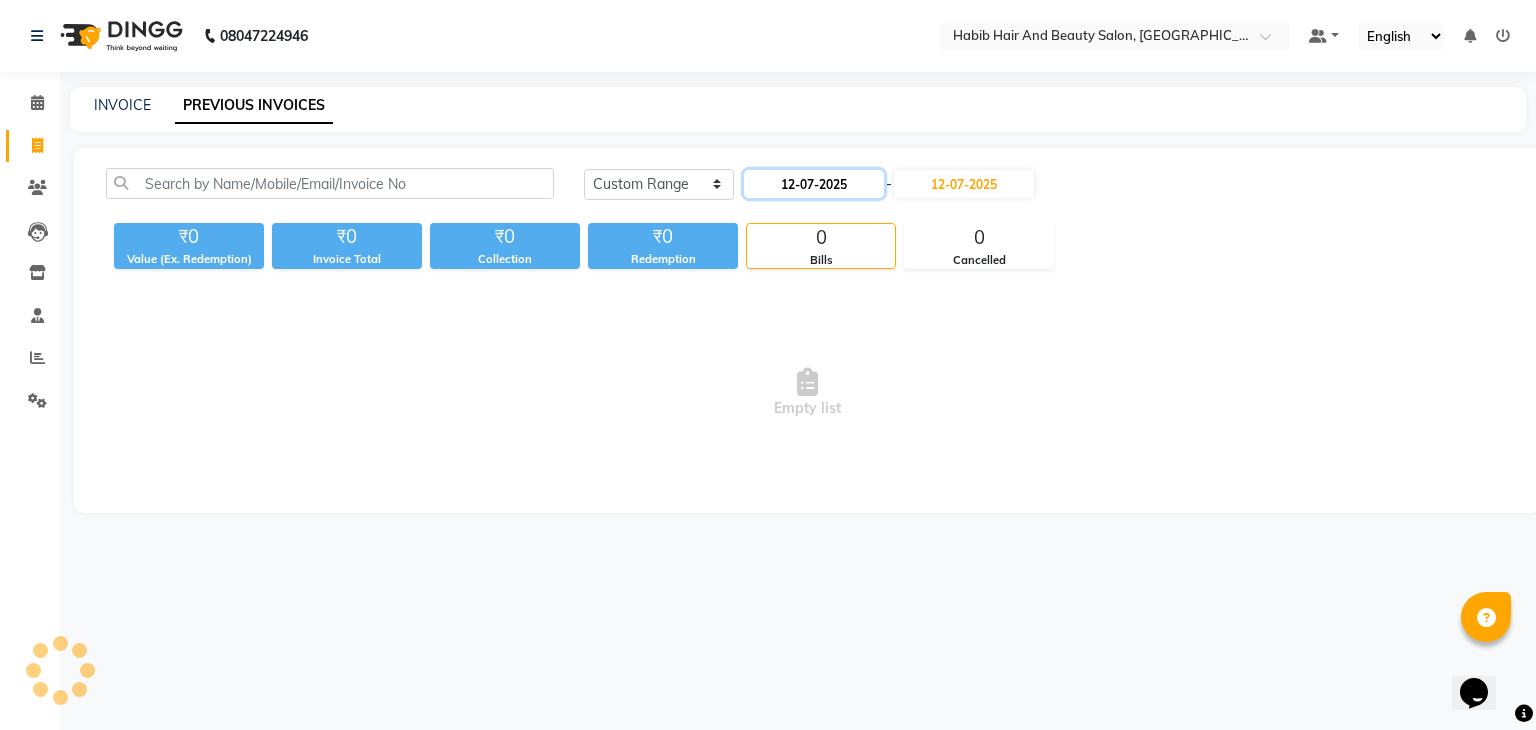 click on "12-07-2025" 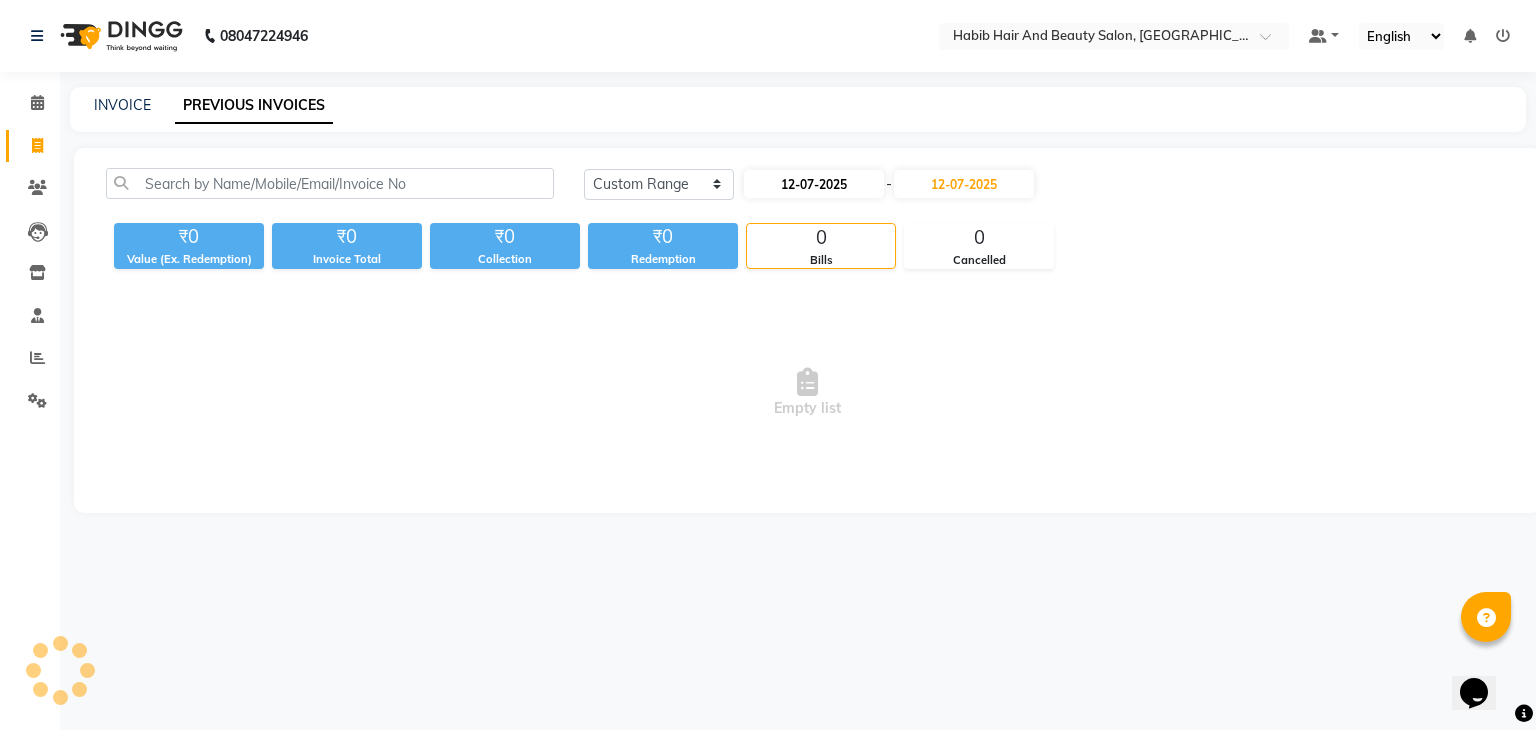 select on "7" 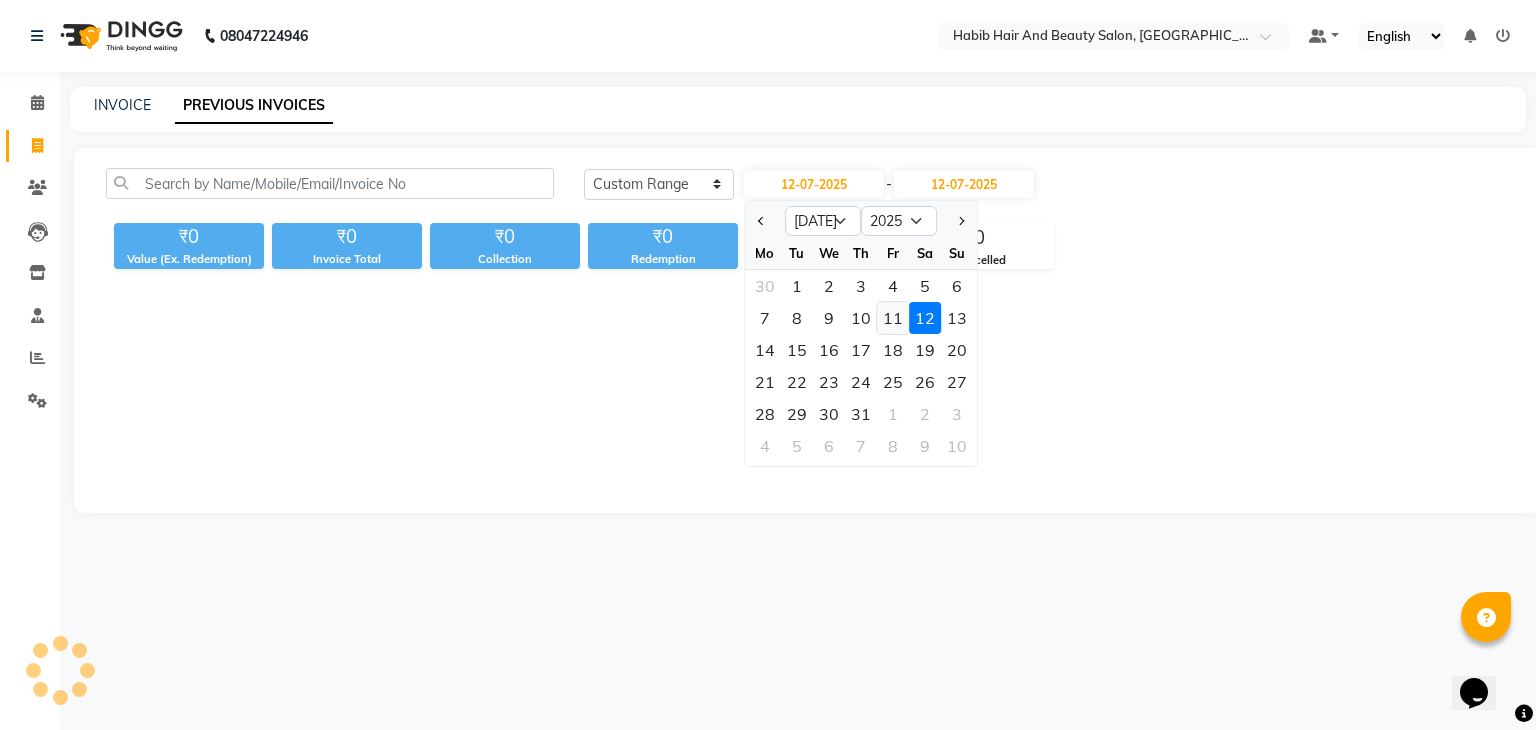 click on "11" 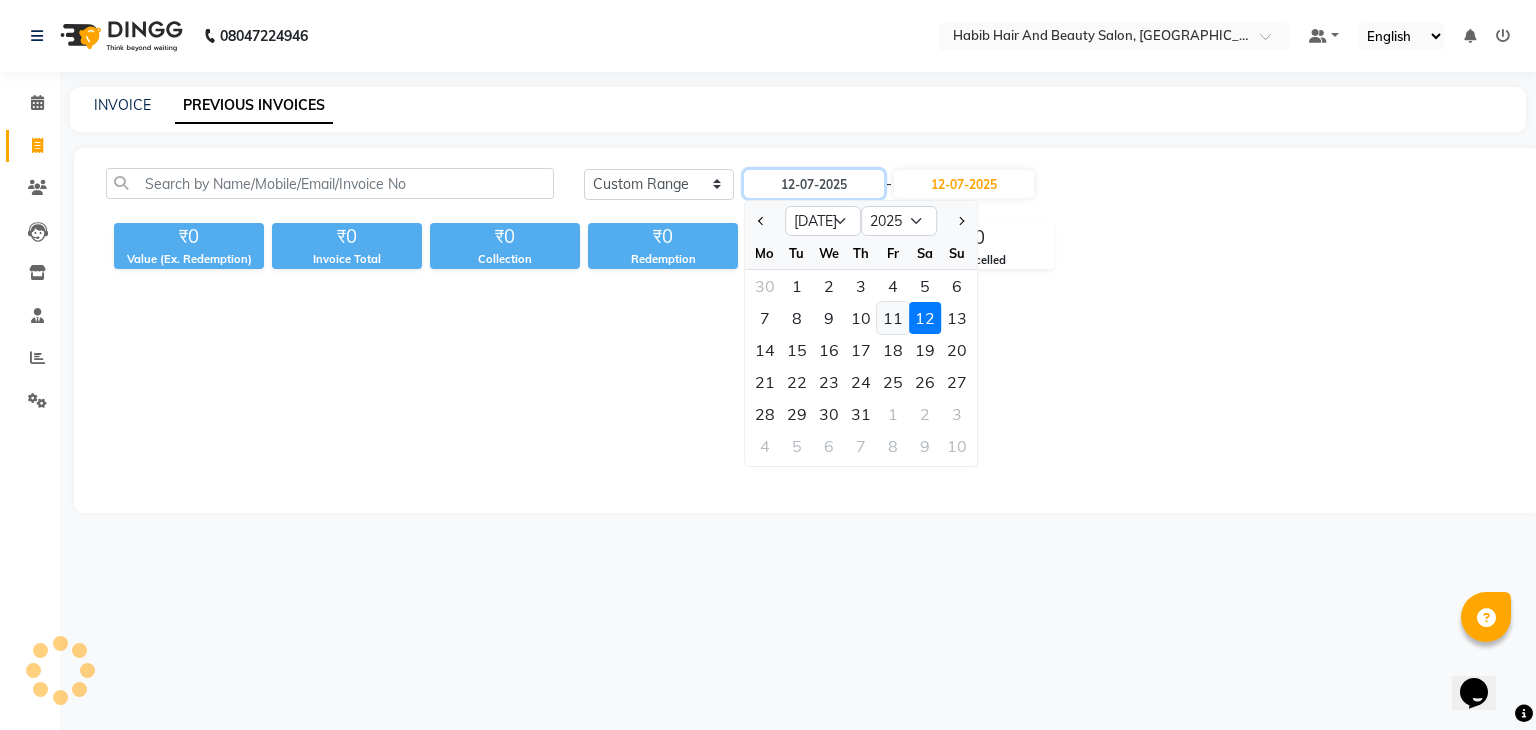 type on "[DATE]" 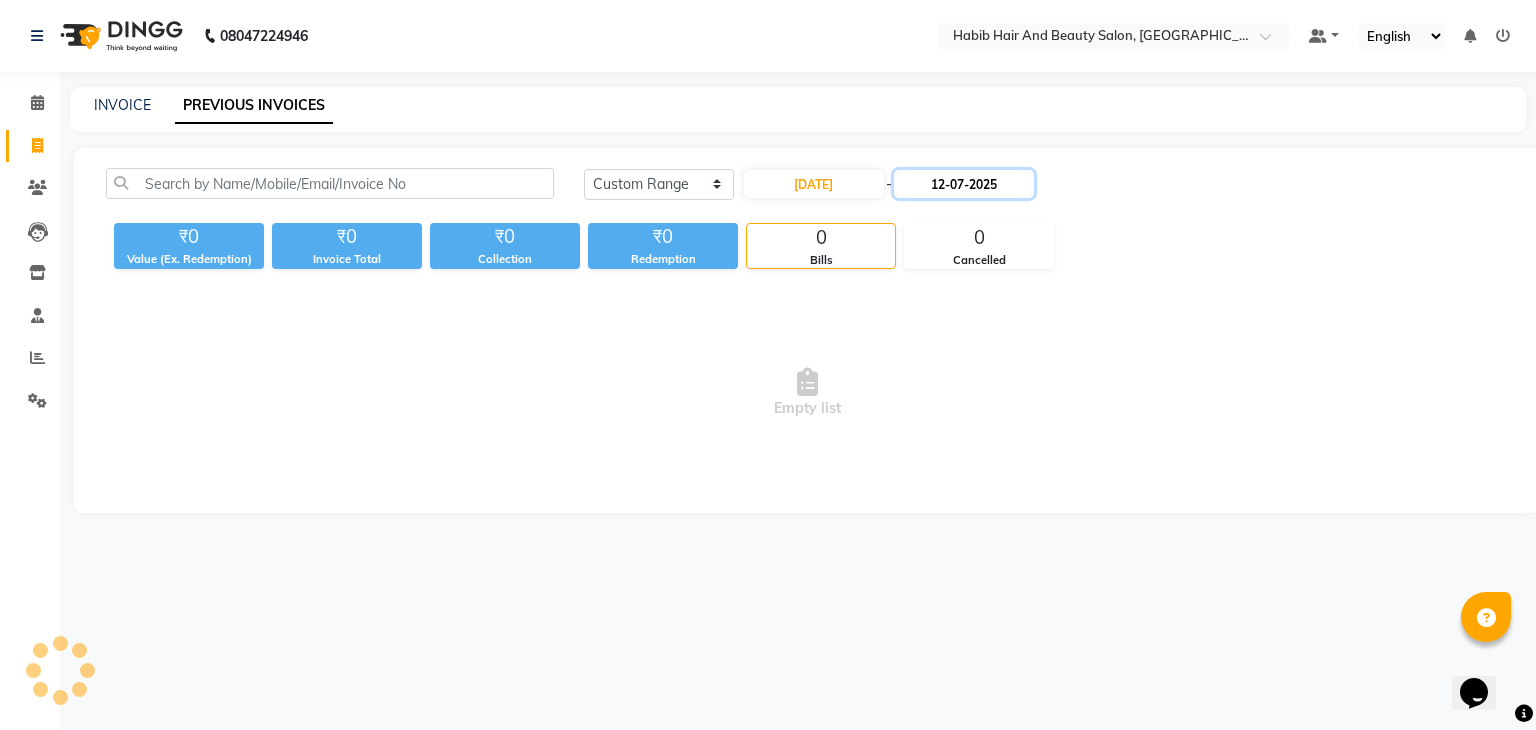 click on "12-07-2025" 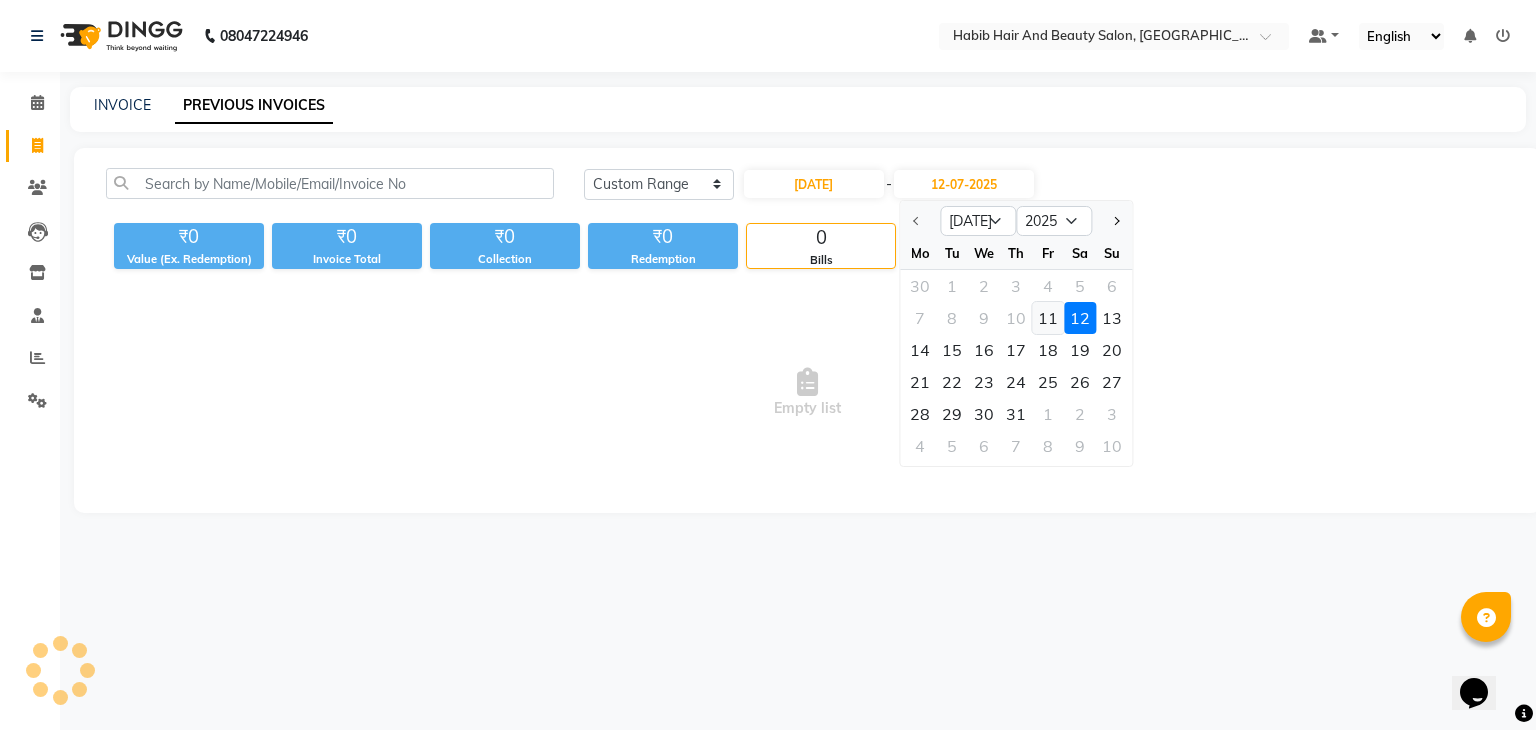 click on "11" 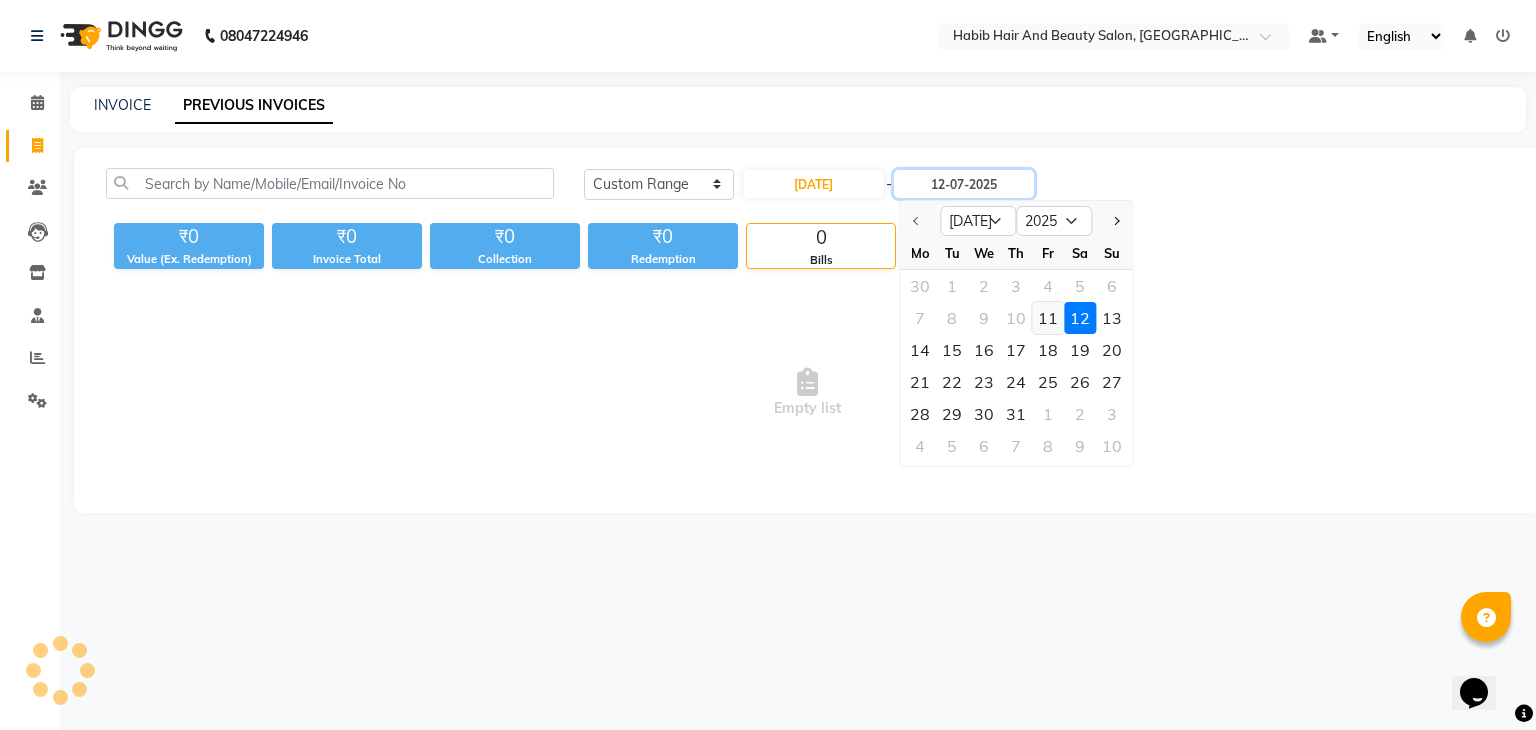 type on "[DATE]" 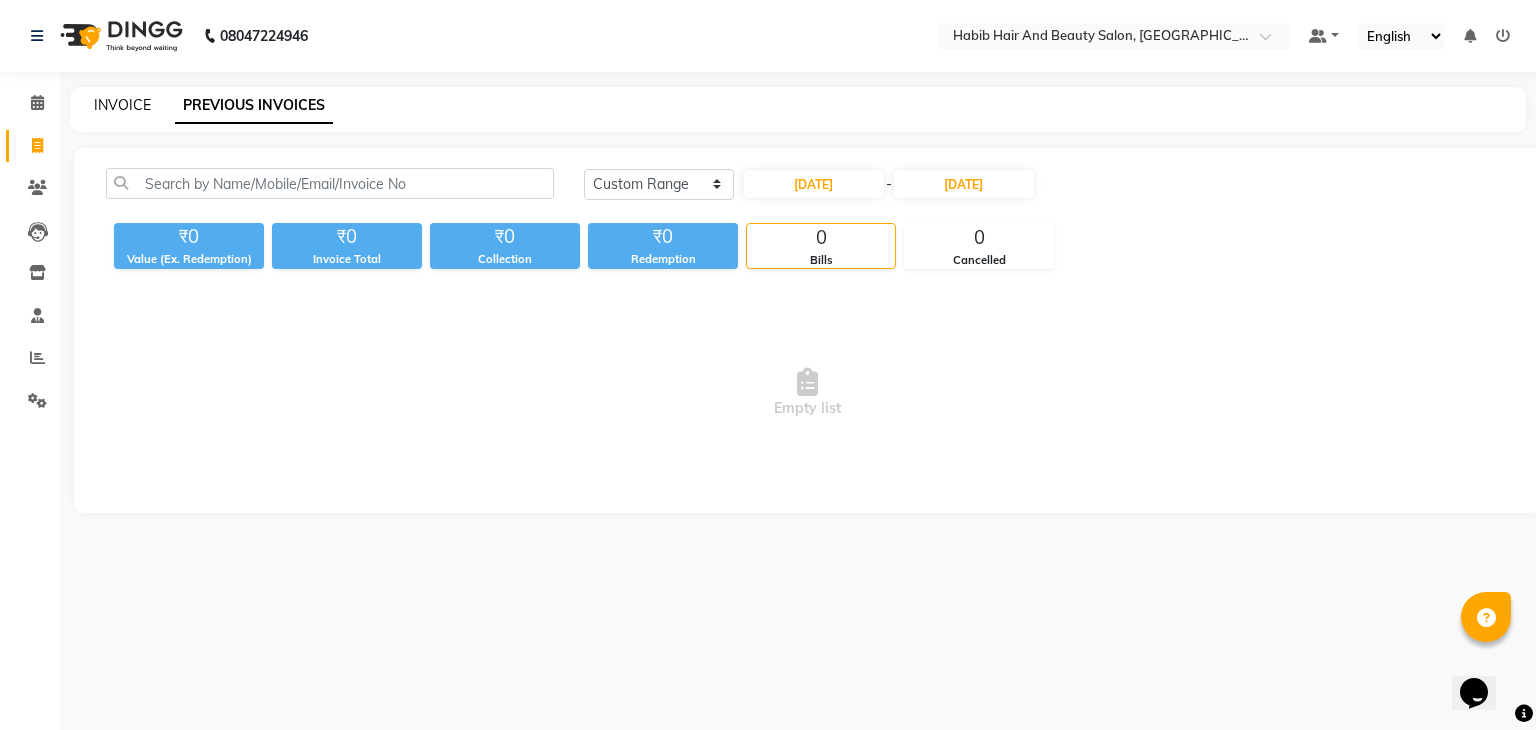 click on "INVOICE" 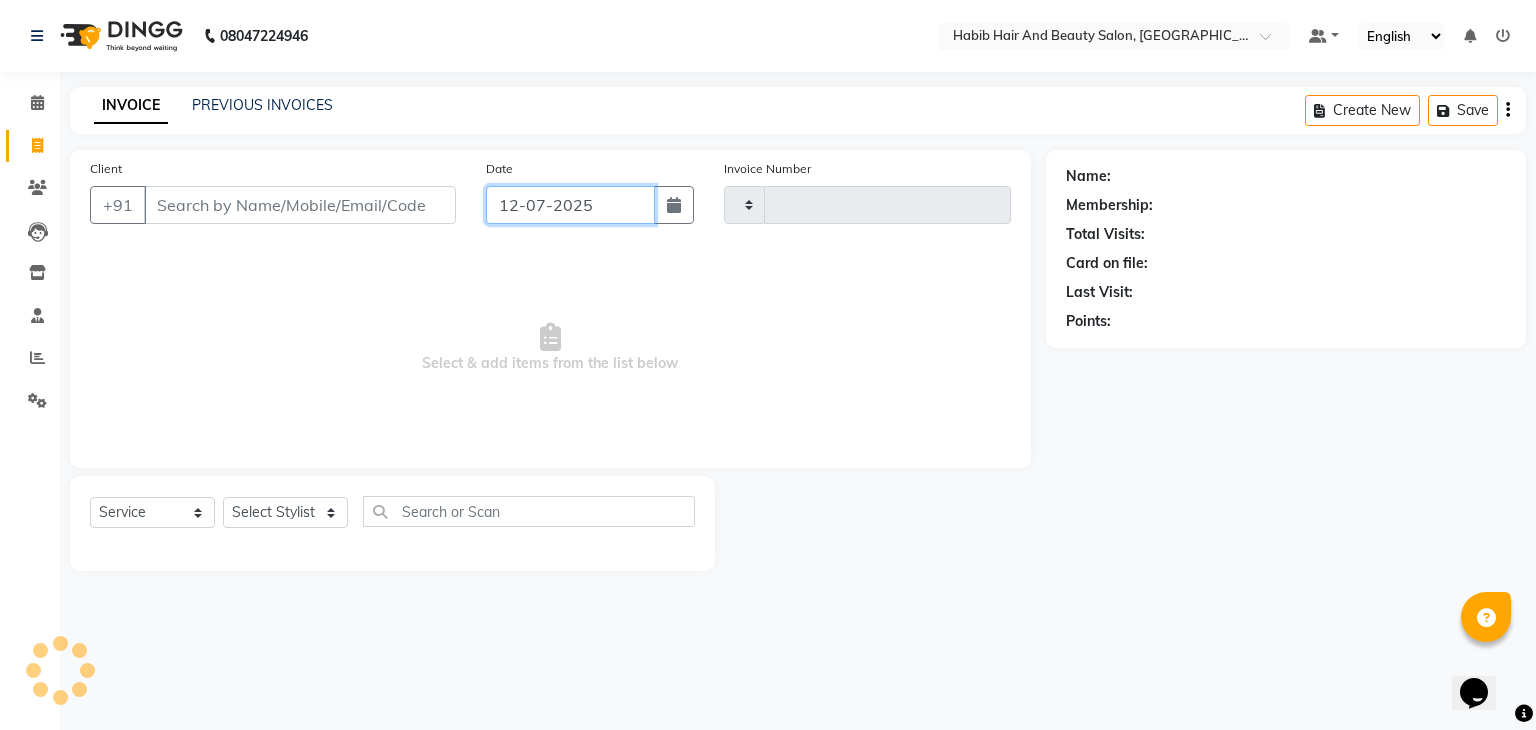 click on "12-07-2025" 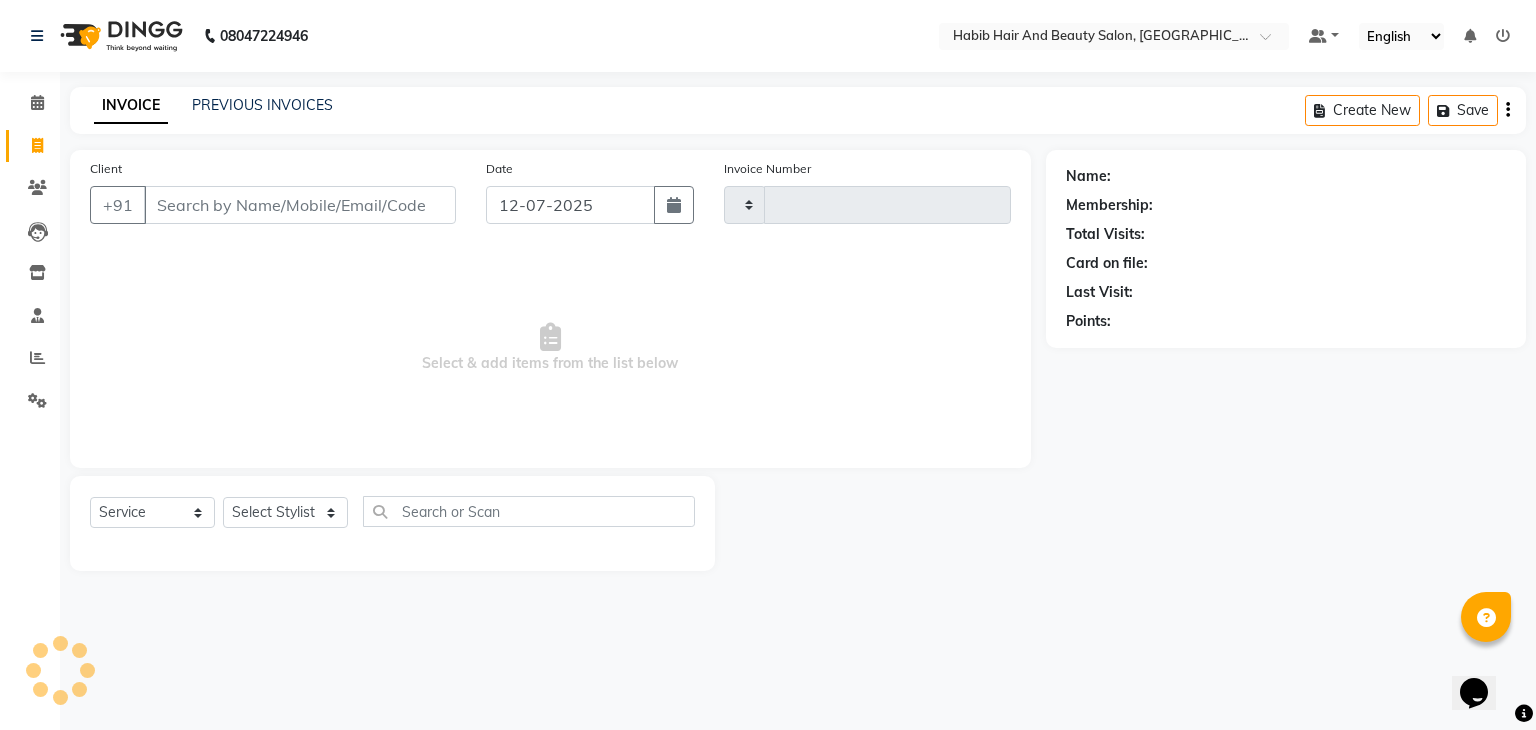 select on "7" 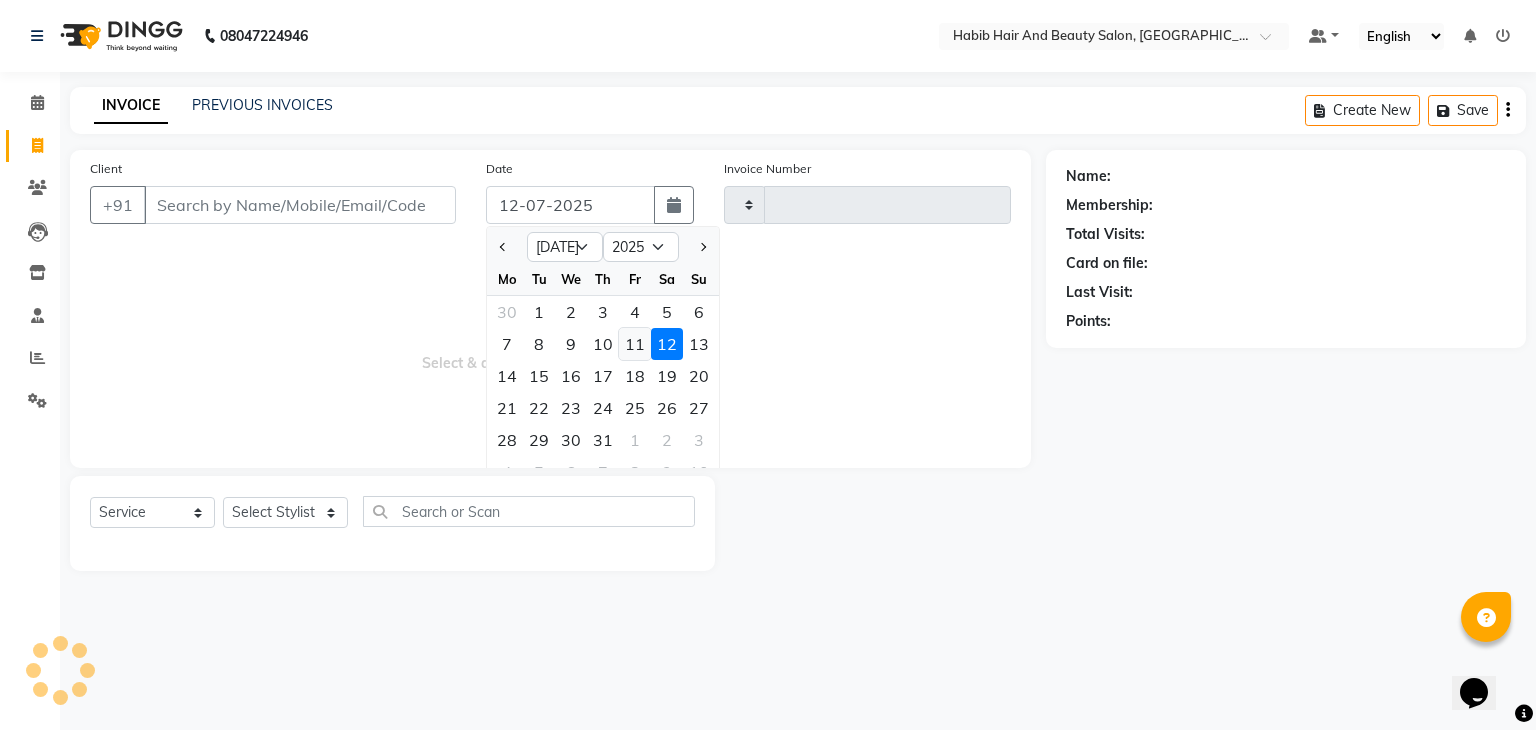 click on "11" 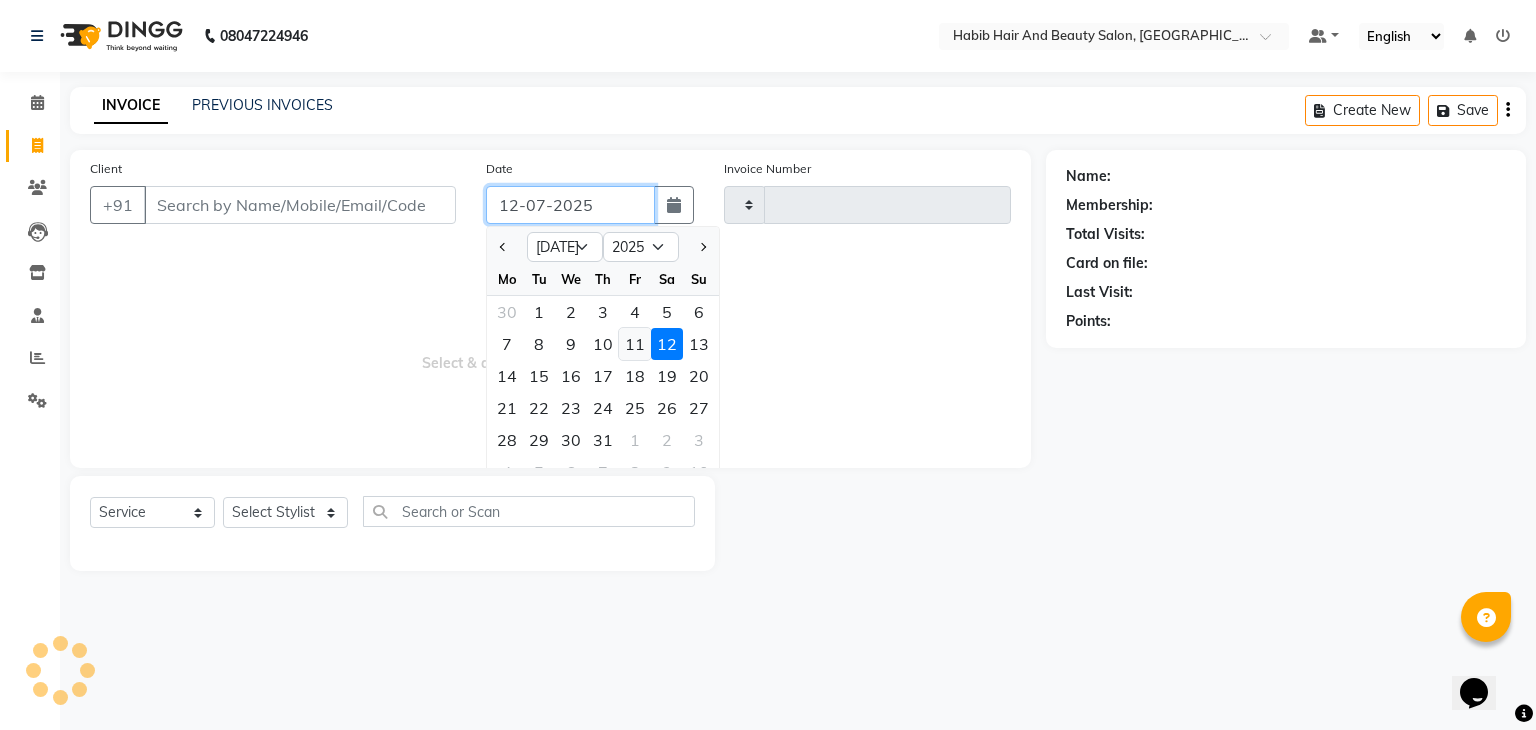 type on "[DATE]" 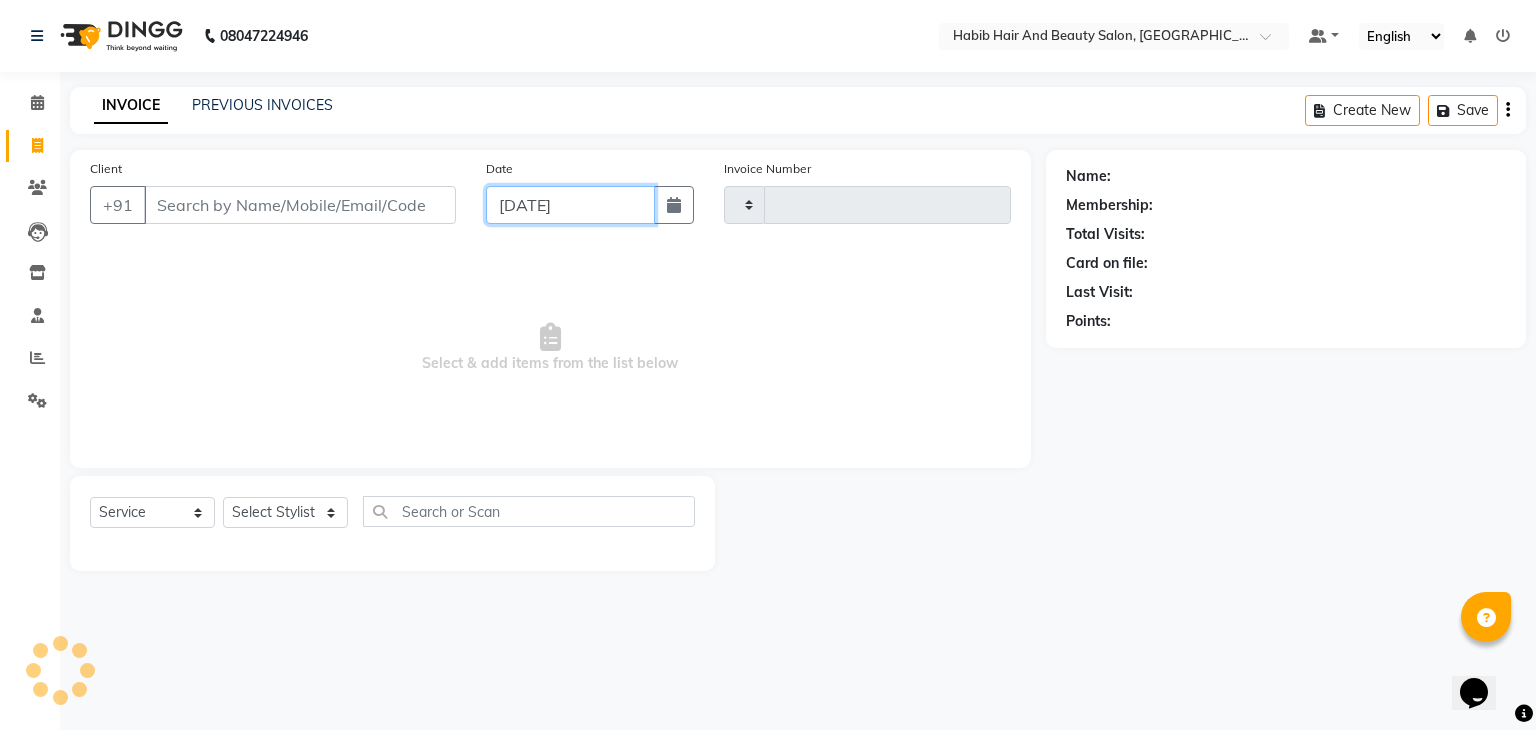 type on "1997" 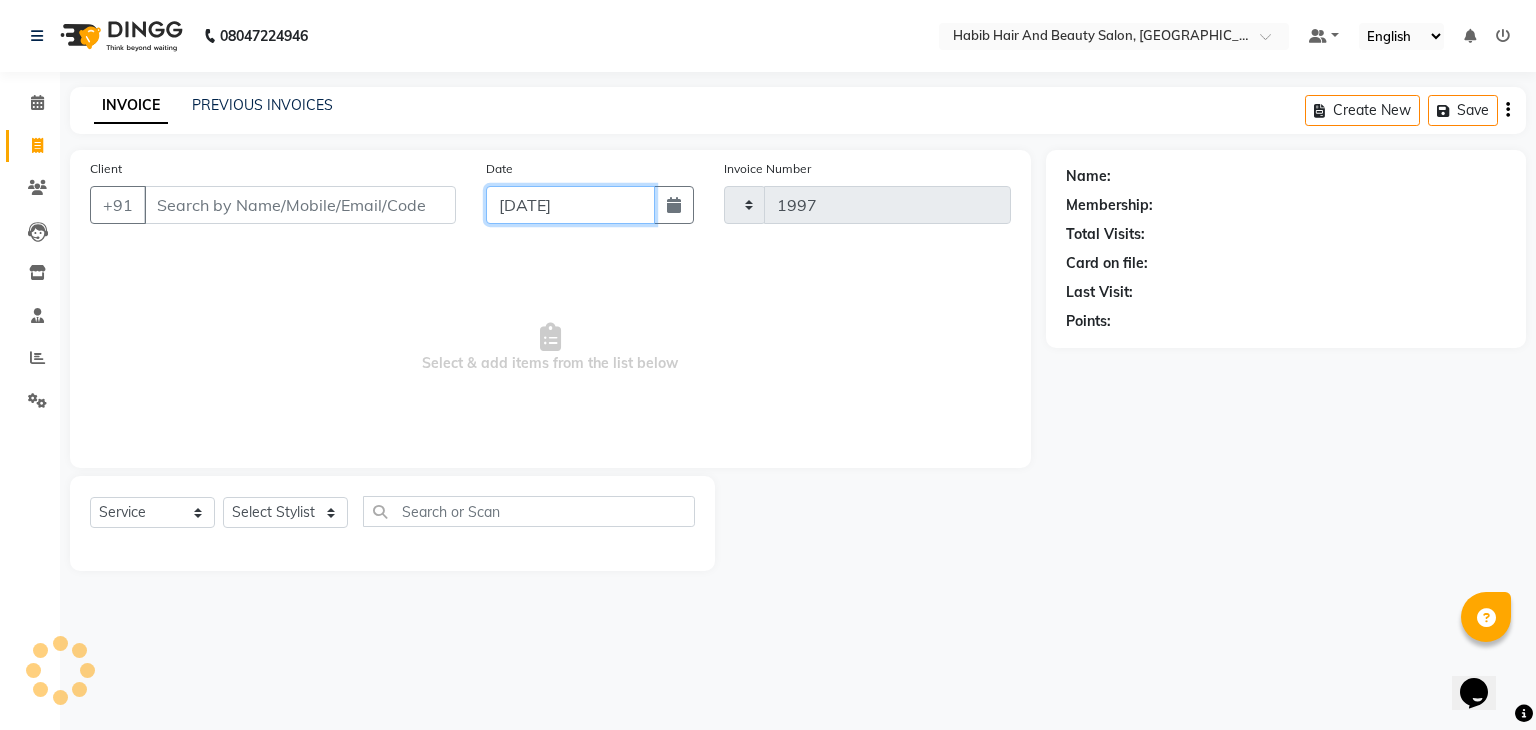 select on "8362" 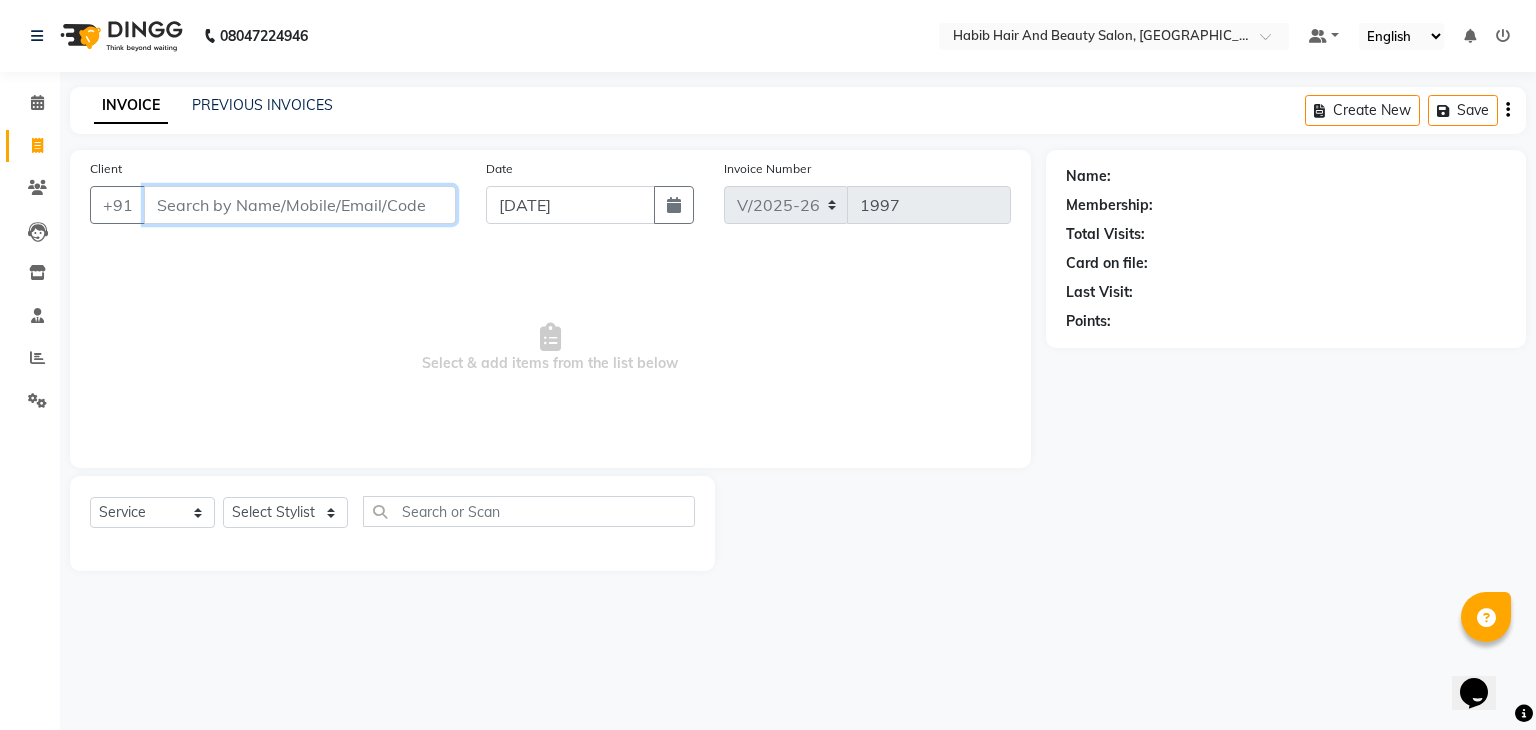 click on "Client" at bounding box center [300, 205] 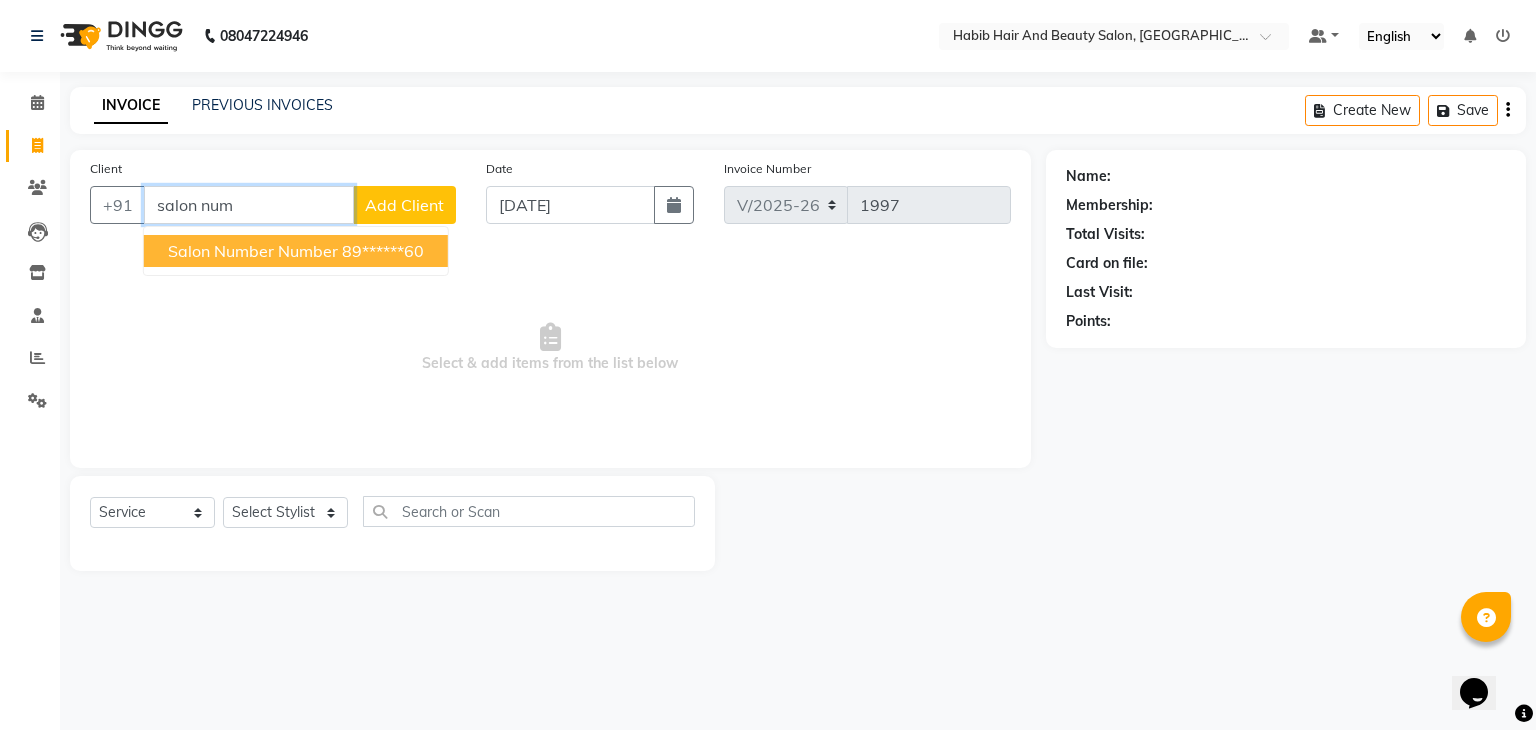 click on "salon number number  89******60" at bounding box center (296, 251) 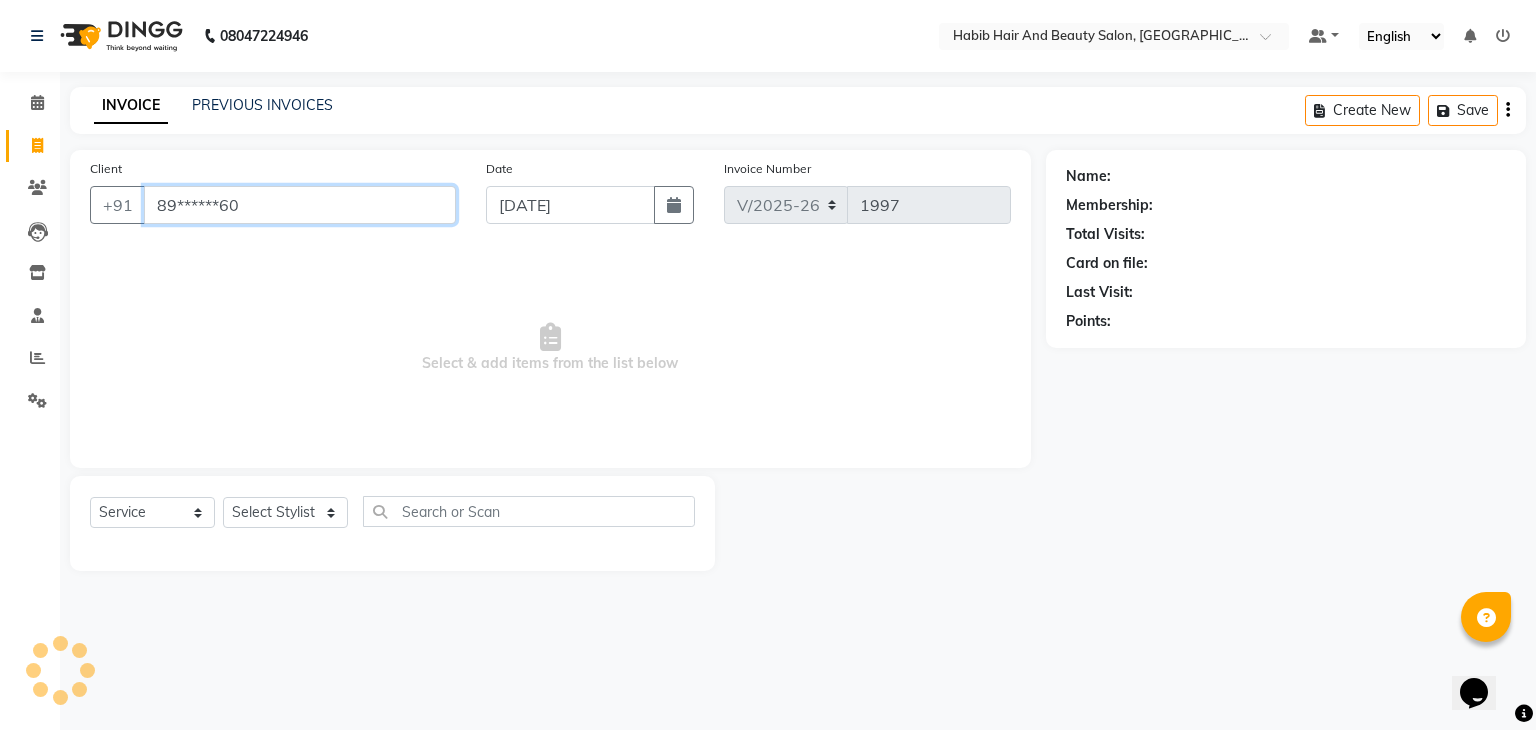 type on "89******60" 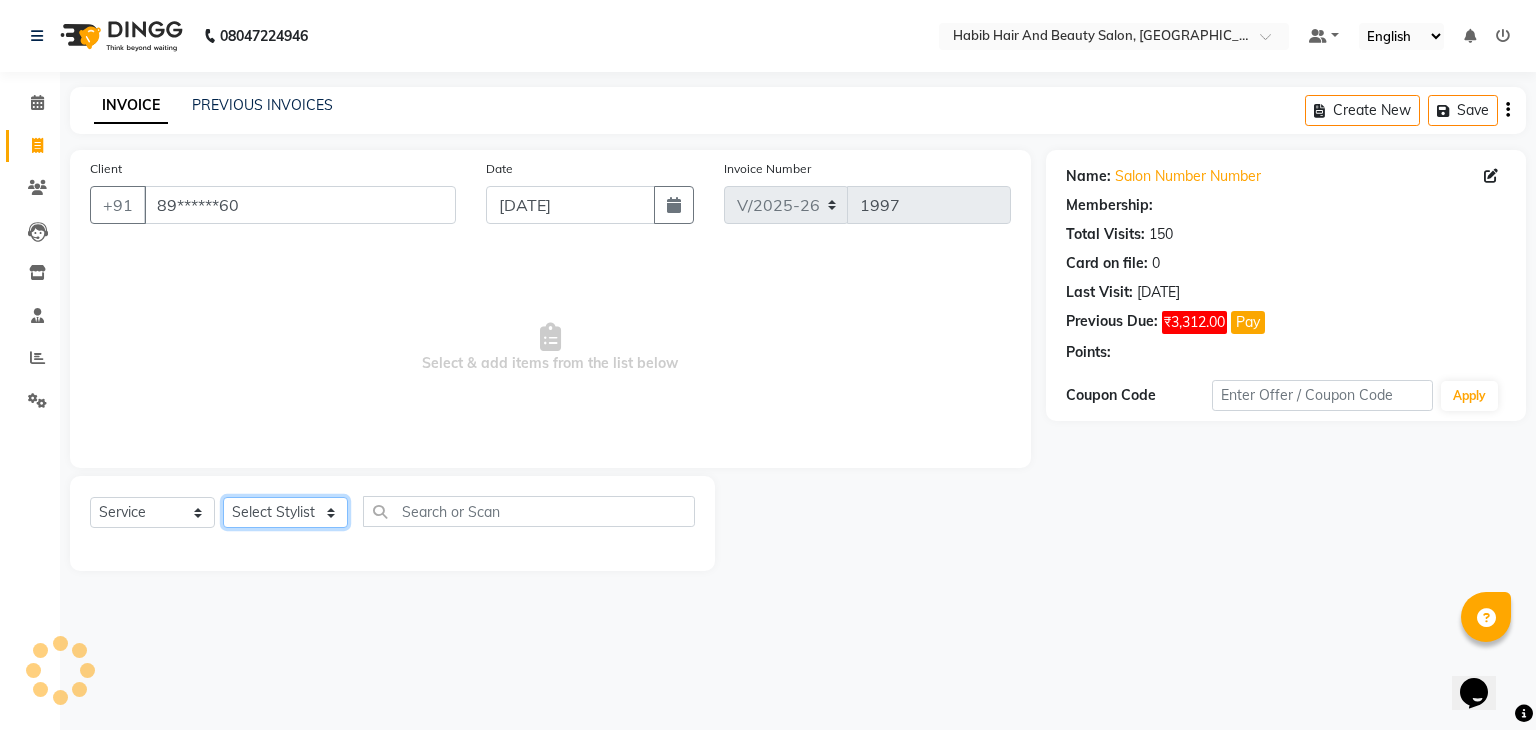 click on "Select Stylist [PERSON_NAME] Manager [PERSON_NAME] shilpa [PERSON_NAME] Suraj  [PERSON_NAME] [PERSON_NAME]" 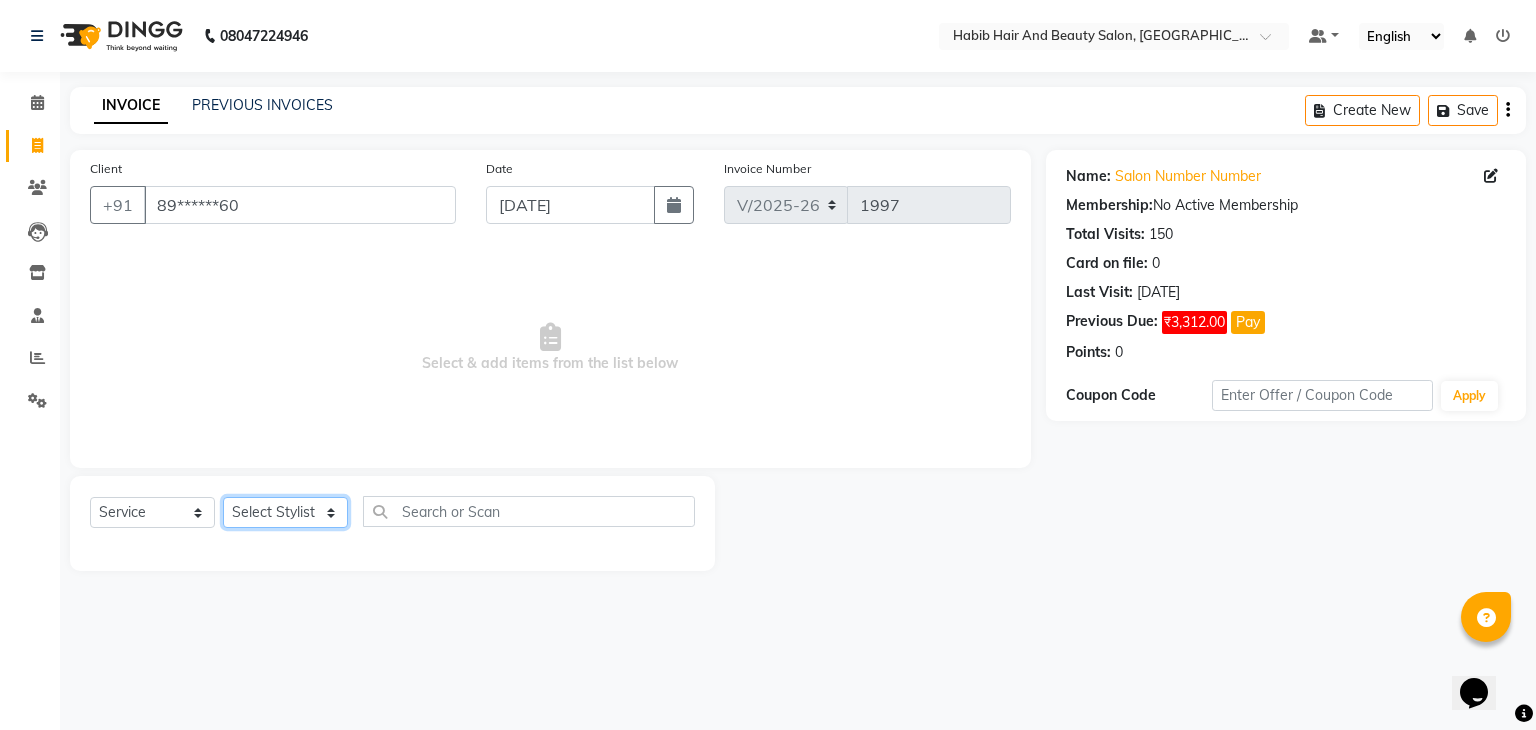 select on "81159" 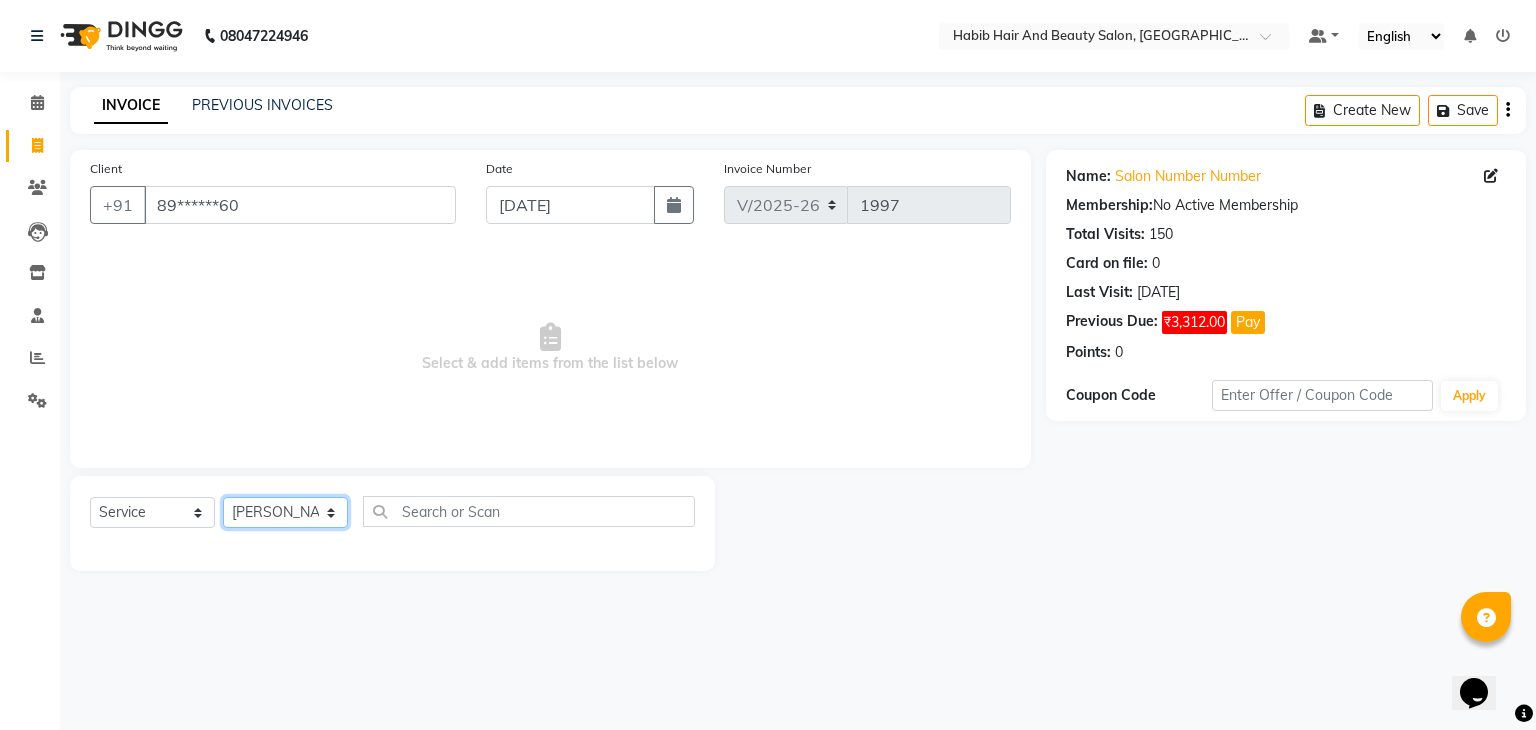 click on "Select Stylist [PERSON_NAME] Manager [PERSON_NAME] shilpa [PERSON_NAME] Suraj  [PERSON_NAME] [PERSON_NAME]" 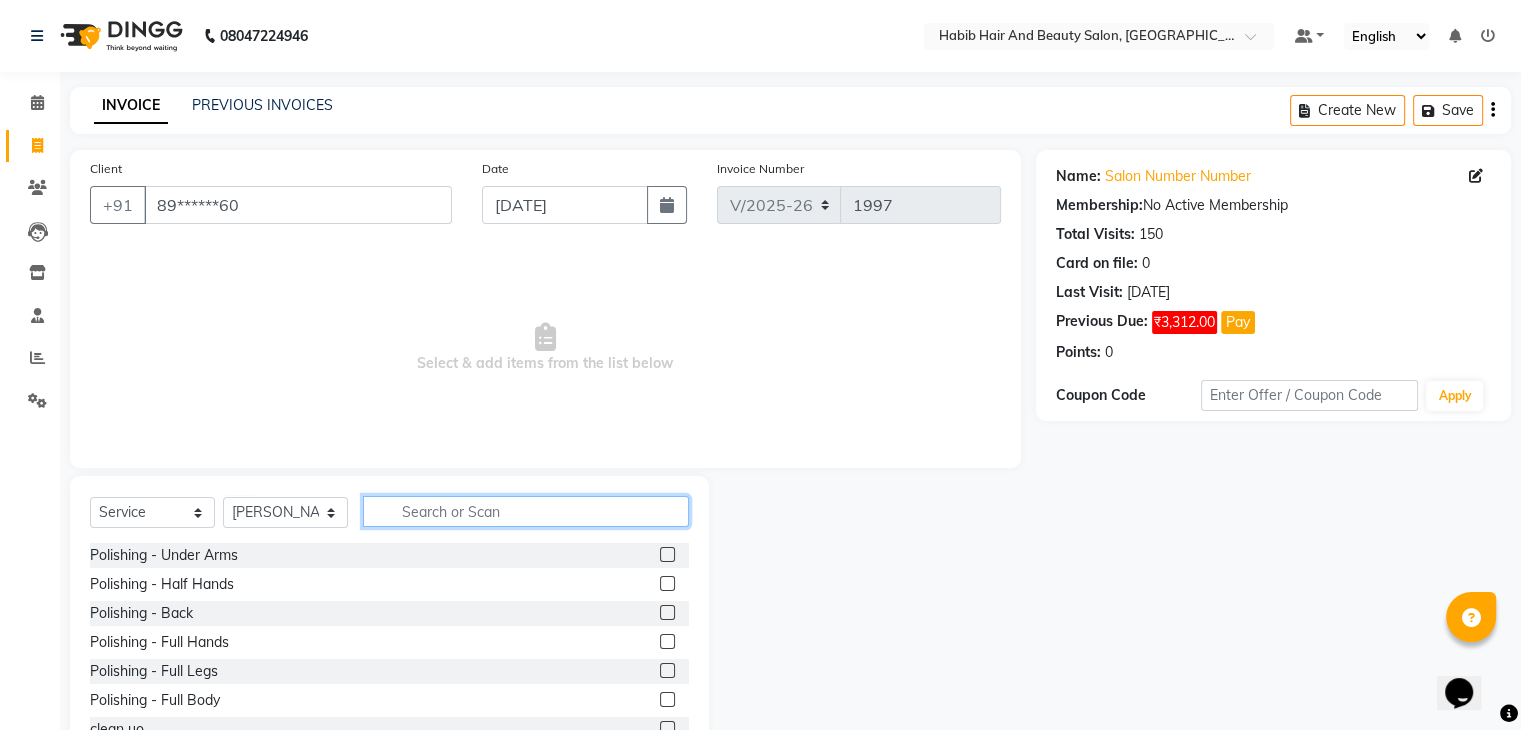 click 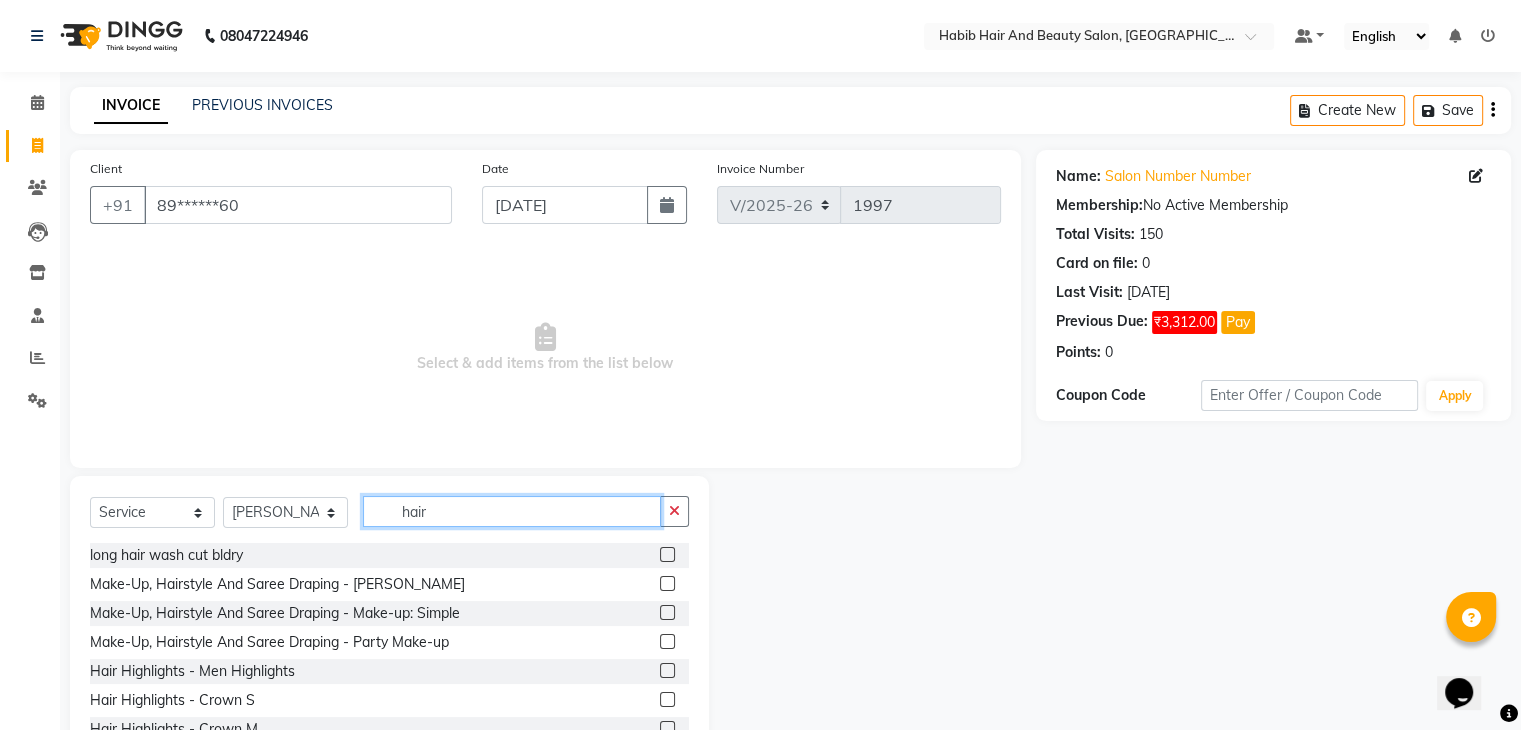 type on "hair" 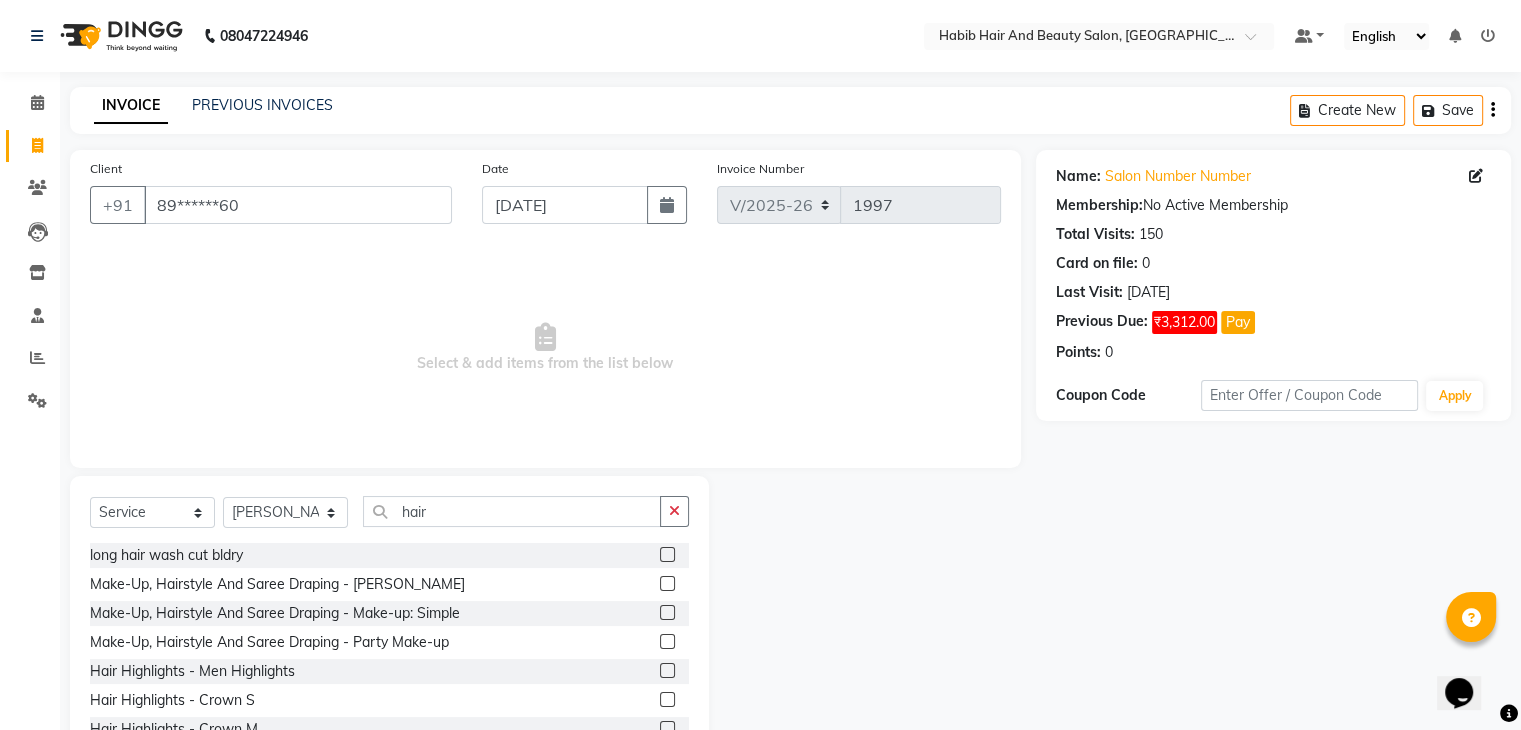 click 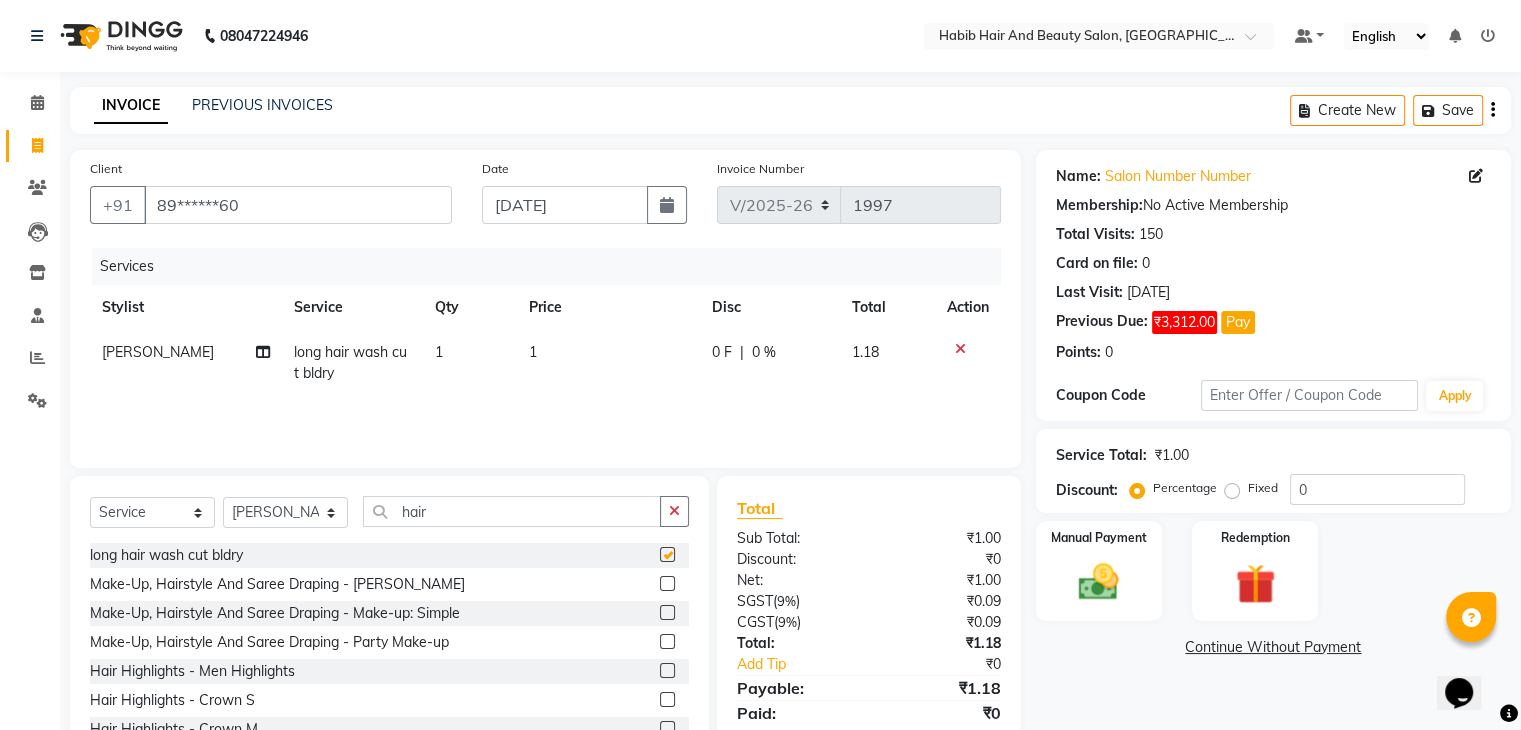 checkbox on "false" 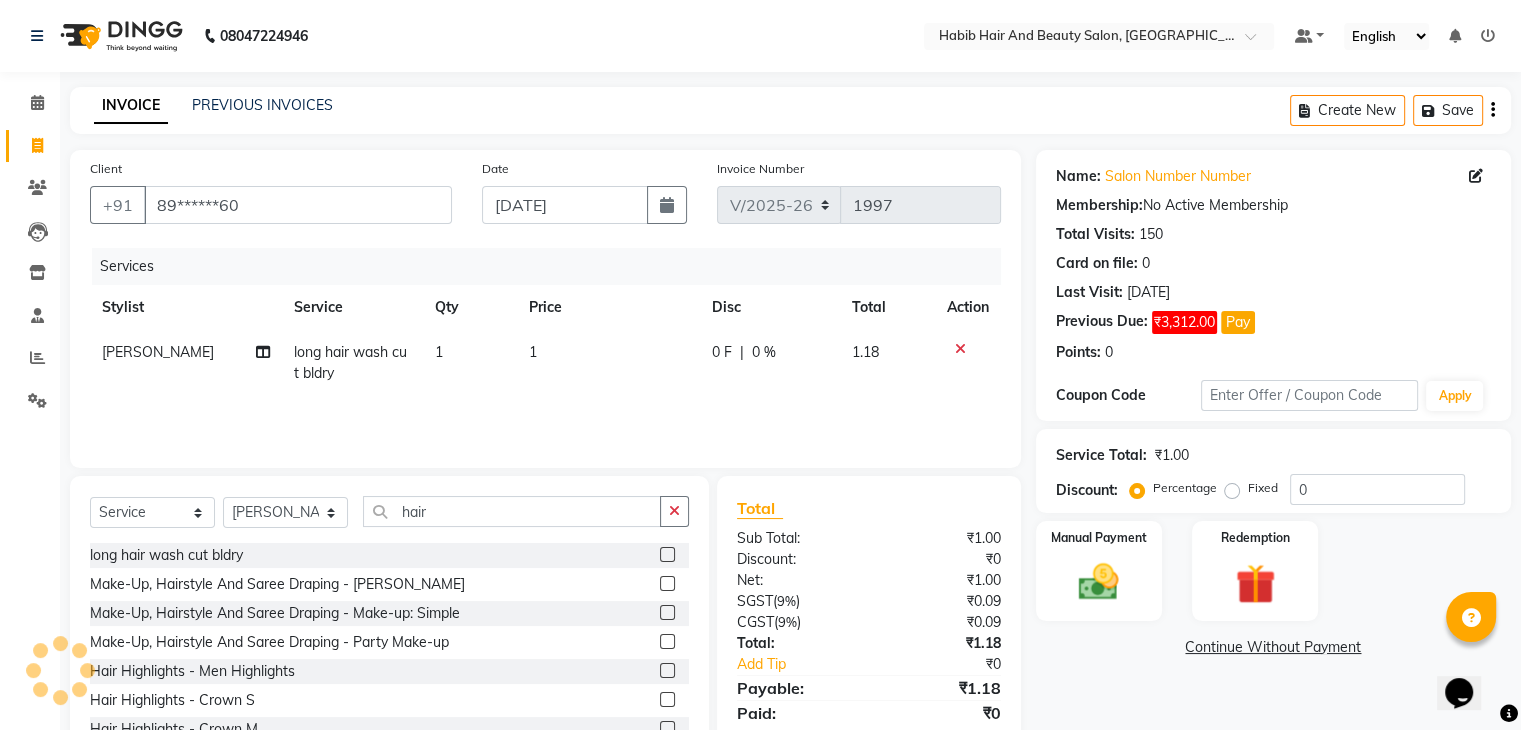 click on "1" 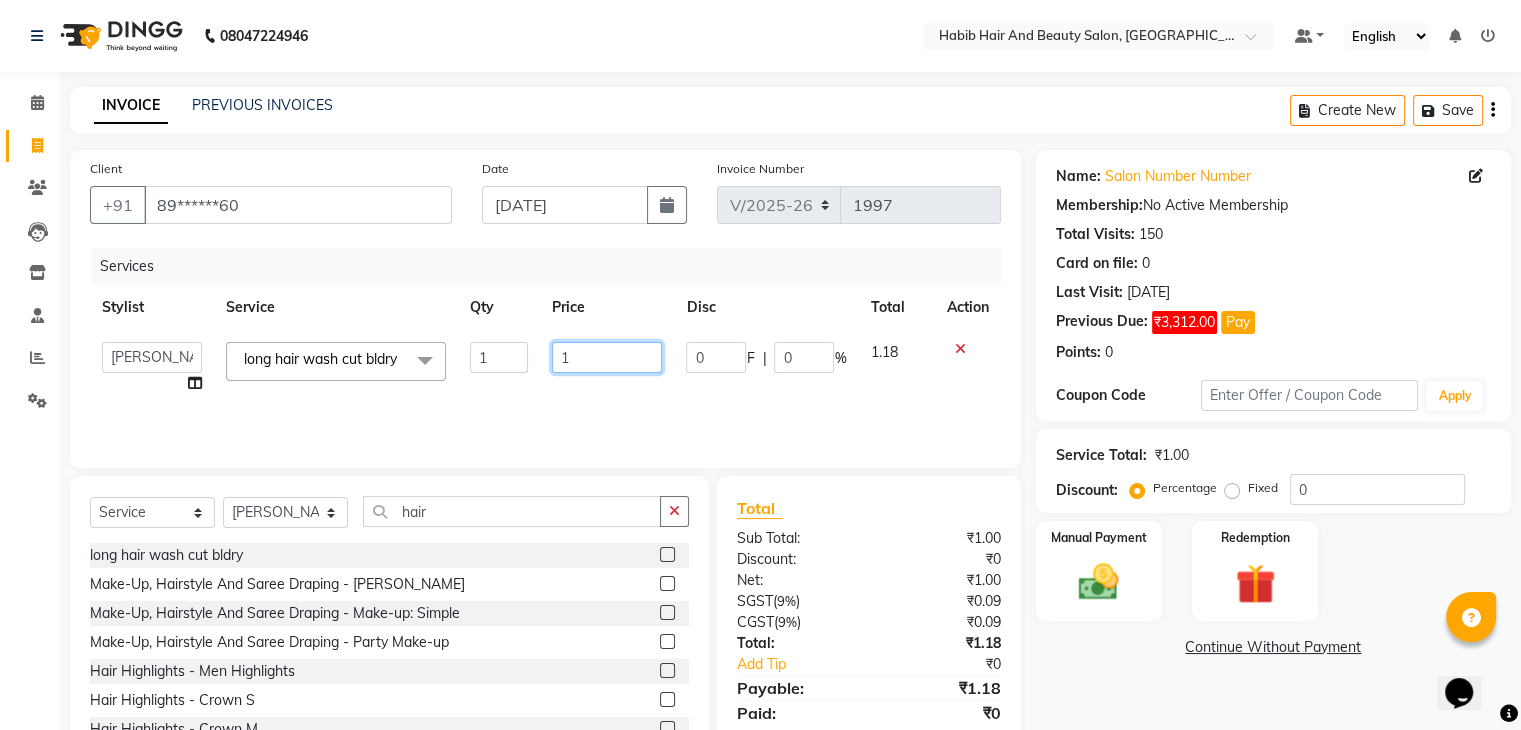 click on "1" 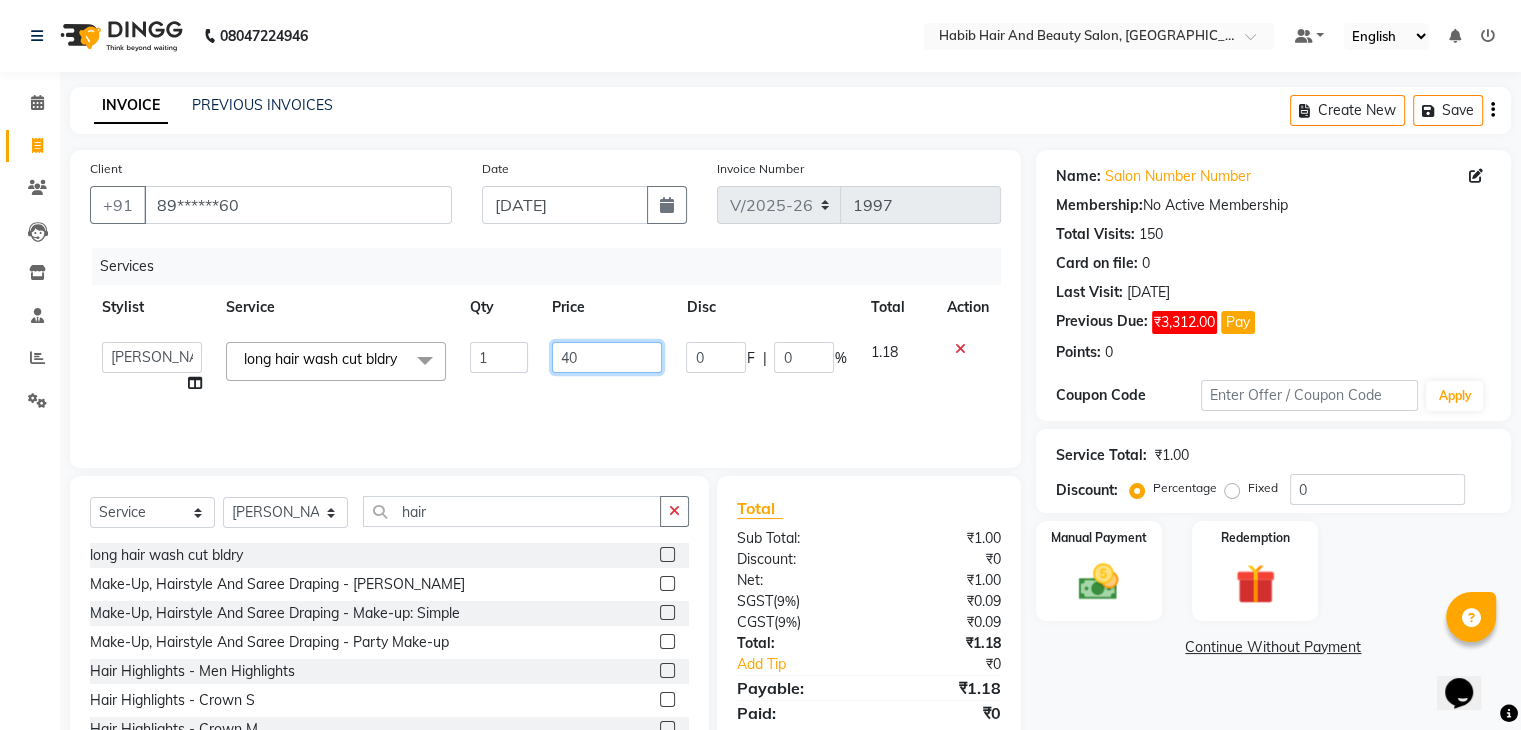 type on "400" 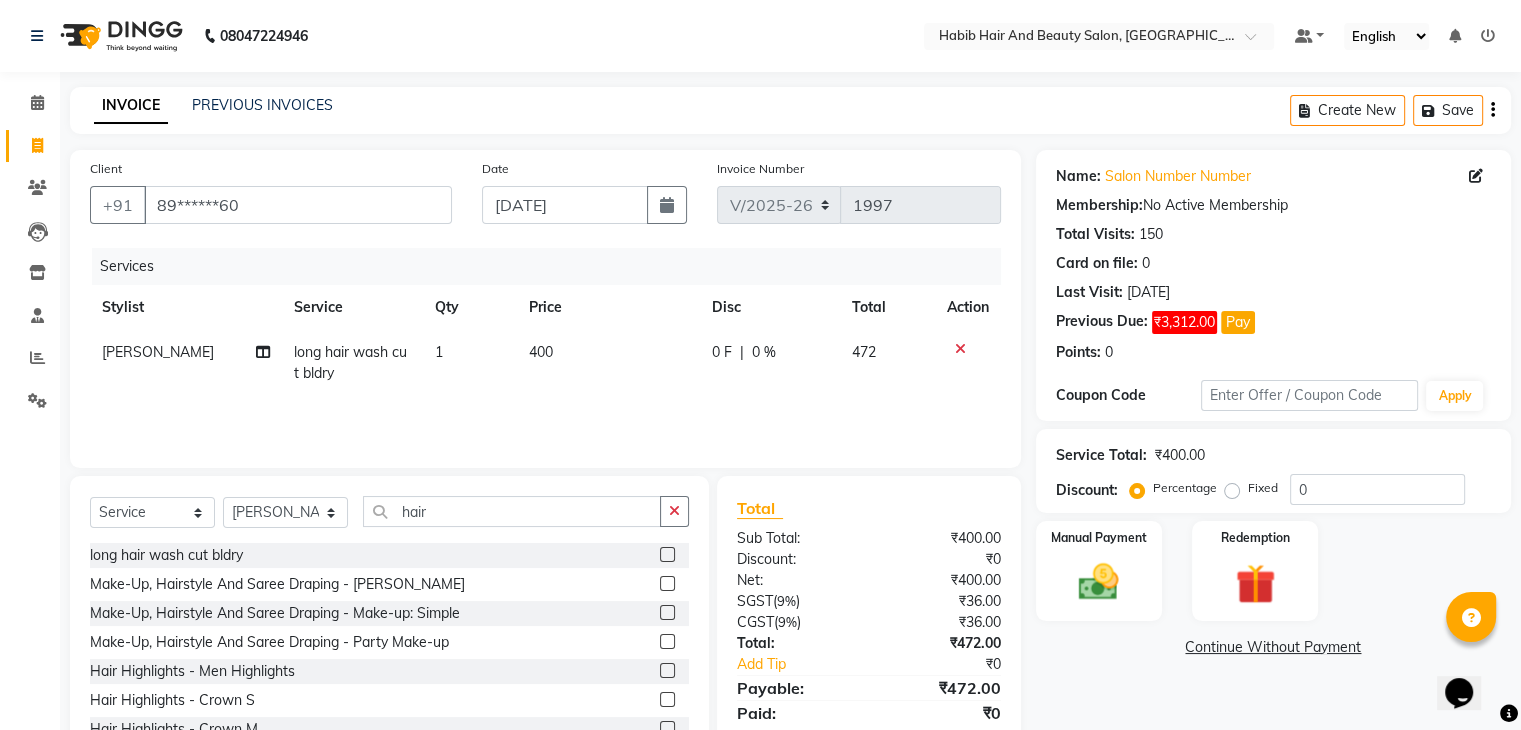 click on "Name: Salon Number Number Membership:  No Active Membership  Total Visits:  150 Card on file:  0 Last Visit:   [DATE] Previous Due:  ₹3,312.00 Pay Points:   0  Coupon Code Apply Service Total:  ₹400.00  Discount:  Percentage   Fixed  0 Manual Payment Redemption  Continue Without Payment" 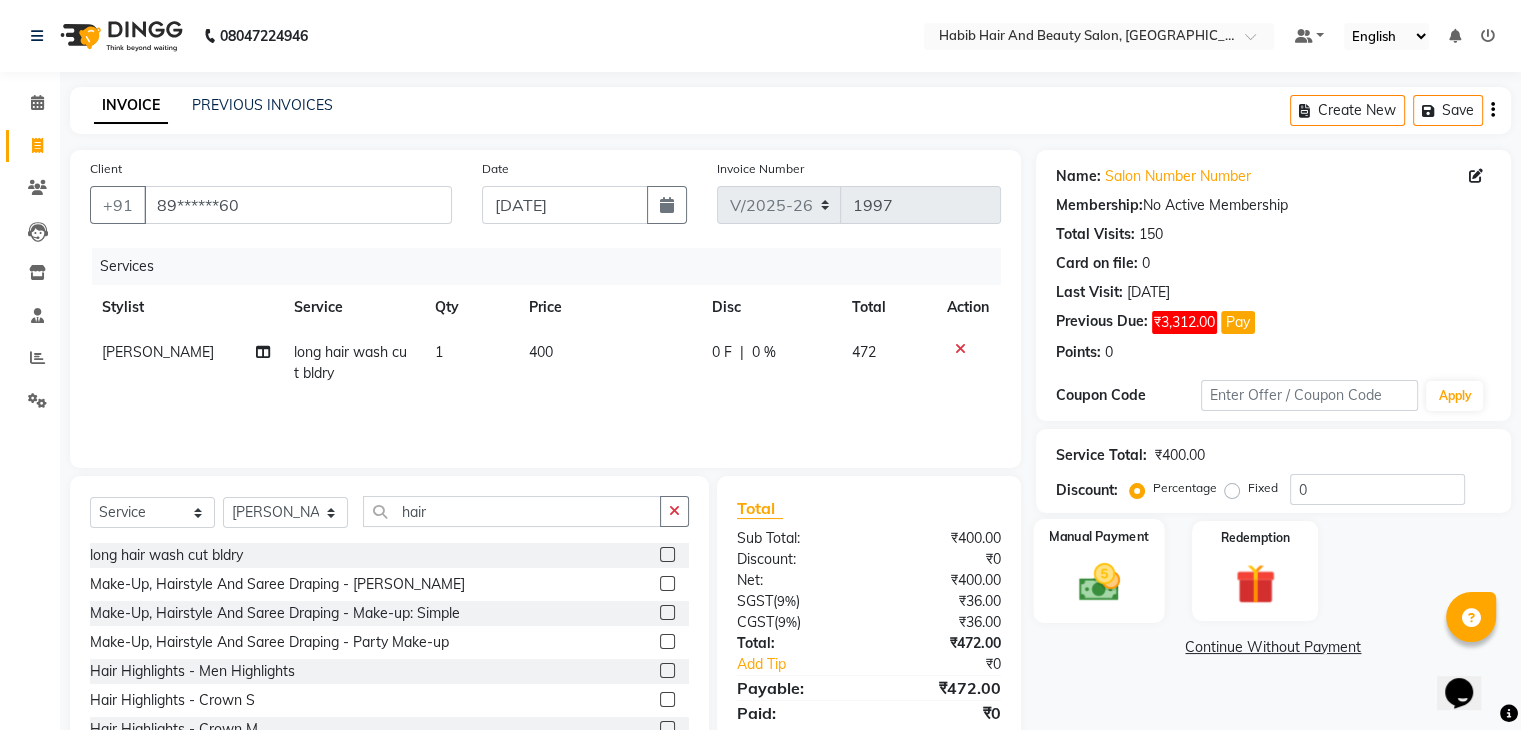 click 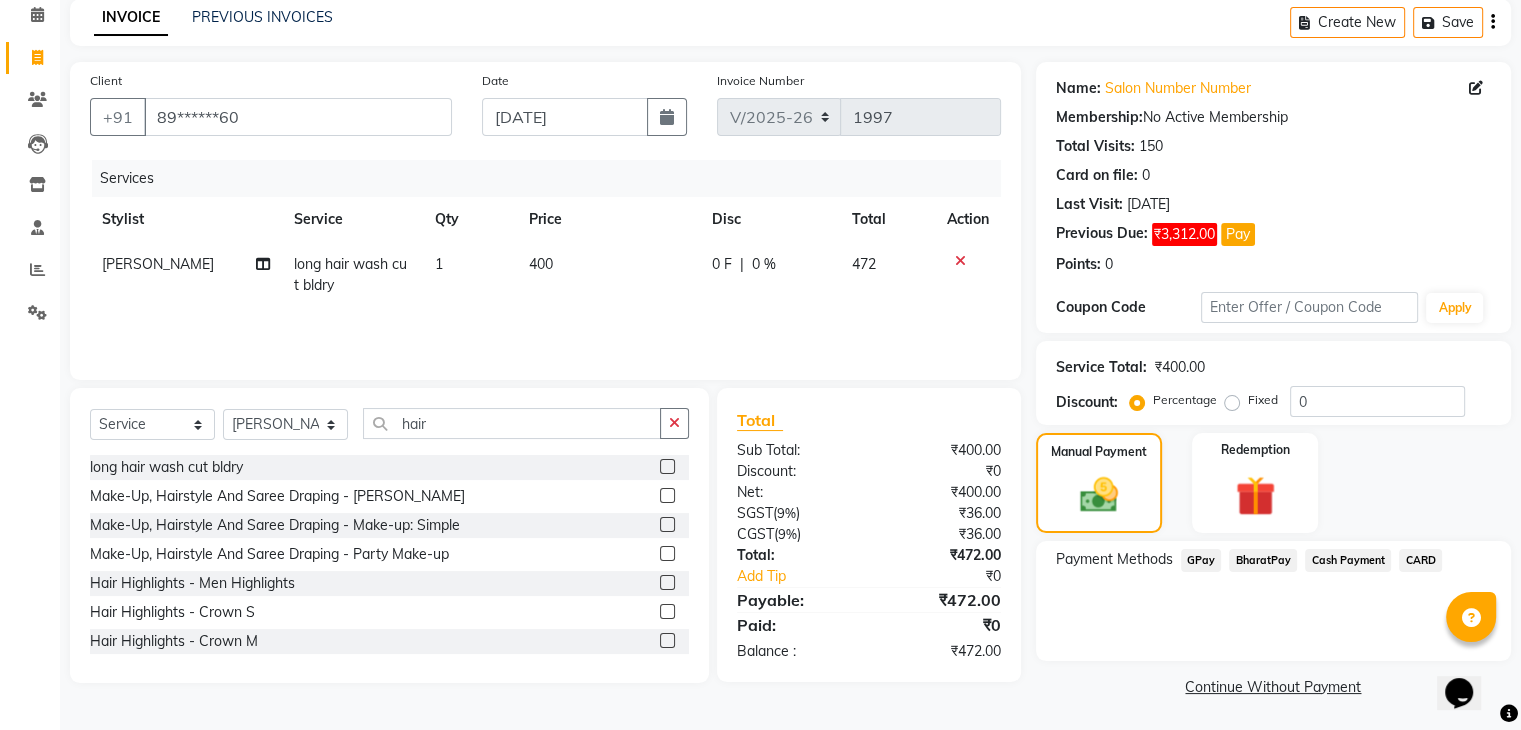 scroll, scrollTop: 89, scrollLeft: 0, axis: vertical 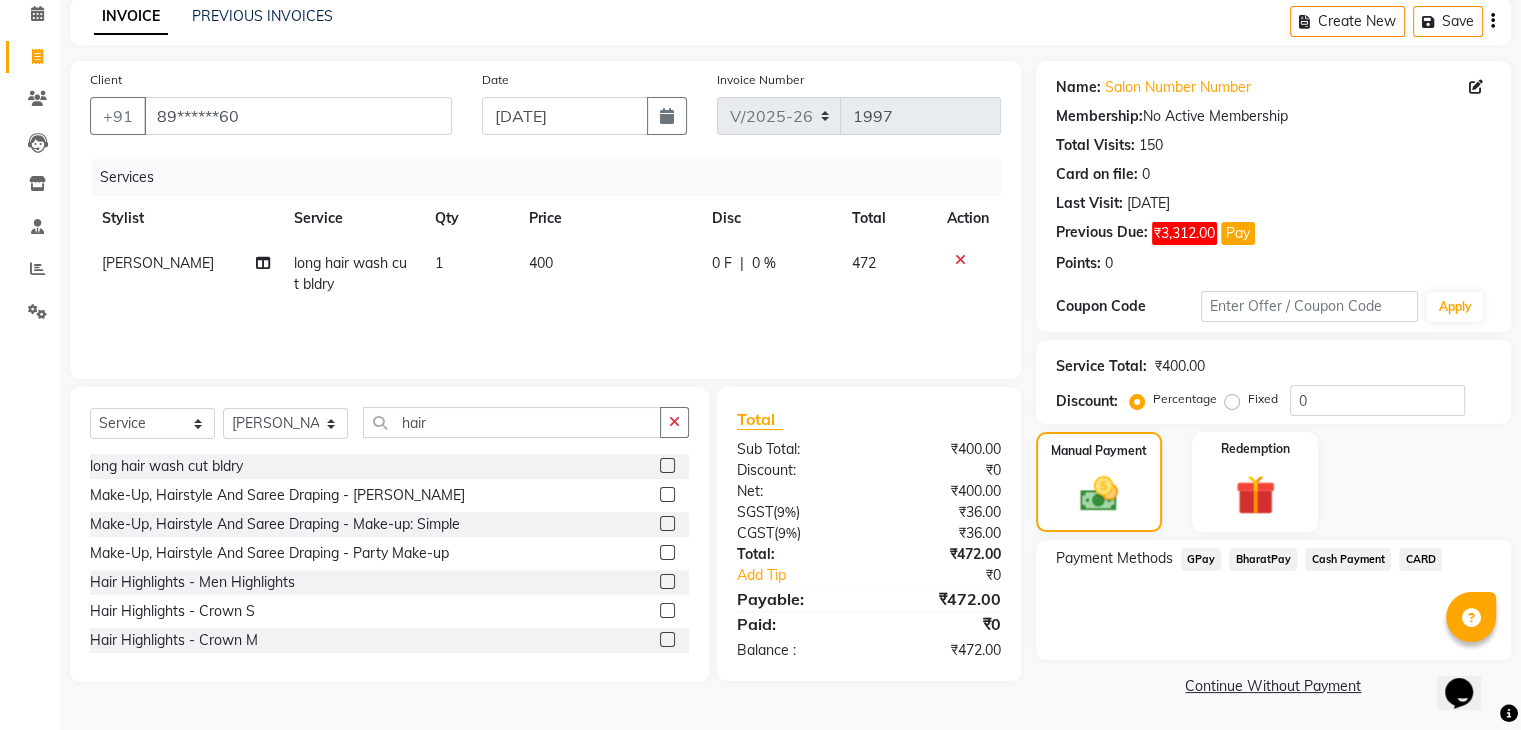 click on "Cash Payment" 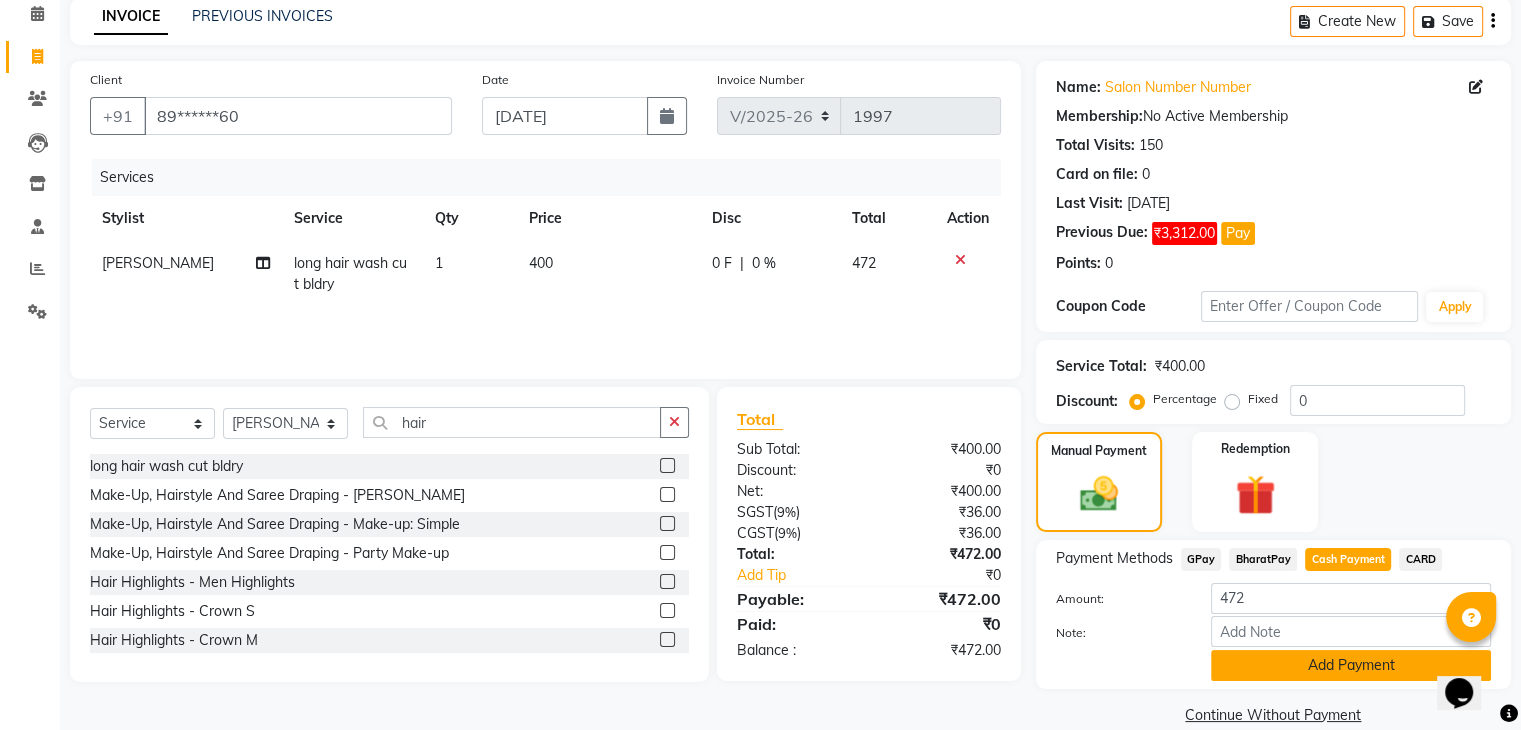 click on "Add Payment" 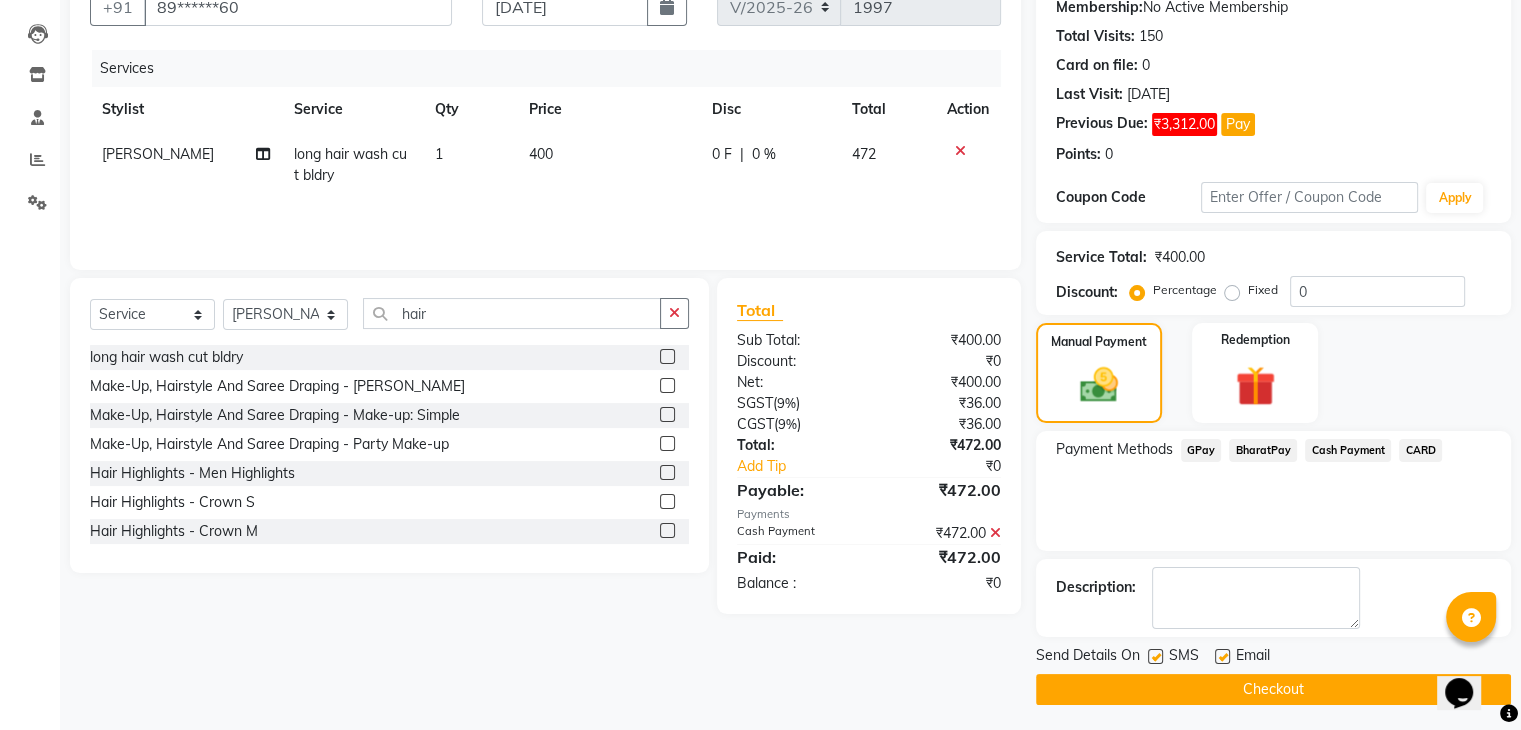 scroll, scrollTop: 201, scrollLeft: 0, axis: vertical 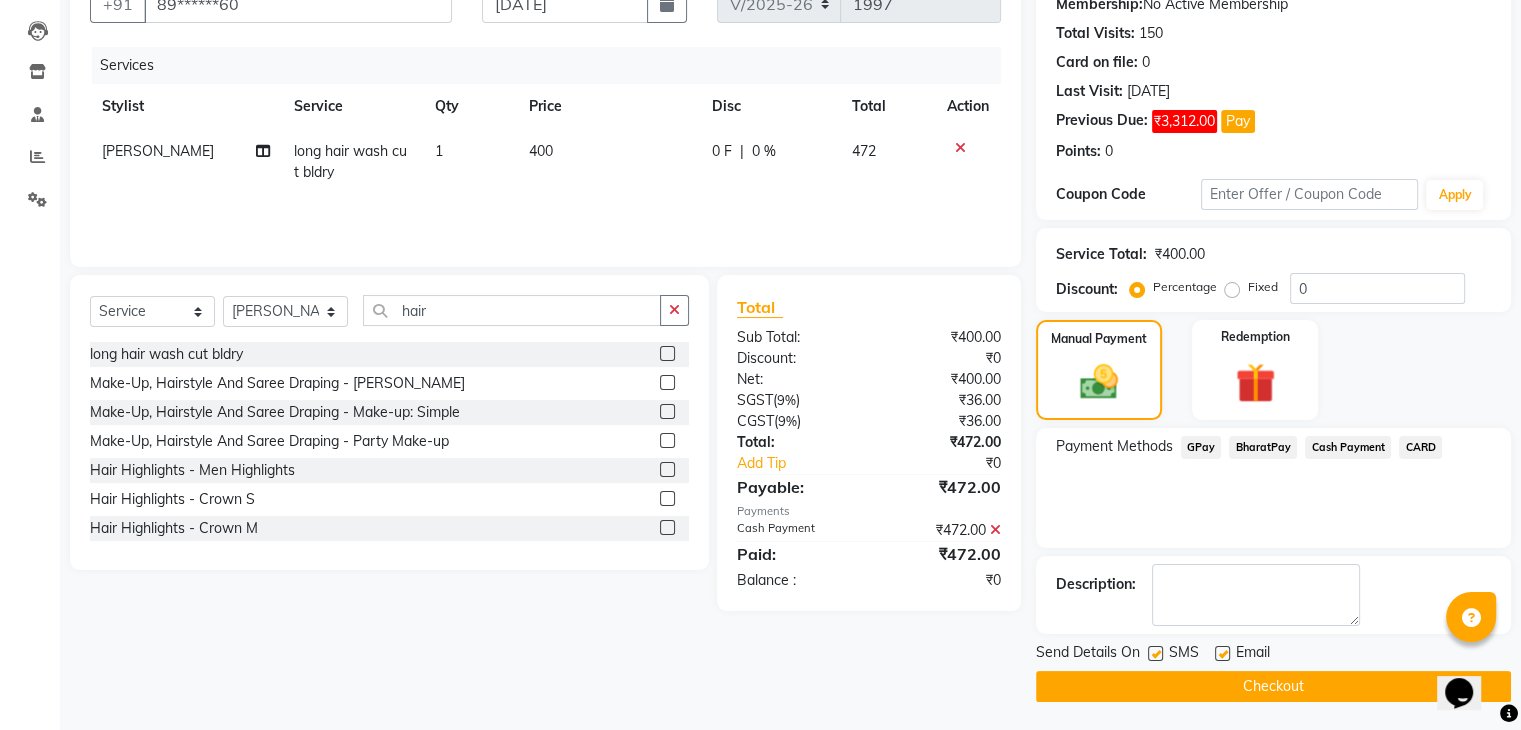 click on "Checkout" 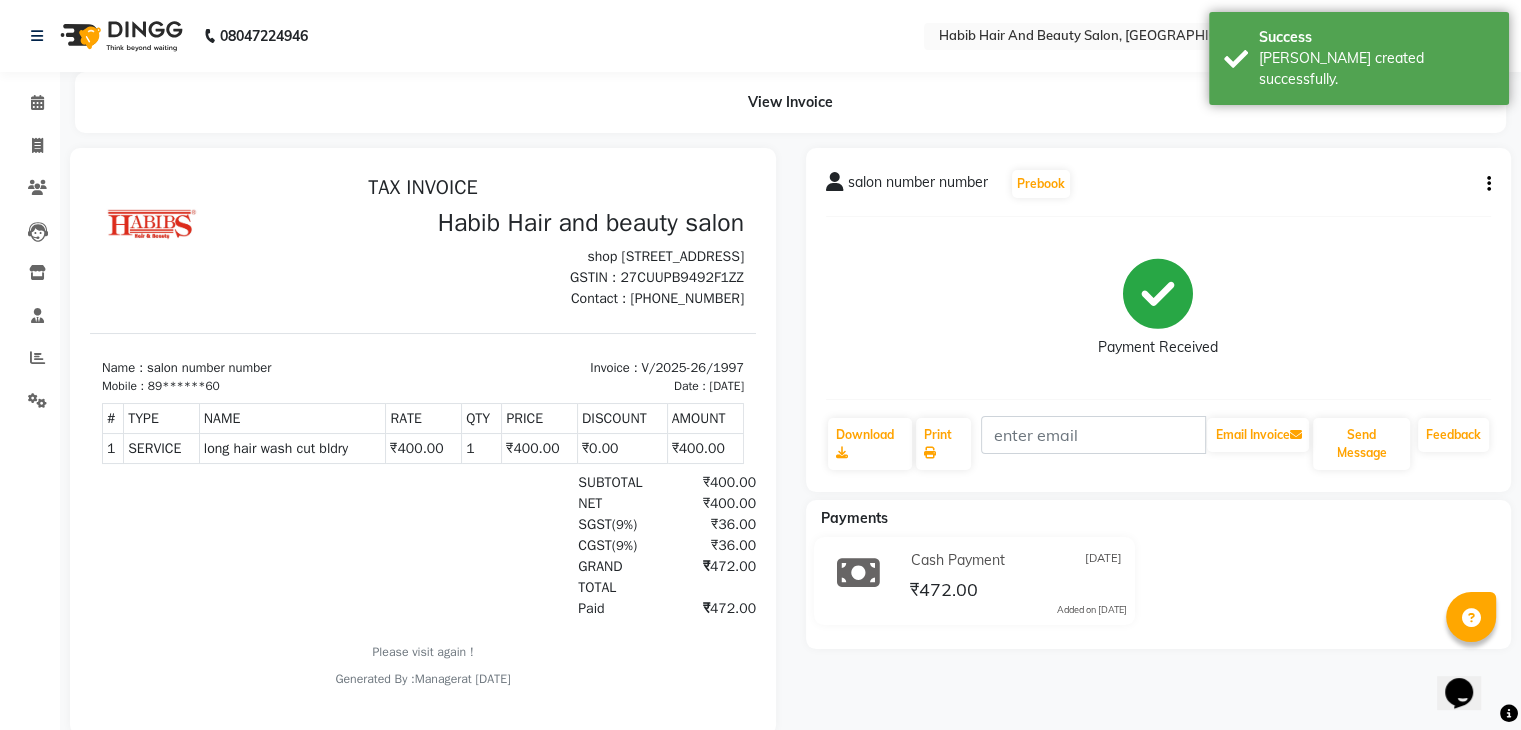 scroll, scrollTop: 0, scrollLeft: 0, axis: both 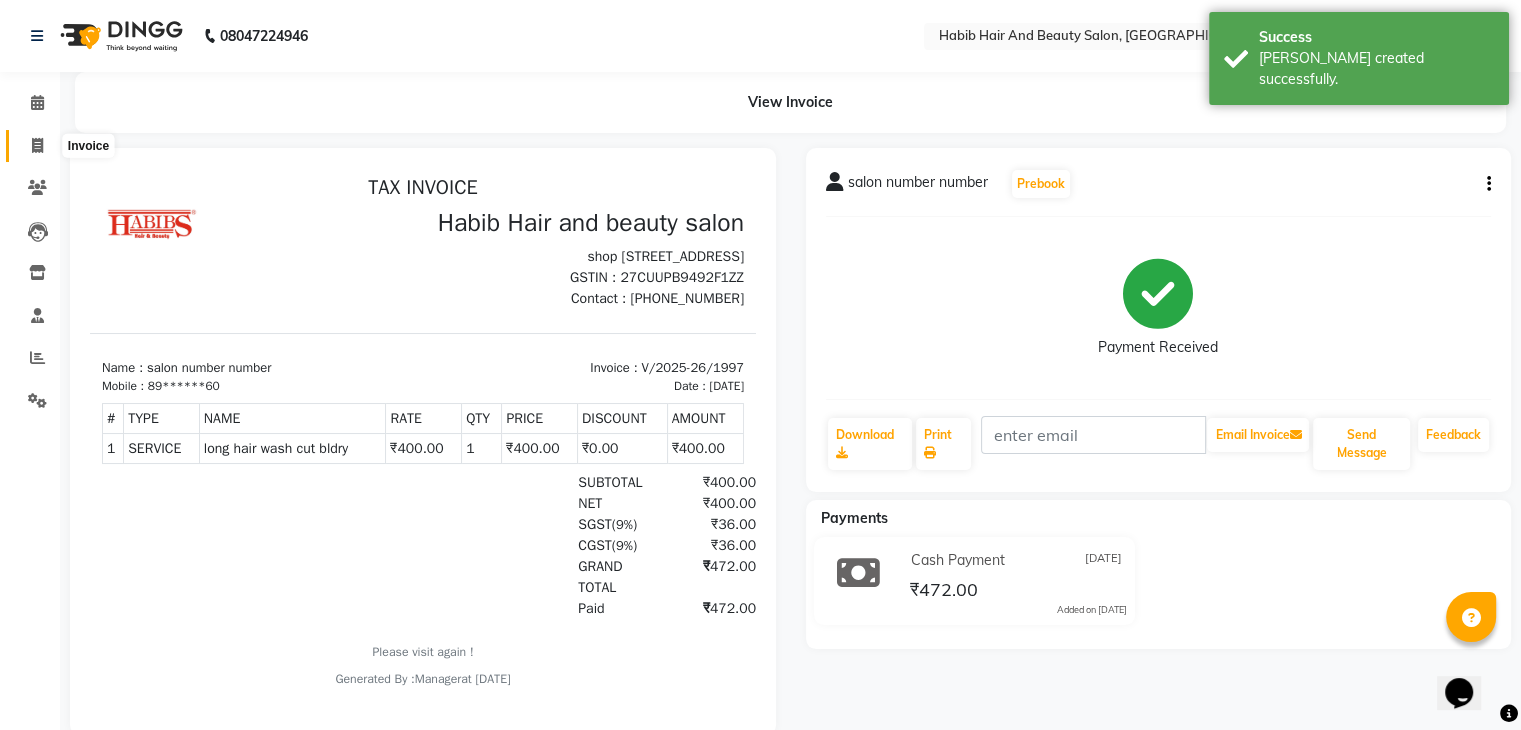 click 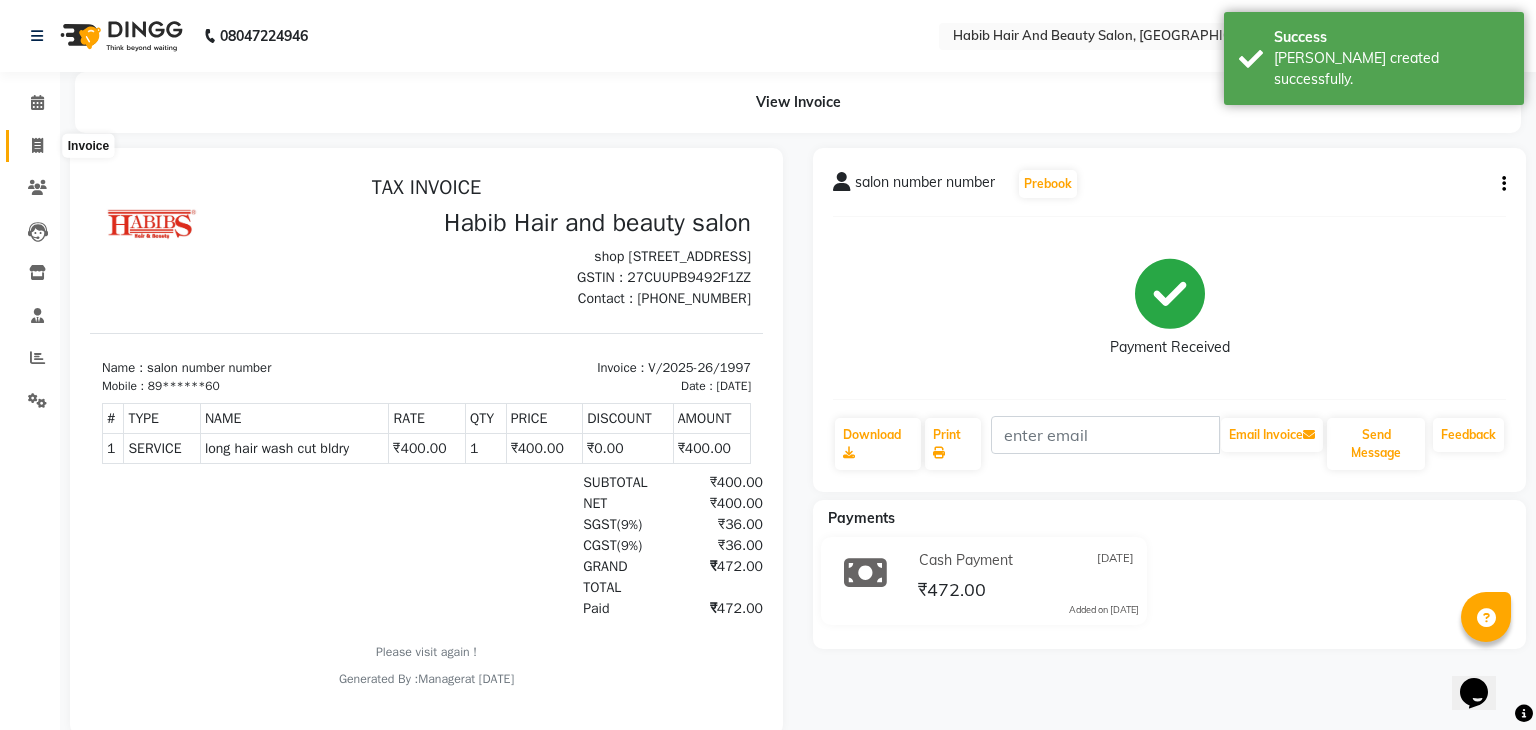 select on "service" 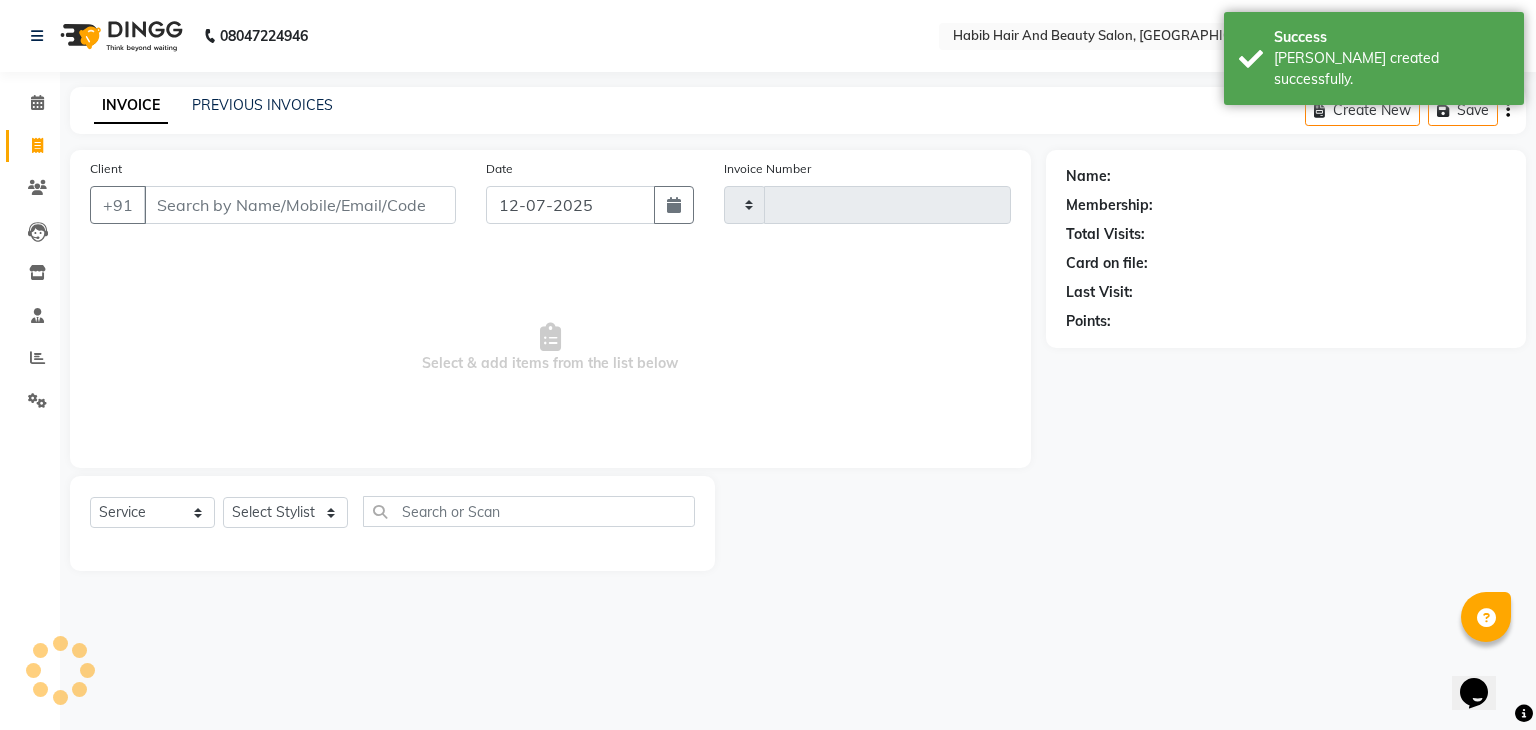 type on "1998" 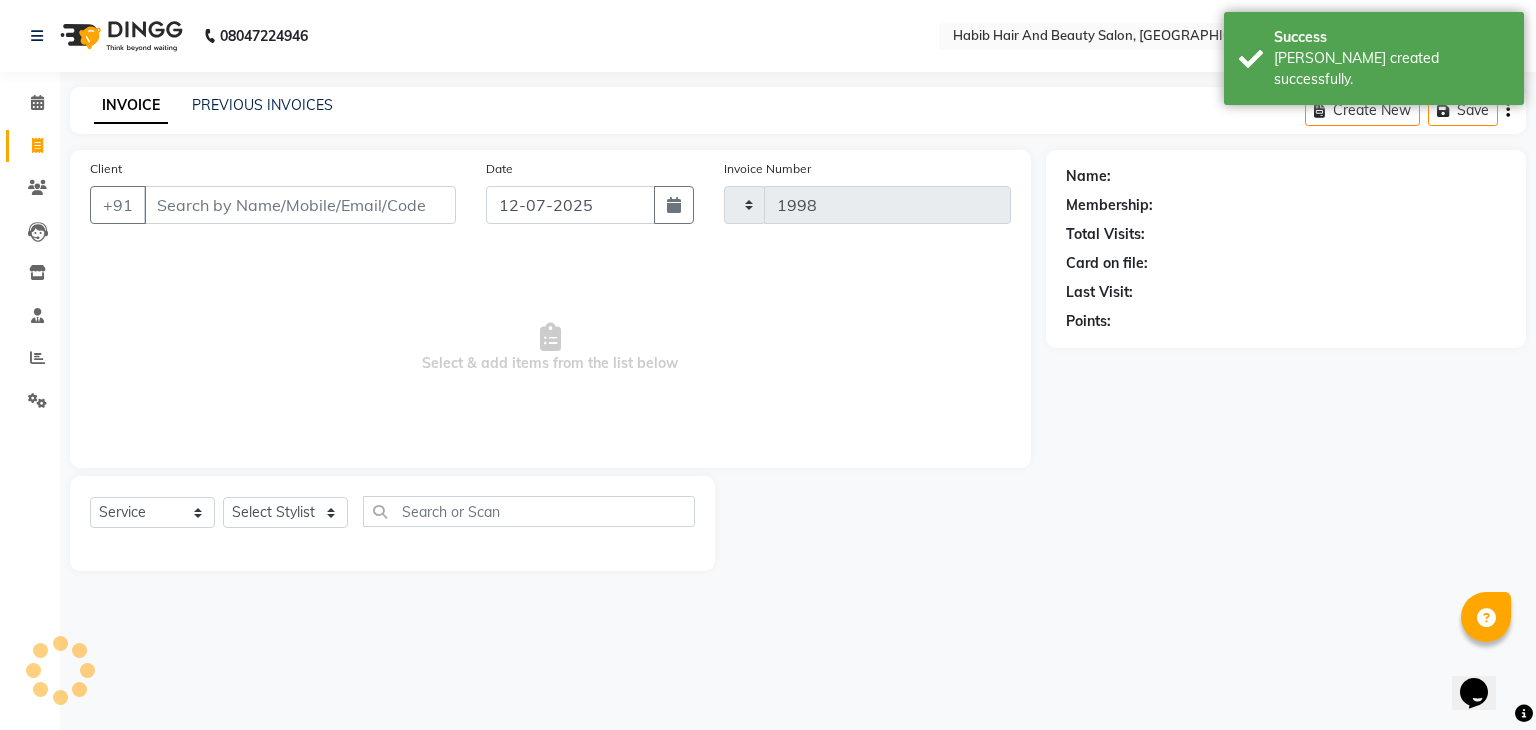 select on "8362" 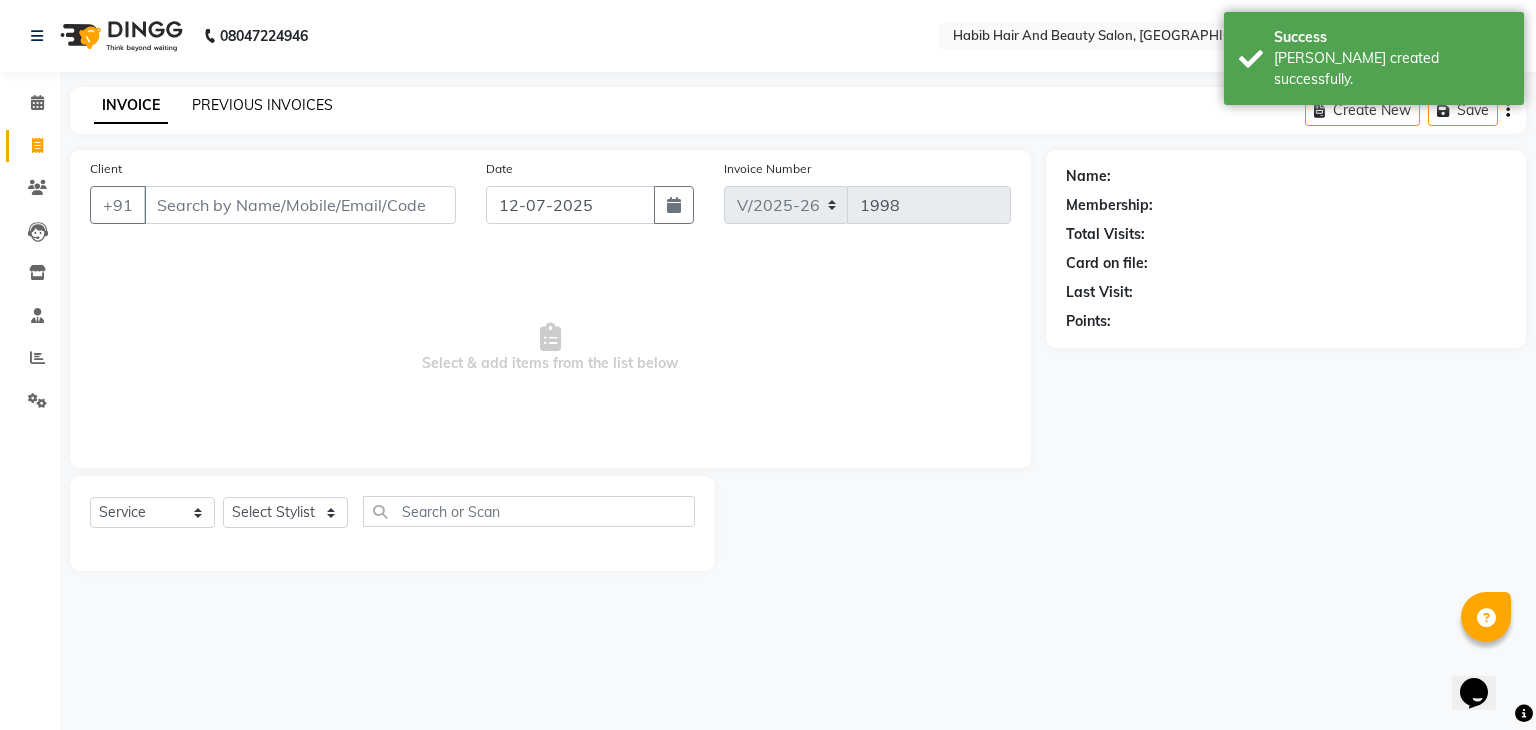 click on "PREVIOUS INVOICES" 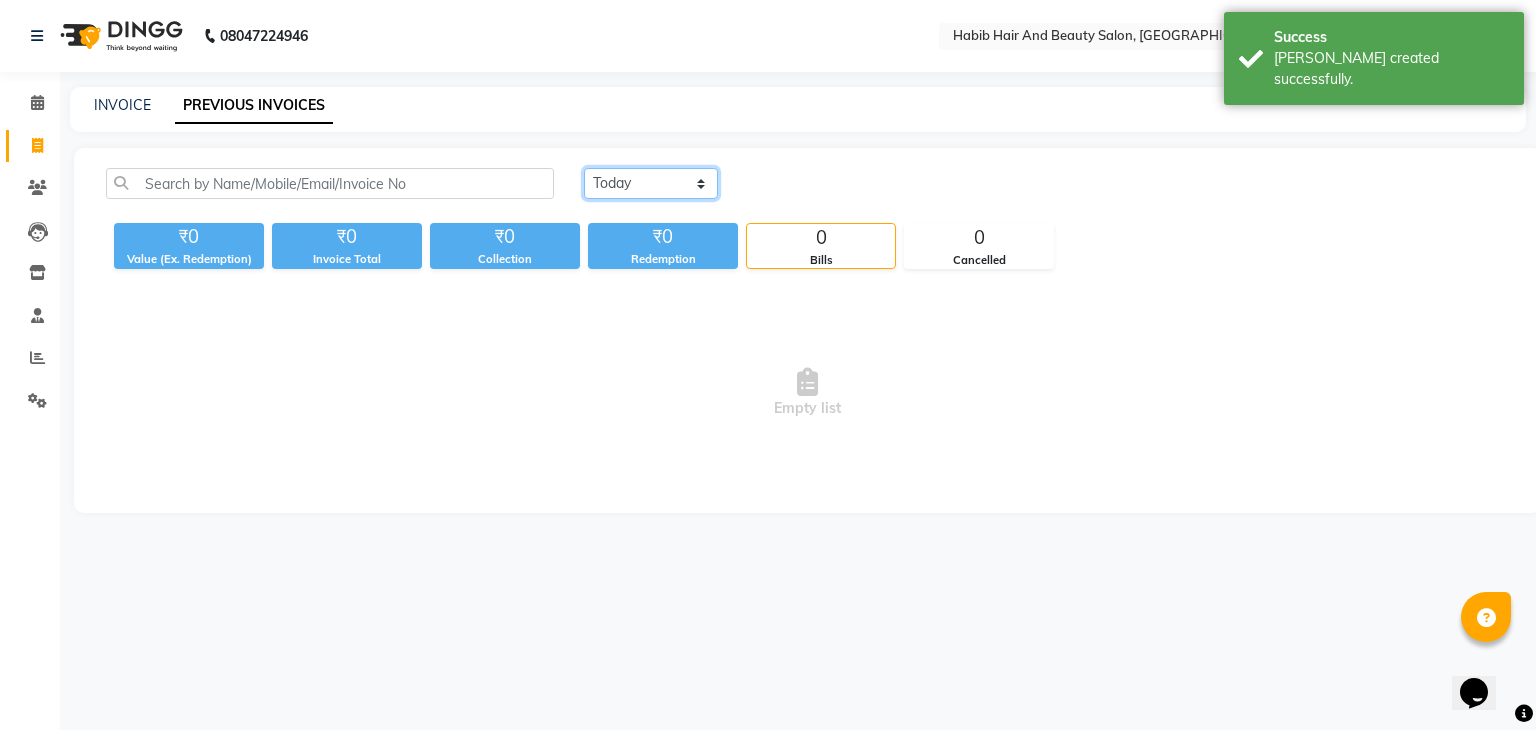 click on "[DATE] [DATE] Custom Range" 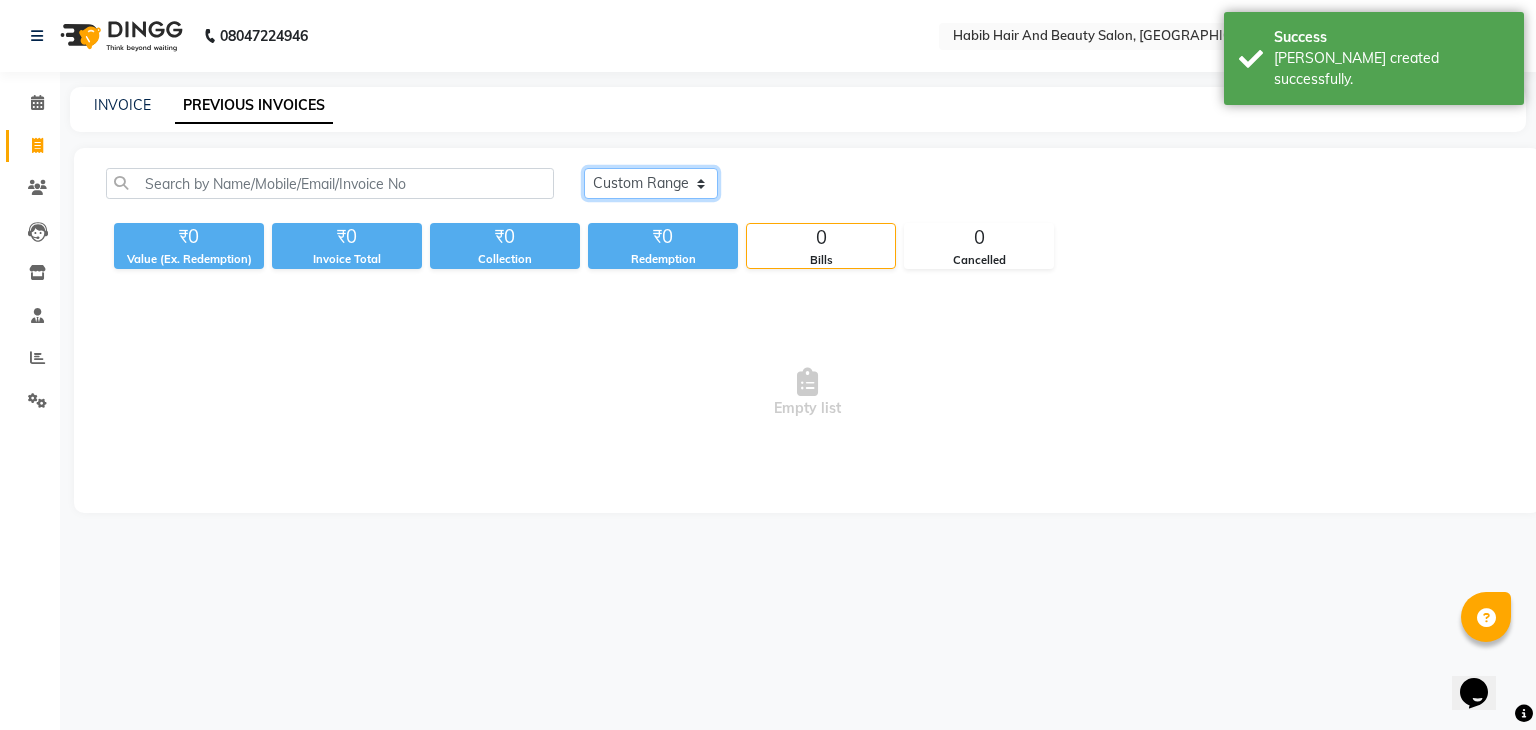 click on "[DATE] [DATE] Custom Range" 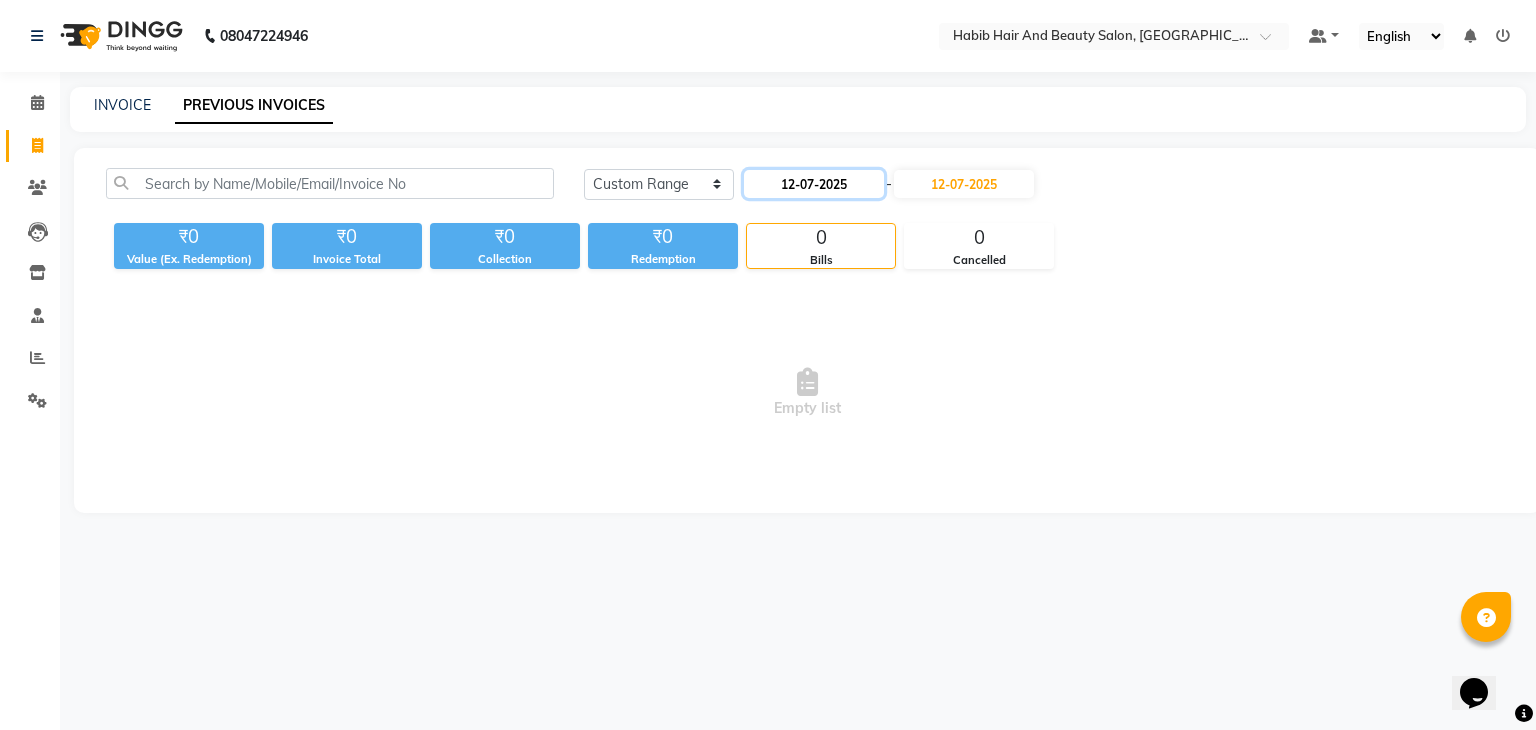 click on "12-07-2025" 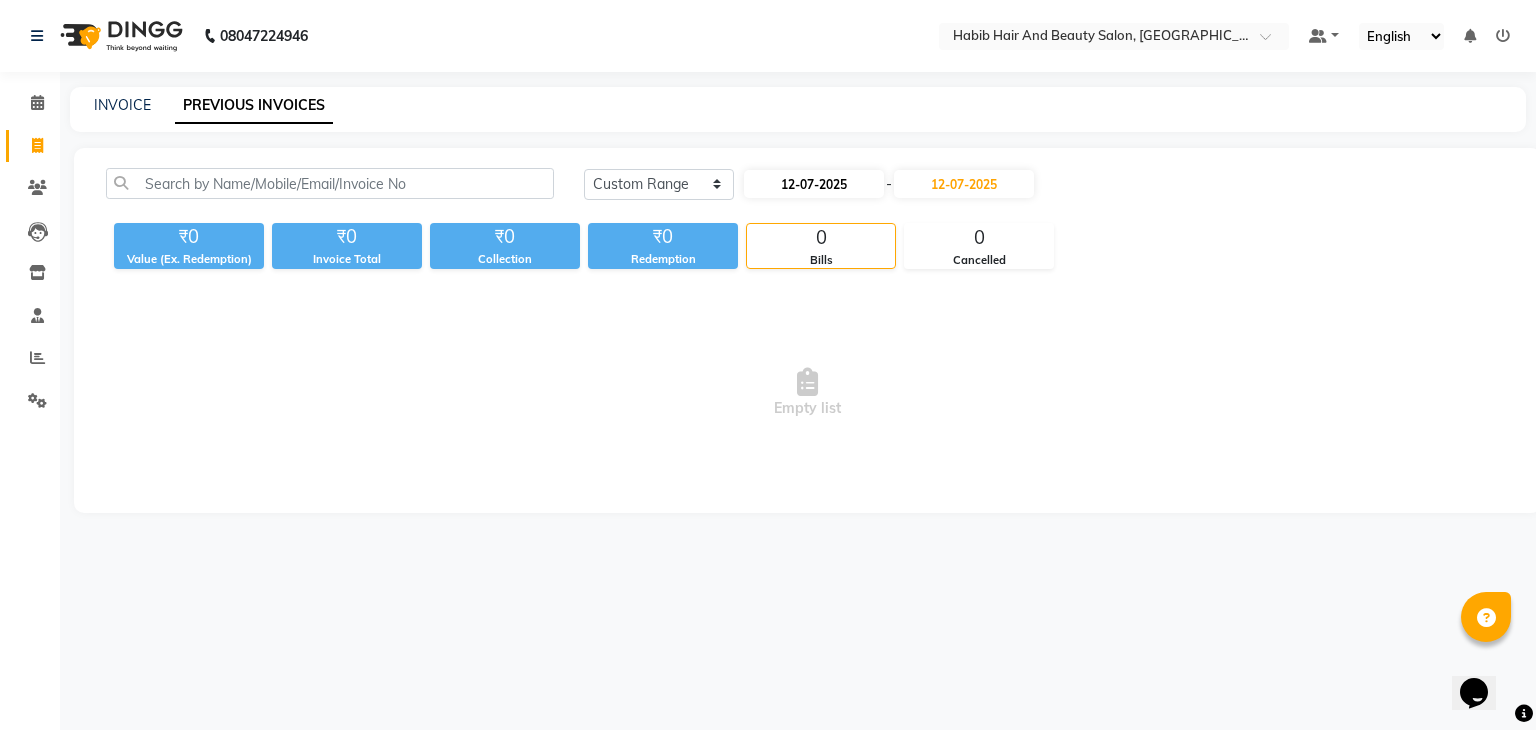 select on "7" 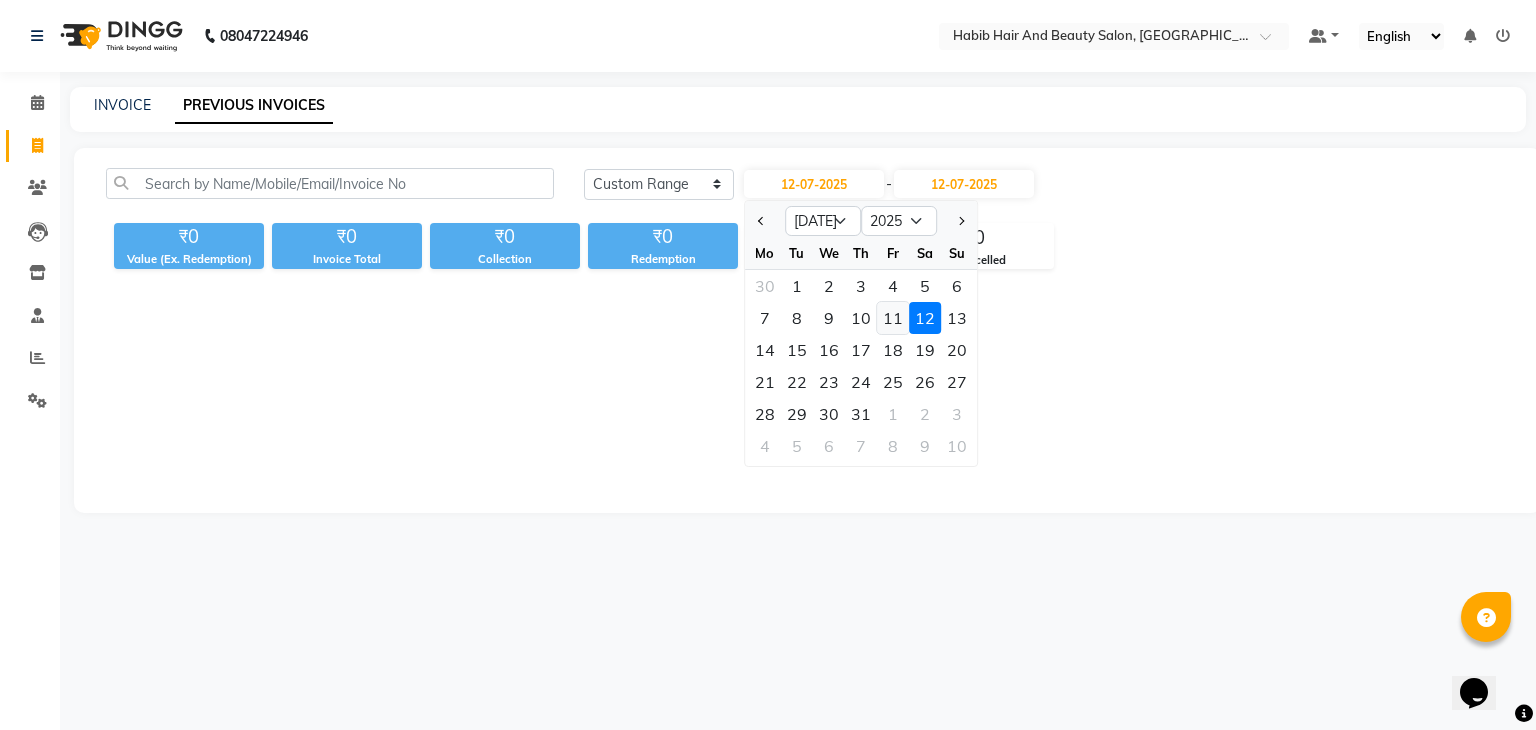 click on "11" 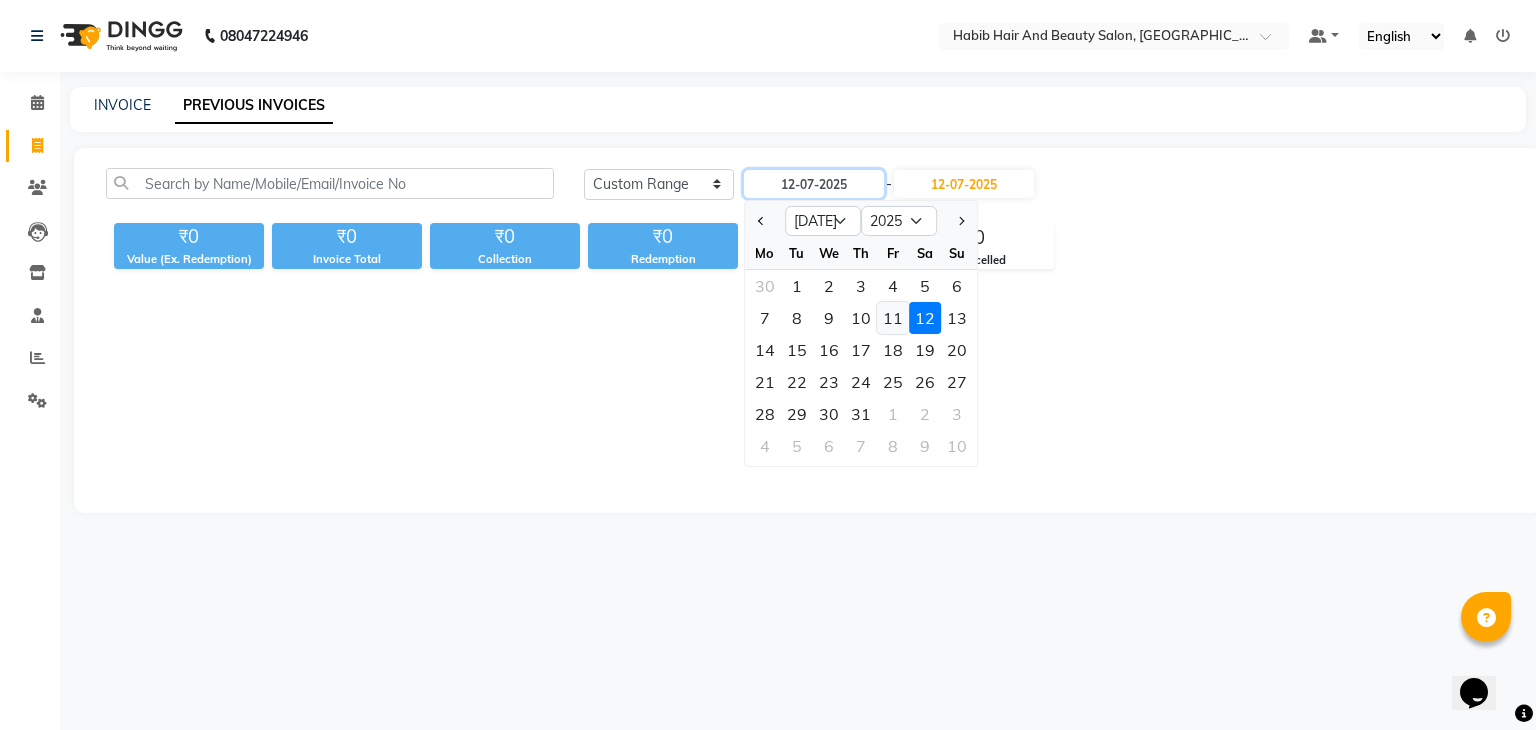type on "[DATE]" 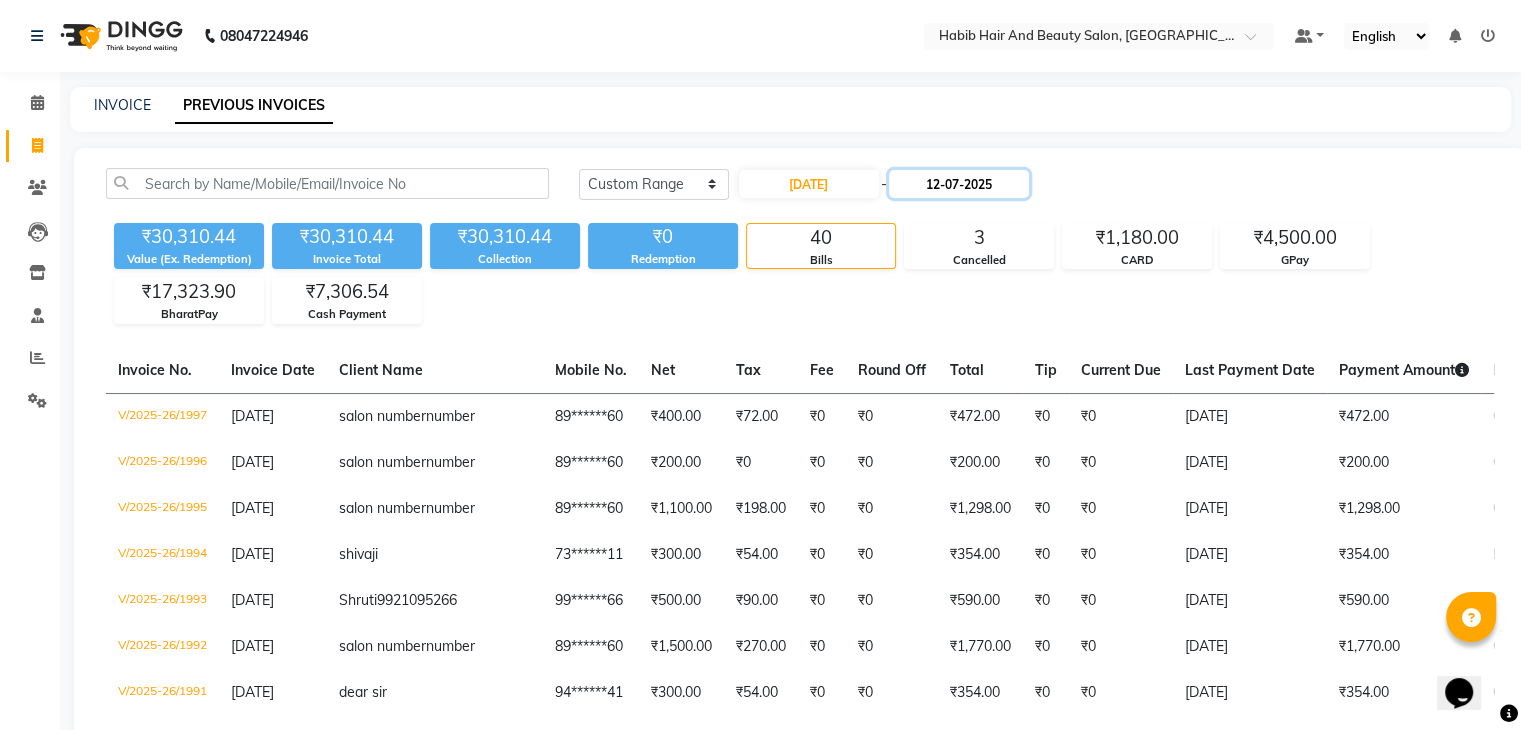 click on "12-07-2025" 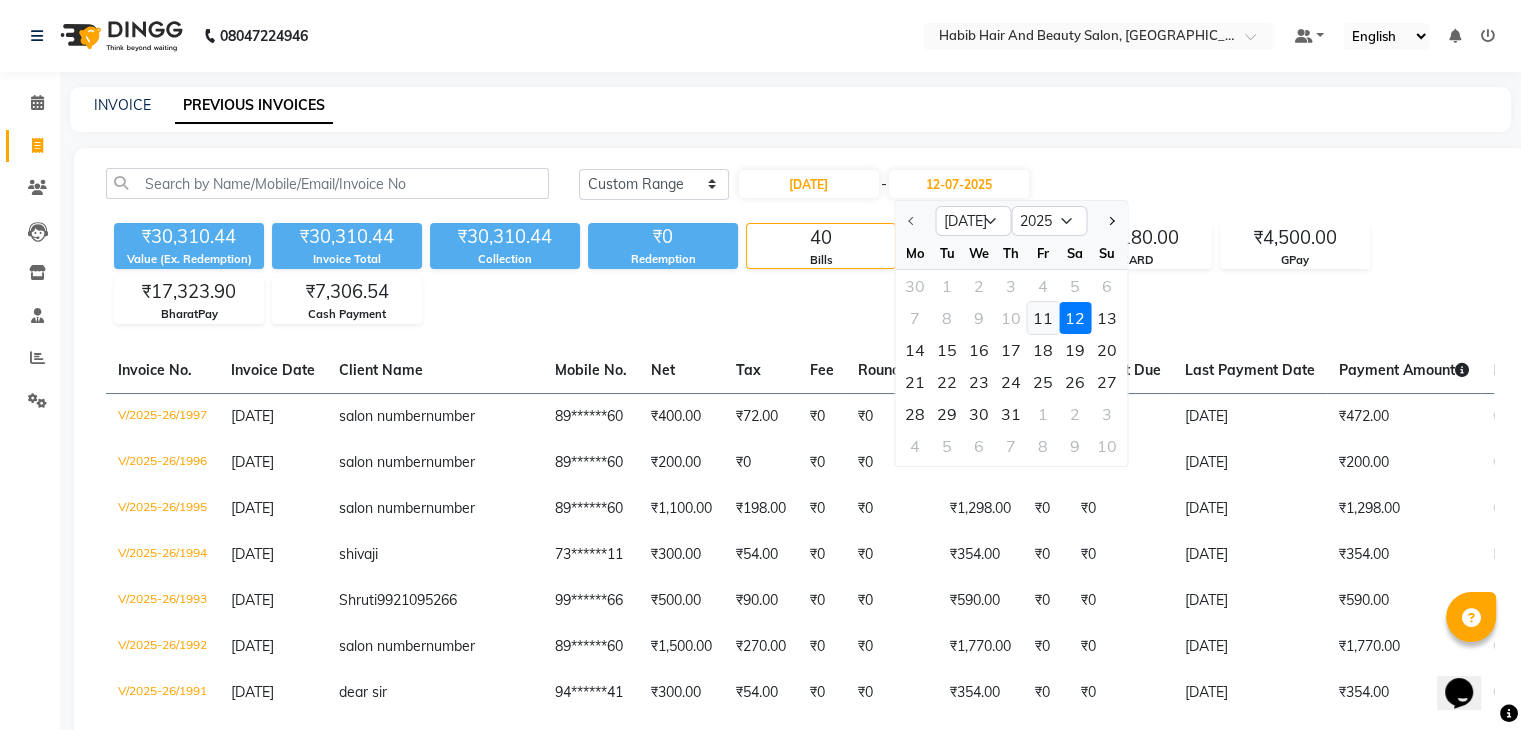 click on "11" 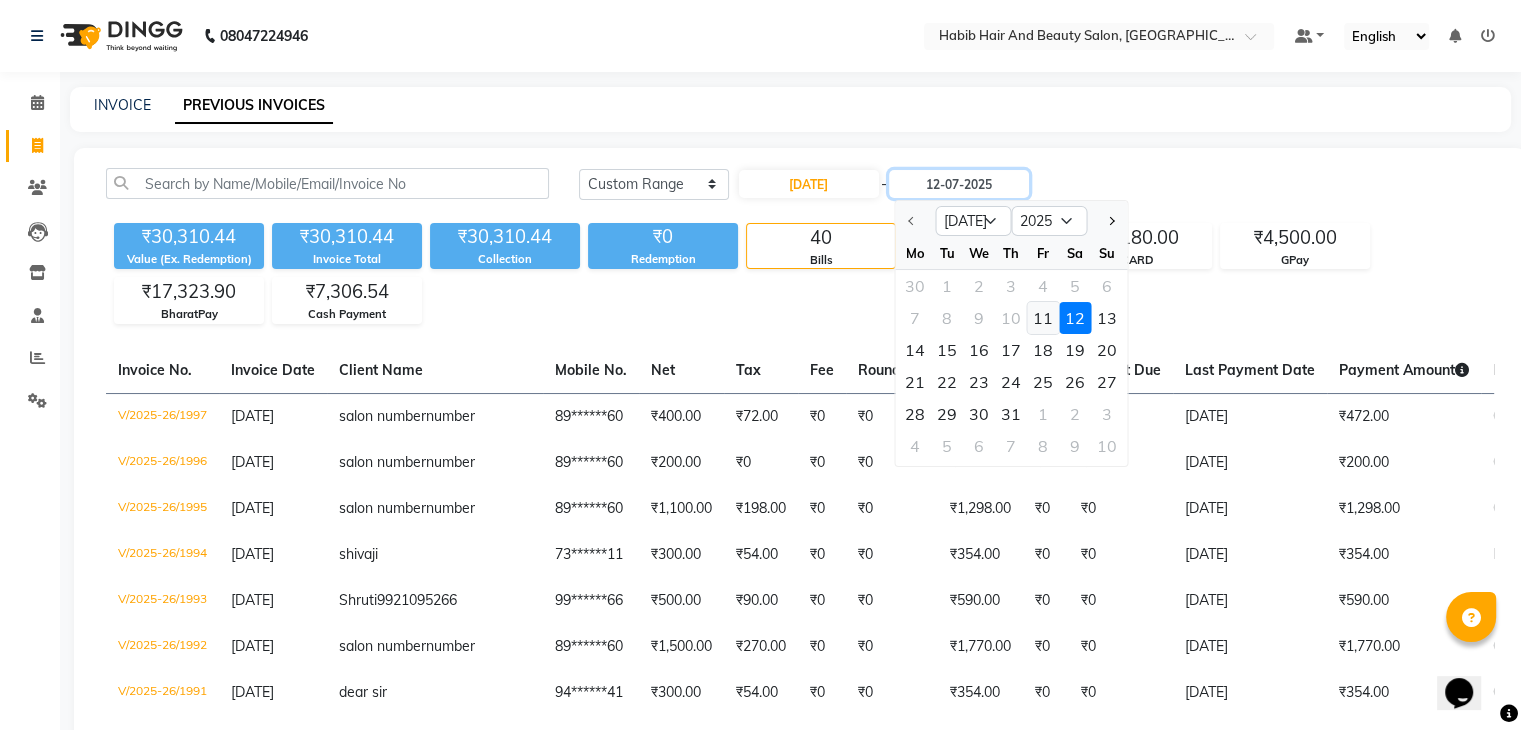 type on "[DATE]" 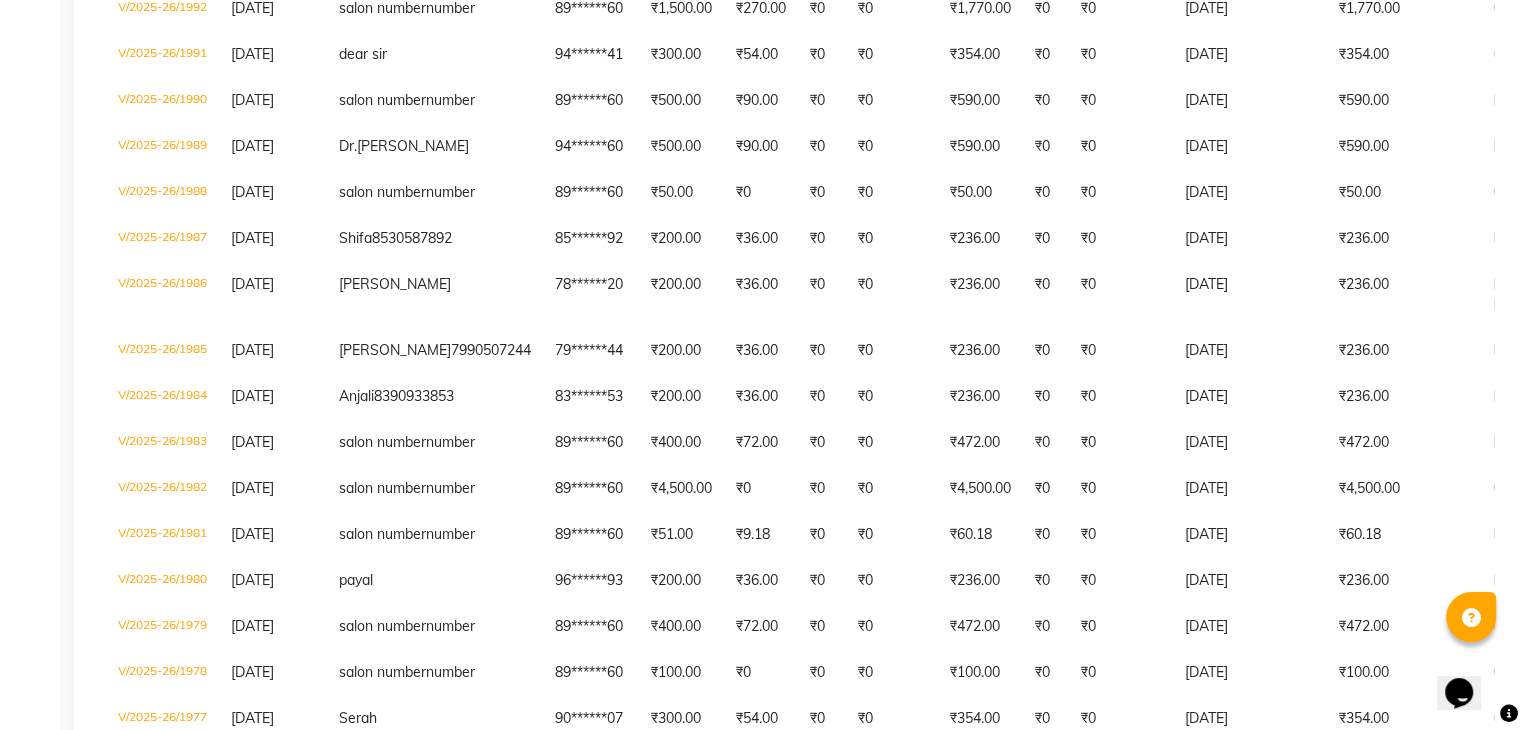 scroll, scrollTop: 1276, scrollLeft: 0, axis: vertical 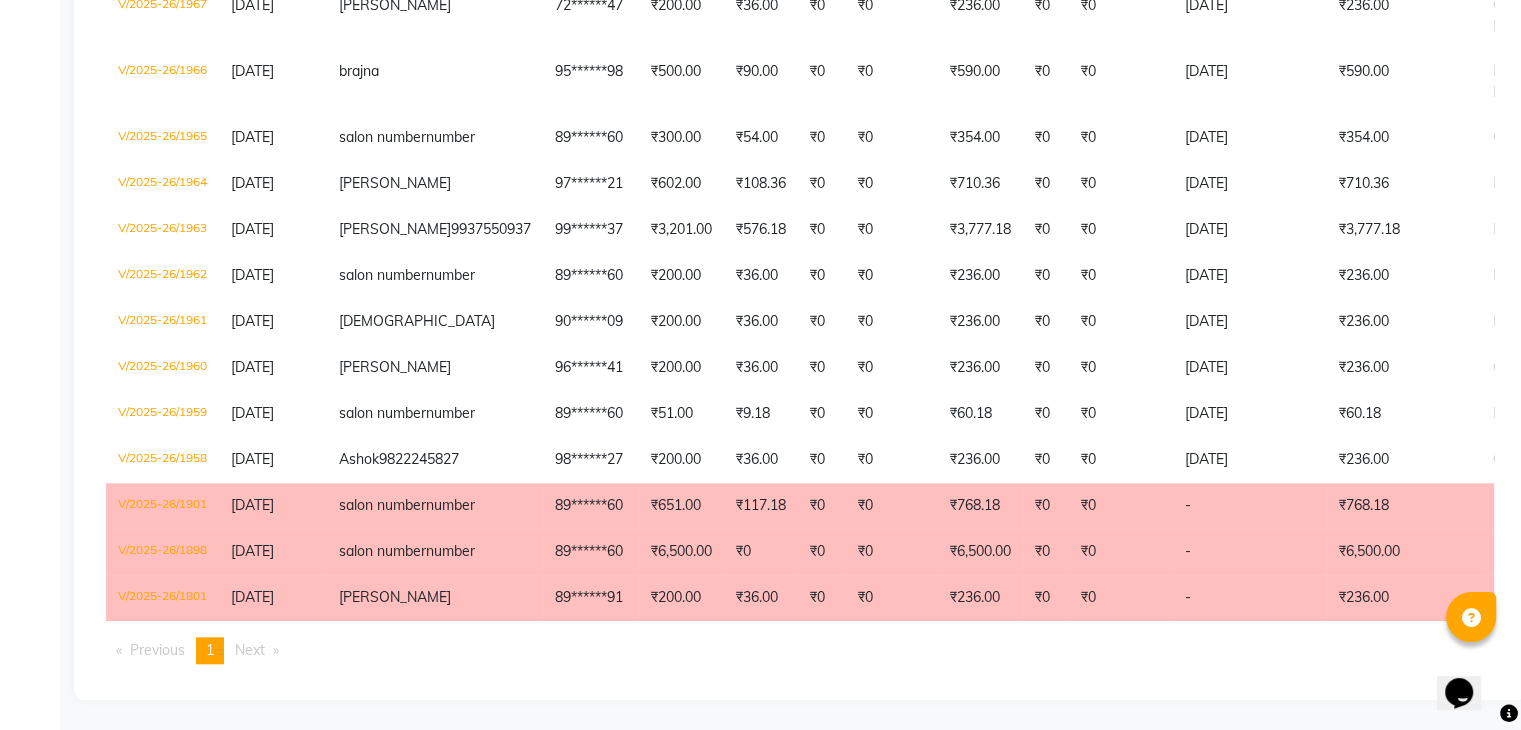 click on "[DATE] [DATE] Custom Range [DATE] - [DATE] ₹30,310.44 Value (Ex. Redemption) ₹30,310.44 Invoice Total  ₹30,310.44 Collection ₹0 Redemption 40 Bills 3 Cancelled ₹1,180.00 CARD ₹4,500.00 GPay ₹17,323.90 BharatPay ₹7,306.54 Cash Payment  Invoice No.   Invoice Date   Client Name   Mobile No.   Net   Tax   Fee   Round Off   Total   Tip   Current Due   Last Payment Date   Payment Amount   Payment Methods   Cancel Reason   Status   V/2025-26/1997  [DATE] salon number  number 89******60 ₹400.00 ₹72.00  ₹0  ₹0 ₹472.00 ₹0 ₹0 [DATE] ₹472.00  Cash Payment - PAID  V/2025-26/1996  [DATE] salon number  number 89******60 ₹200.00 ₹0  ₹0  ₹0 ₹200.00 ₹0 ₹0 [DATE] ₹200.00  Cash Payment - PAID  V/2025-26/1995  [DATE] salon number  number 89******60 ₹1,100.00 ₹198.00  ₹0  ₹0 ₹1,298.00 ₹0 ₹0 [DATE] ₹1,298.00  CARD,  BharatPay - PAID  V/2025-26/1994  [DATE] shivaji   73******11 ₹300.00 ₹54.00  ₹0  ₹0 ₹354.00 ₹0 ₹0 - -" 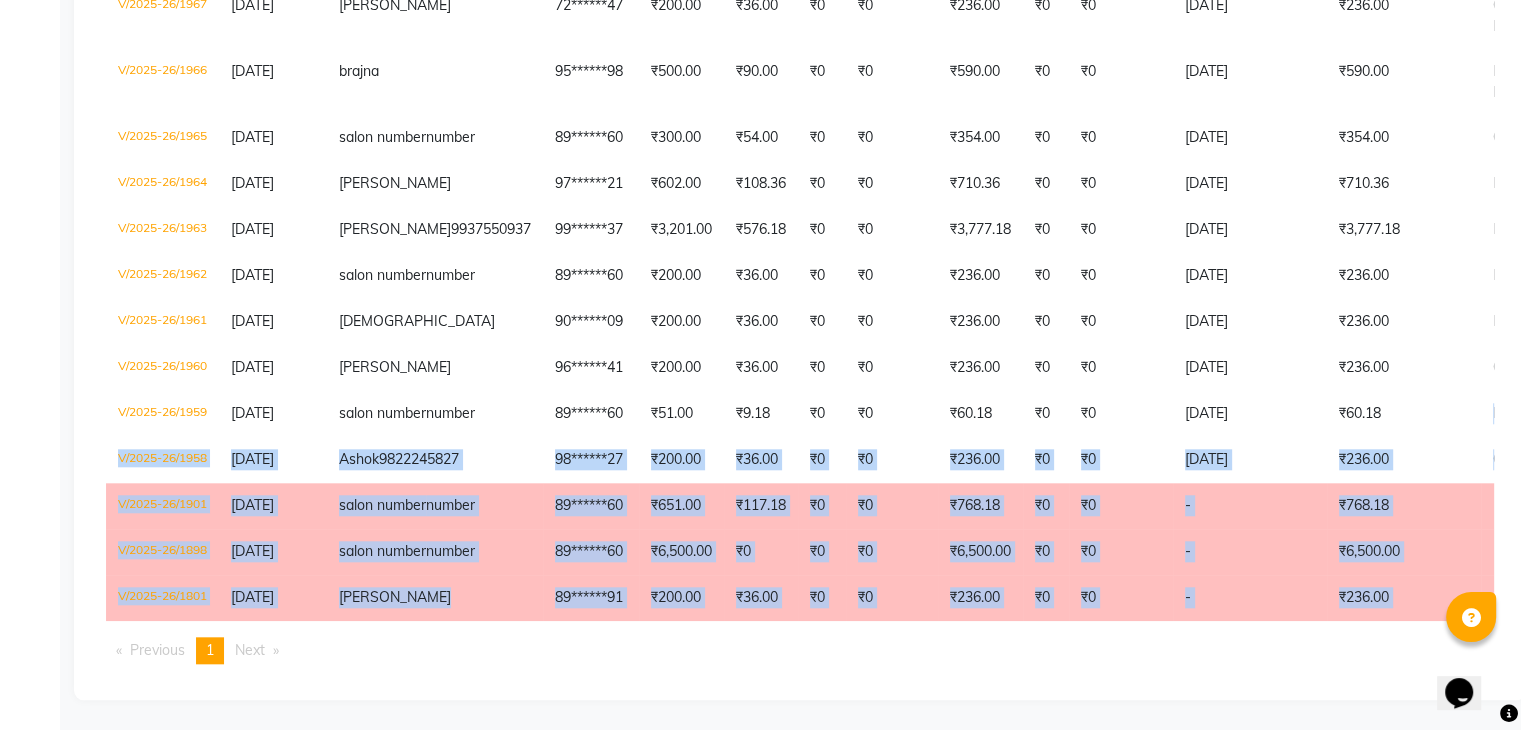 scroll, scrollTop: 2746, scrollLeft: 0, axis: vertical 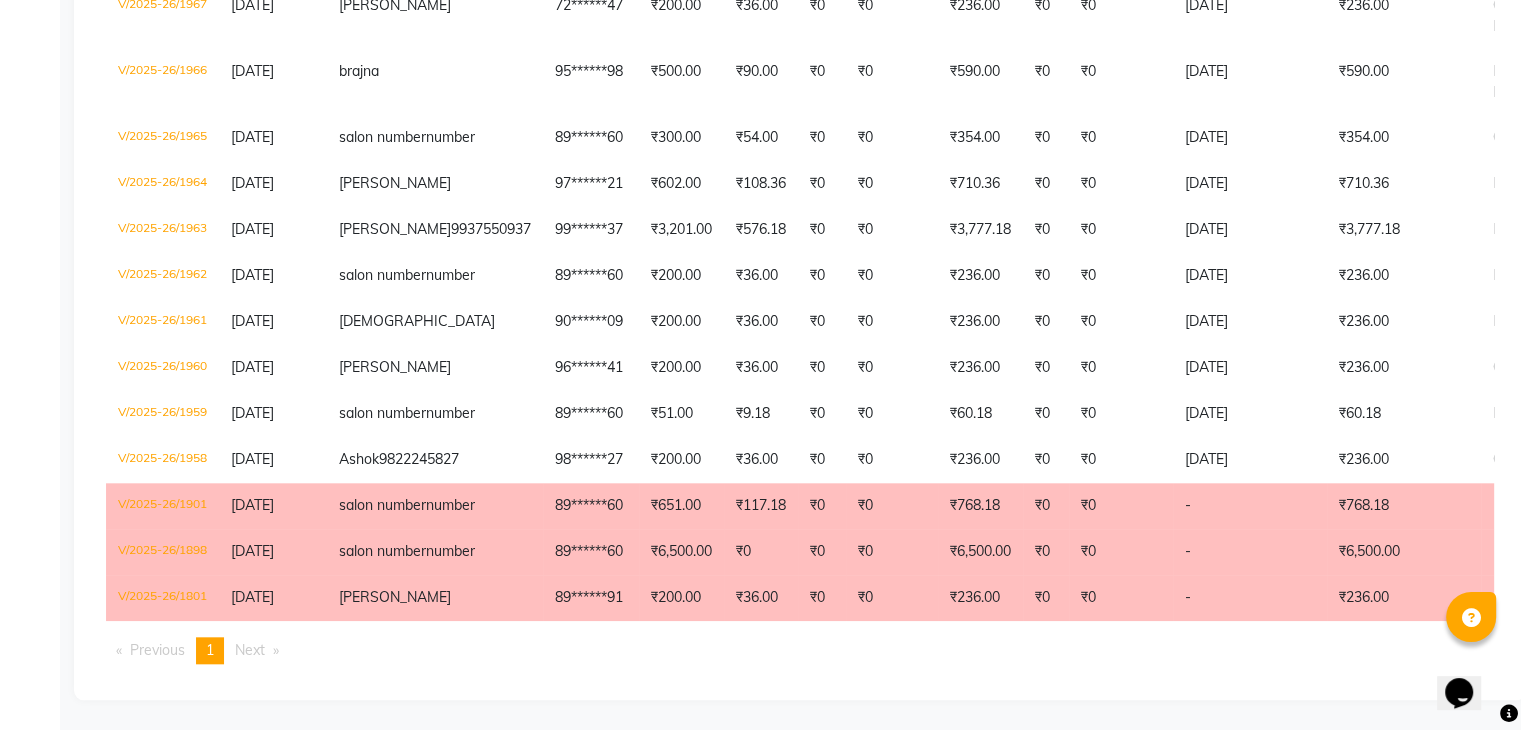 click on "Calendar  Invoice  Clients  Leads   Inventory  Staff  Reports  Settings Completed InProgress Upcoming Dropped Tentative Check-In Confirm Bookings Generate Report Segments Page Builder" 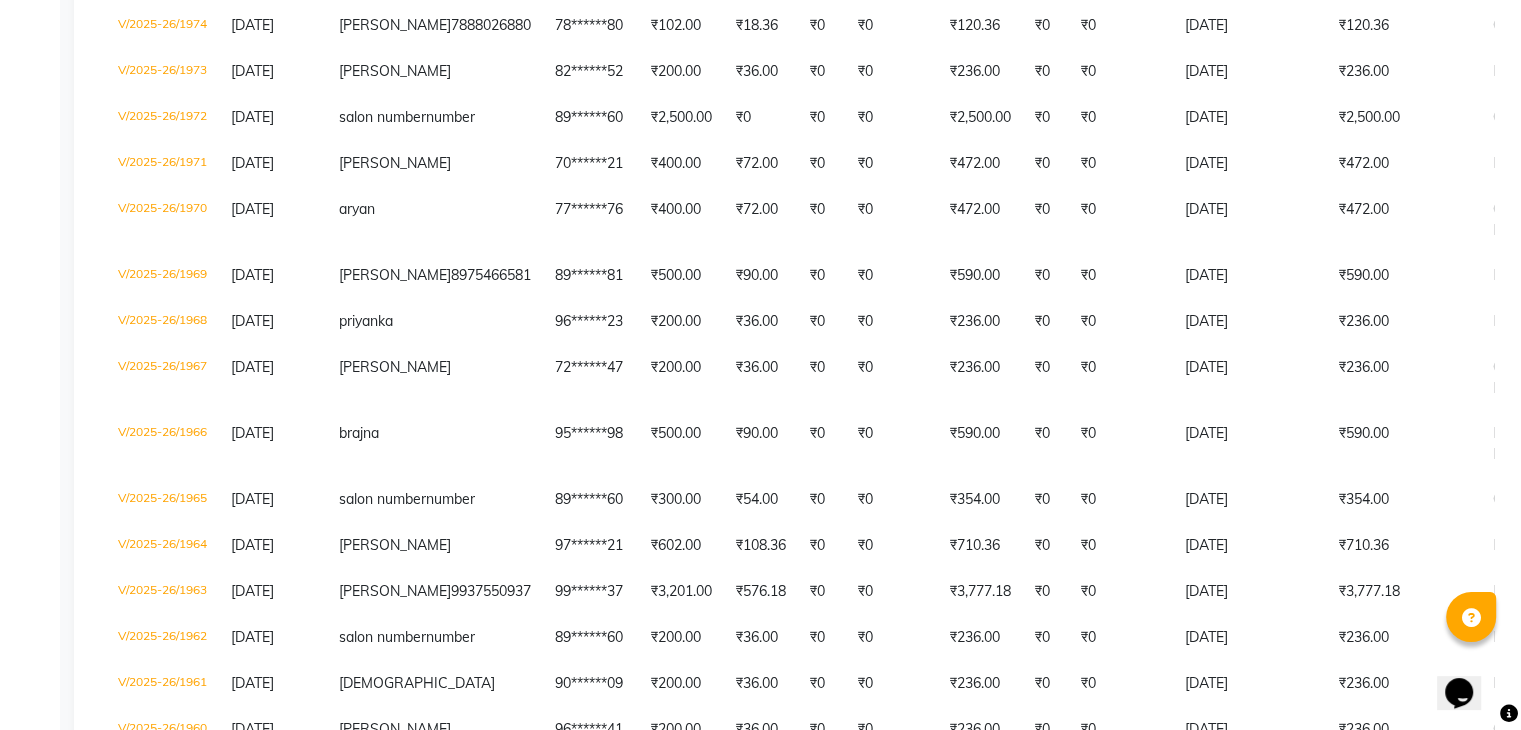 scroll, scrollTop: 831, scrollLeft: 0, axis: vertical 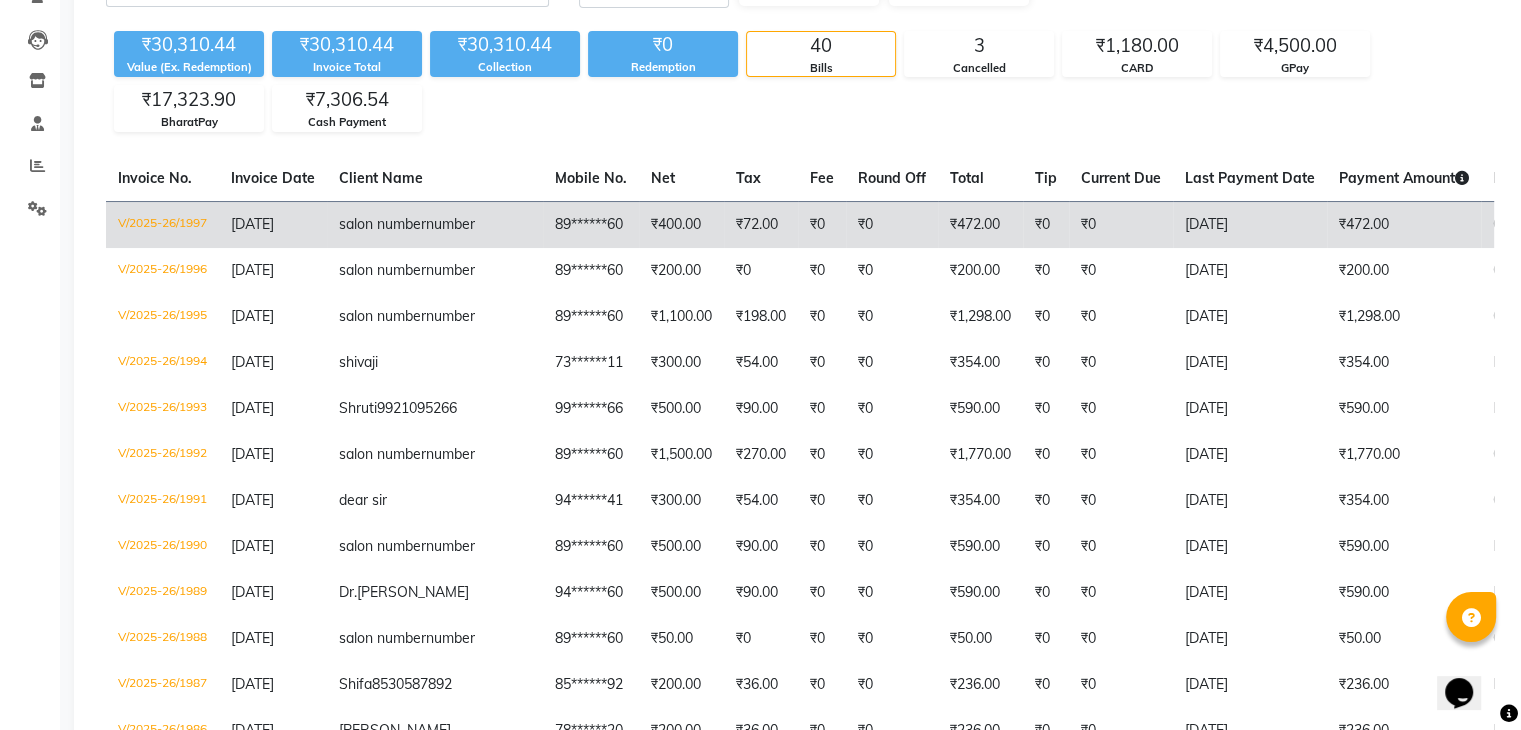 click on "Cash Payment" 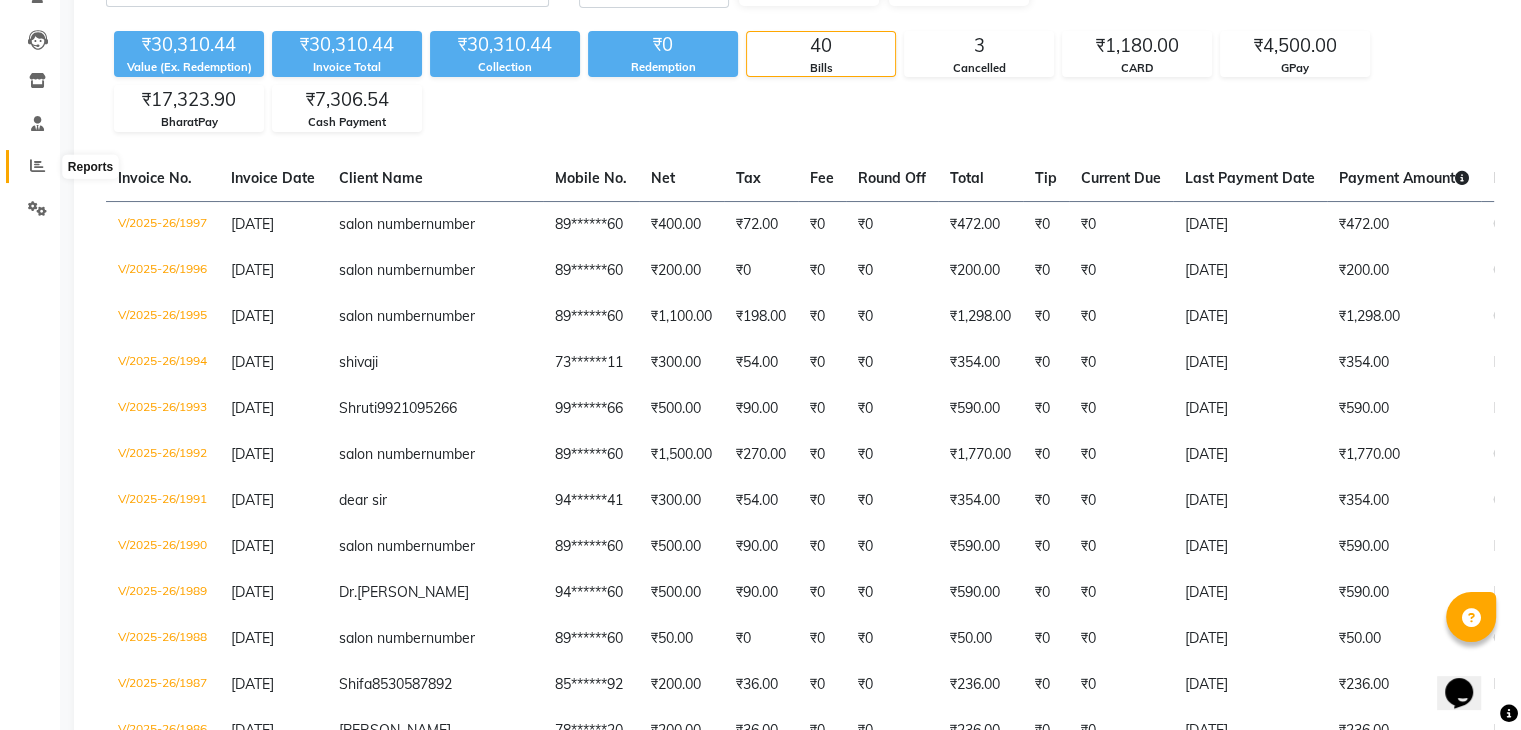 click 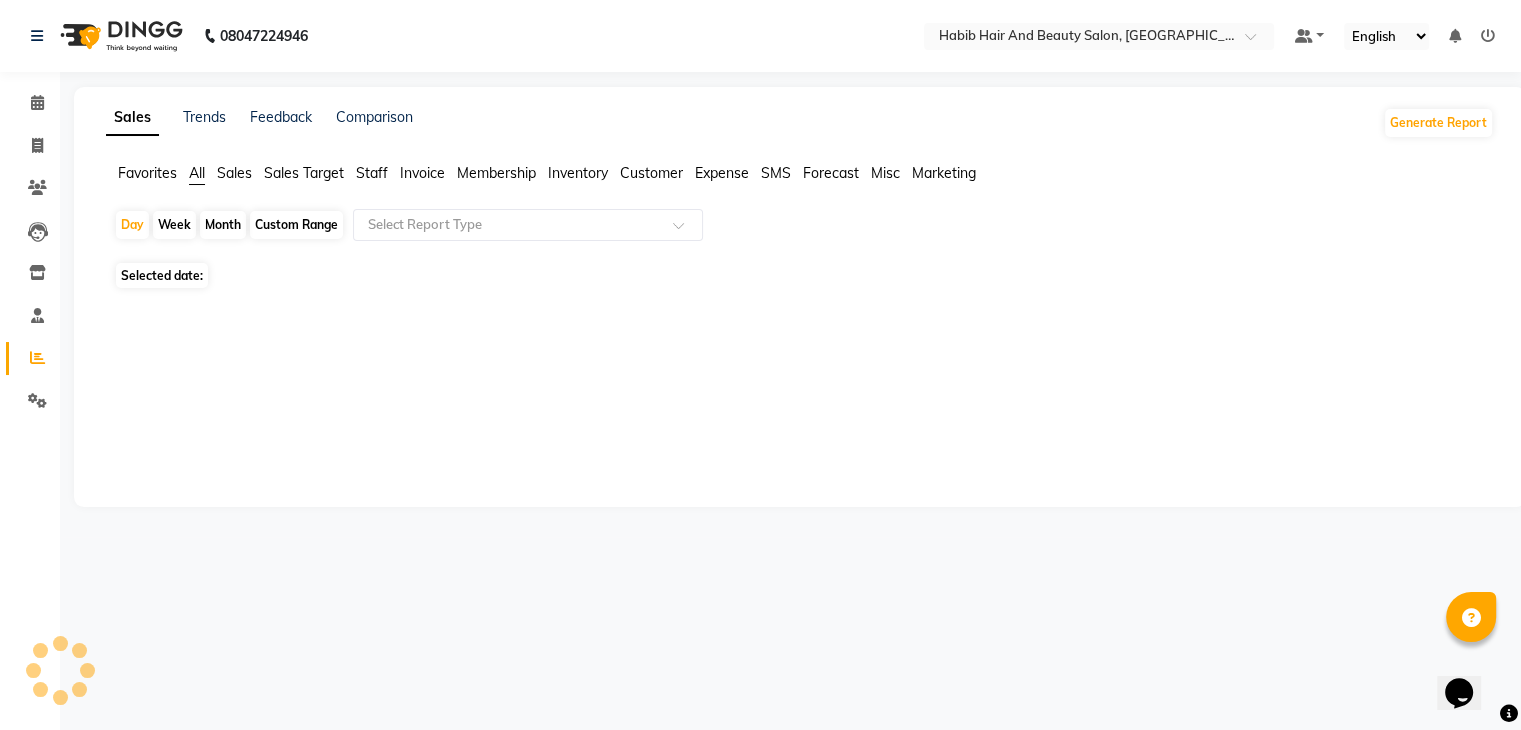scroll, scrollTop: 0, scrollLeft: 0, axis: both 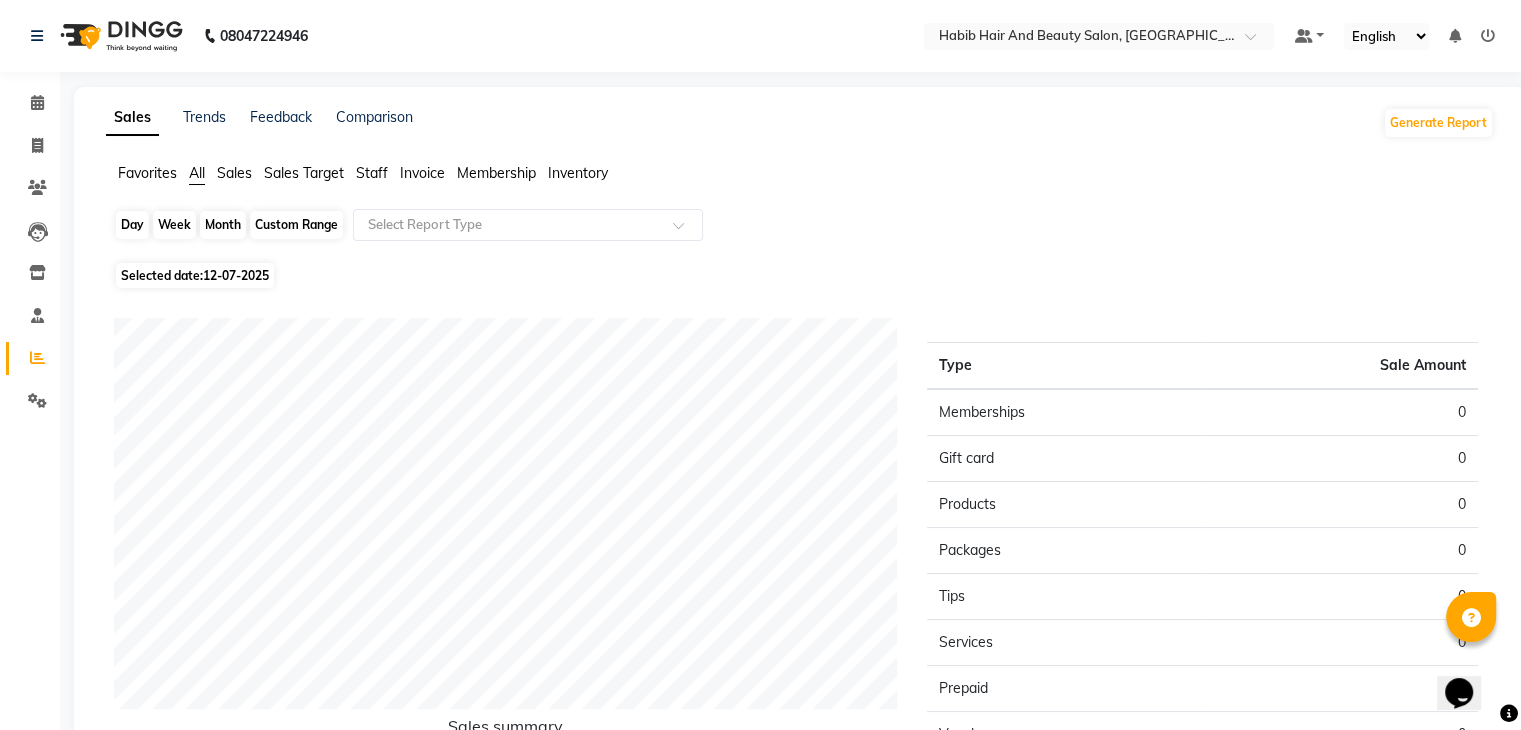 click on "Day" 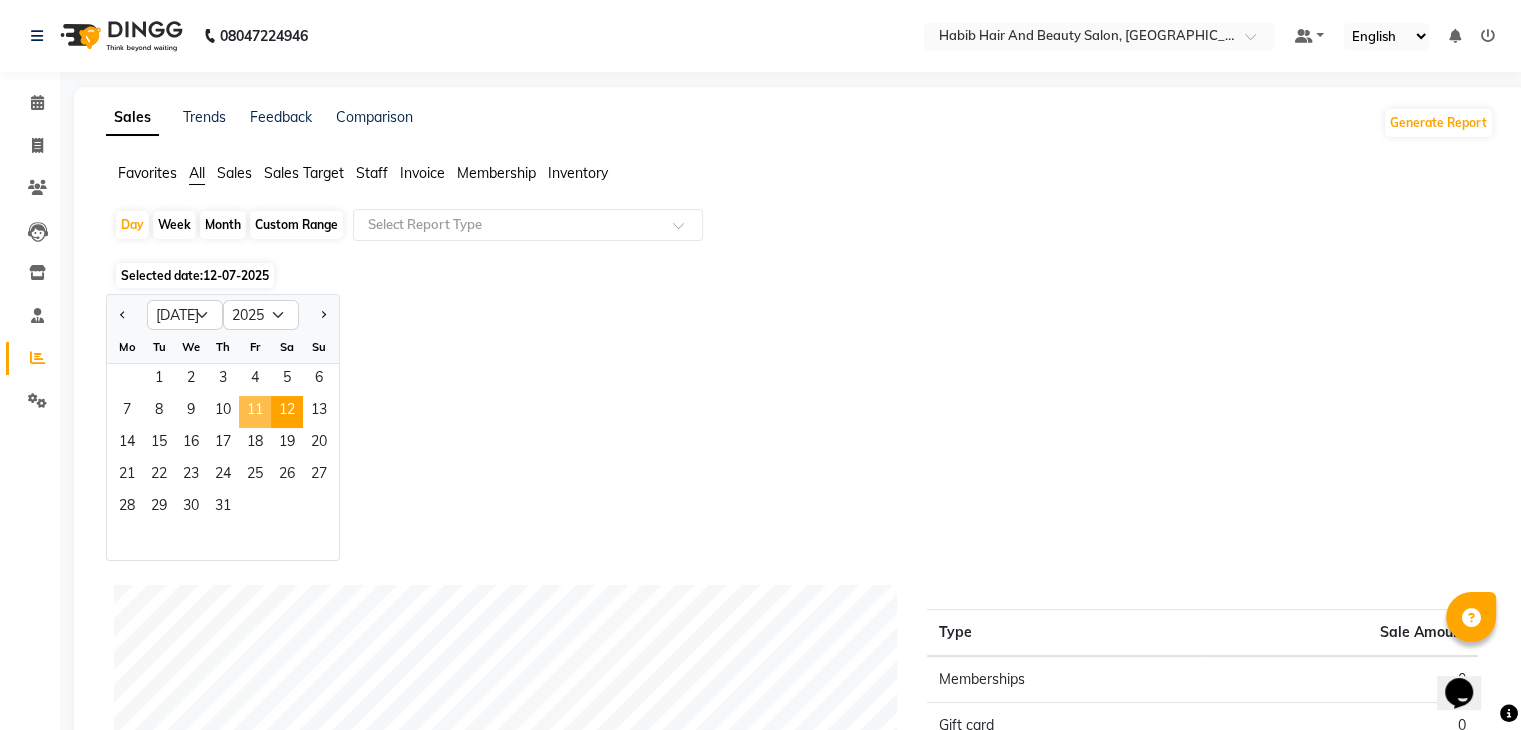click on "11" 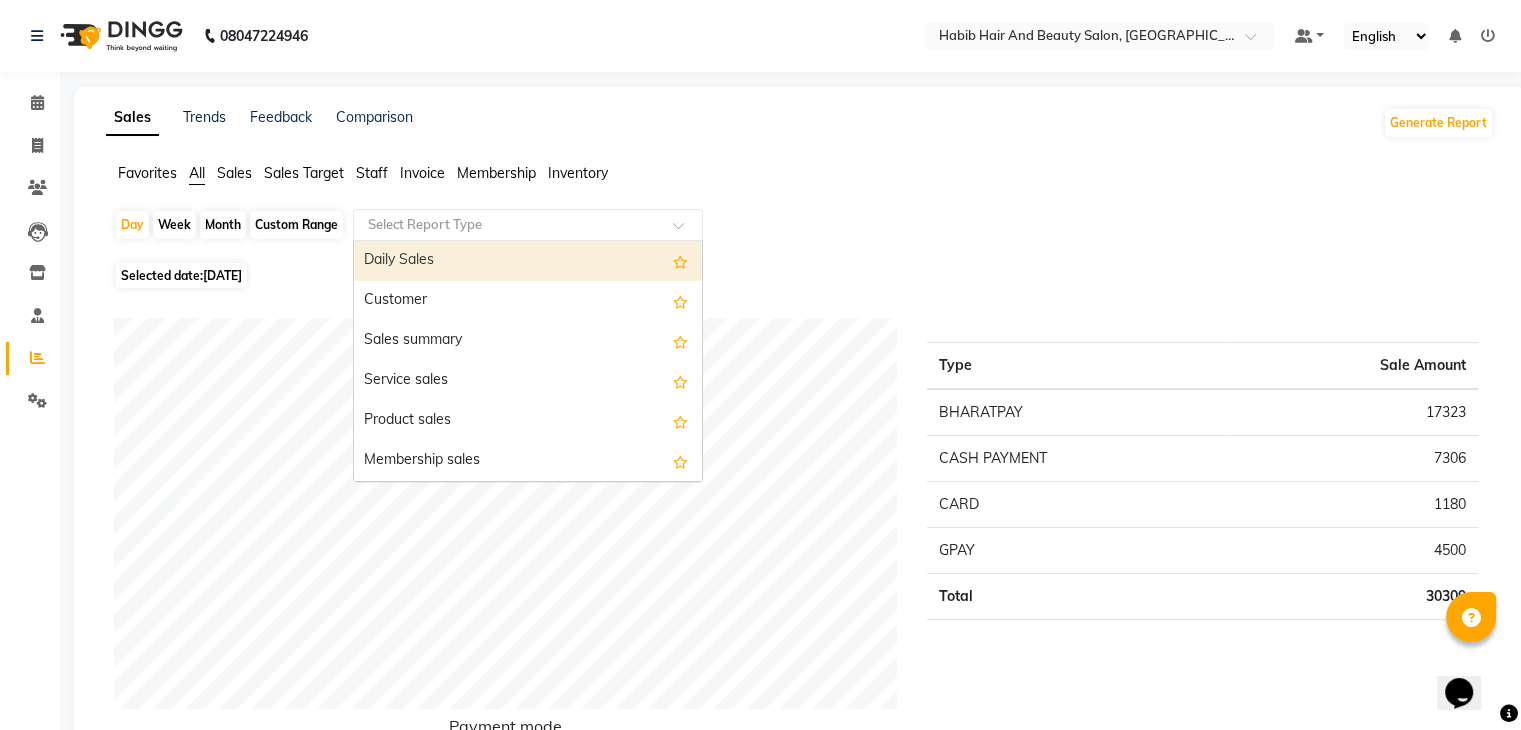click 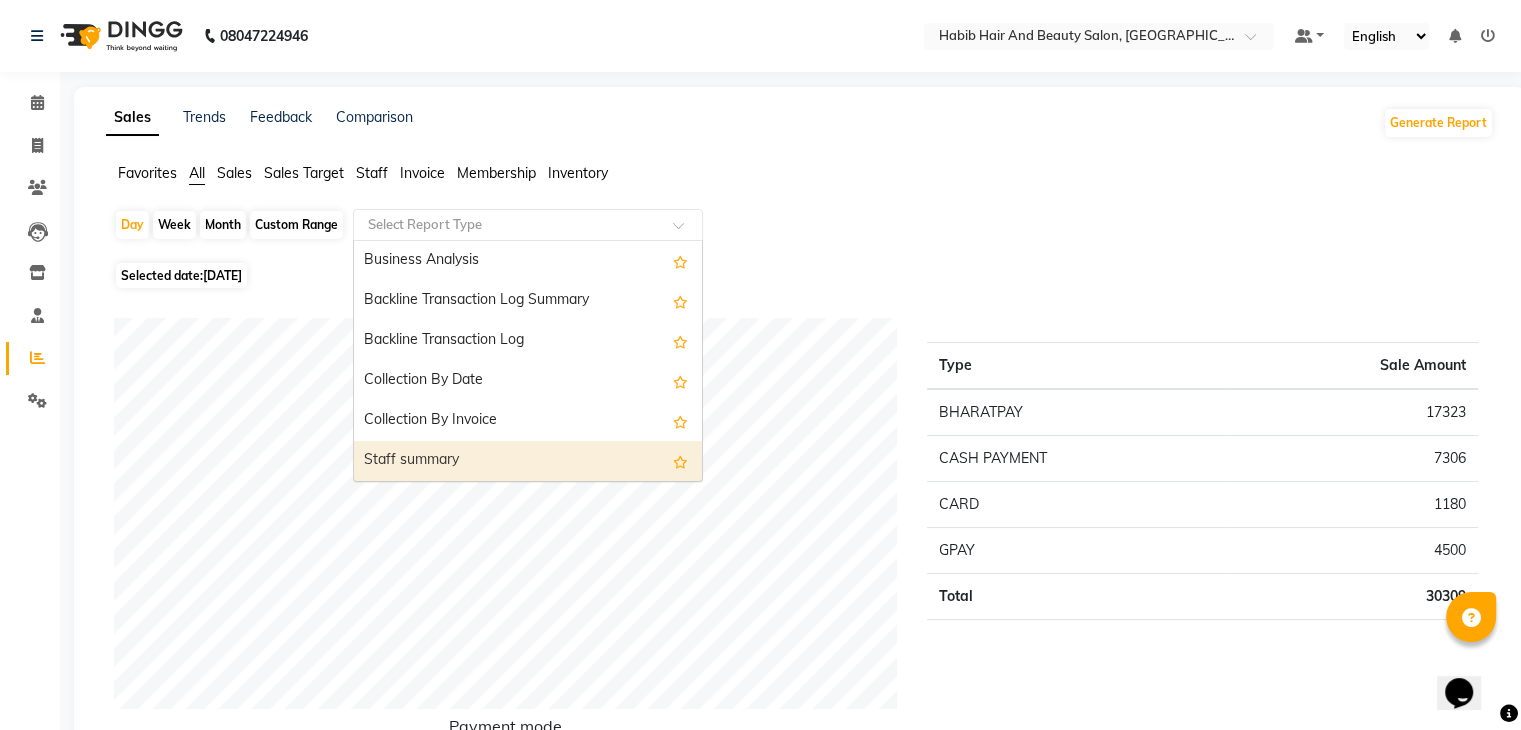 scroll, scrollTop: 560, scrollLeft: 0, axis: vertical 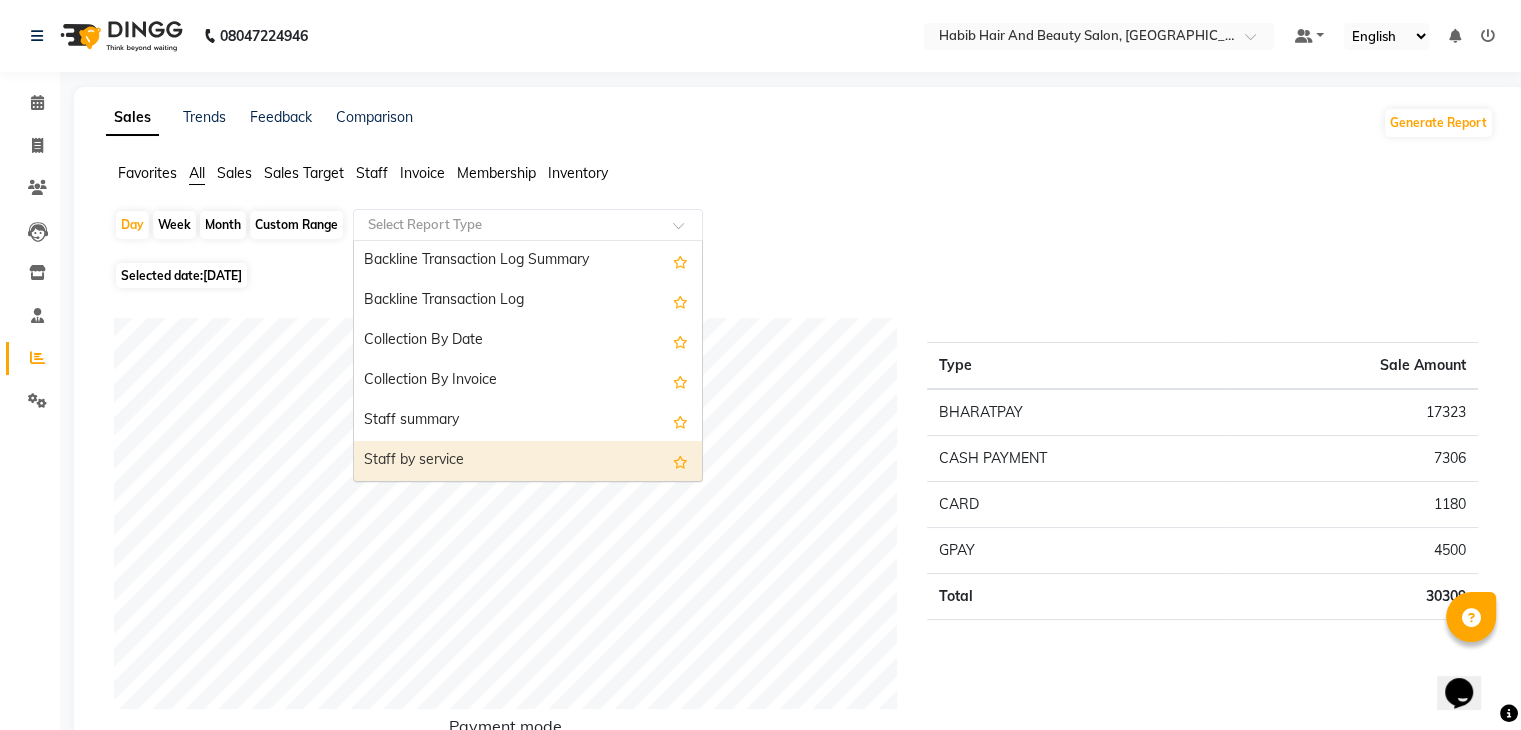 click on "Staff by service" at bounding box center (528, 461) 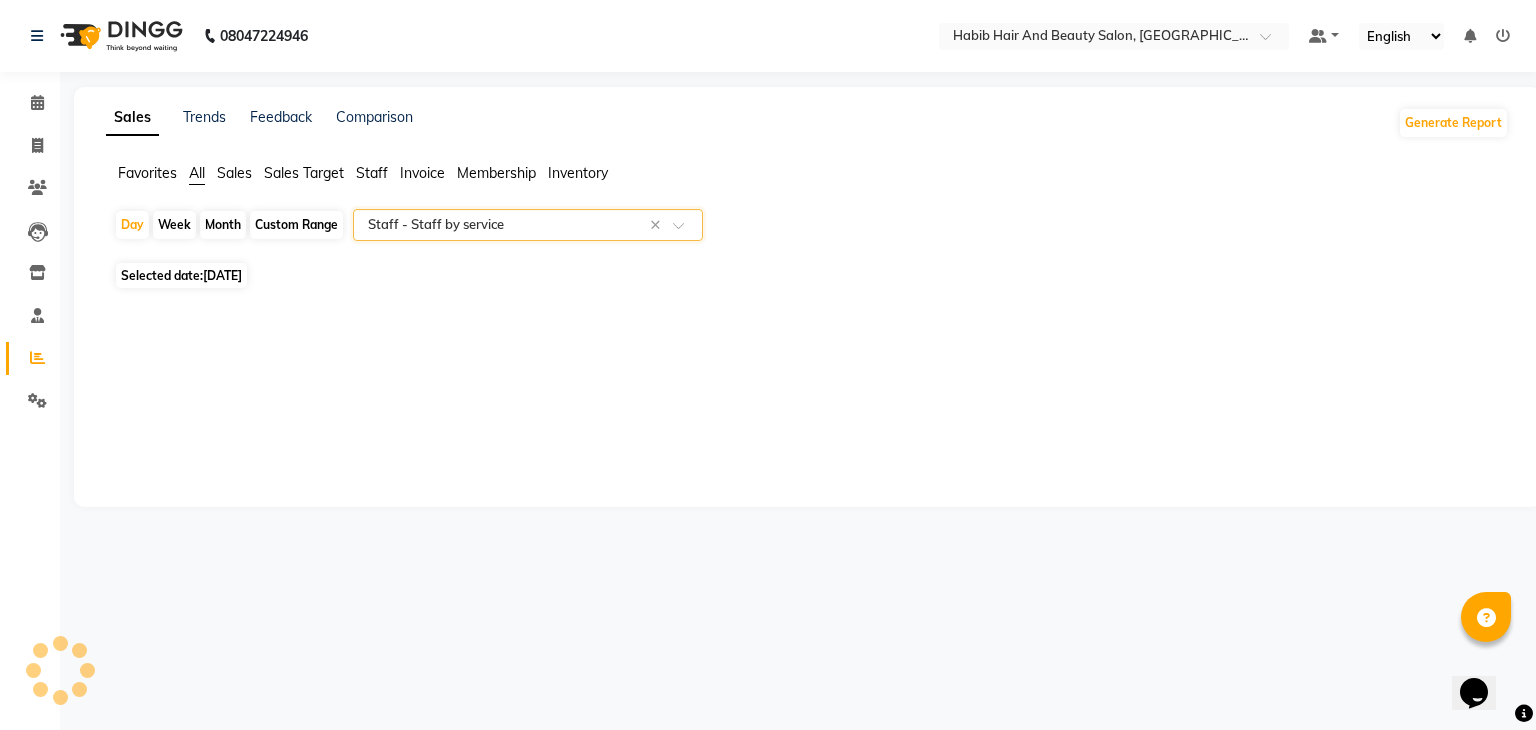 select on "csv" 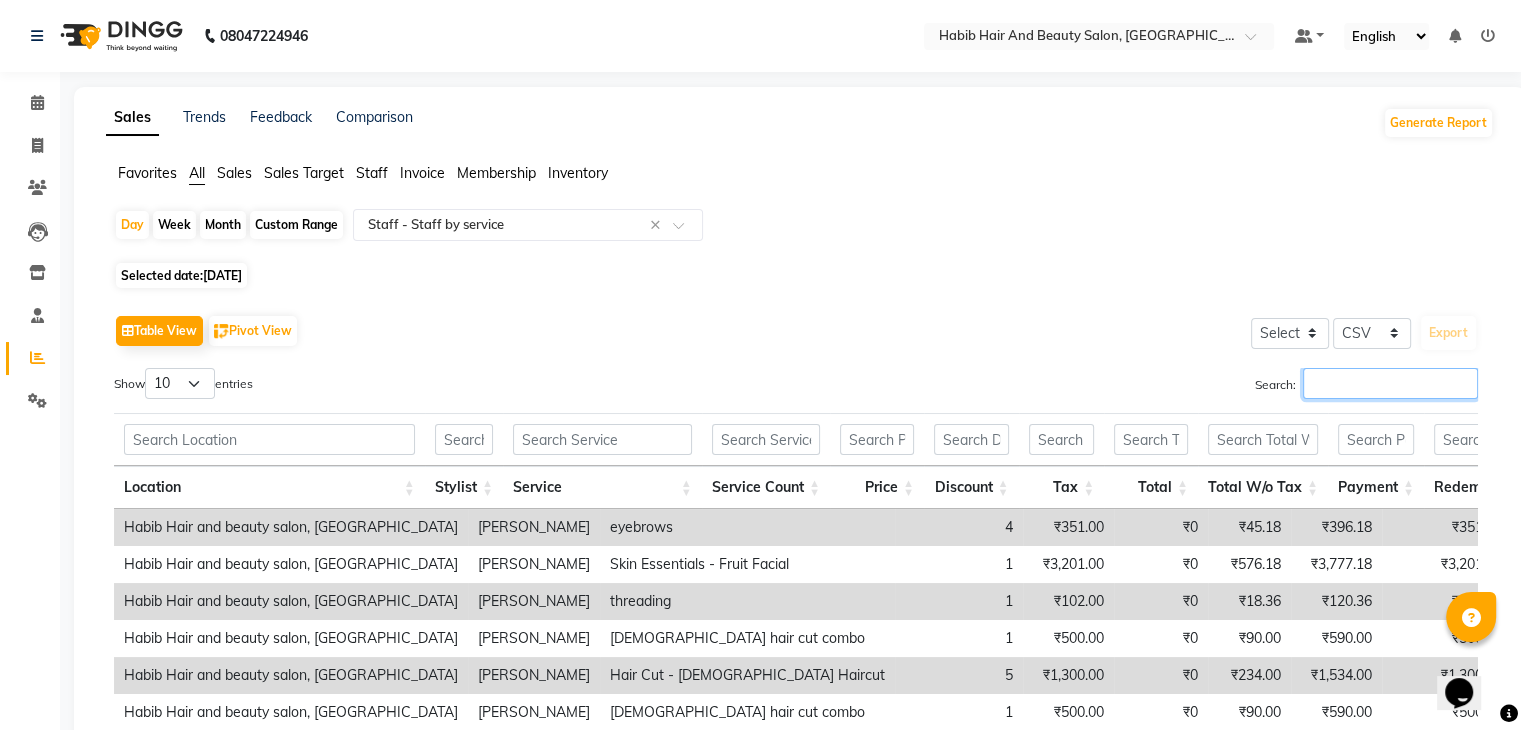 click on "Search:" at bounding box center [1390, 383] 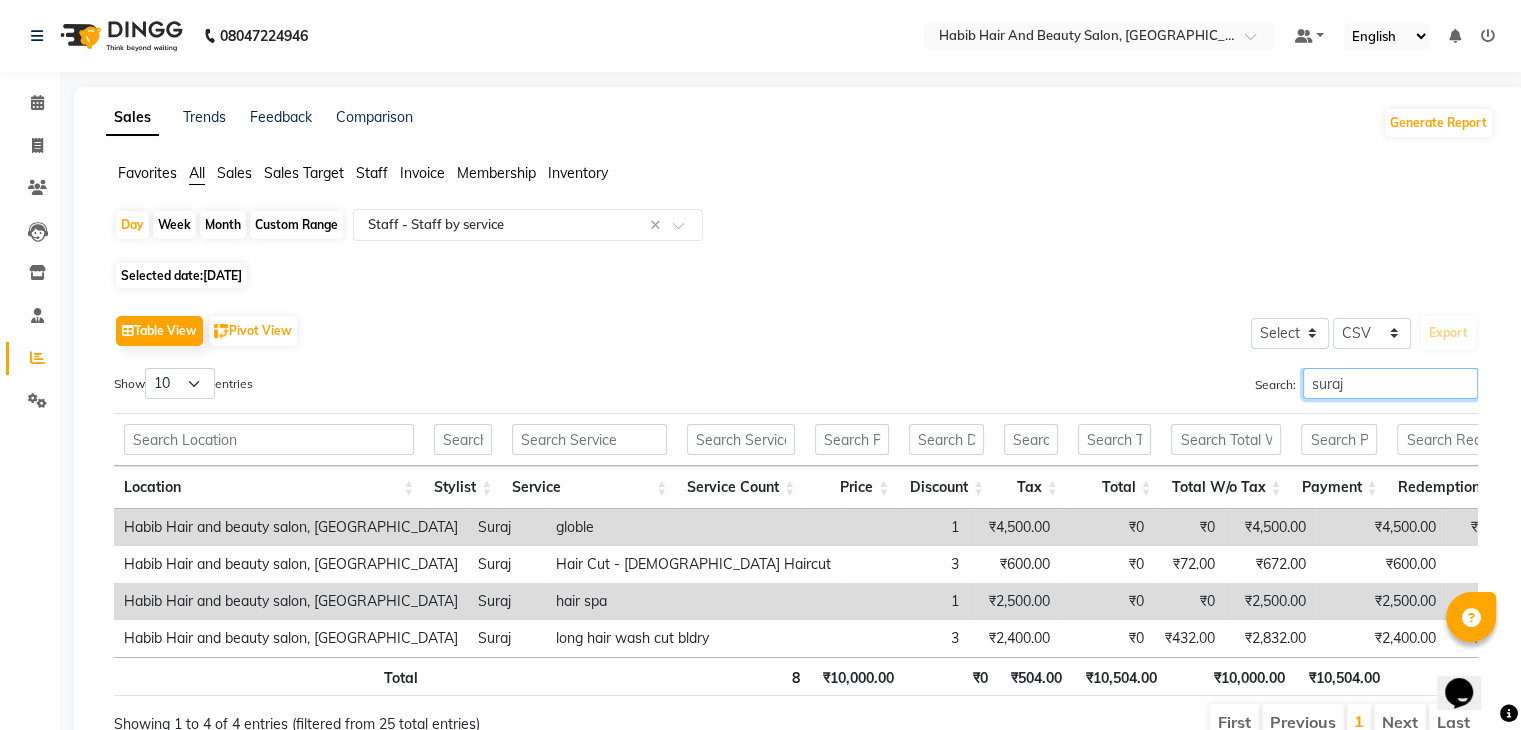 scroll, scrollTop: 107, scrollLeft: 0, axis: vertical 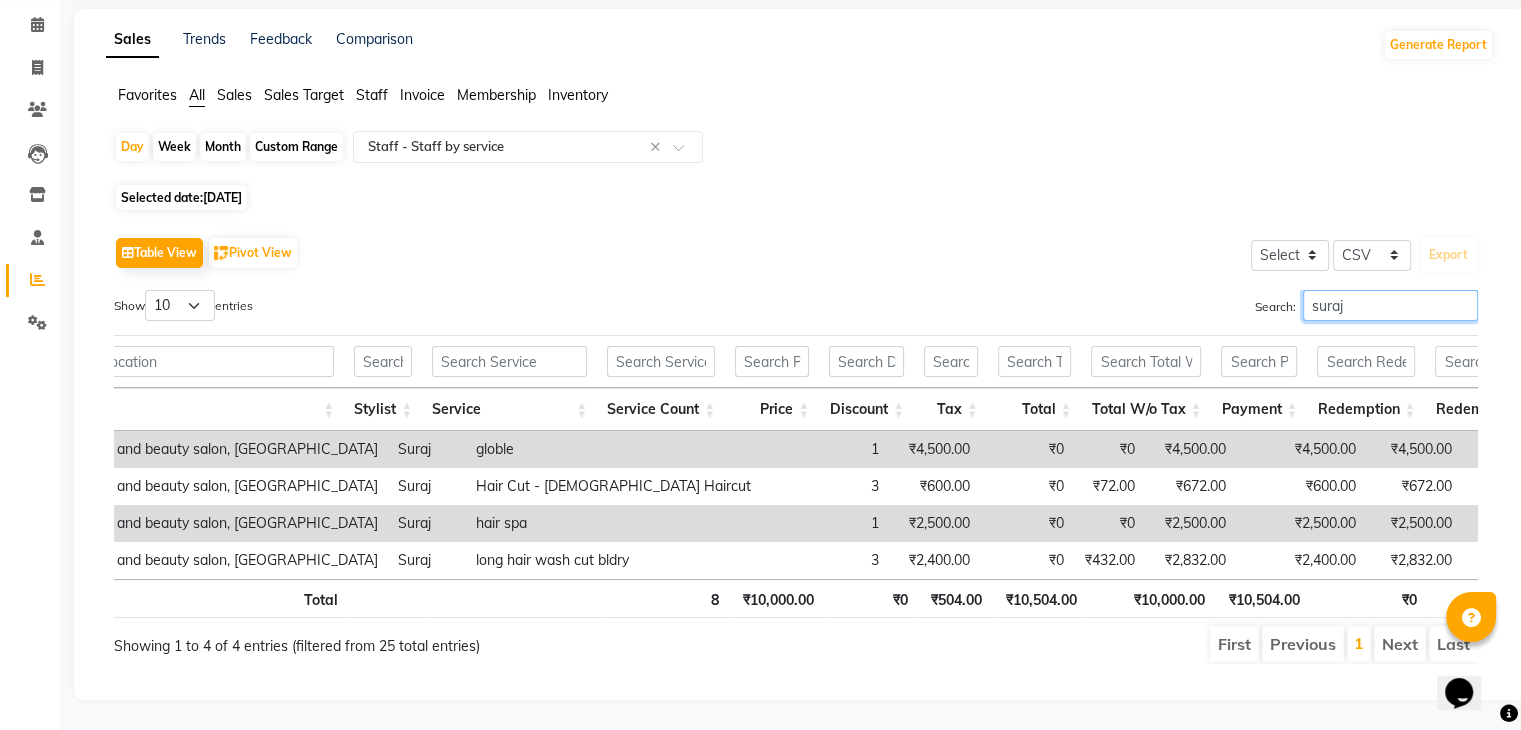 type on "suraj" 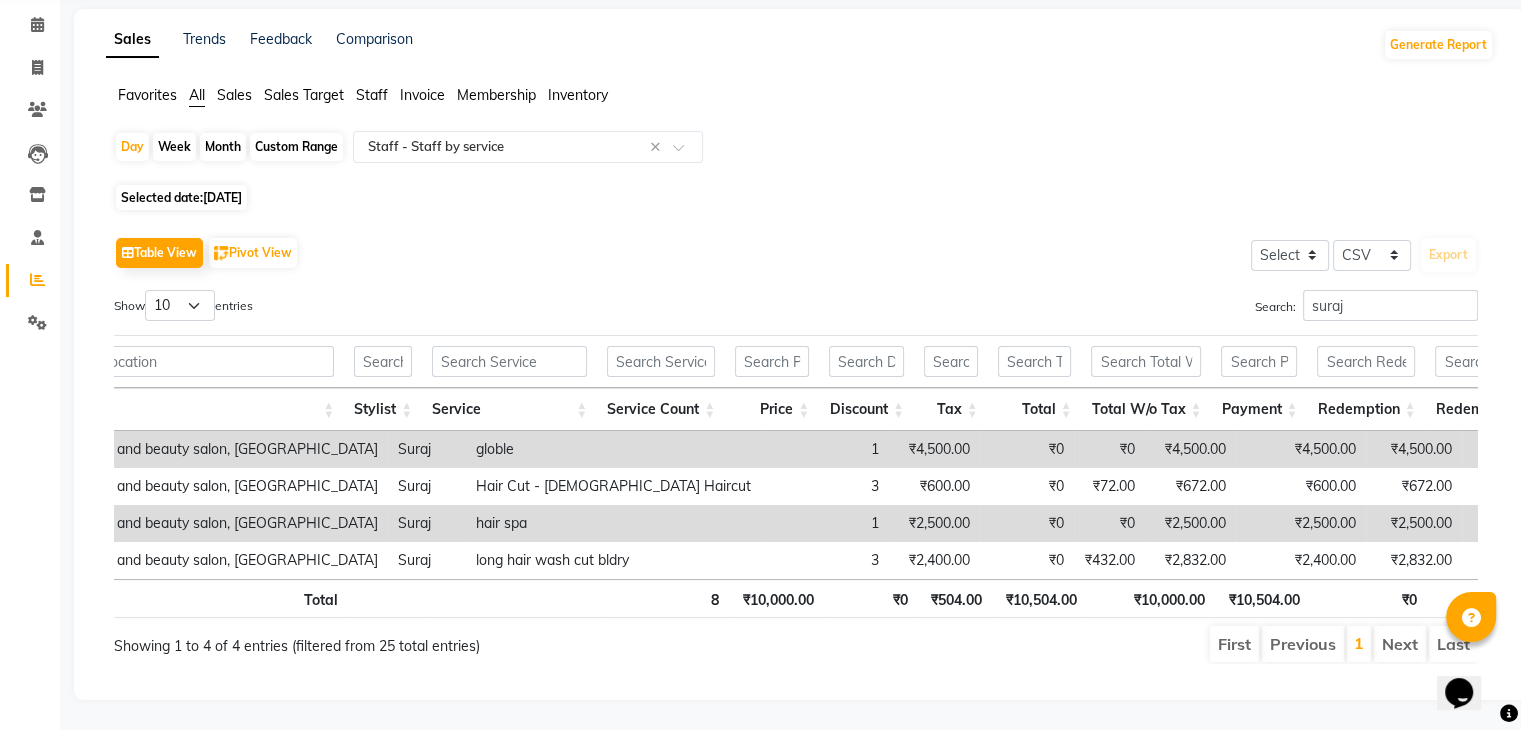 click on "Next" at bounding box center (1400, 644) 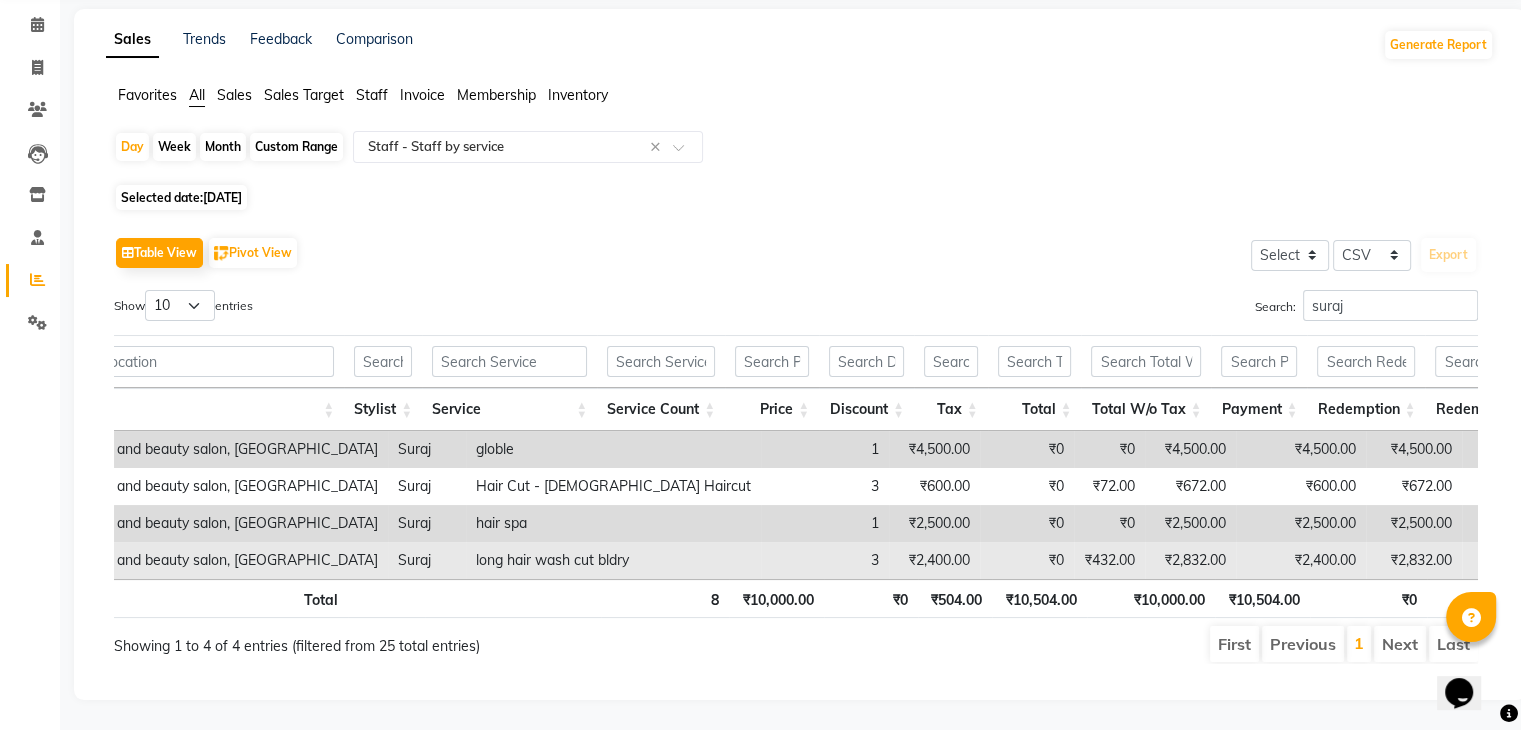 click on "₹2,400.00" at bounding box center [934, 560] 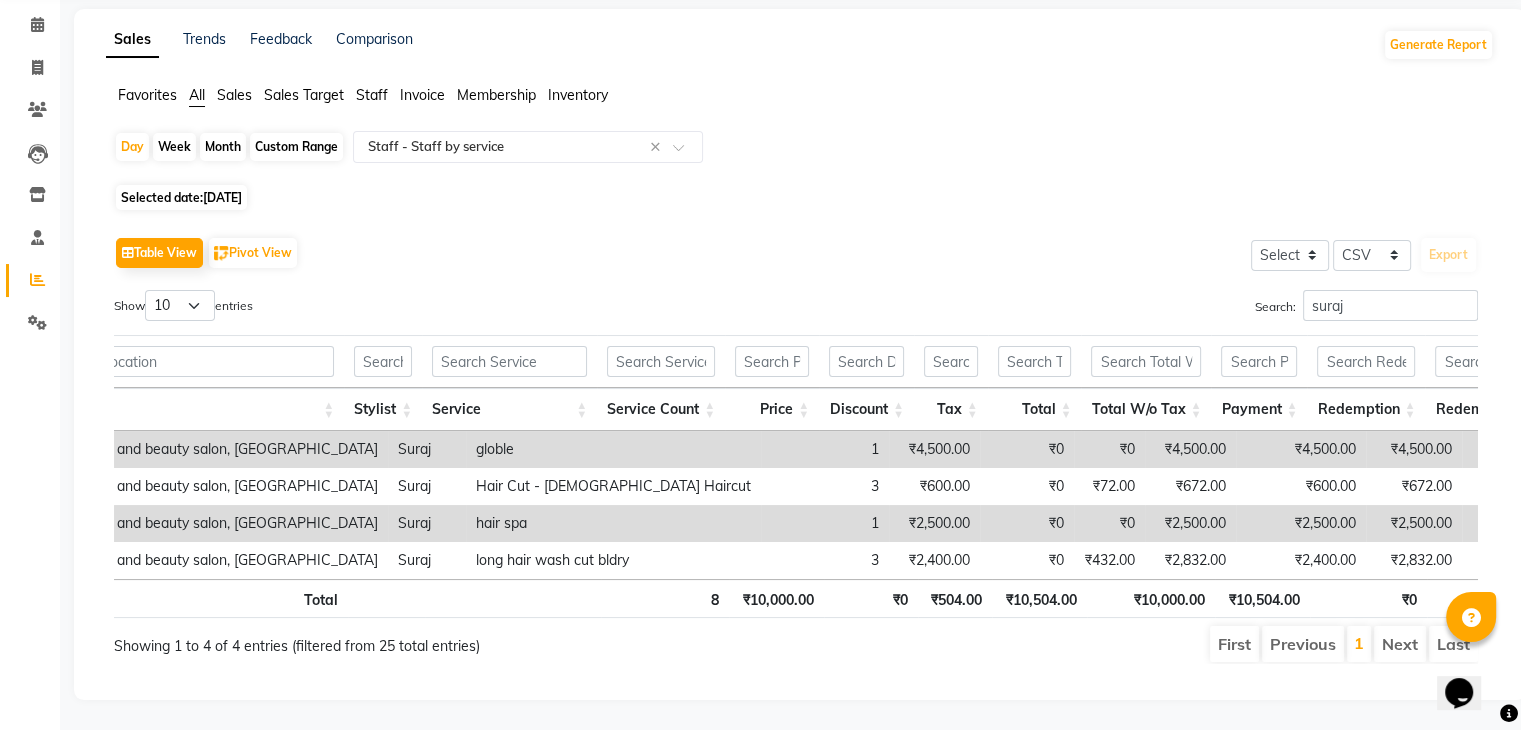 scroll, scrollTop: 0, scrollLeft: 59, axis: horizontal 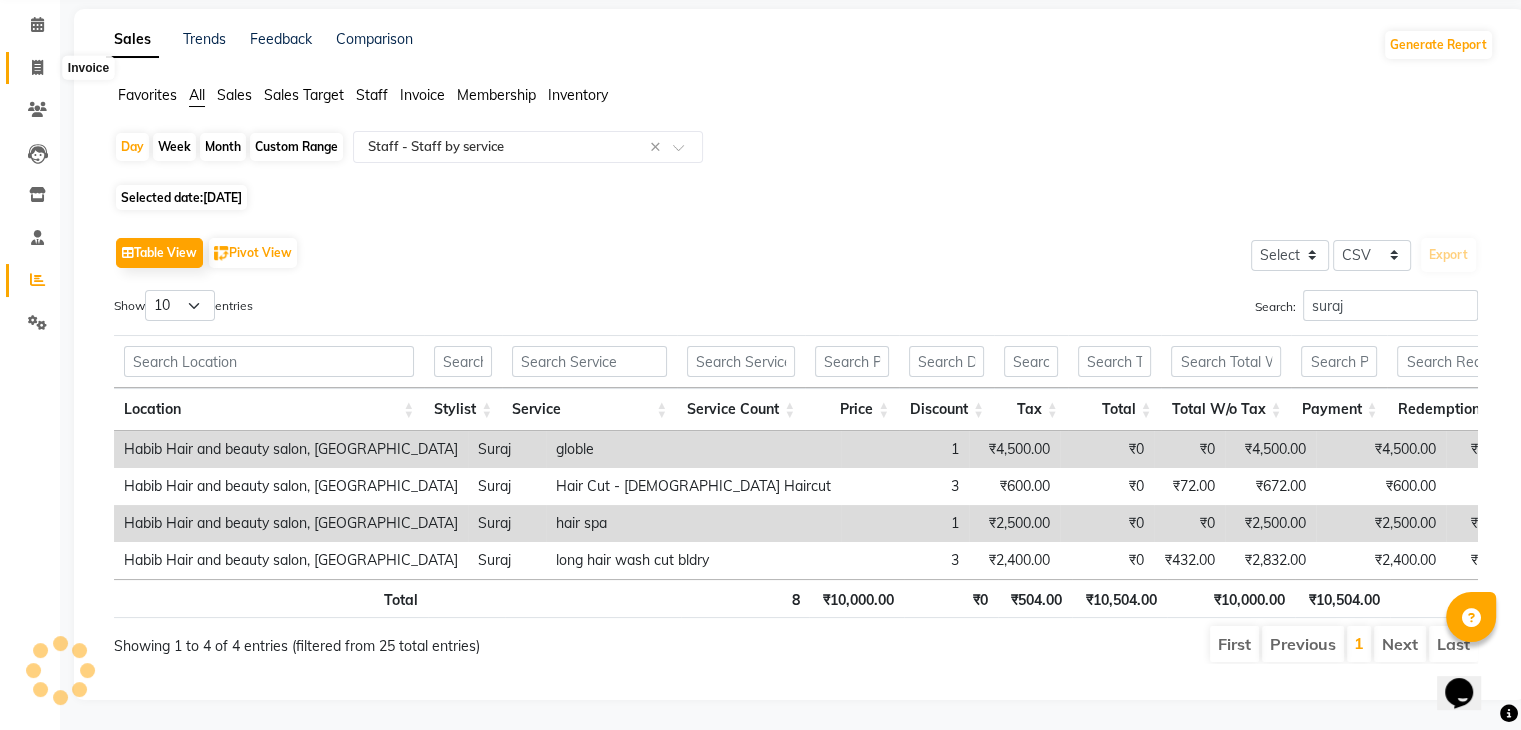 click 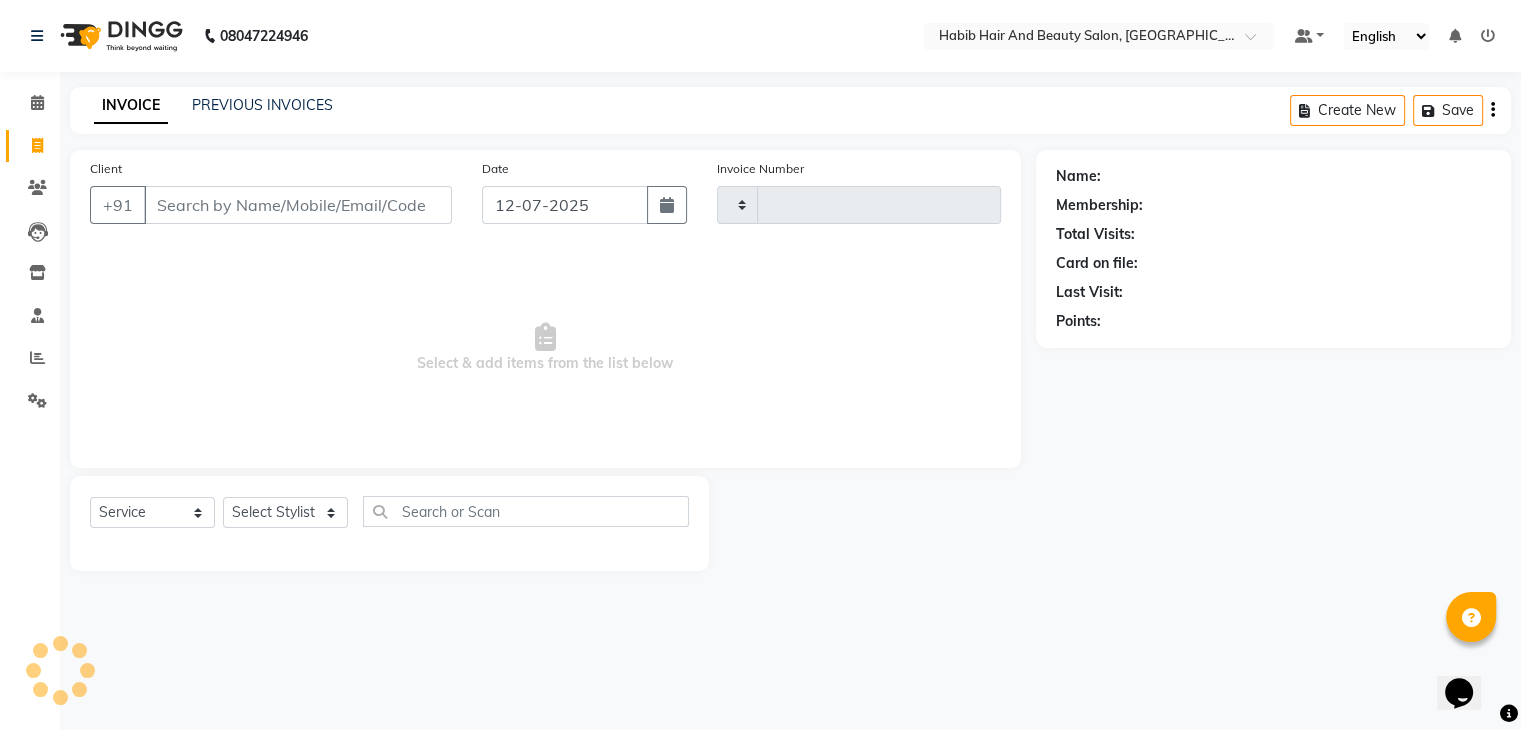 scroll, scrollTop: 0, scrollLeft: 0, axis: both 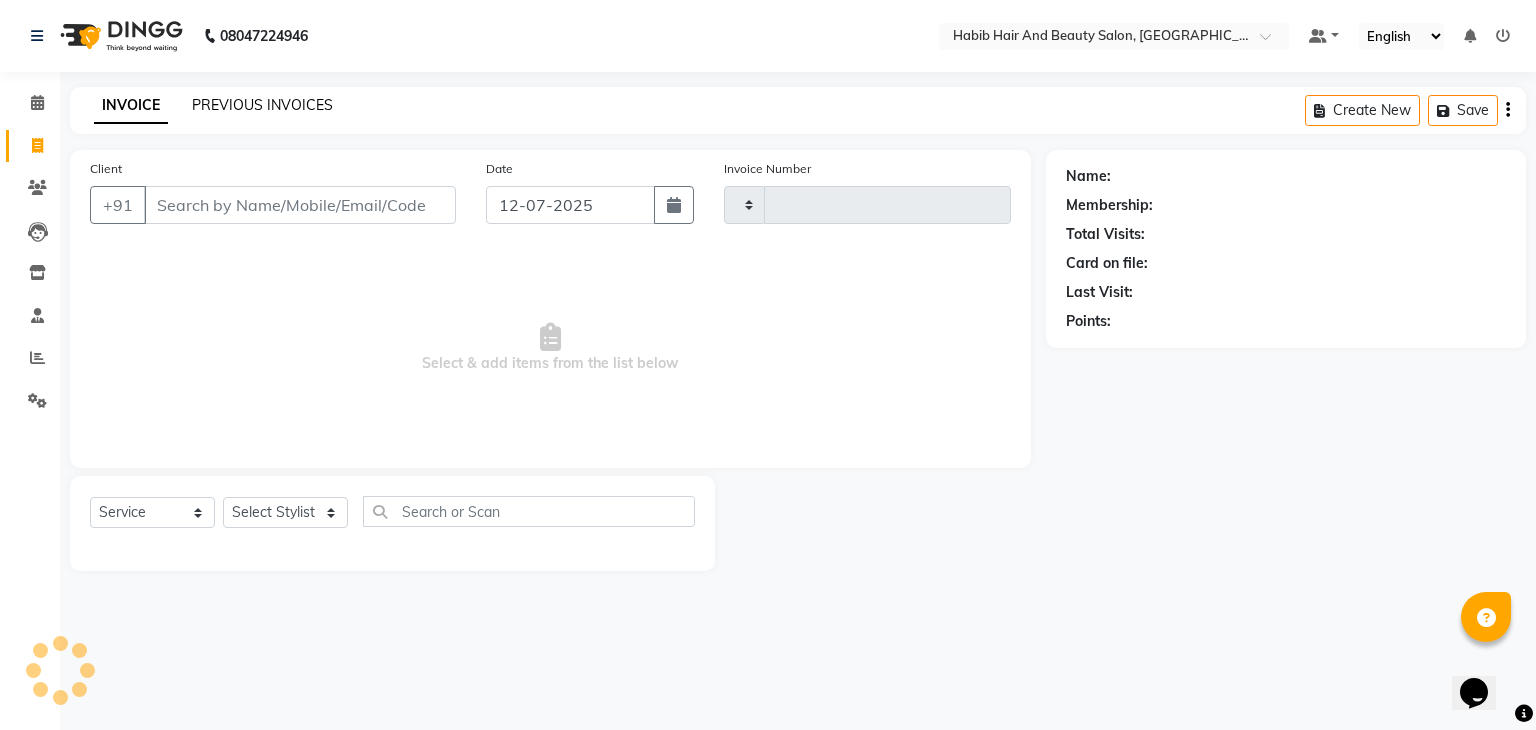 click on "PREVIOUS INVOICES" 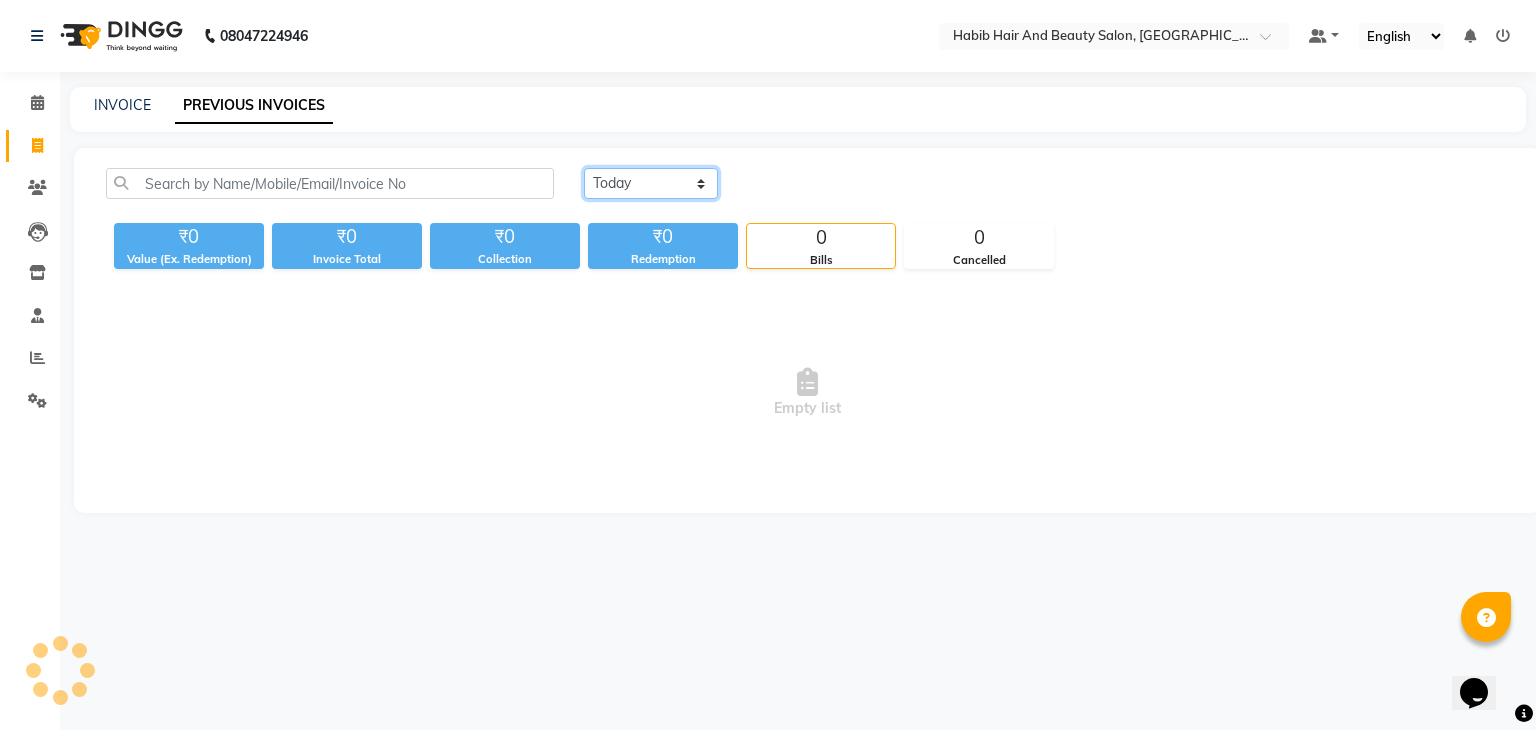 click on "[DATE] [DATE] Custom Range" 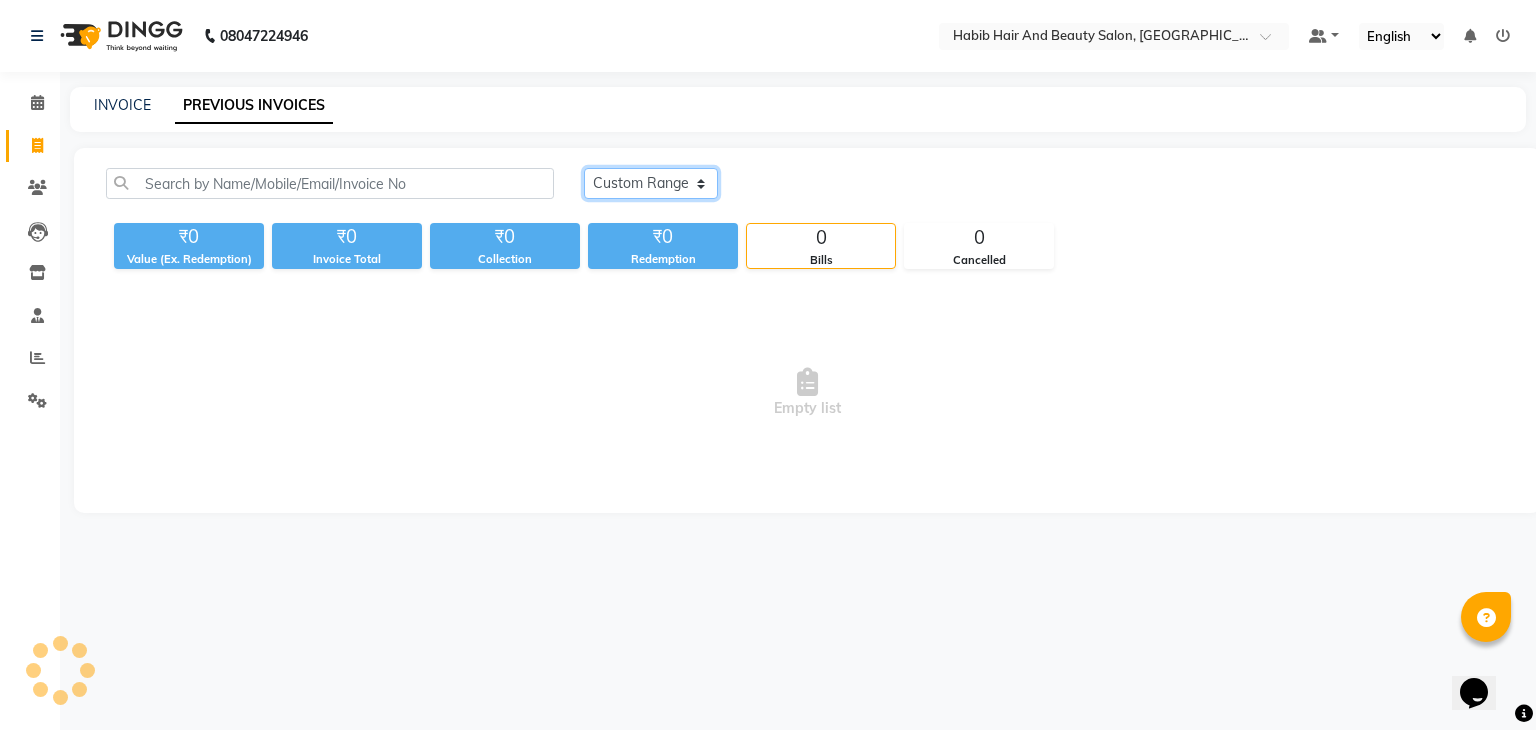 click on "[DATE] [DATE] Custom Range" 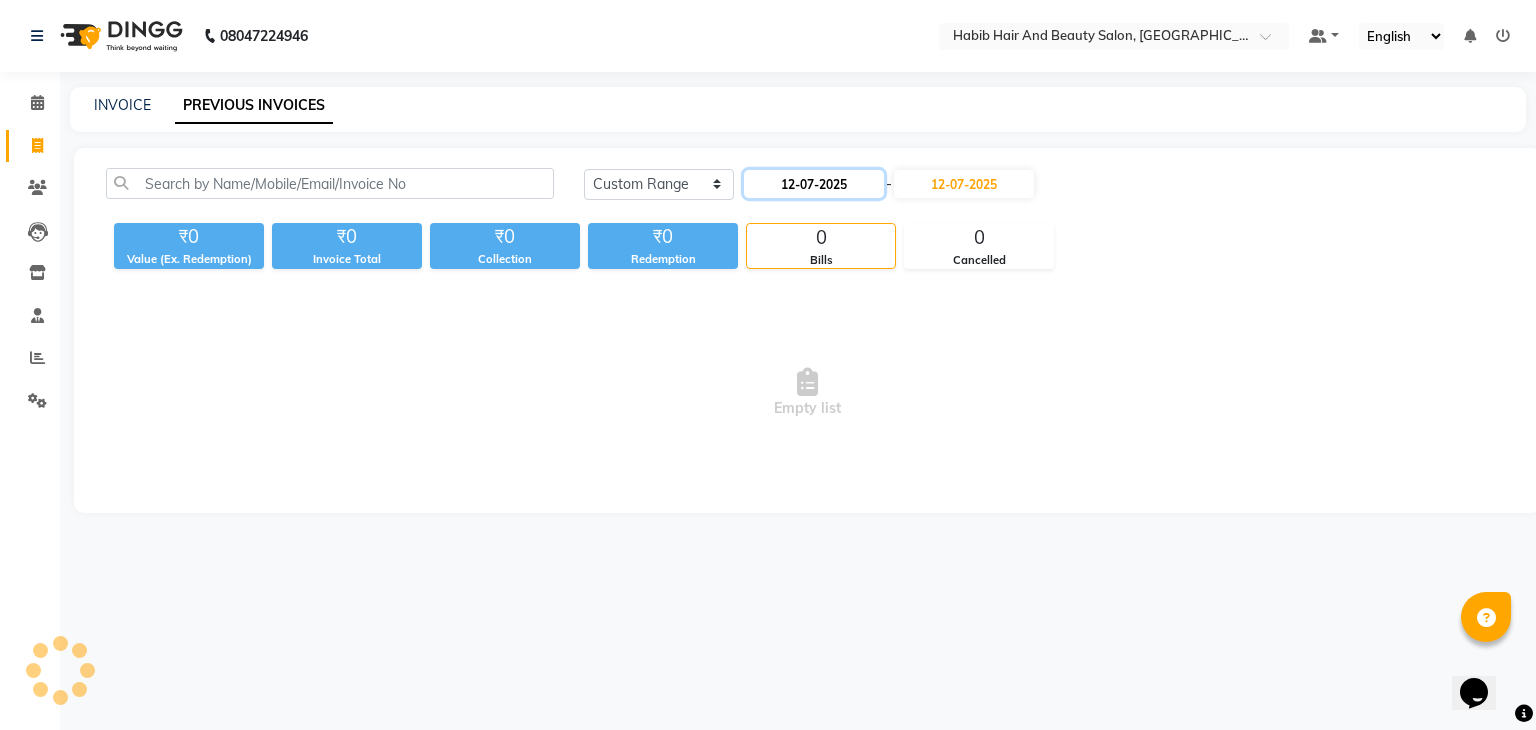 click on "12-07-2025" 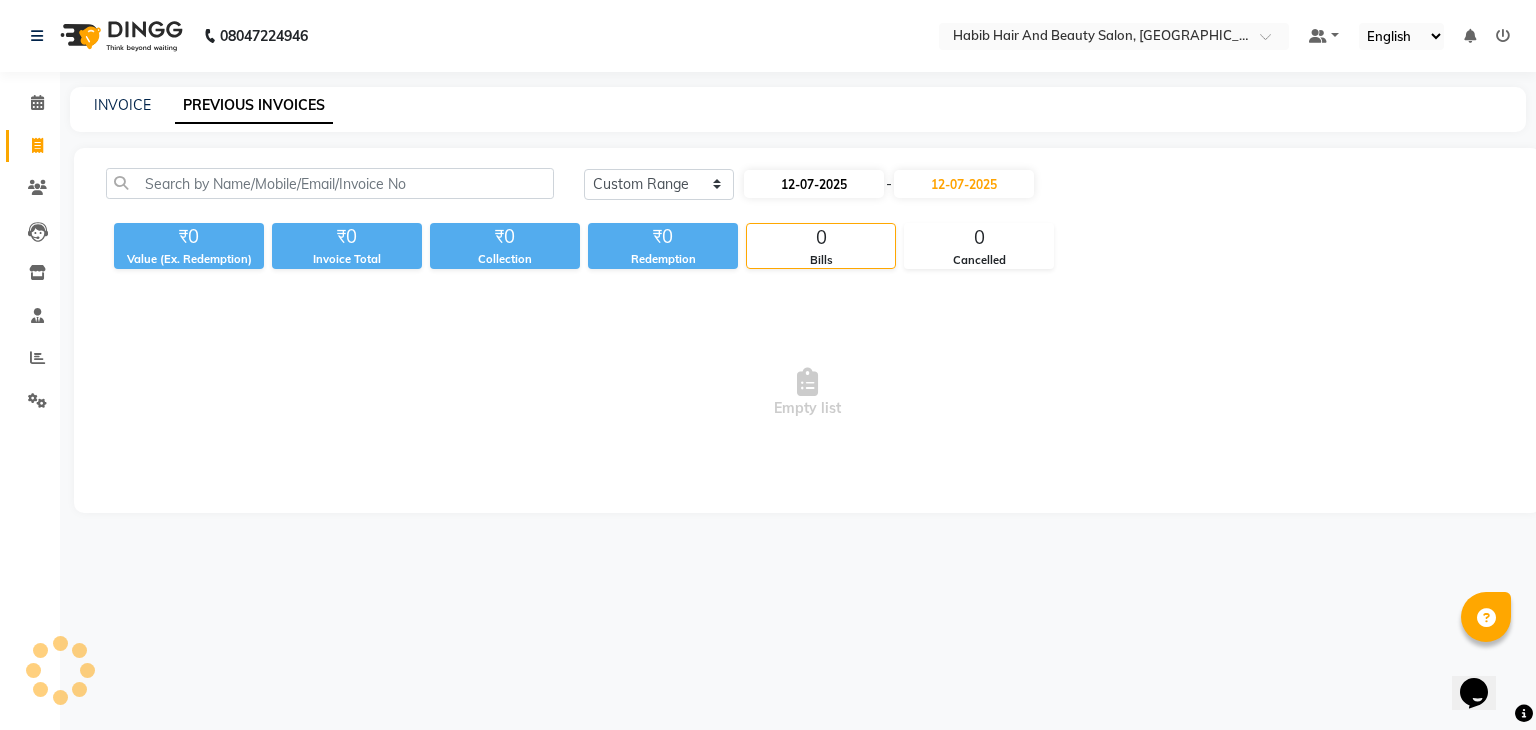 select on "7" 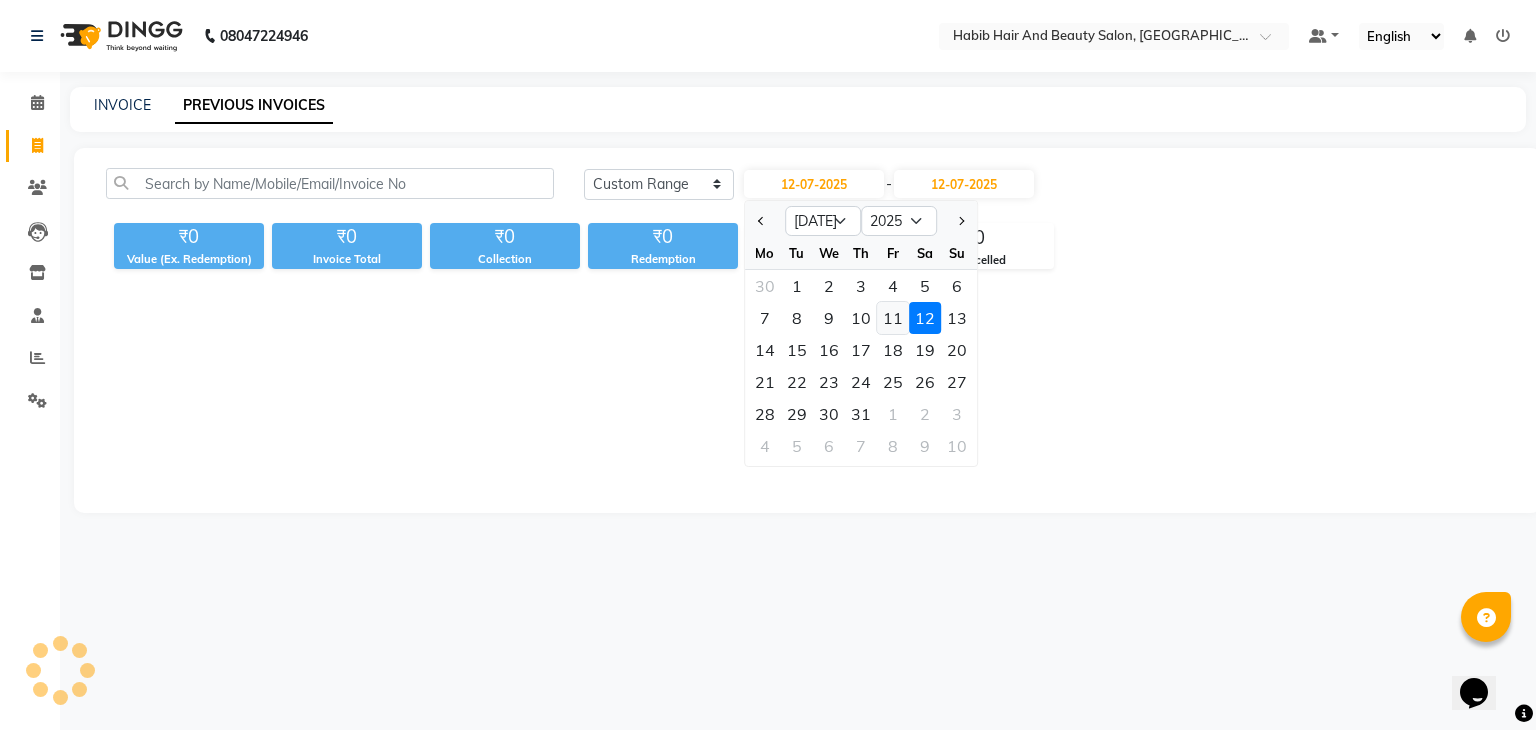 click on "11" 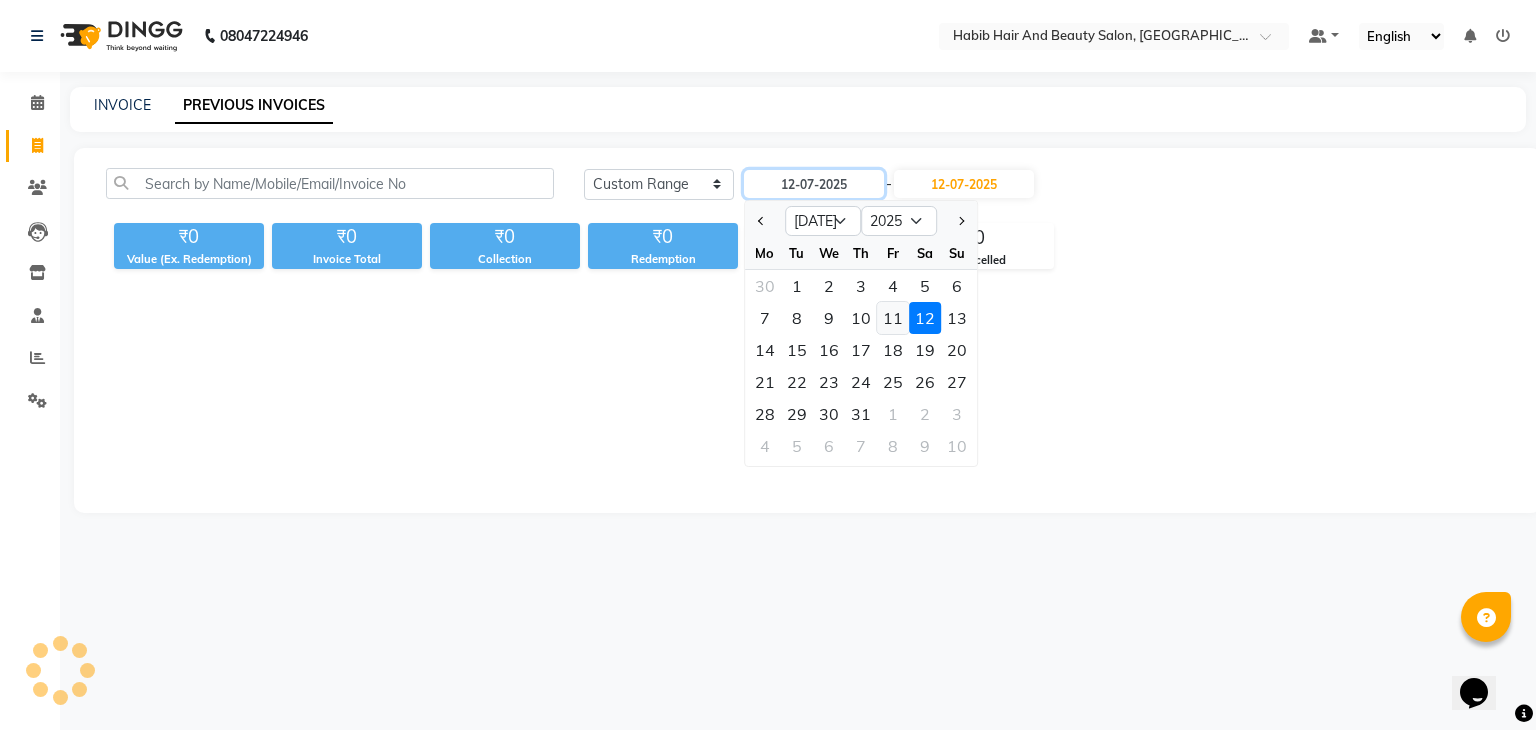 type on "[DATE]" 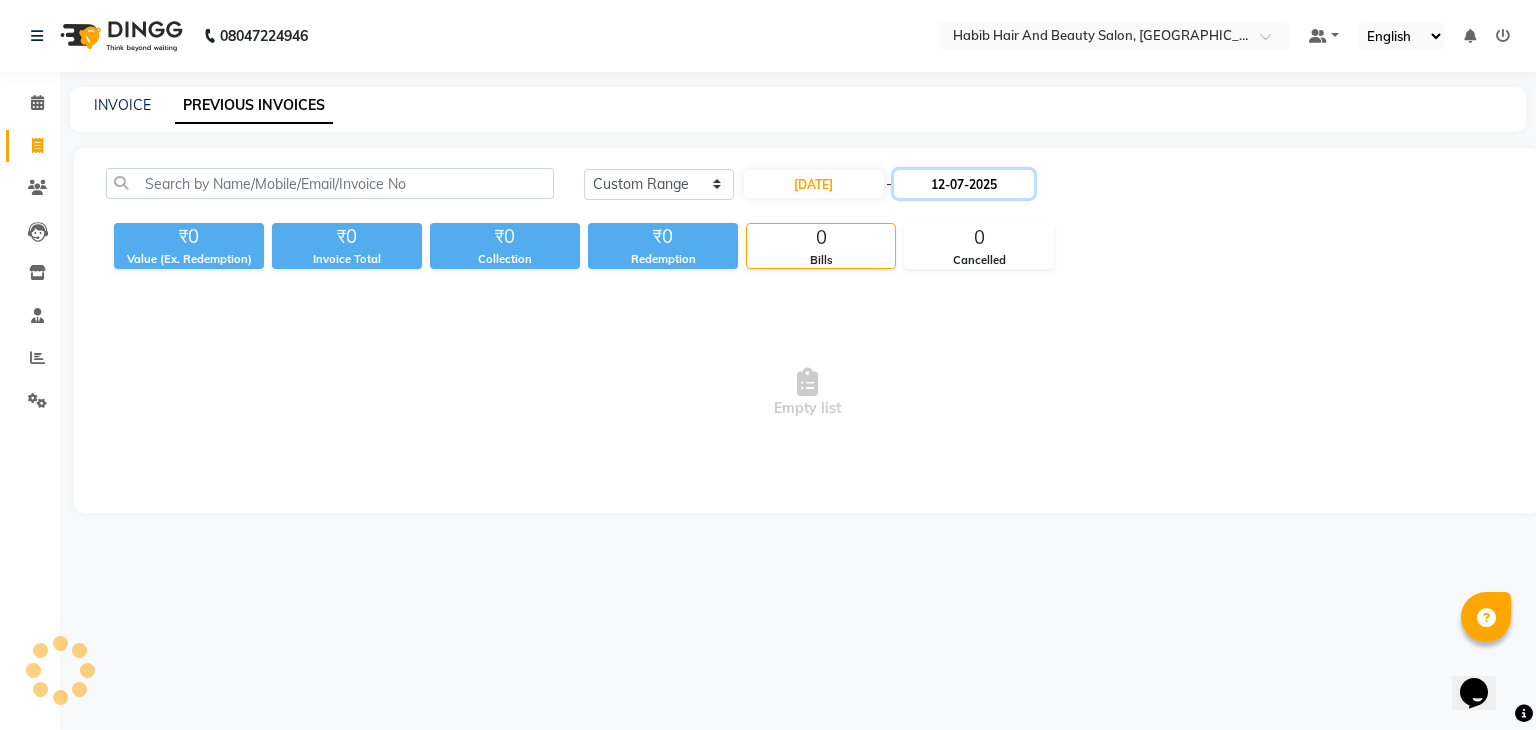 click on "12-07-2025" 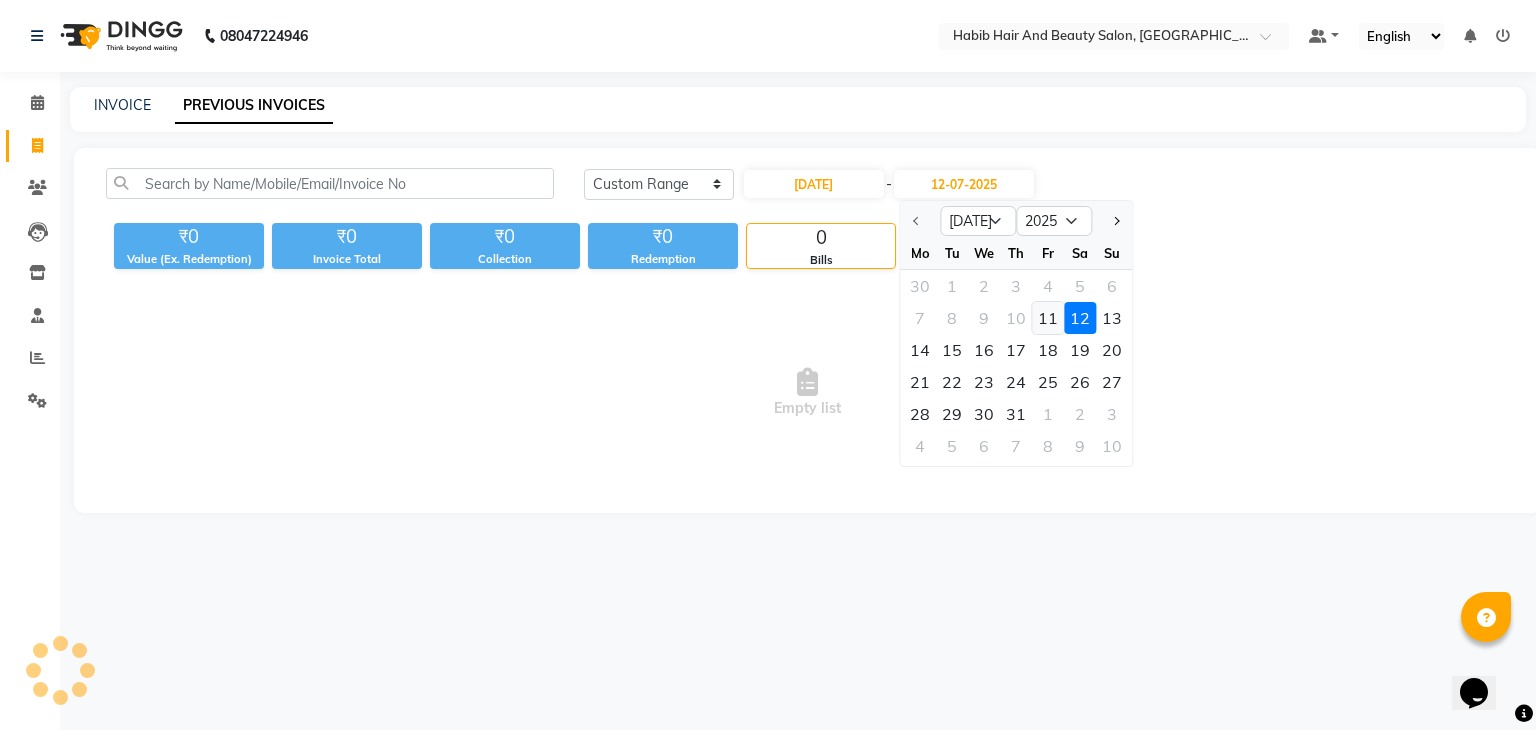 click on "11" 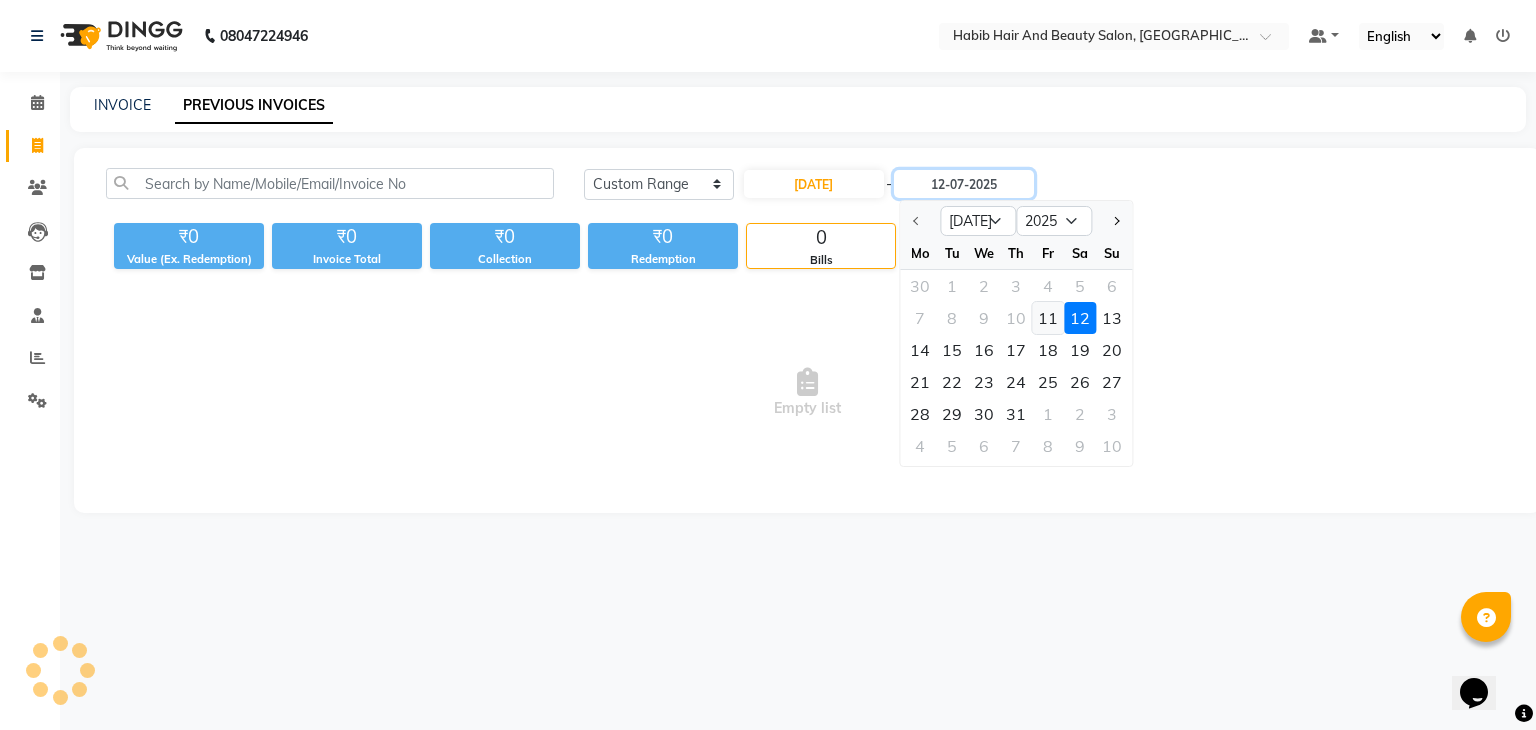 type on "[DATE]" 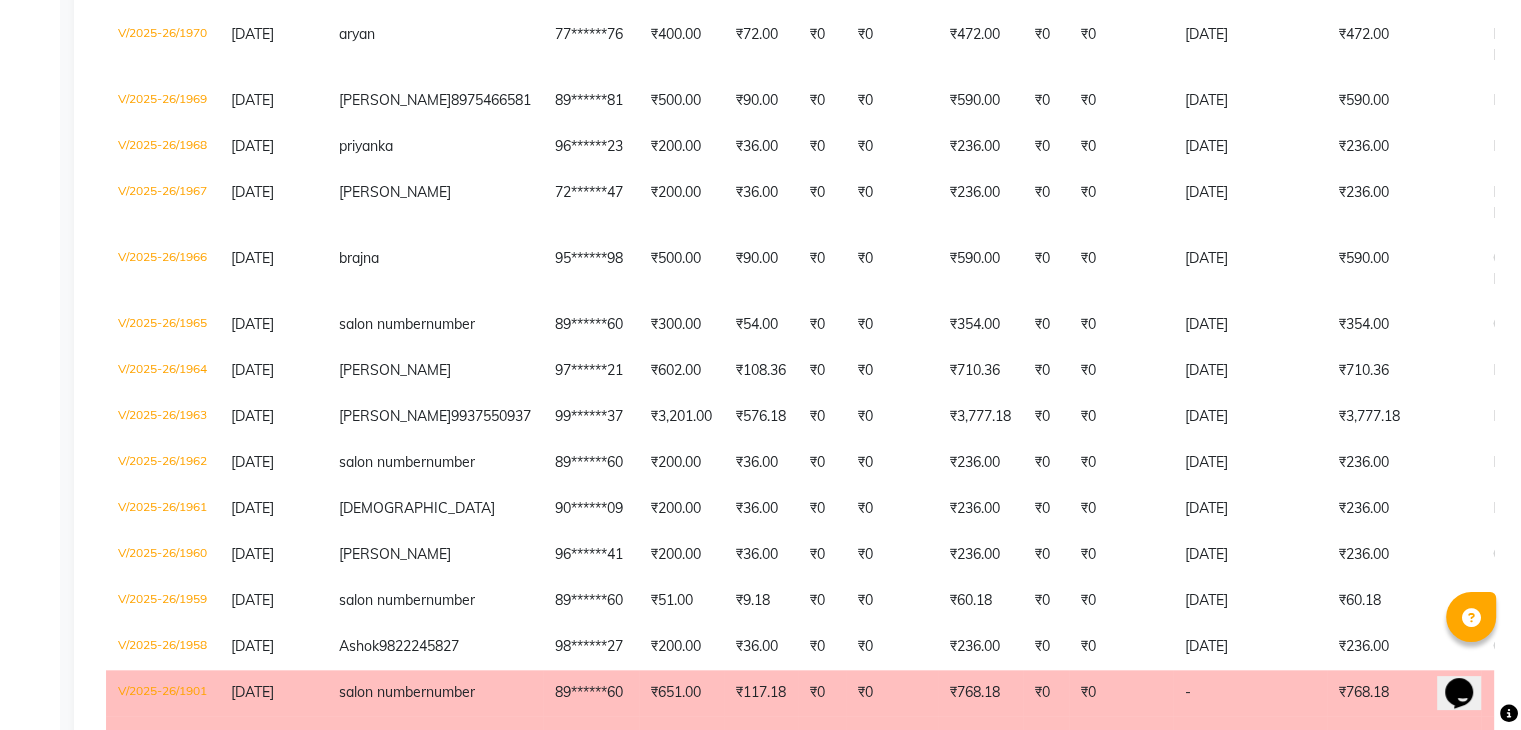 scroll, scrollTop: 1648, scrollLeft: 0, axis: vertical 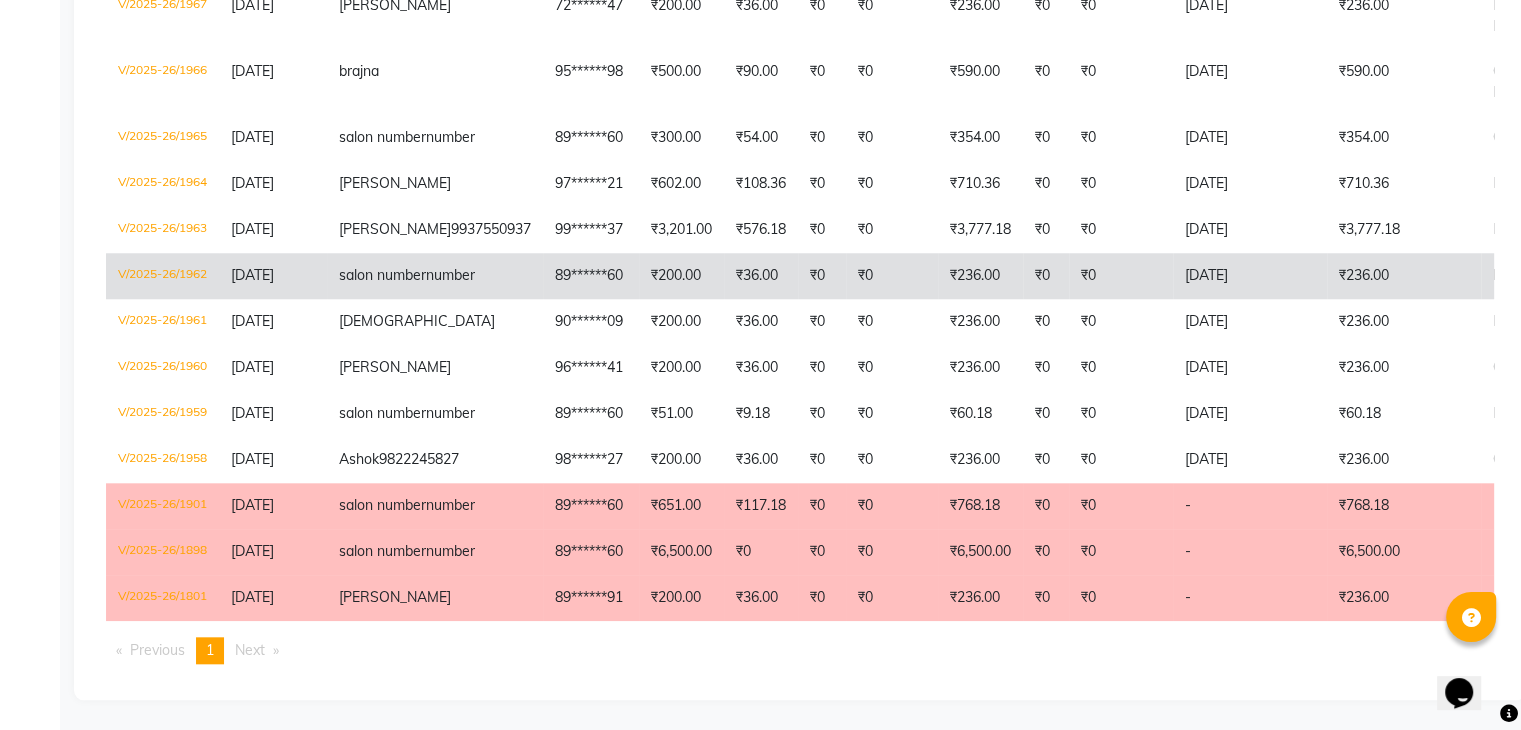 click on "₹236.00" 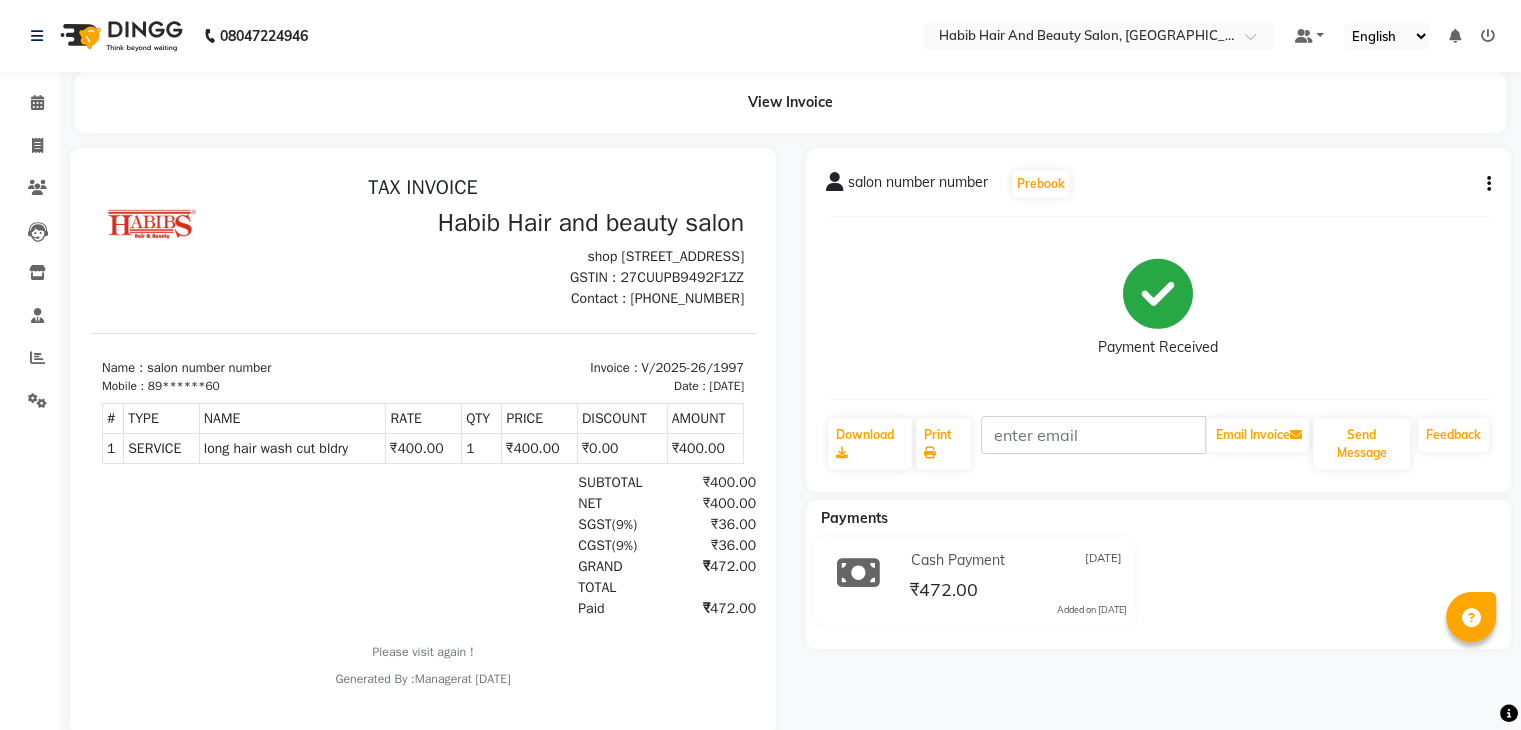 scroll, scrollTop: 0, scrollLeft: 0, axis: both 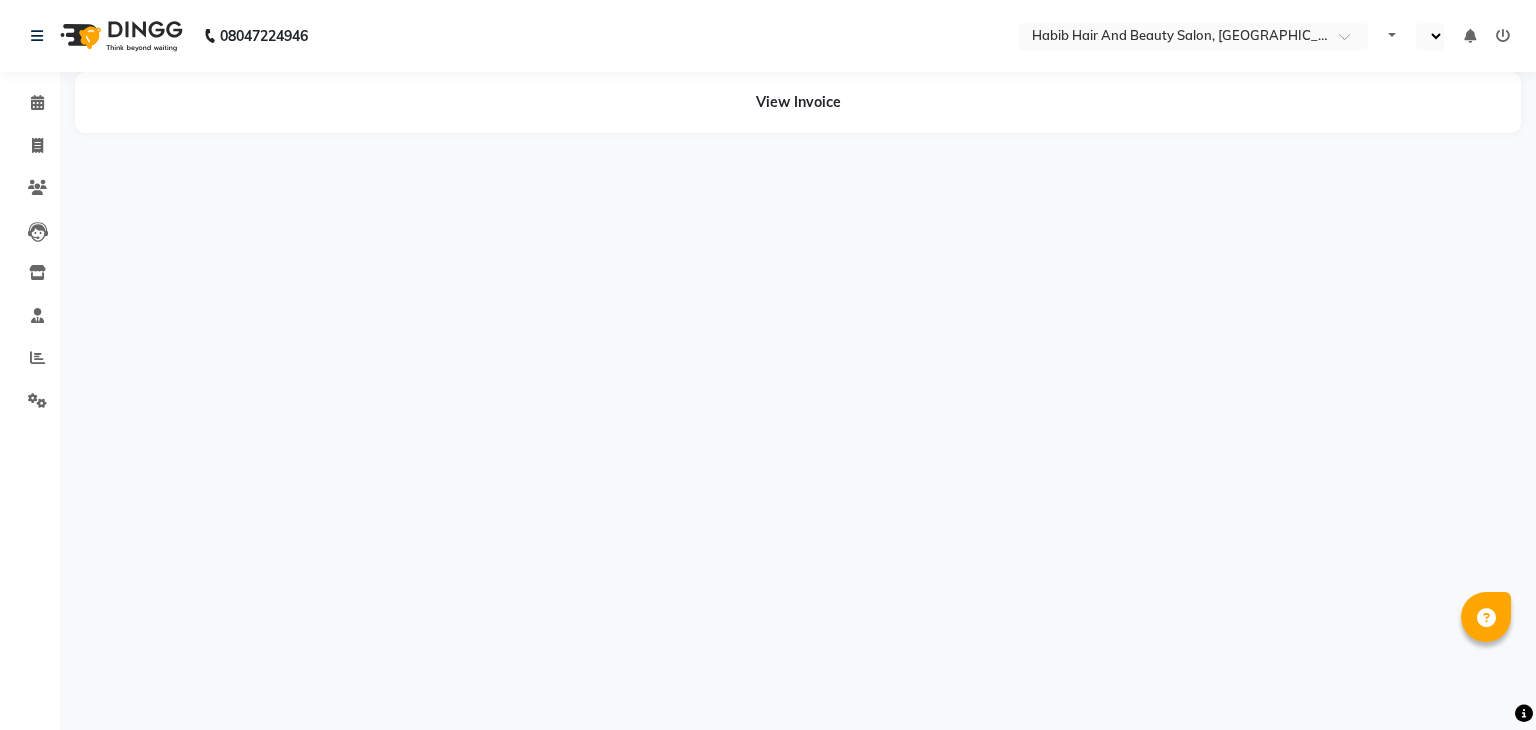 select on "en" 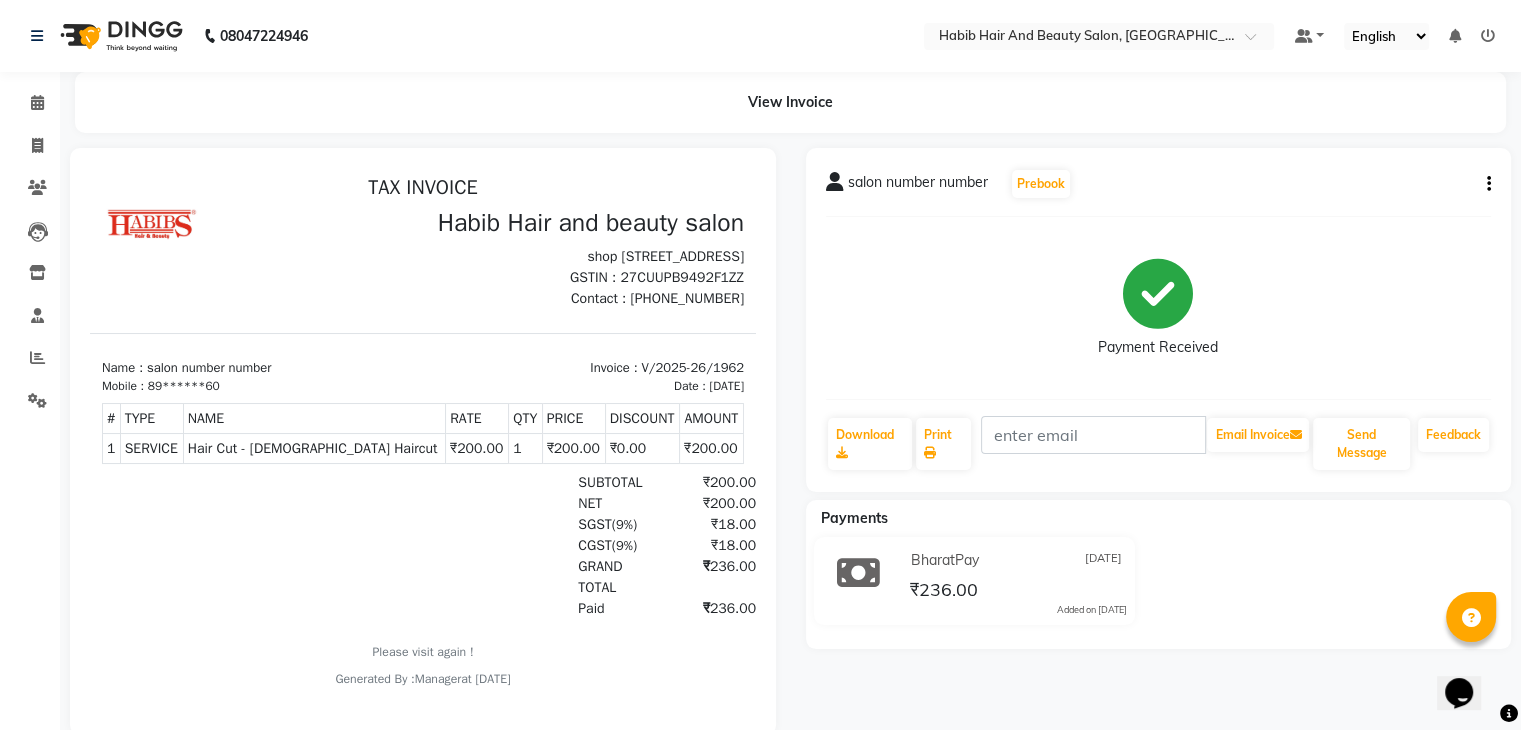scroll, scrollTop: 0, scrollLeft: 0, axis: both 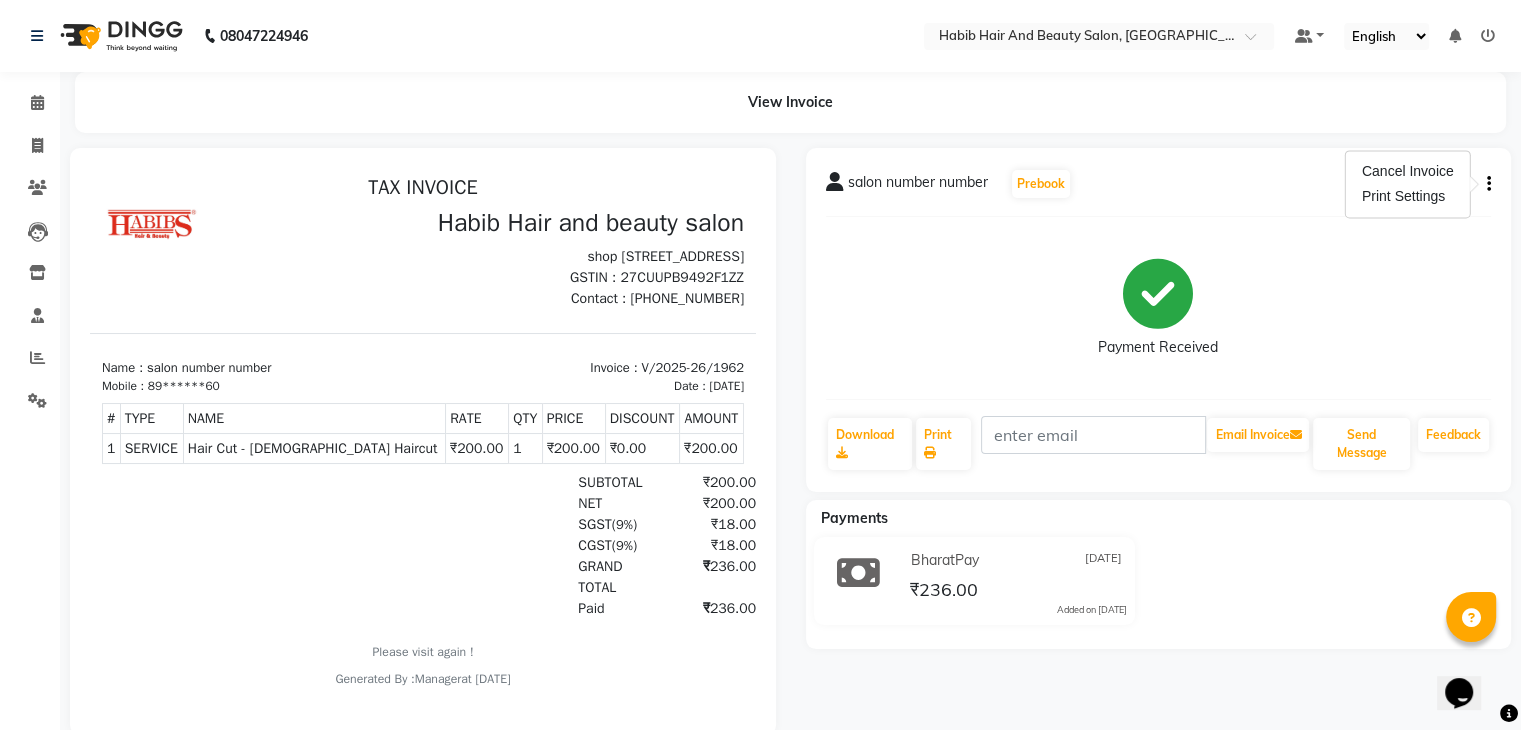 click 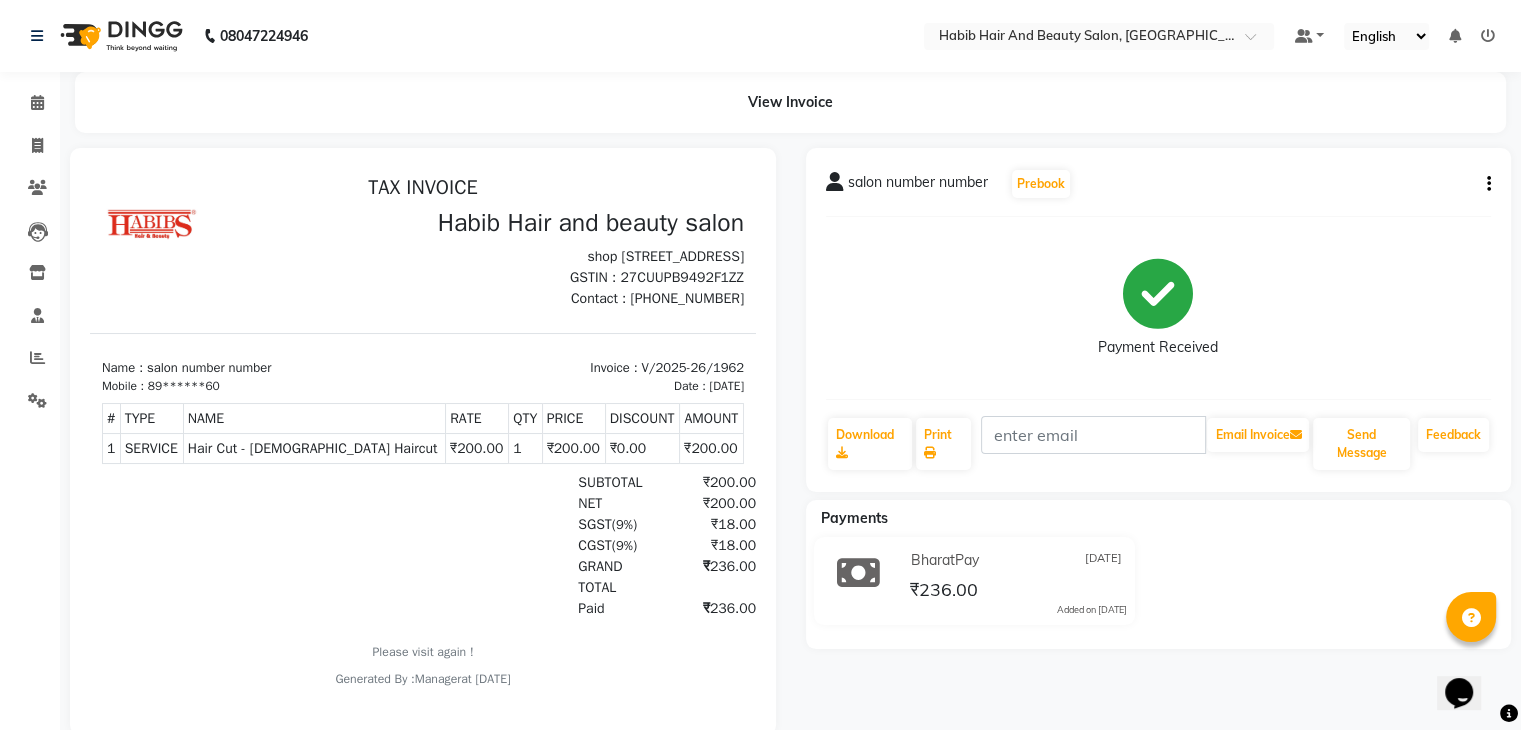 click 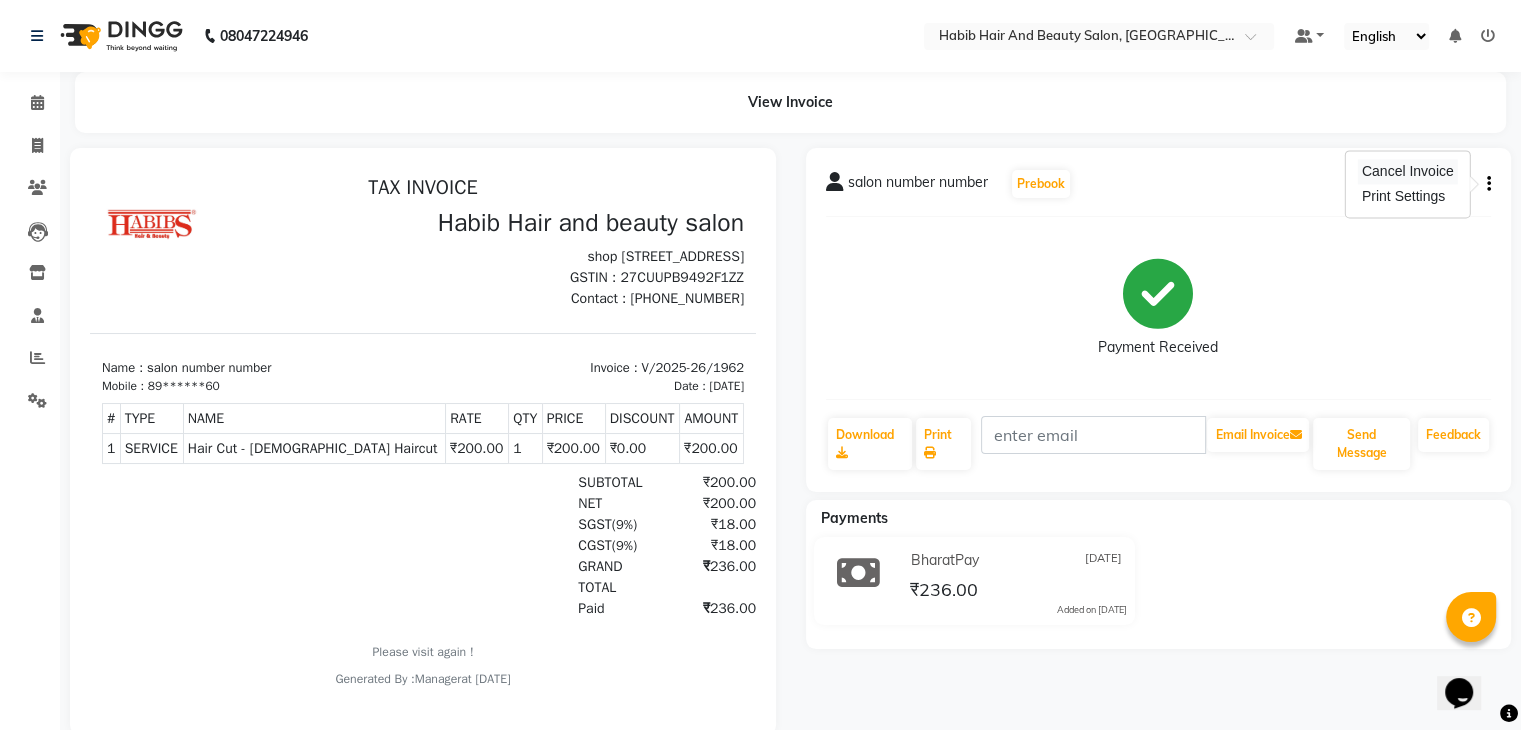 click on "Cancel Invoice" at bounding box center (1408, 171) 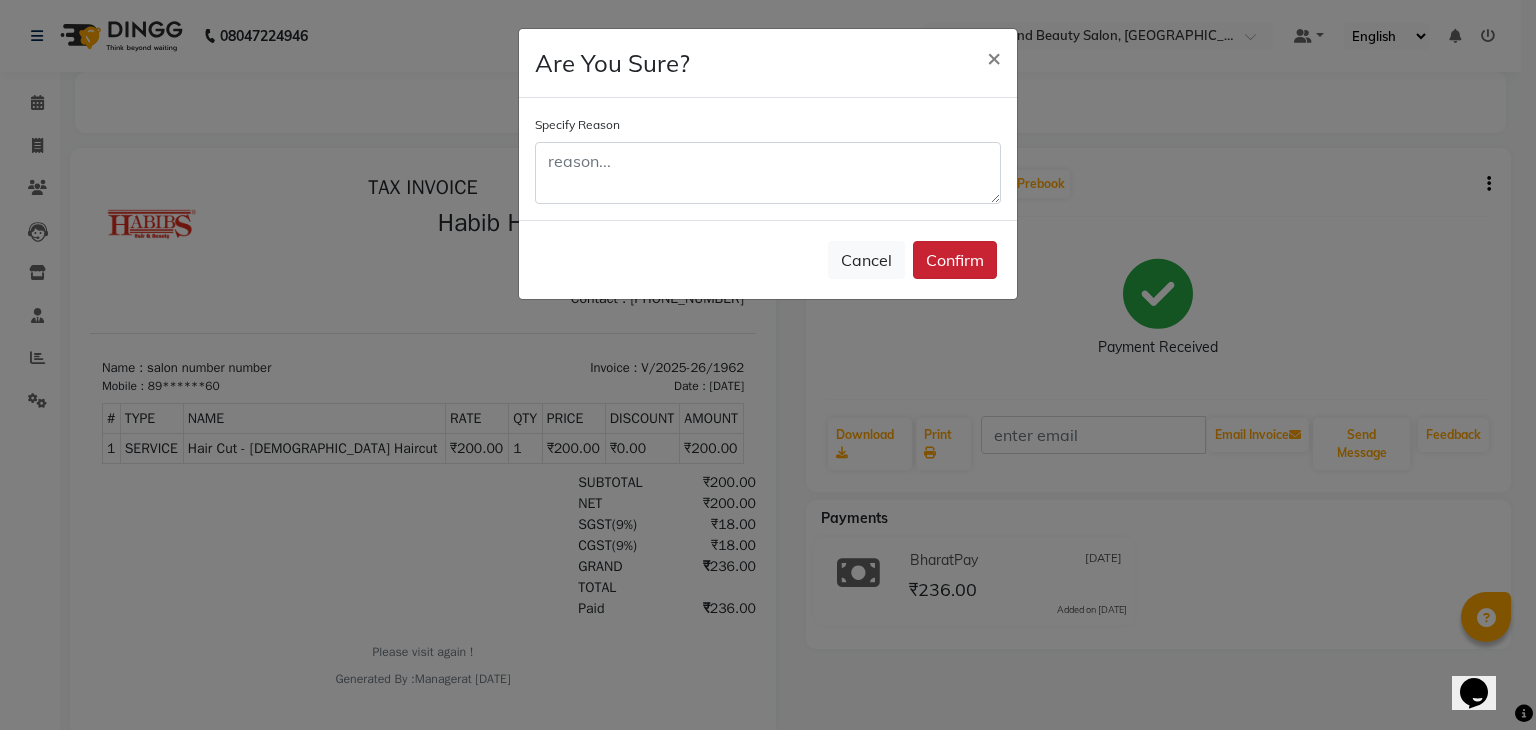 click on "Confirm" 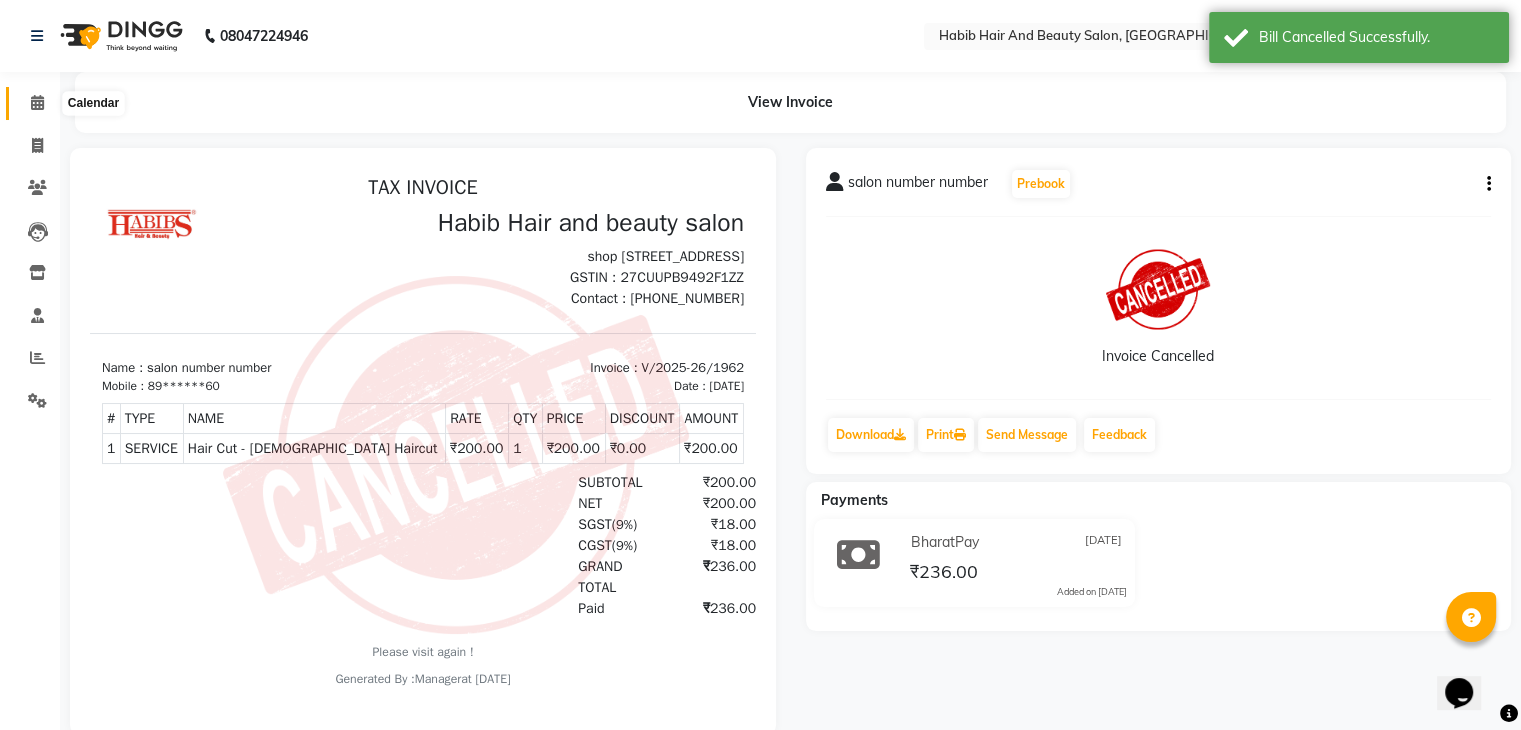 click 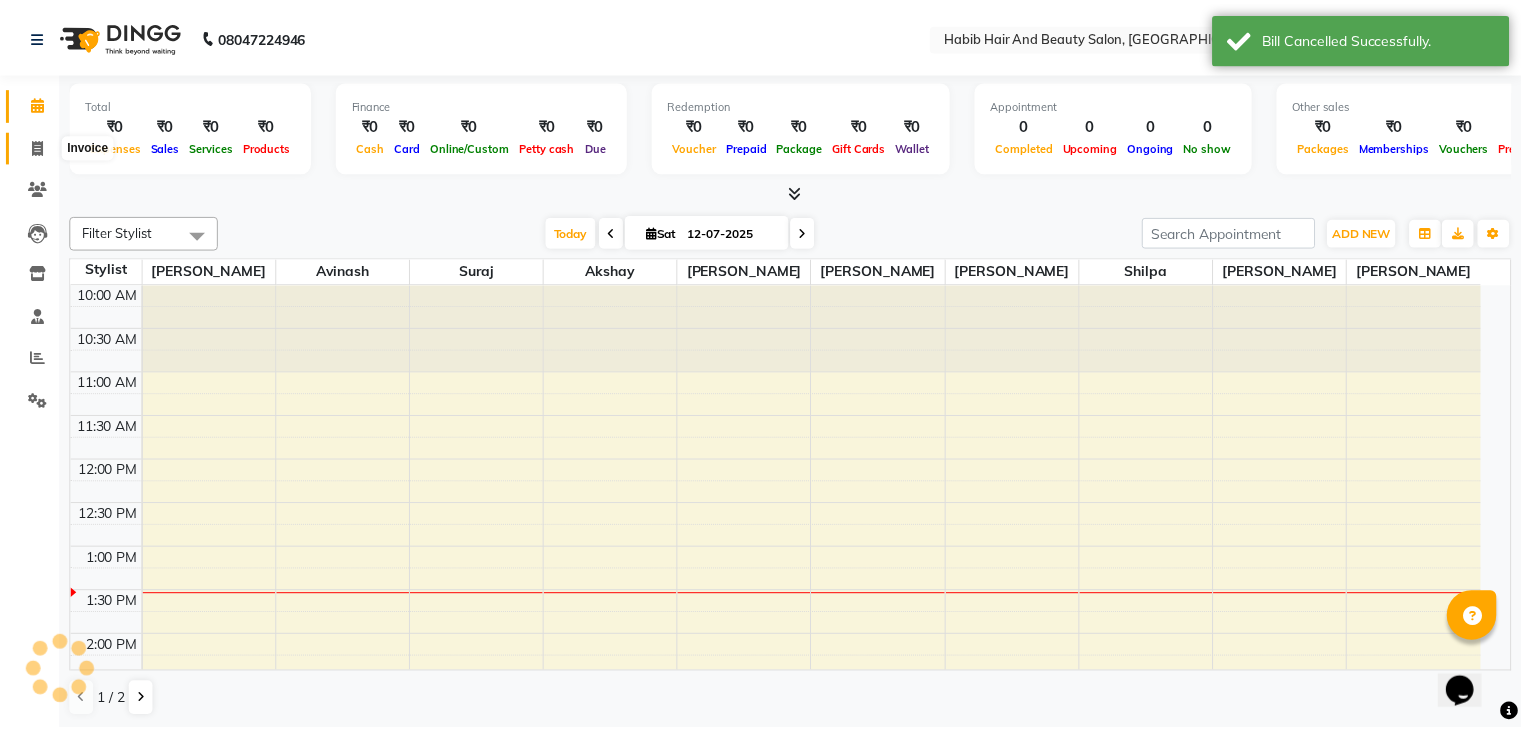scroll, scrollTop: 0, scrollLeft: 0, axis: both 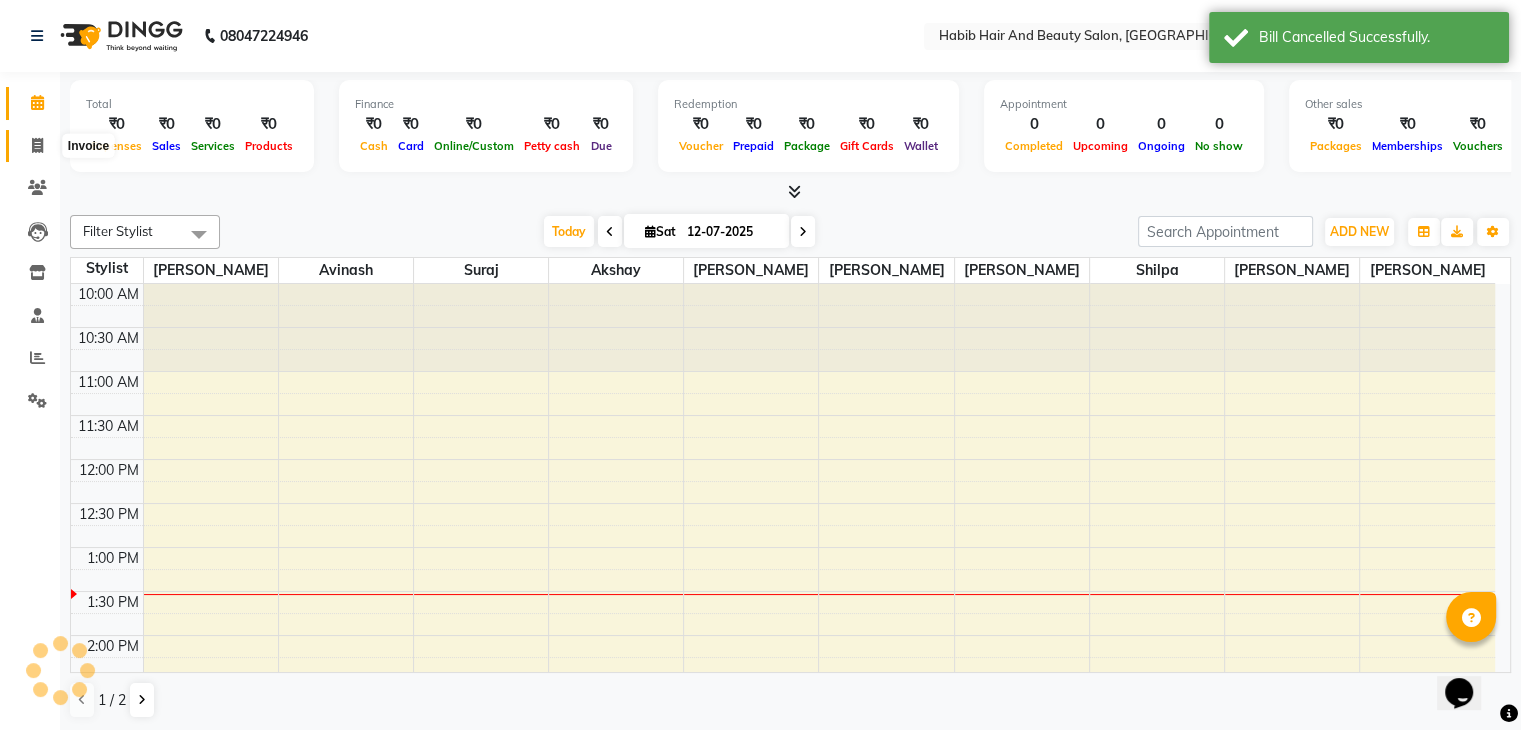 click 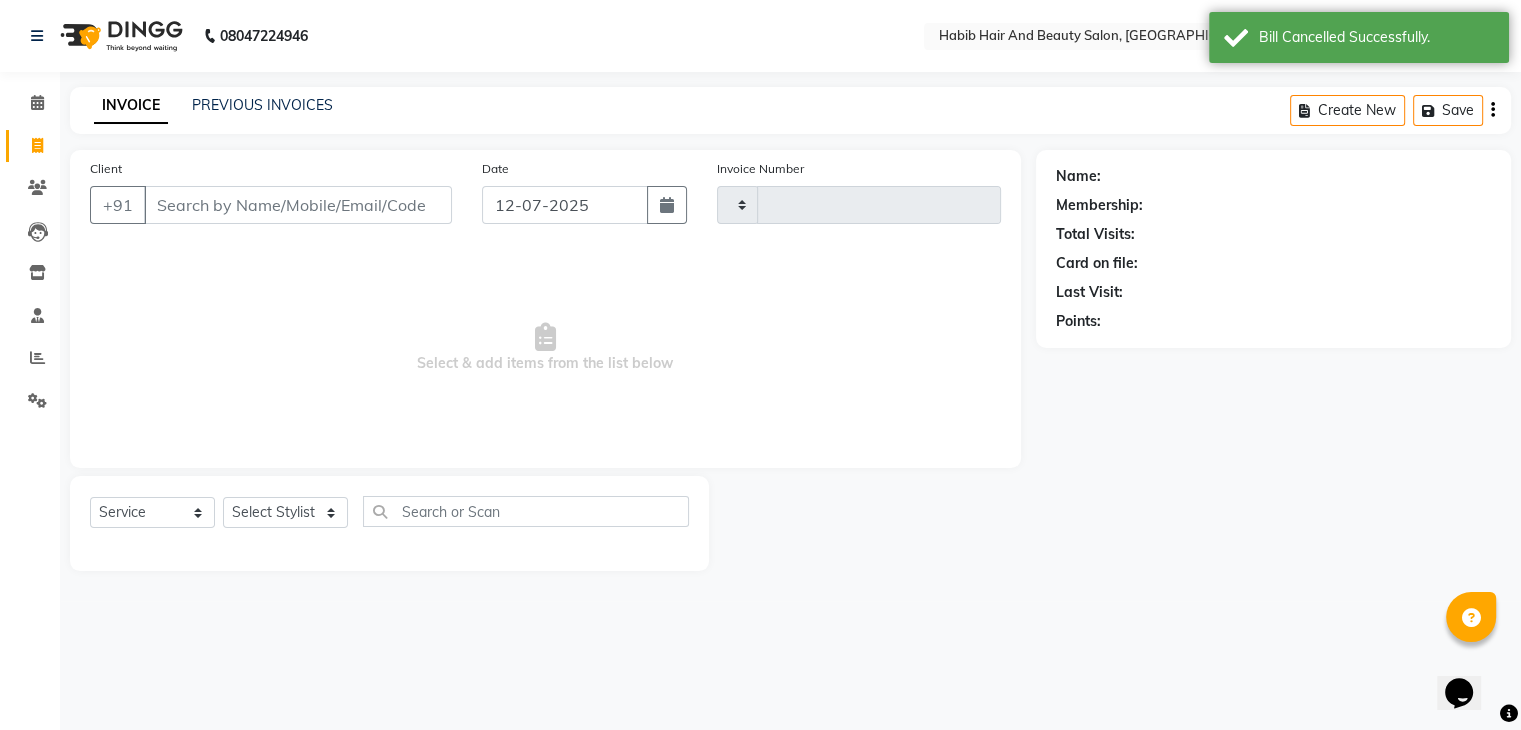 type on "1998" 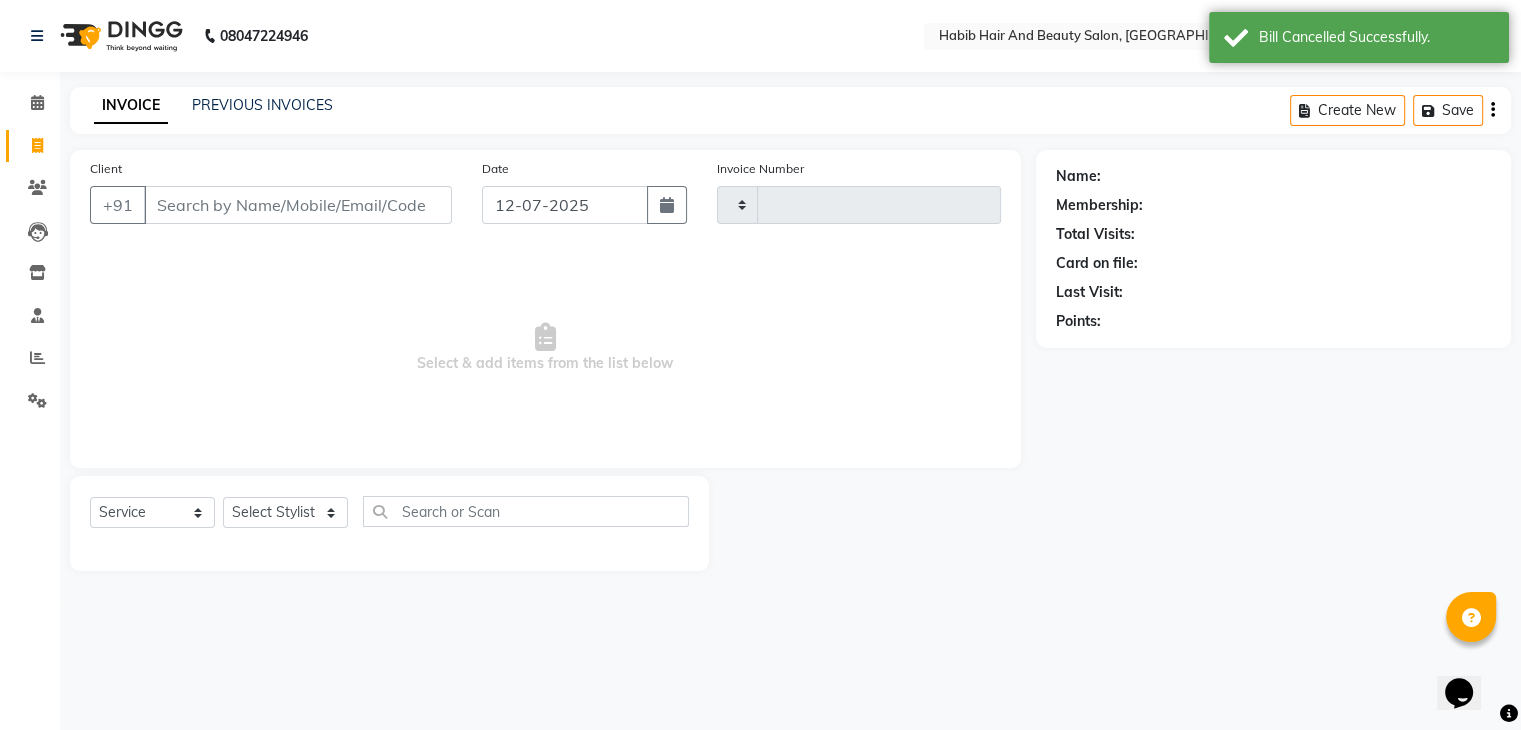 select on "8362" 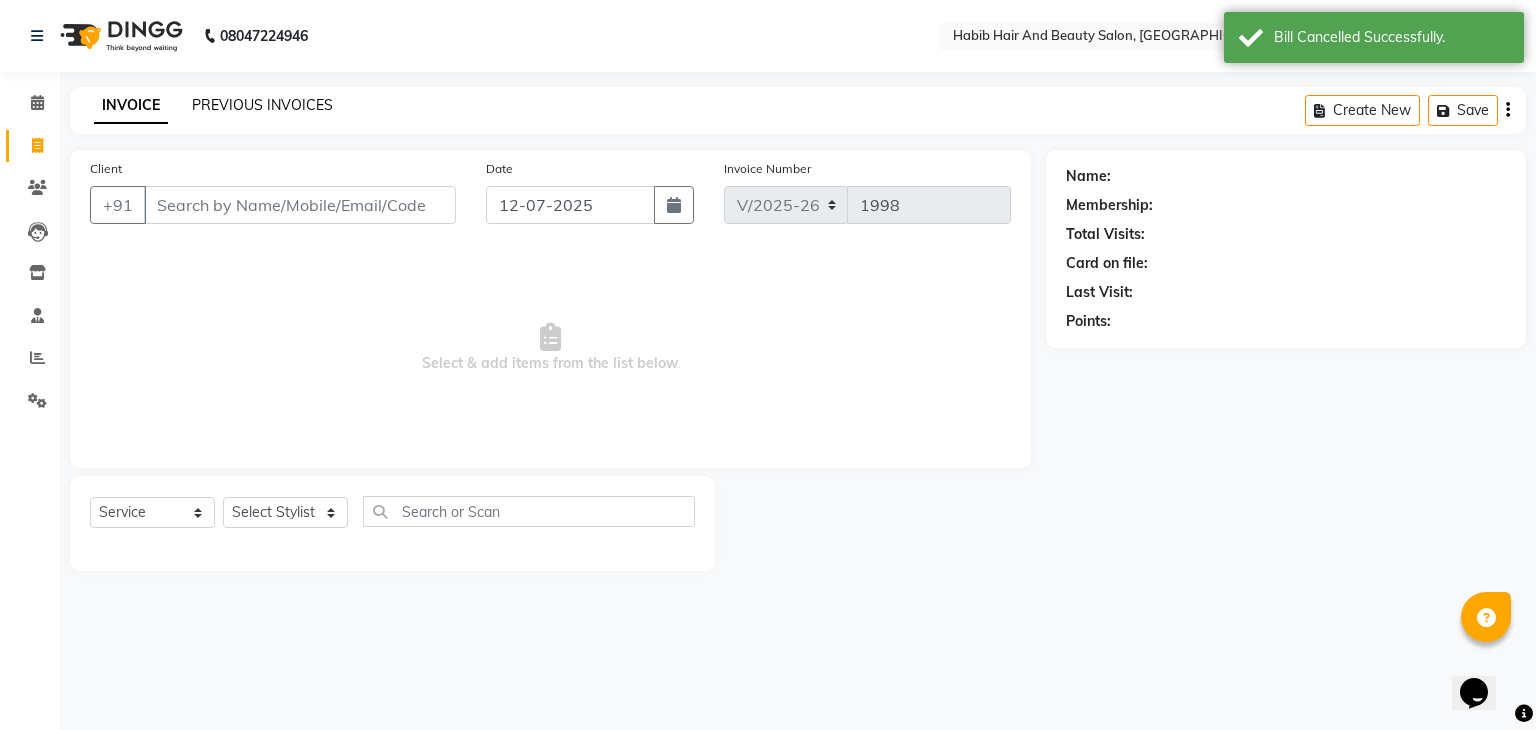 click on "PREVIOUS INVOICES" 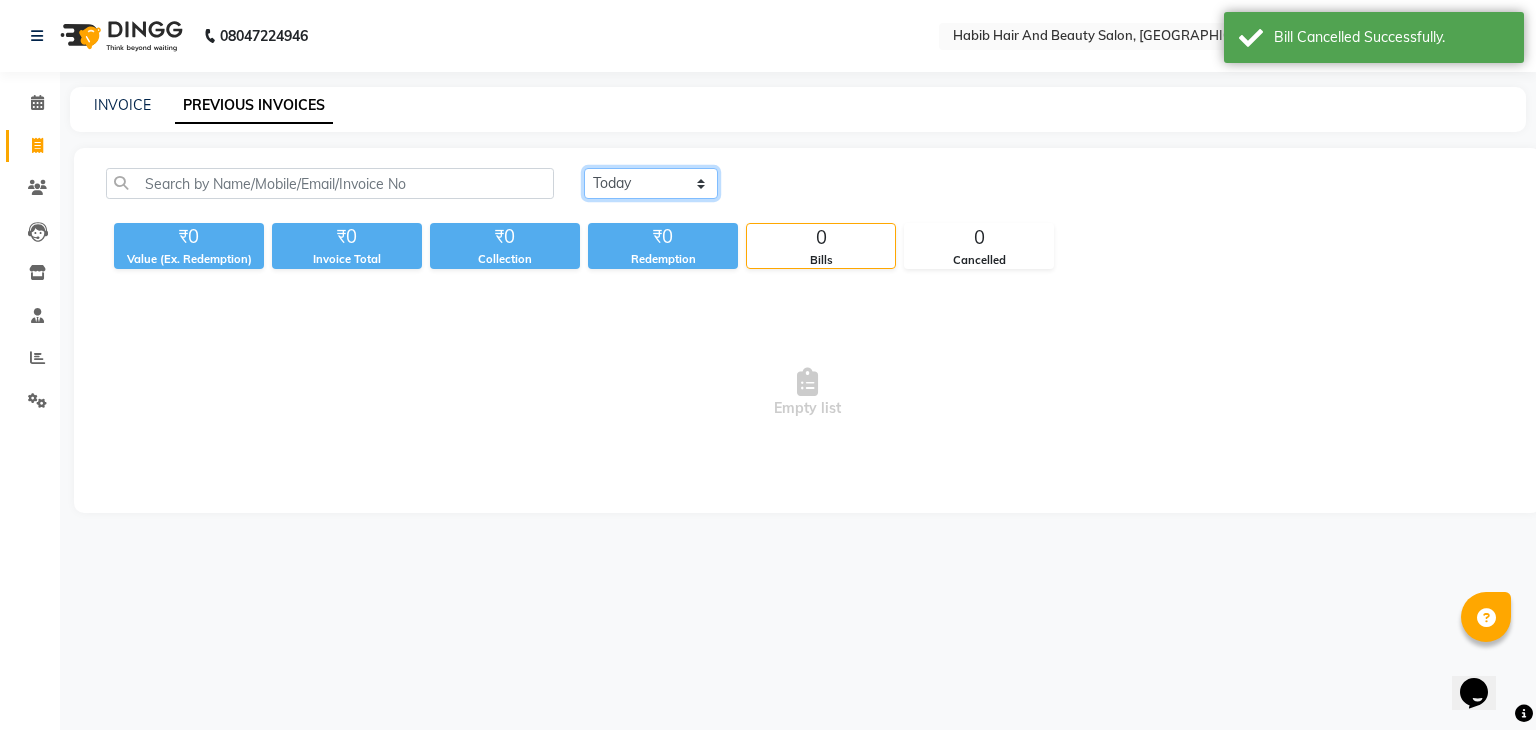 click on "[DATE] [DATE] Custom Range" 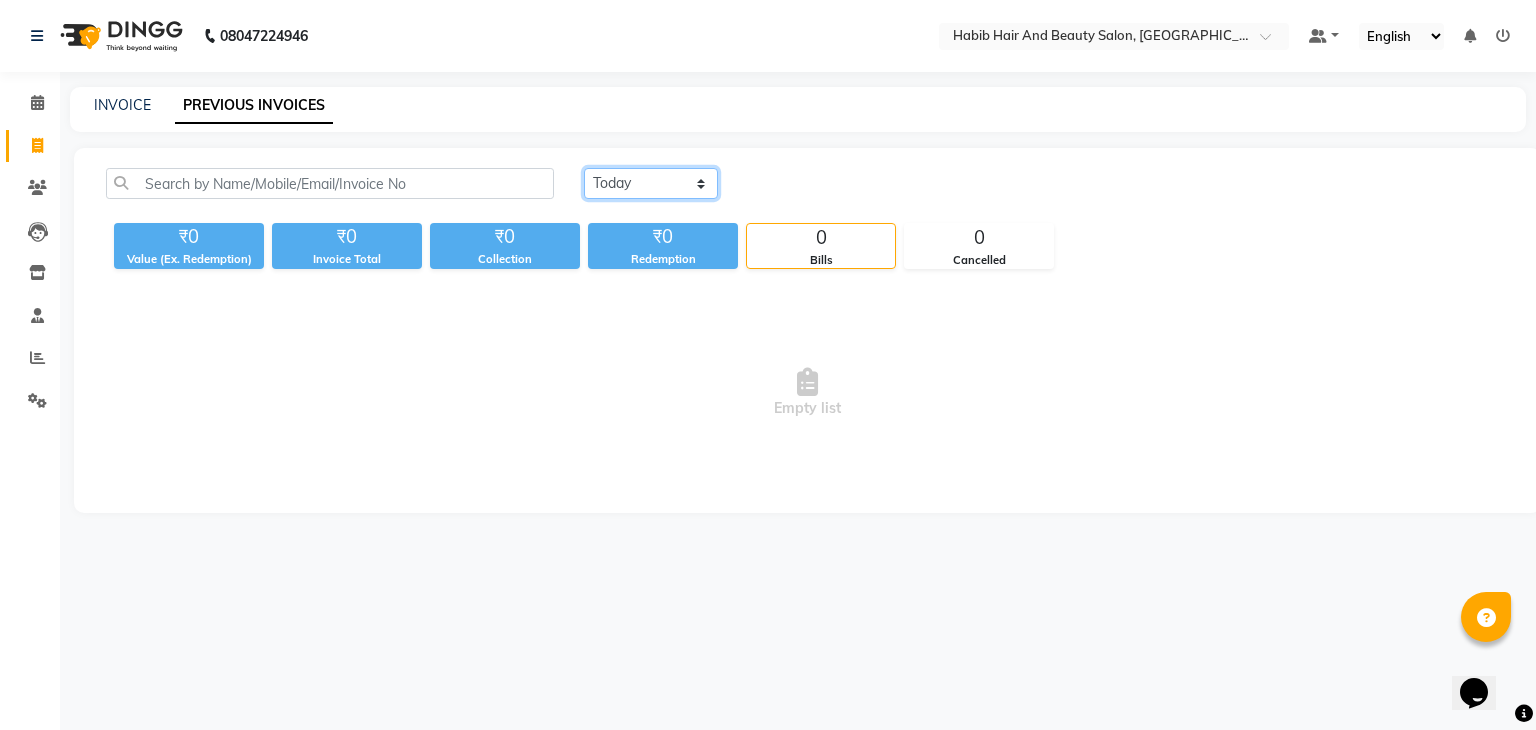 select on "range" 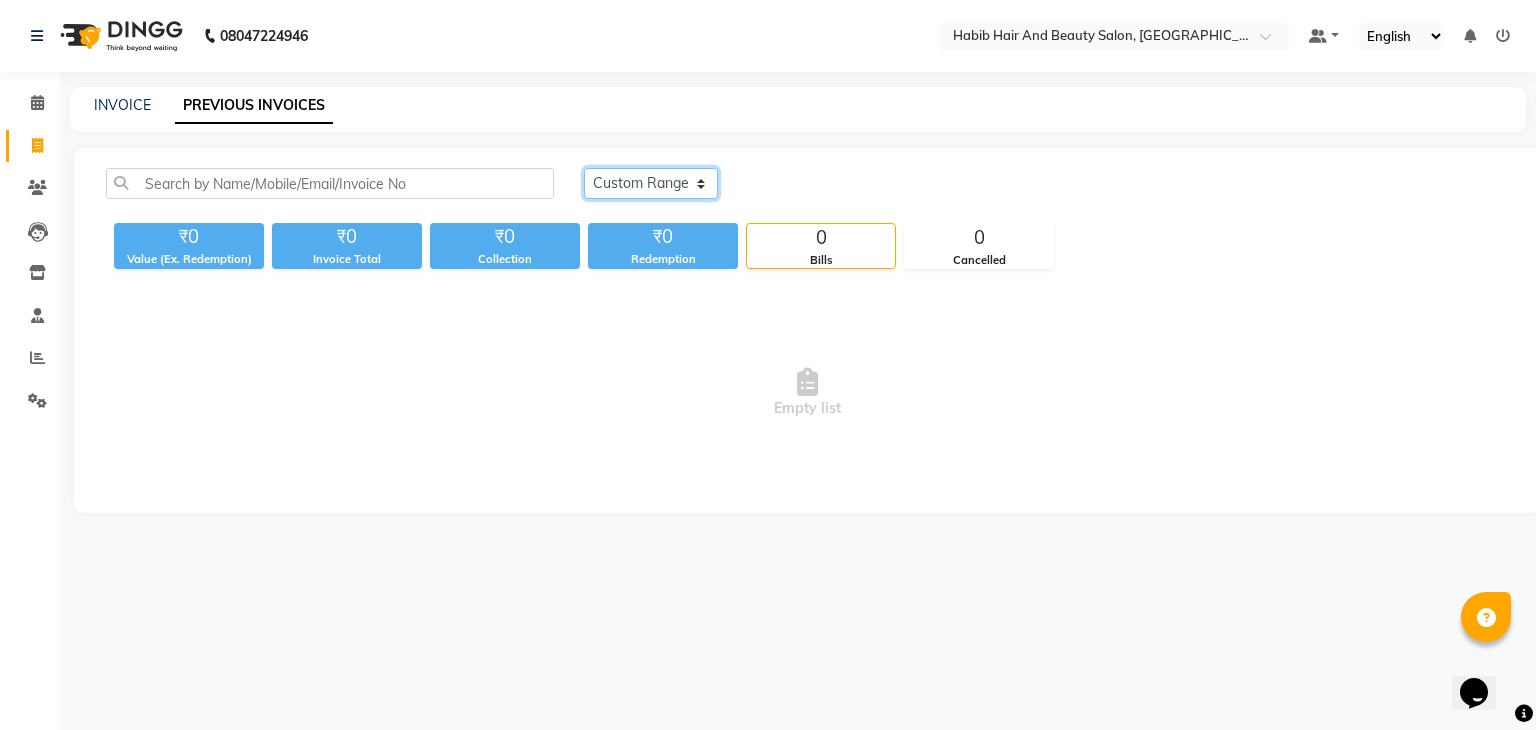 click on "[DATE] [DATE] Custom Range" 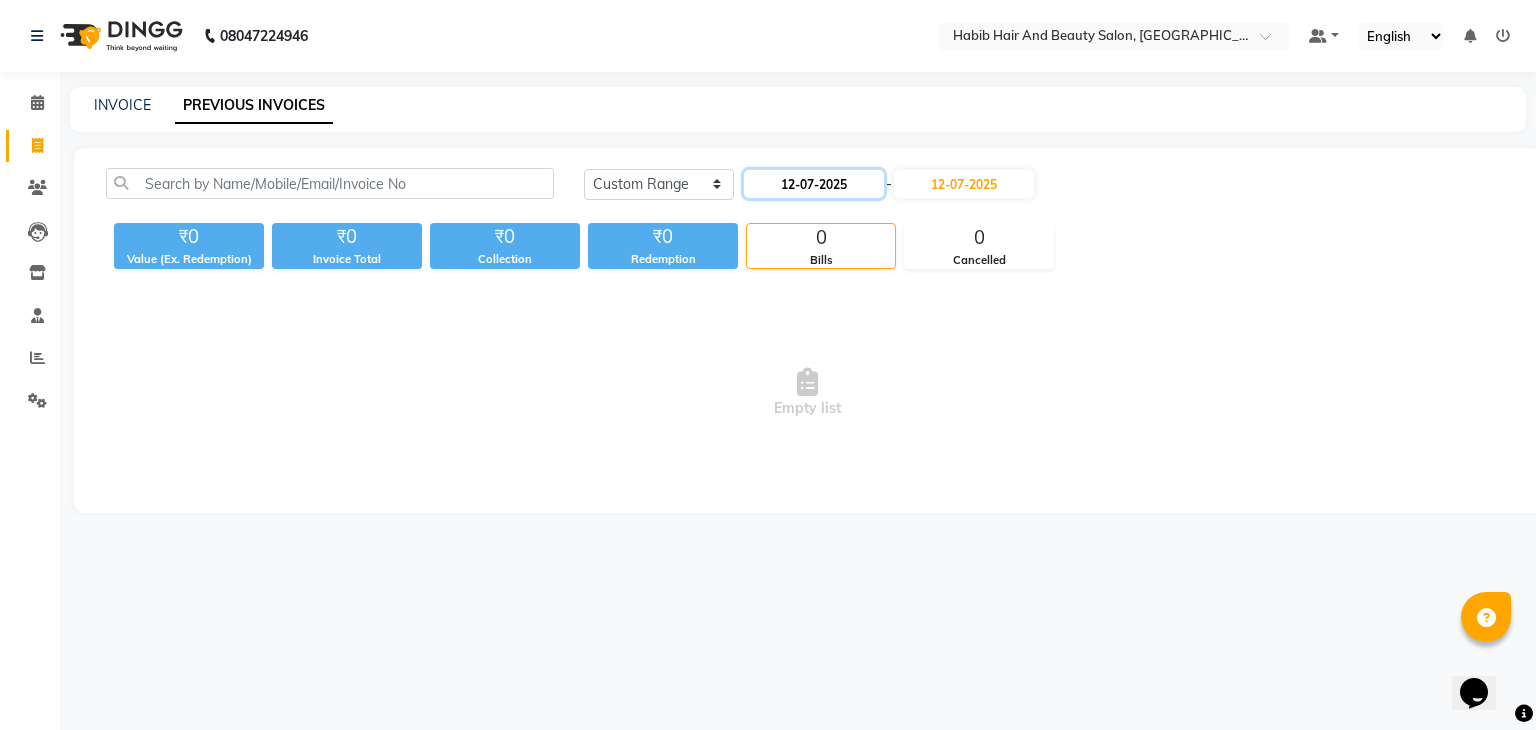 click on "12-07-2025" 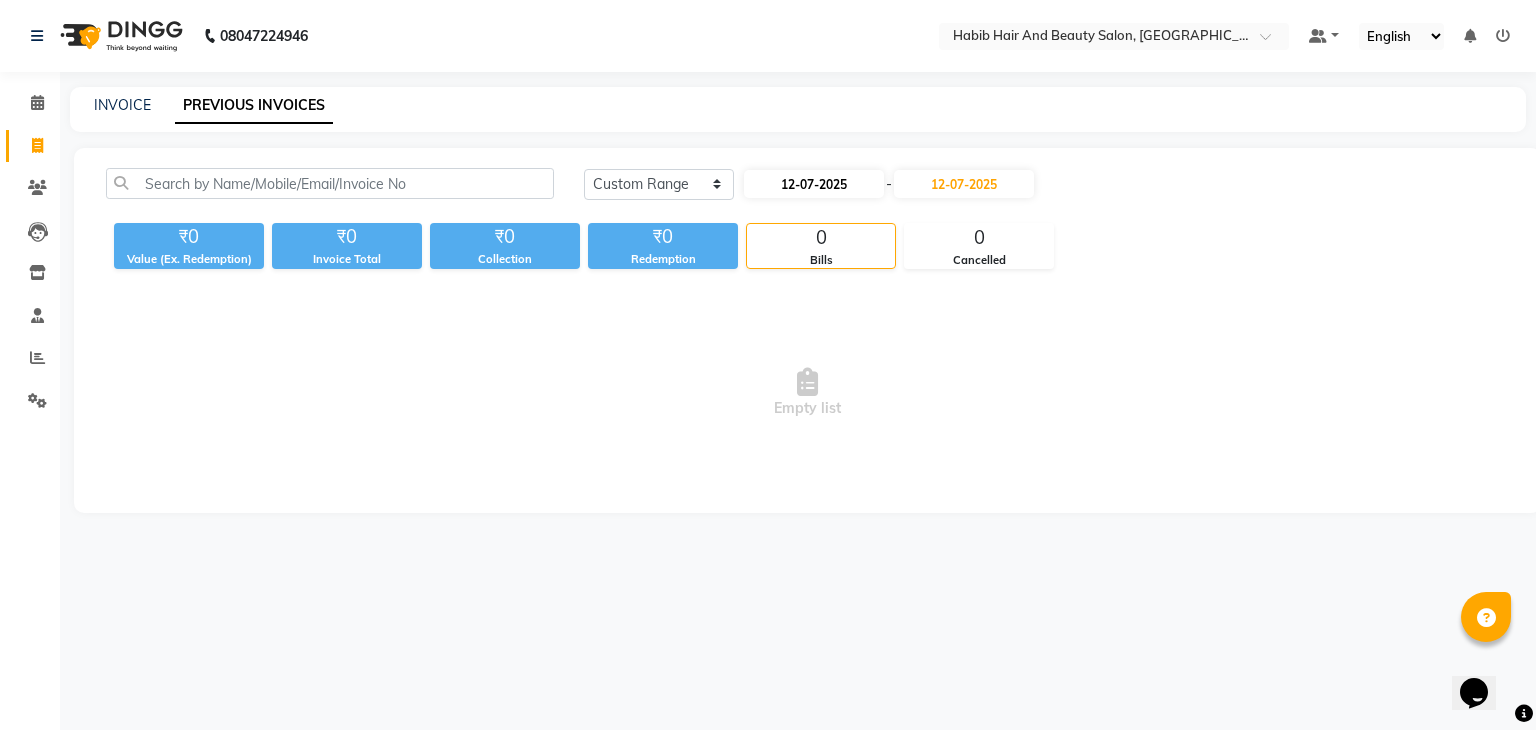 select on "7" 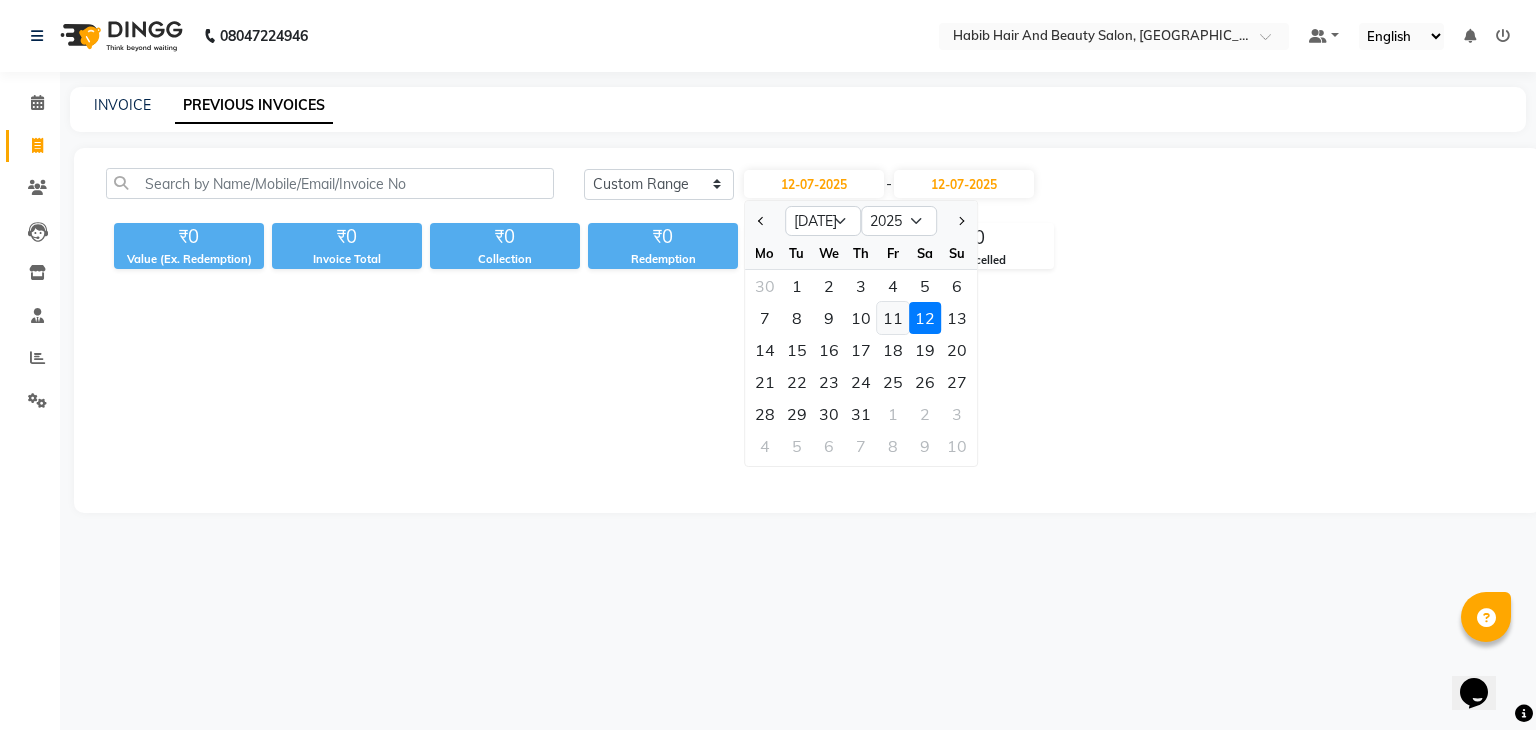 click on "11" 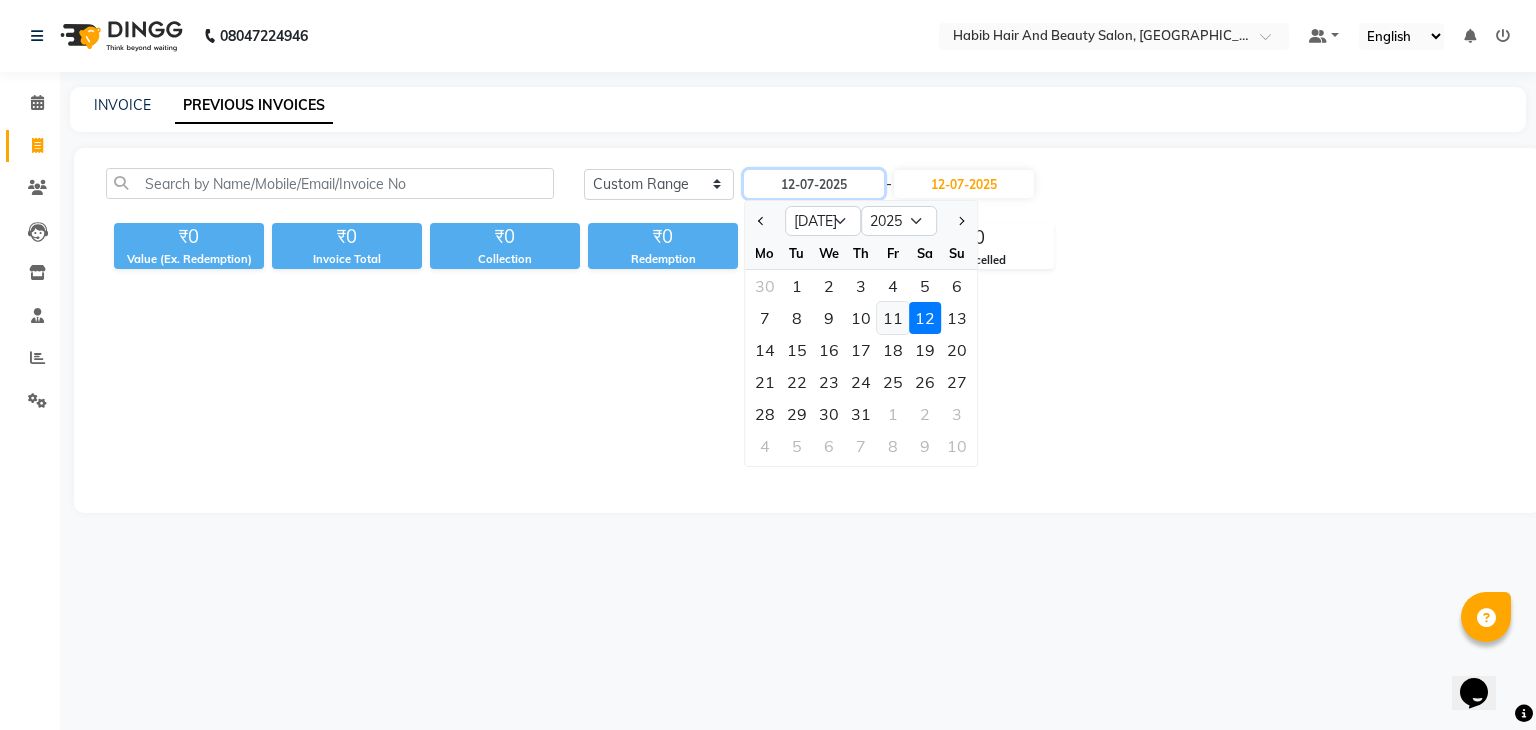 type on "[DATE]" 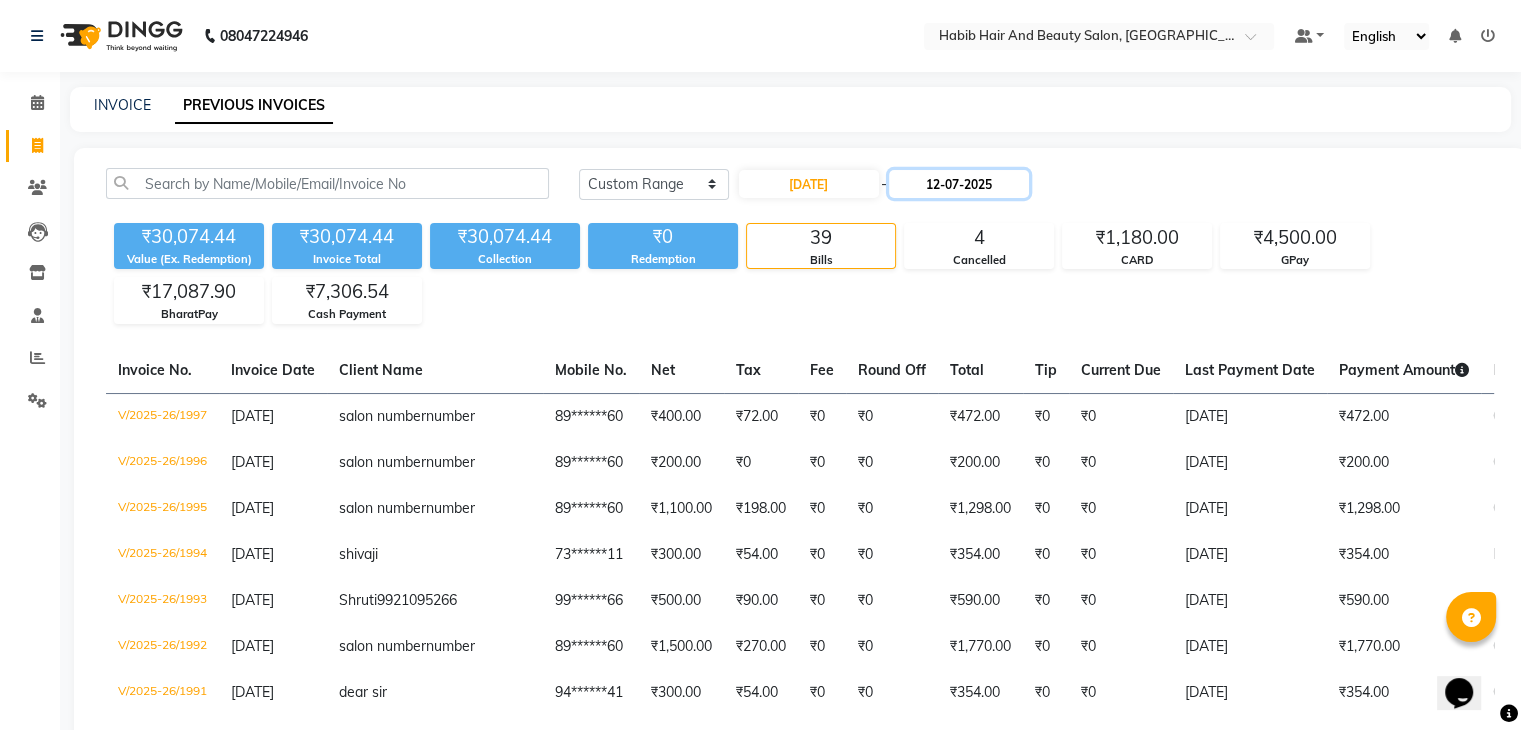click on "12-07-2025" 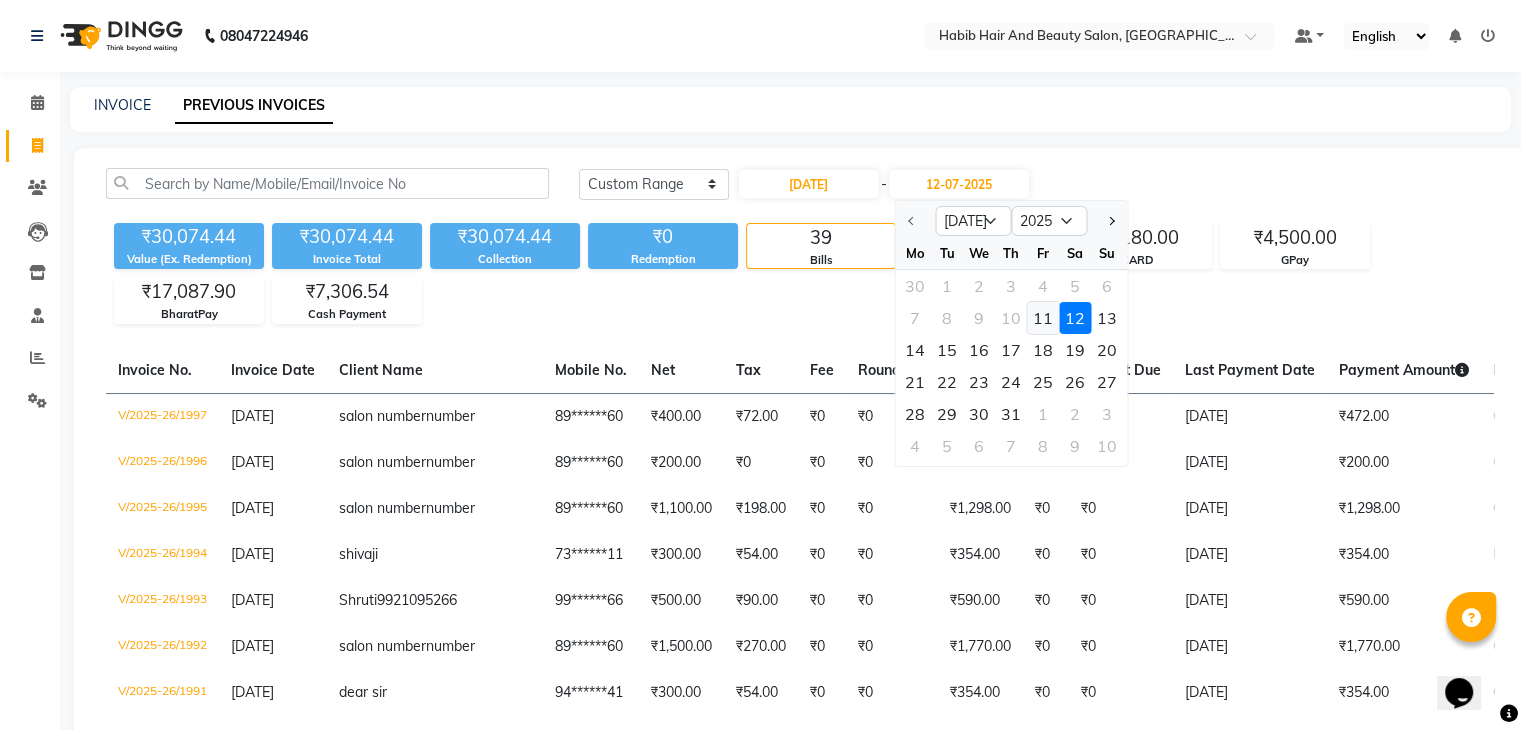 click on "11" 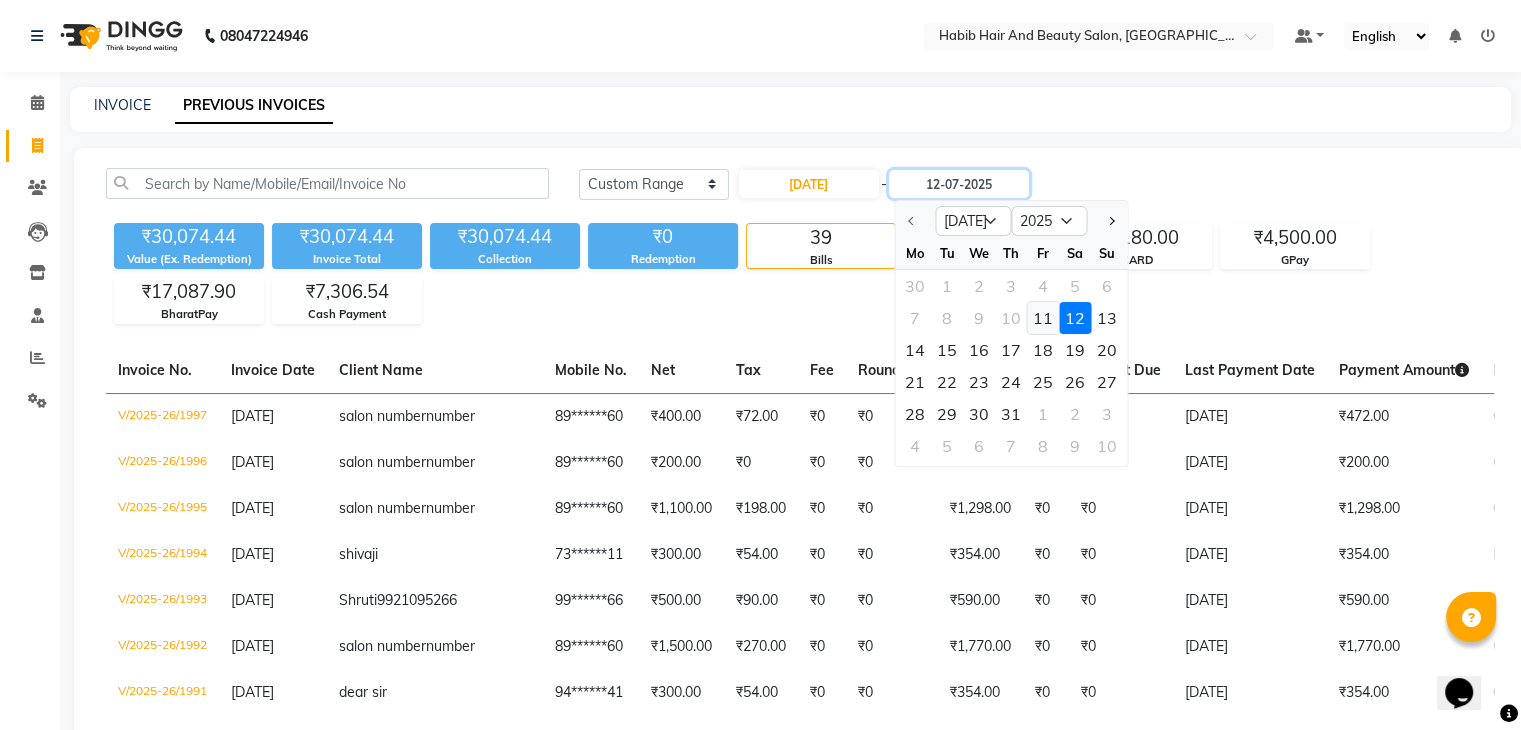 type on "[DATE]" 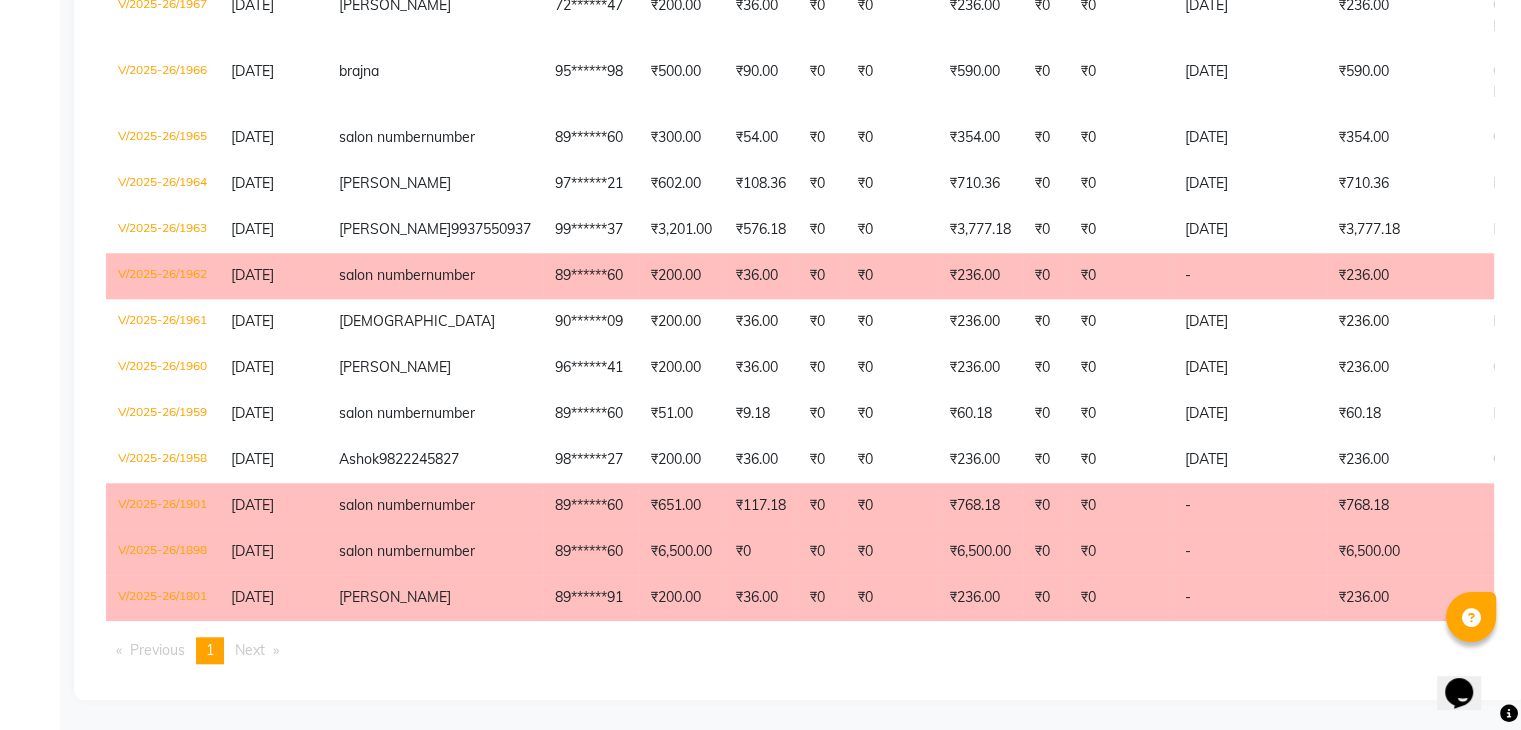 scroll, scrollTop: 2092, scrollLeft: 0, axis: vertical 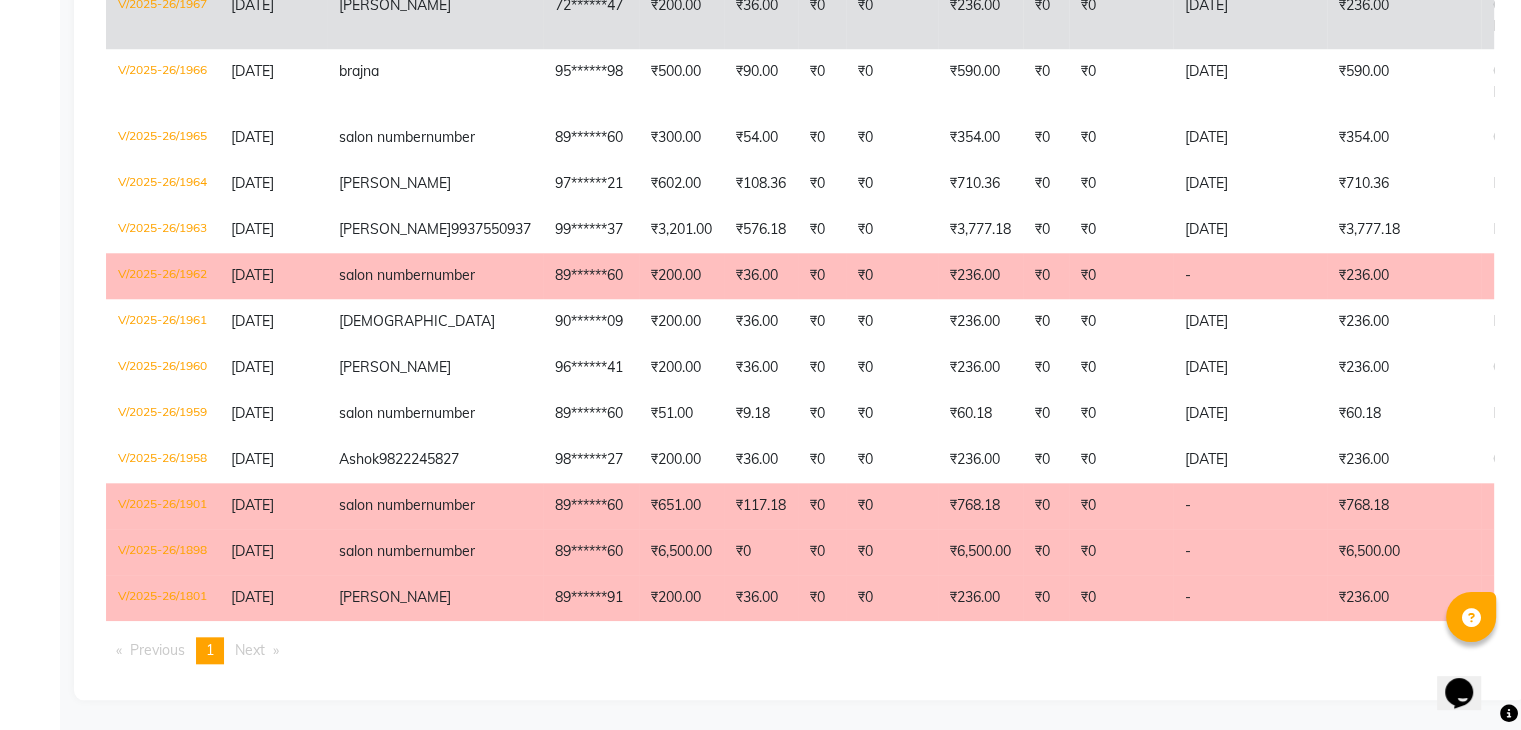 click on "BharatPay" 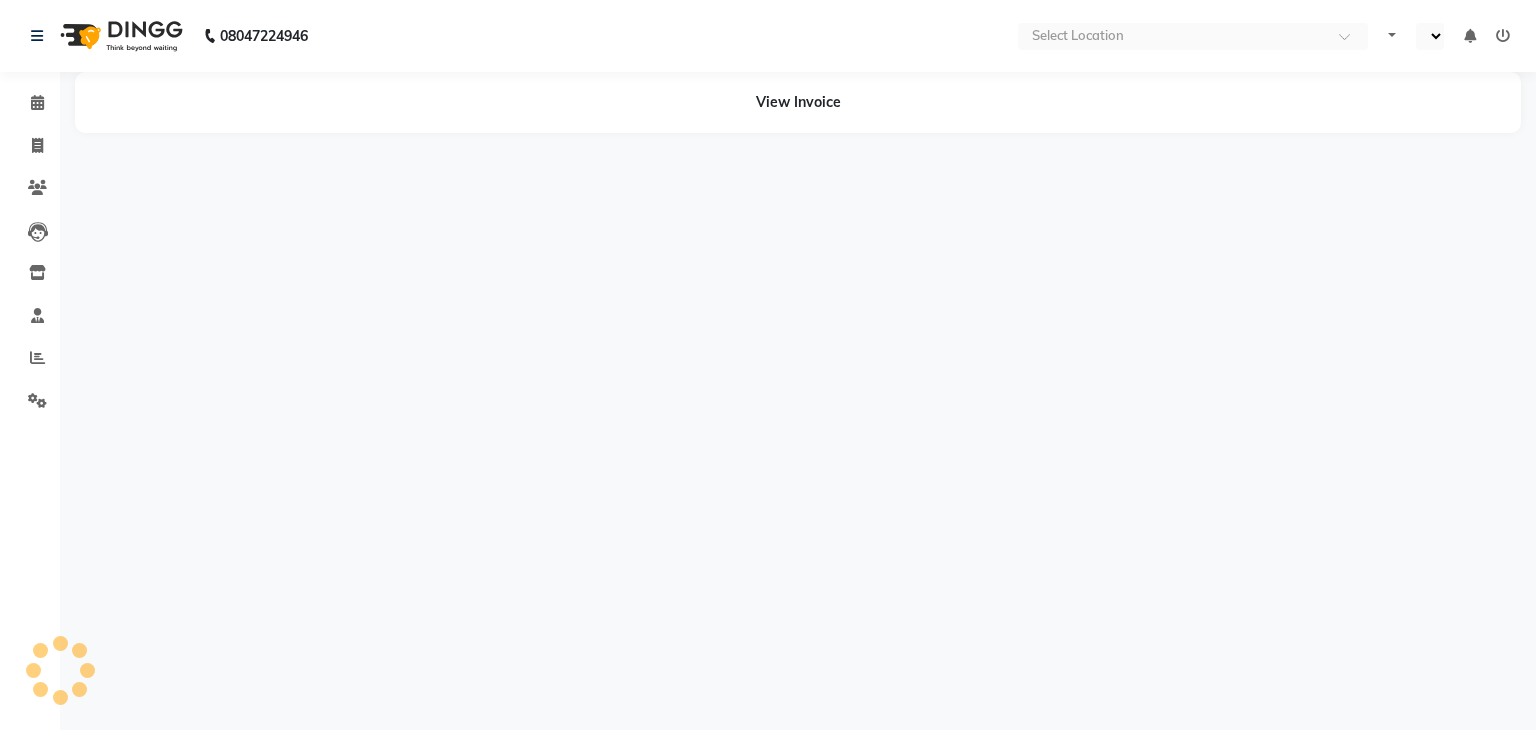 scroll, scrollTop: 0, scrollLeft: 0, axis: both 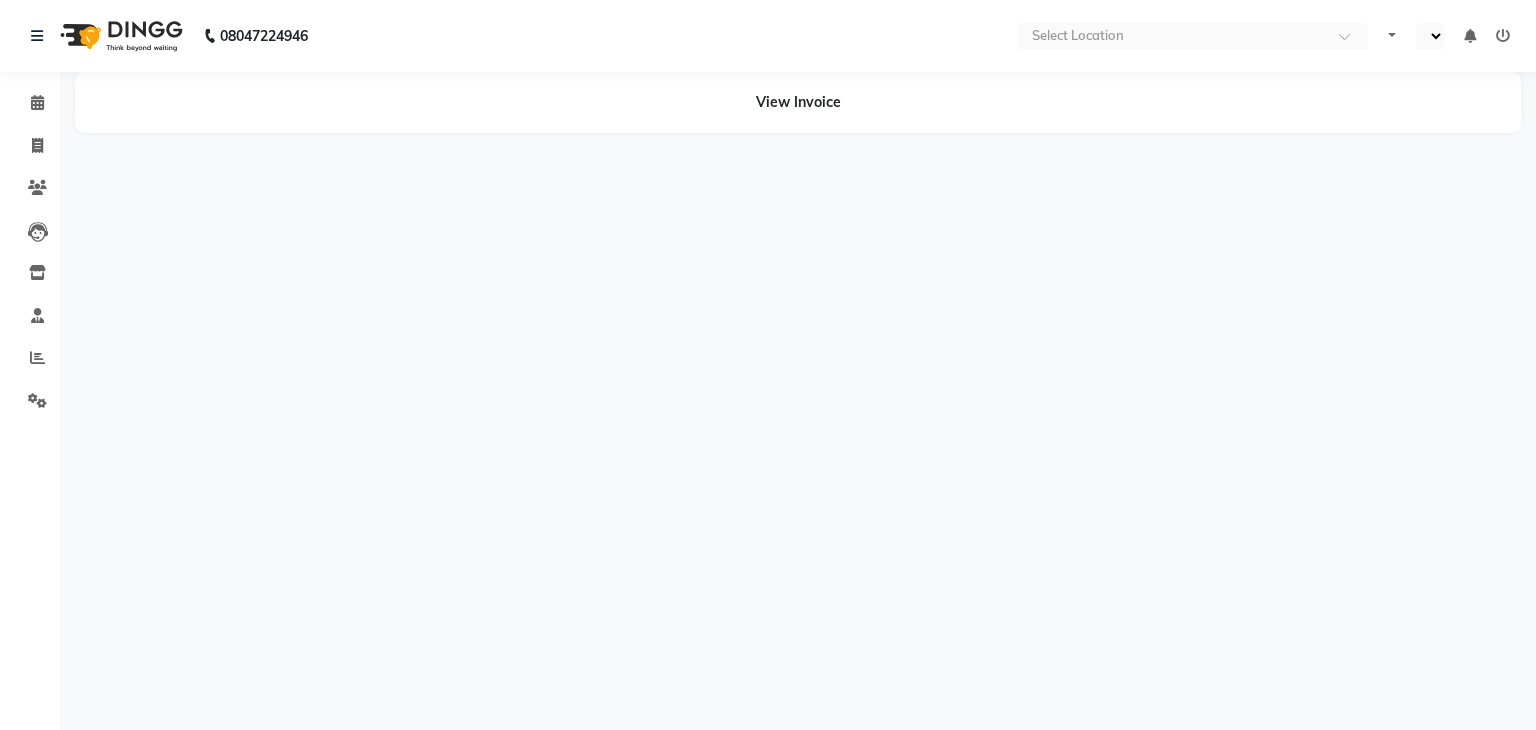 select on "en" 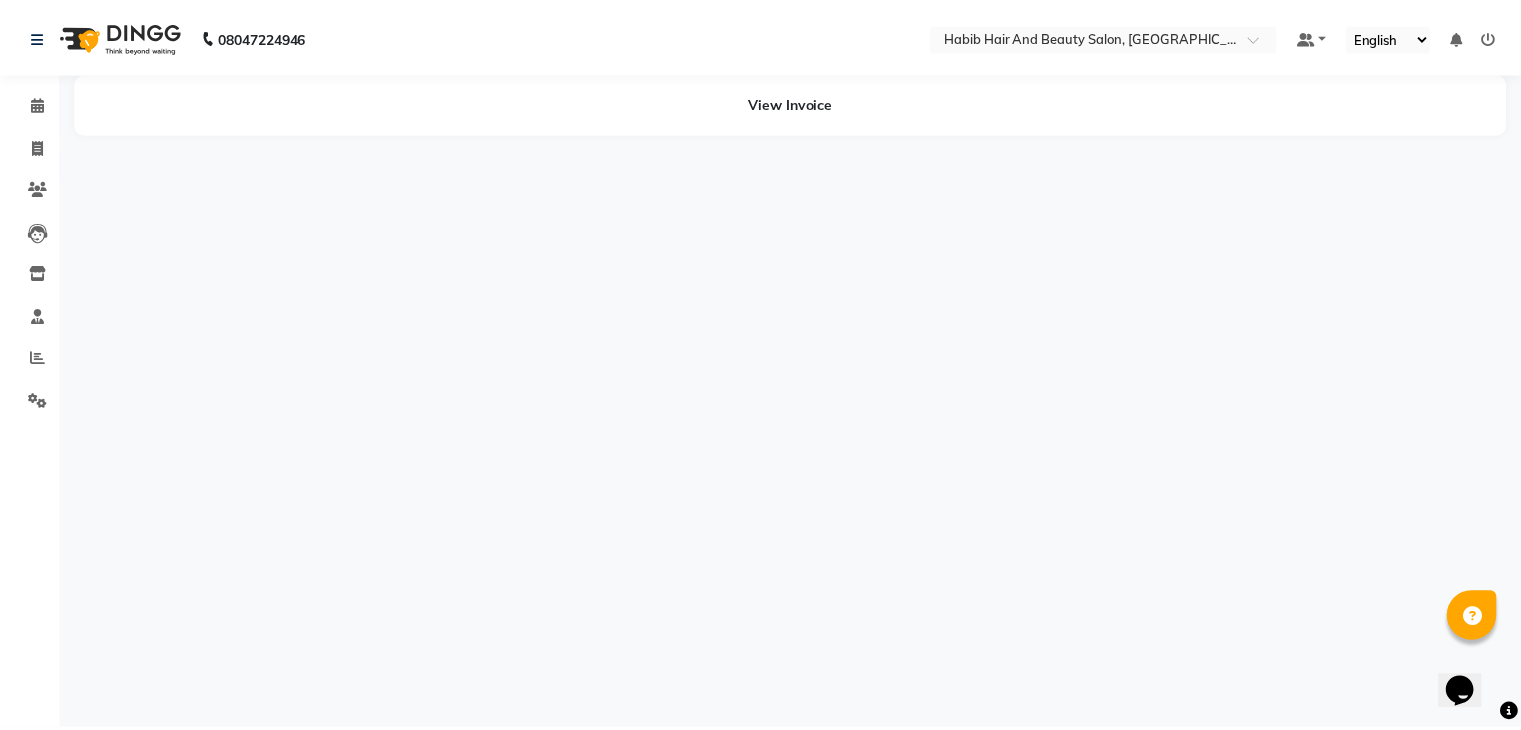 scroll, scrollTop: 0, scrollLeft: 0, axis: both 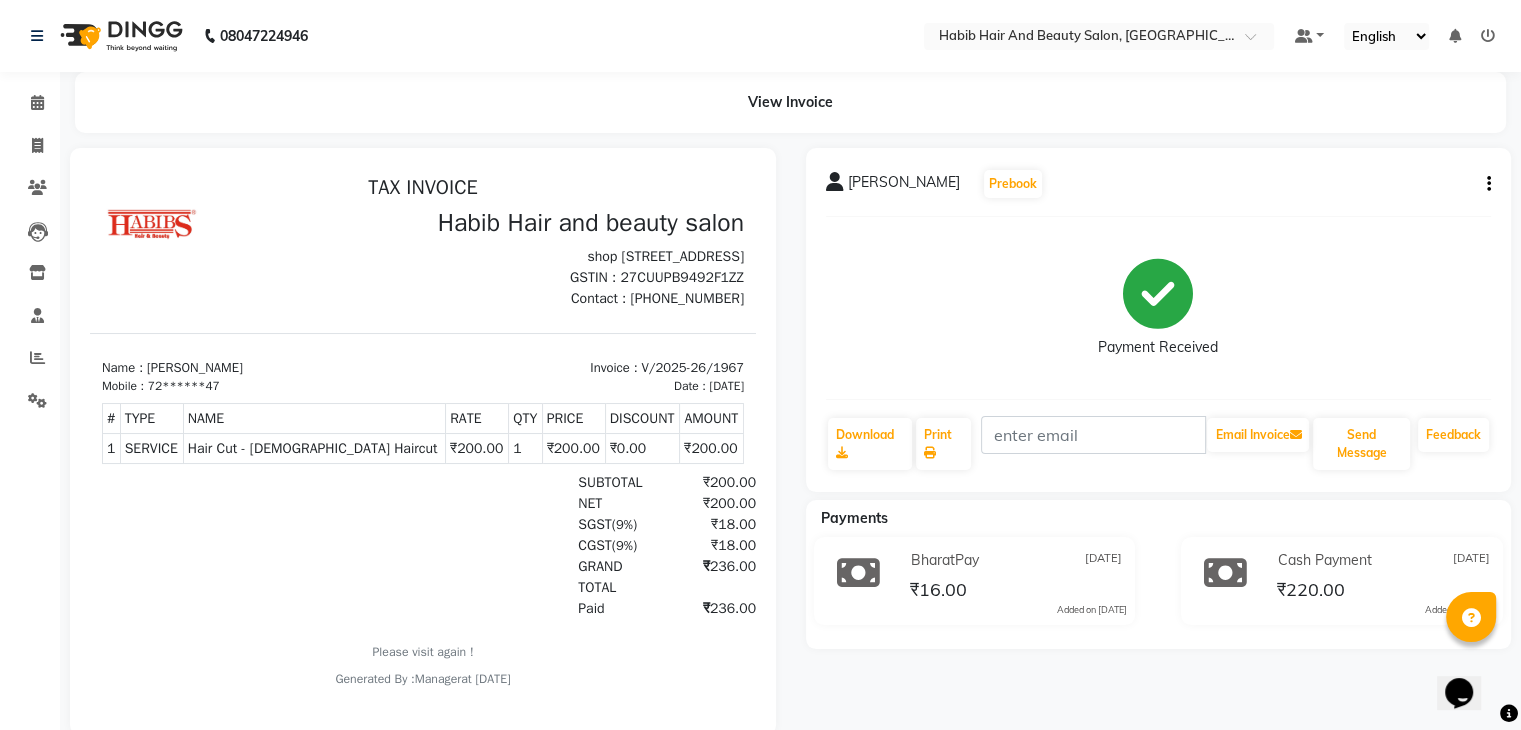 click 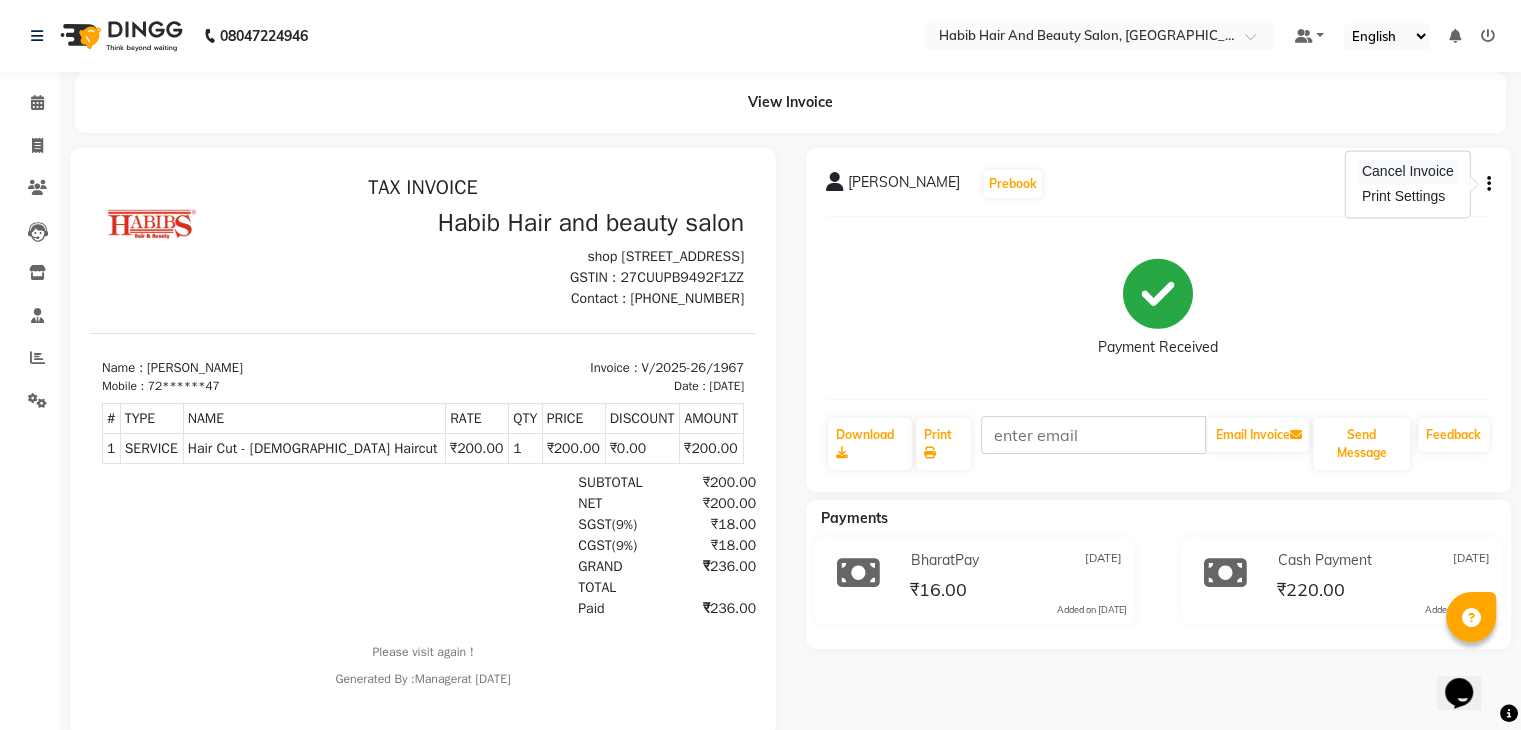 click on "Cancel Invoice" at bounding box center (1408, 171) 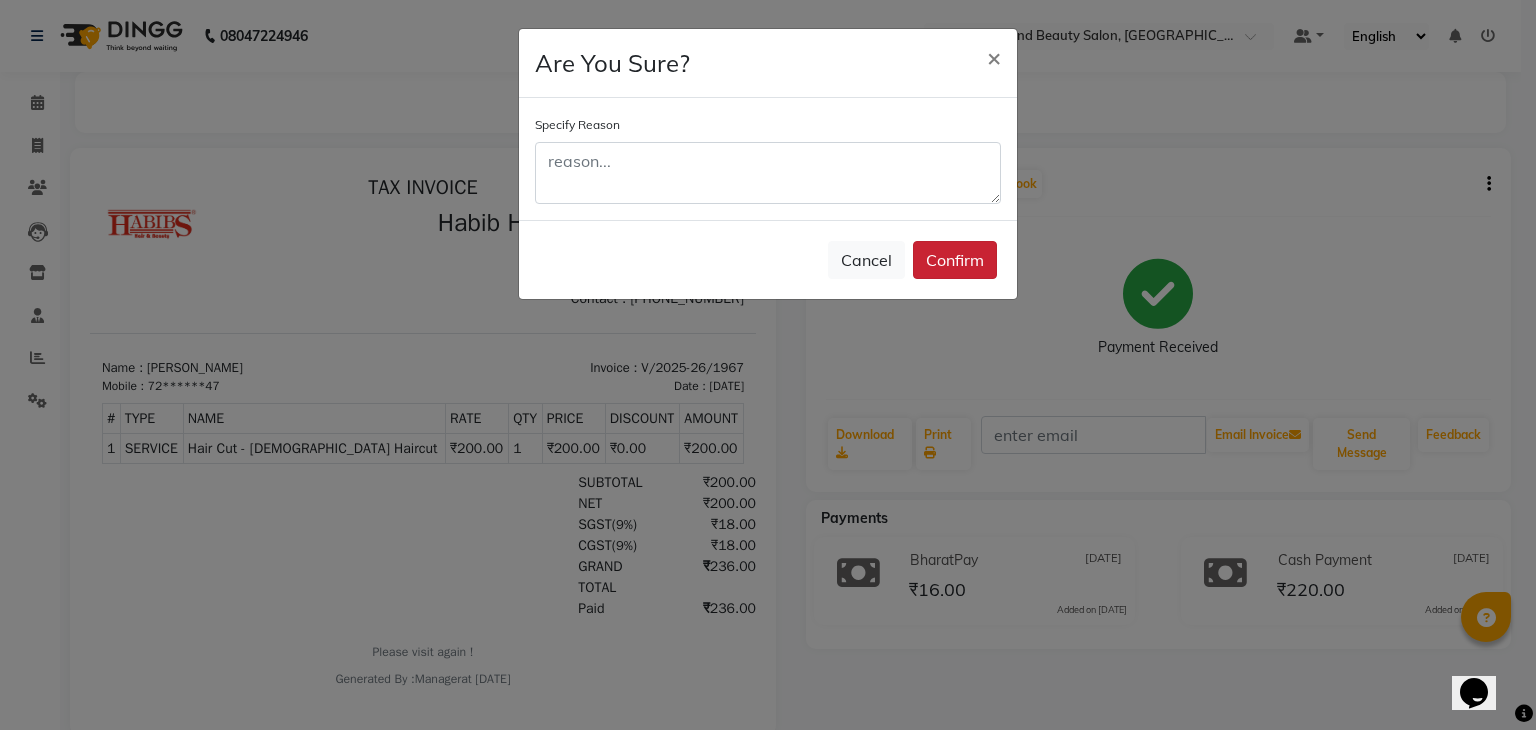 click on "Confirm" 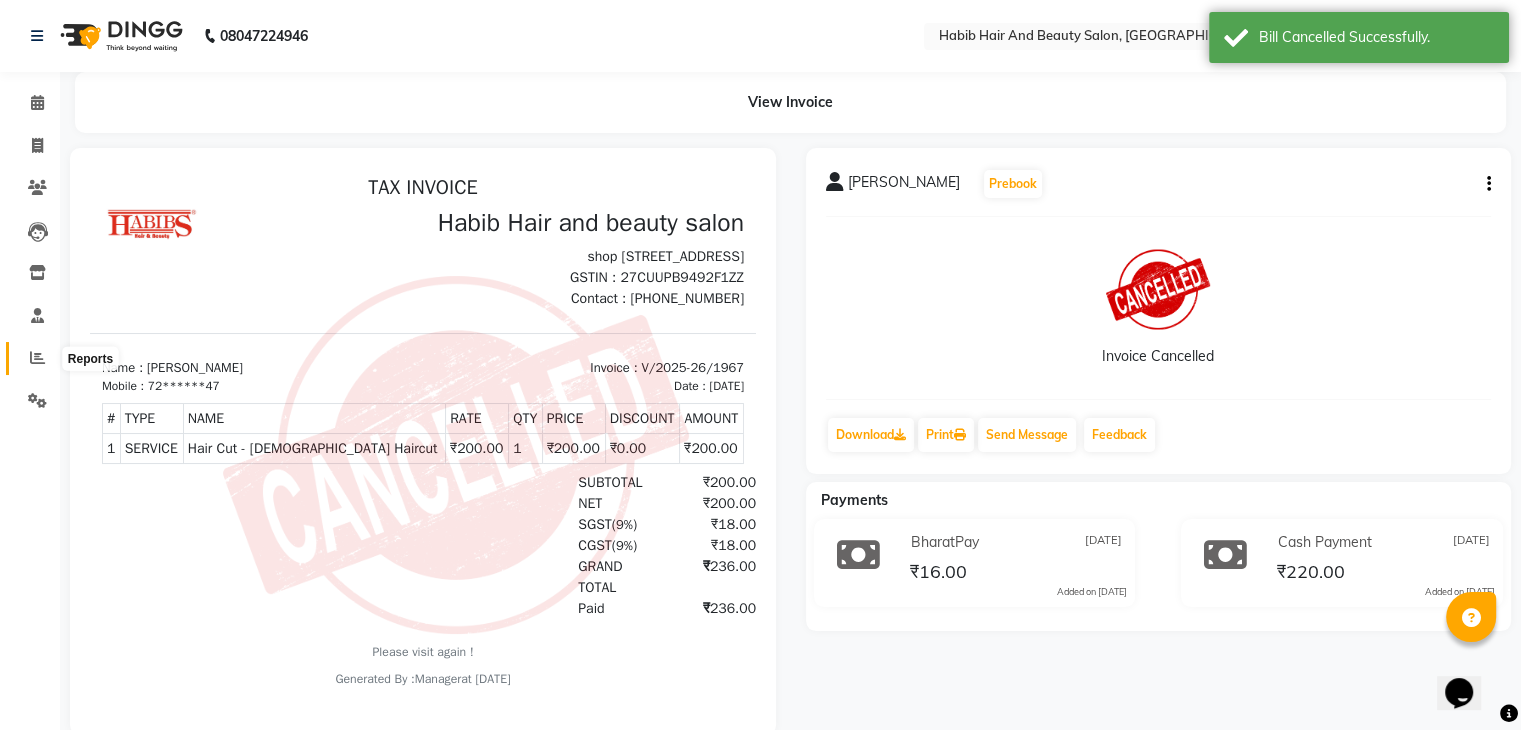 click 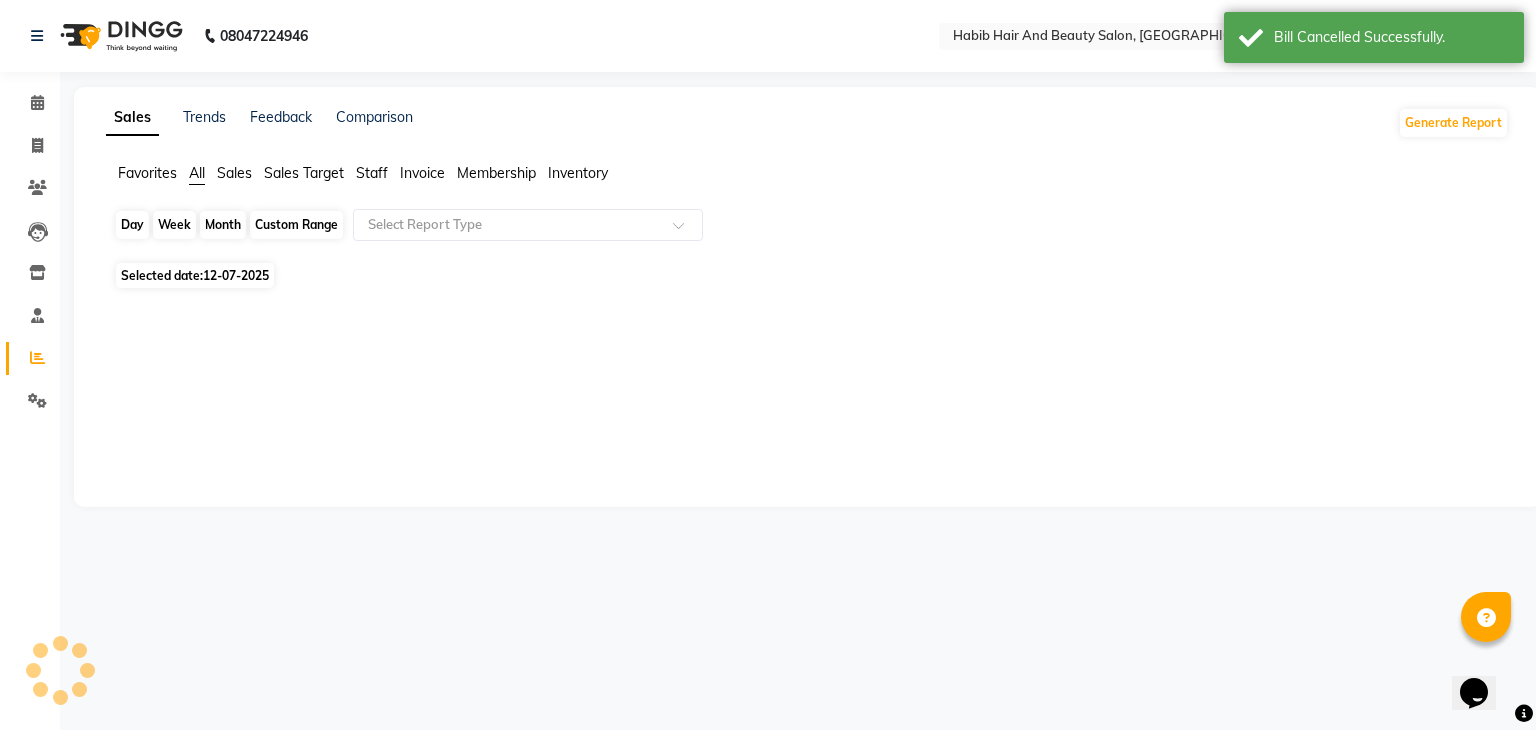 click on "Day" 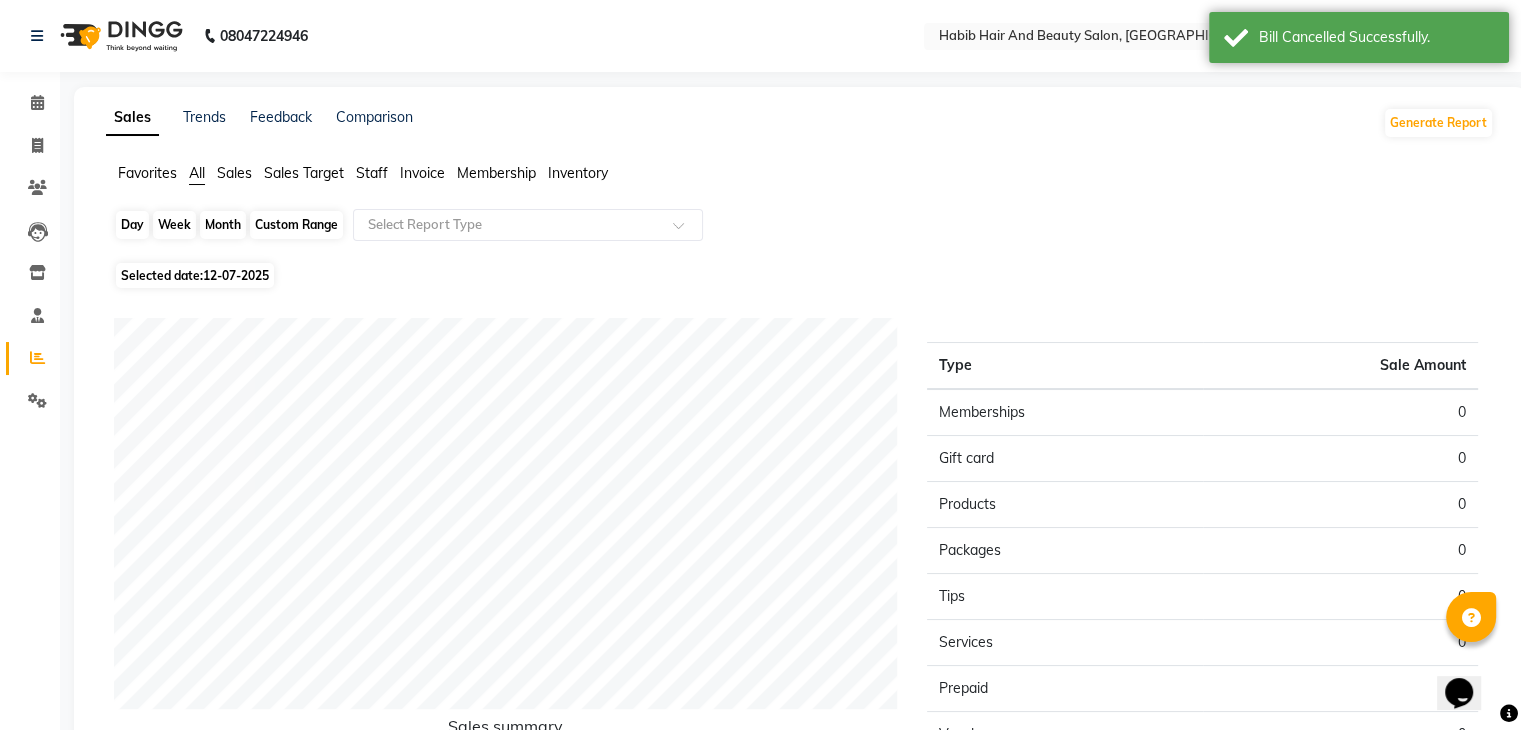 click on "Day" 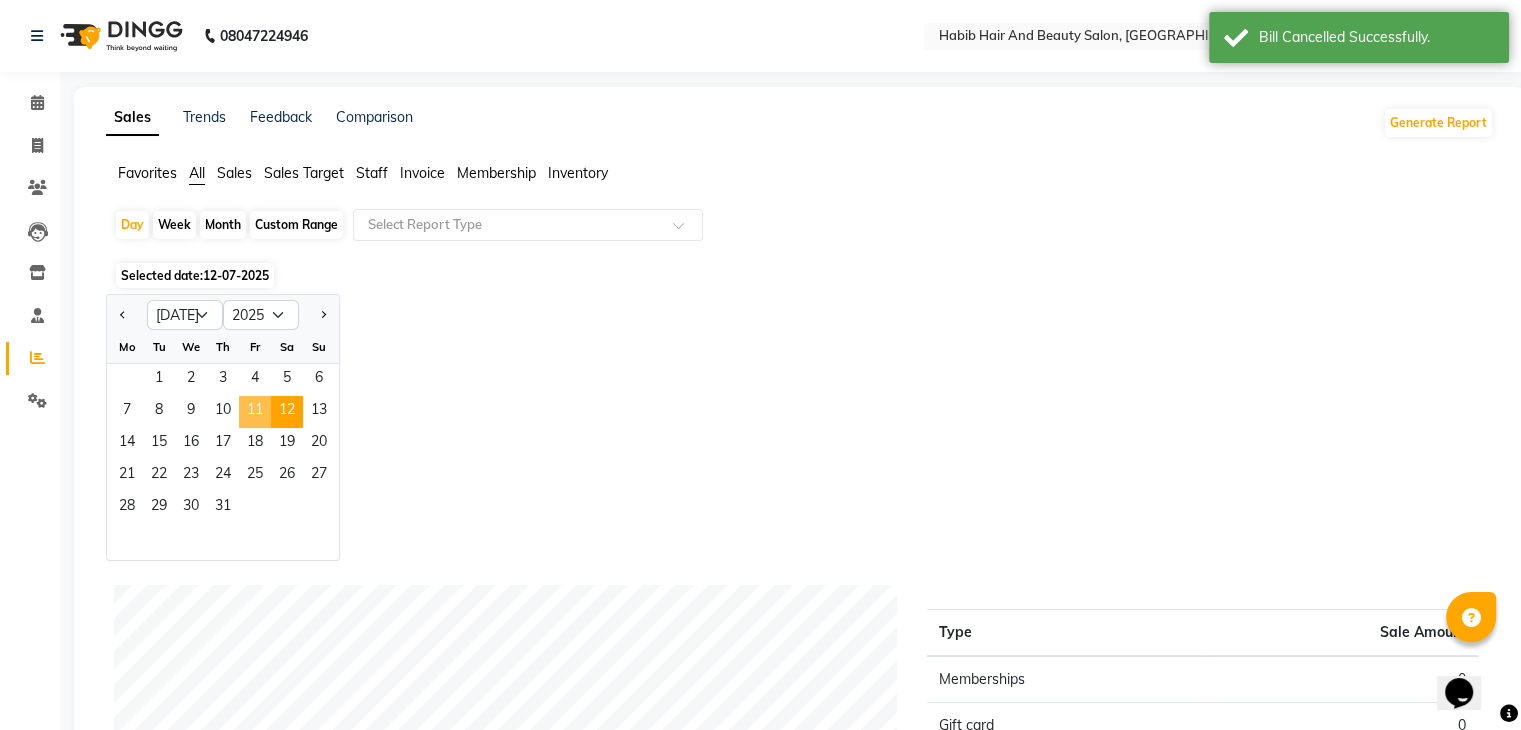 click on "11" 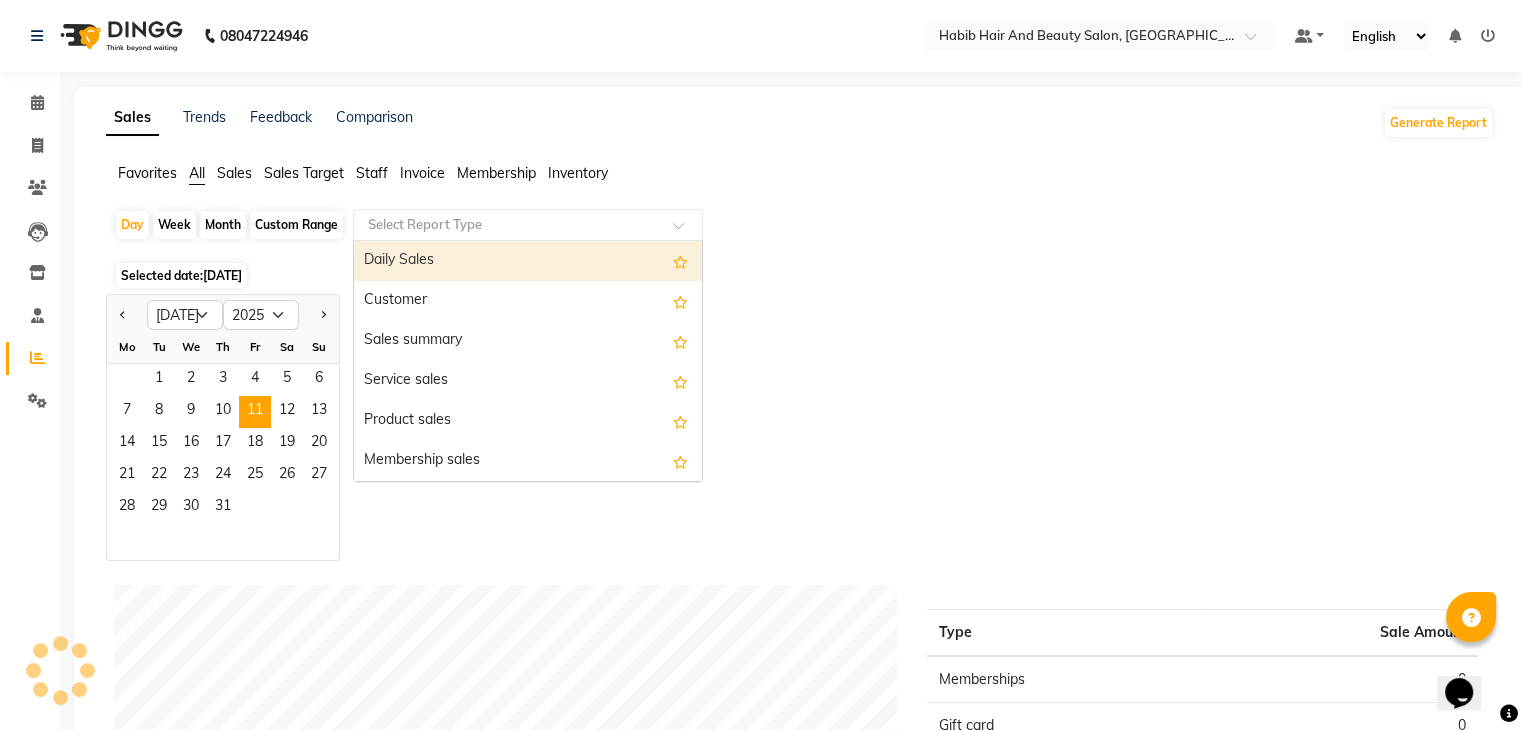 click 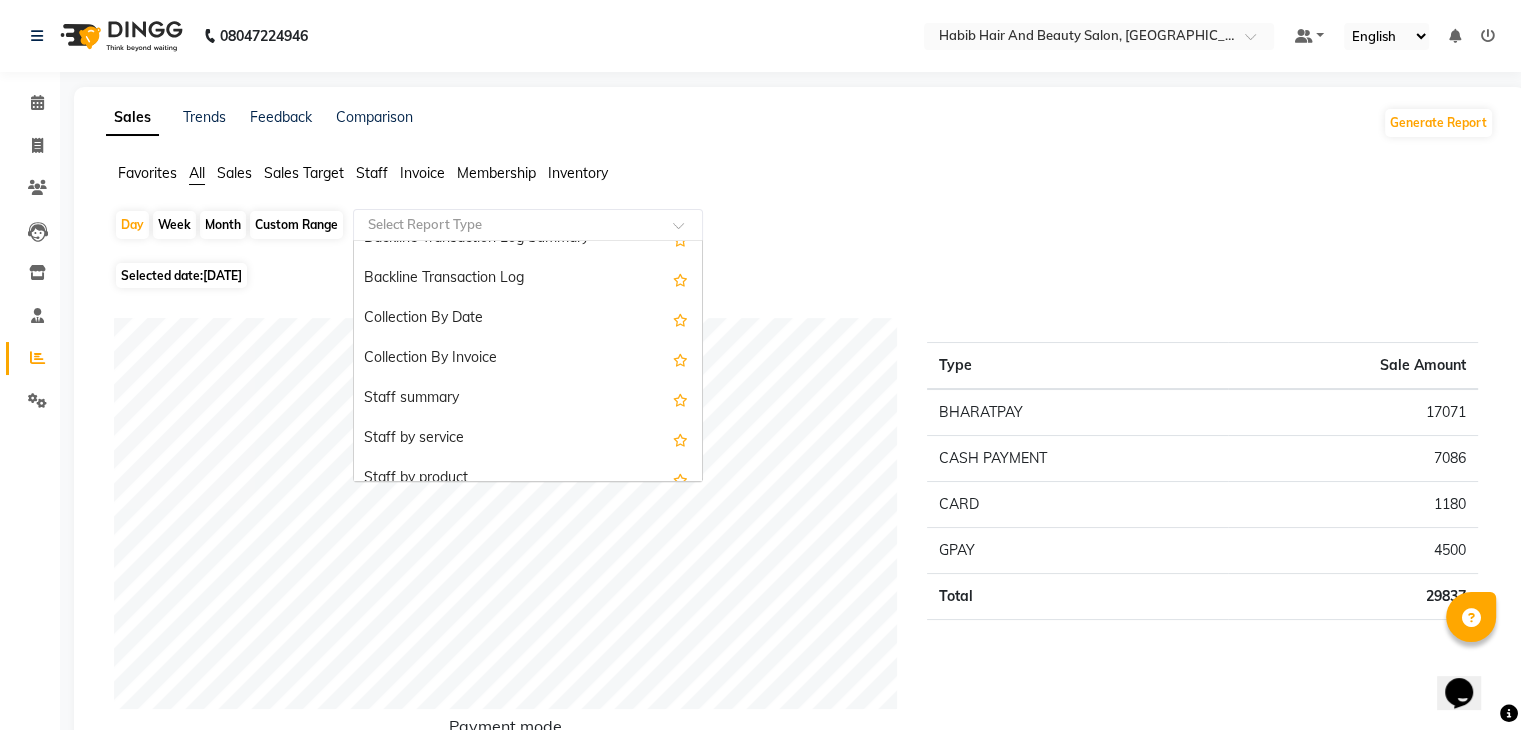 scroll, scrollTop: 698, scrollLeft: 0, axis: vertical 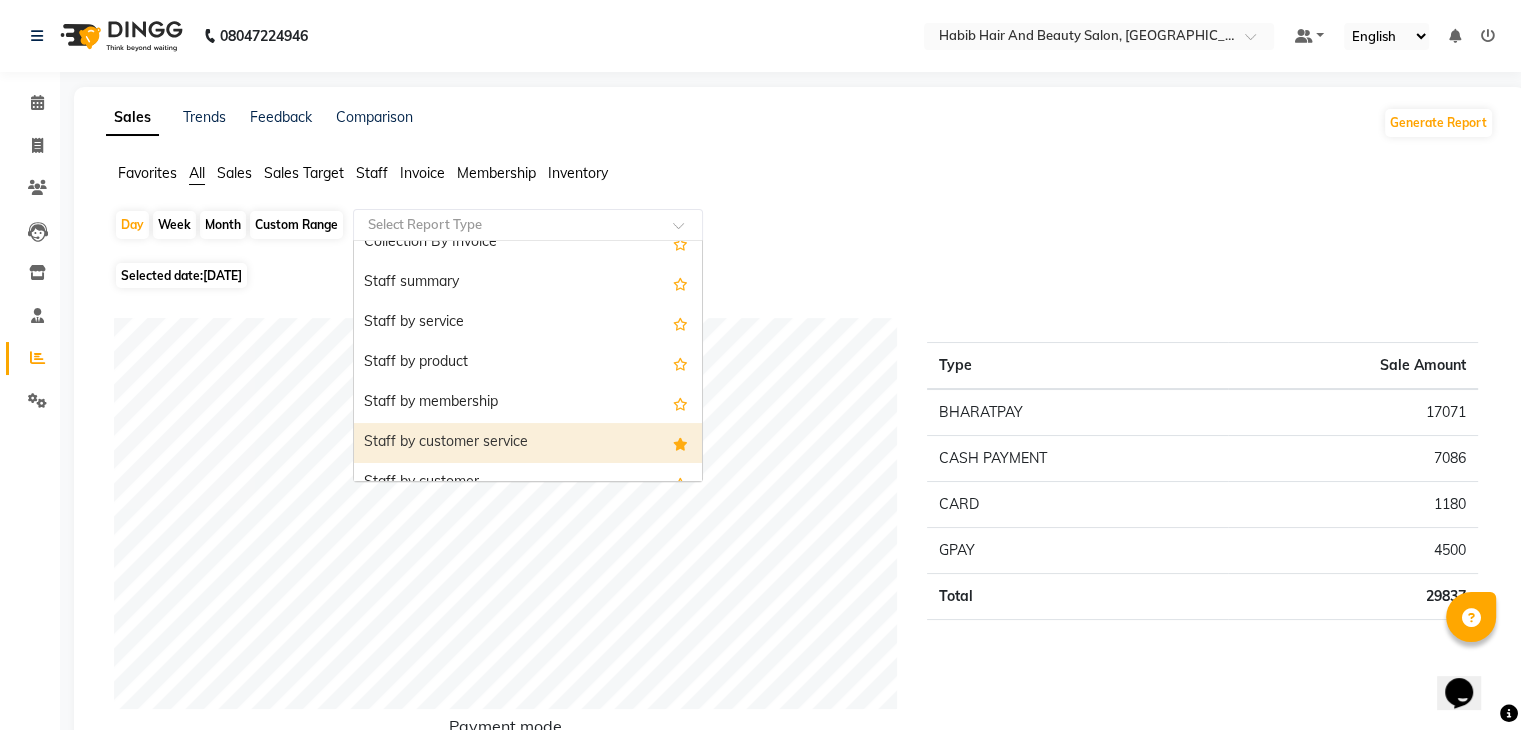 click on "Staff by customer service" at bounding box center (528, 443) 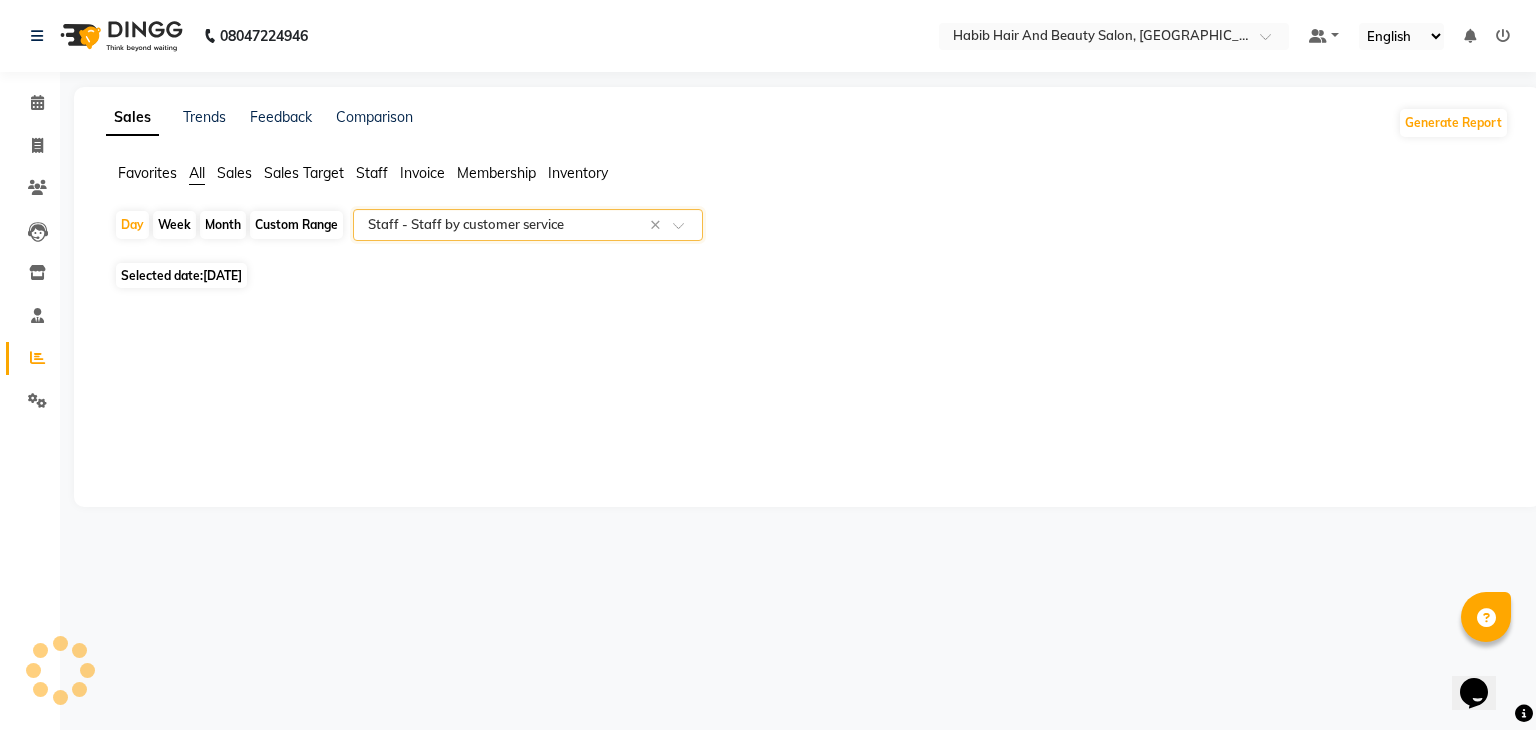 select on "csv" 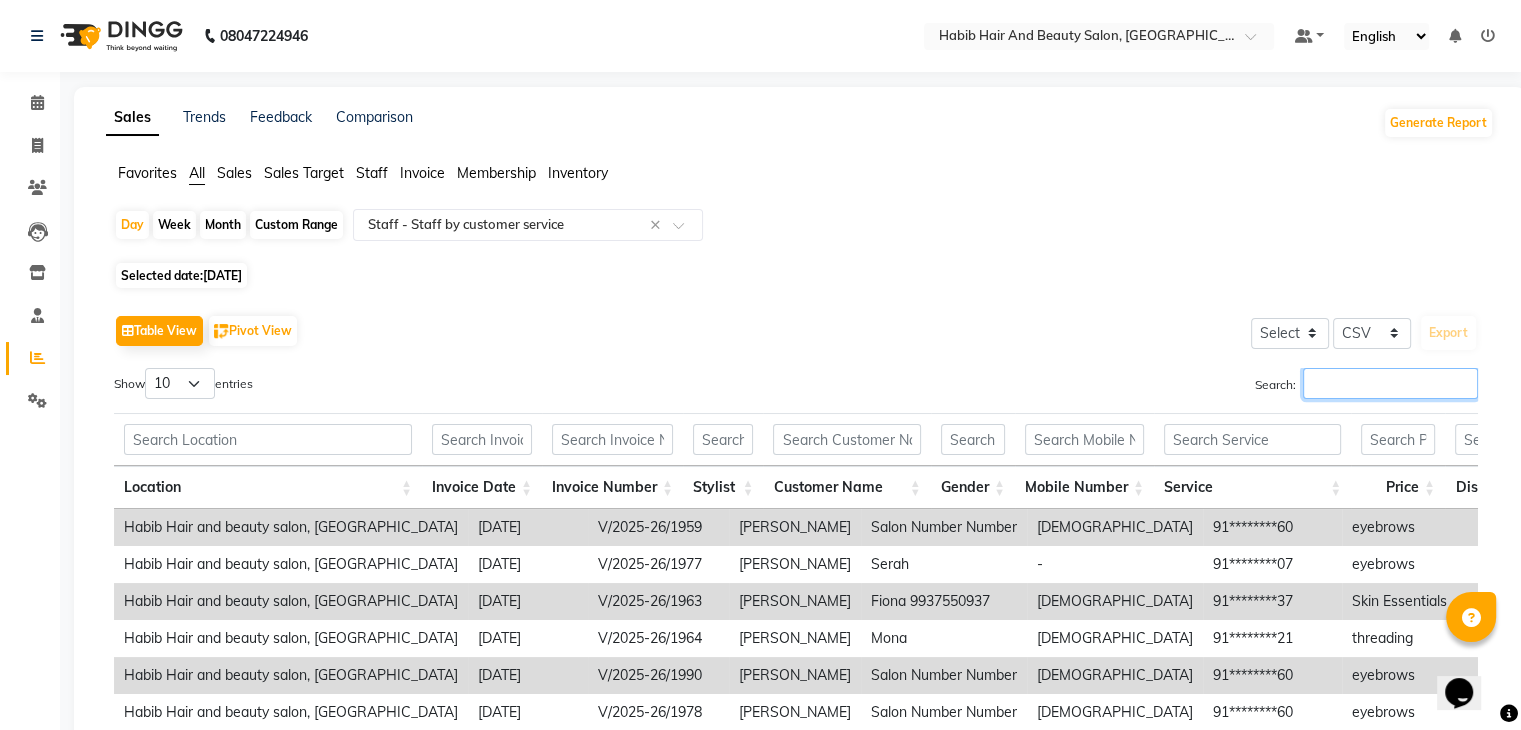 click on "Search:" at bounding box center (1390, 383) 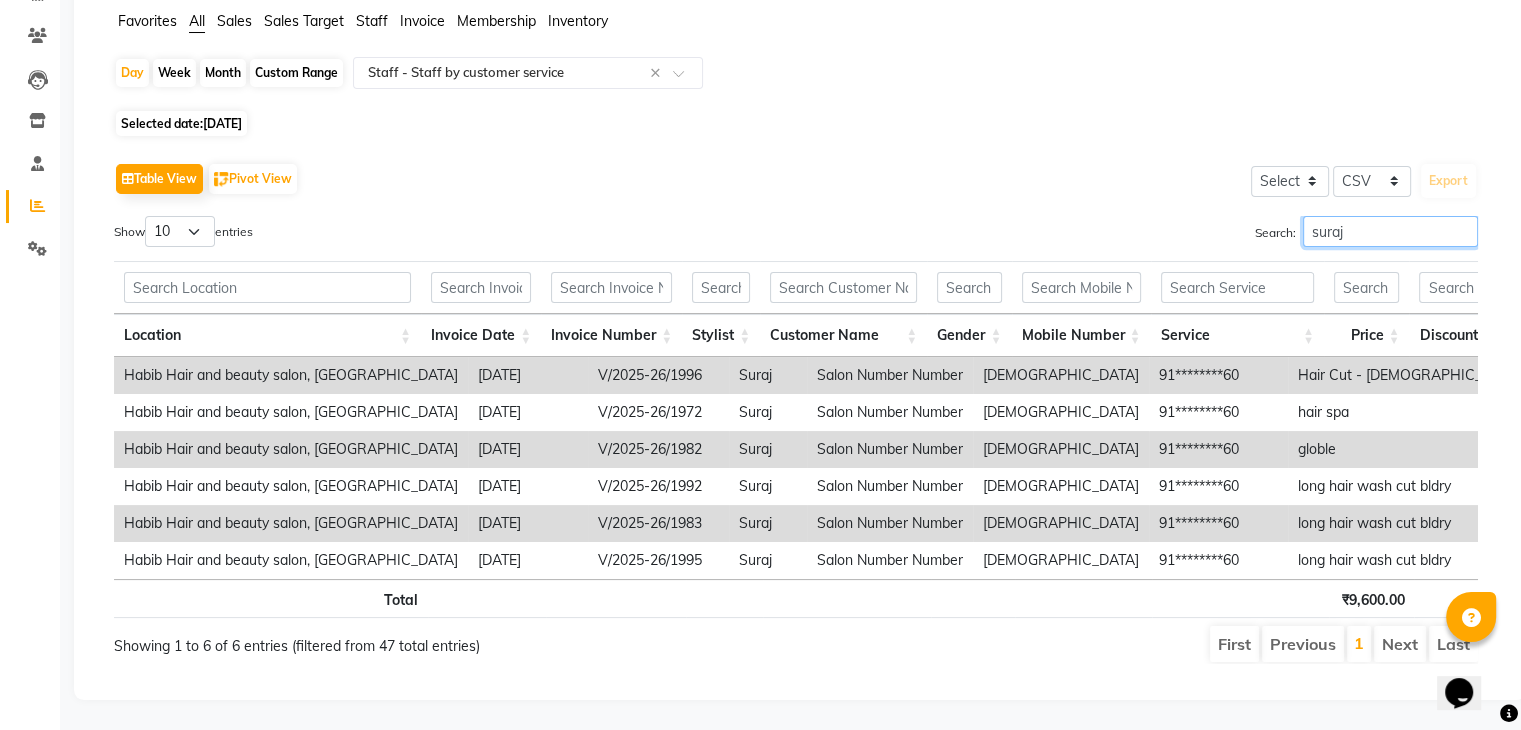 scroll, scrollTop: 180, scrollLeft: 0, axis: vertical 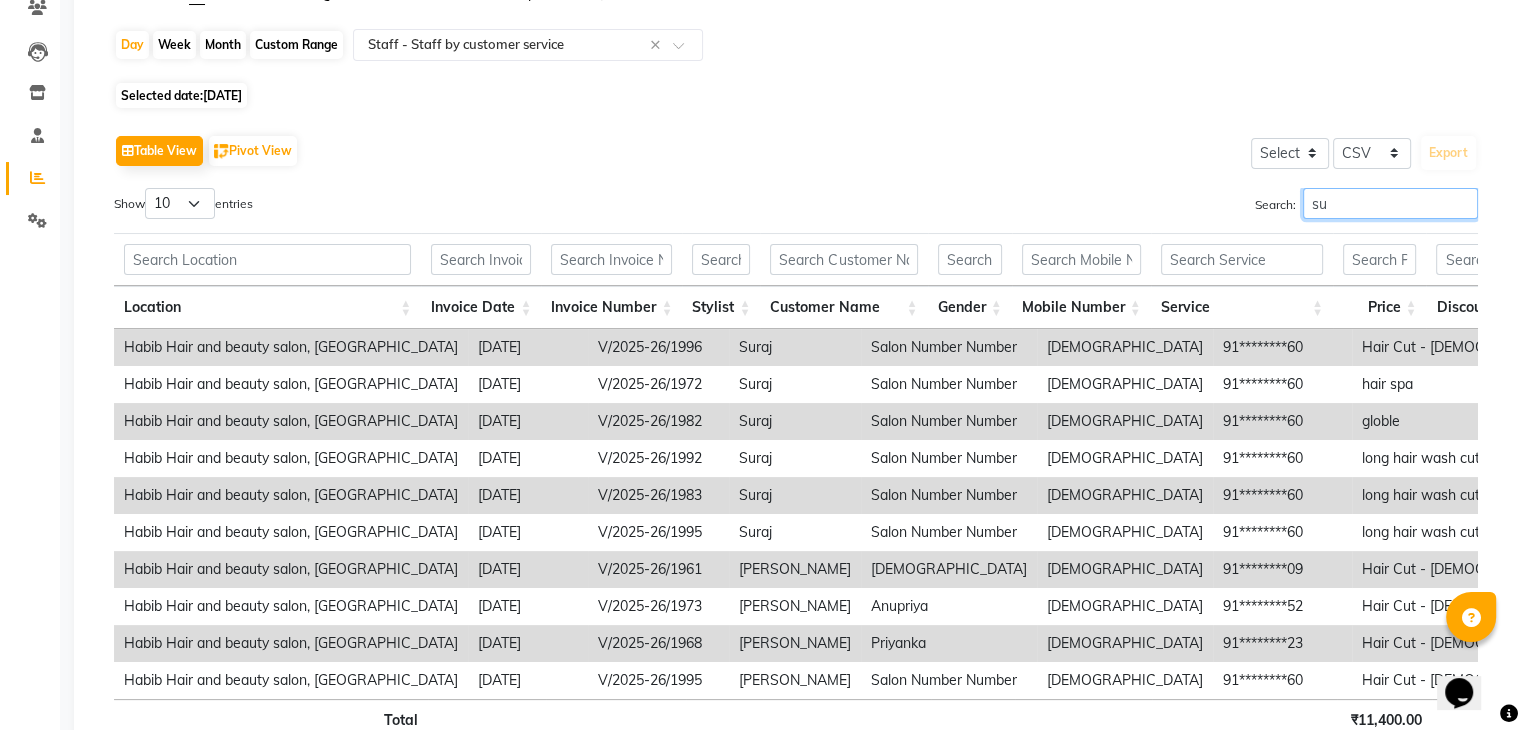type on "s" 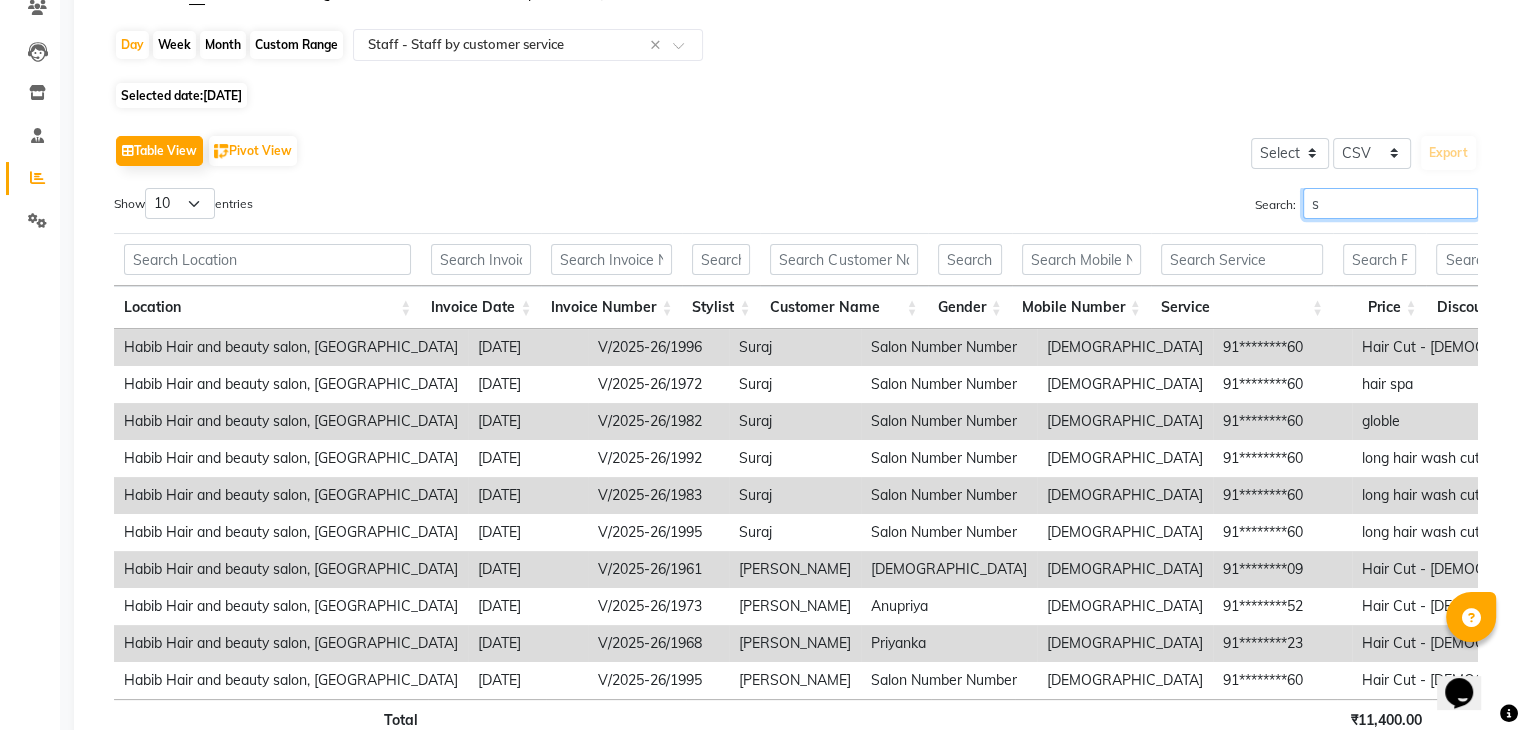 type 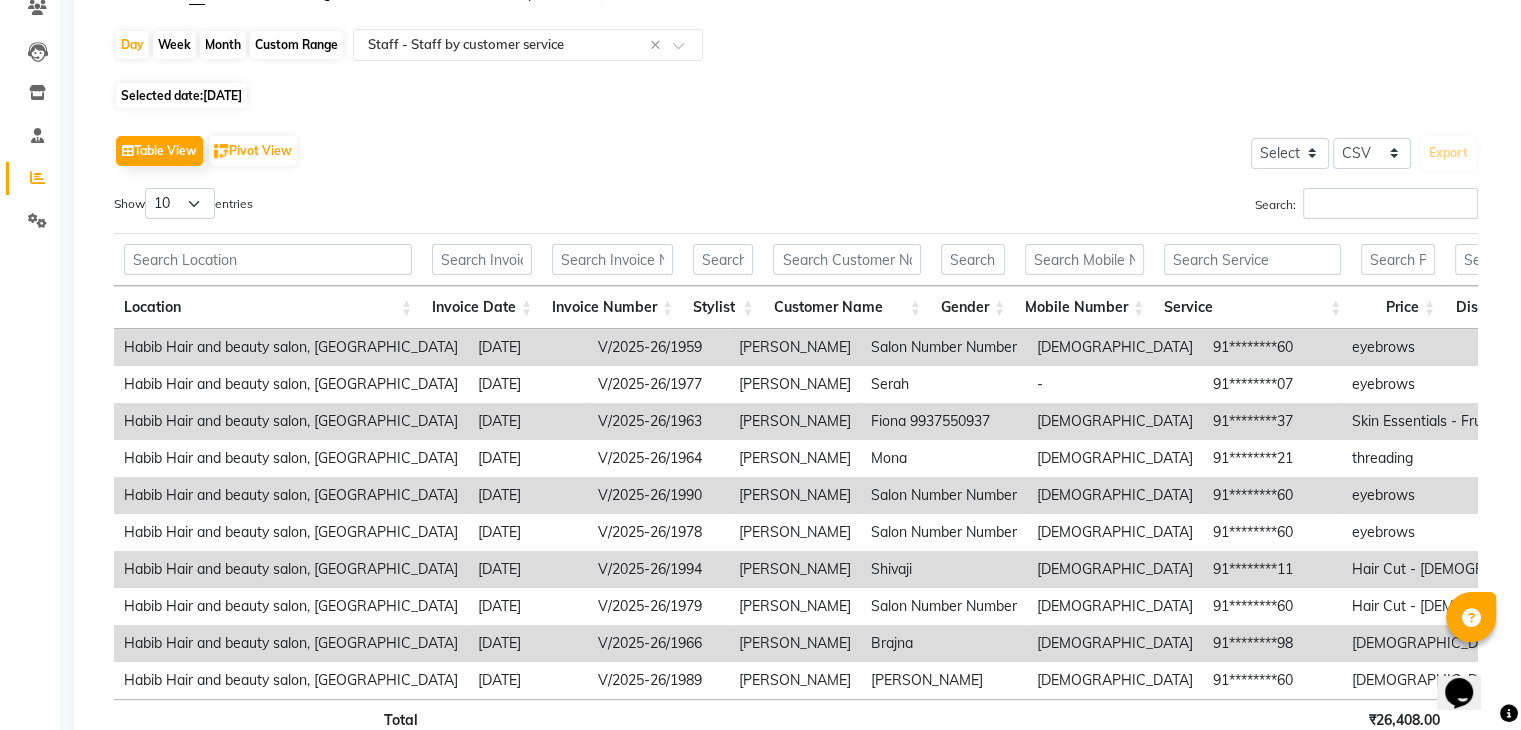 click on "Table View   Pivot View  Select Select CSV PDF  Export  Show  10 25 50 100  entries Search: Location Invoice Date Invoice Number Stylist Customer Name Gender Mobile Number Service Price Discount Tax Total Total W/o Tax Invoice Total Payment Redemption Redemption Share Location Invoice Date Invoice Number Stylist Customer Name Gender Mobile Number Service Price Discount Tax Total Total W/o Tax Invoice Total Payment Redemption Redemption Share Total ₹26,408.00 ₹0 ₹3,430.44 ₹29,838.44 ₹26,408.00 ₹40,932.80 ₹29,838.44 ₹0 ₹0 Habib Hair and beauty salon, SGS Mall Camp 2025-07-11 V/2025-26/1959 Vishakha Salon Number Number male 91********60 eyebrows ₹51.00 ₹0 ₹9.18 ₹60.18 ₹51.00 ₹60.18 ₹60.18 ₹0 ₹0 Habib Hair and beauty salon, SGS Mall Camp 2025-07-11 V/2025-26/1977 Vishakha Serah  - 91********07 eyebrows ₹100.00 ₹0 ₹18.00 ₹118.00 ₹100.00 ₹354.00 ₹118.00 ₹0 ₹0 Habib Hair and beauty salon, SGS Mall Camp 2025-07-11 V/2025-26/1963 Vishakha Fiona 9937550937 female" 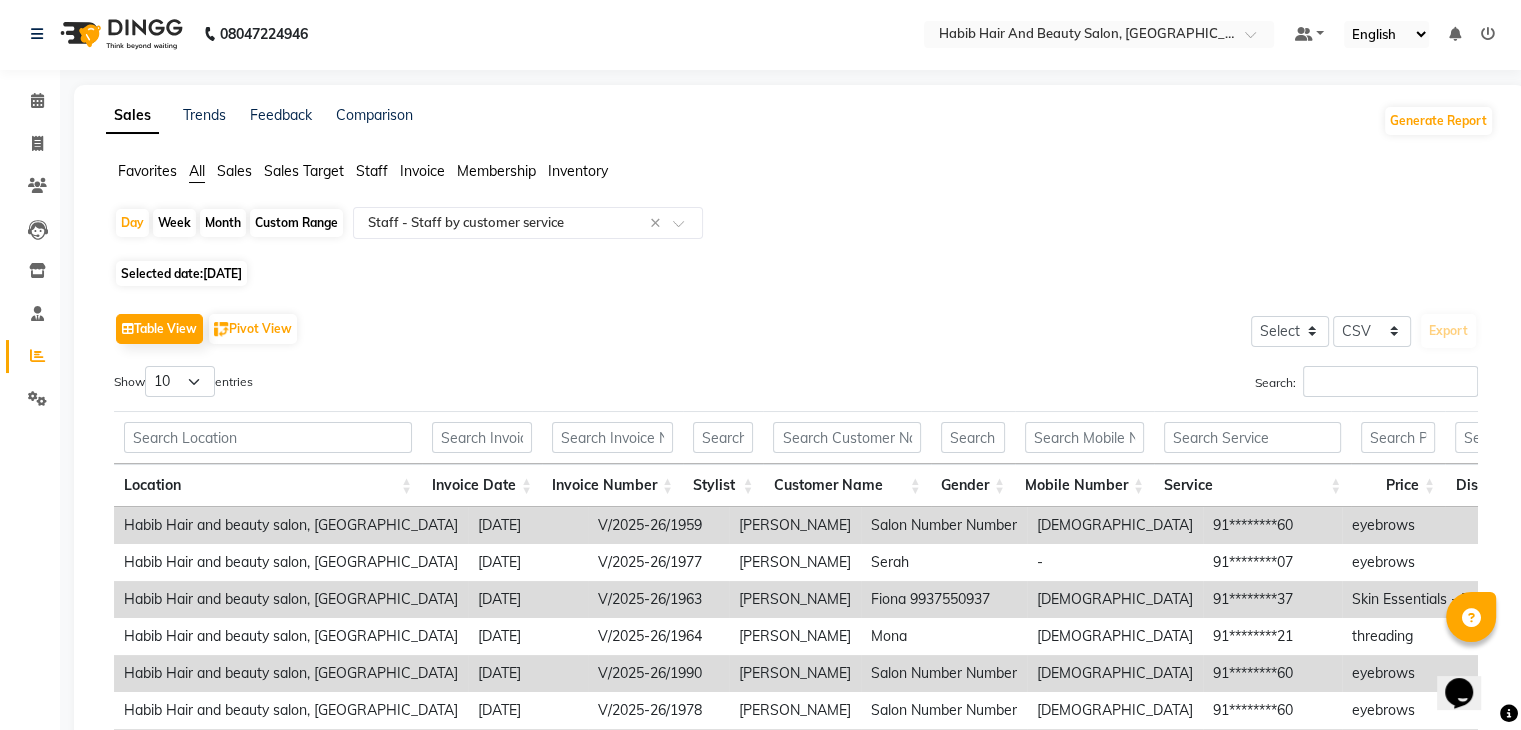 scroll, scrollTop: 0, scrollLeft: 0, axis: both 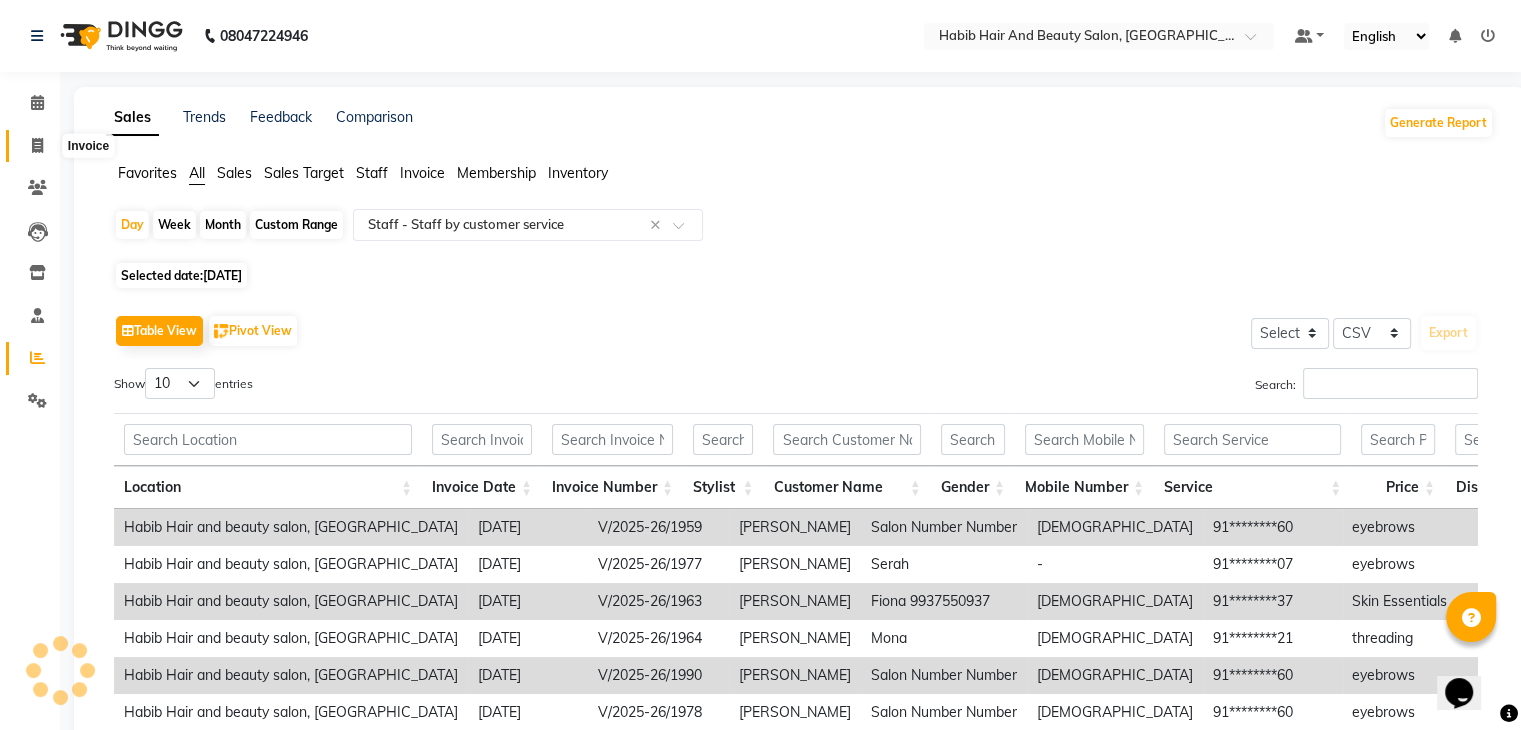 click 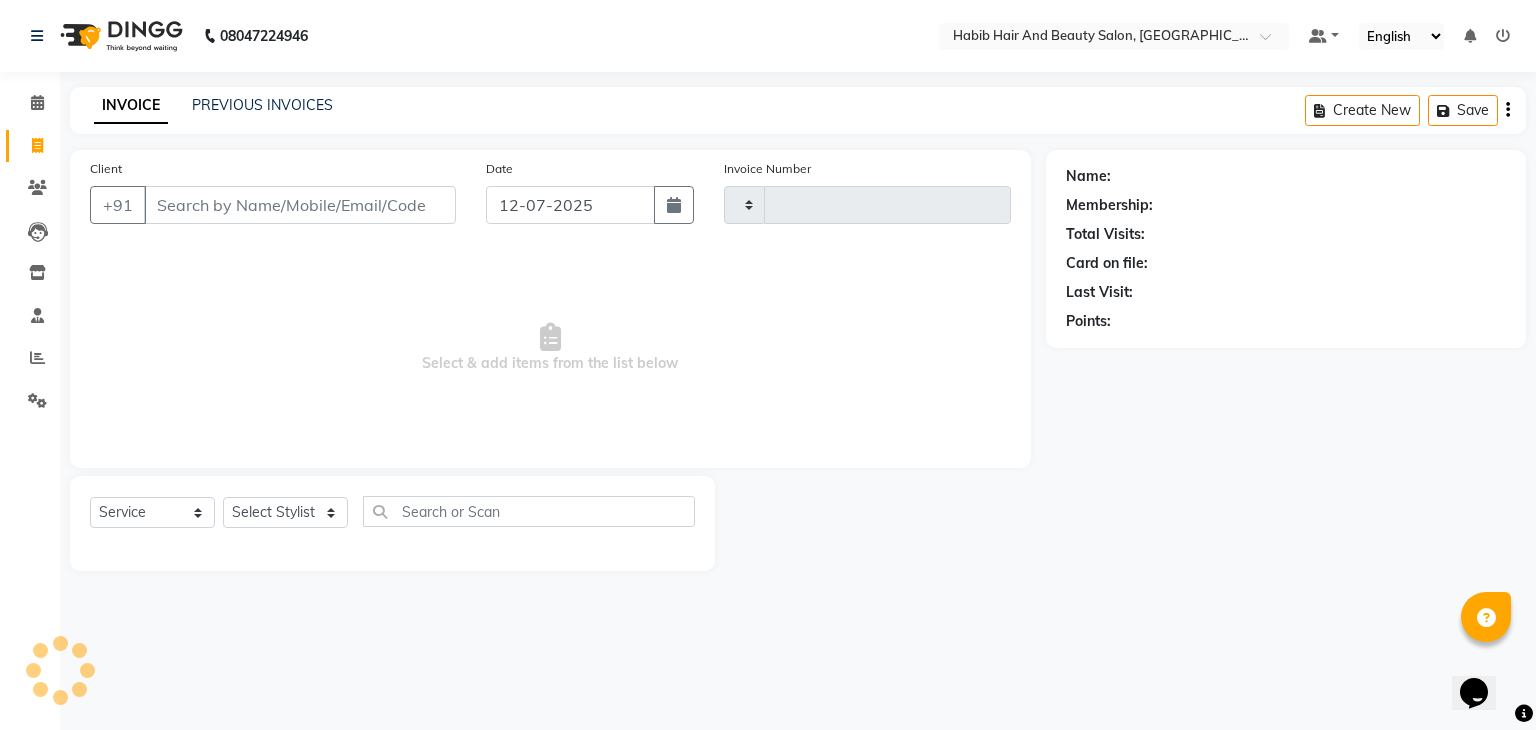 click on "Client" at bounding box center [300, 205] 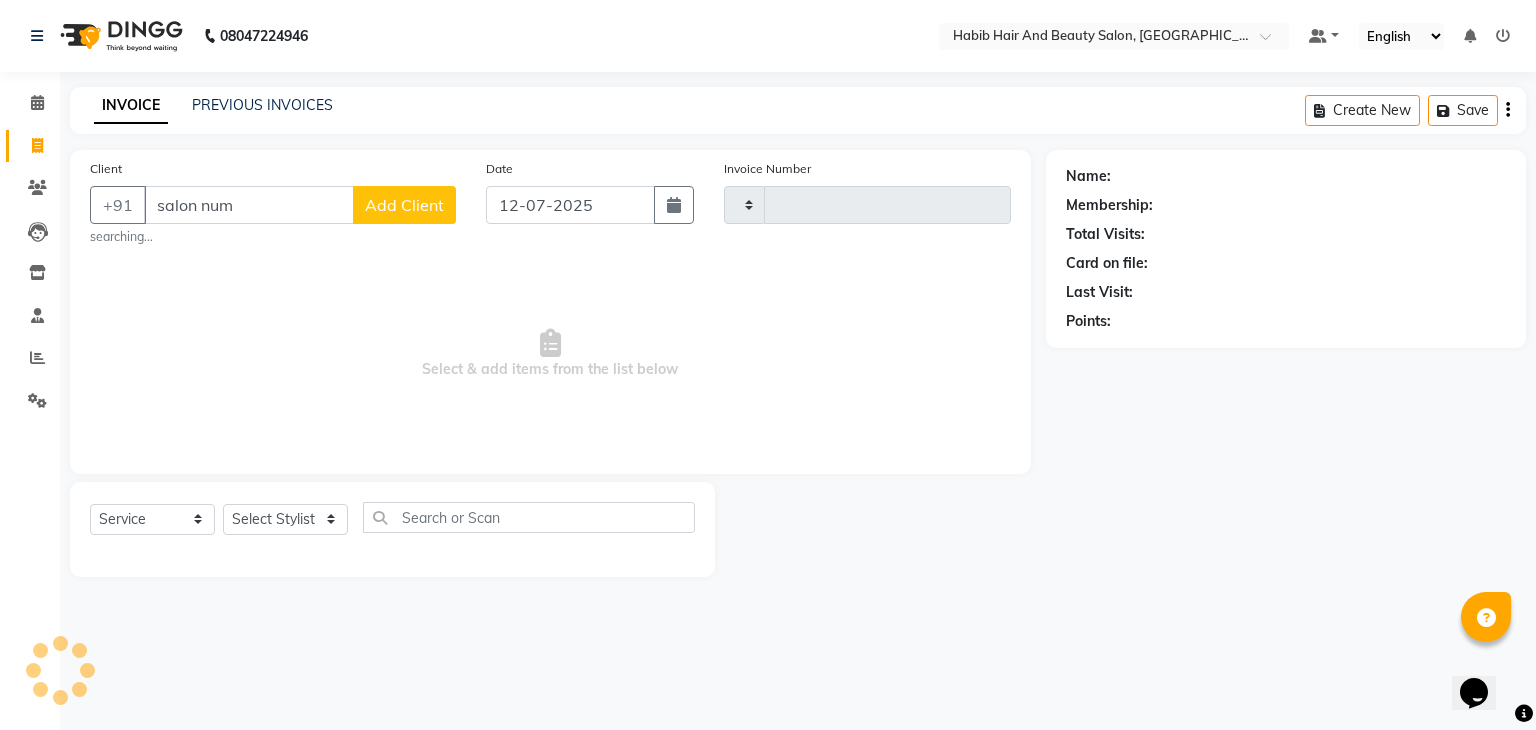 type on "salon num" 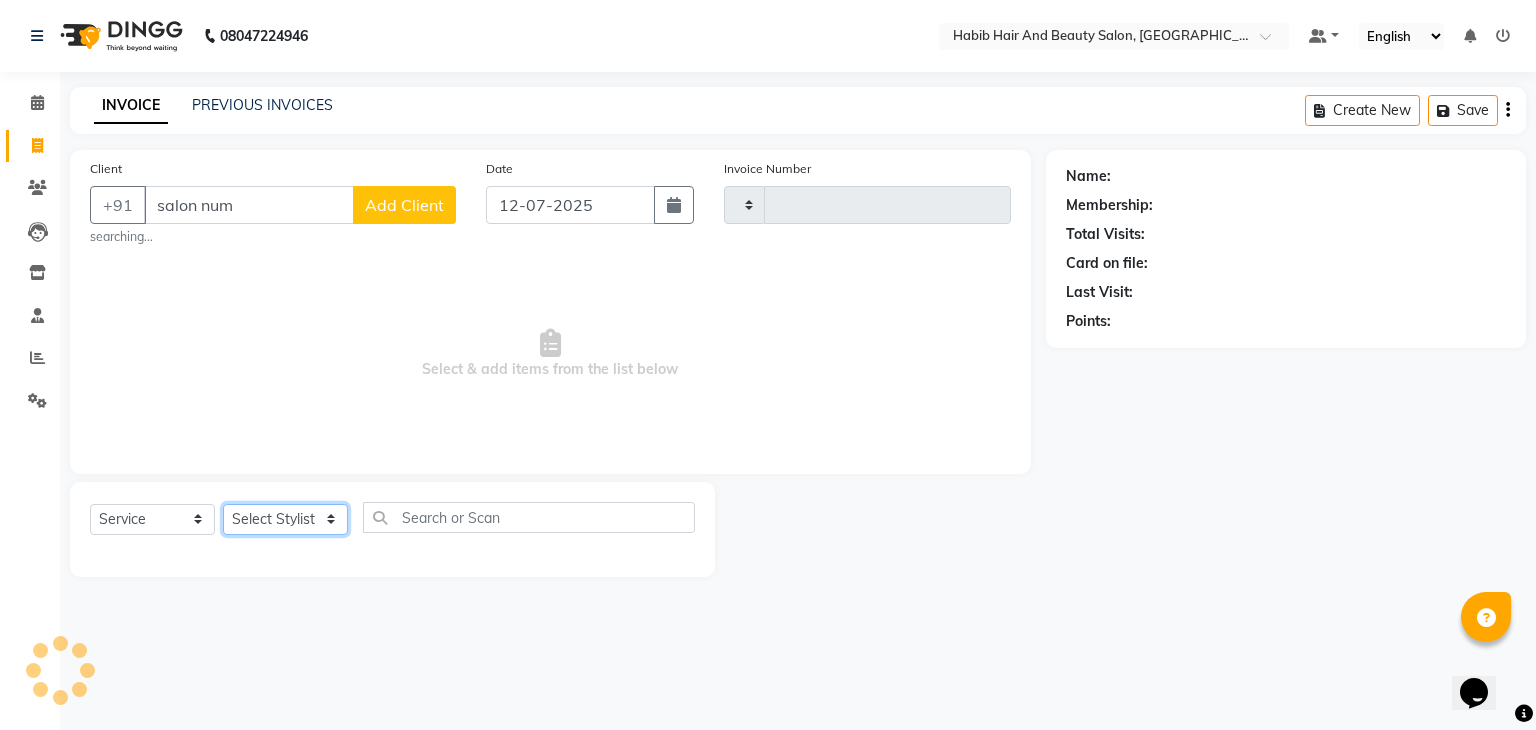click on "Select Stylist" 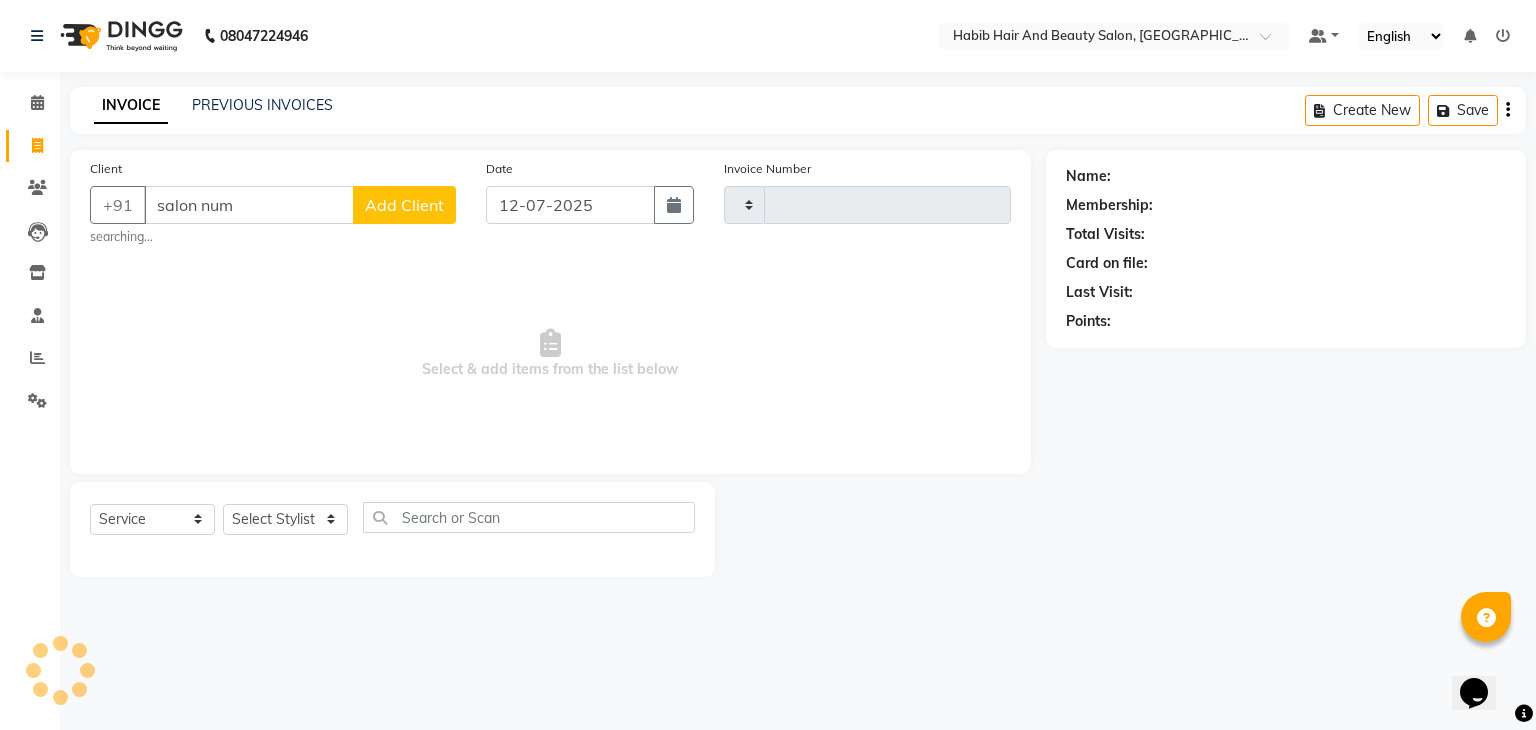 click on "Select & add items from the list below" at bounding box center [550, 354] 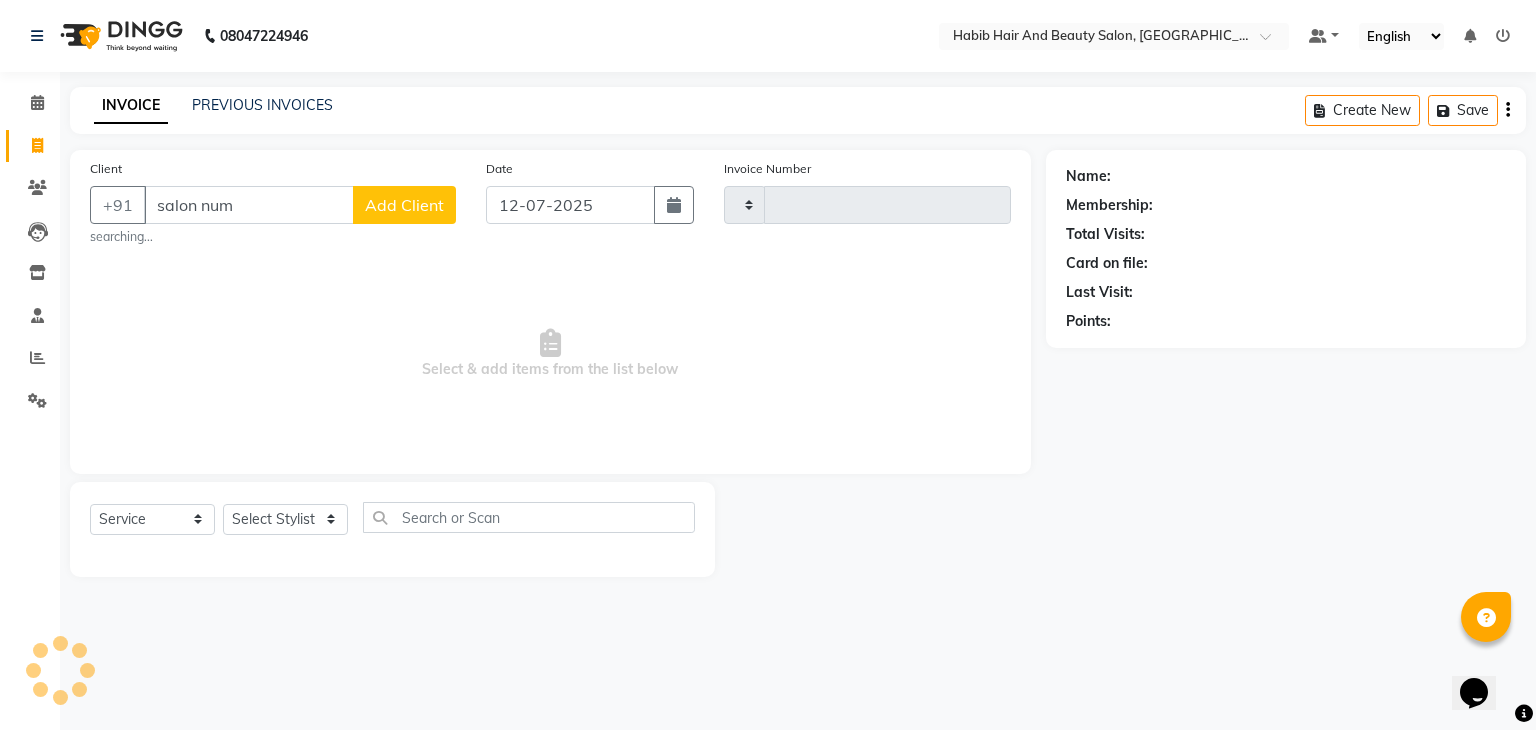 type on "1998" 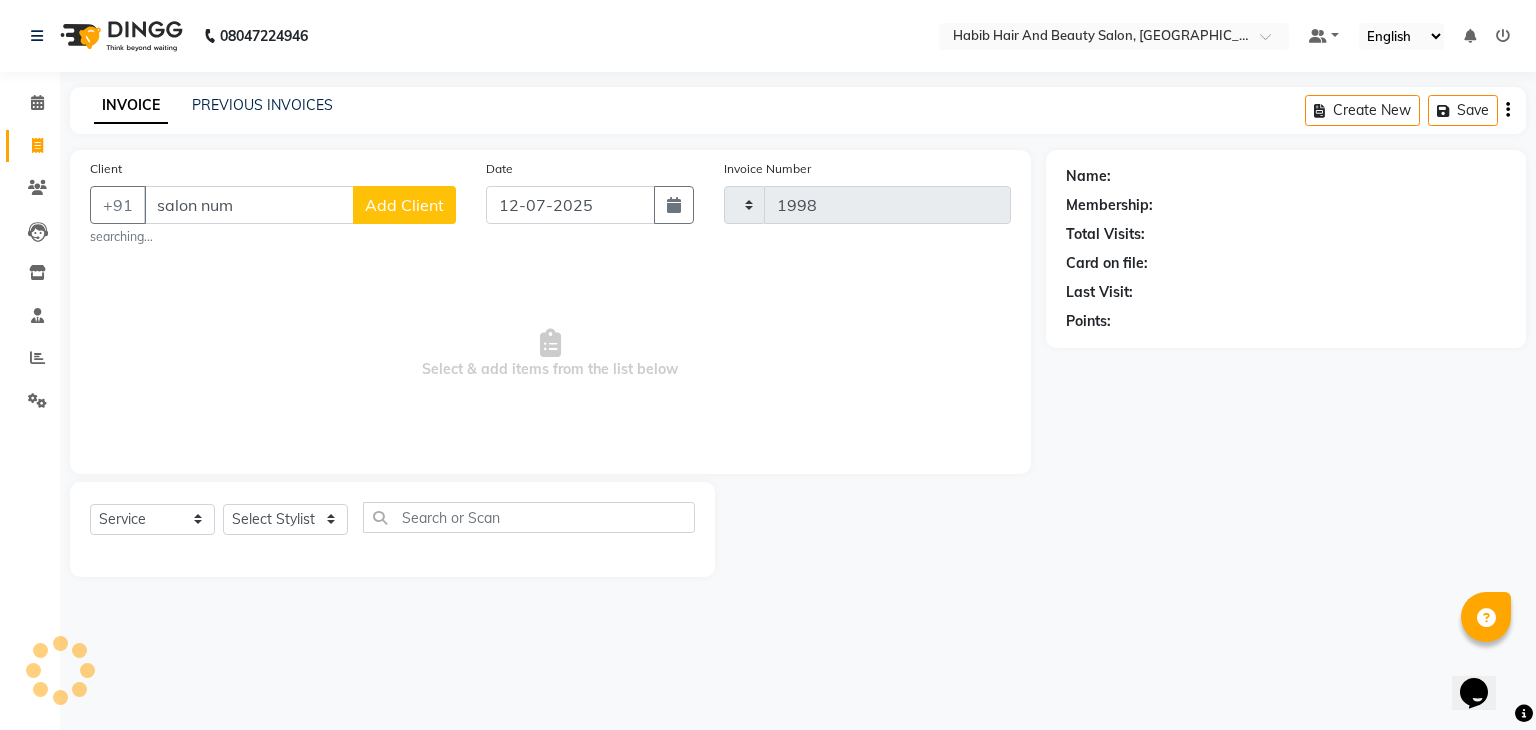 select on "8362" 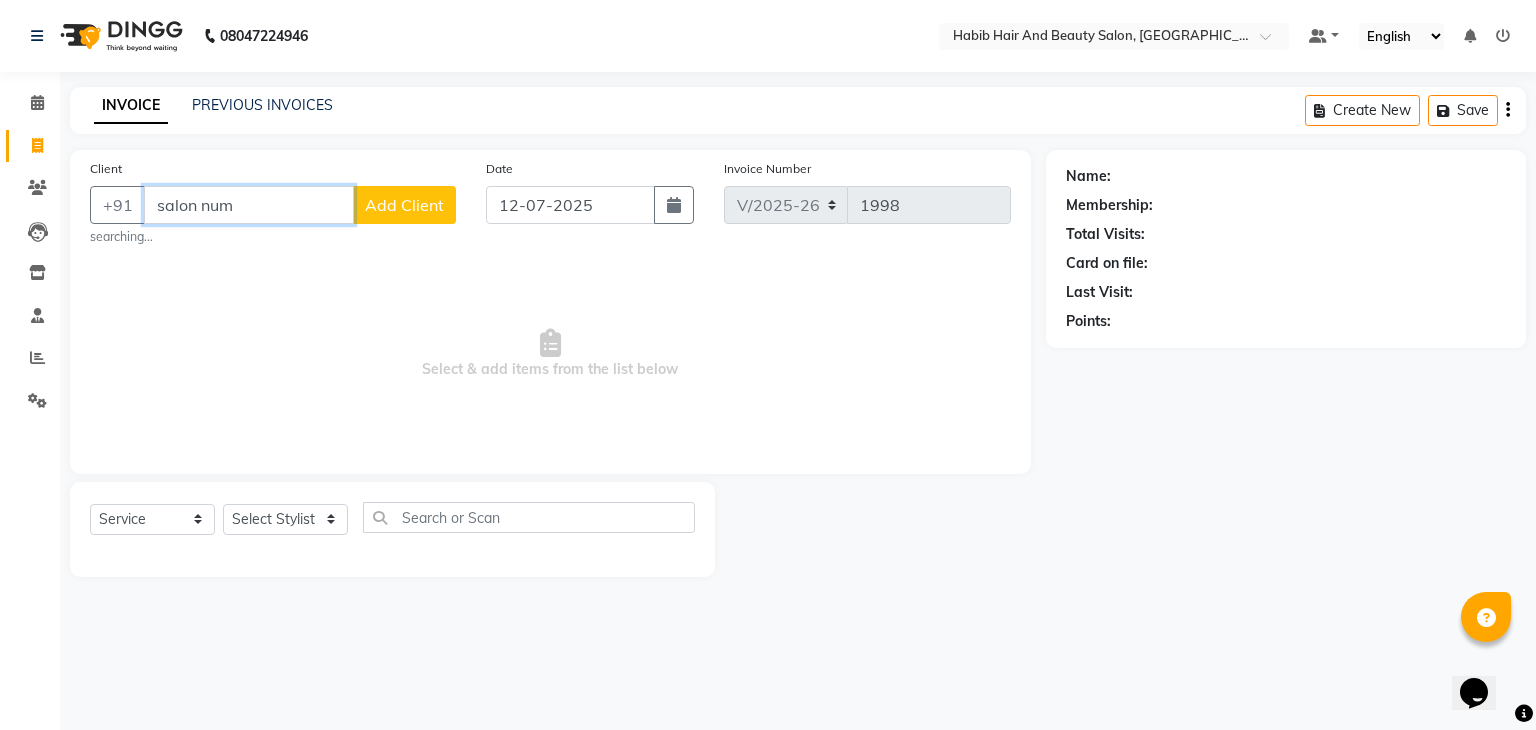click on "salon num" at bounding box center [249, 205] 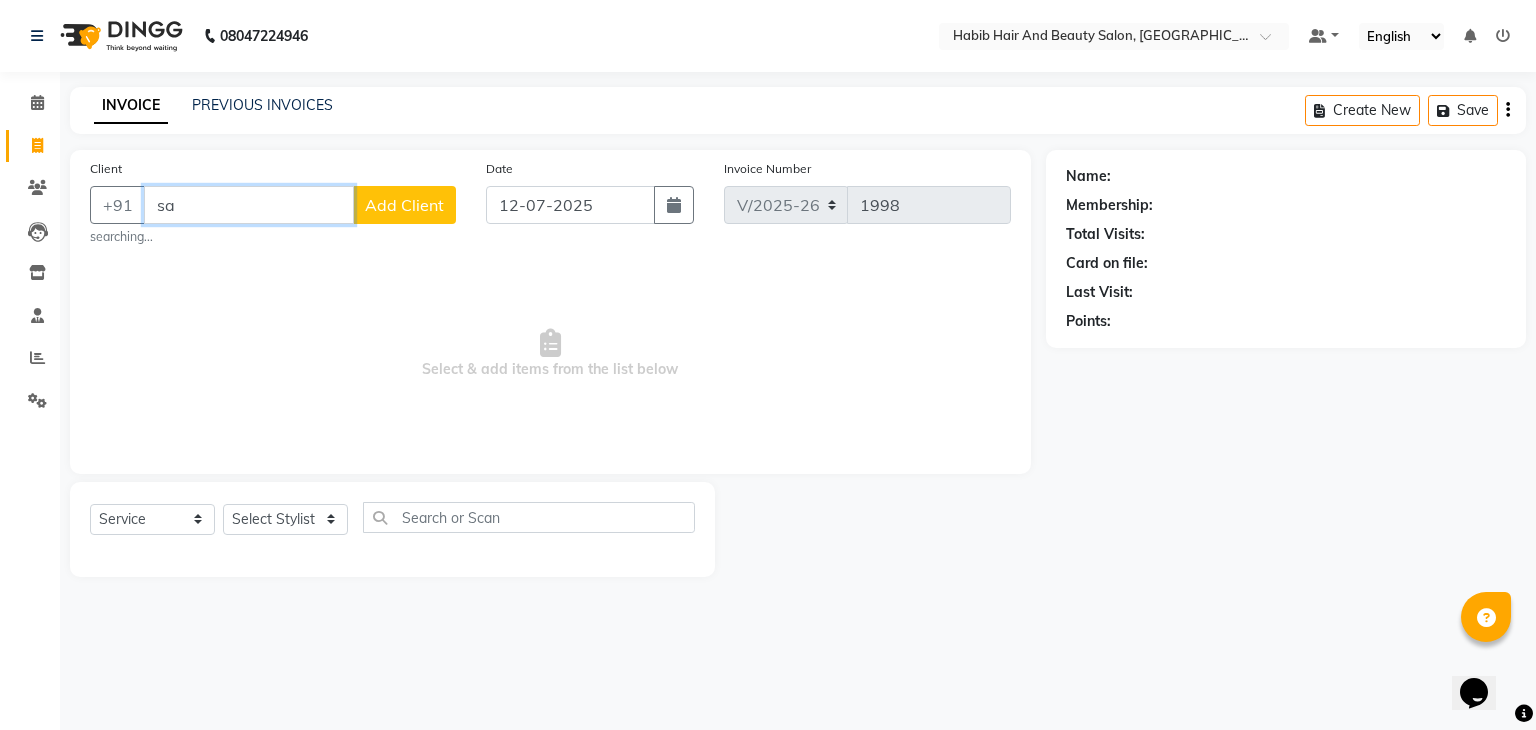 type on "s" 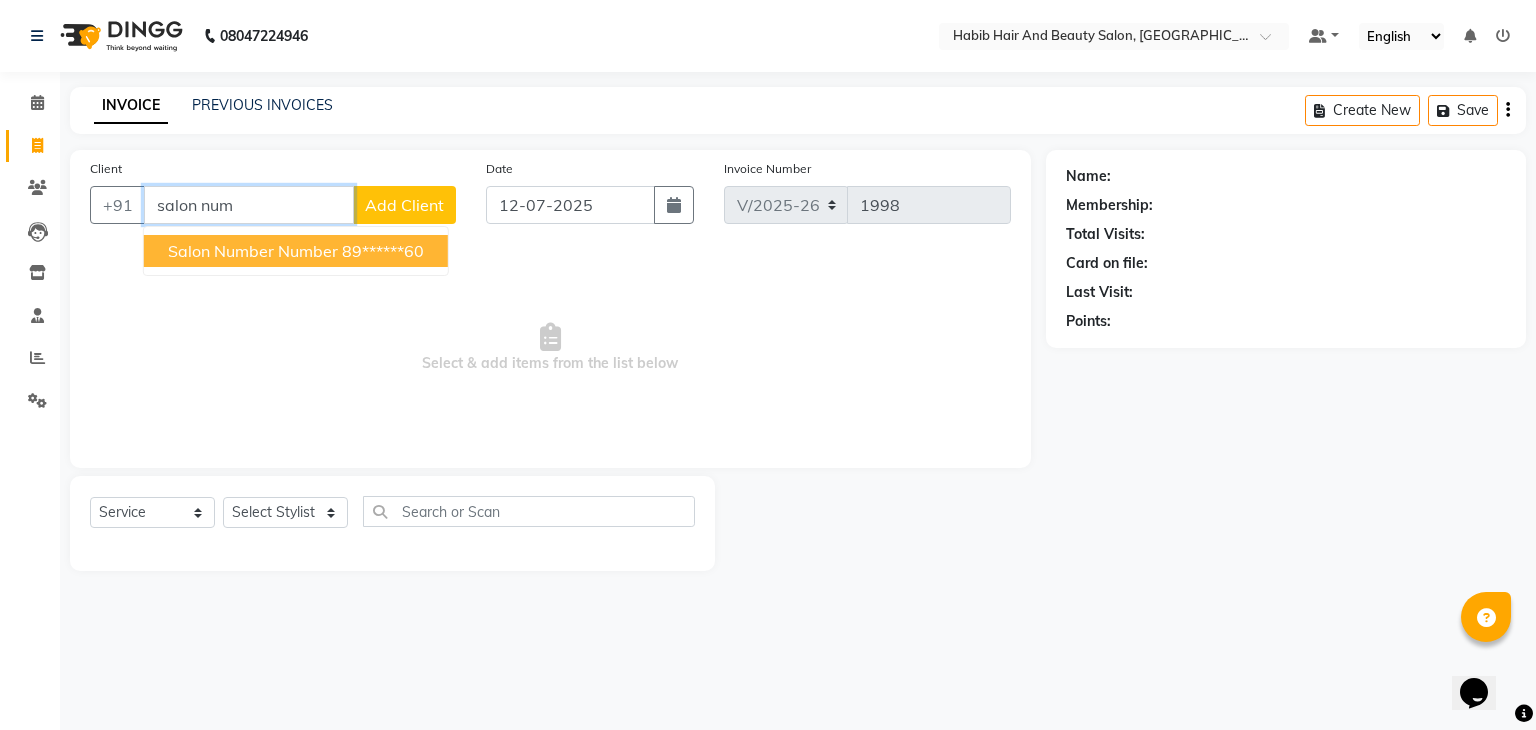 click on "salon number number" at bounding box center [253, 251] 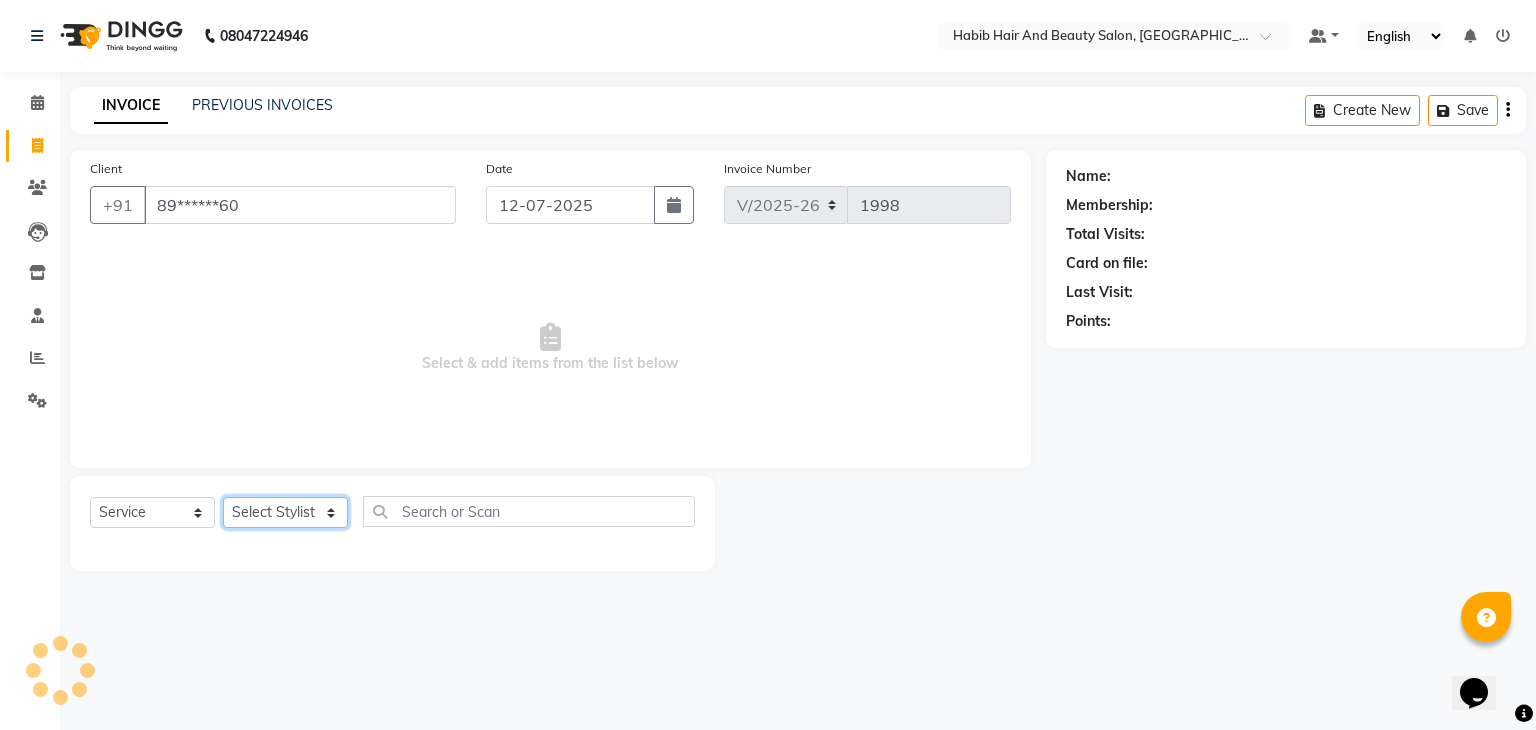 click on "Select Stylist [PERSON_NAME] Manager [PERSON_NAME] shilpa [PERSON_NAME] Suraj  [PERSON_NAME] [PERSON_NAME]" 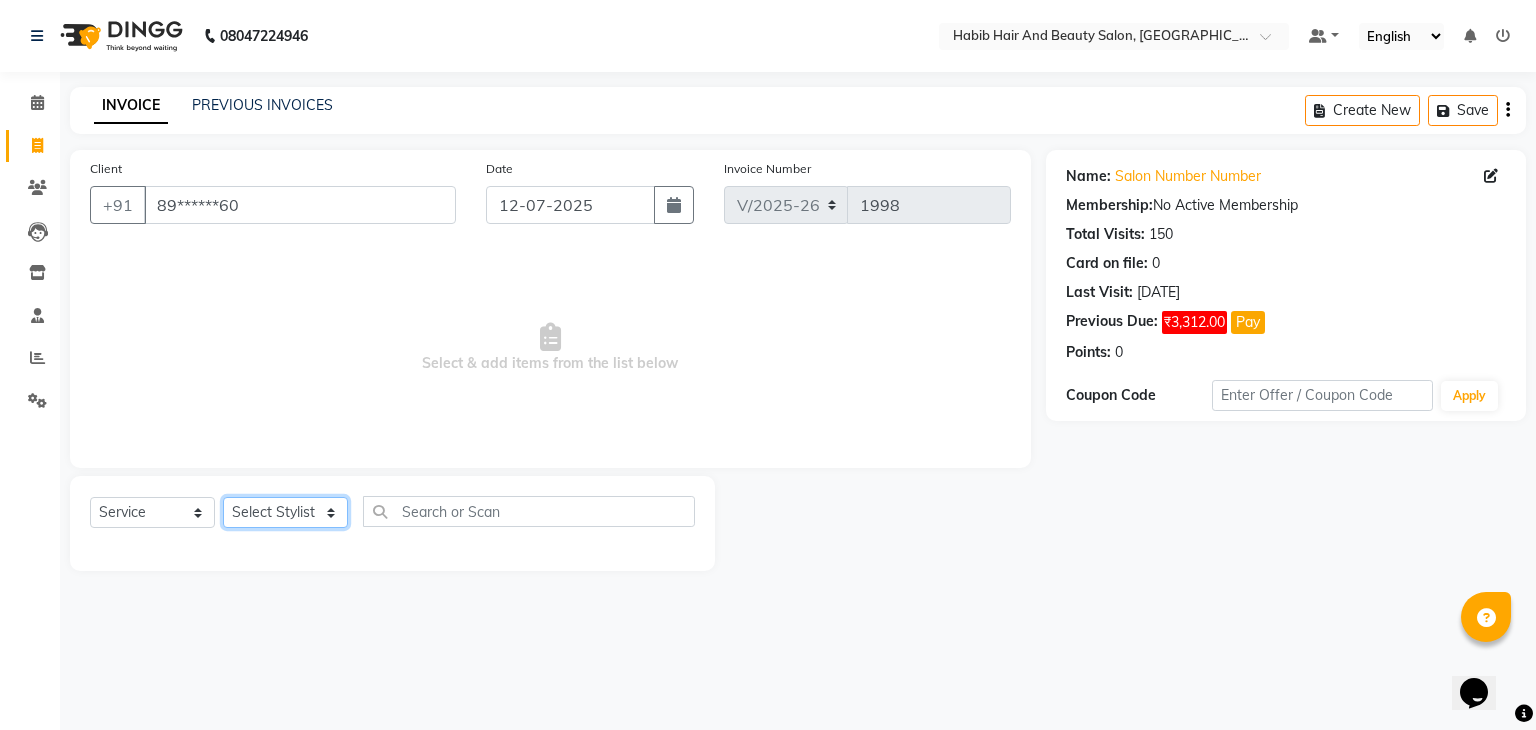 select on "81157" 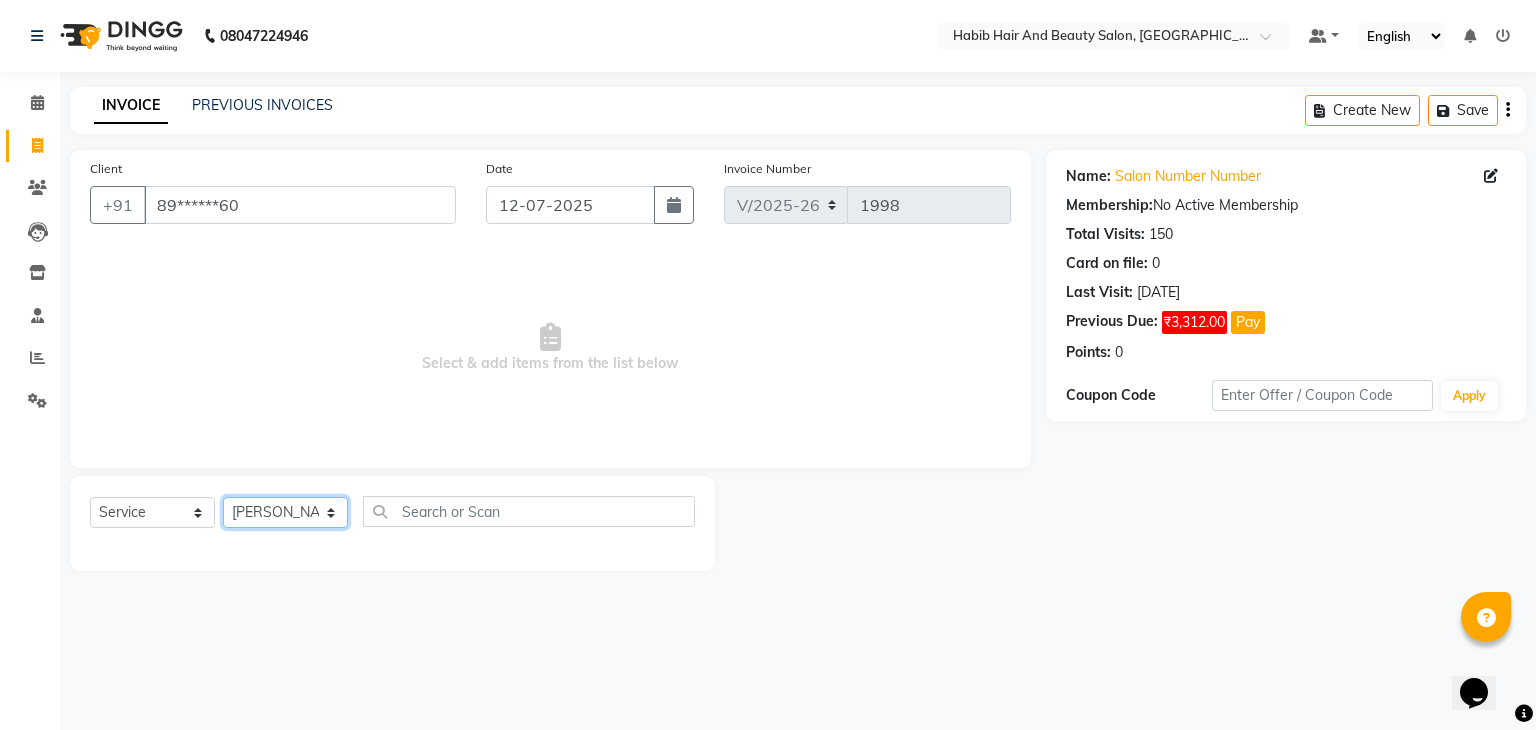click on "Select Stylist [PERSON_NAME] Manager [PERSON_NAME] shilpa [PERSON_NAME] Suraj  [PERSON_NAME] [PERSON_NAME]" 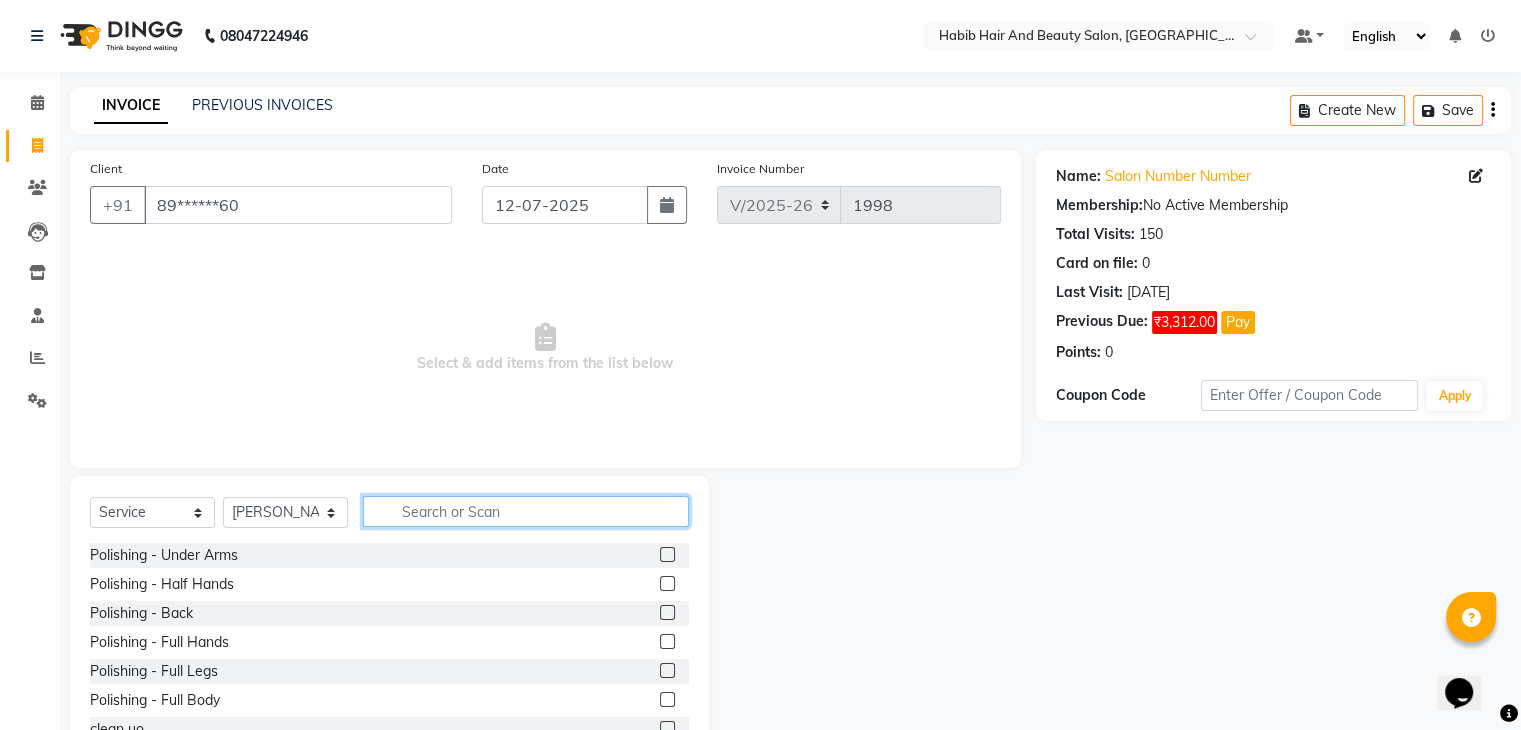 click 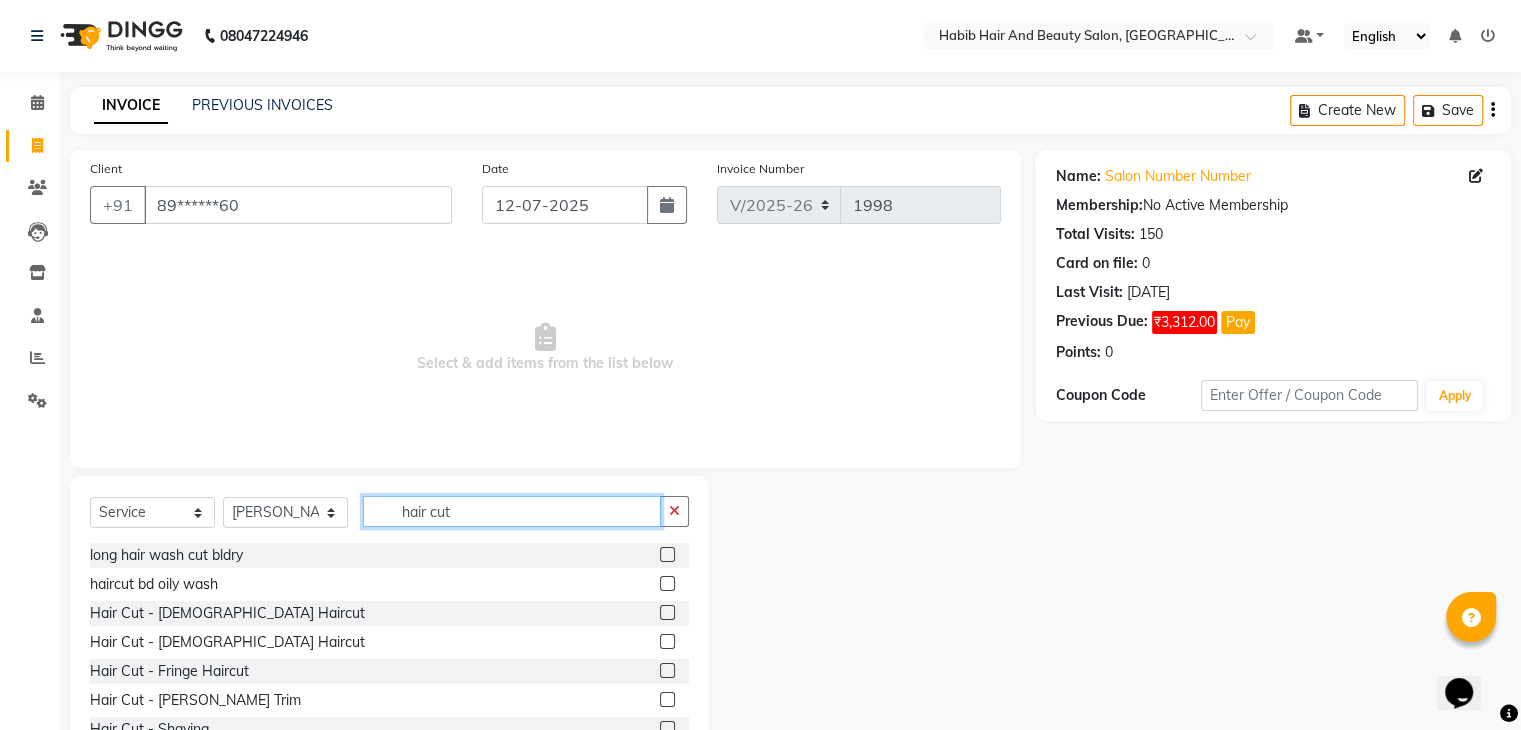 type on "hair cut" 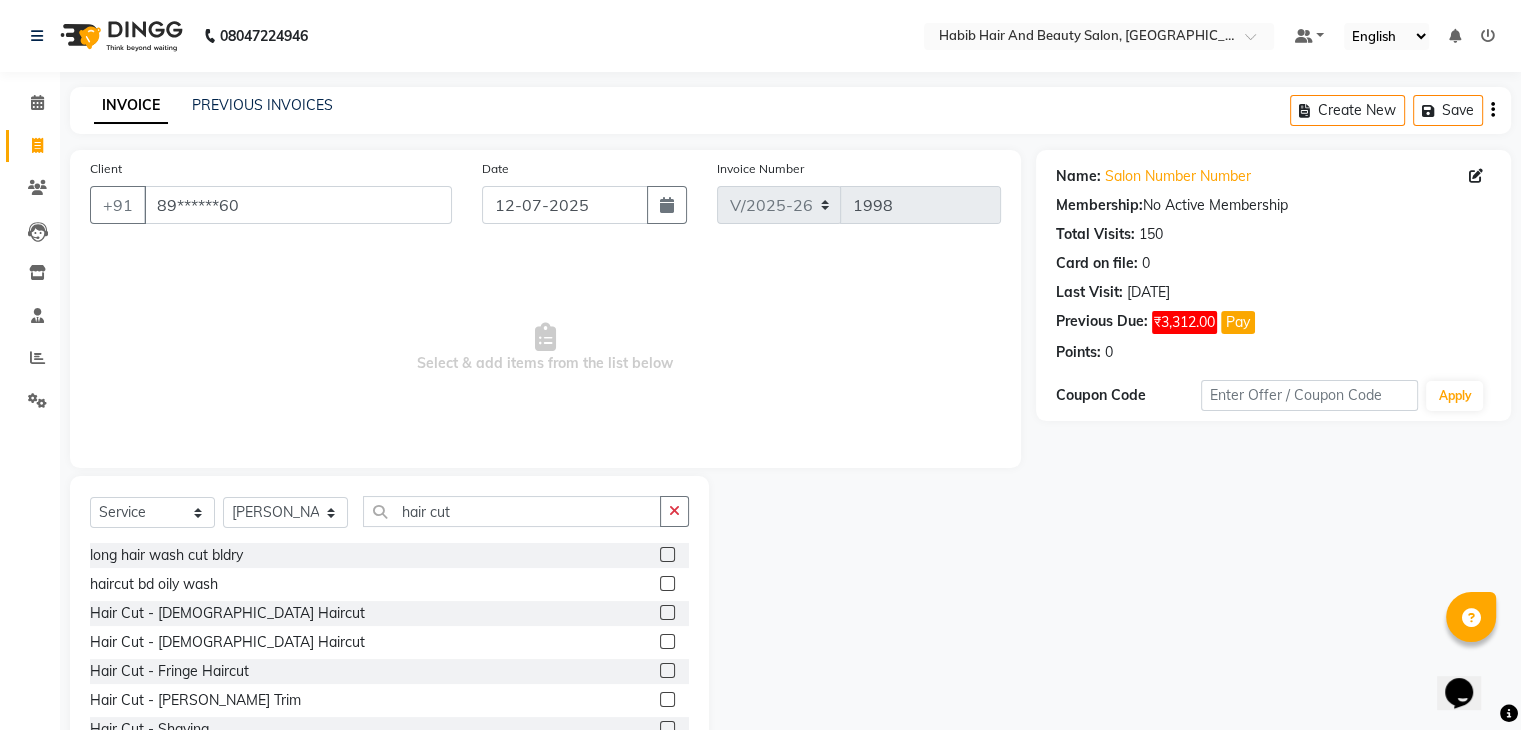 click 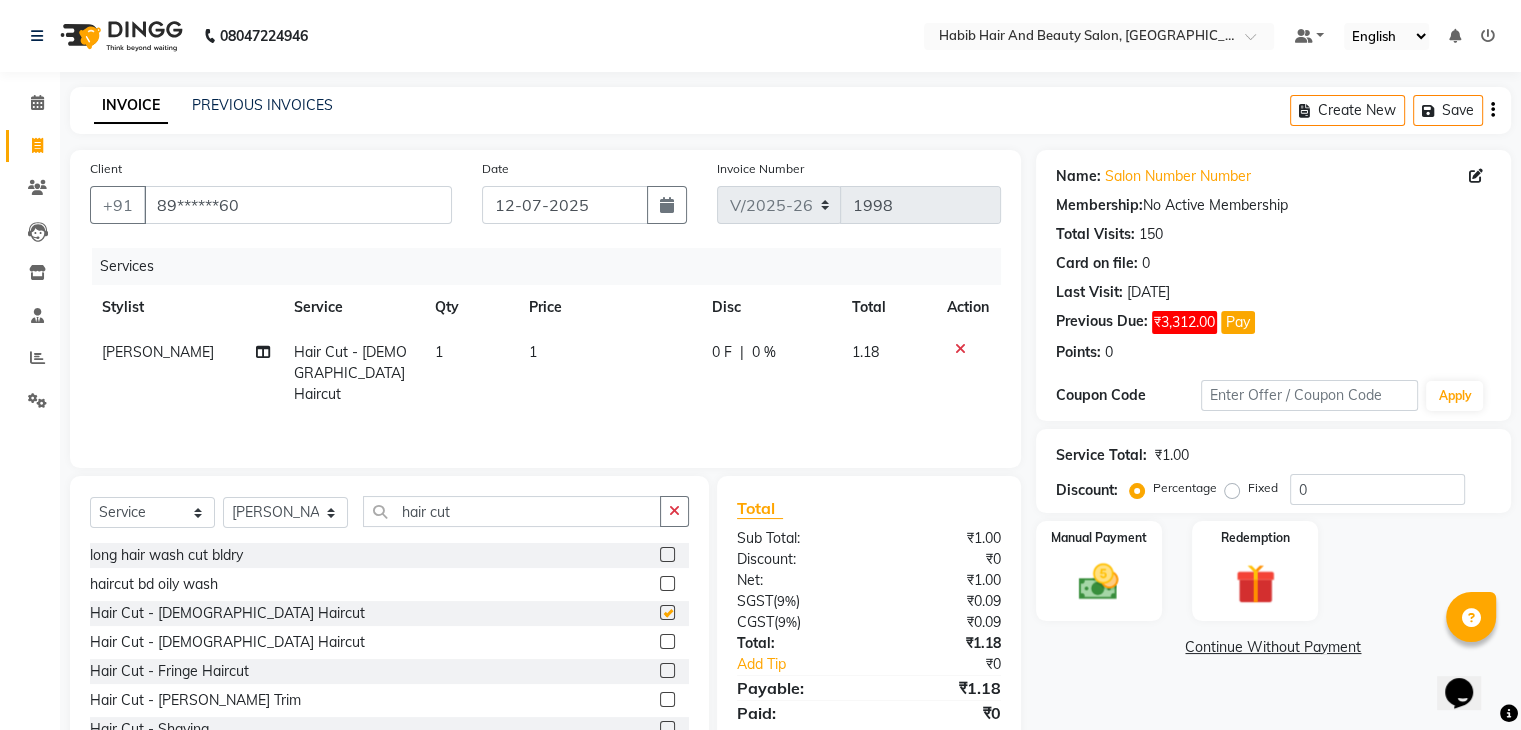 checkbox on "false" 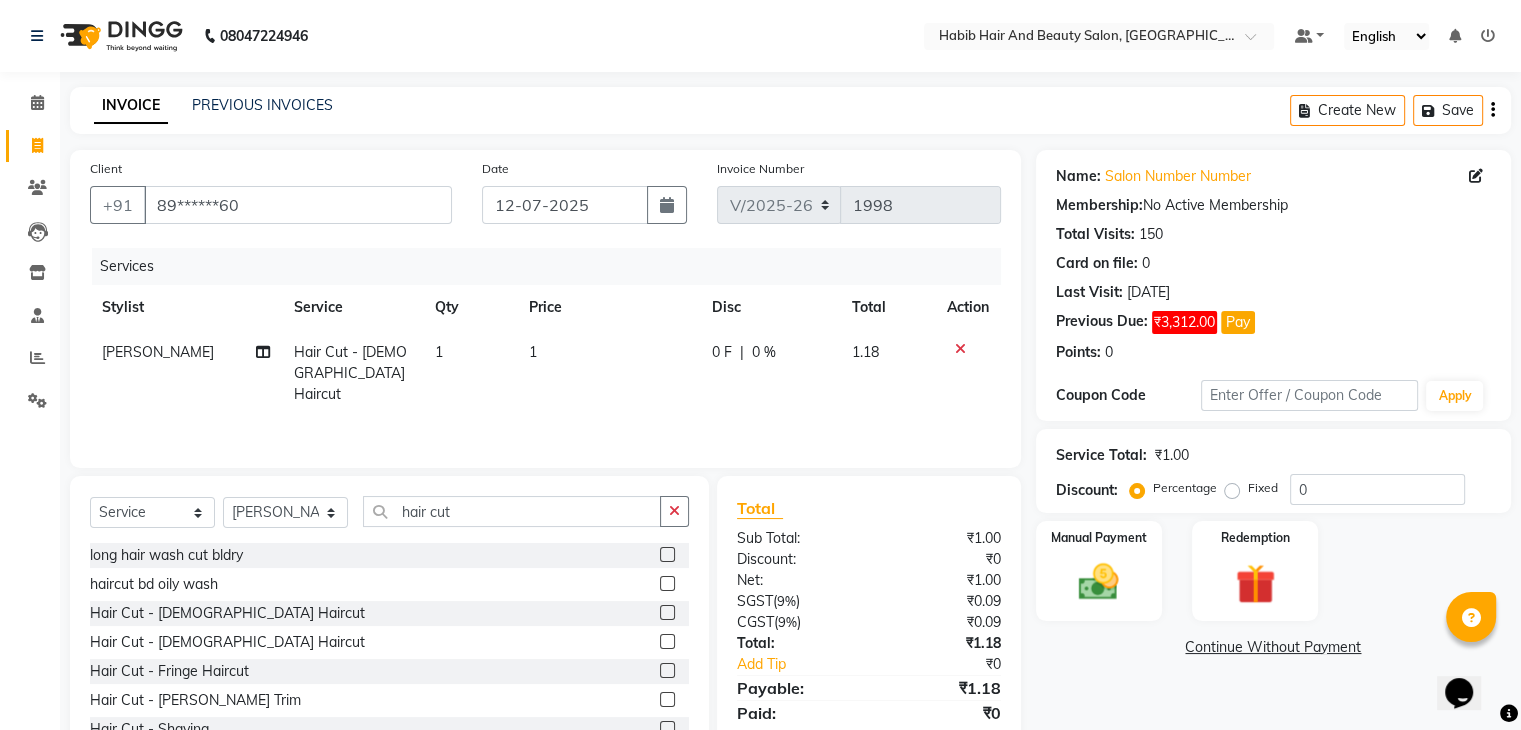 click on "1" 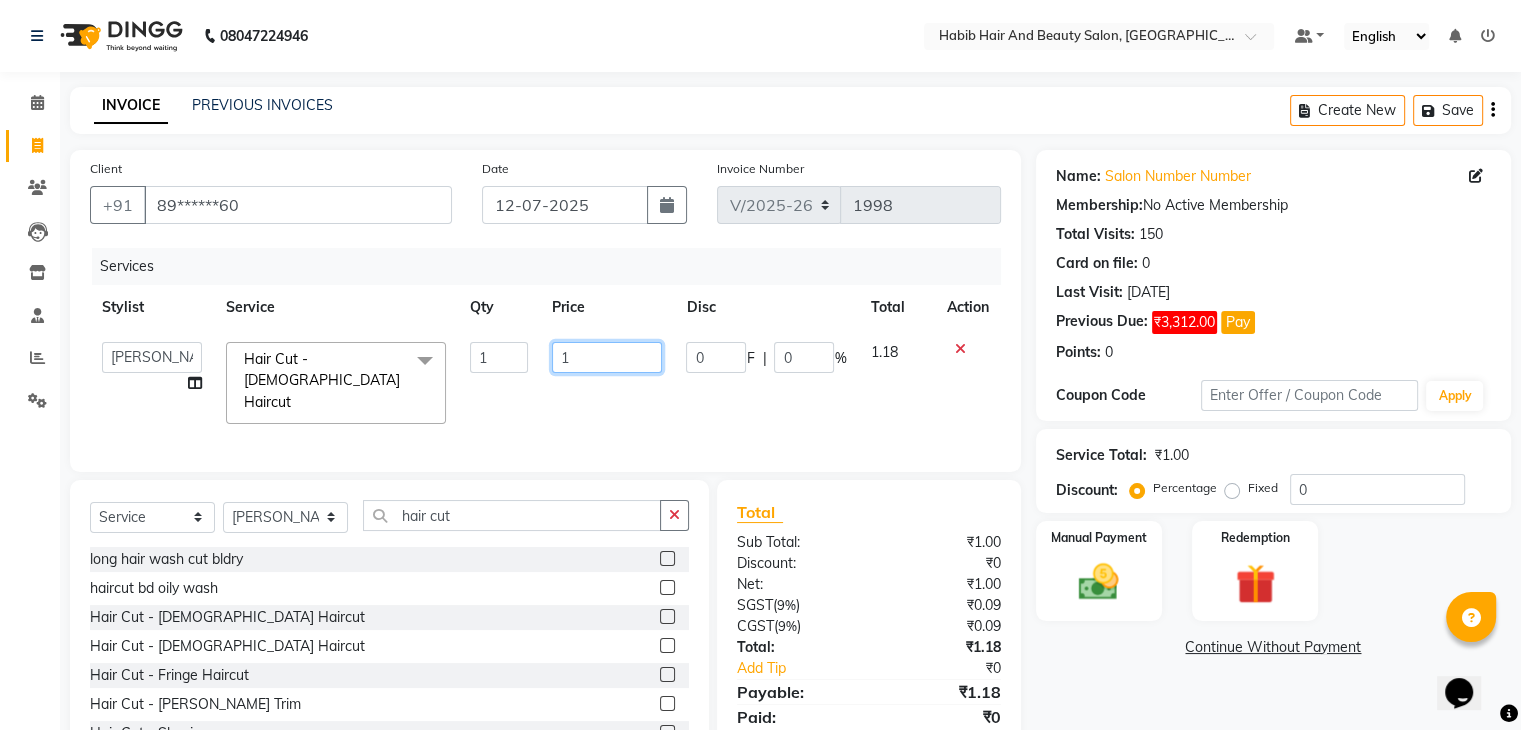 click on "1" 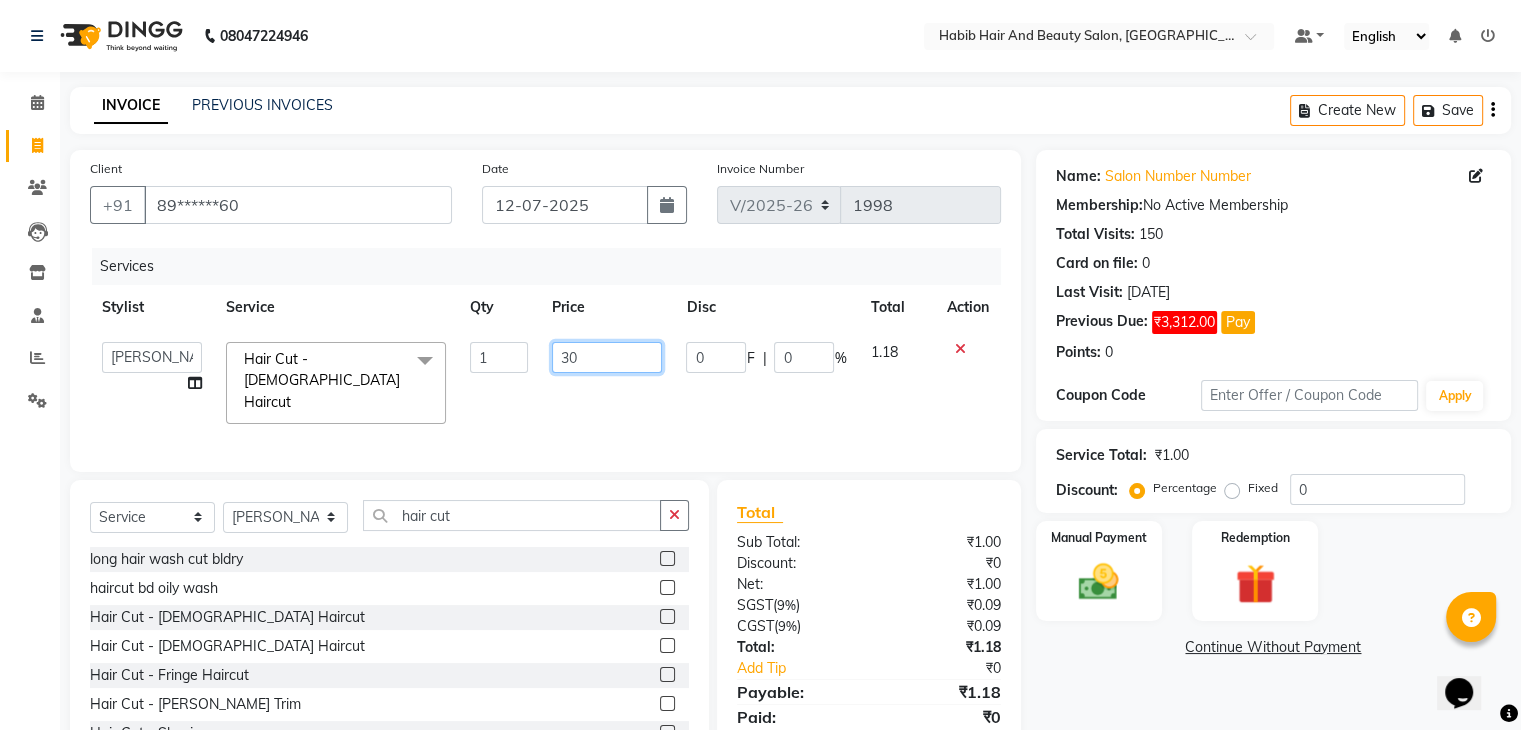 type on "300" 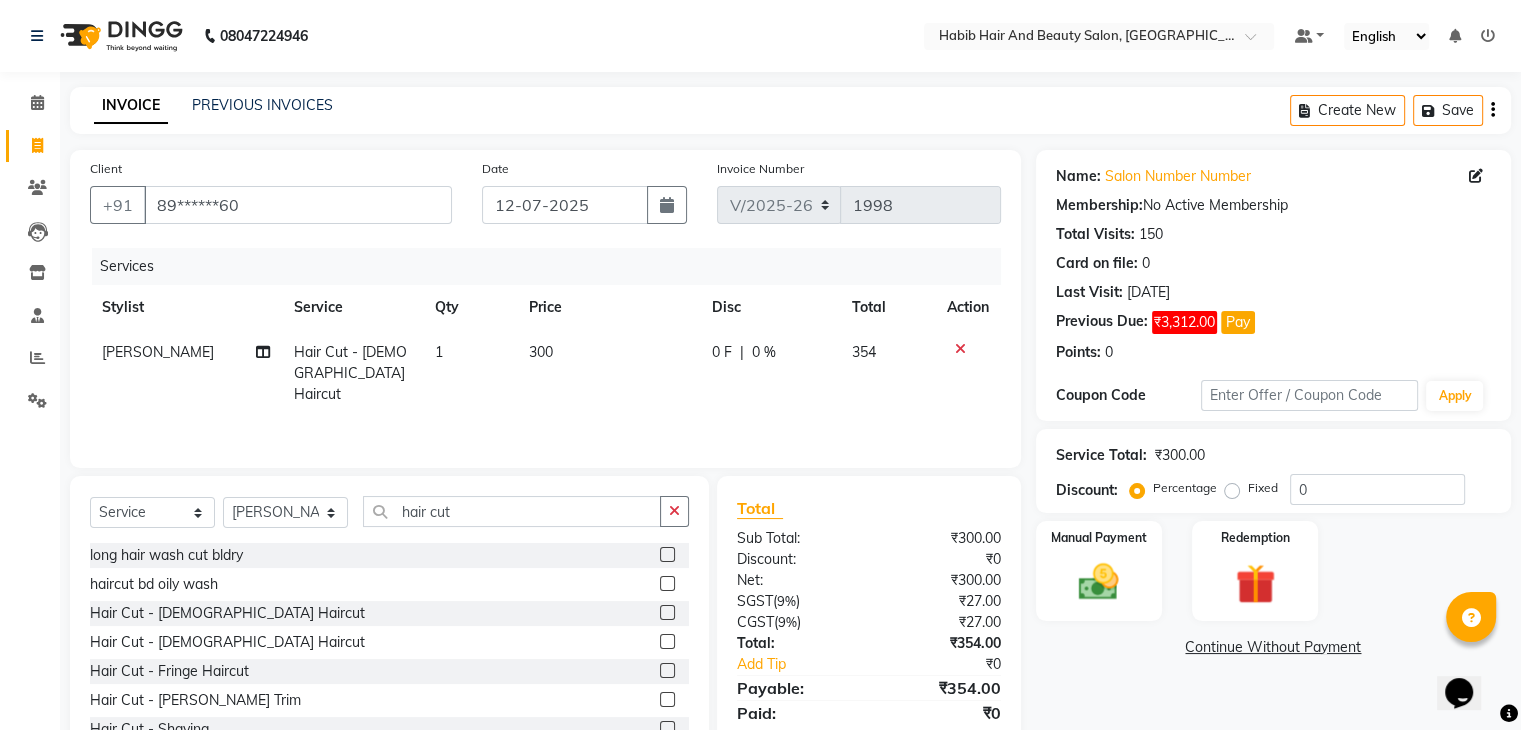 click on "Continue Without Payment" 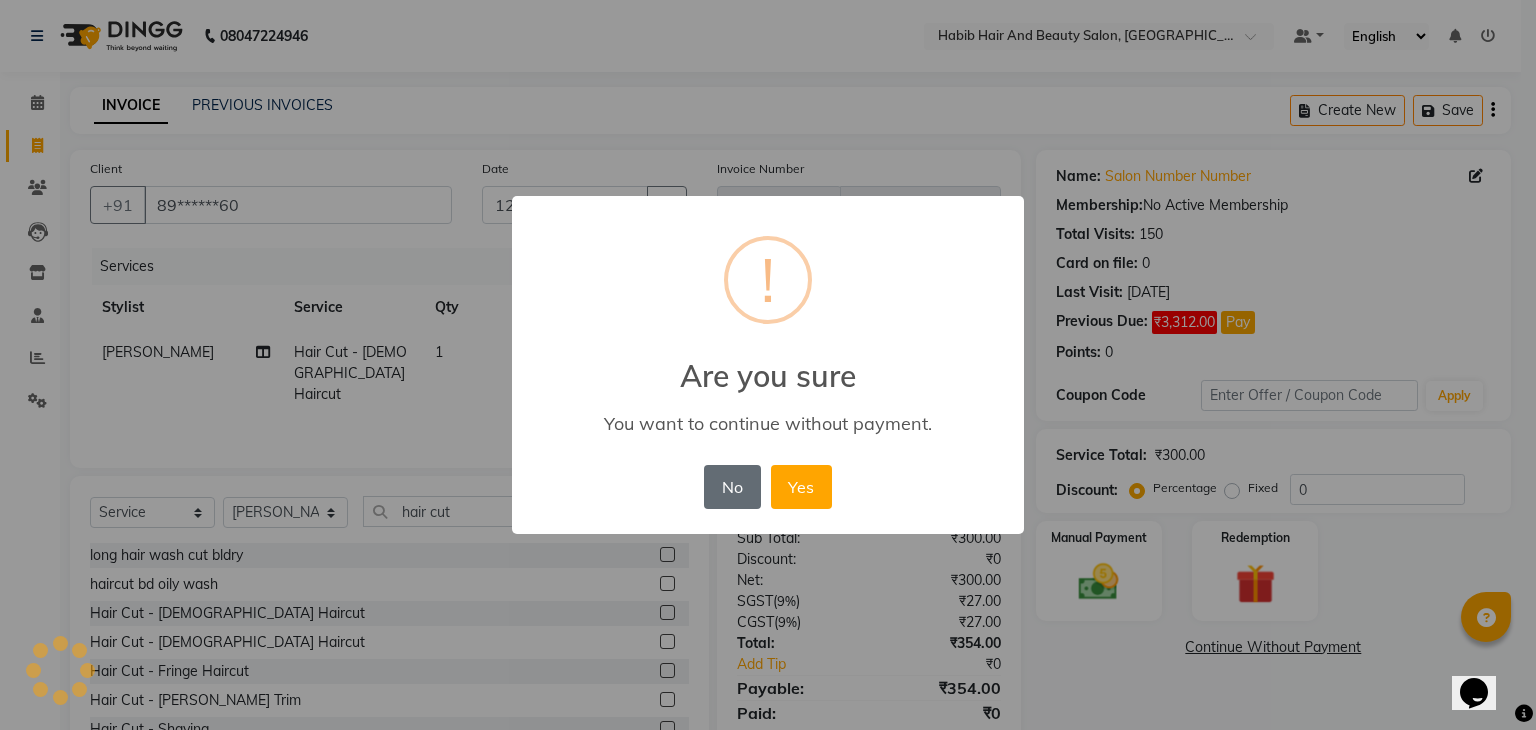 click on "No" at bounding box center [732, 487] 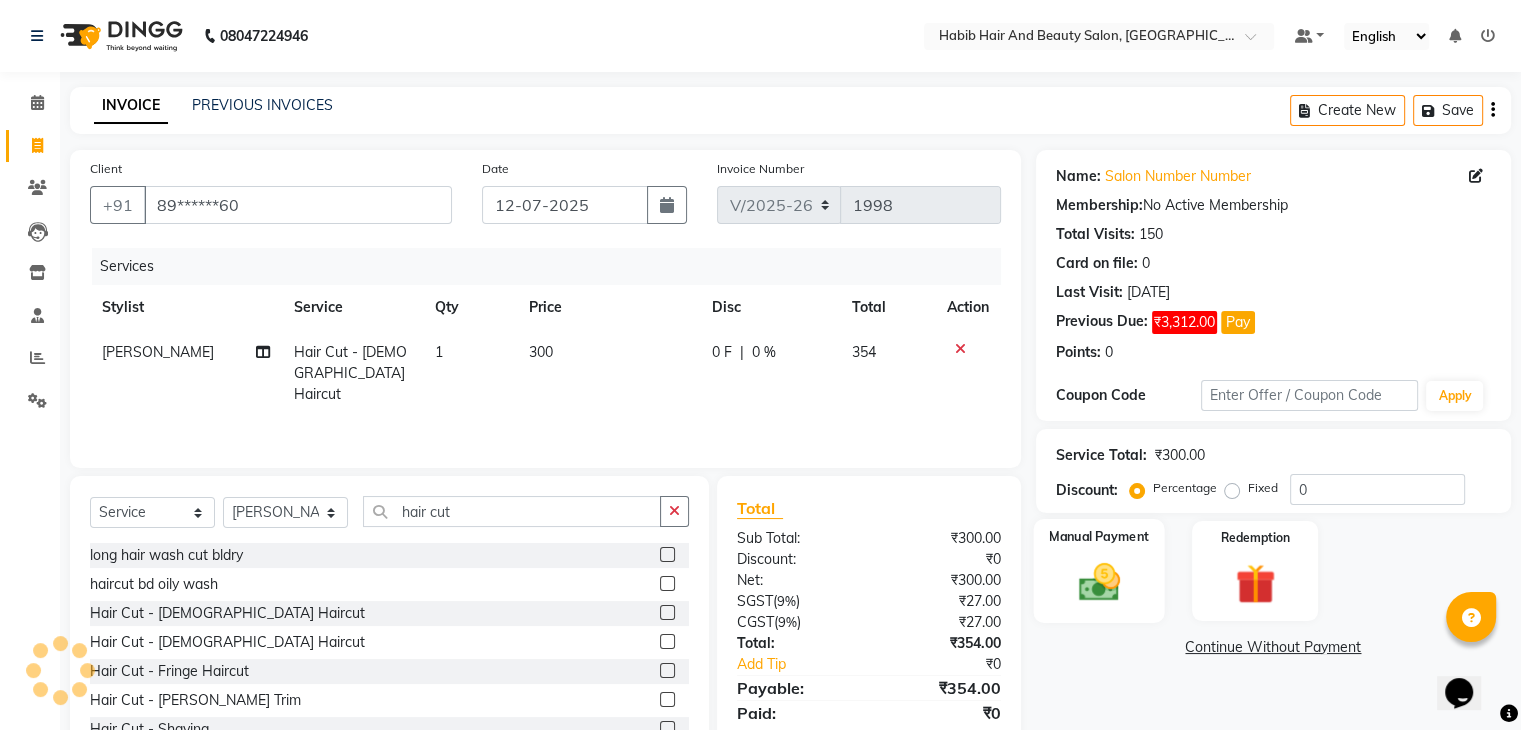 click 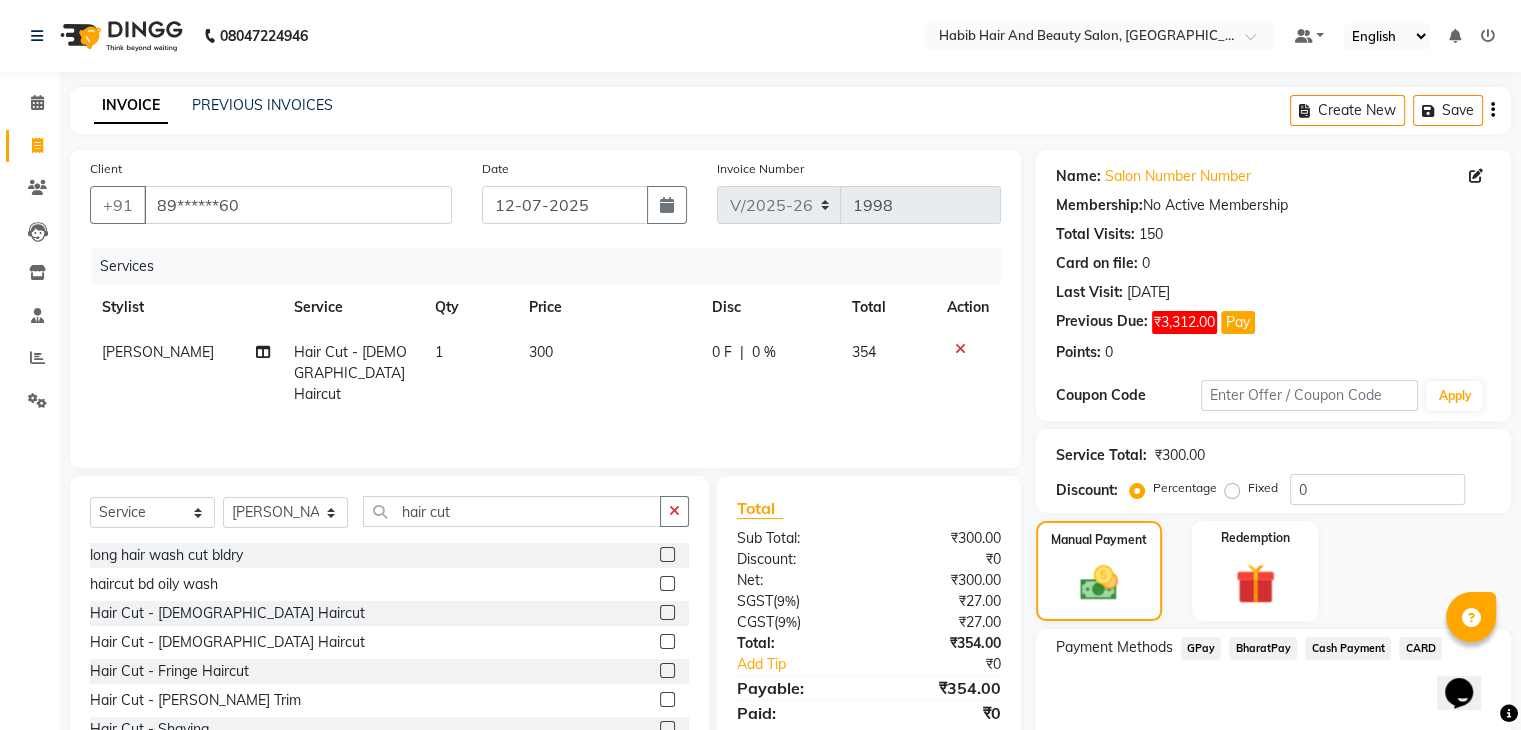 click on "BharatPay" 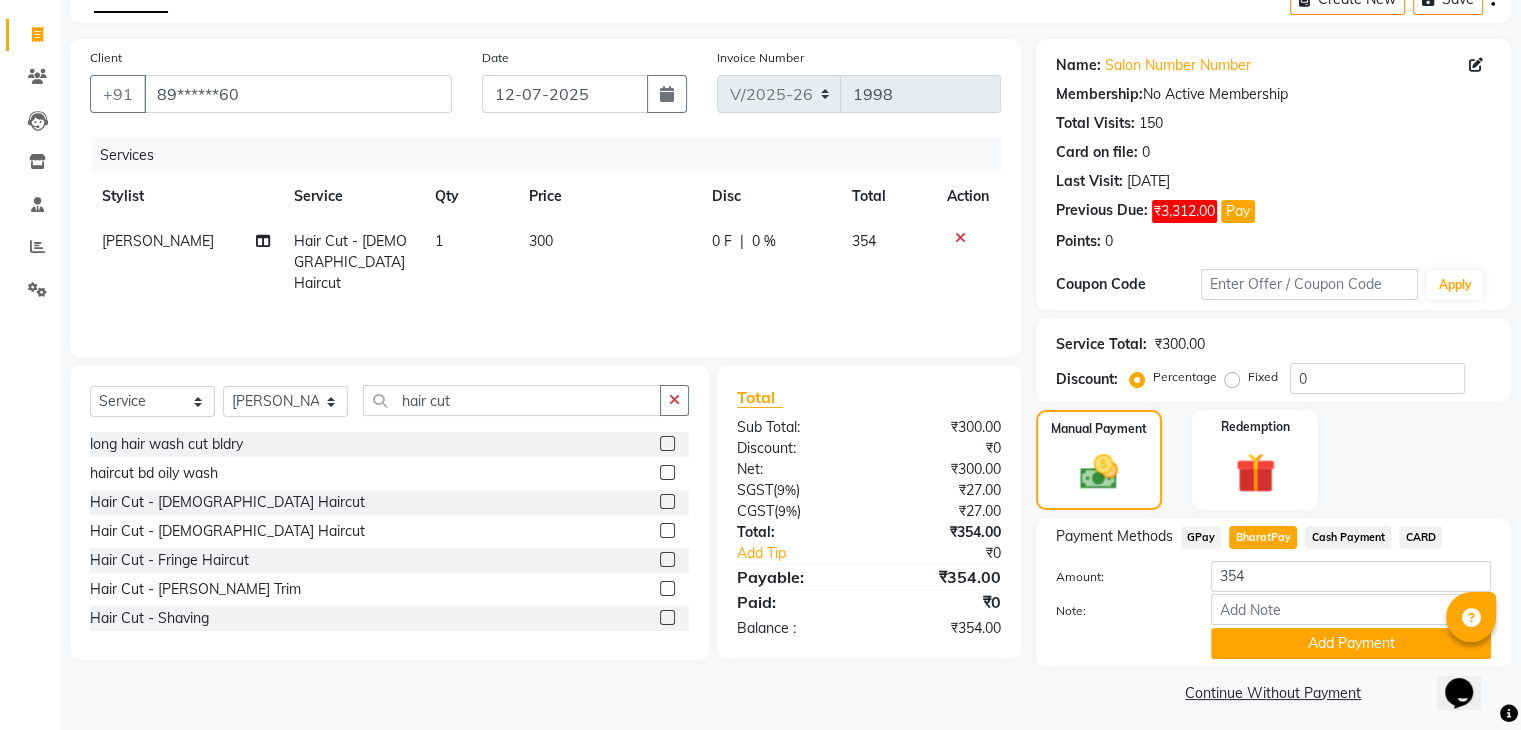 scroll, scrollTop: 120, scrollLeft: 0, axis: vertical 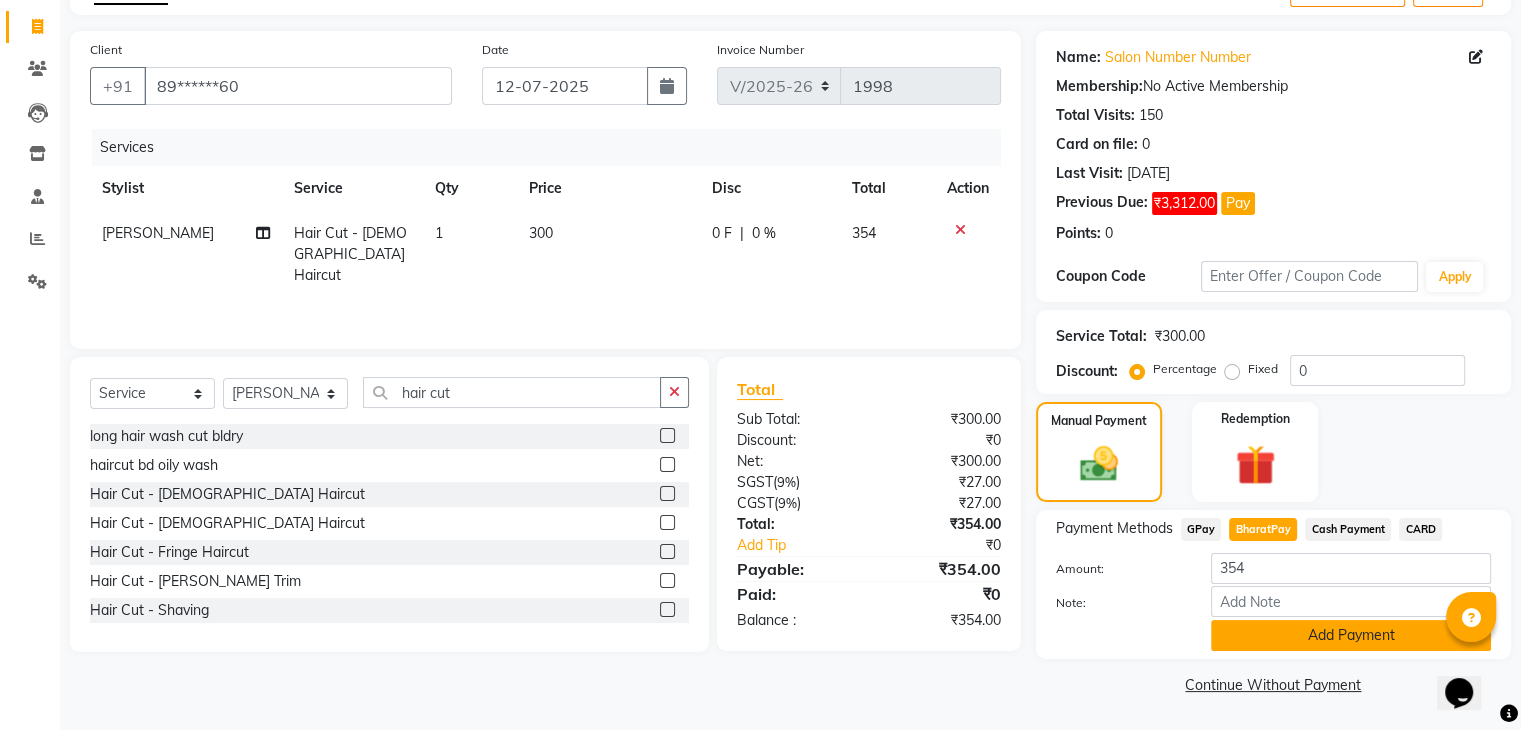 click on "Add Payment" 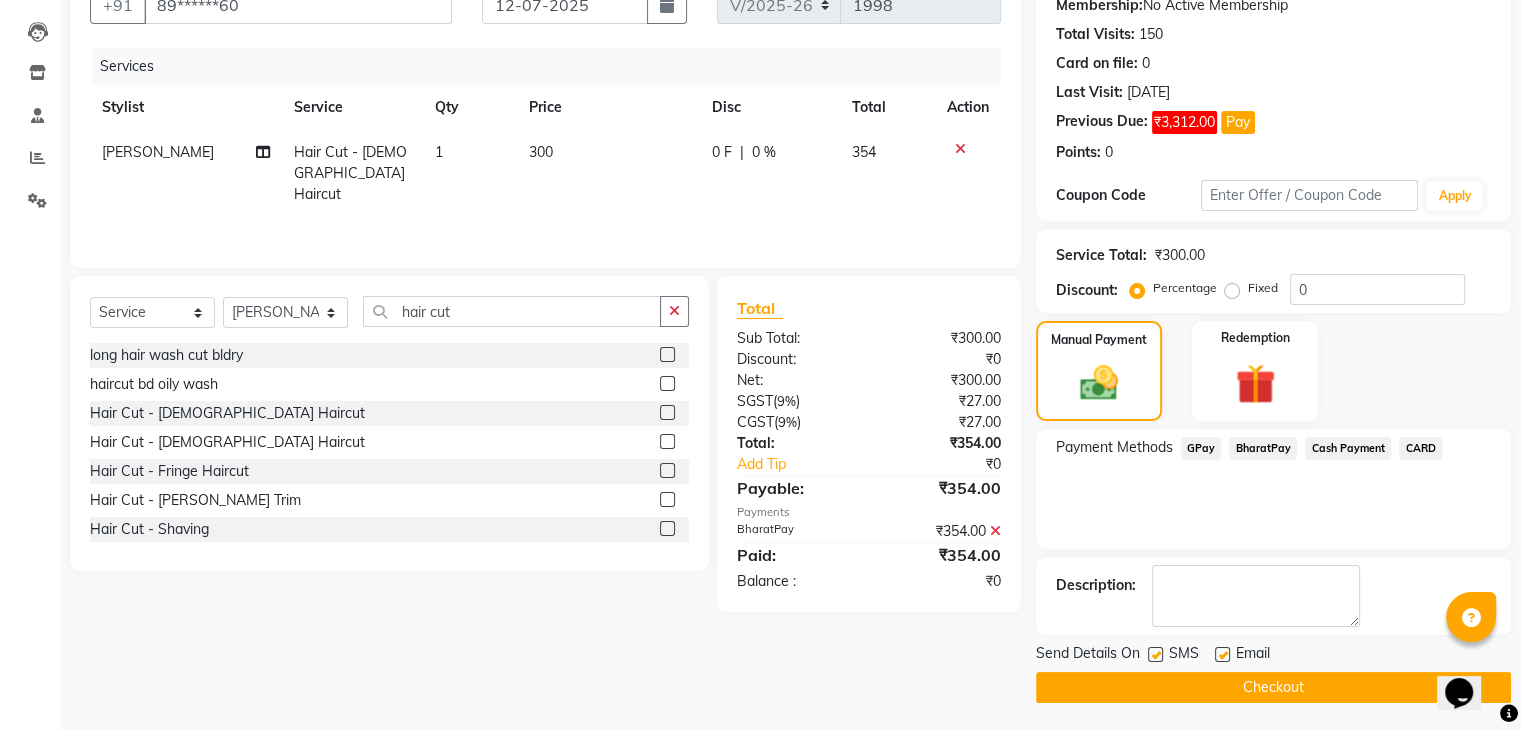 scroll, scrollTop: 201, scrollLeft: 0, axis: vertical 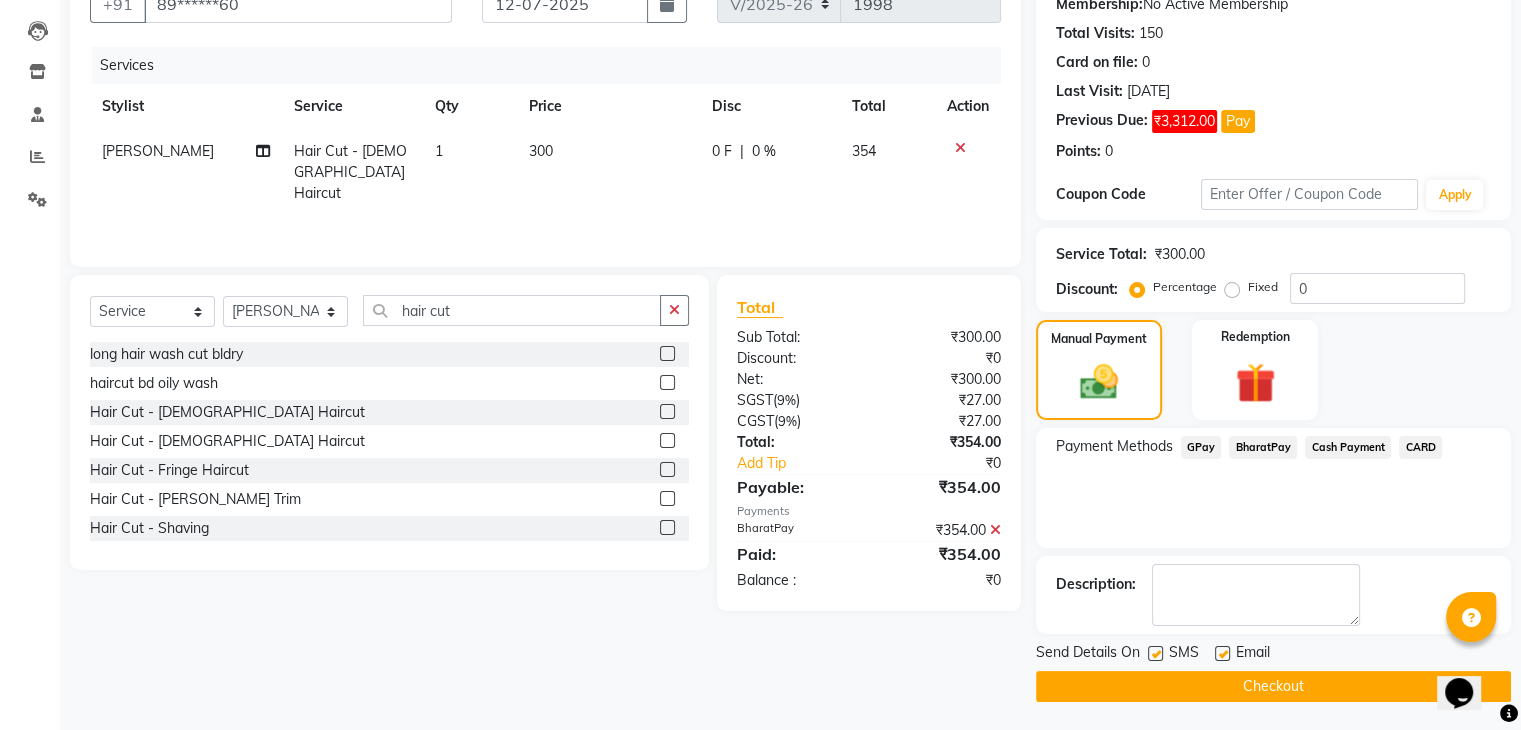 click on "Checkout" 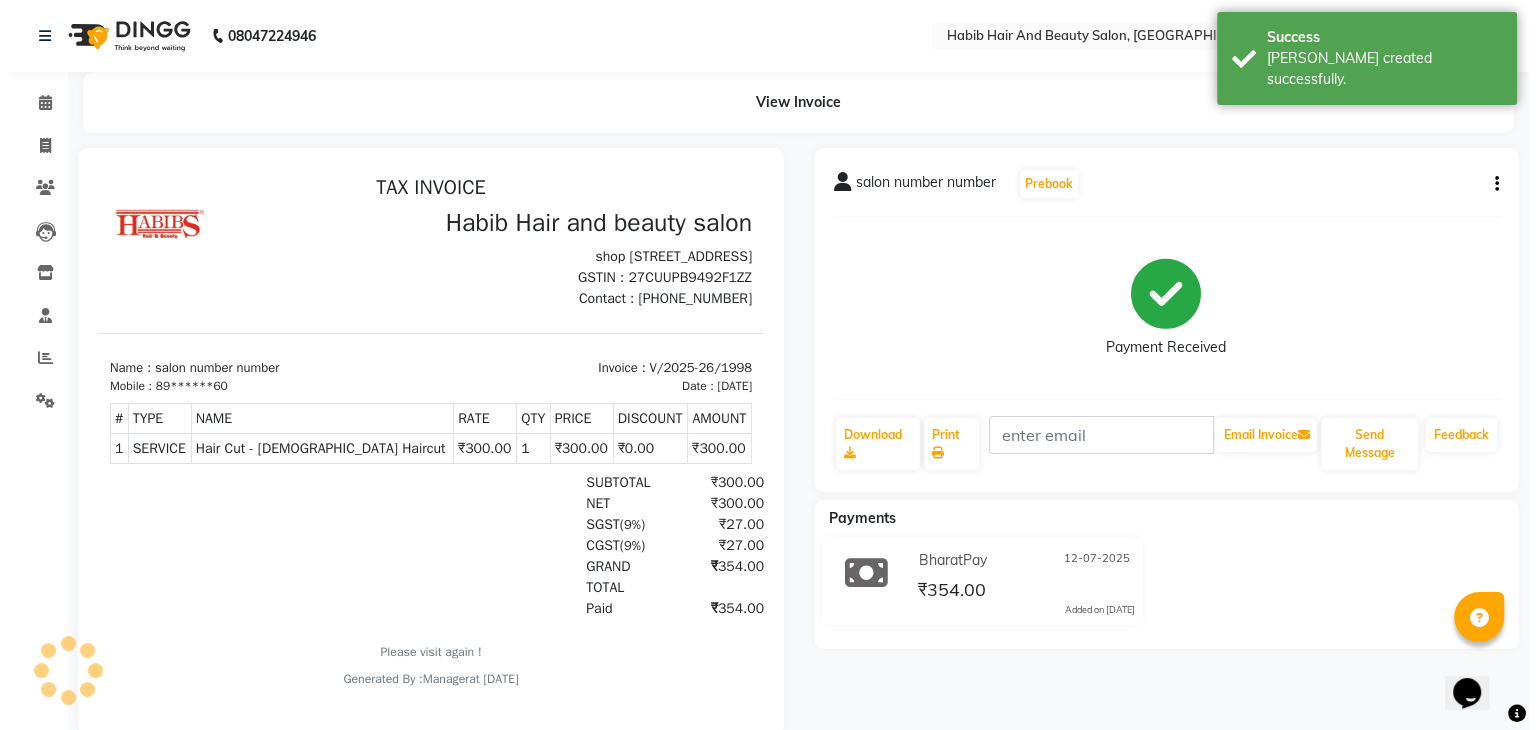 scroll, scrollTop: 0, scrollLeft: 0, axis: both 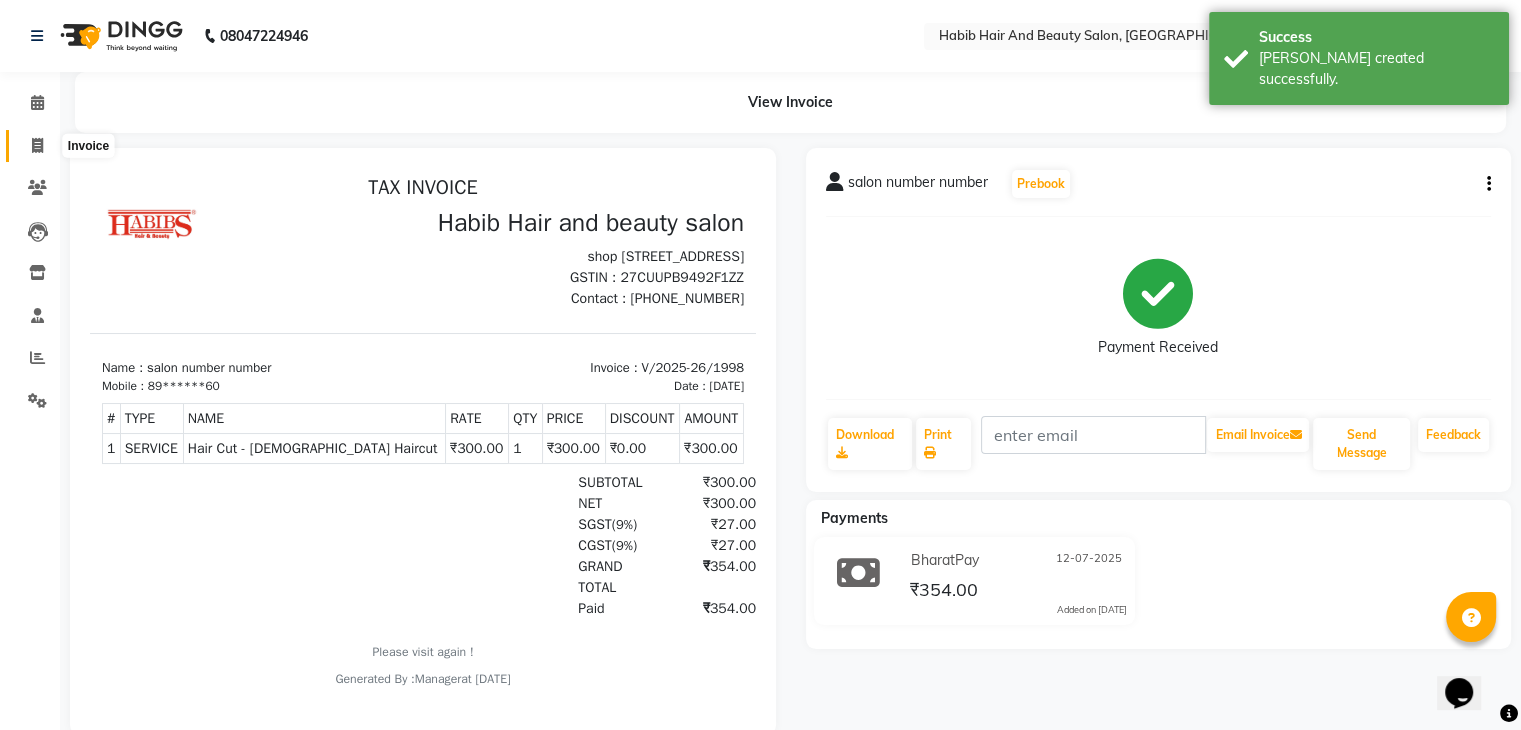 click 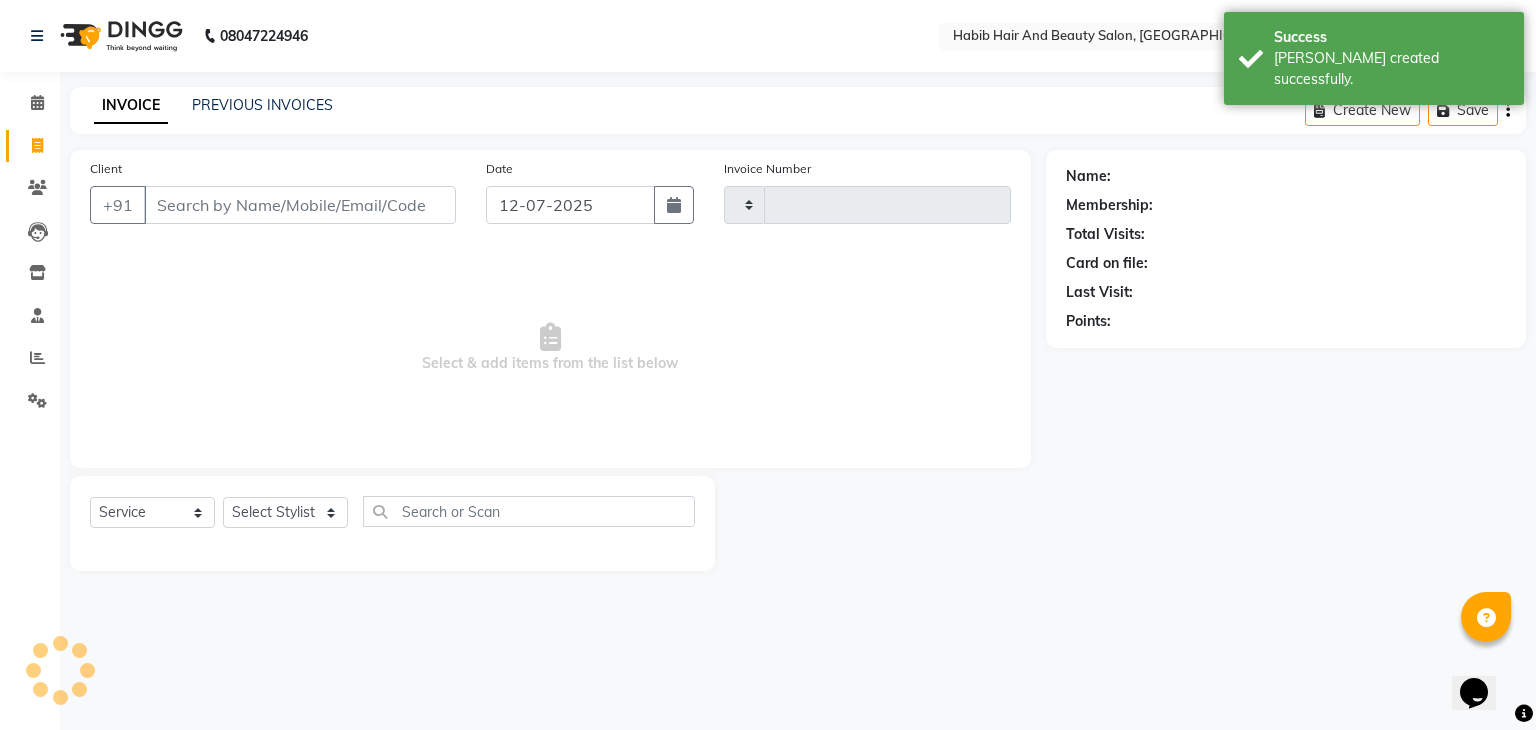 click on "Client" at bounding box center (300, 205) 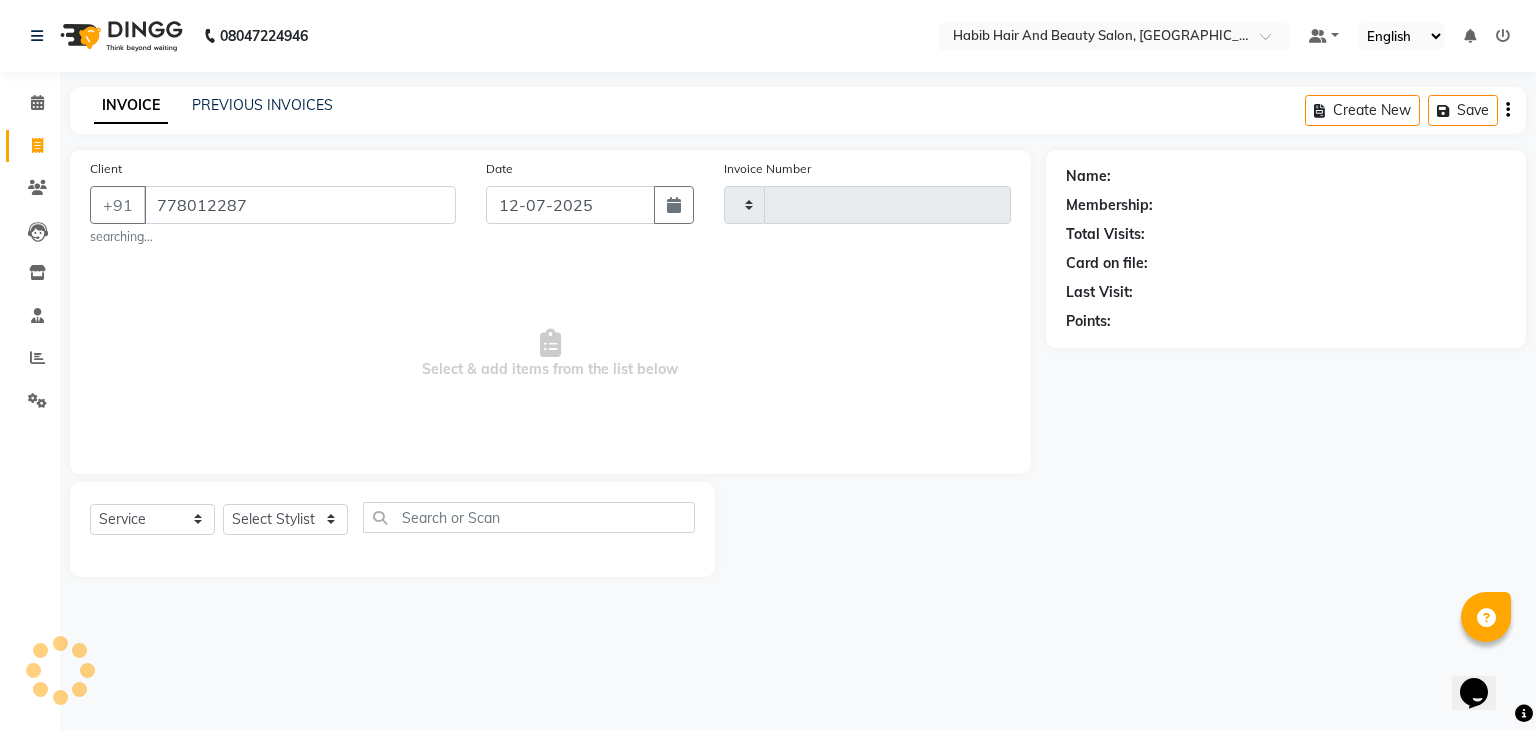 type on "7780122871" 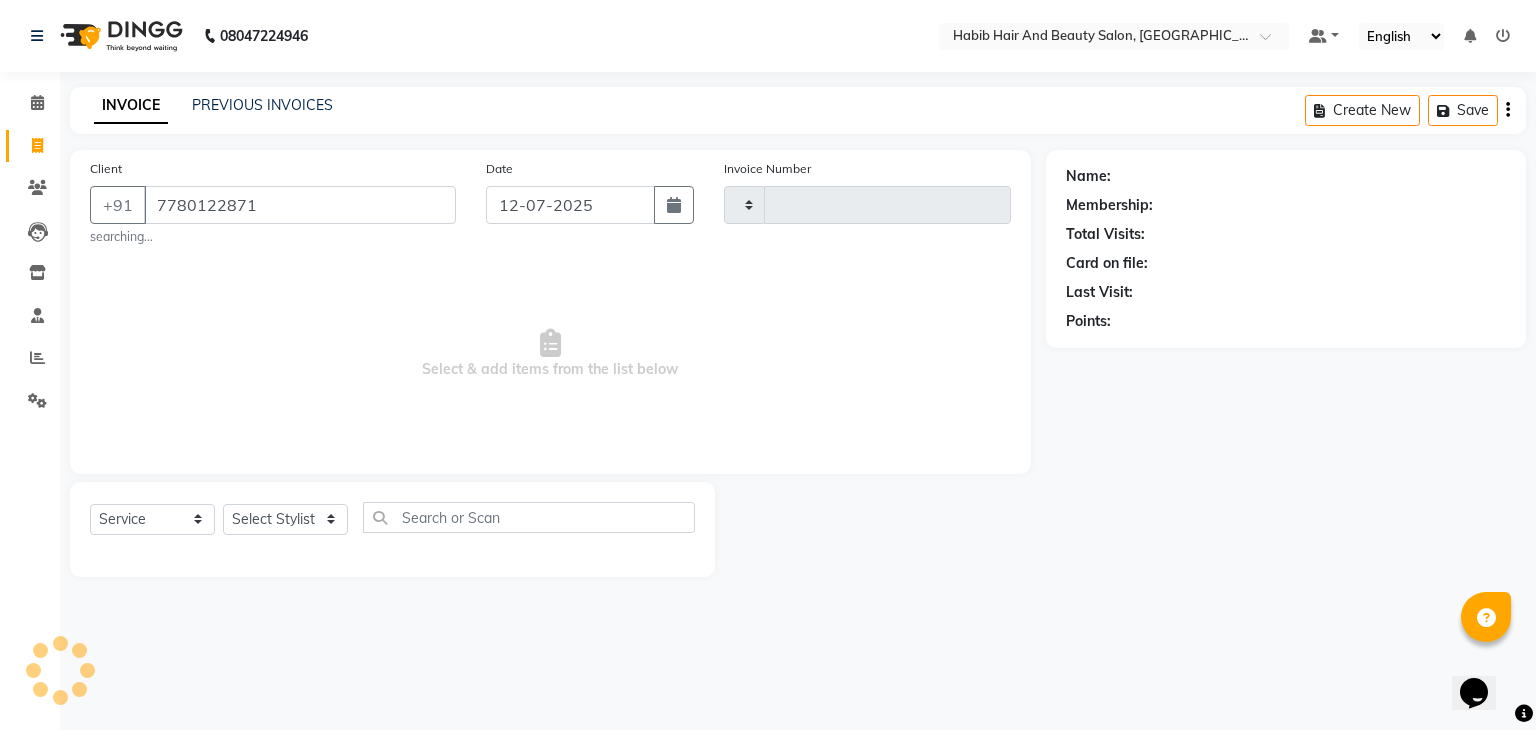 type on "1999" 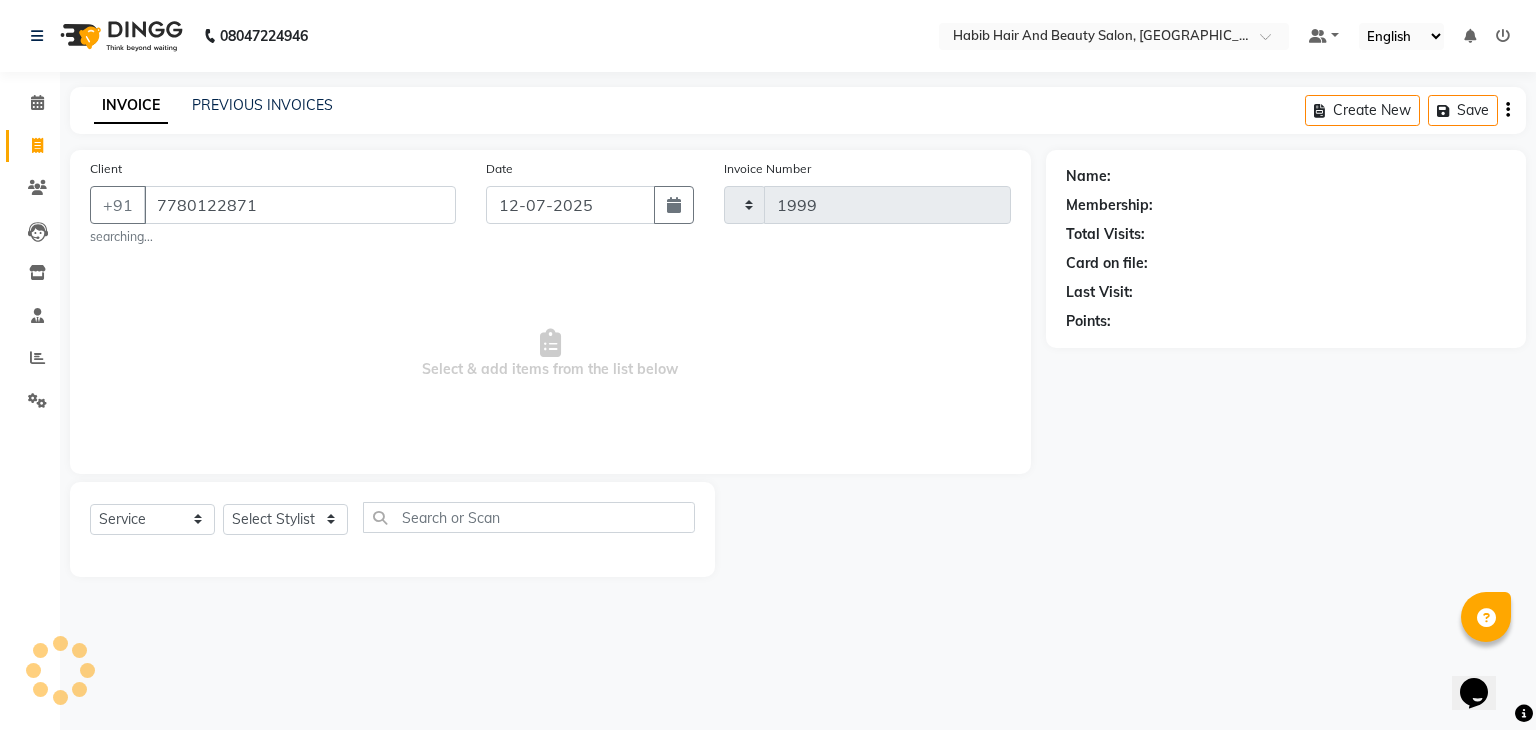 select on "8362" 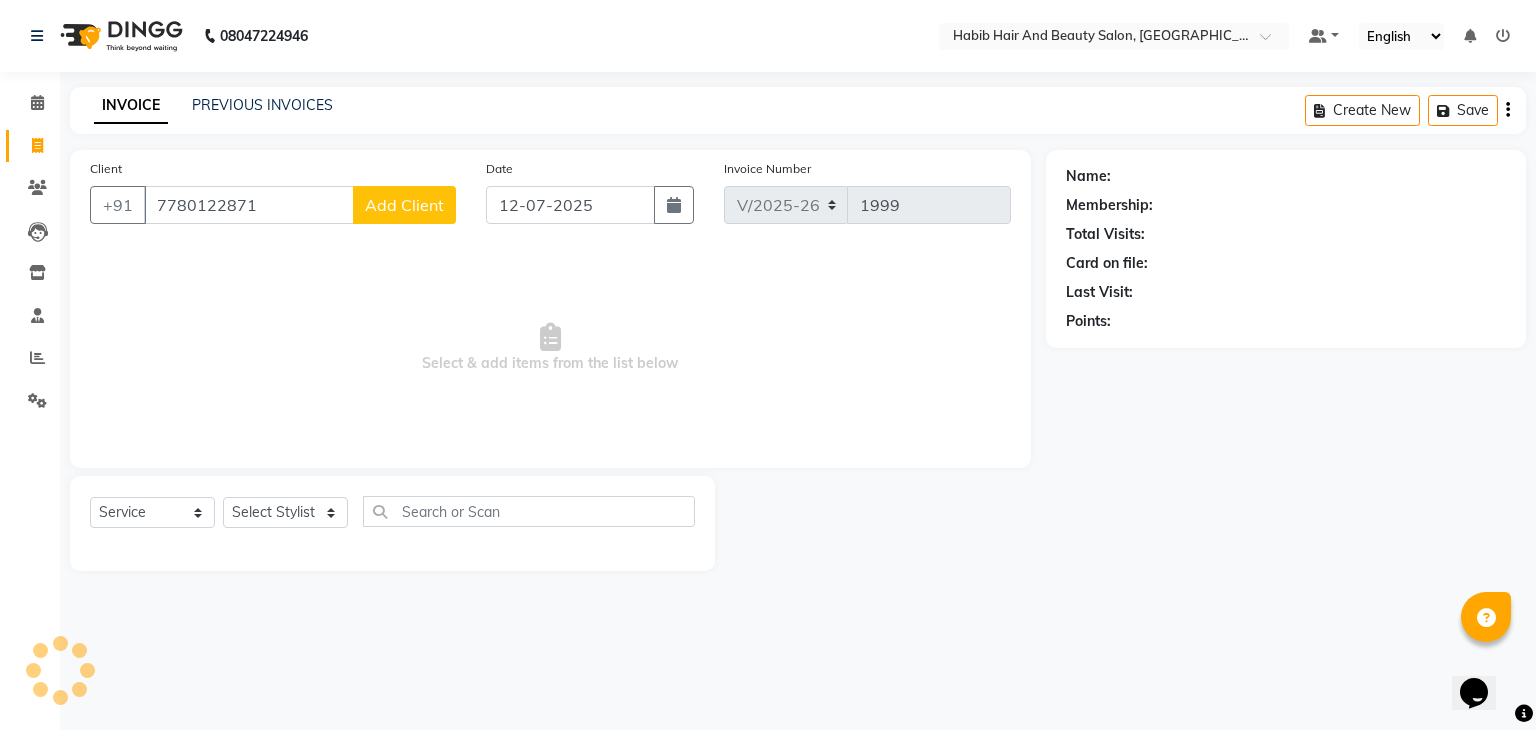 type on "7780122871" 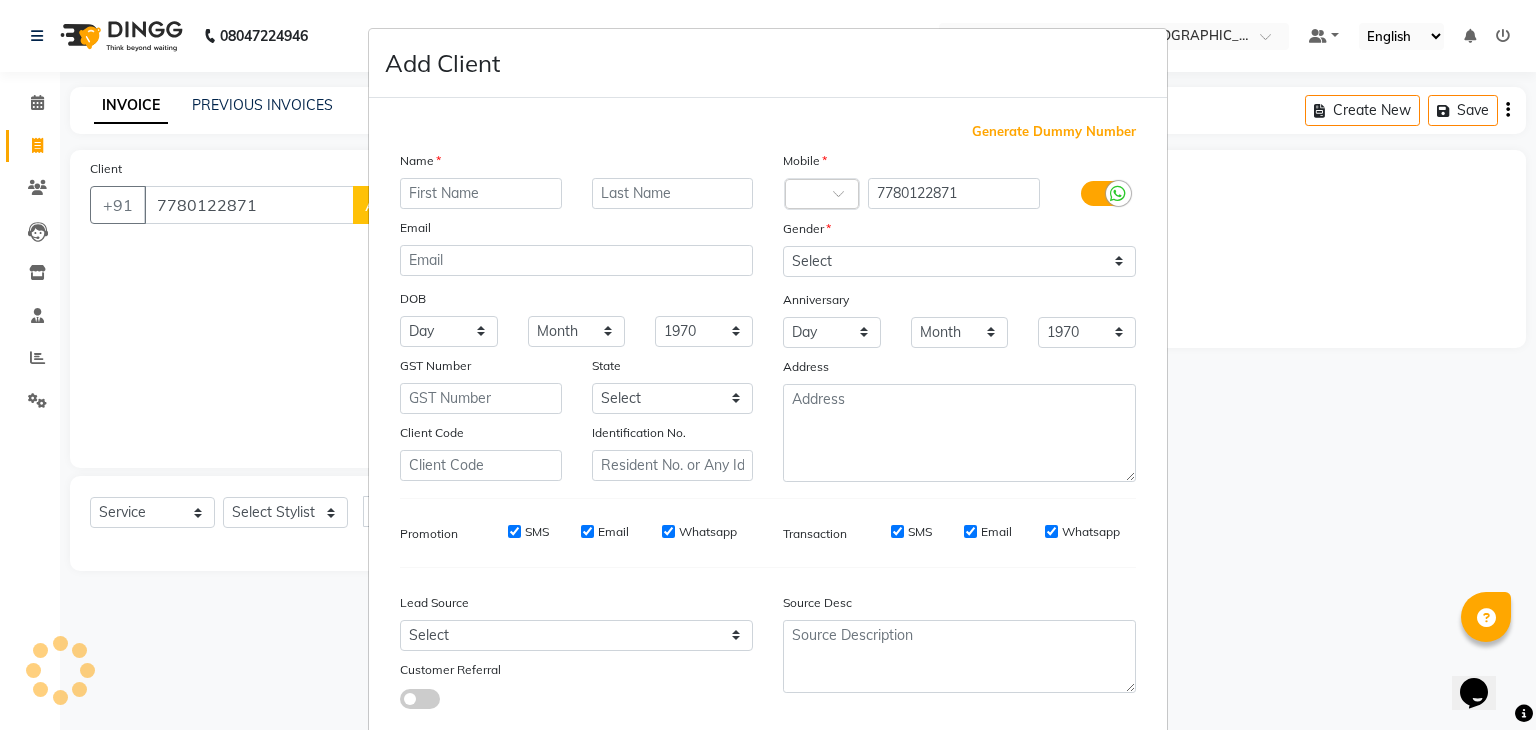 click at bounding box center [481, 193] 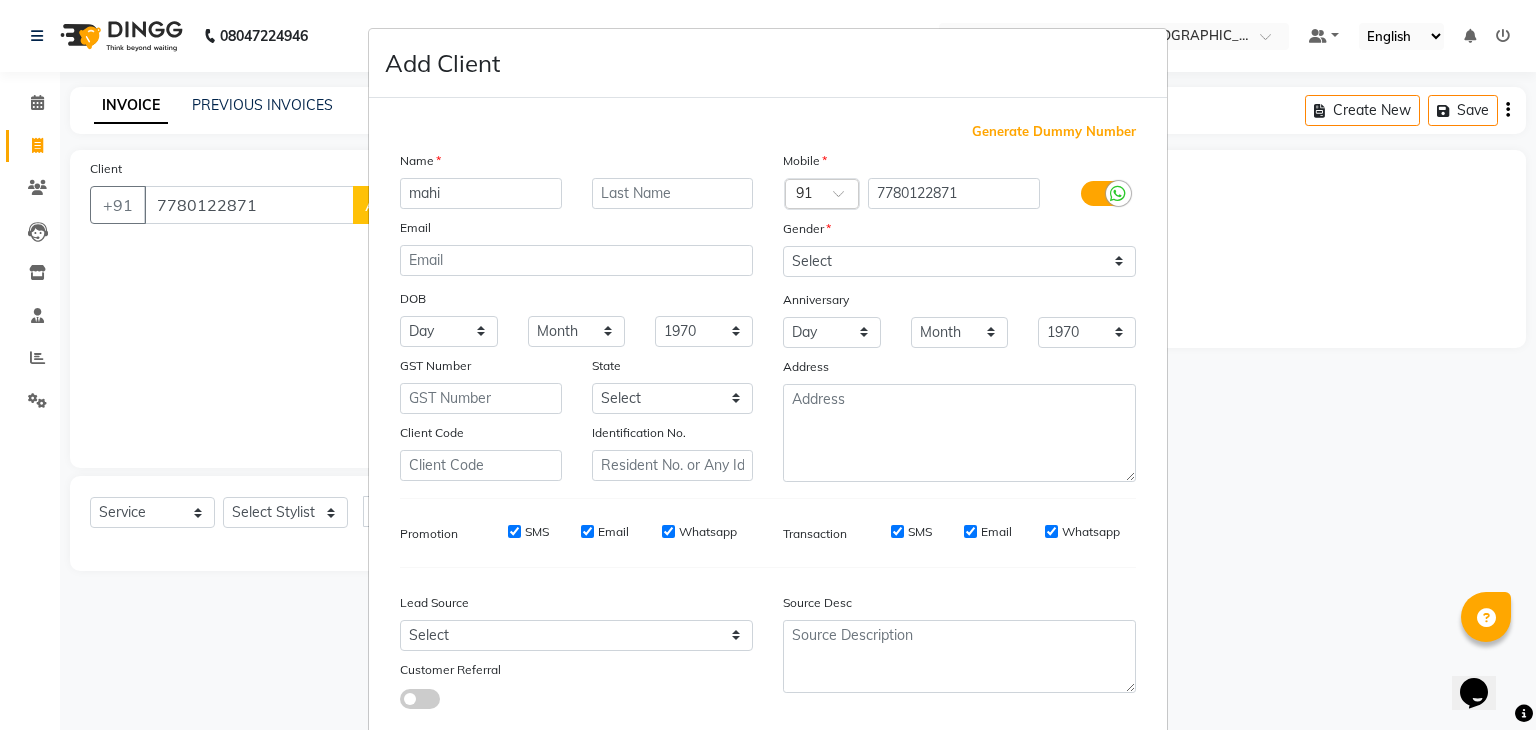 type on "mahi" 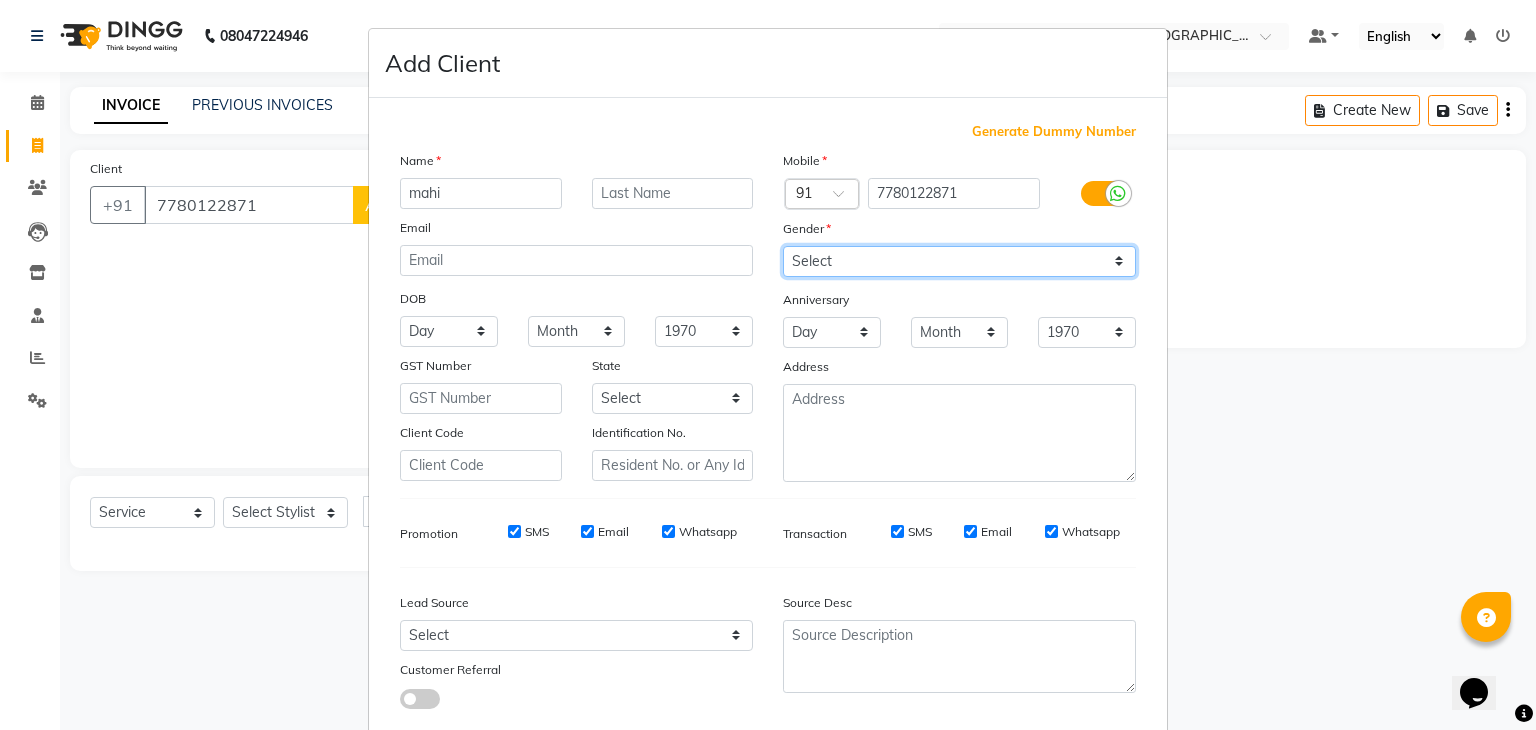 click on "Select Male Female Other Prefer Not To Say" at bounding box center [959, 261] 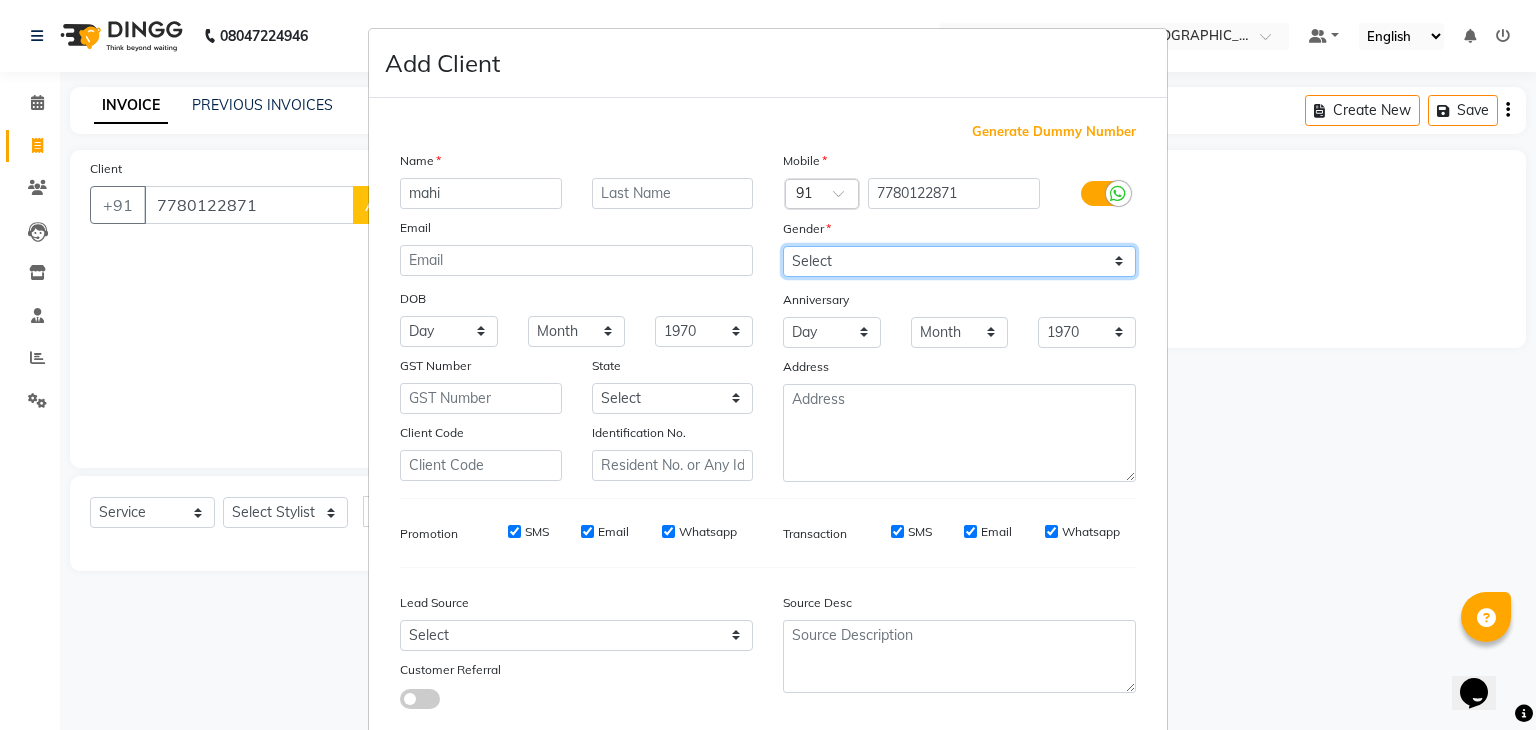 select on "[DEMOGRAPHIC_DATA]" 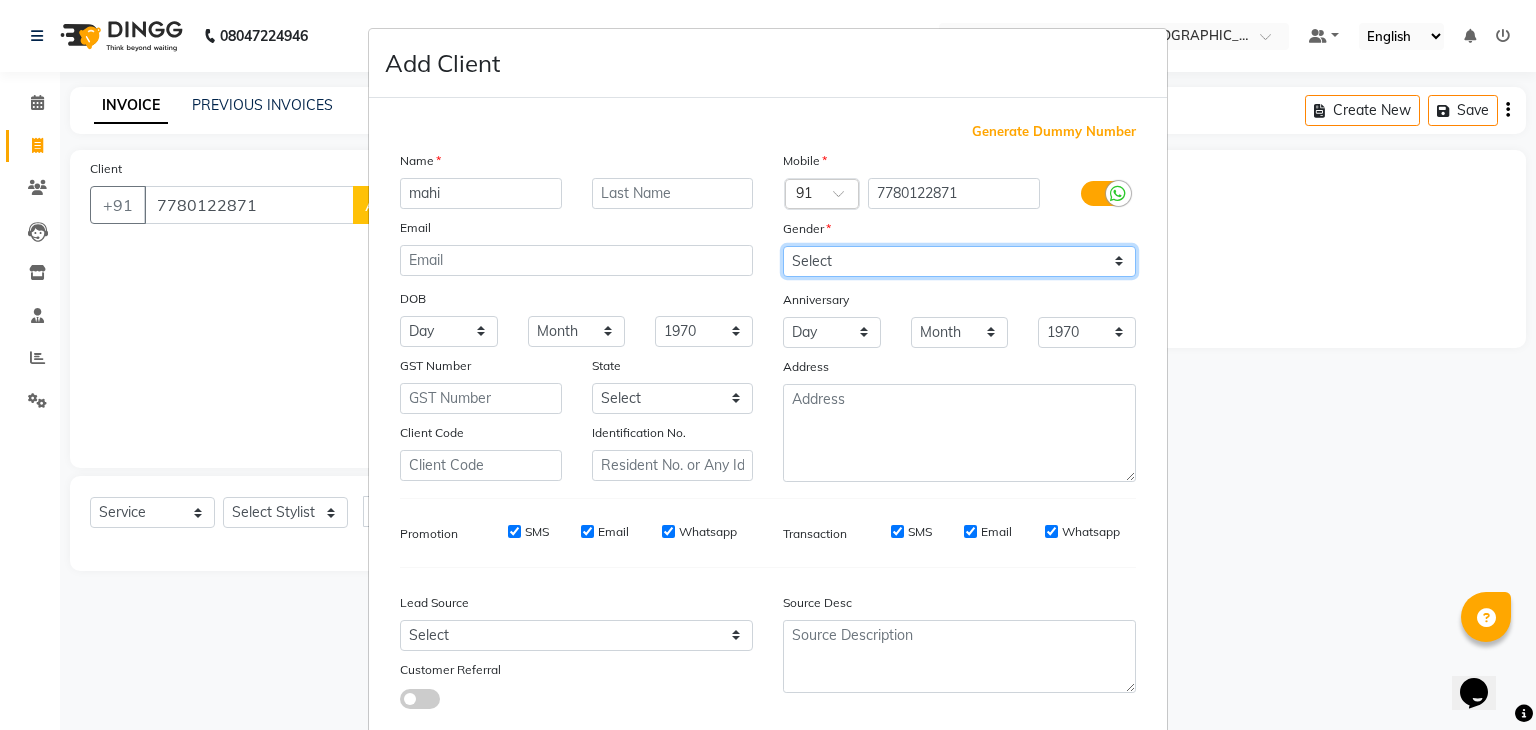 click on "Select Male Female Other Prefer Not To Say" at bounding box center (959, 261) 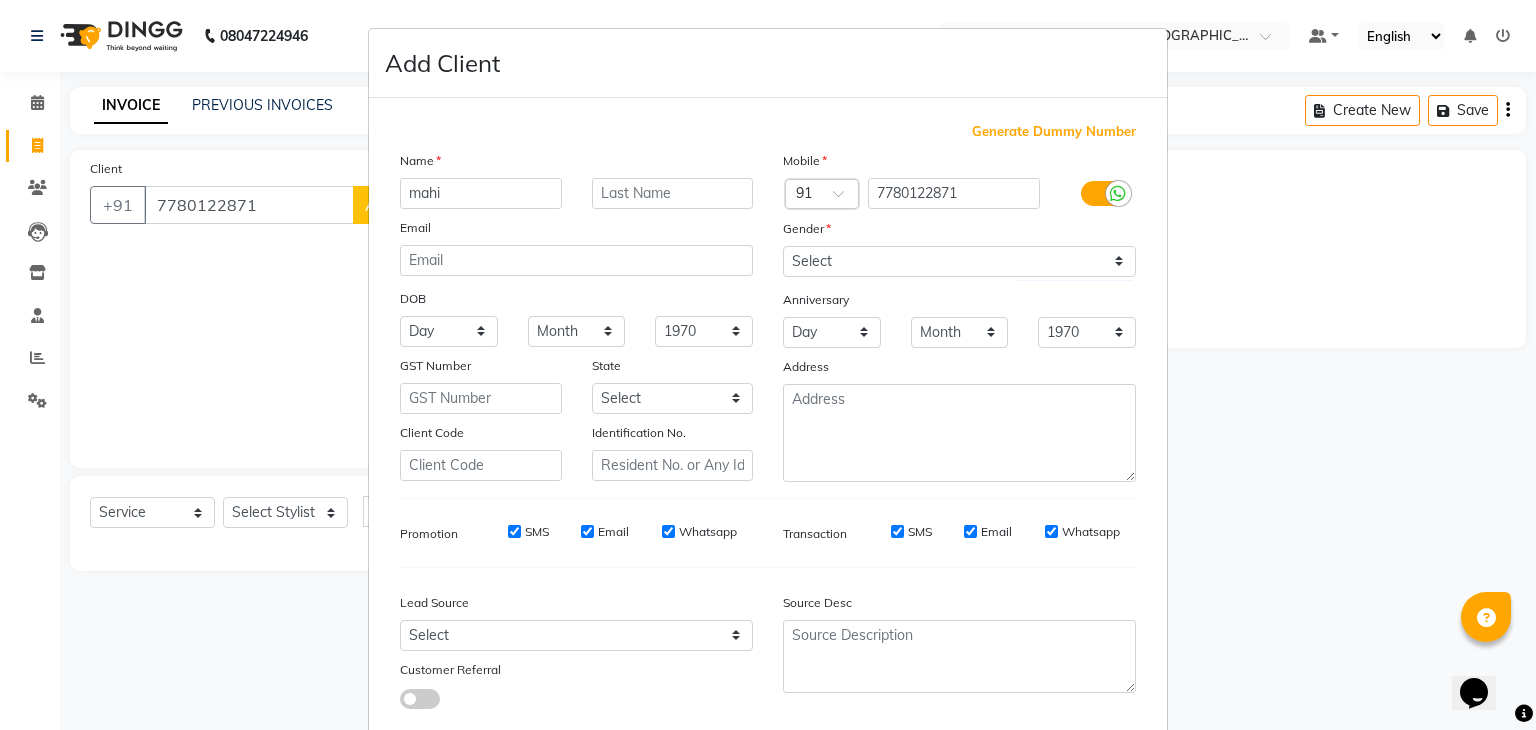 click on "Add Client Generate Dummy Number Name mahi Email DOB Day 01 02 03 04 05 06 07 08 09 10 11 12 13 14 15 16 17 18 19 20 21 22 23 24 25 26 27 28 29 30 31 Month January February March April May June July August September October November December 1940 1941 1942 1943 1944 1945 1946 1947 1948 1949 1950 1951 1952 1953 1954 1955 1956 1957 1958 1959 1960 1961 1962 1963 1964 1965 1966 1967 1968 1969 1970 1971 1972 1973 1974 1975 1976 1977 1978 1979 1980 1981 1982 1983 1984 1985 1986 1987 1988 1989 1990 1991 1992 1993 1994 1995 1996 1997 1998 1999 2000 2001 2002 2003 2004 2005 2006 2007 2008 2009 2010 2011 2012 2013 2014 2015 2016 2017 2018 2019 2020 2021 2022 2023 2024 GST Number State Select Andaman and Nicobar Islands Andhra Pradesh Arunachal Pradesh Assam Bihar Chandigarh Chhattisgarh Dadra and Nagar Haveli Daman and Diu Delhi Goa Gujarat Haryana Himachal Pradesh Jammu and Kashmir Jharkhand Karnataka Kerala Lakshadweep Madhya Pradesh Maharashtra Manipur Meghalaya Mizoram Nagaland Odisha Pondicherry Punjab Rajasthan" at bounding box center [768, 365] 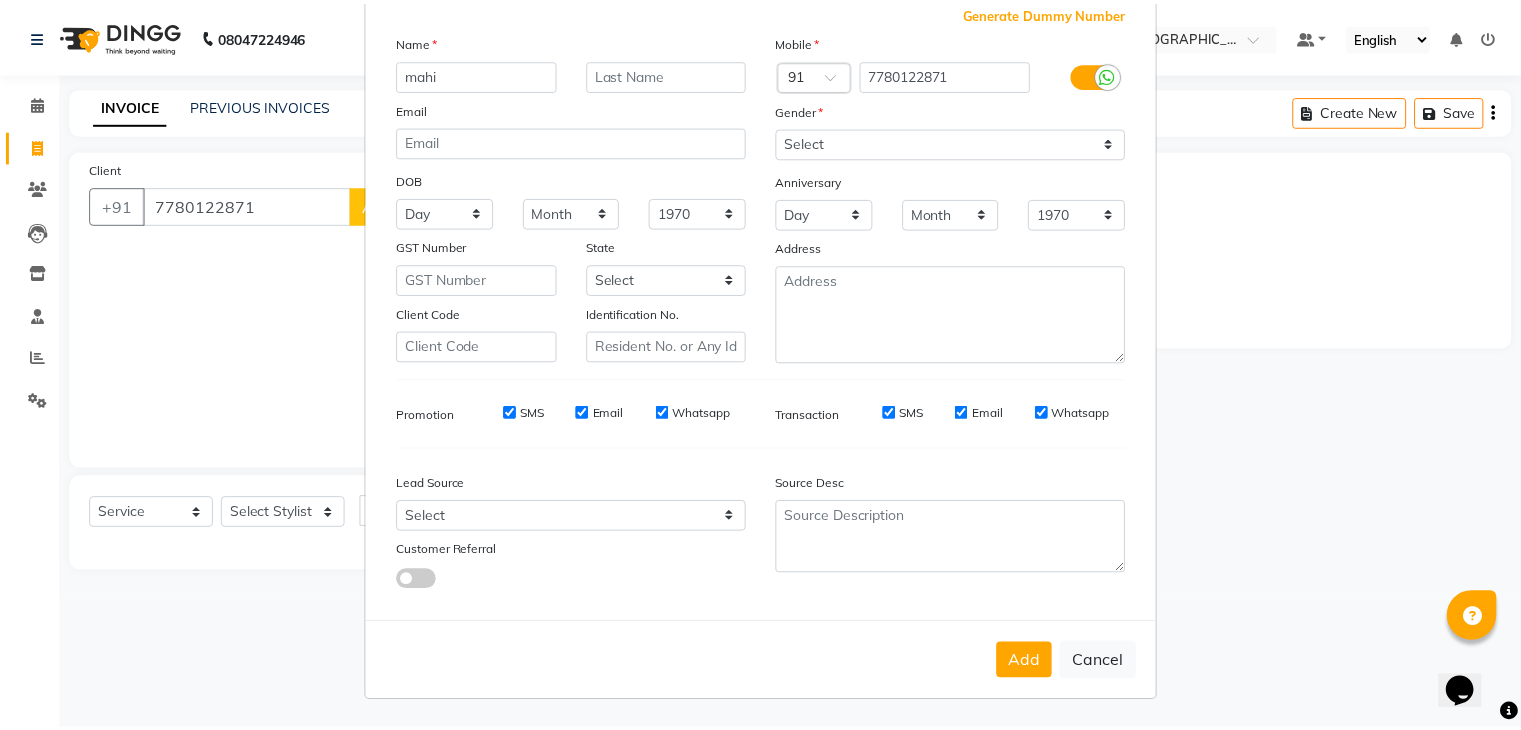 scroll, scrollTop: 127, scrollLeft: 0, axis: vertical 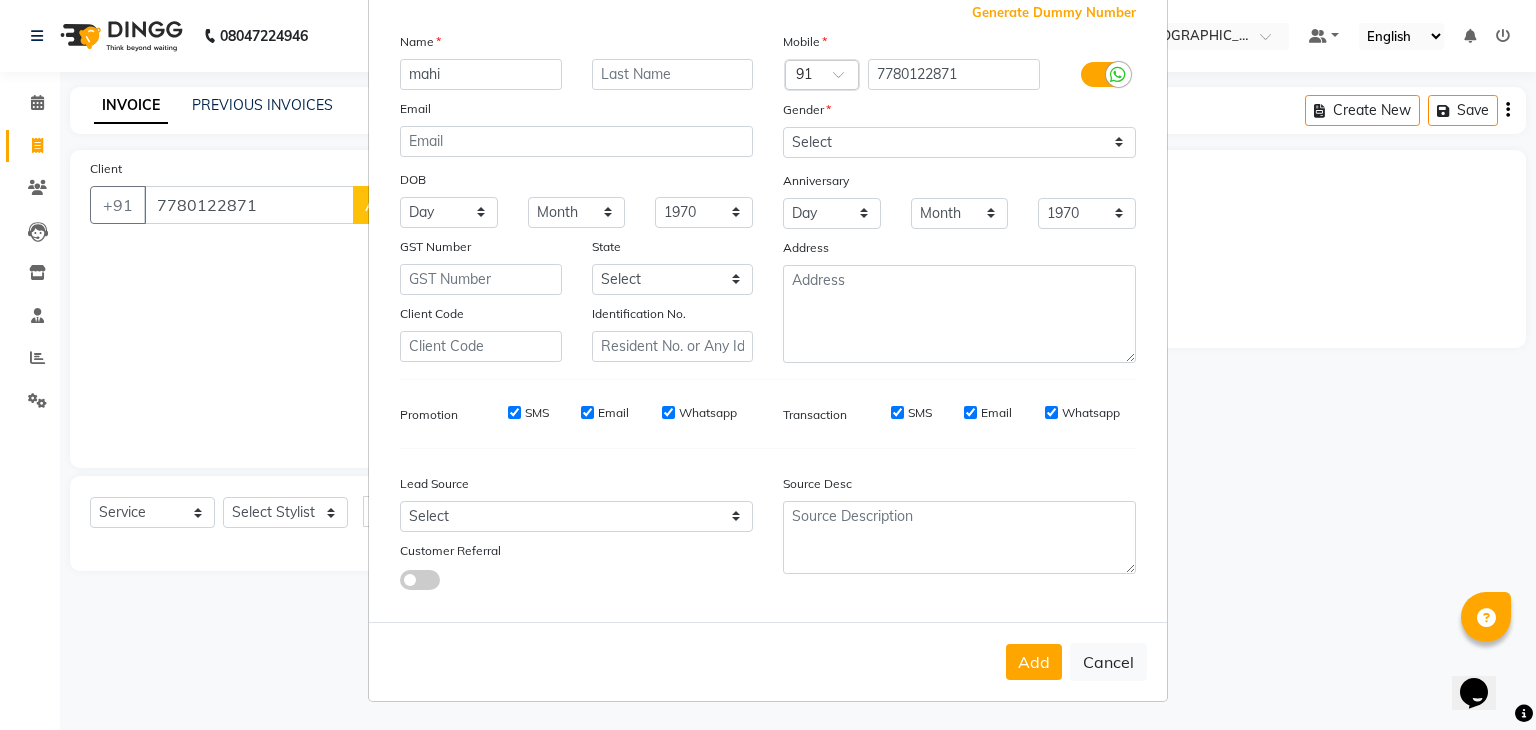 click on "Add   Cancel" at bounding box center (768, 661) 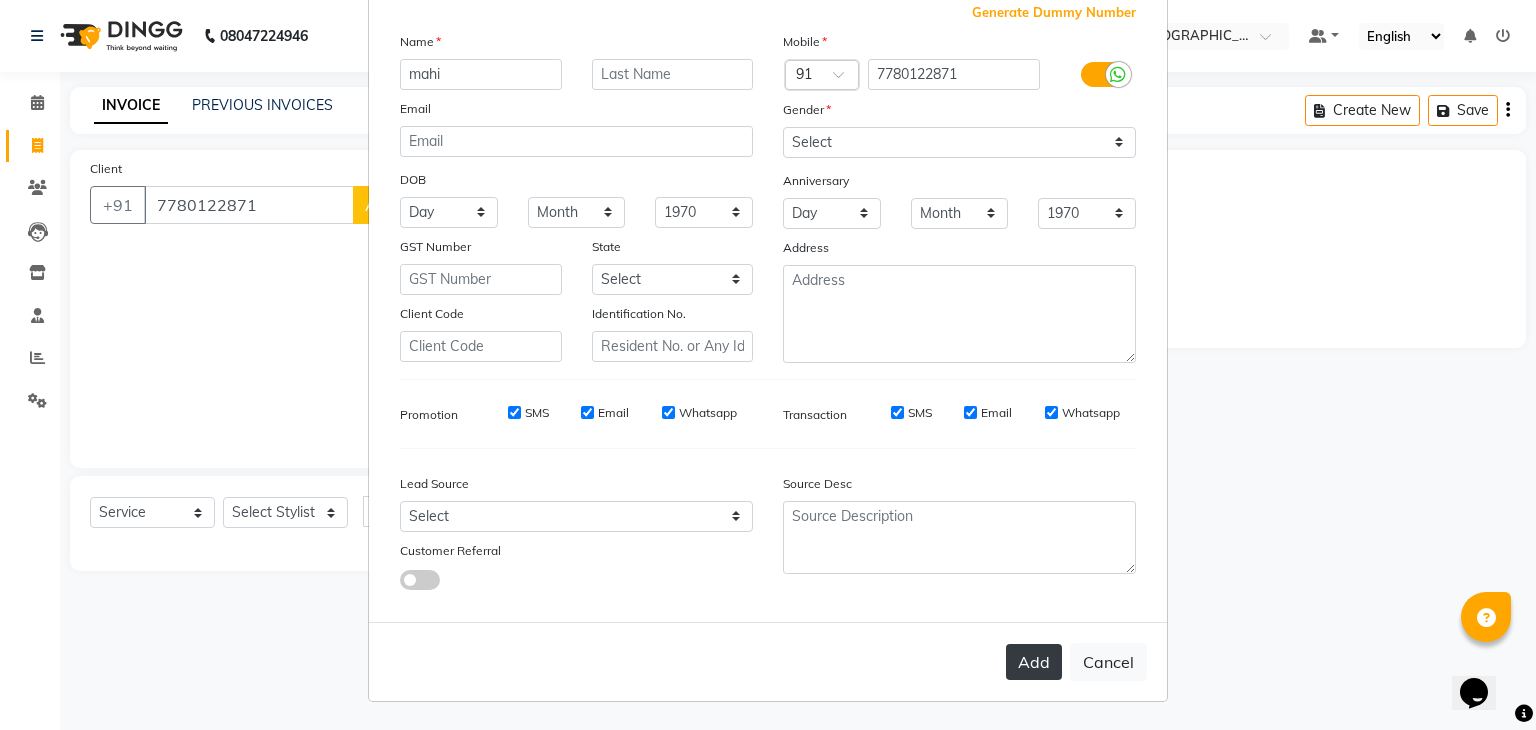 click on "Add" at bounding box center [1034, 662] 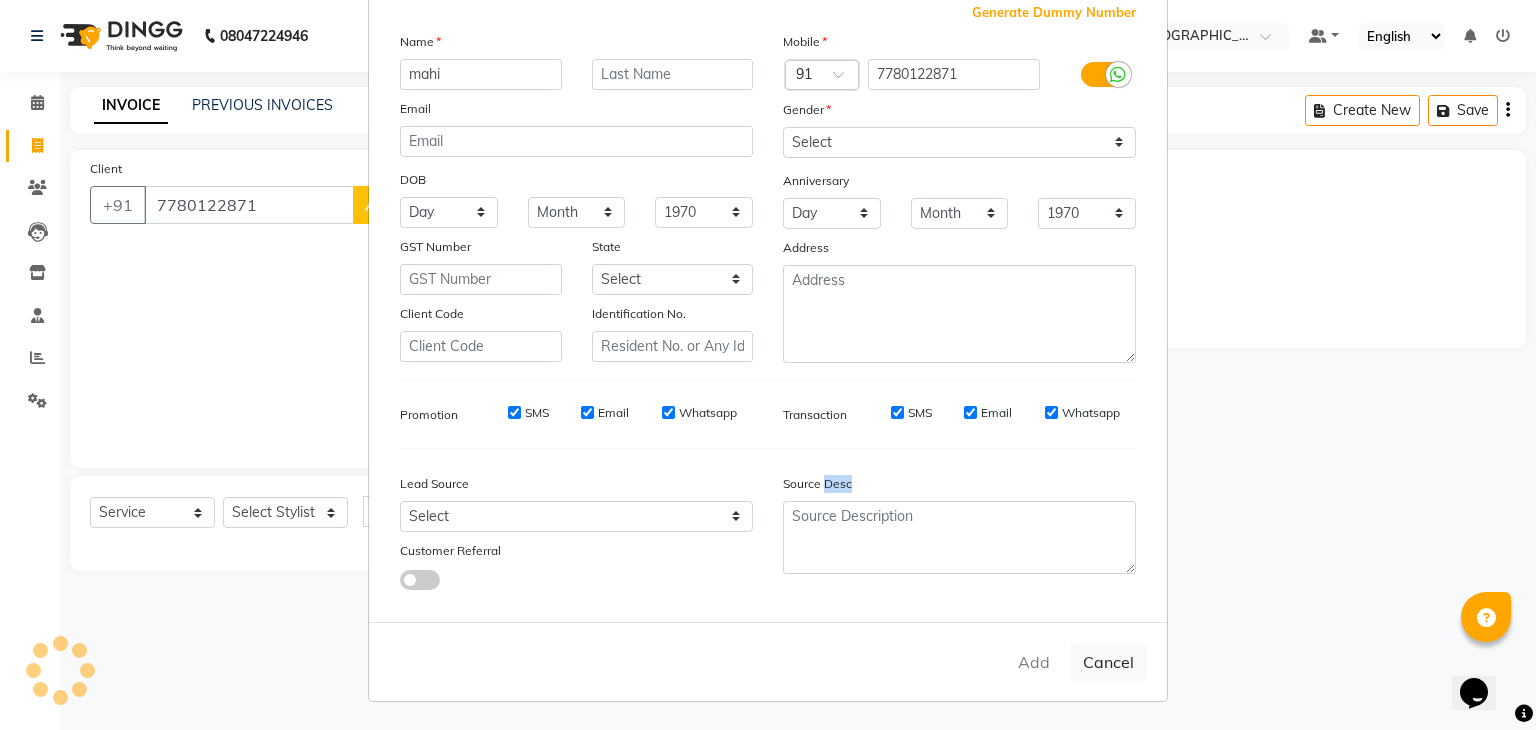 click on "Add   Cancel" at bounding box center [768, 661] 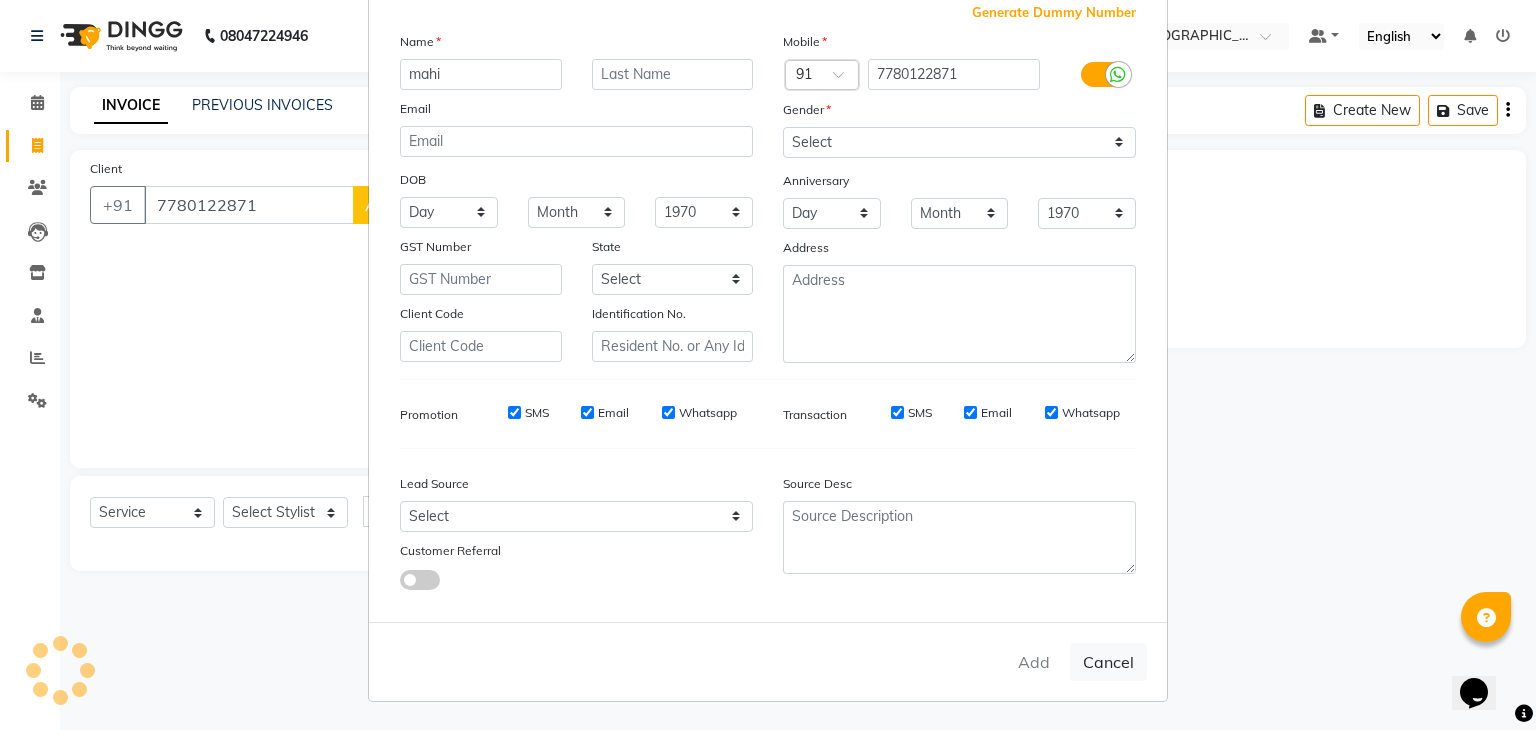 click on "Add   Cancel" at bounding box center (768, 661) 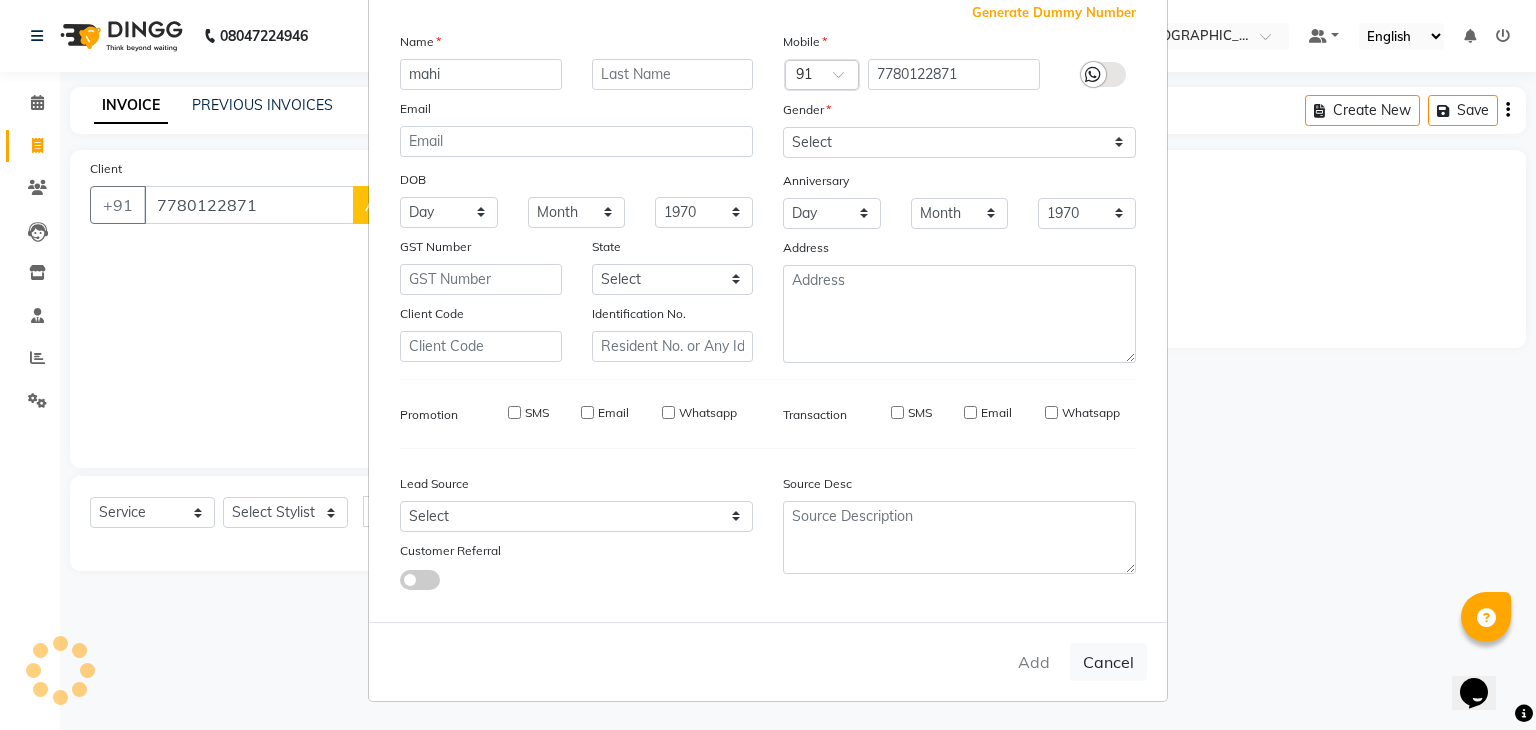 type on "77******71" 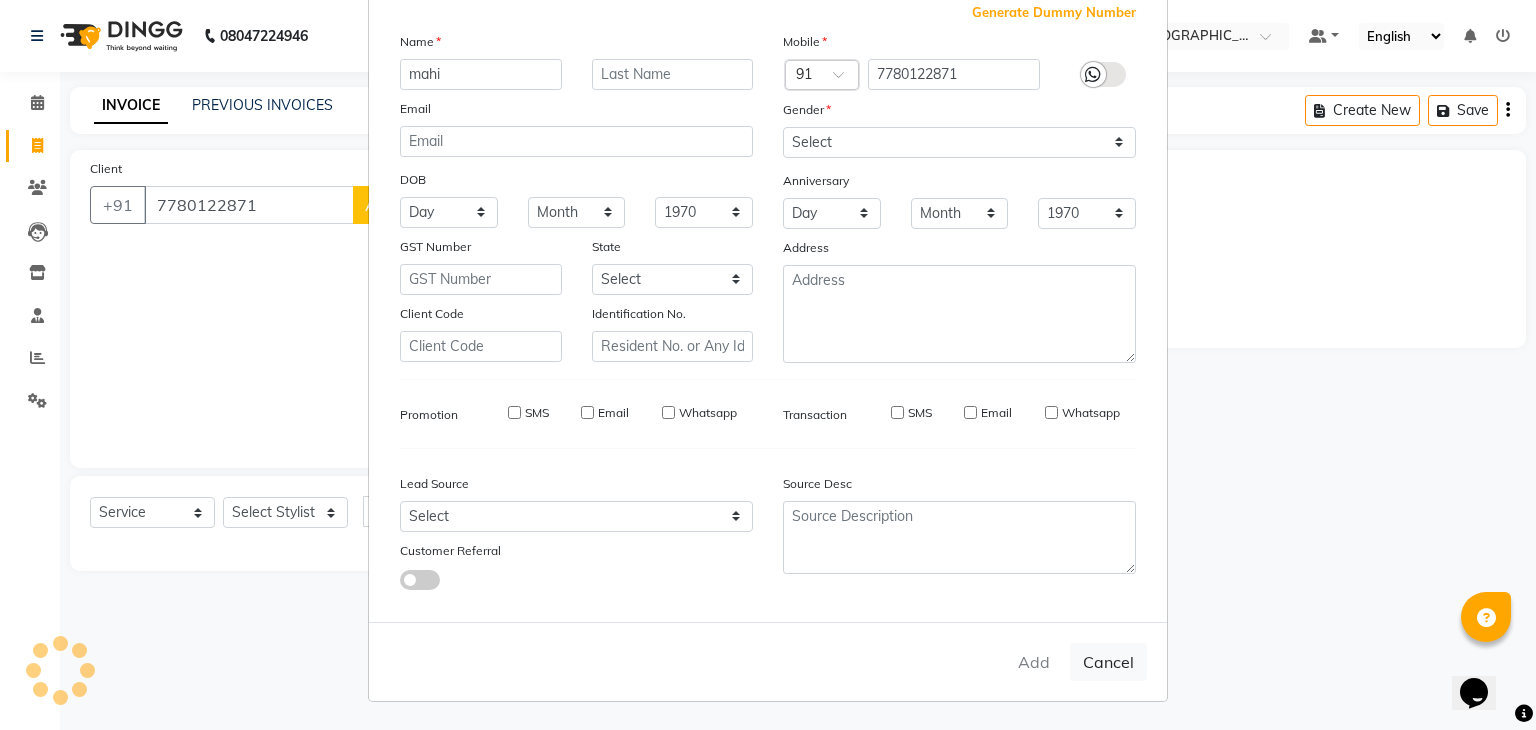 type 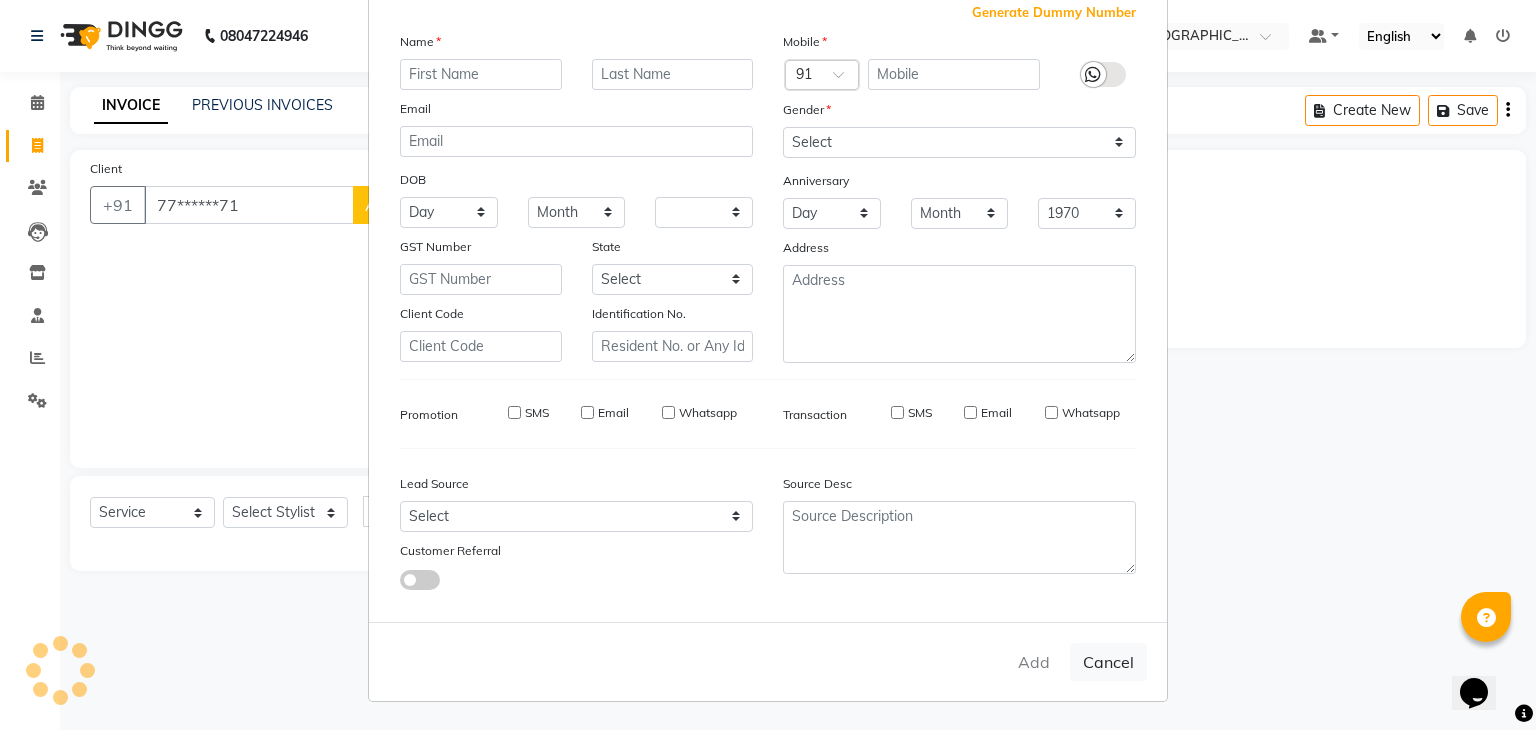 select 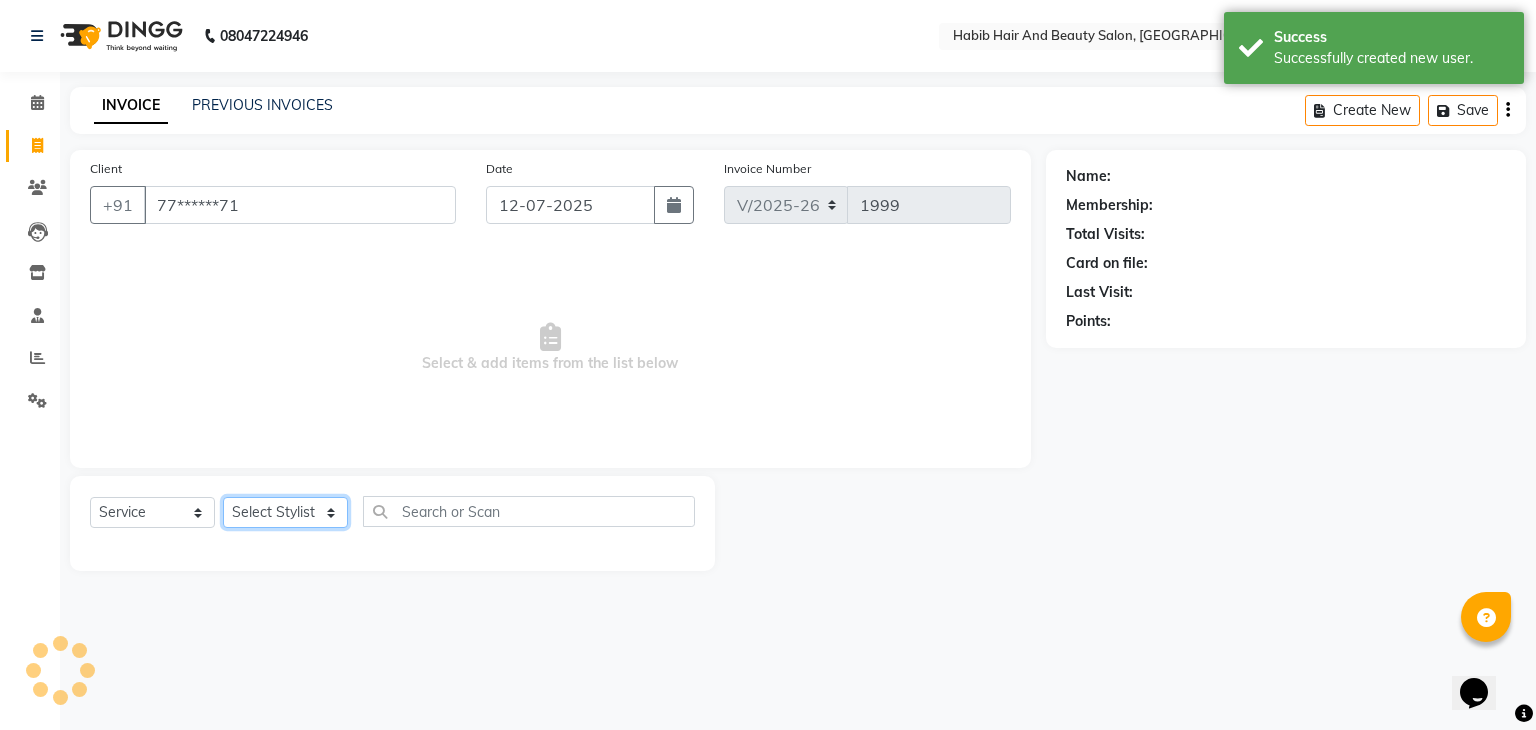 click on "Select Stylist [PERSON_NAME] Manager [PERSON_NAME] shilpa [PERSON_NAME] Suraj  [PERSON_NAME] [PERSON_NAME]" 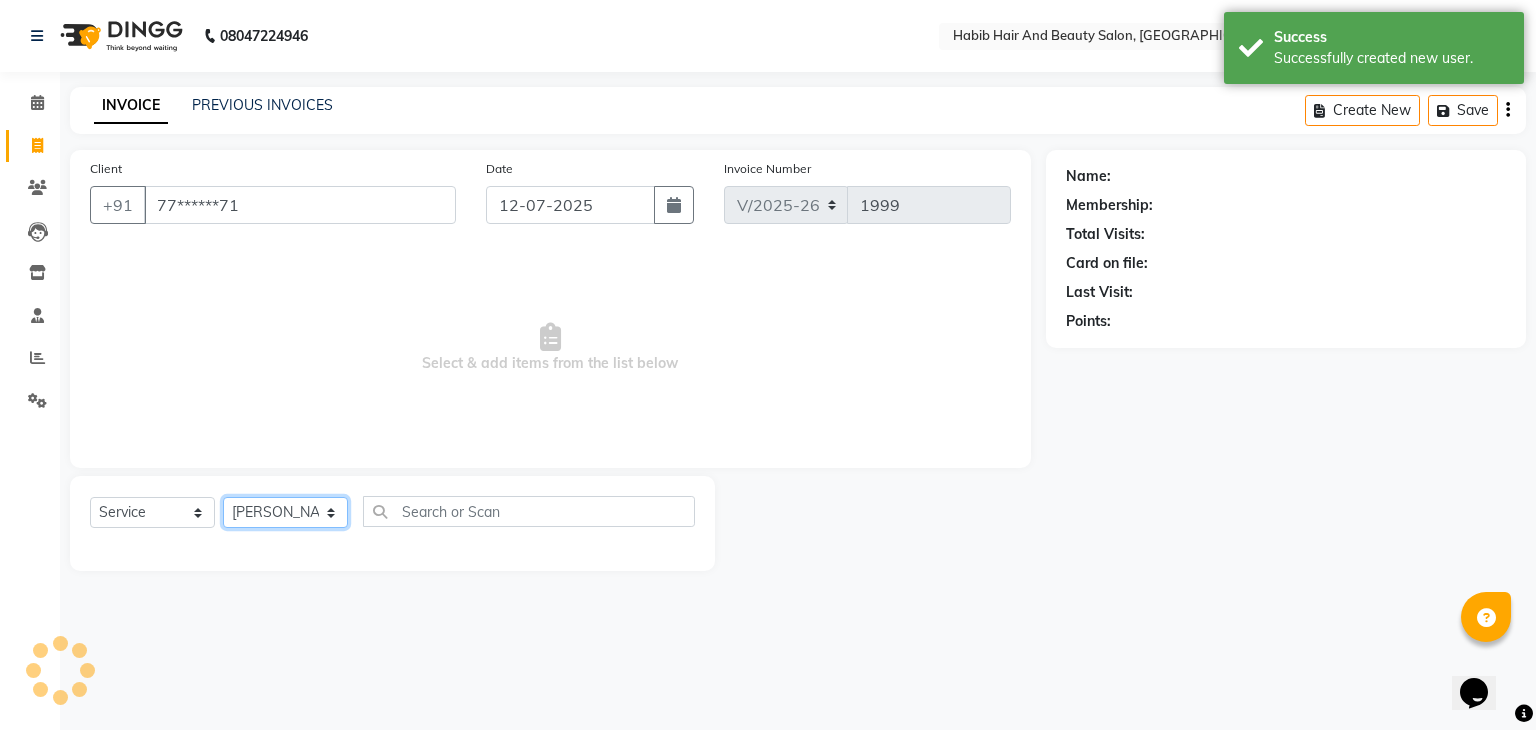 click on "Select Stylist [PERSON_NAME] Manager [PERSON_NAME] shilpa [PERSON_NAME] Suraj  [PERSON_NAME] [PERSON_NAME]" 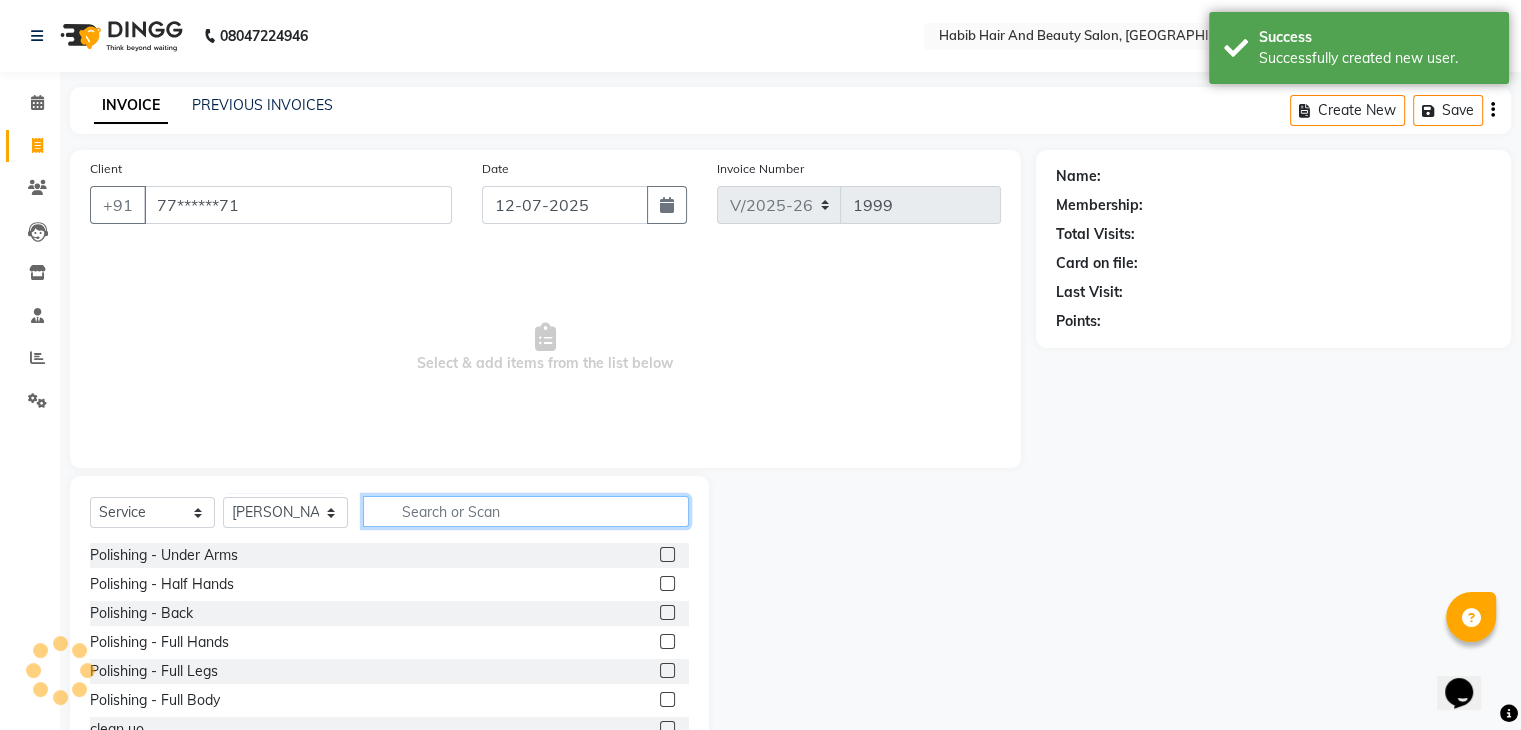 click 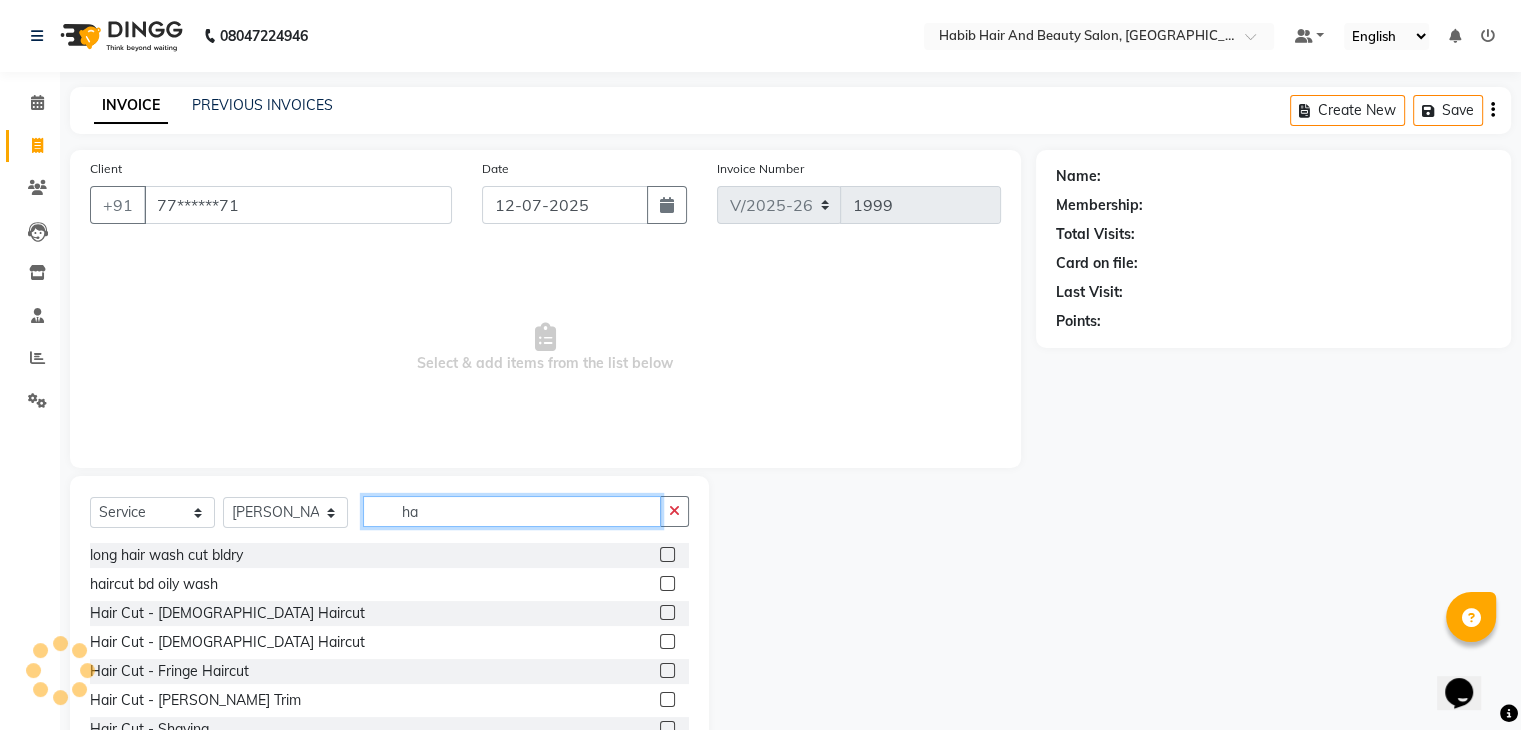 type on "h" 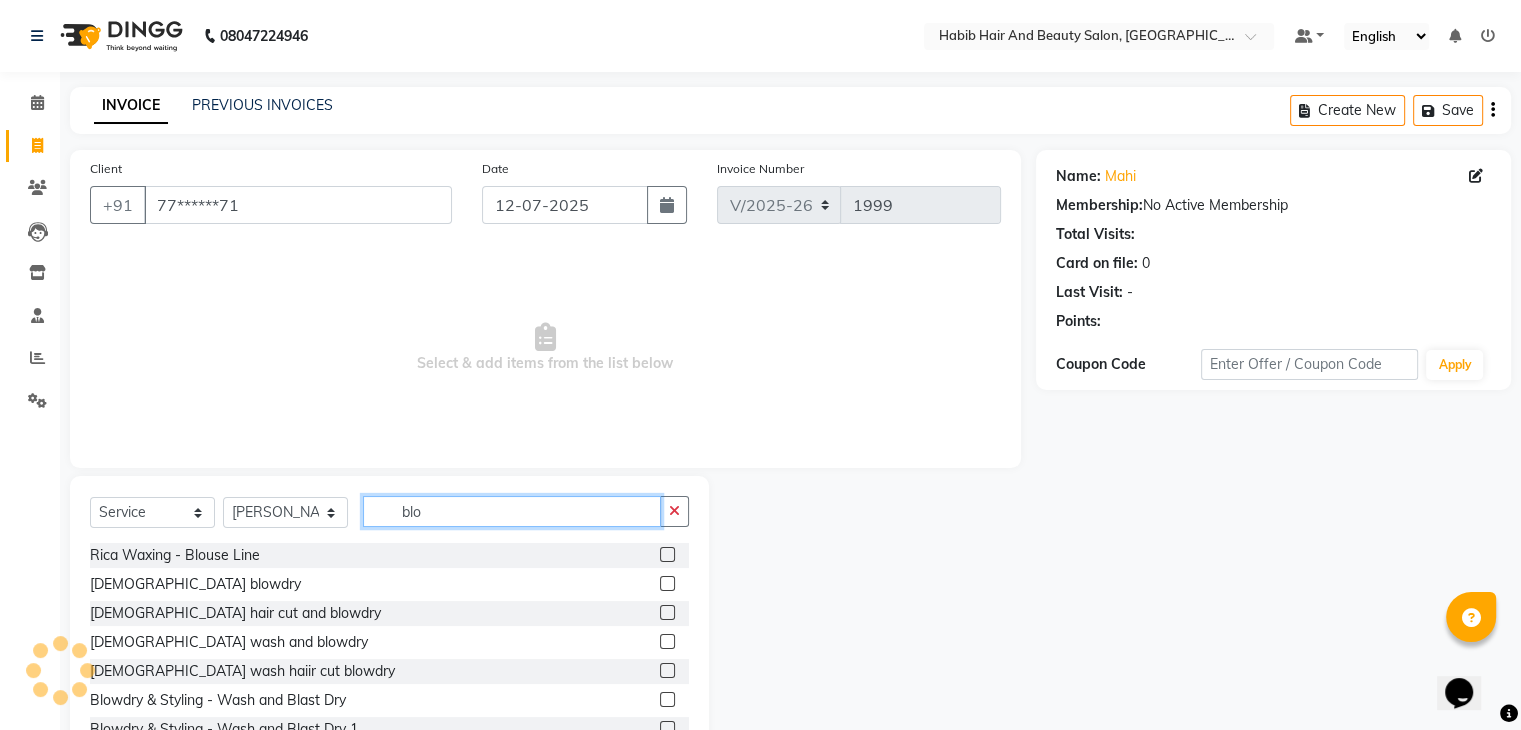 type on "blo" 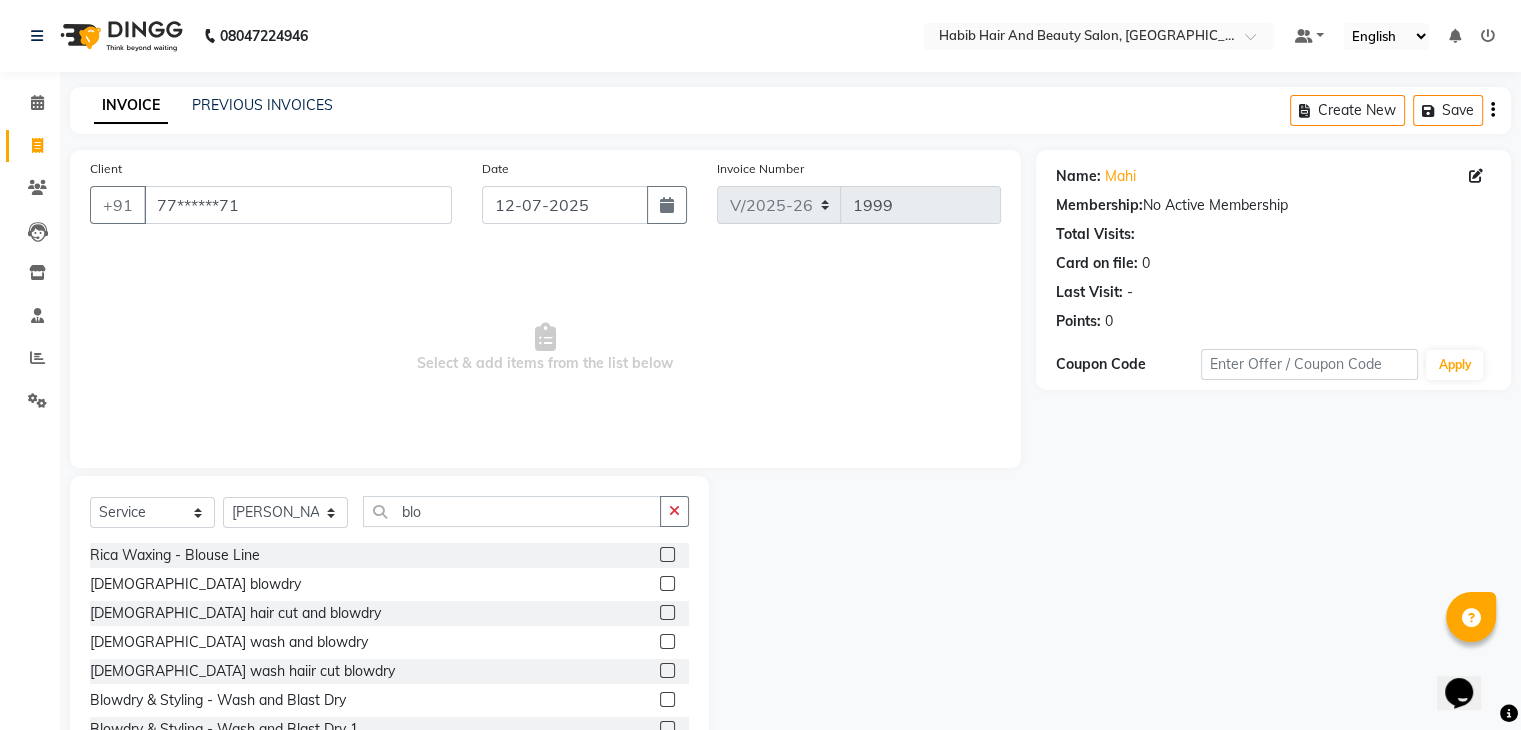 click 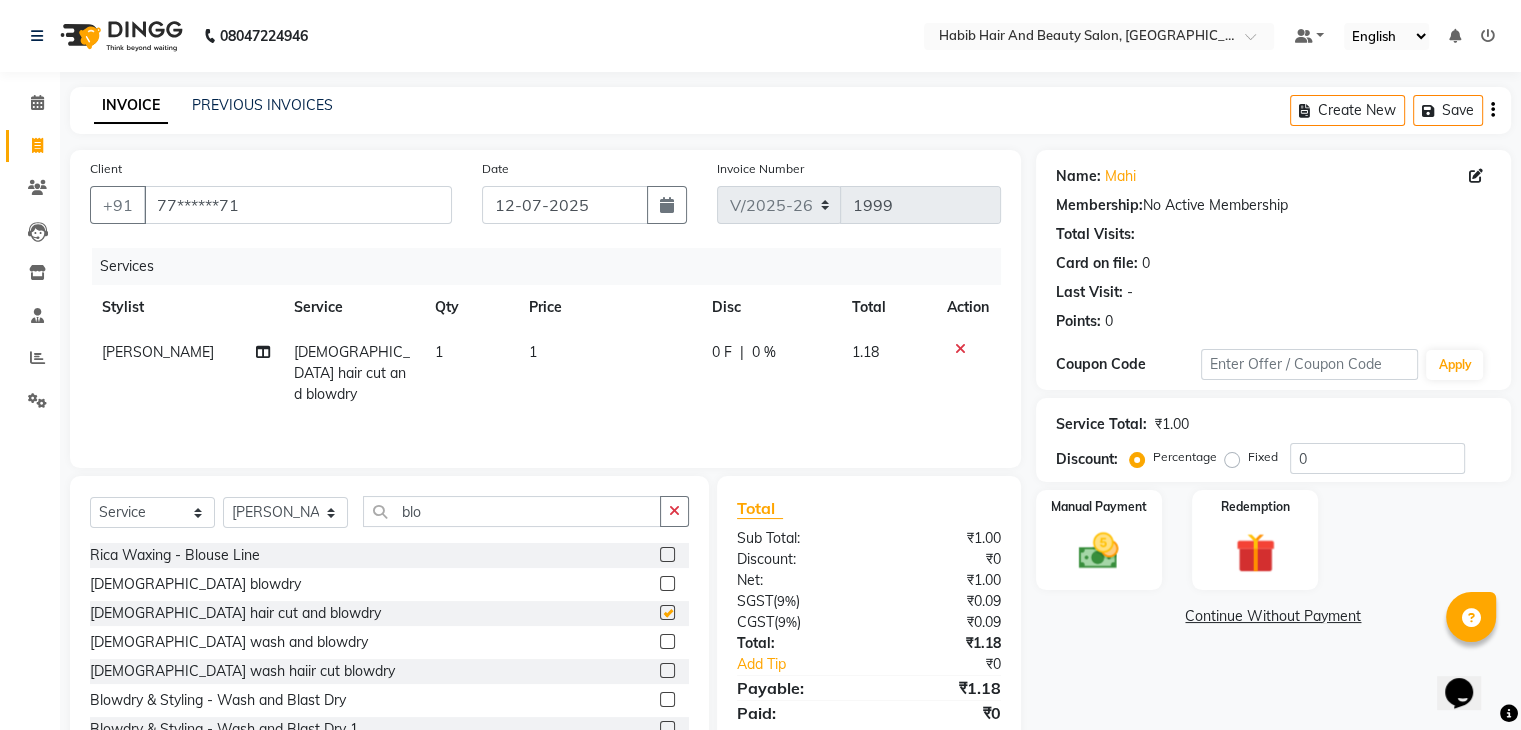 checkbox on "false" 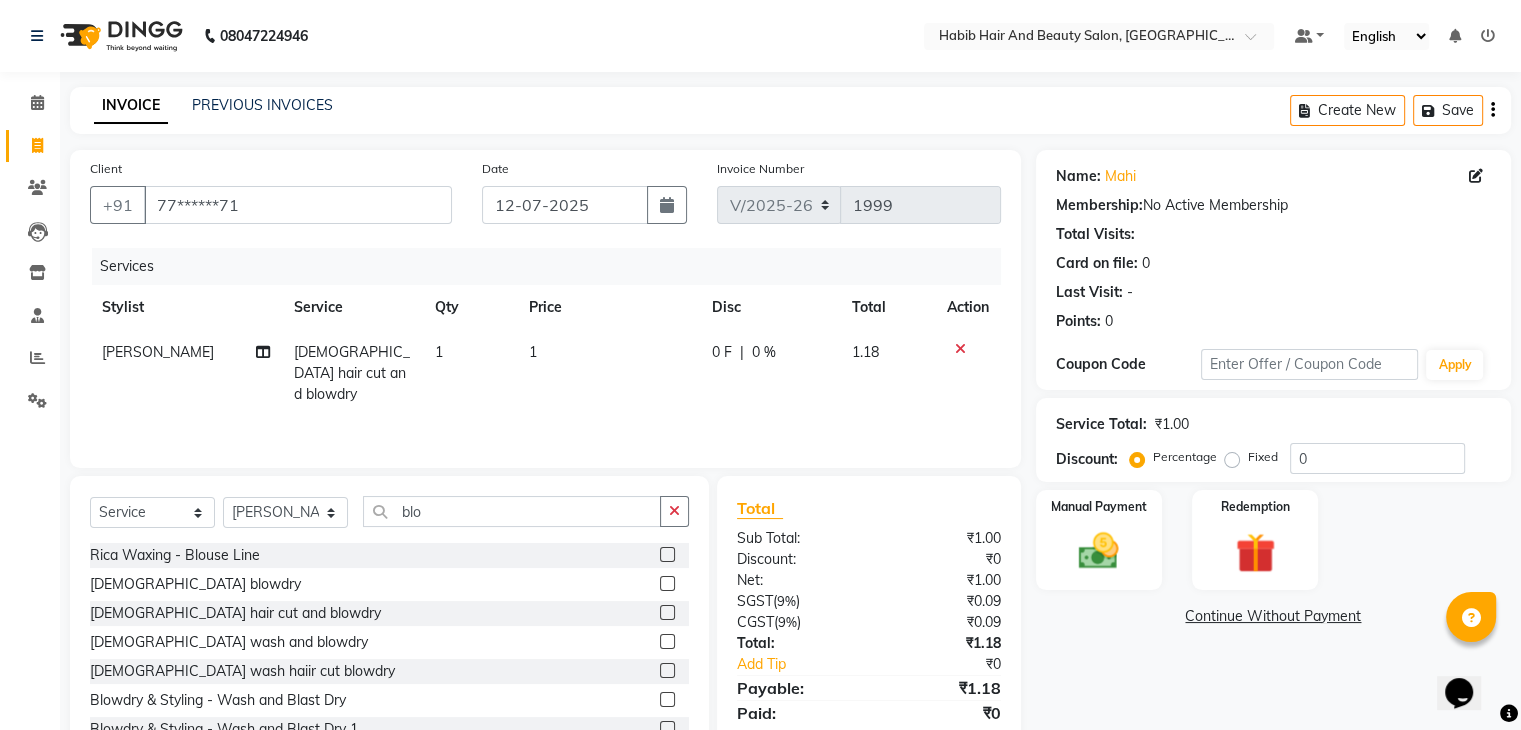click on "1" 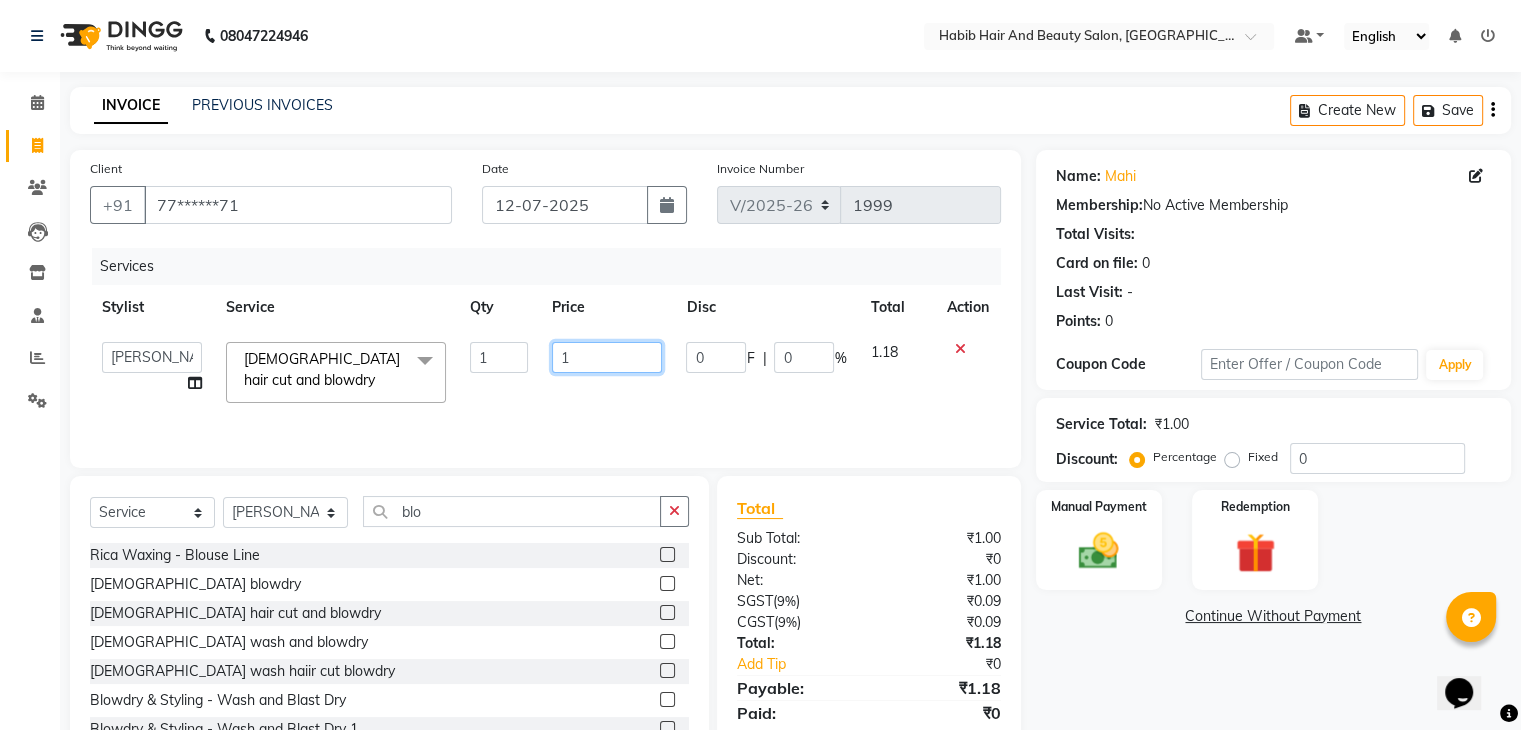 click on "1" 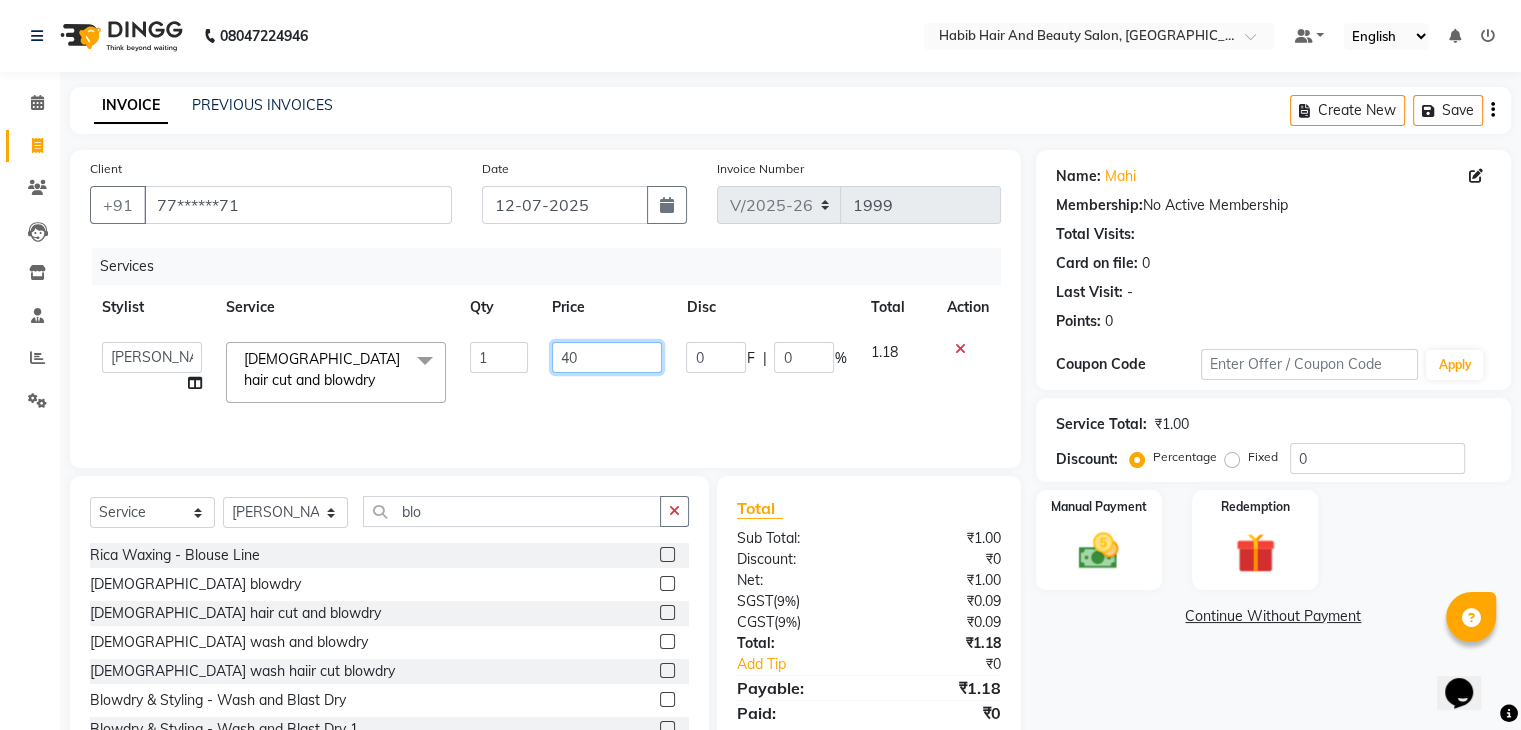 type on "400" 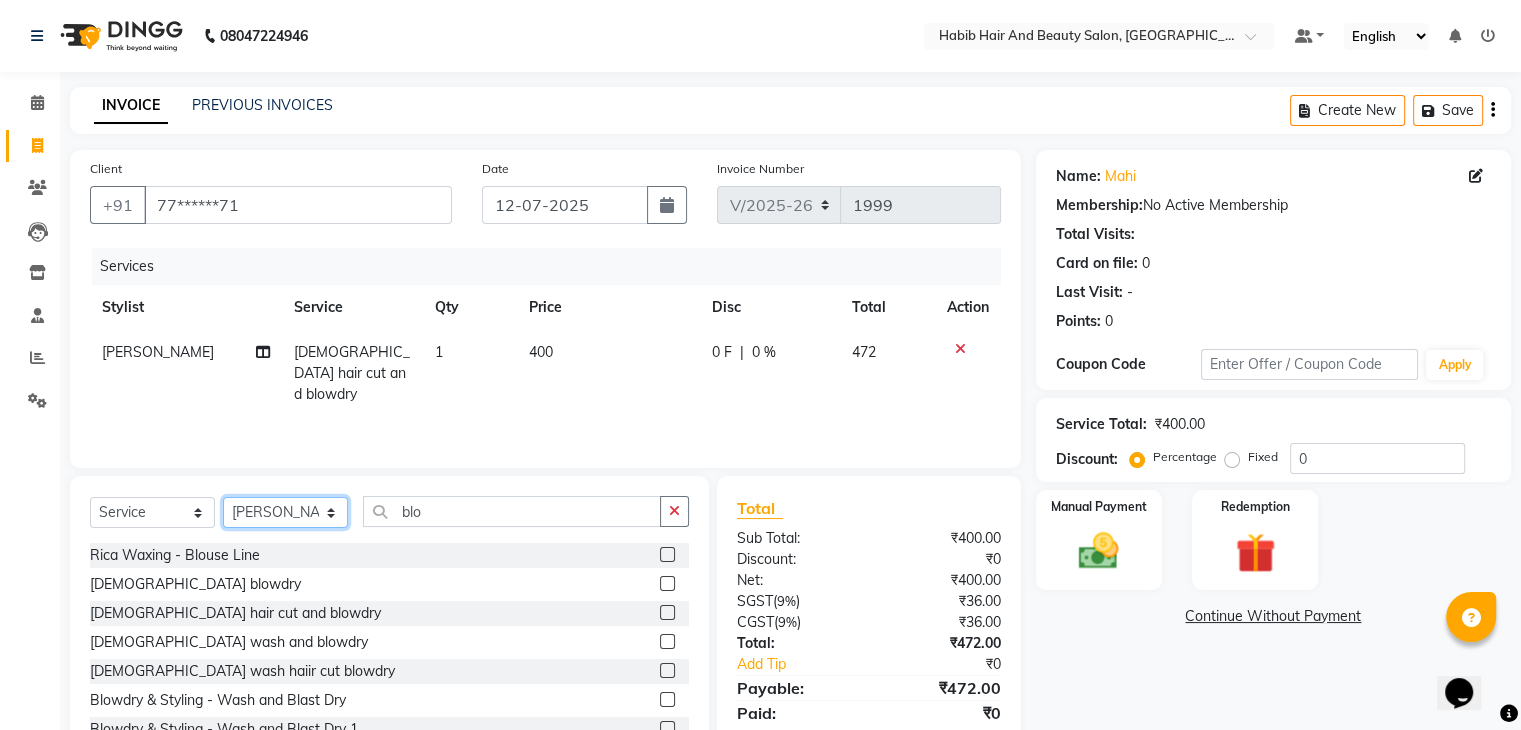 click on "Select Stylist [PERSON_NAME] Manager [PERSON_NAME] shilpa [PERSON_NAME] Suraj  [PERSON_NAME] [PERSON_NAME]" 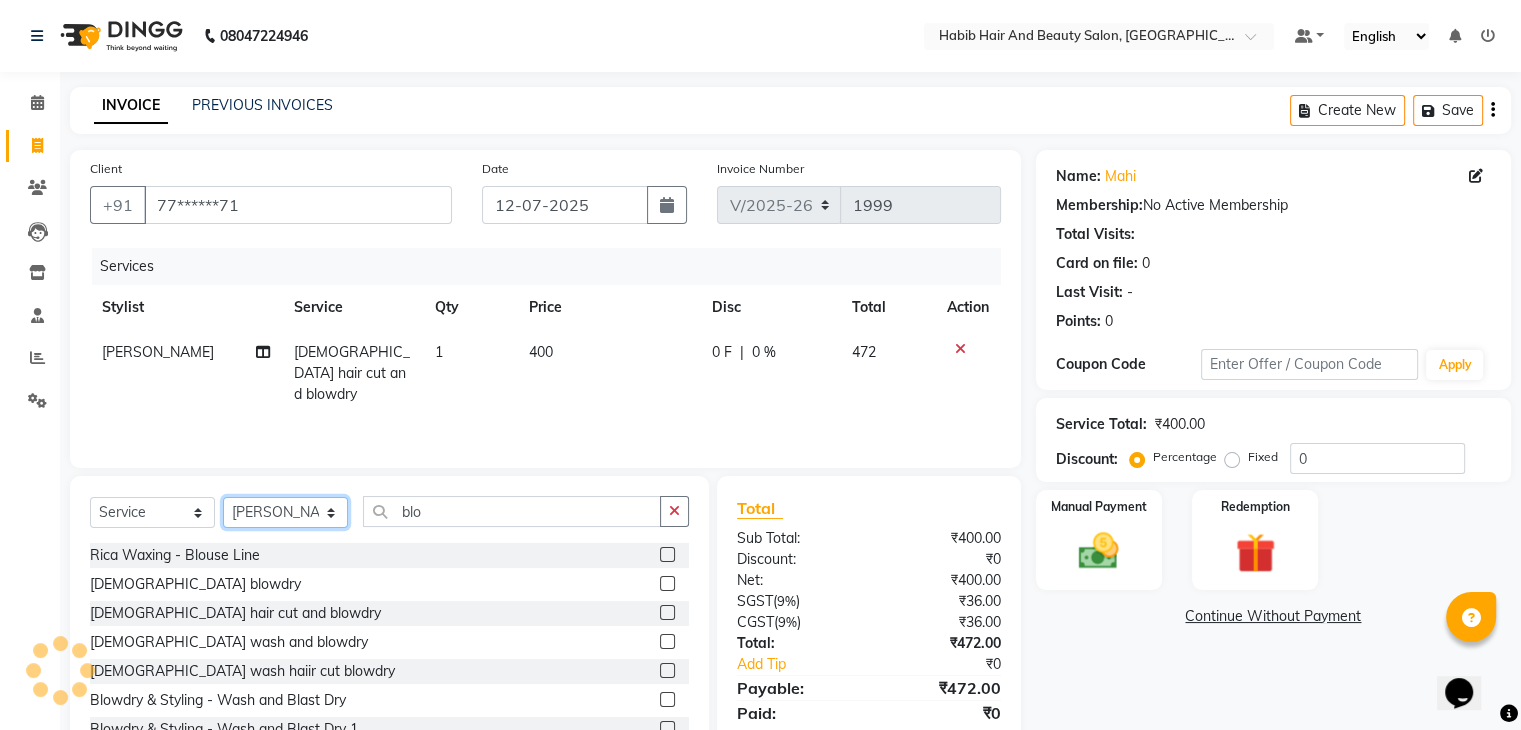 select on "81154" 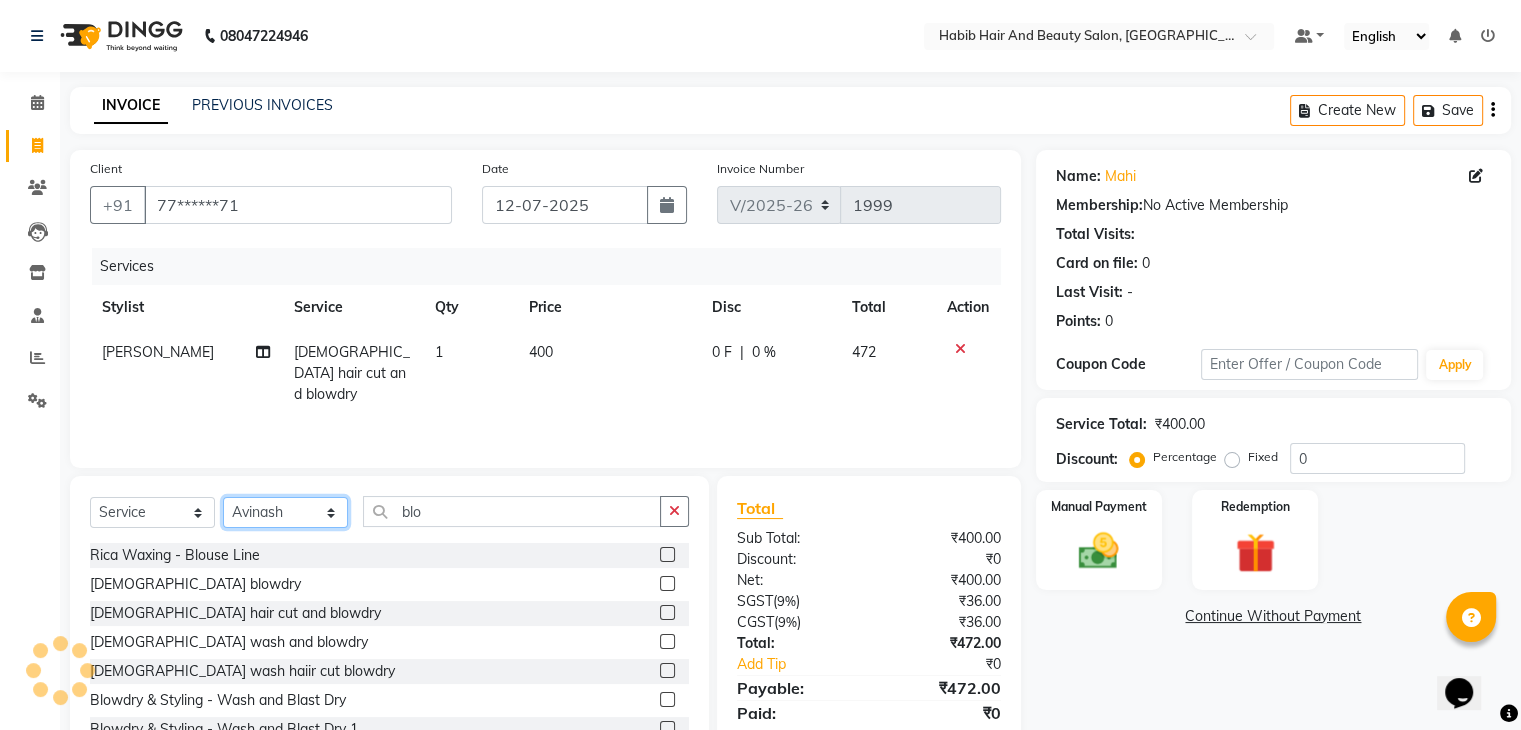 click on "Select Stylist [PERSON_NAME] Manager [PERSON_NAME] shilpa [PERSON_NAME] Suraj  [PERSON_NAME] [PERSON_NAME]" 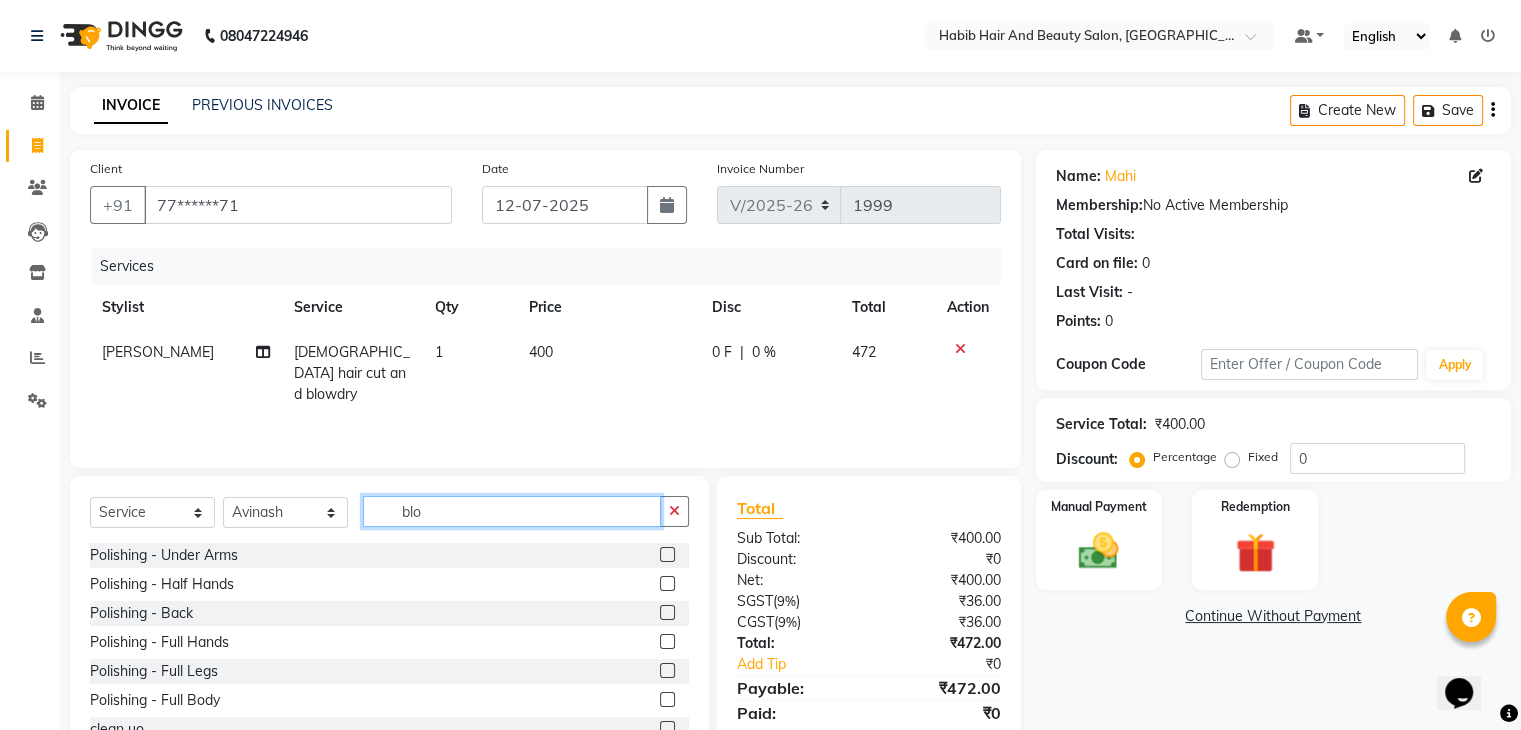 click on "blo" 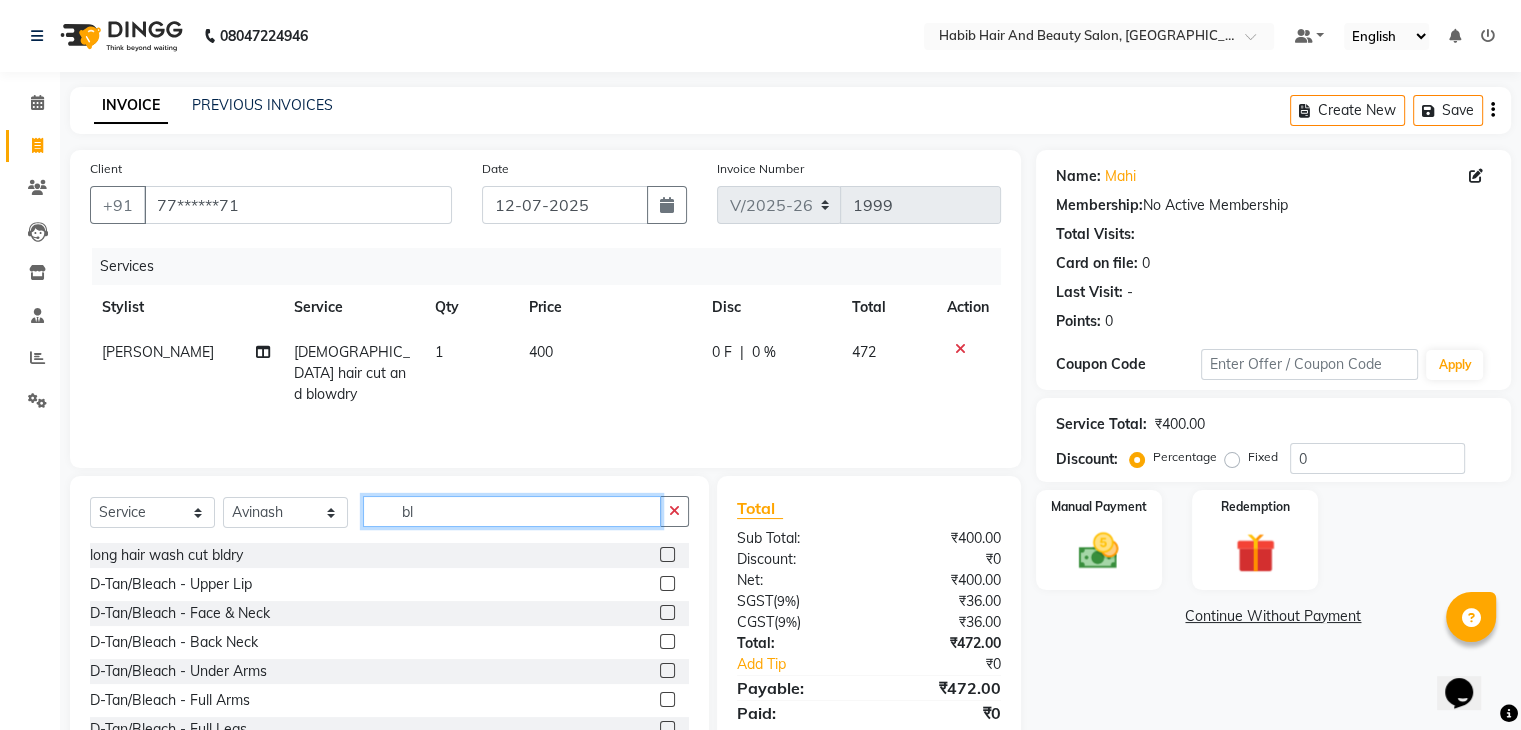 type on "blo" 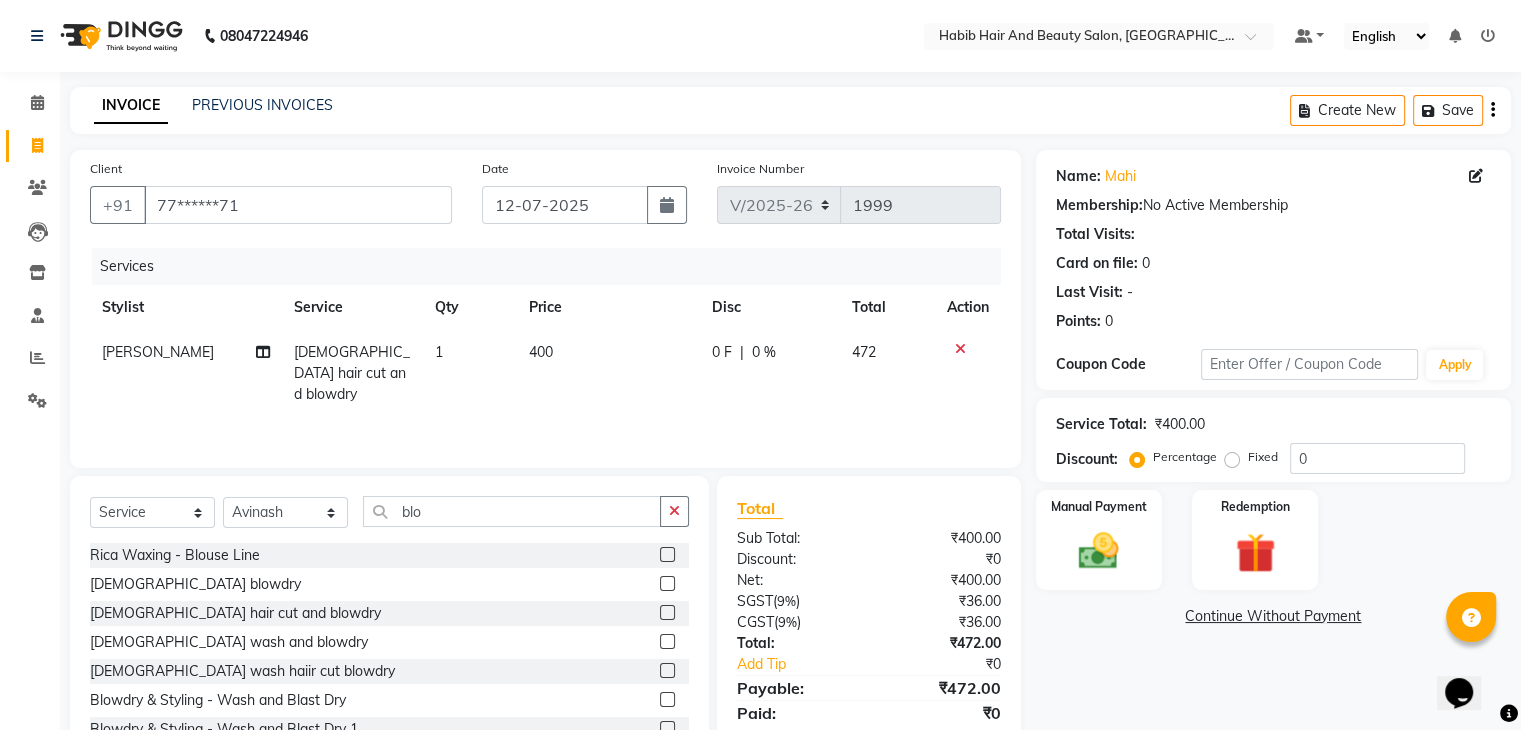 click 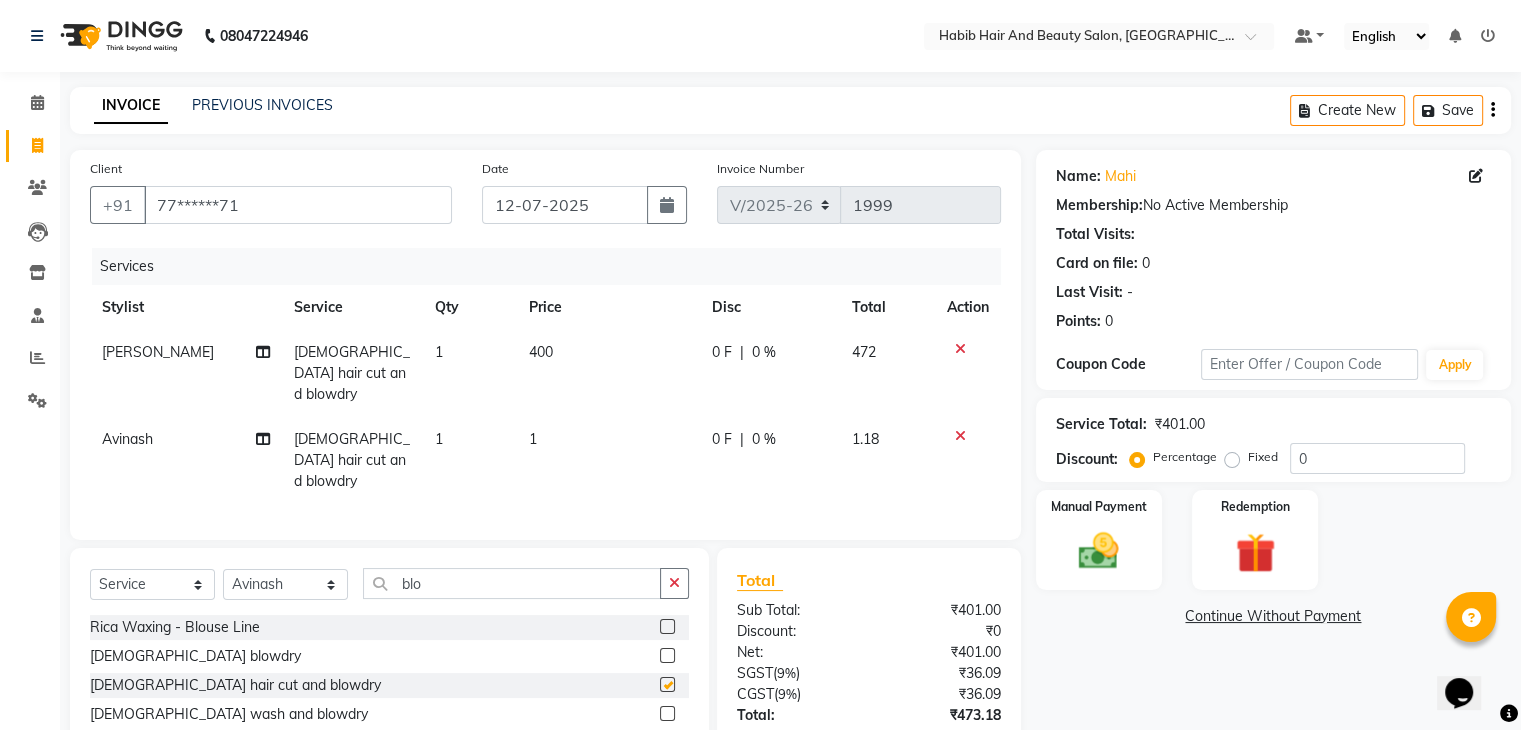 checkbox on "false" 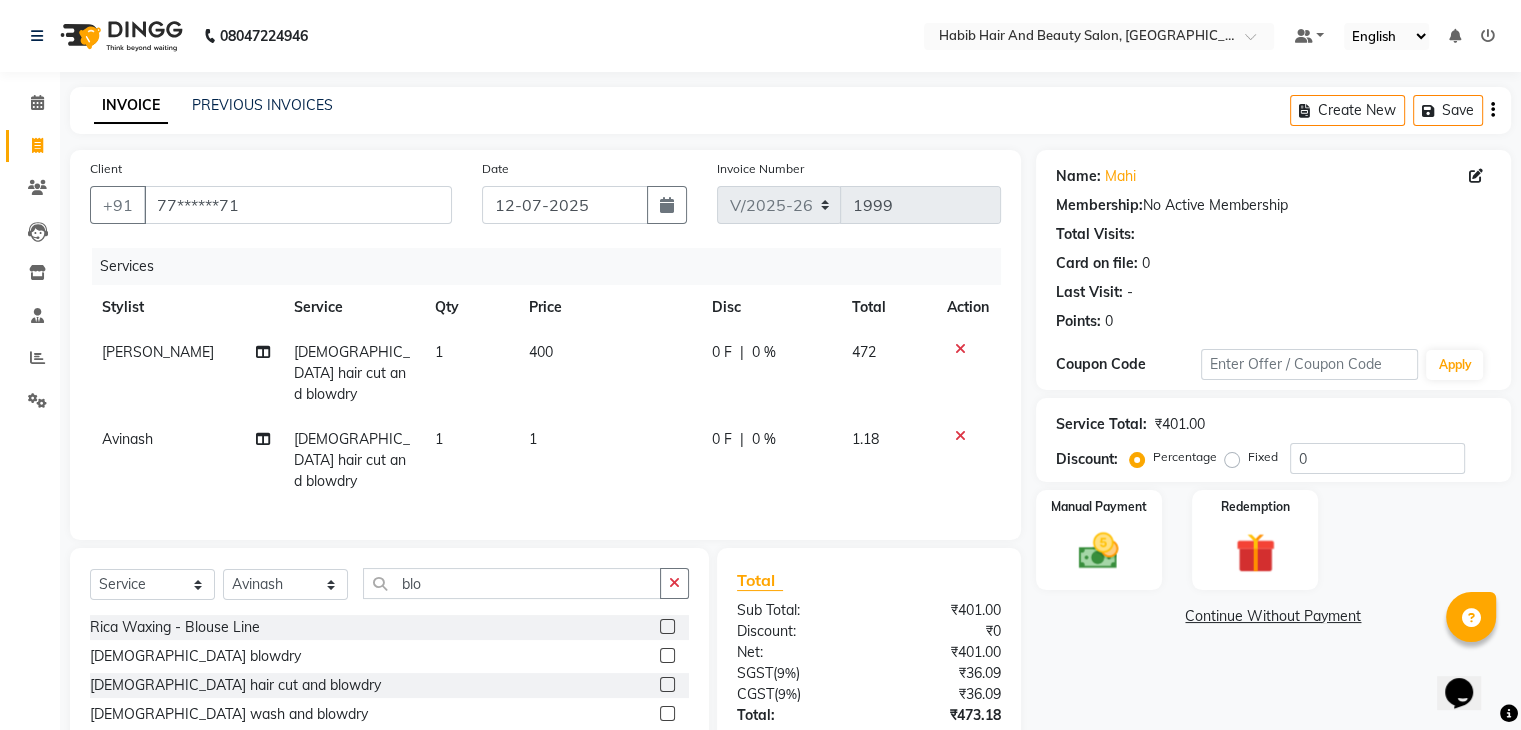 click on "1" 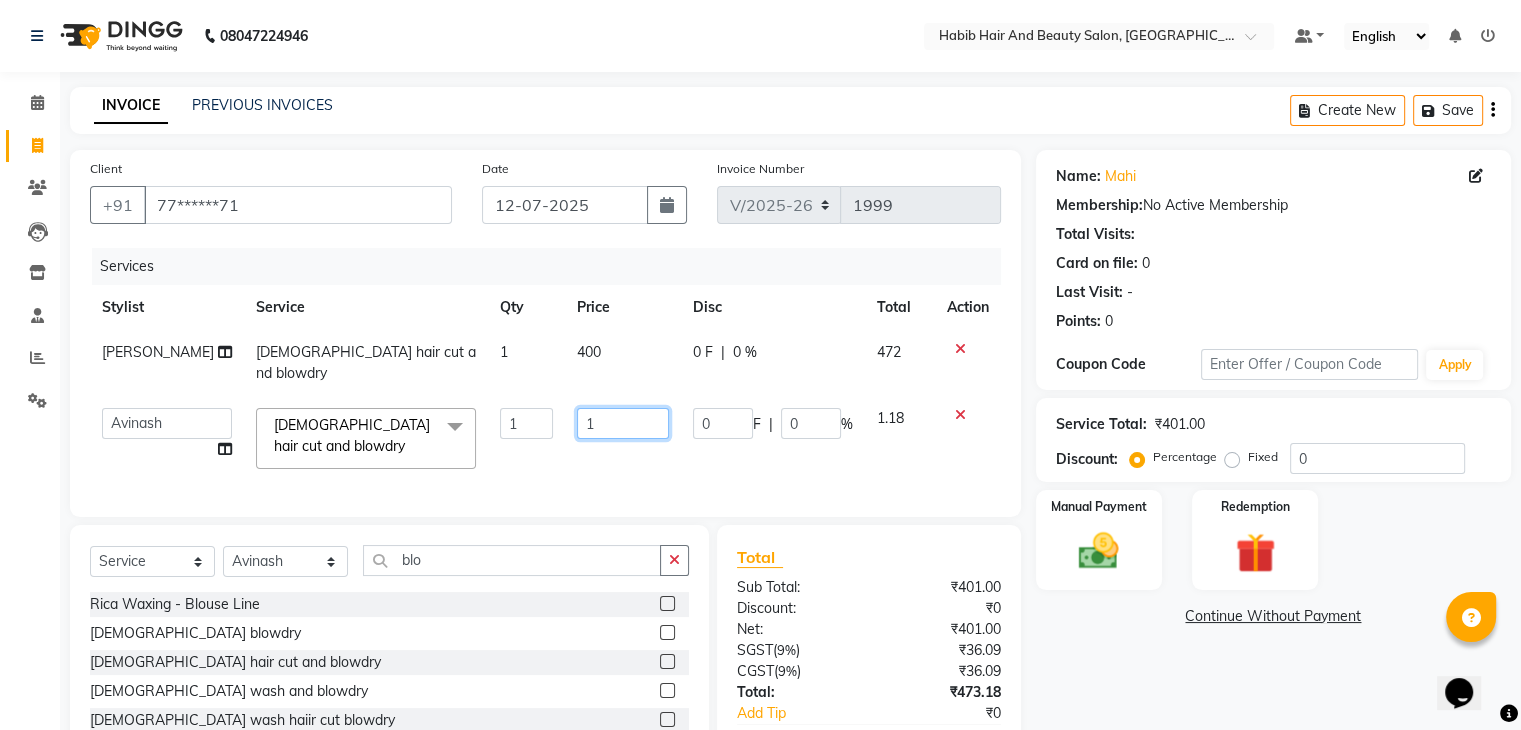 click on "1" 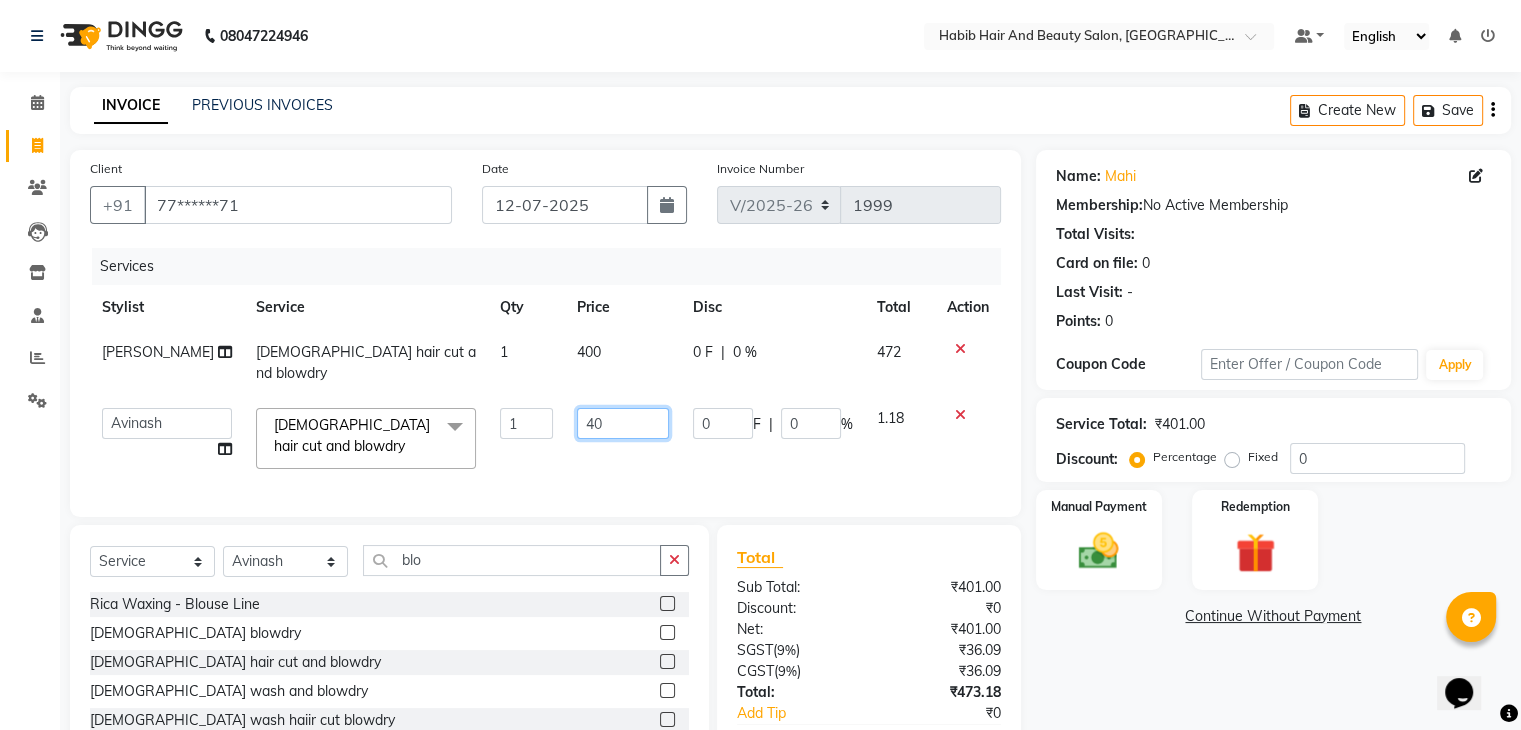 type on "400" 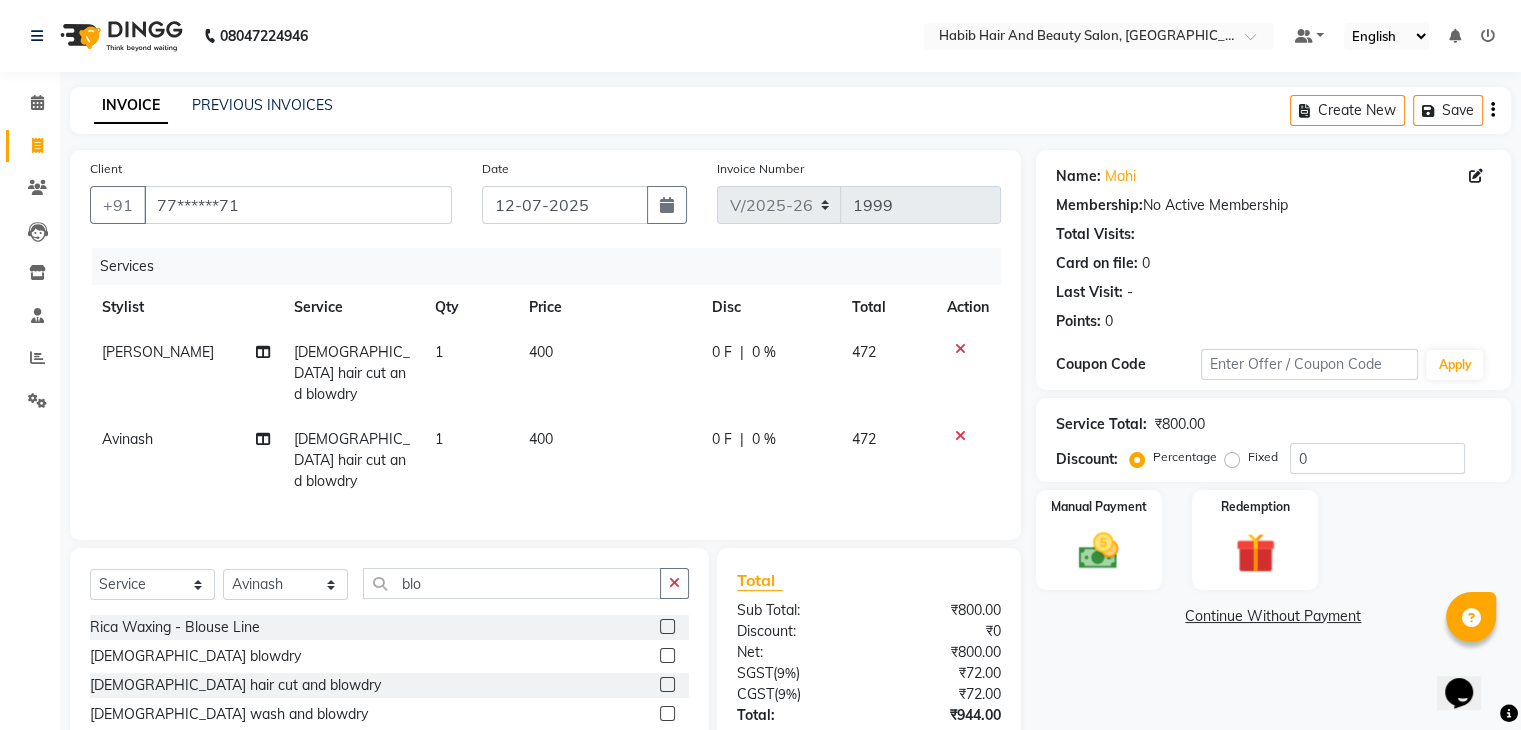 click on "Name: Mahi  Membership:  No Active Membership  Total Visits:   Card on file:  0 Last Visit:   - Points:   0  Coupon Code Apply Service Total:  ₹800.00  Discount:  Percentage   Fixed  0 Manual Payment Redemption  Continue Without Payment" 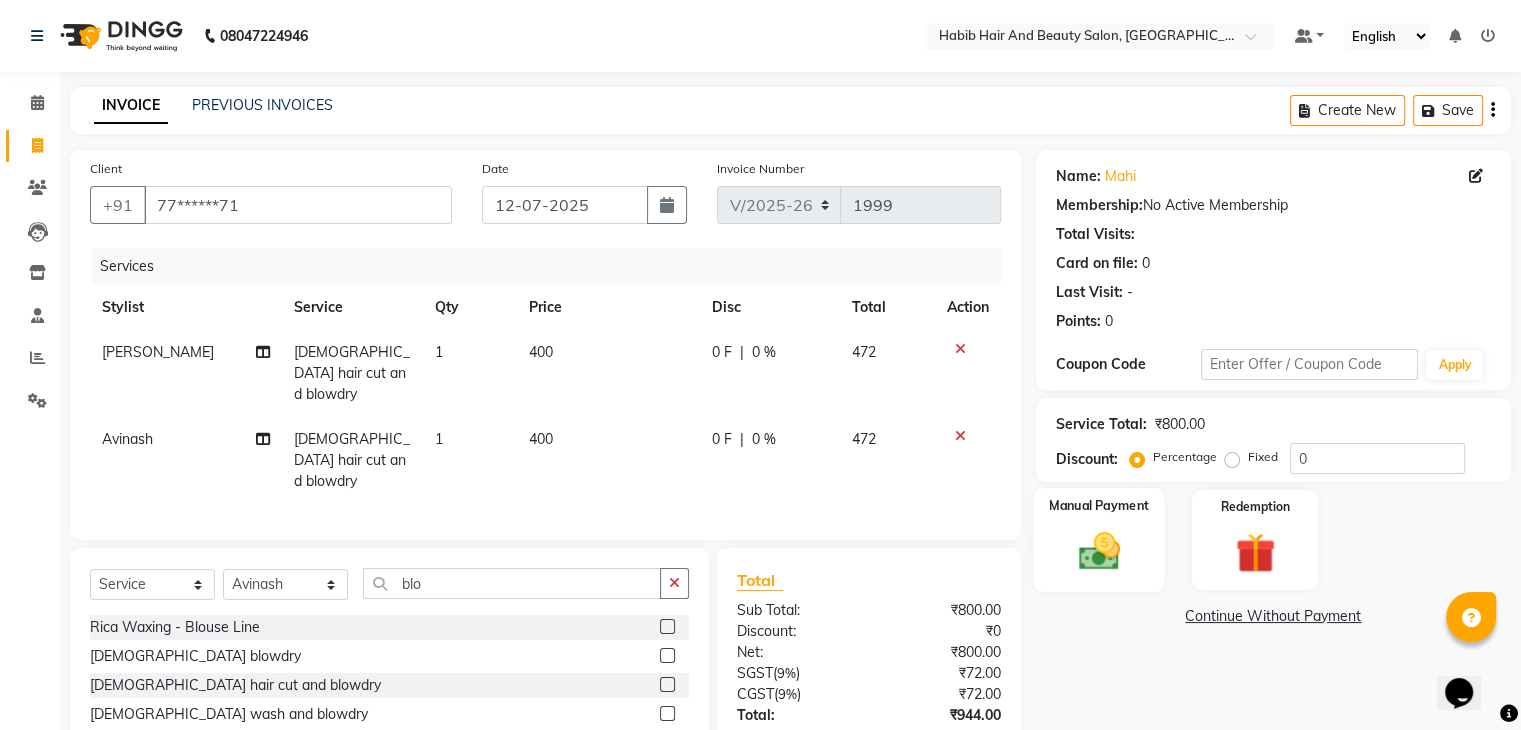 click on "Manual Payment" 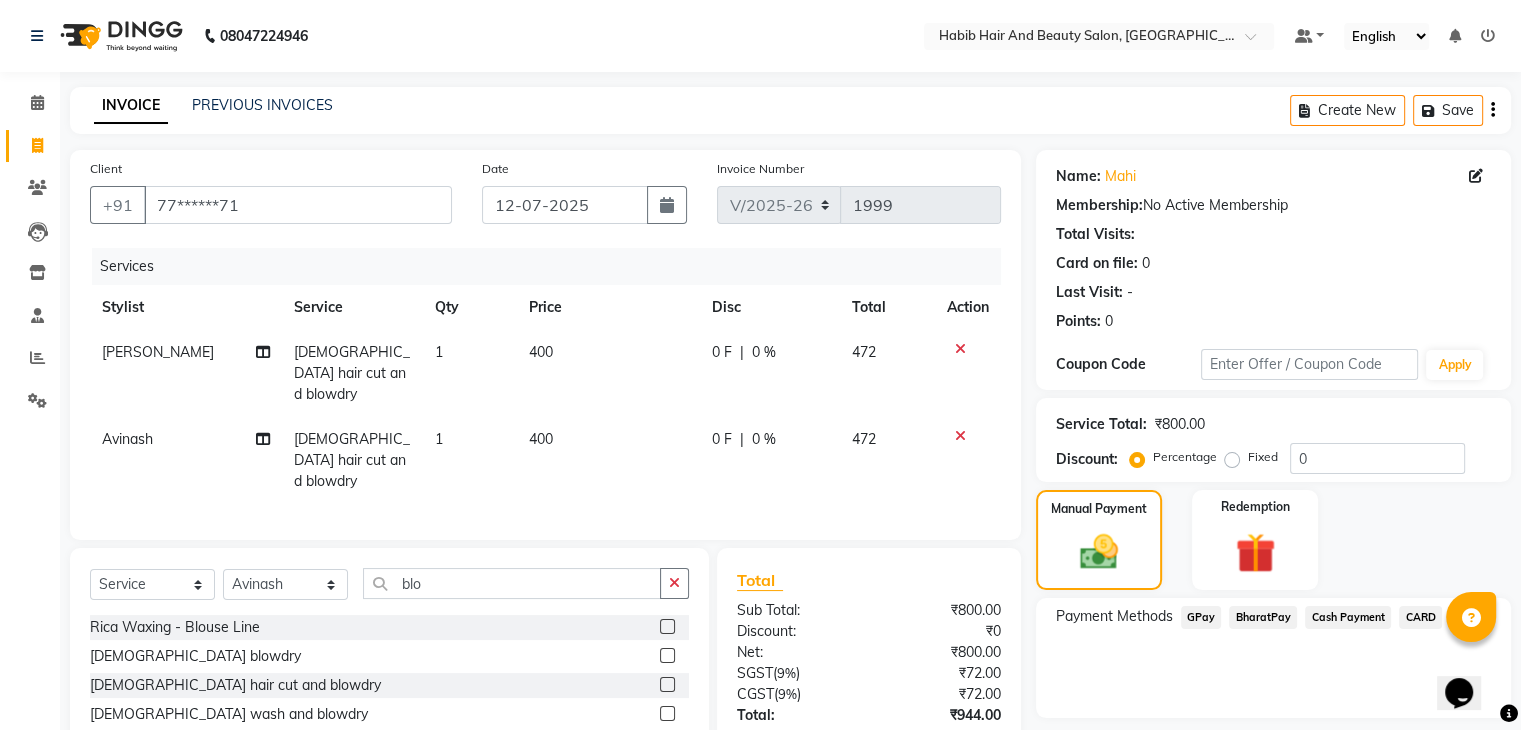 click on "CARD" 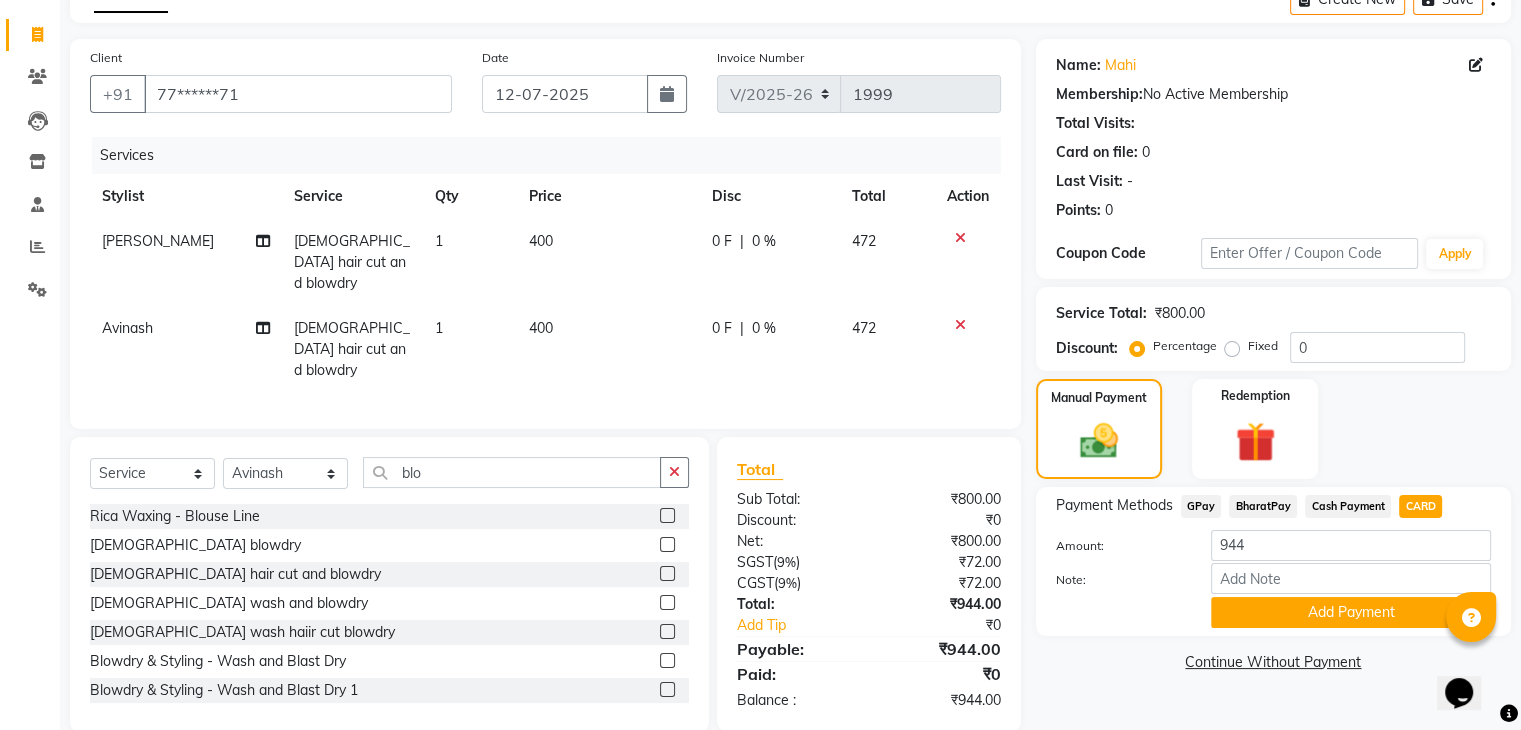 scroll, scrollTop: 117, scrollLeft: 0, axis: vertical 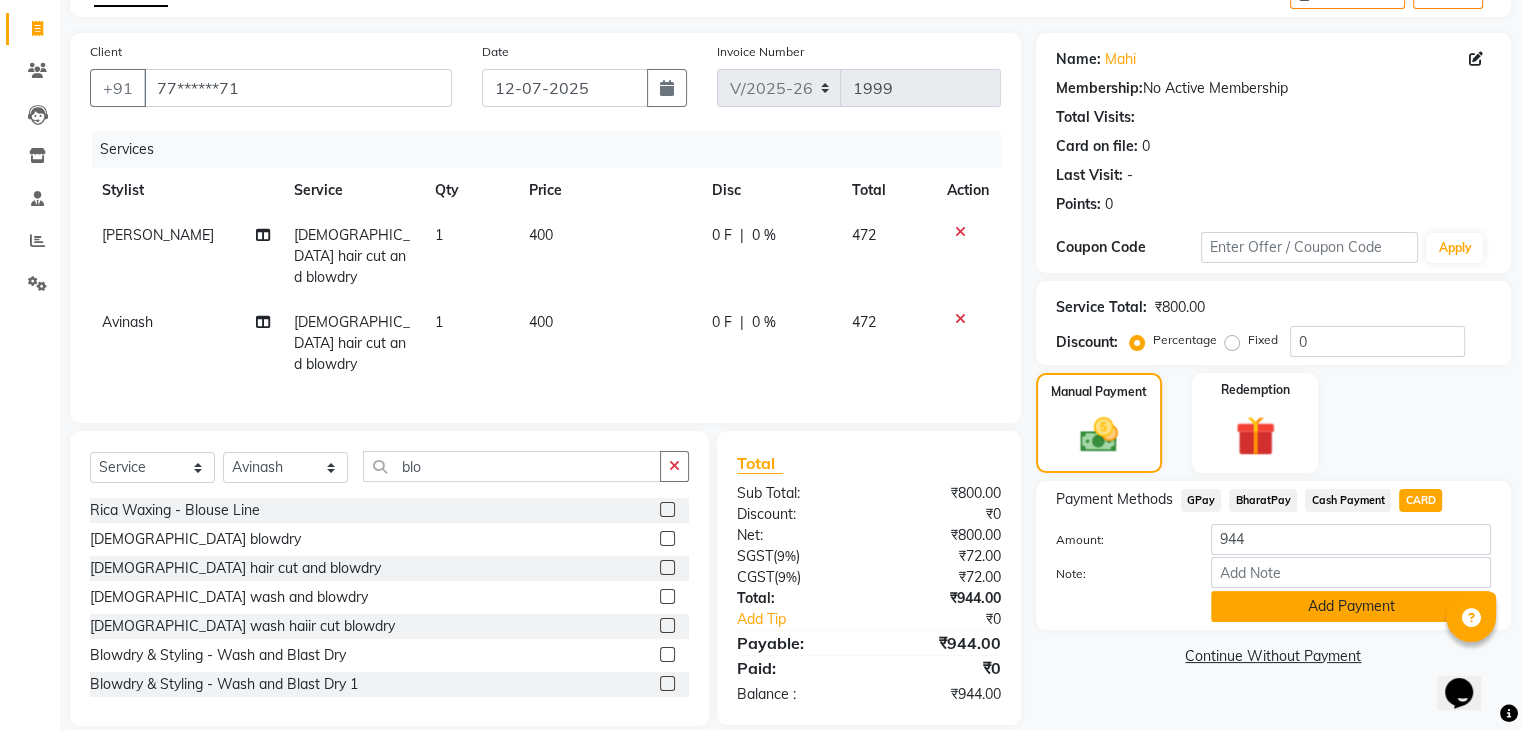click on "Add Payment" 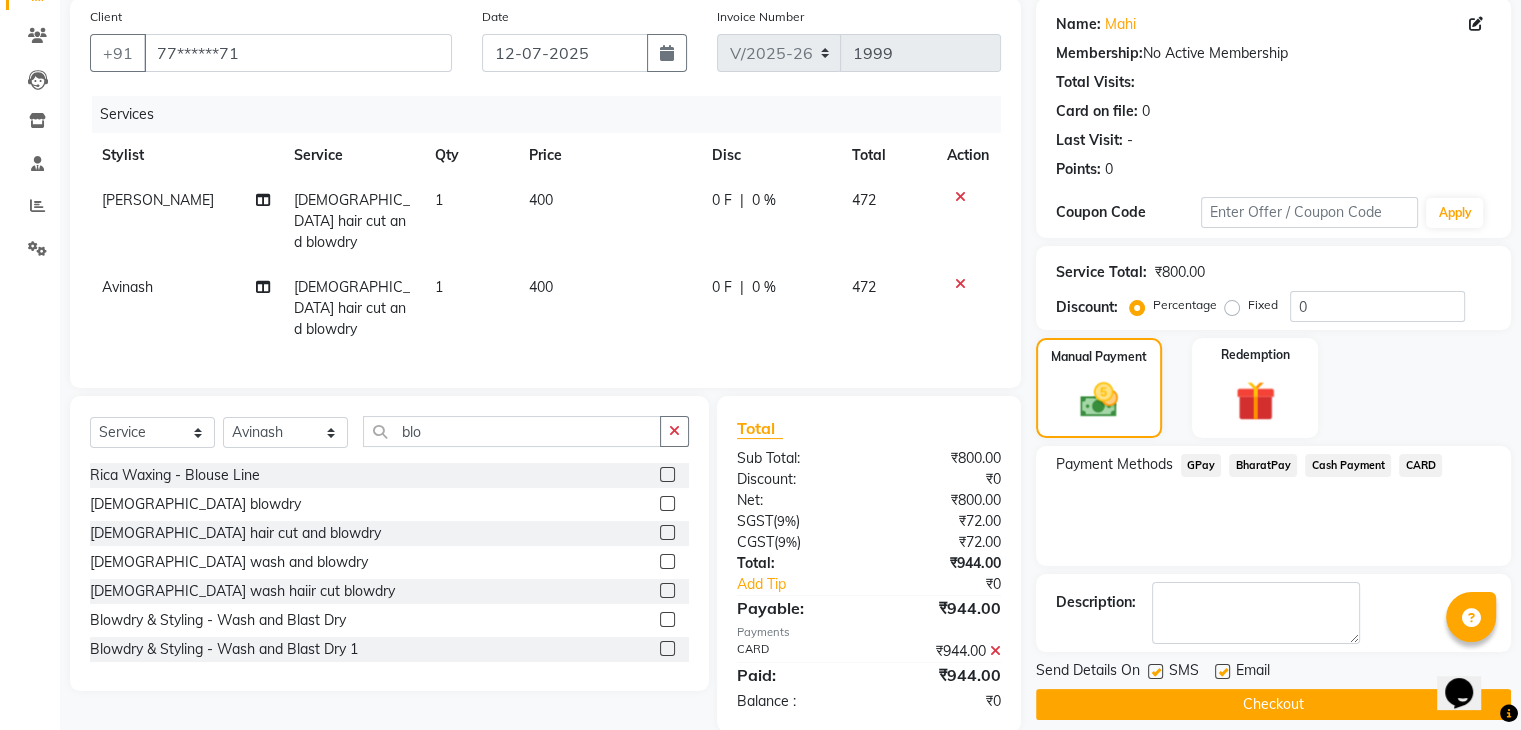 scroll, scrollTop: 157, scrollLeft: 0, axis: vertical 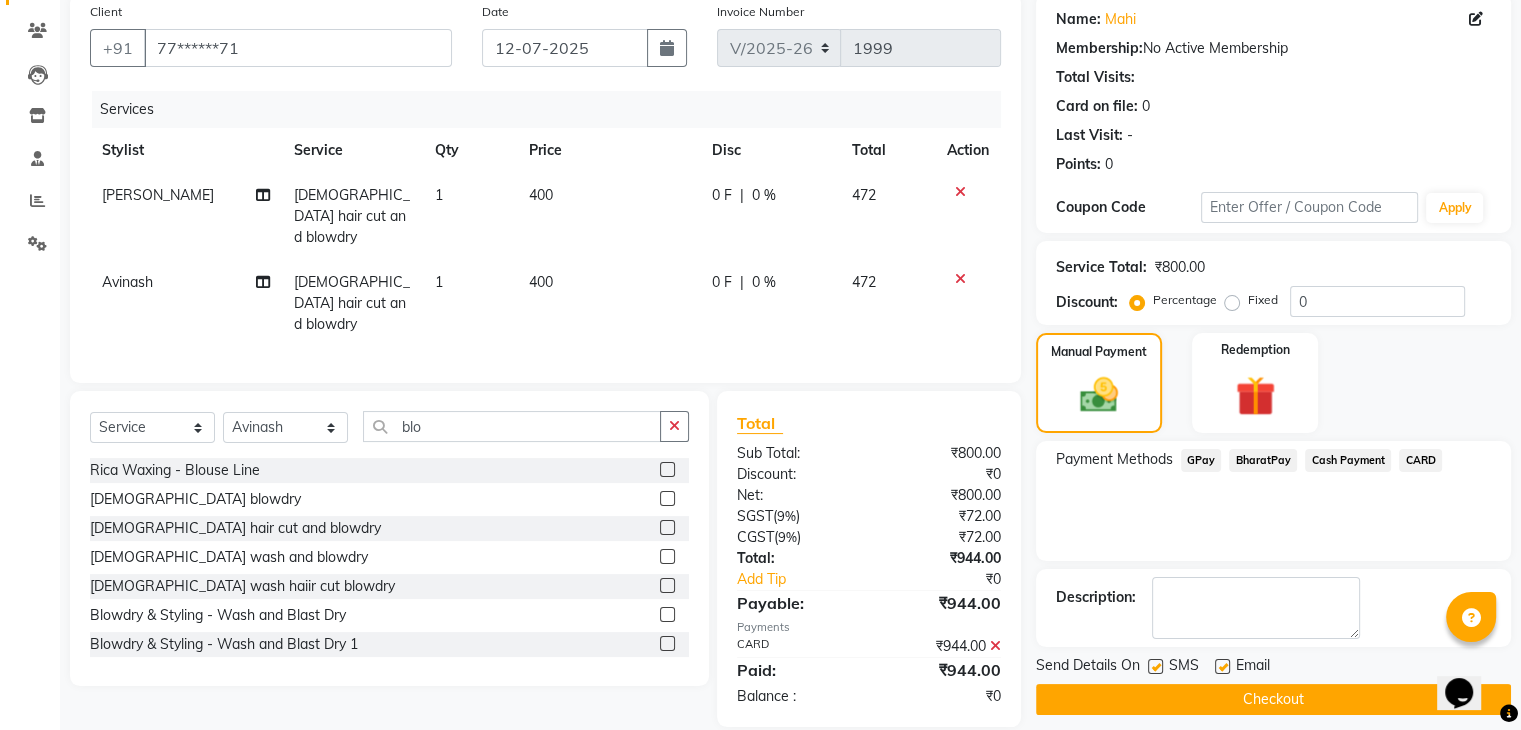 click on "Checkout" 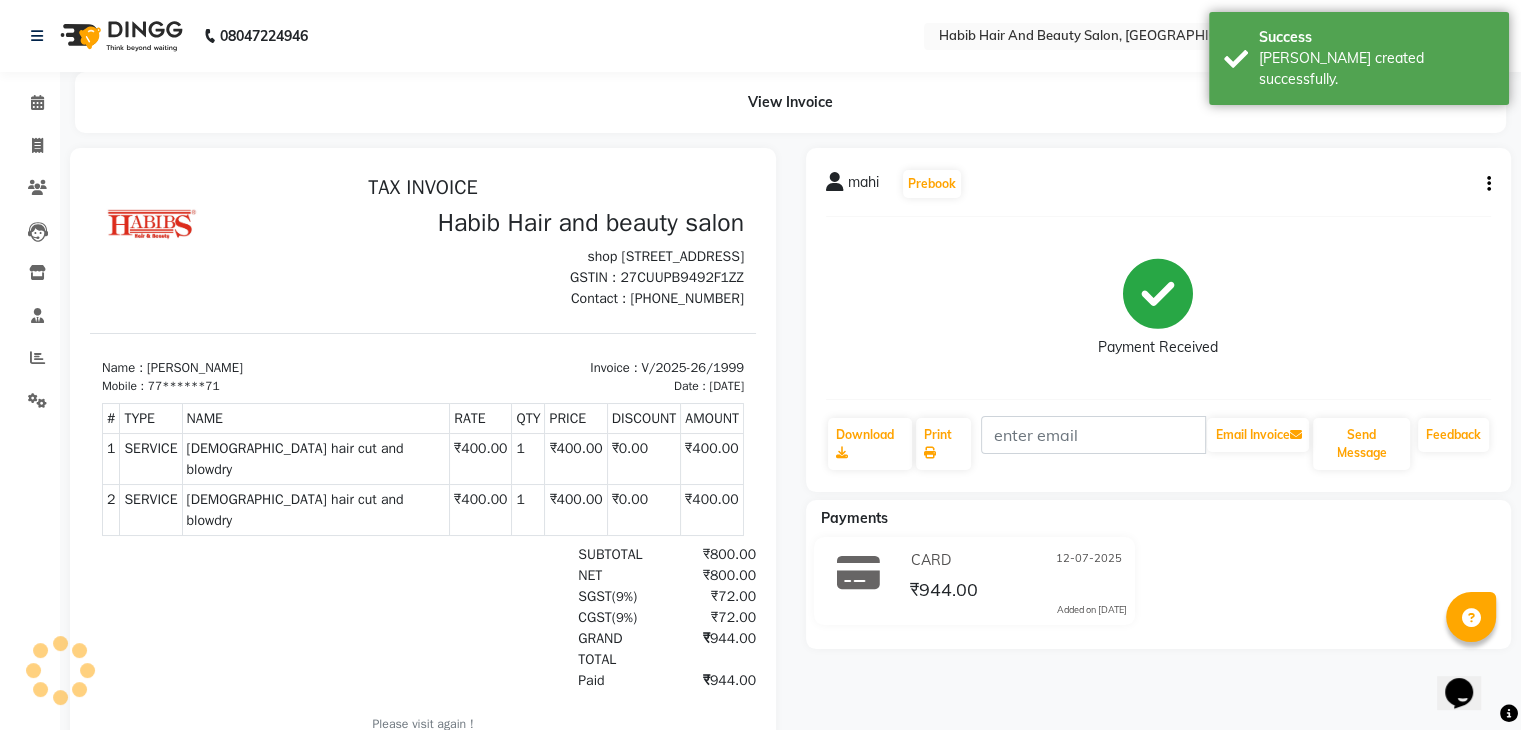 scroll, scrollTop: 0, scrollLeft: 0, axis: both 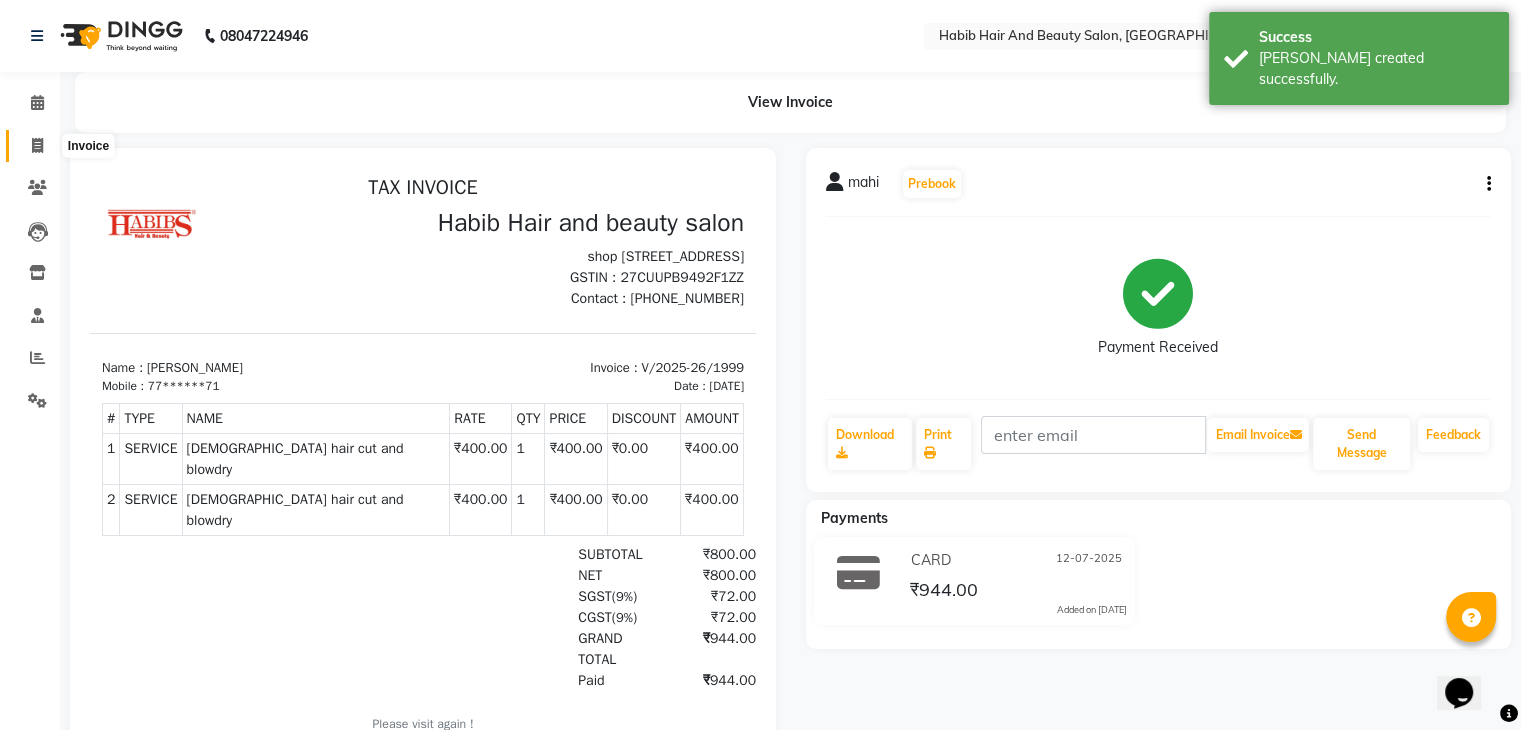 click 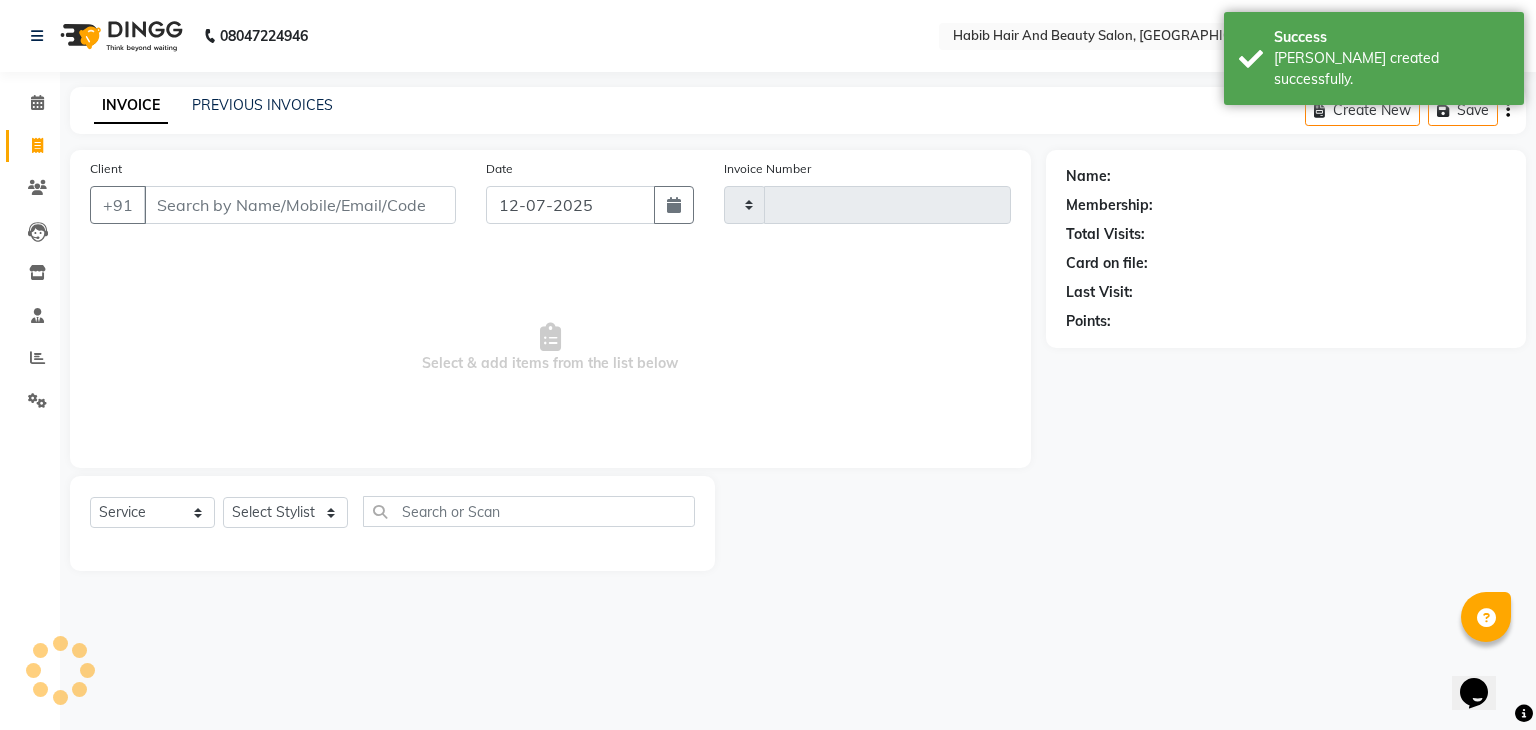 click on "Client" at bounding box center [300, 205] 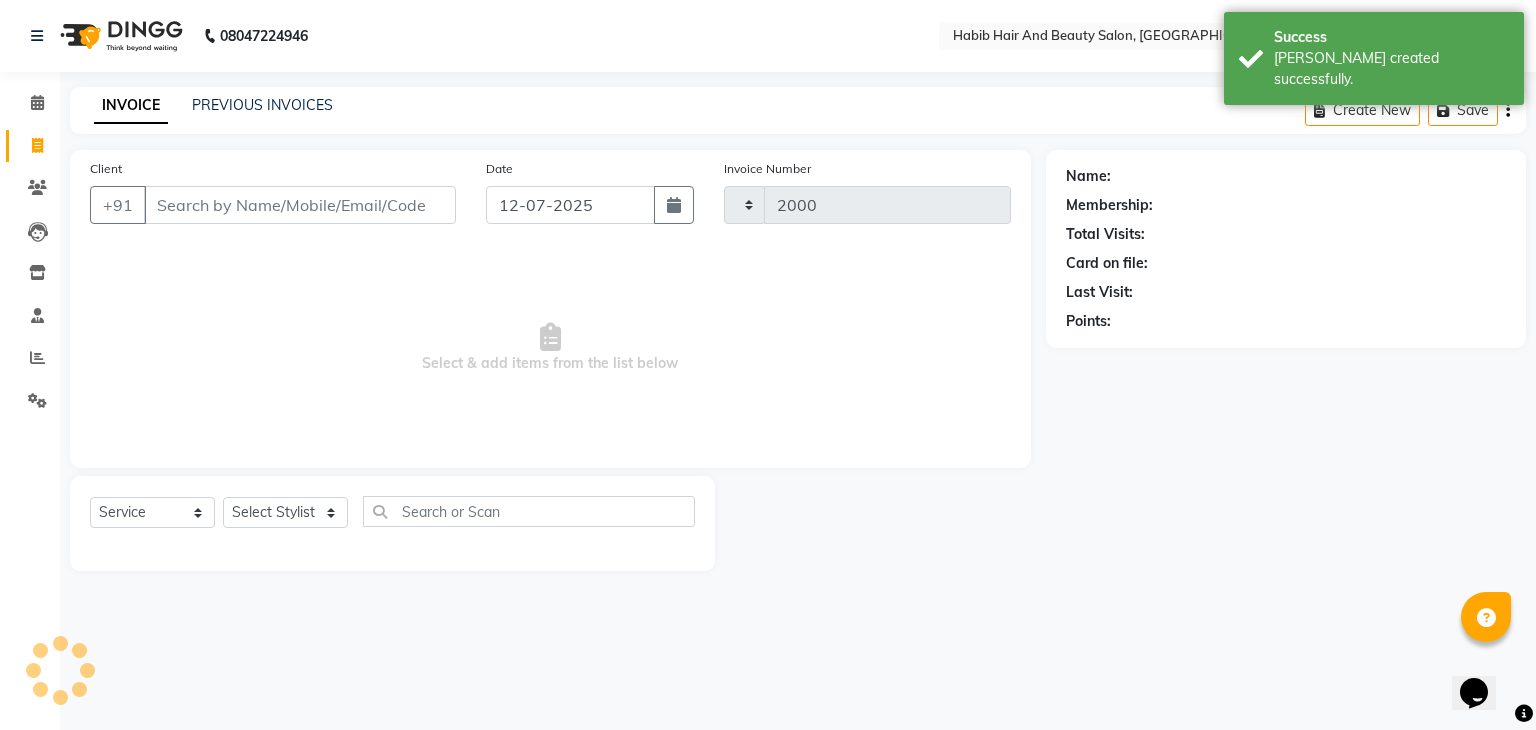 select on "8362" 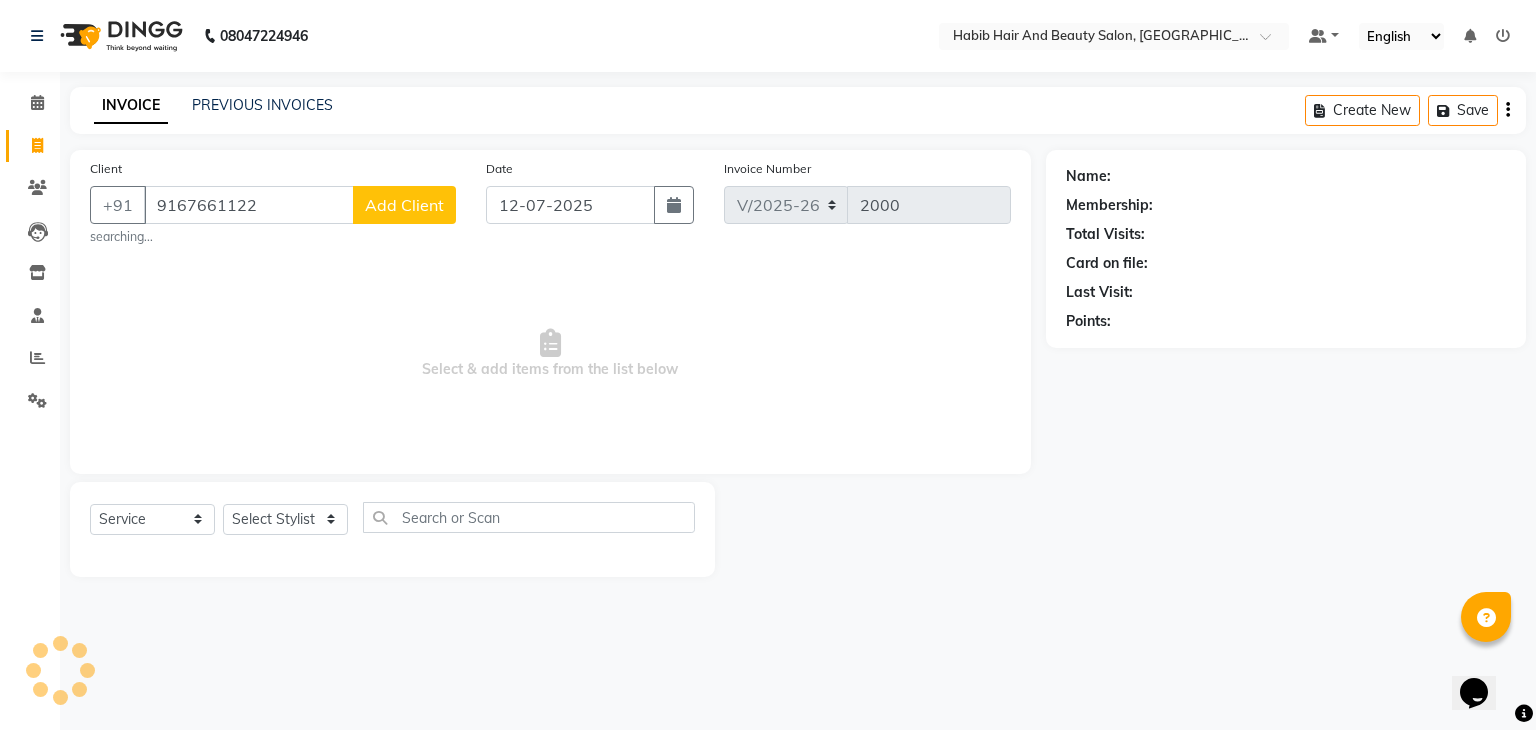 type on "9167661122" 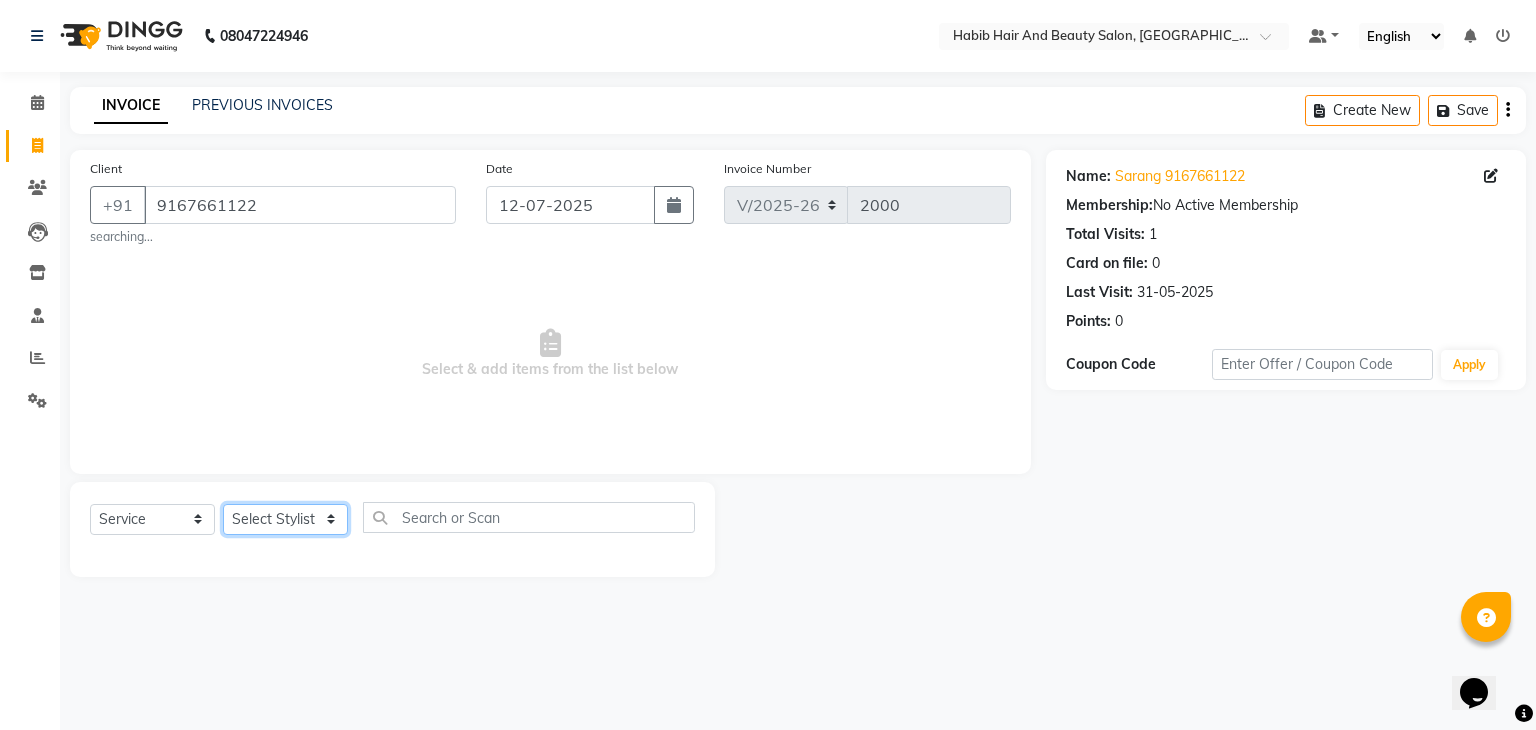 click on "Select Stylist [PERSON_NAME] Manager [PERSON_NAME] shilpa [PERSON_NAME] Suraj  [PERSON_NAME] [PERSON_NAME]" 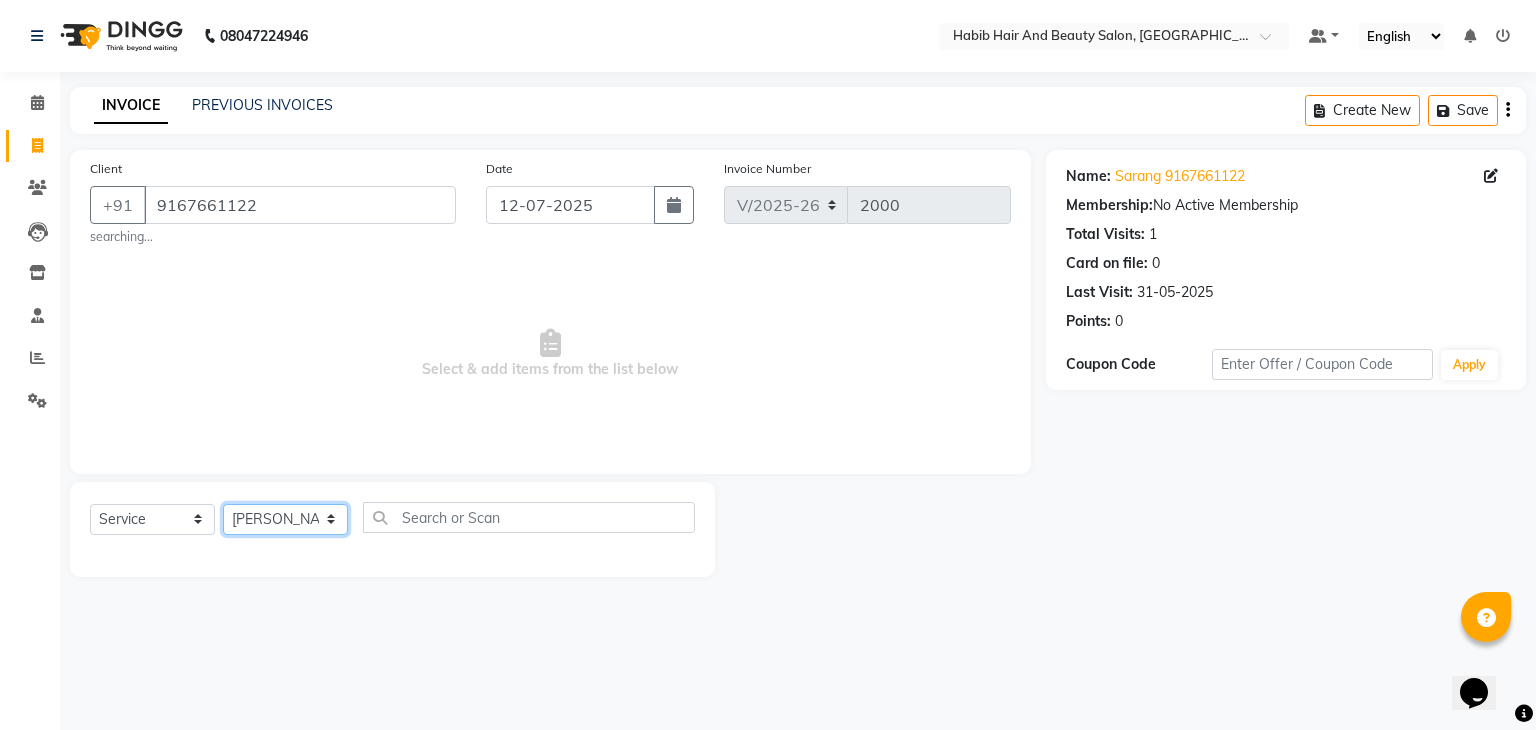 click on "Select Stylist [PERSON_NAME] Manager [PERSON_NAME] shilpa [PERSON_NAME] Suraj  [PERSON_NAME] [PERSON_NAME]" 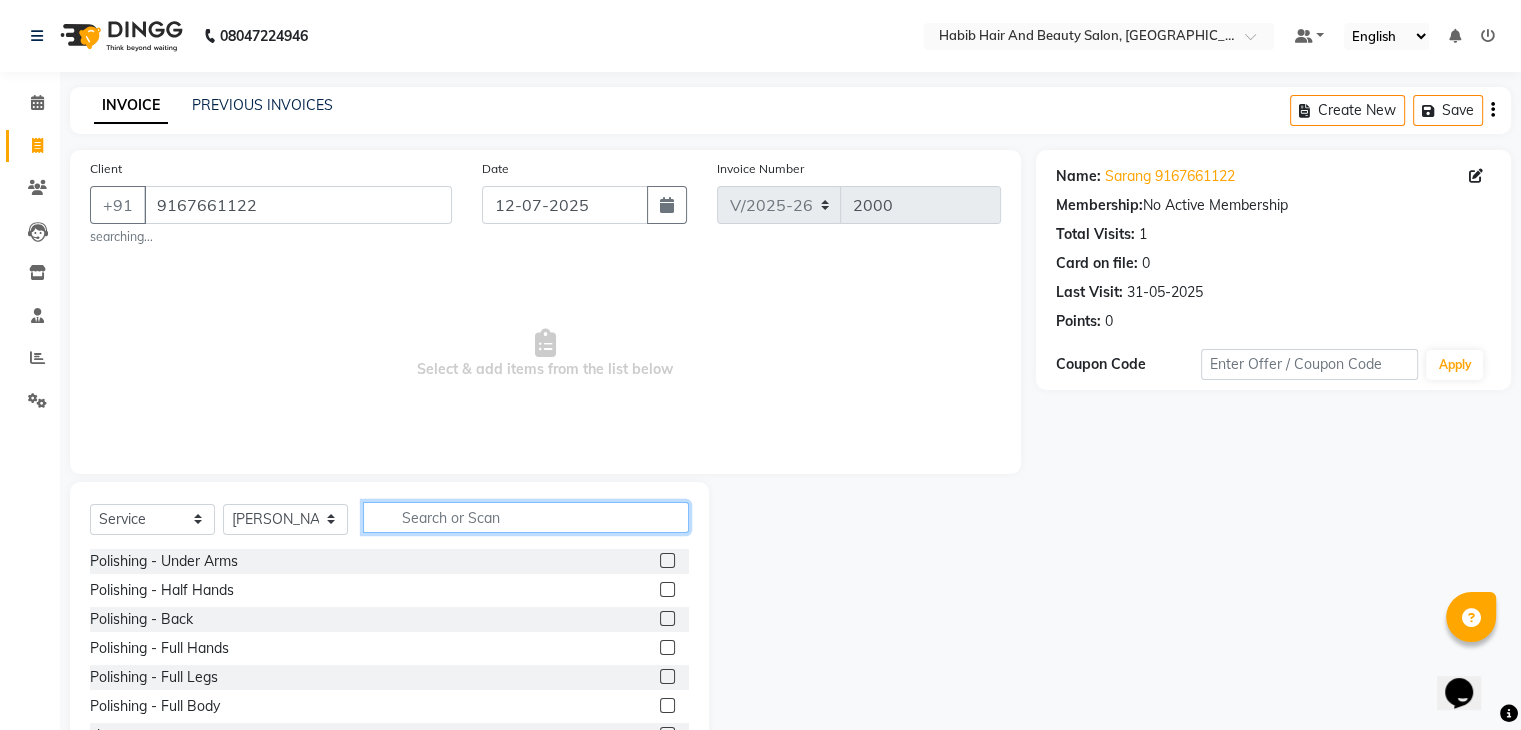 click 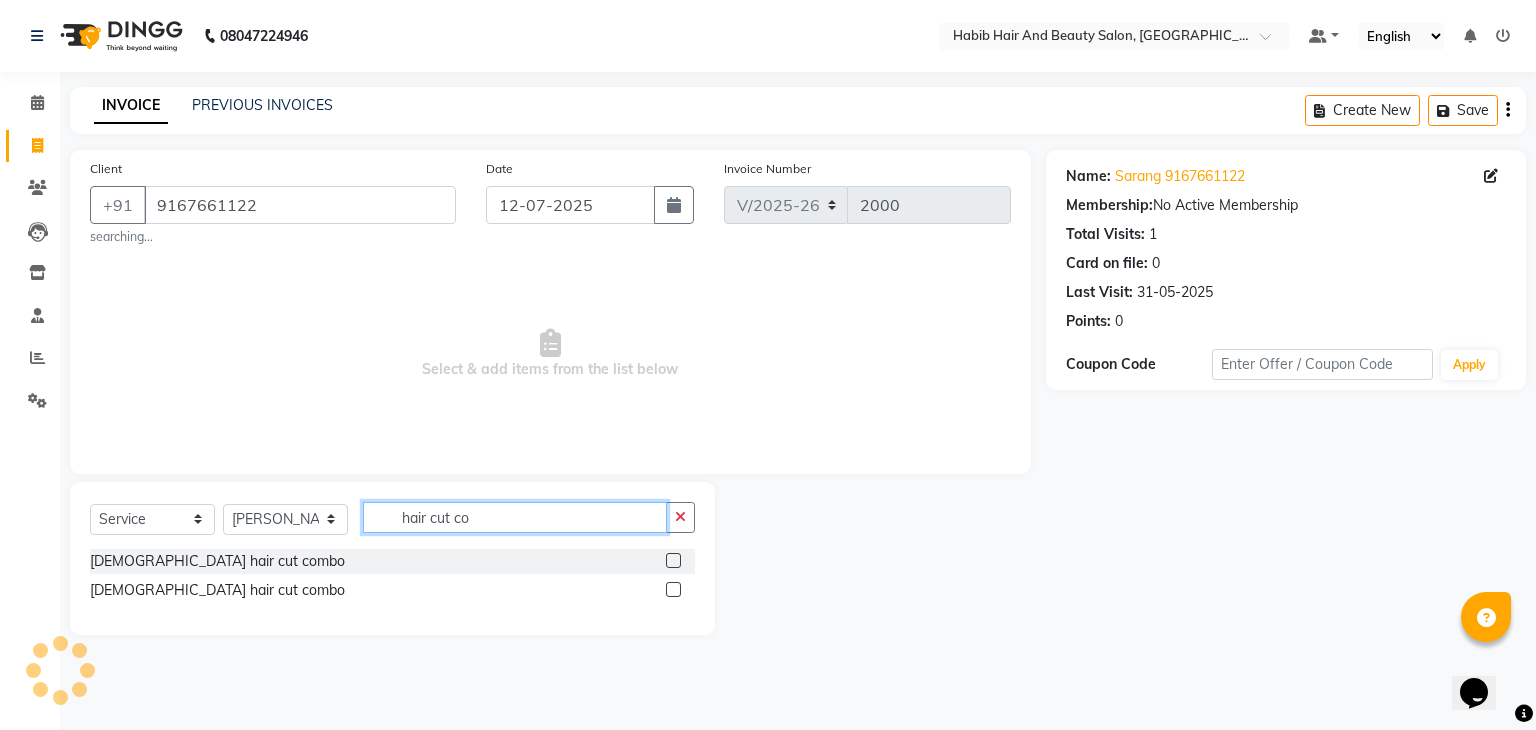 type on "hair cut co" 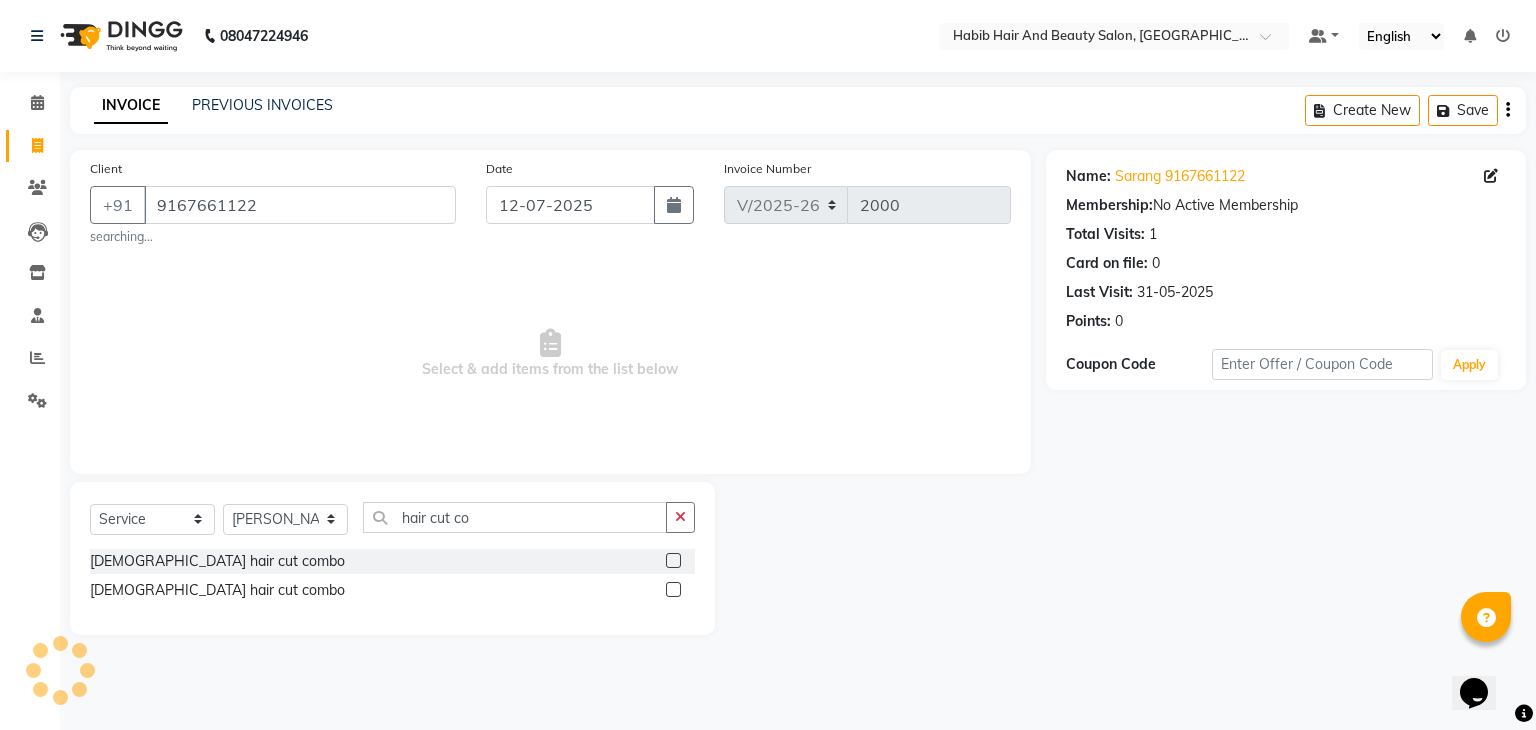 click 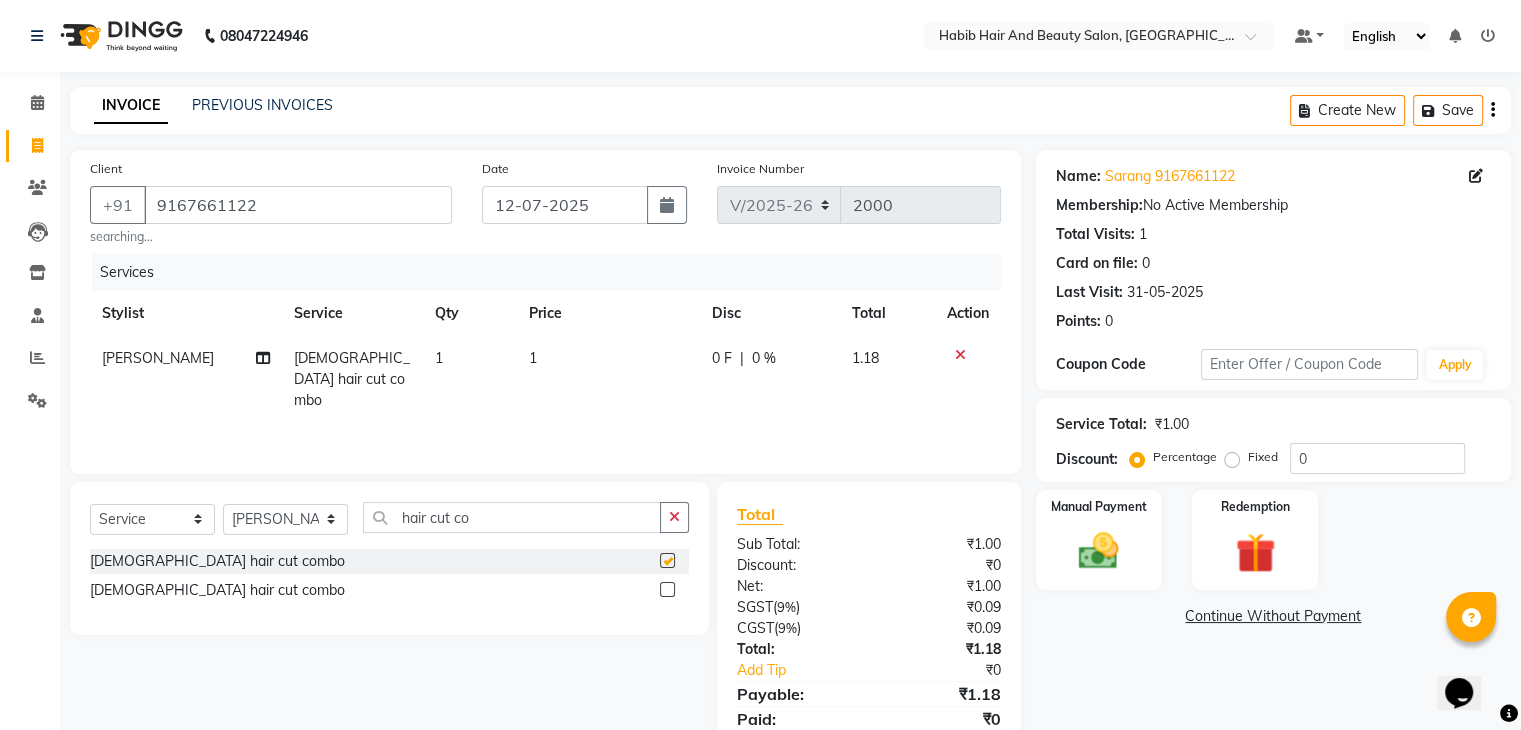 checkbox on "false" 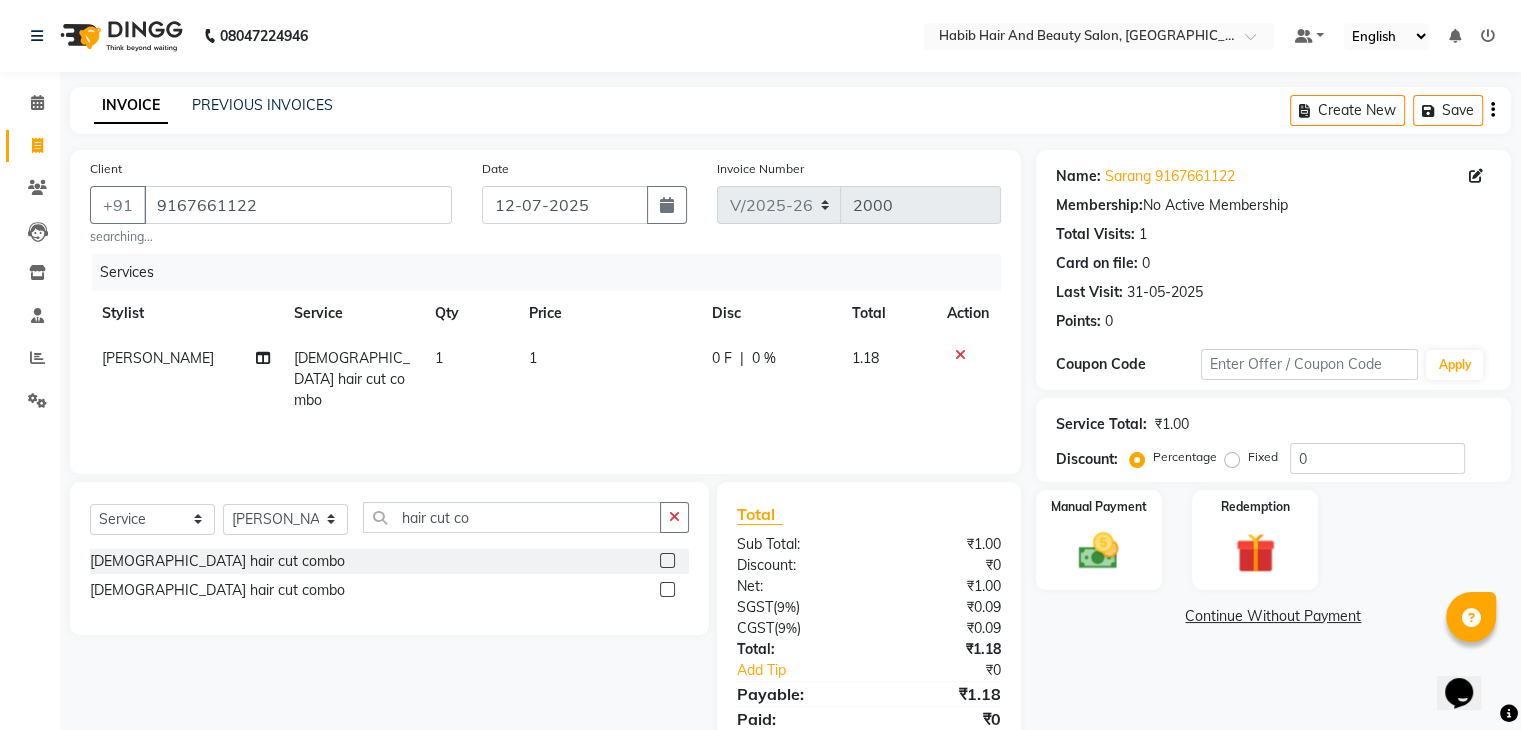 click on "1" 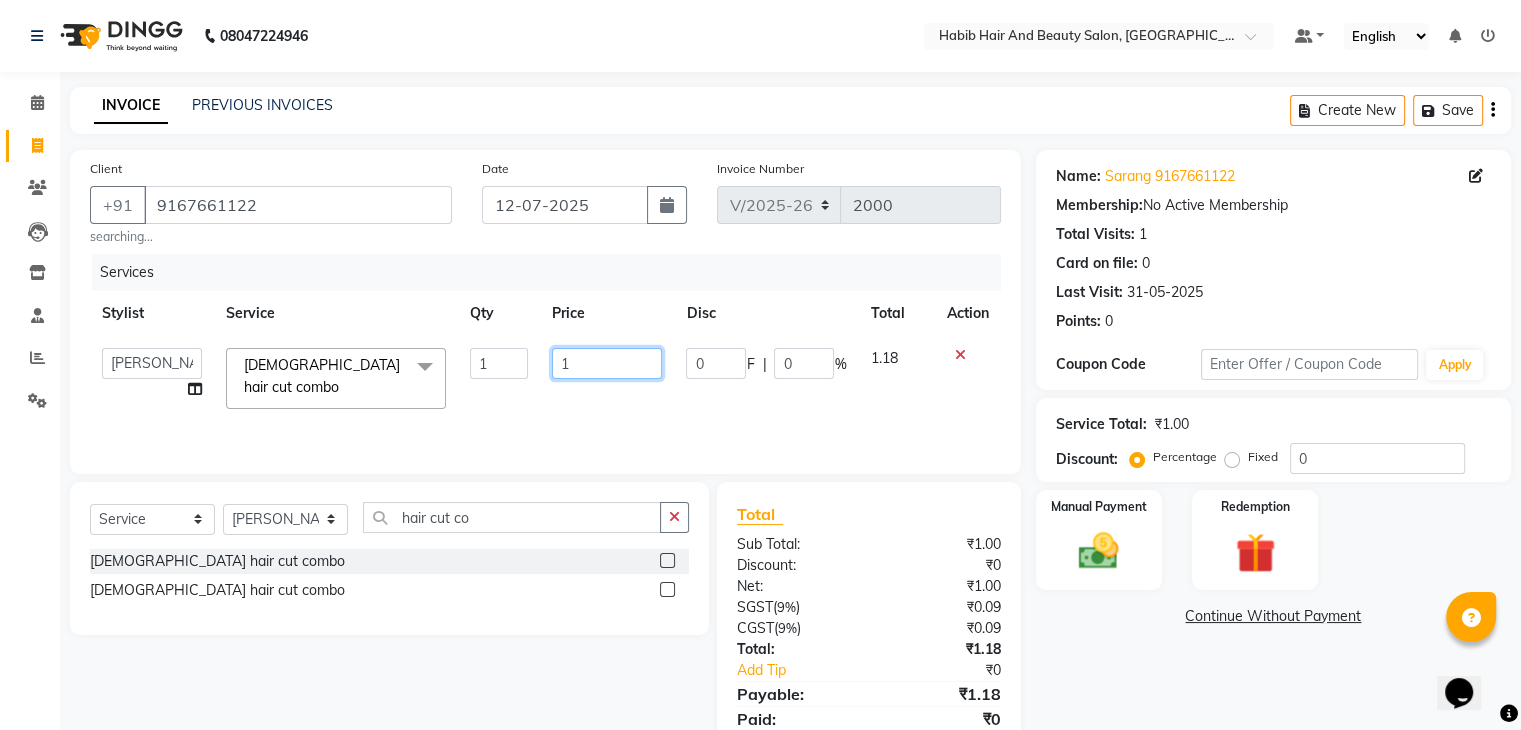 click on "1" 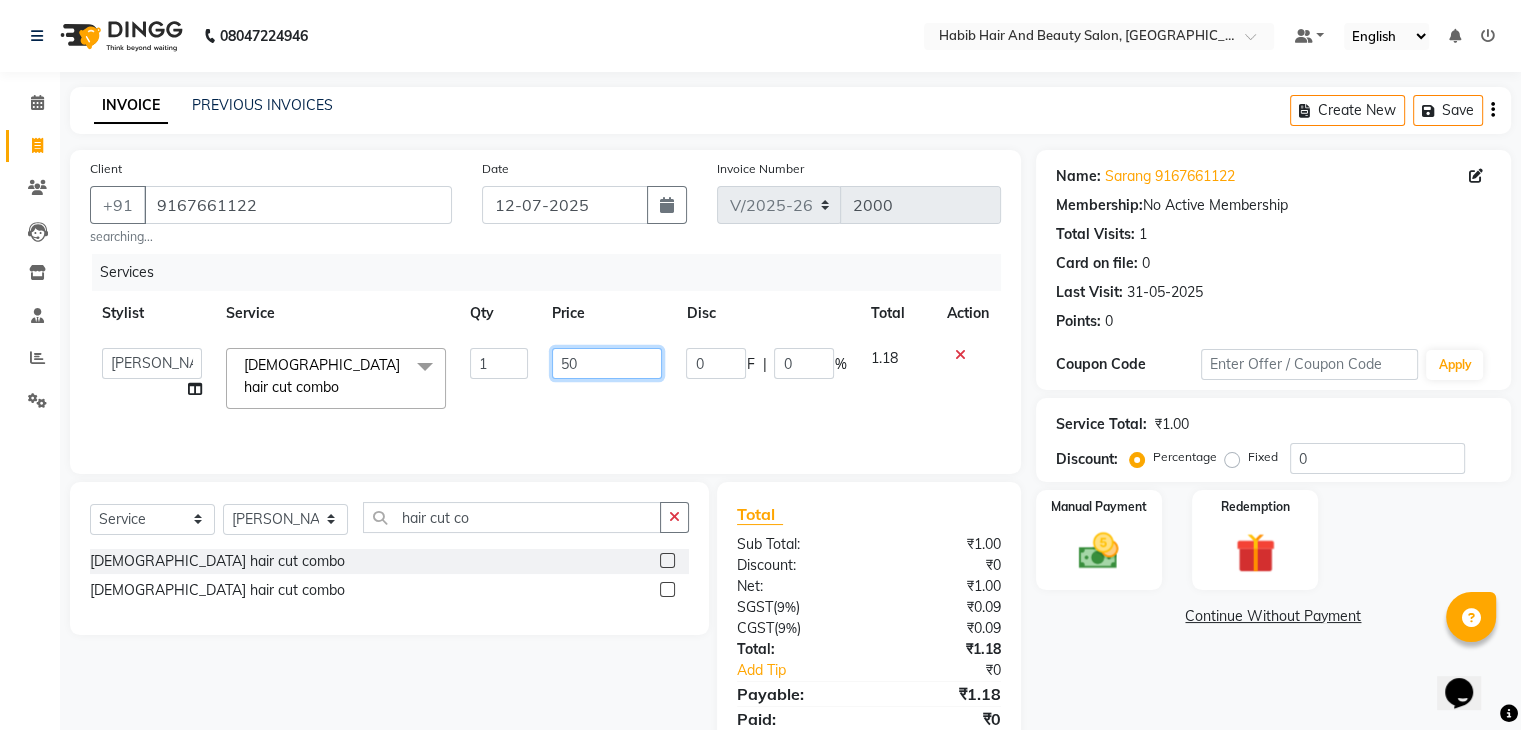 type on "500" 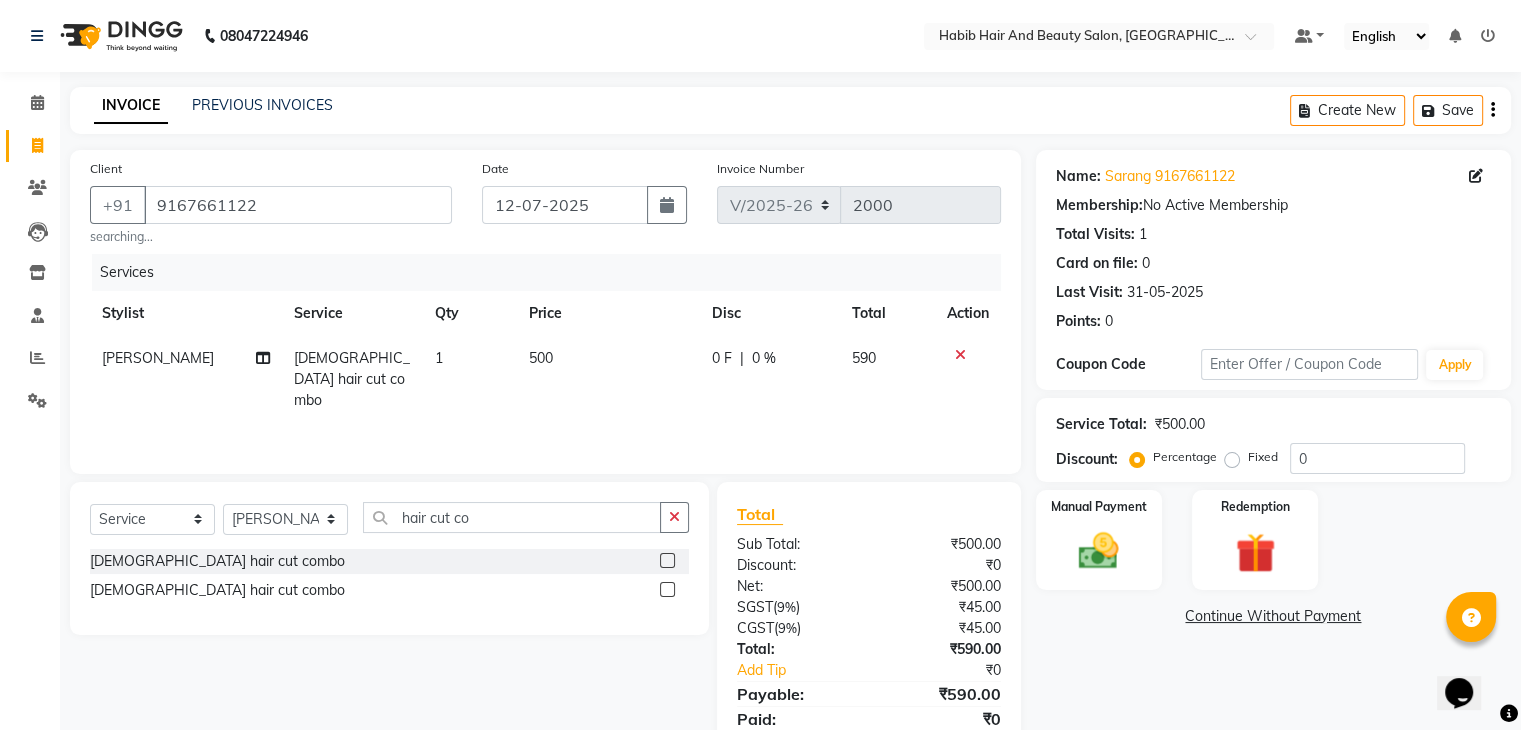 click on "Name: Sarang 9167661122 Membership:  No Active Membership  Total Visits:  1 Card on file:  0 Last Visit:   31-05-2025 Points:   0  Coupon Code Apply Service Total:  ₹500.00  Discount:  Percentage   Fixed  0 Manual Payment Redemption  Continue Without Payment" 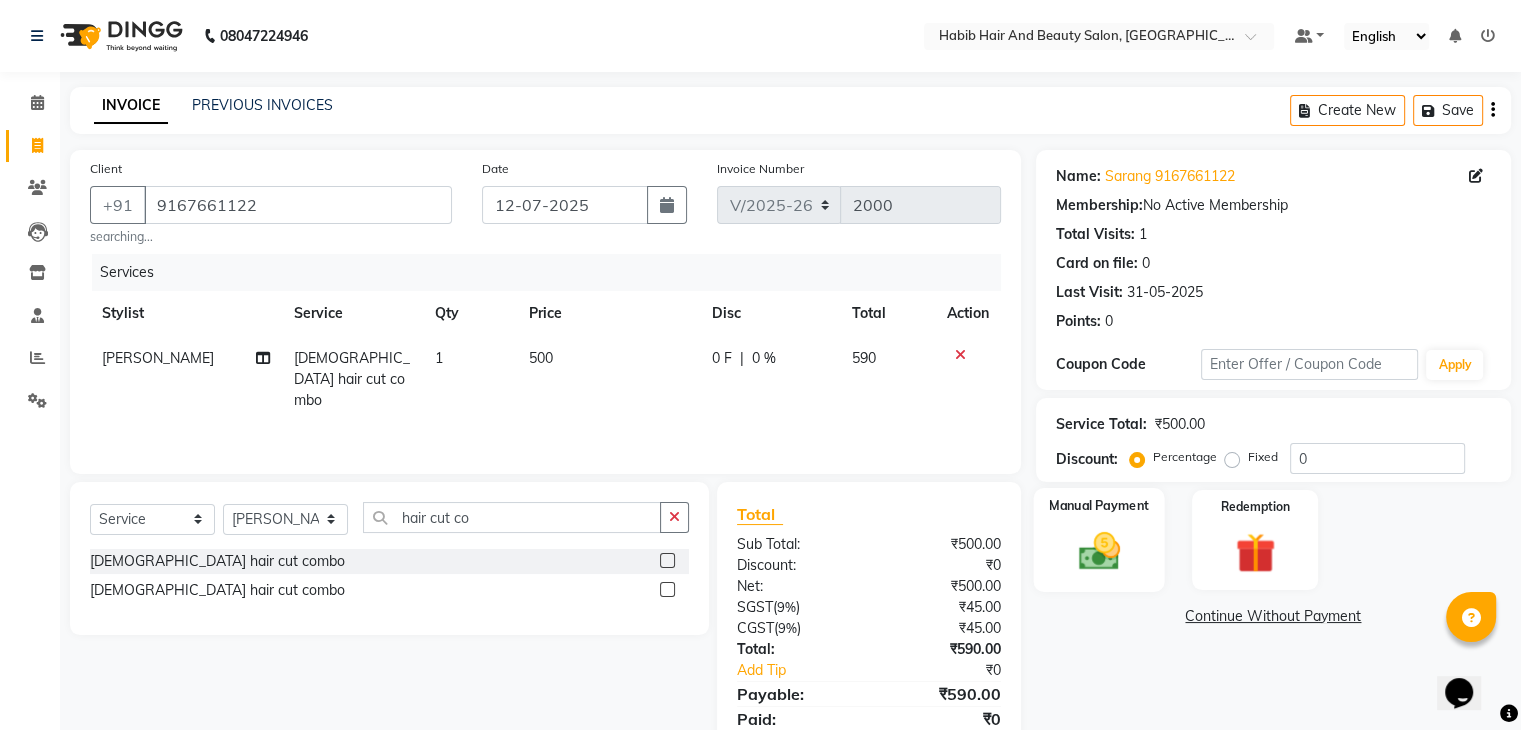 click on "Manual Payment" 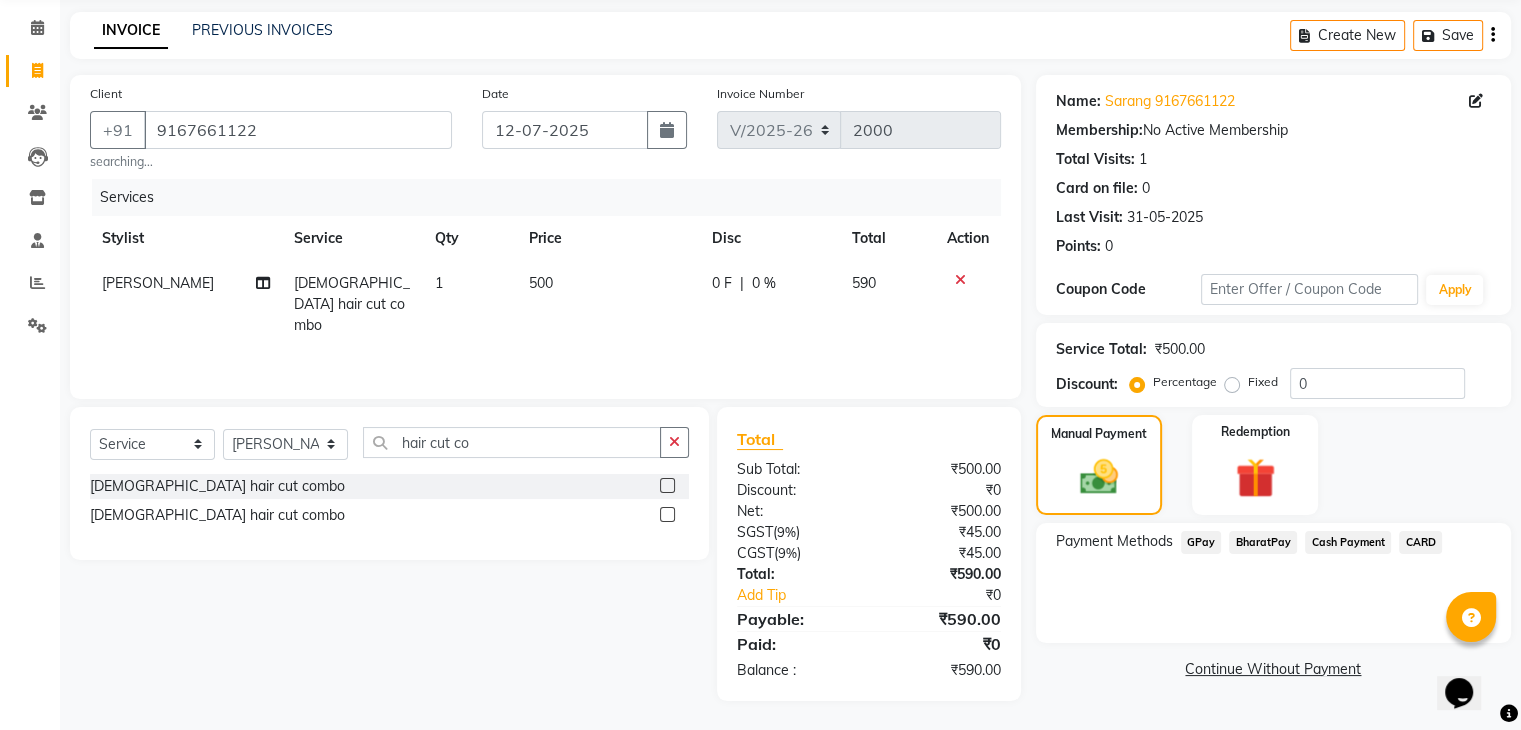 scroll, scrollTop: 77, scrollLeft: 0, axis: vertical 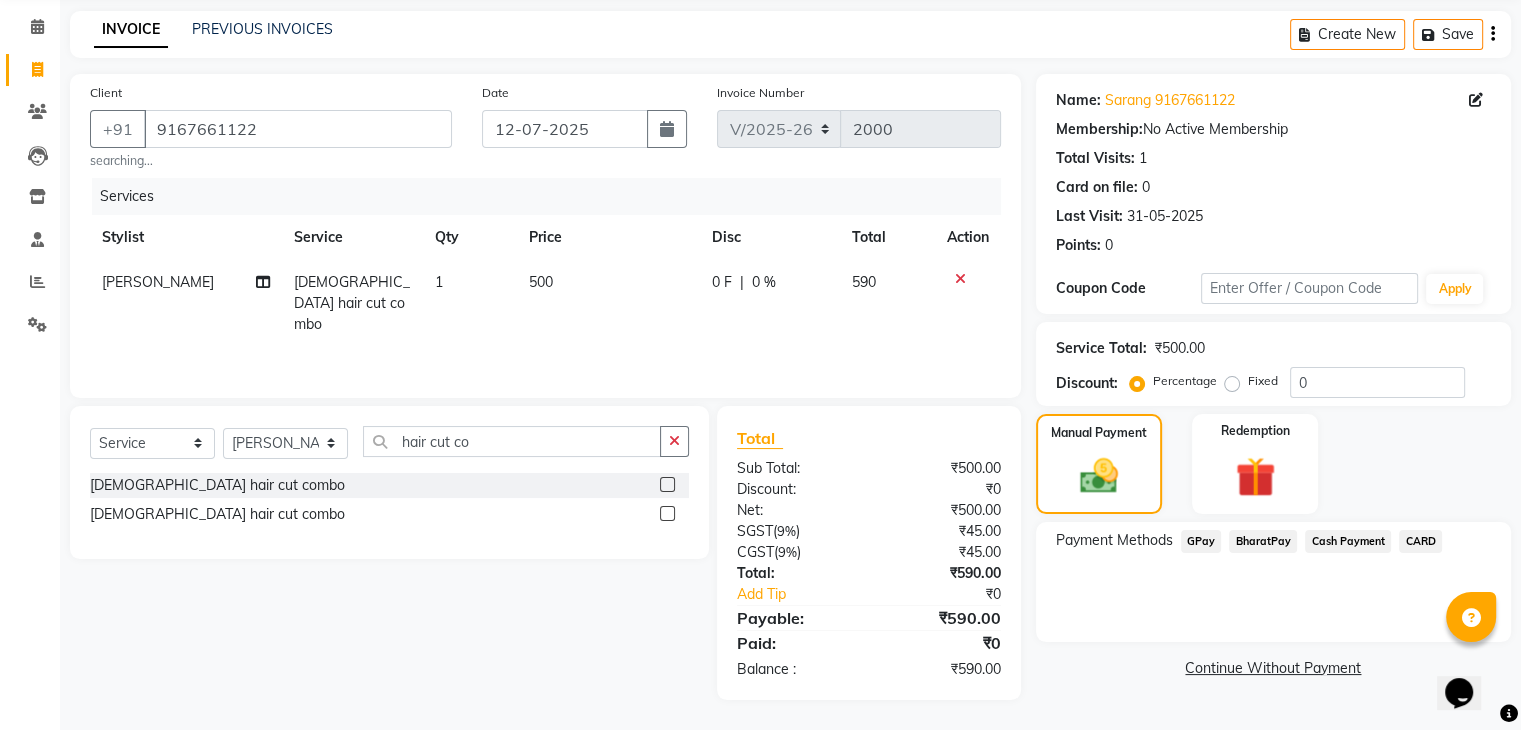 click on "Cash Payment" 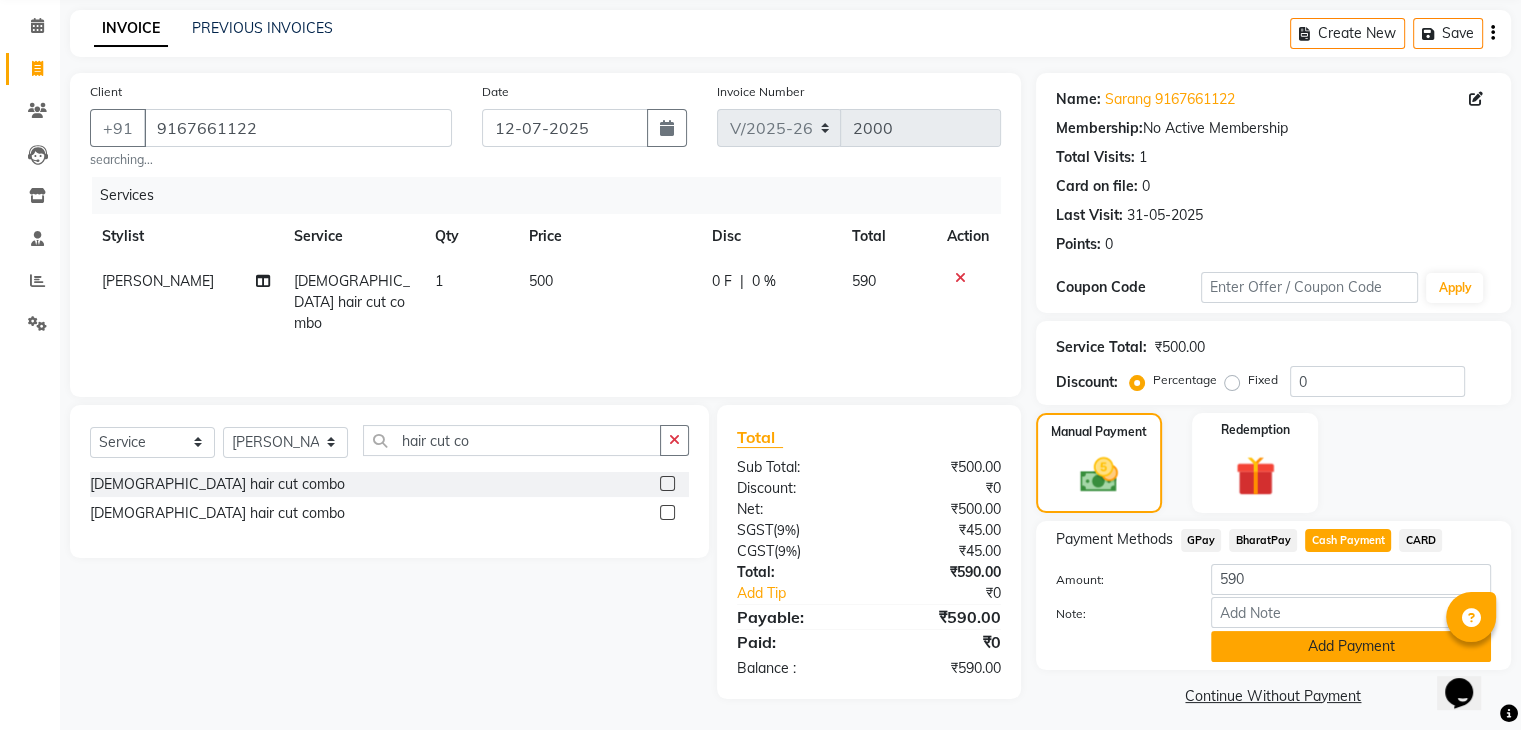 click on "Add Payment" 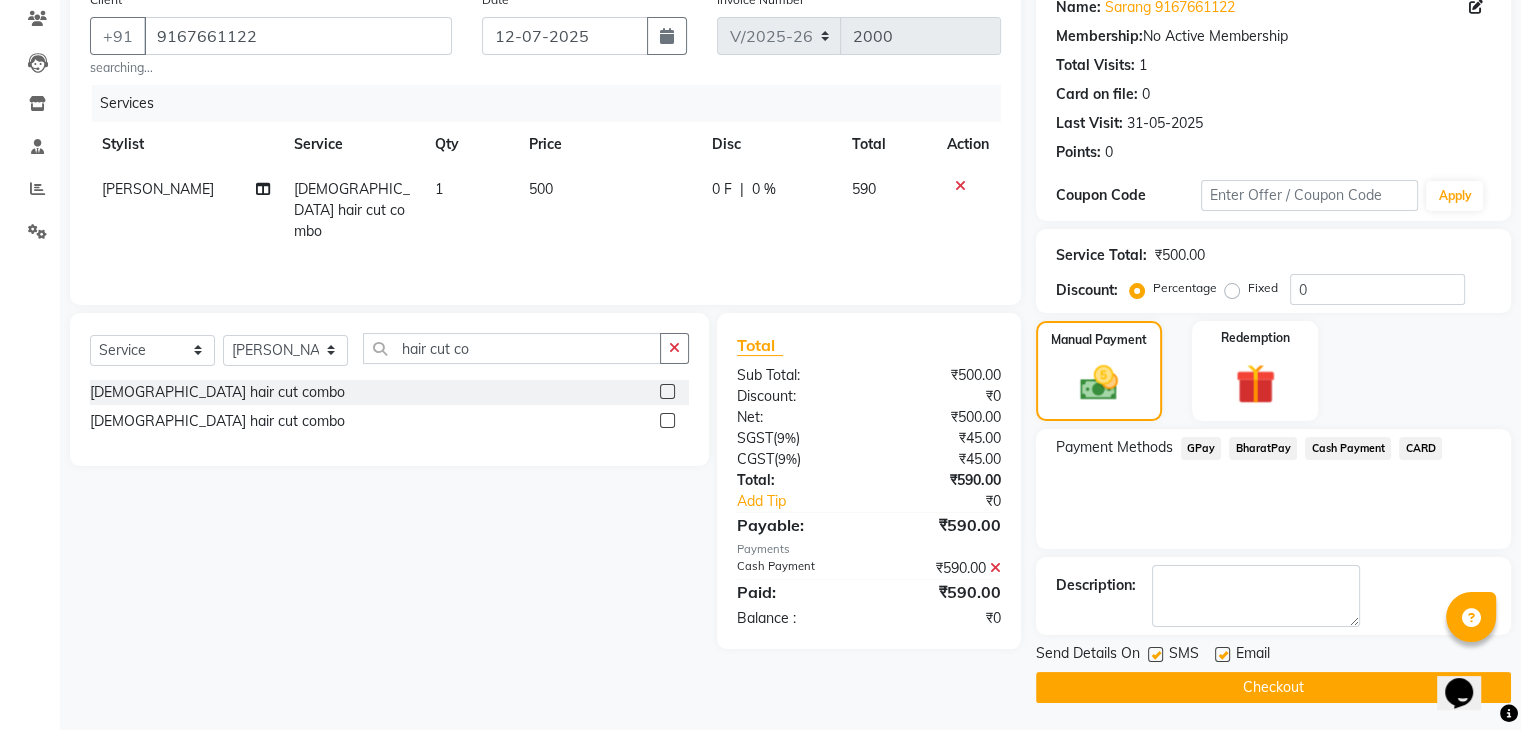 scroll, scrollTop: 171, scrollLeft: 0, axis: vertical 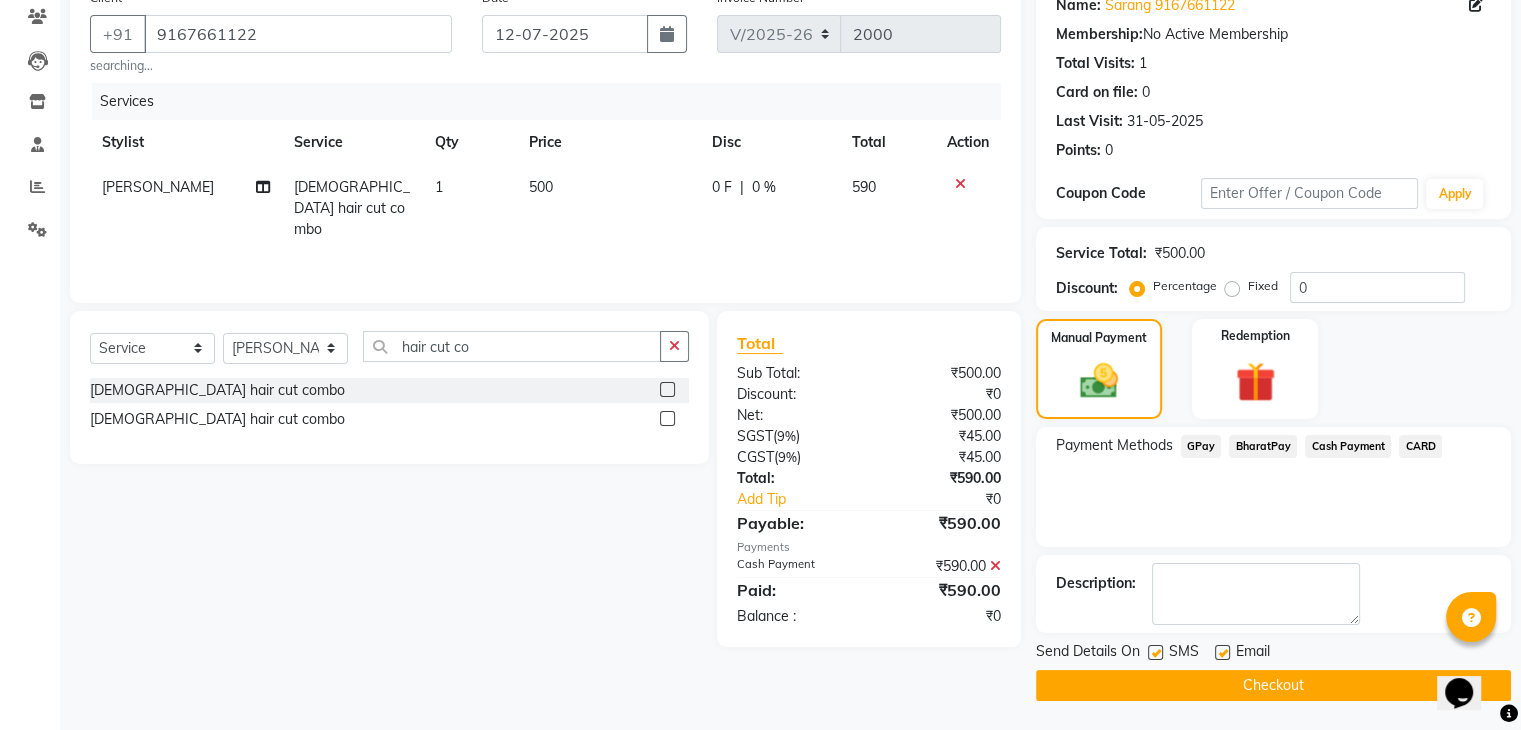 click on "Checkout" 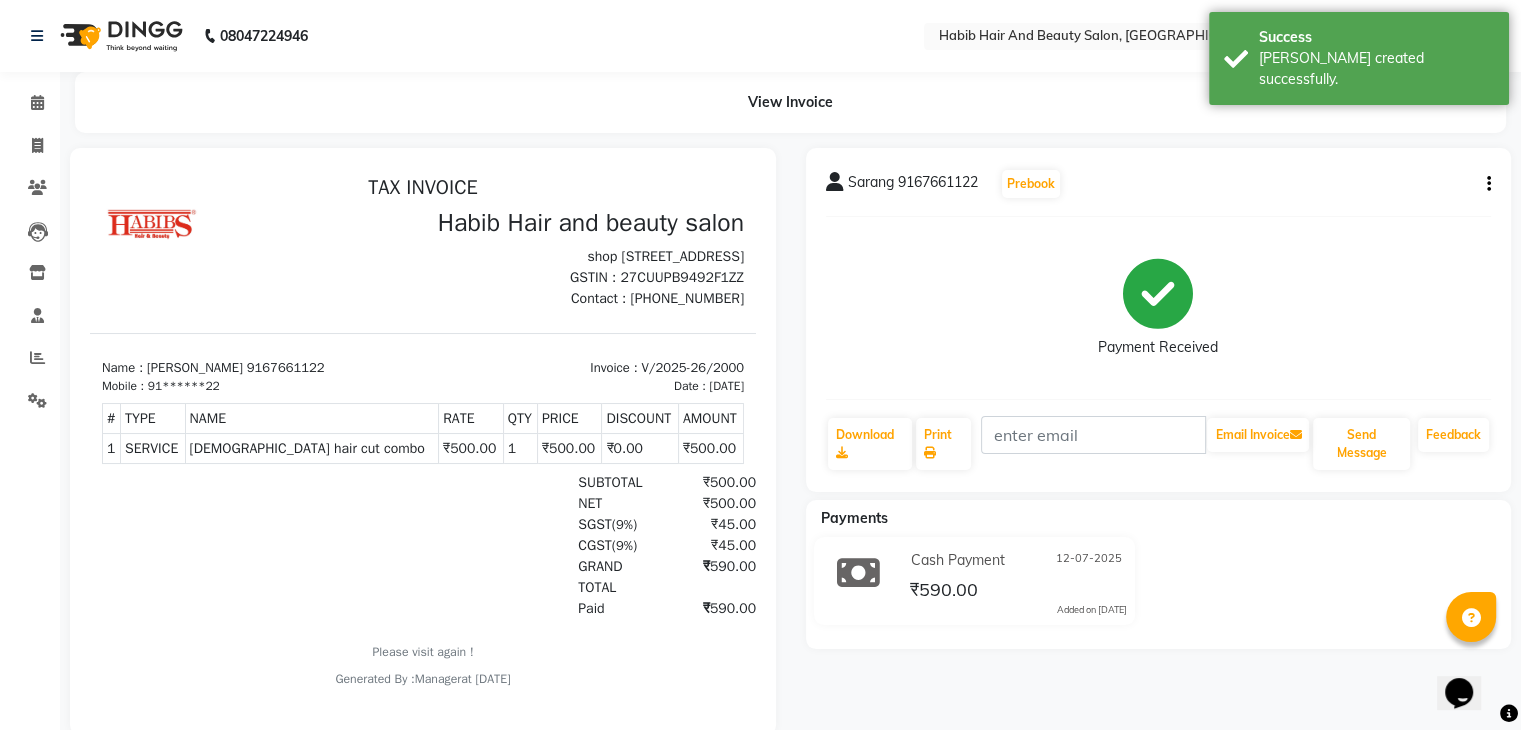 scroll, scrollTop: 0, scrollLeft: 0, axis: both 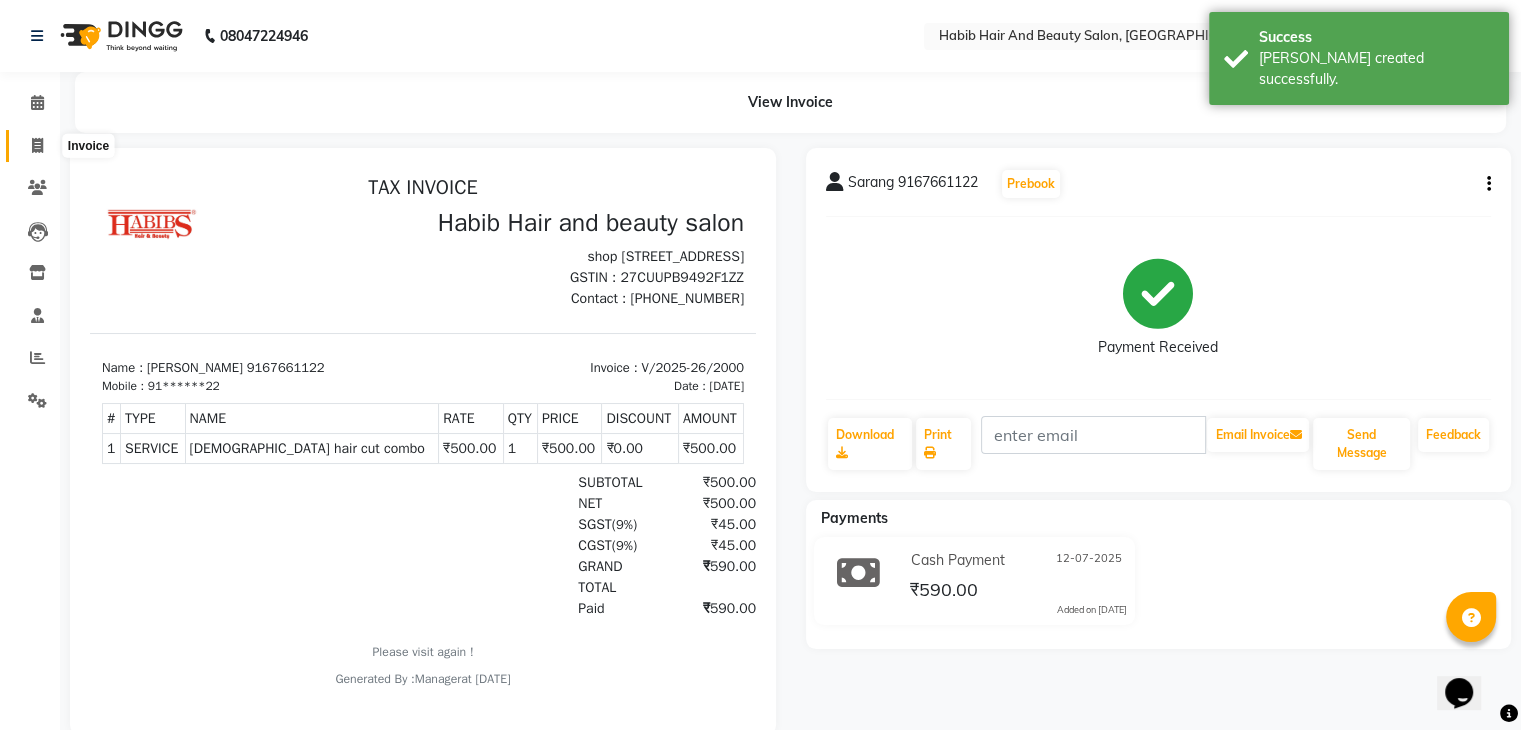 click 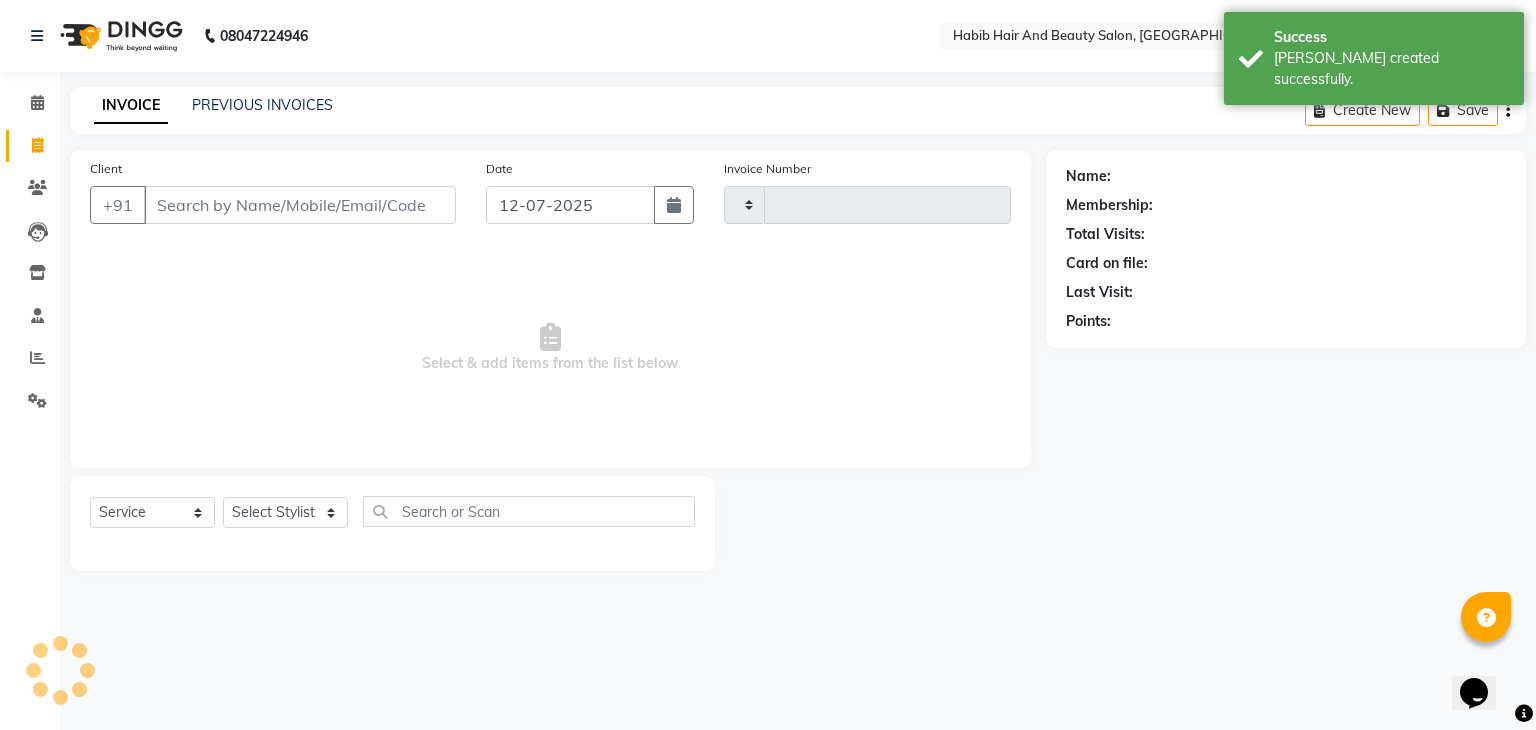 click on "Client" at bounding box center (300, 205) 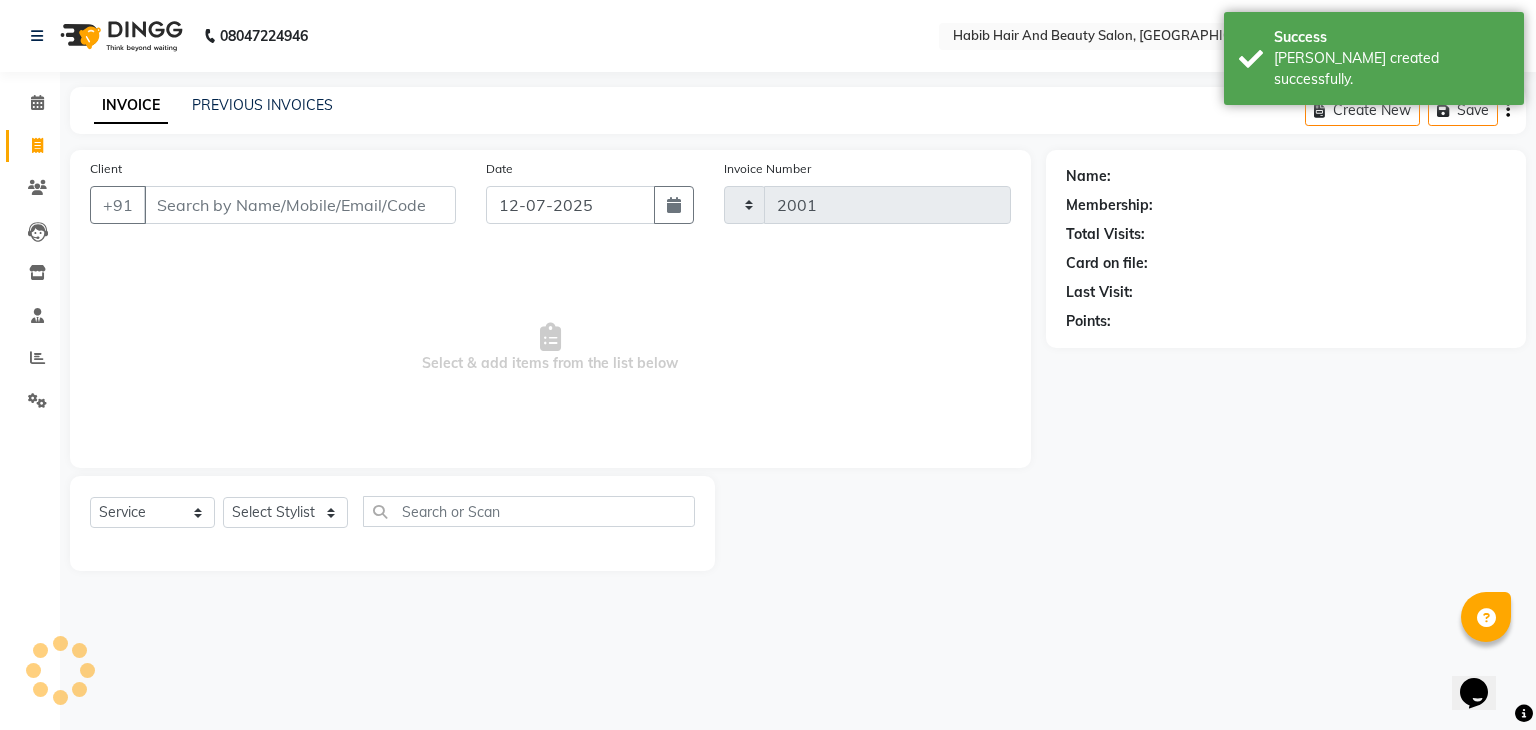 select on "8362" 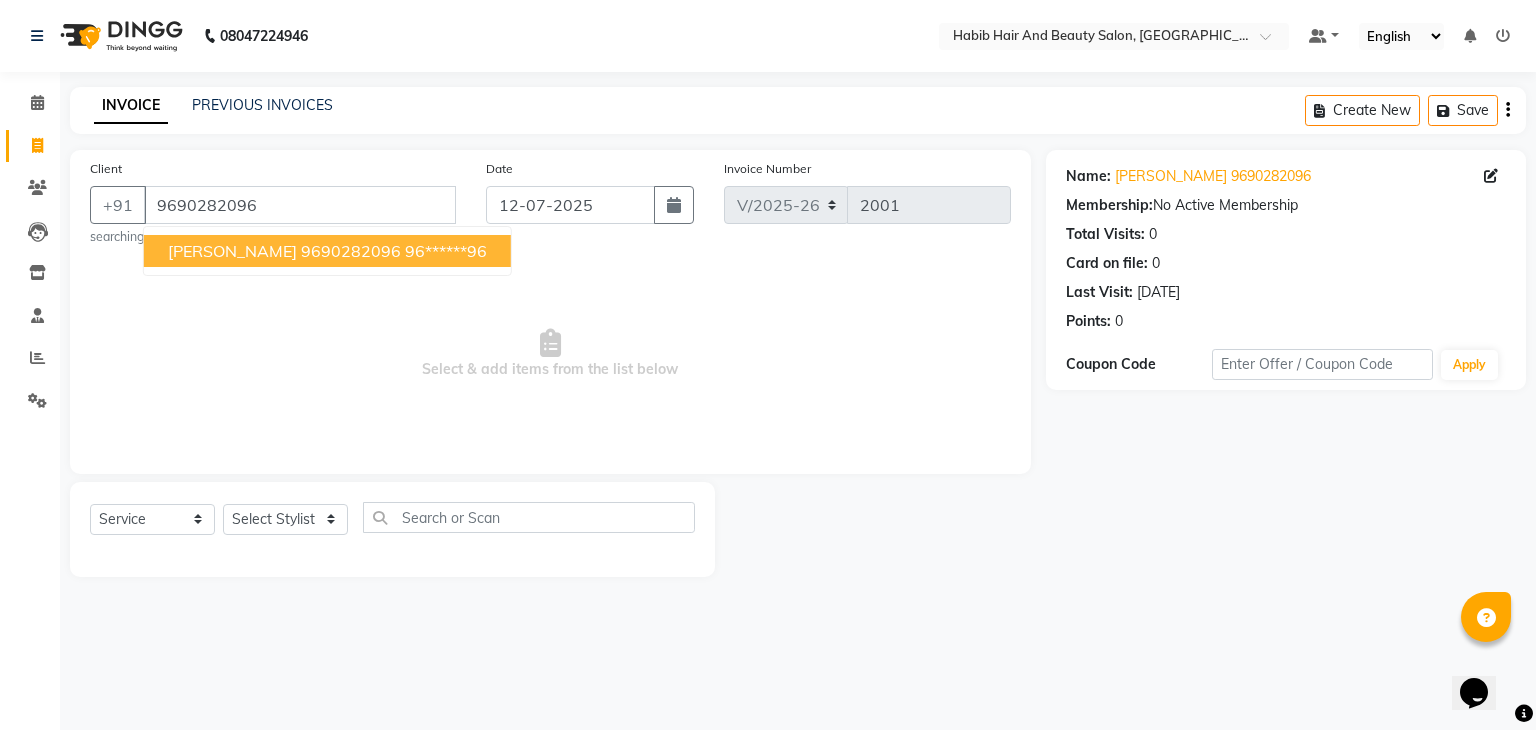 click on "Hiral 9690282096" at bounding box center (284, 251) 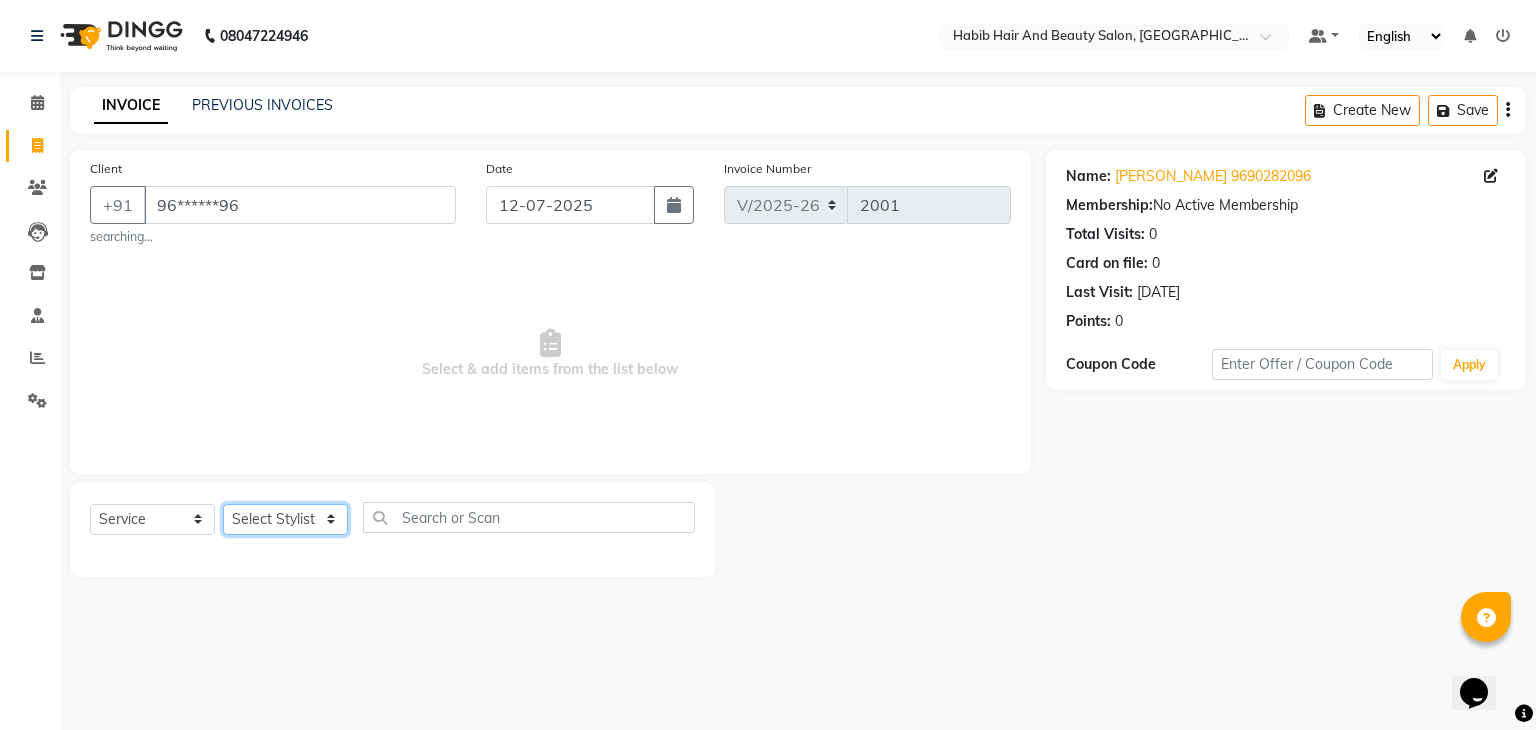 click on "Select Stylist [PERSON_NAME] Manager [PERSON_NAME] shilpa [PERSON_NAME] Suraj  [PERSON_NAME] [PERSON_NAME]" 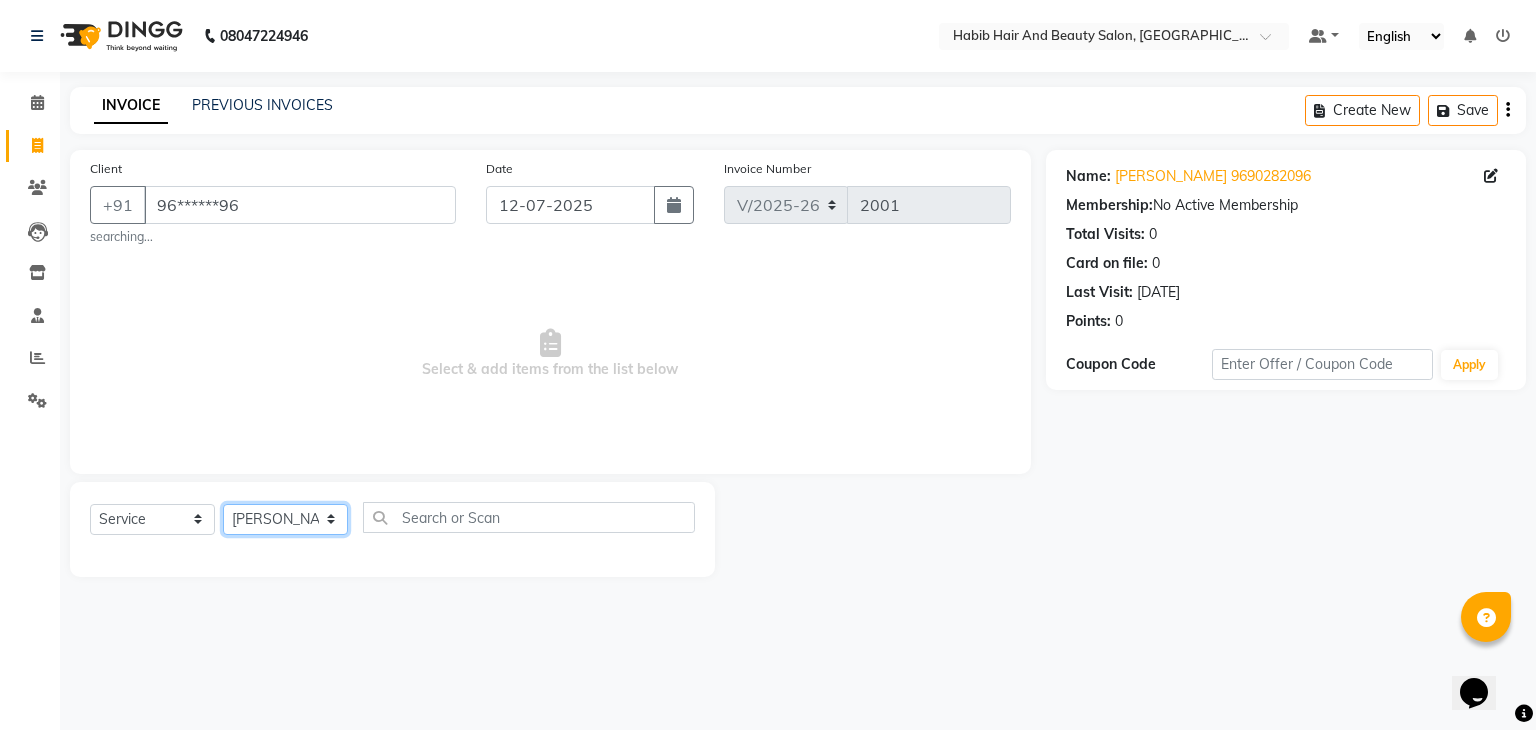 click on "Select Stylist [PERSON_NAME] Manager [PERSON_NAME] shilpa [PERSON_NAME] Suraj  [PERSON_NAME] [PERSON_NAME]" 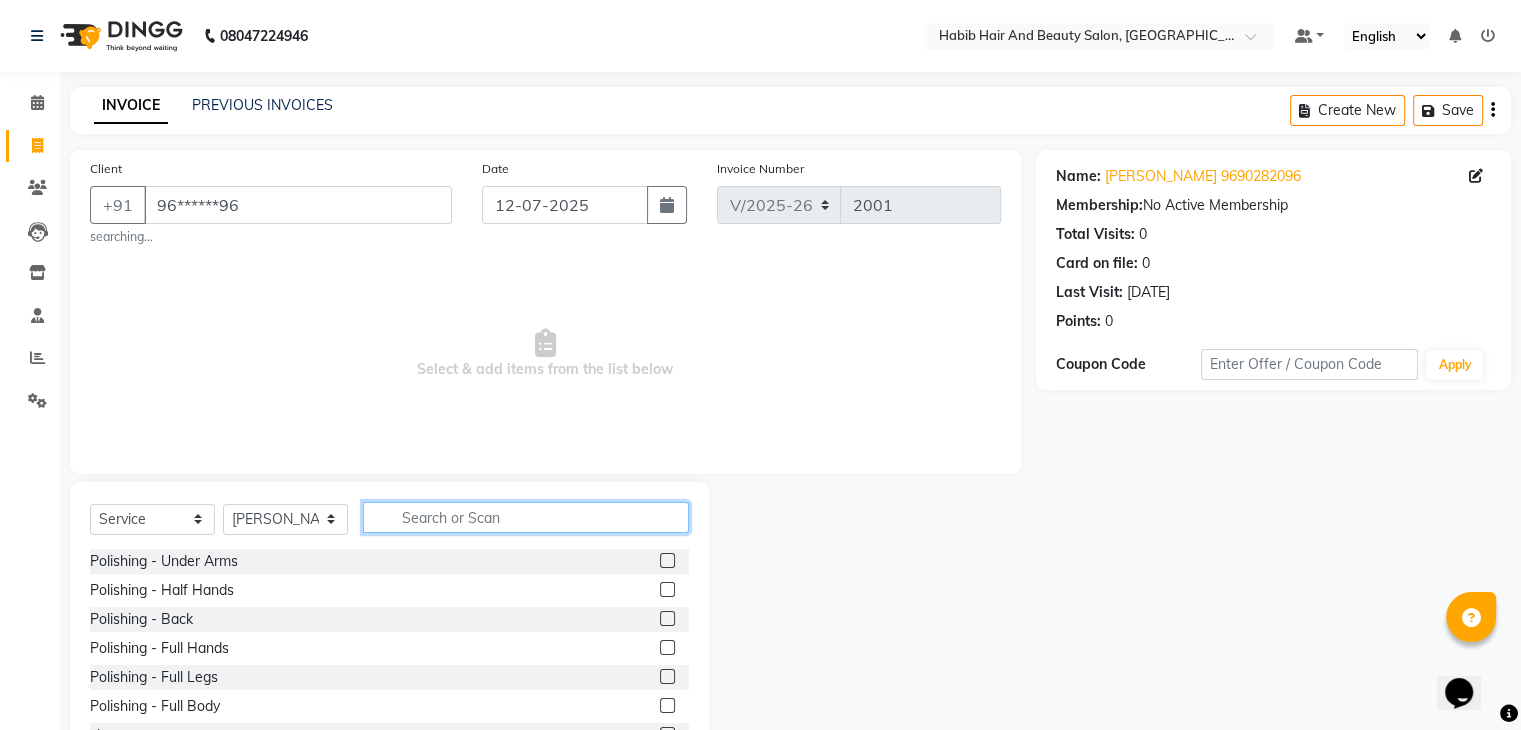 click 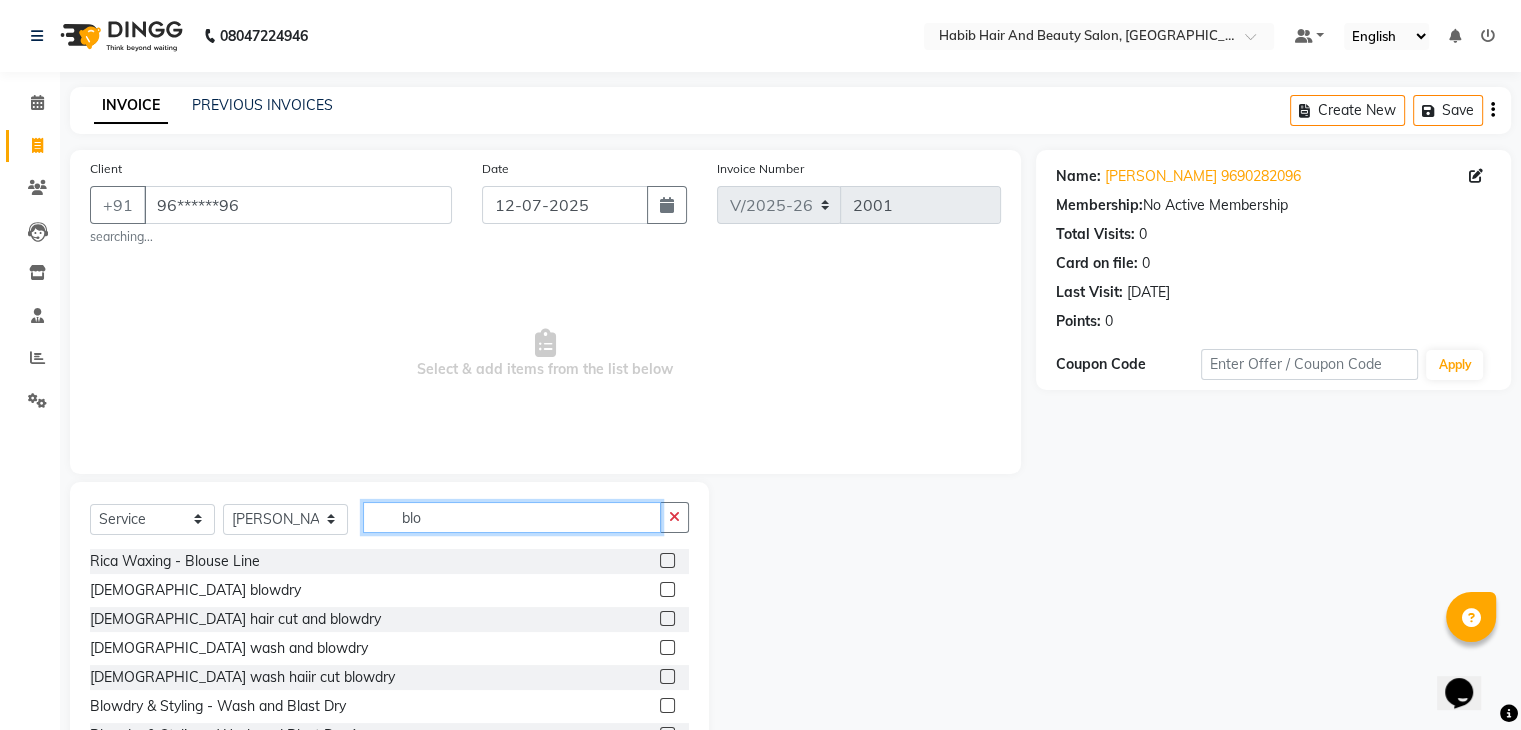 type on "blo" 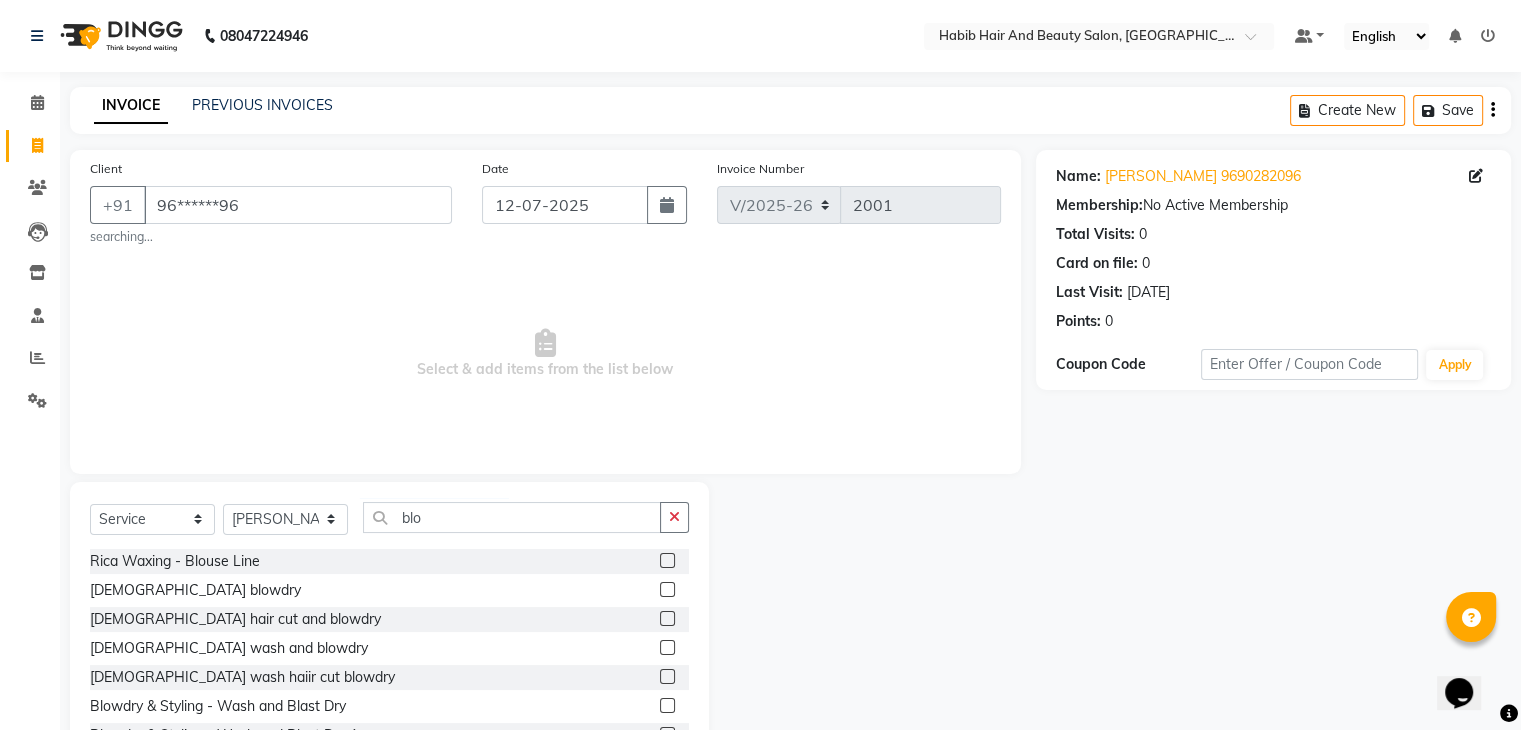 click 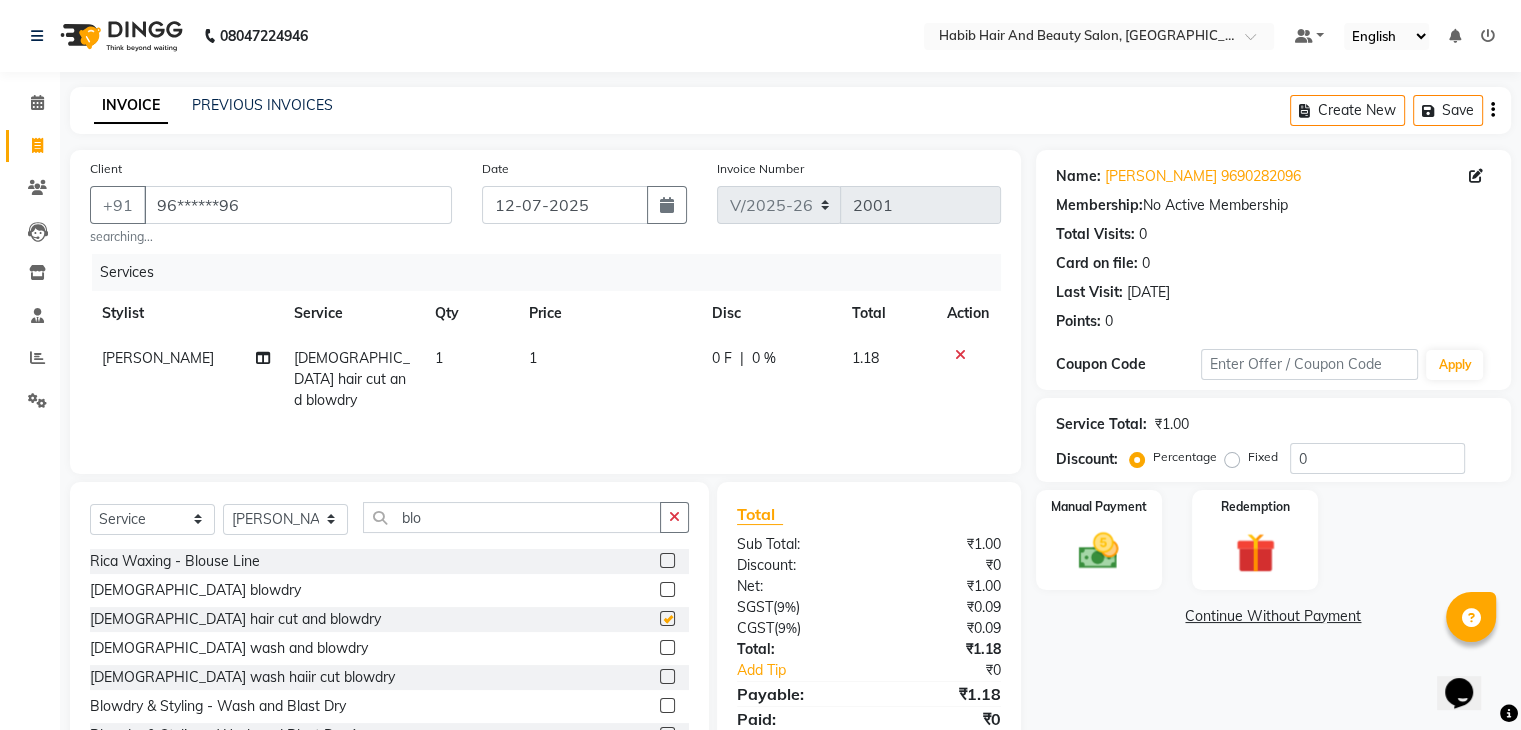 checkbox on "false" 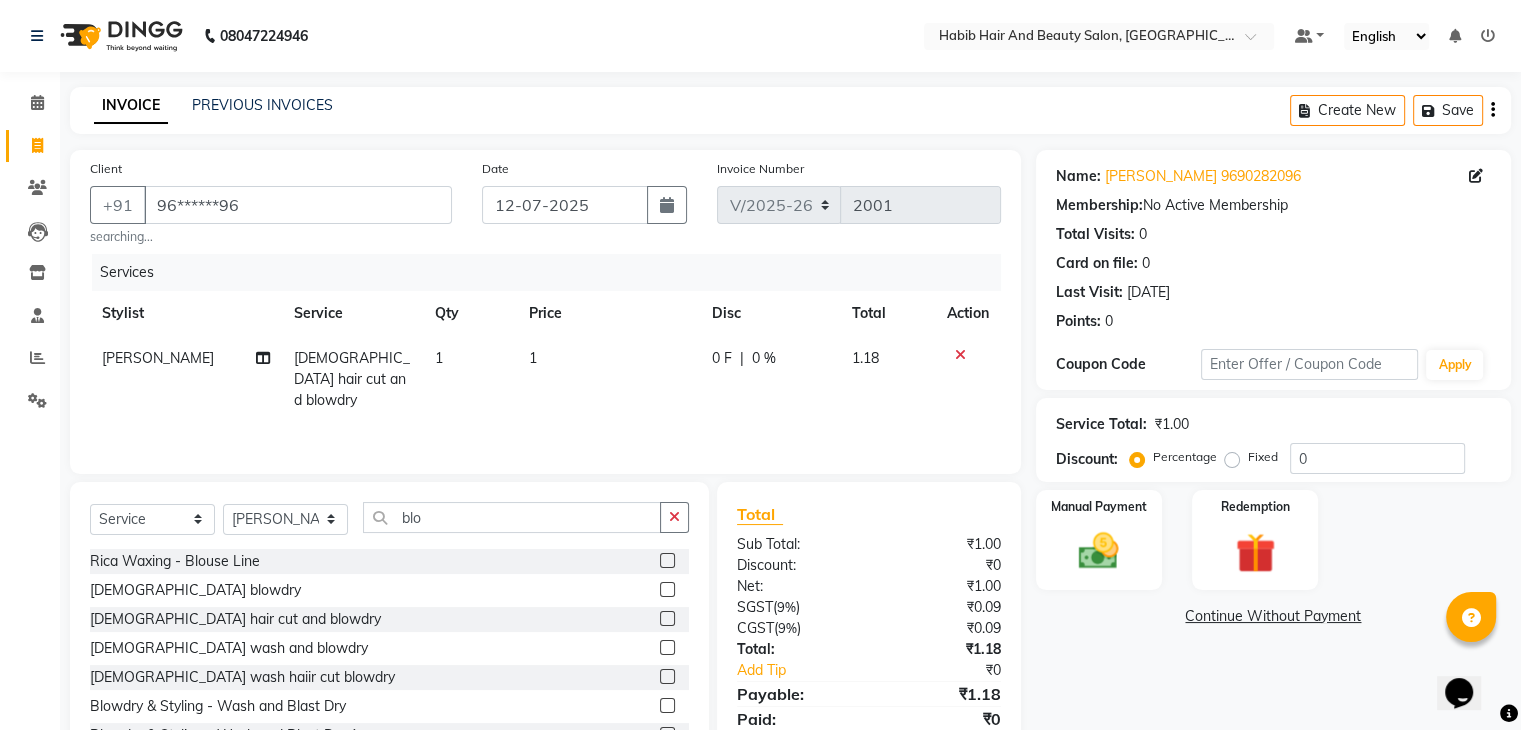 click on "1" 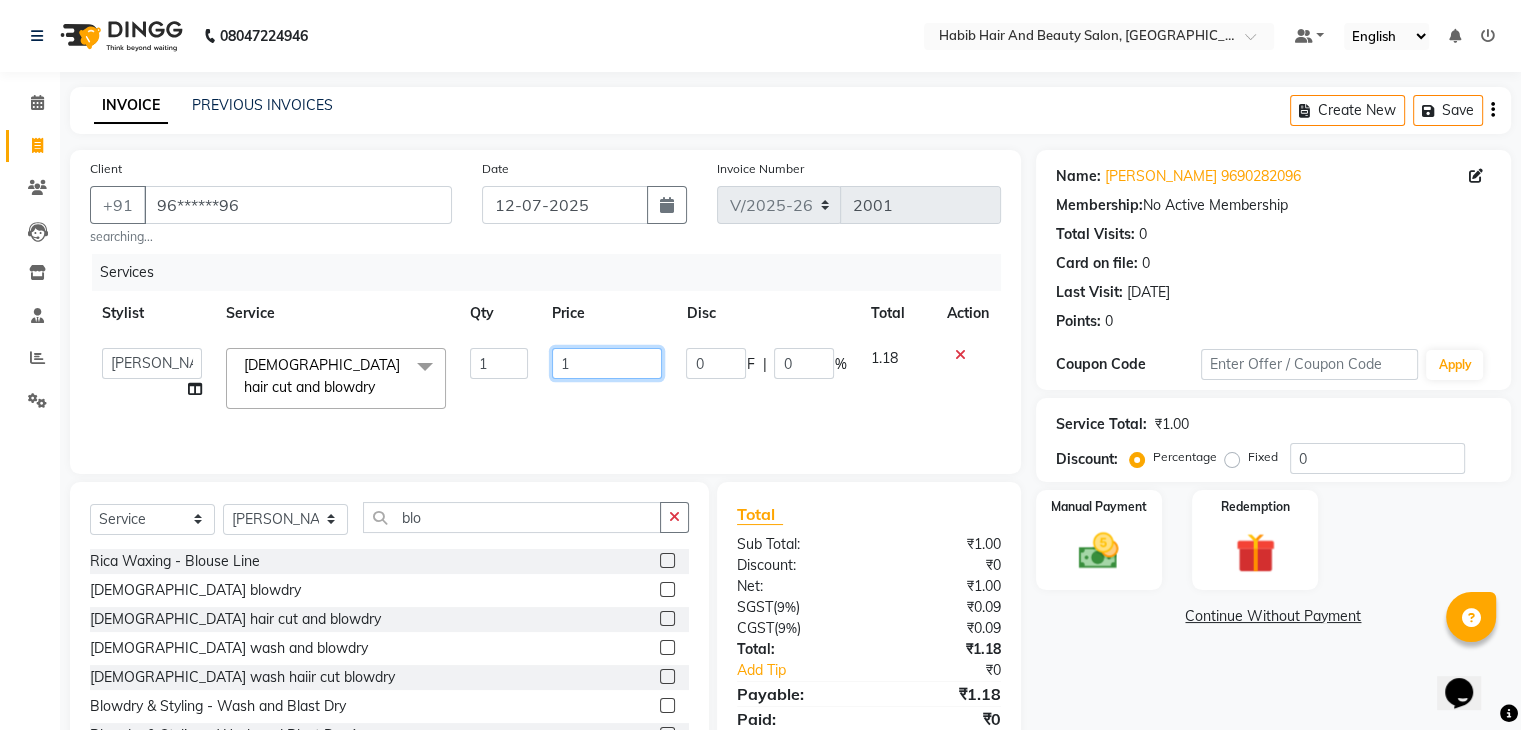 click on "1" 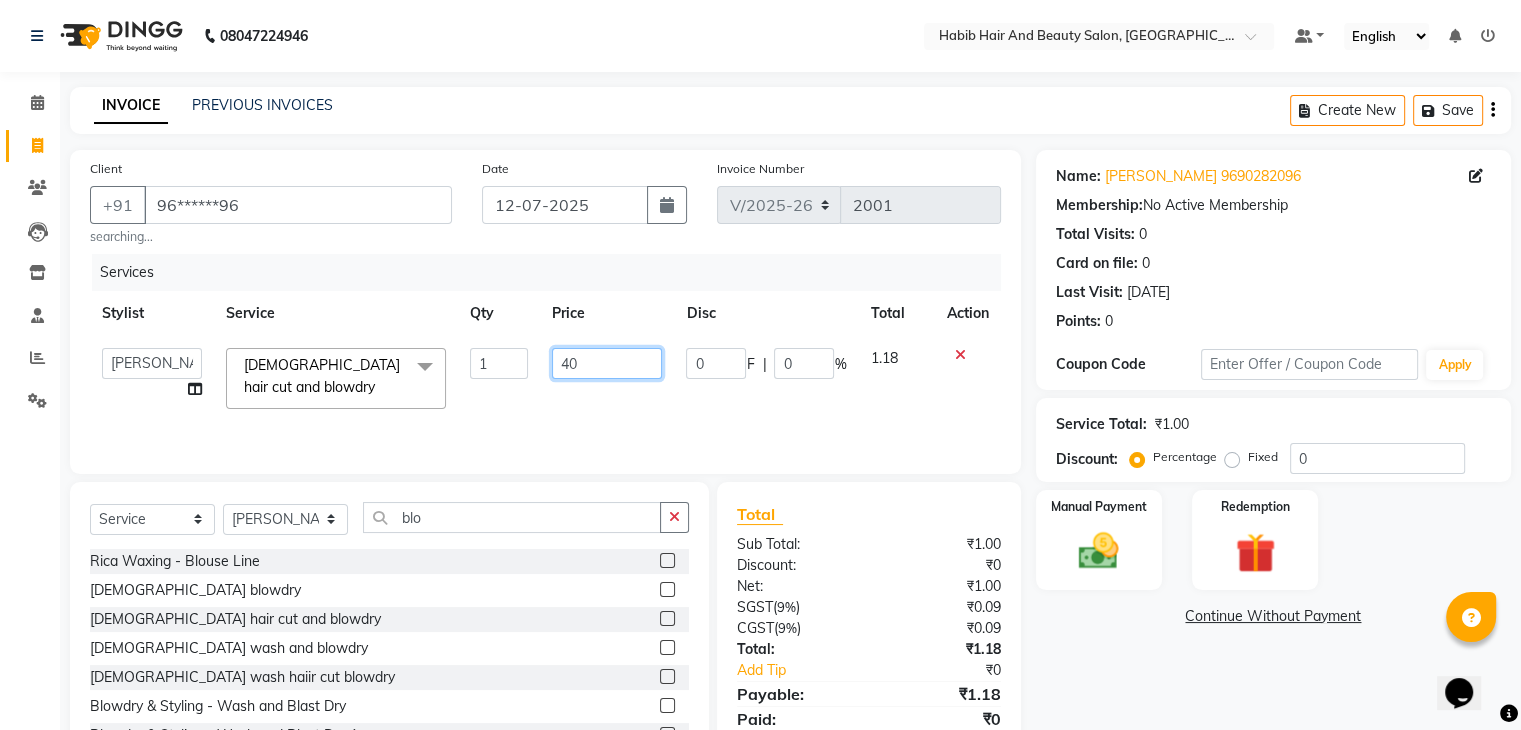 type on "400" 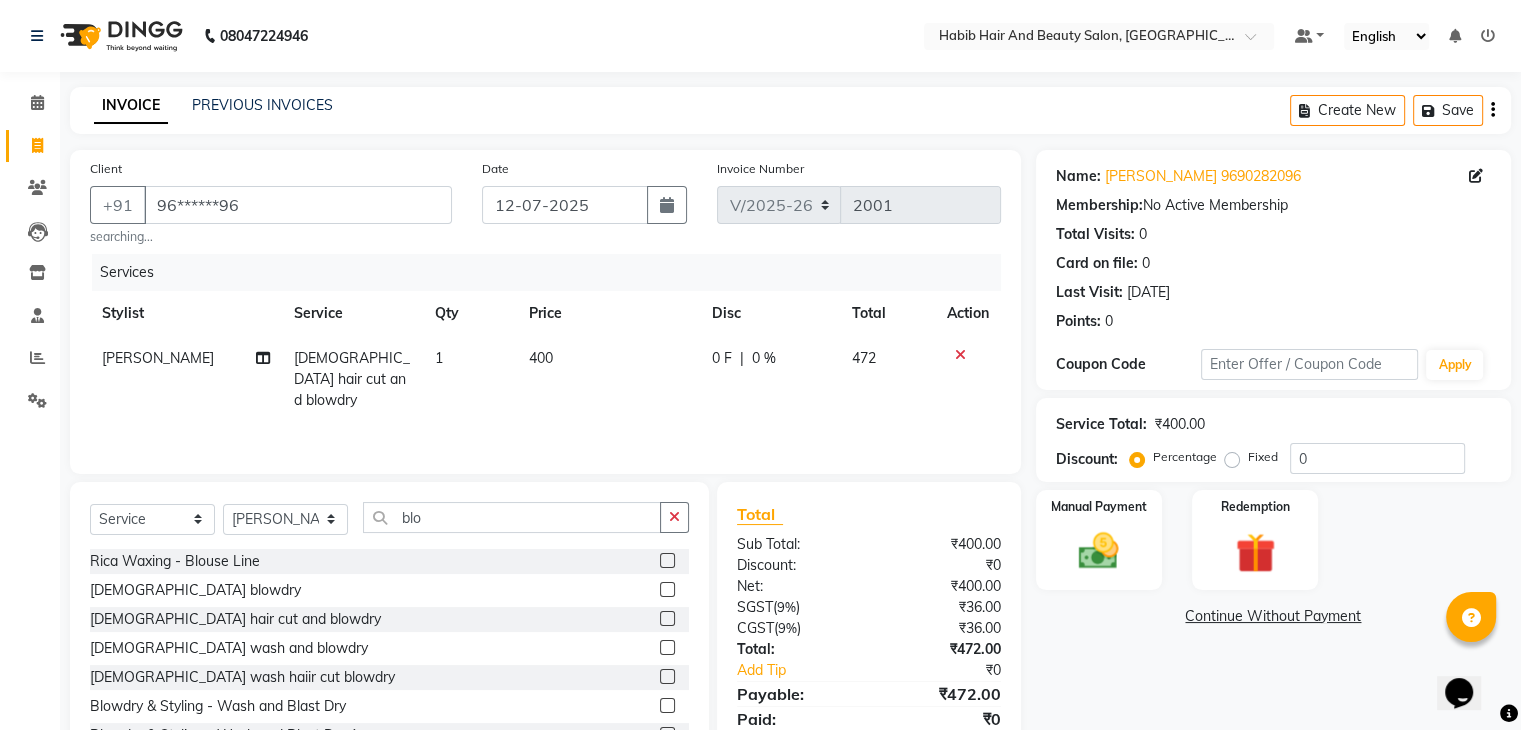 click on "Name: Hiral 9690282096 Membership:  No Active Membership  Total Visits:  0 Card on file:  0 Last Visit:   01-01-1970 Points:   0  Coupon Code Apply Service Total:  ₹400.00  Discount:  Percentage   Fixed  0 Manual Payment Redemption  Continue Without Payment" 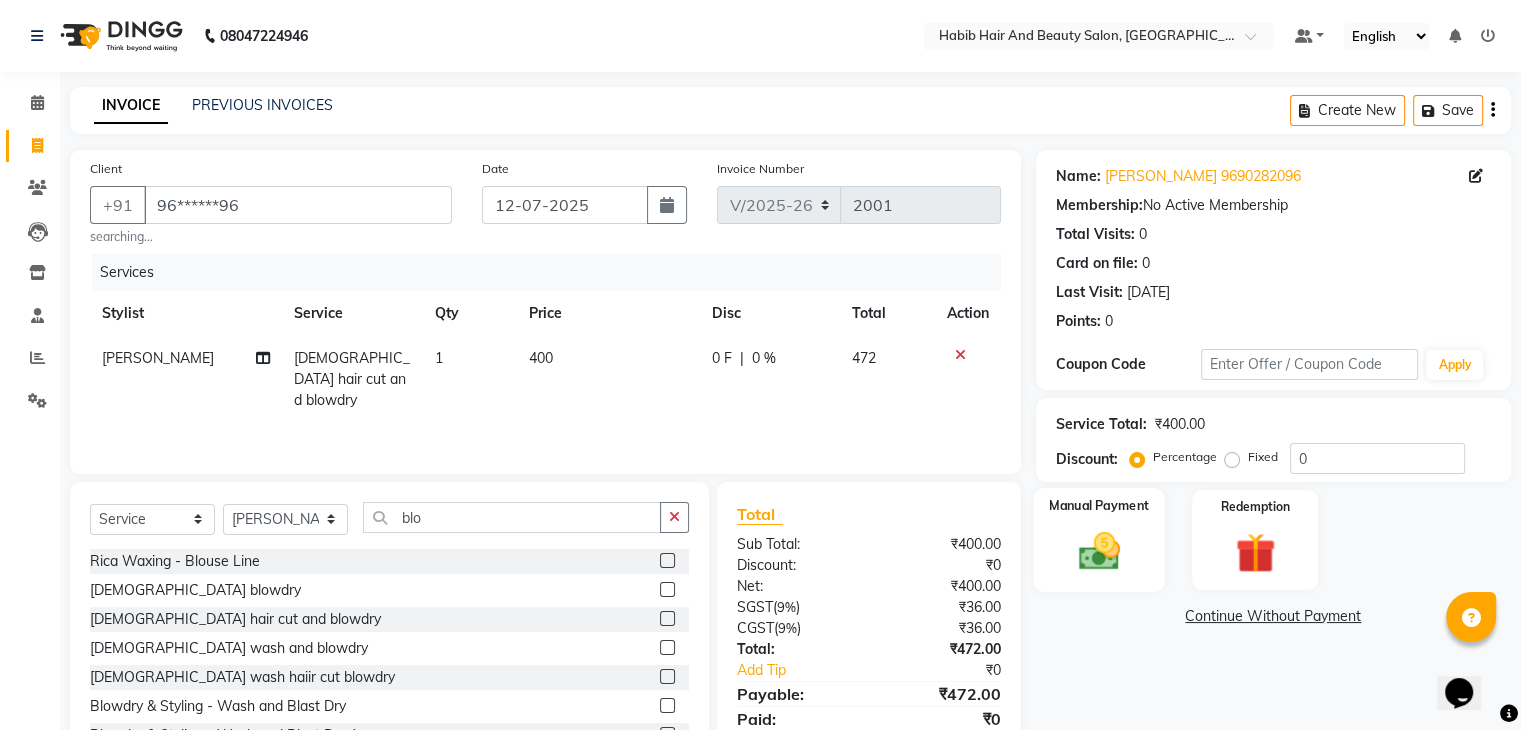 click 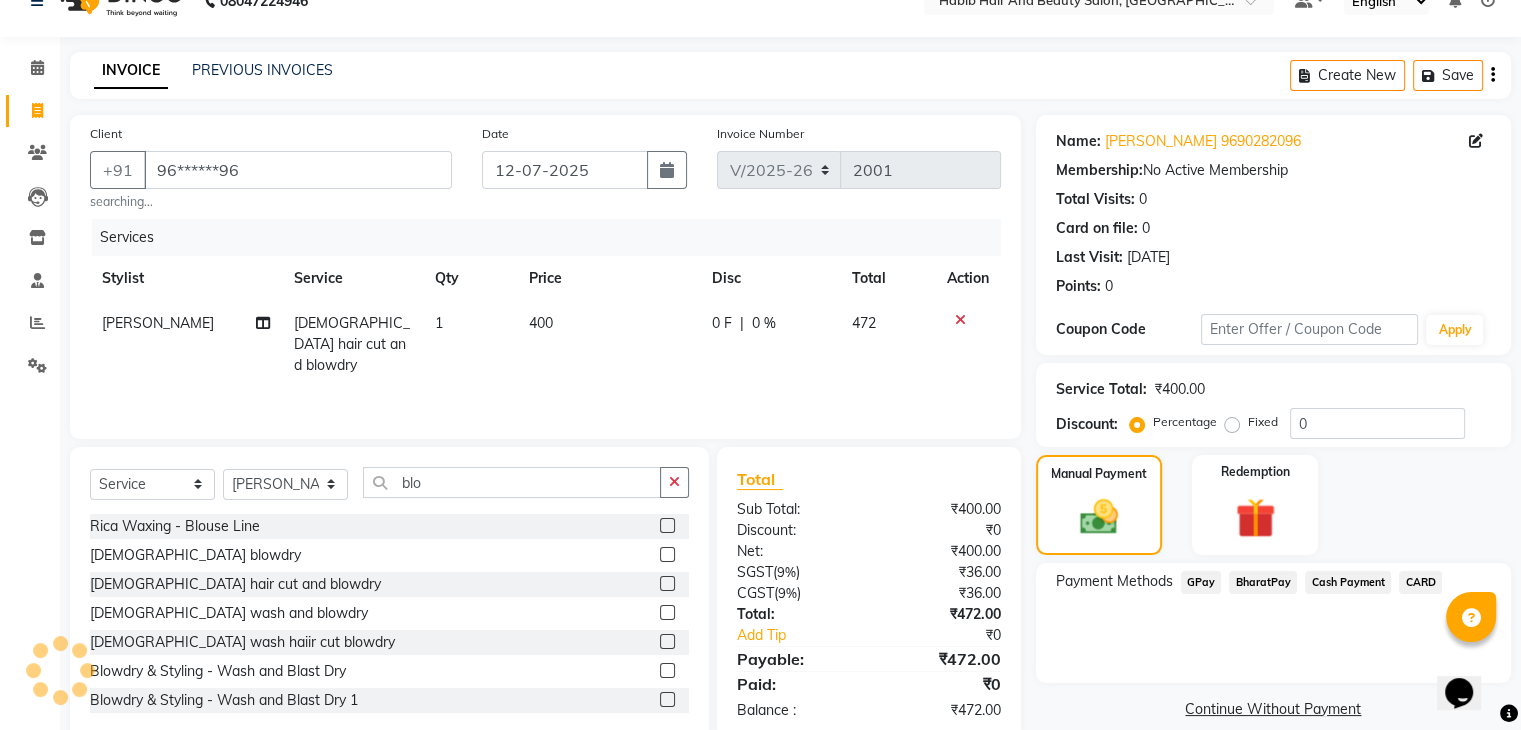 scroll, scrollTop: 78, scrollLeft: 0, axis: vertical 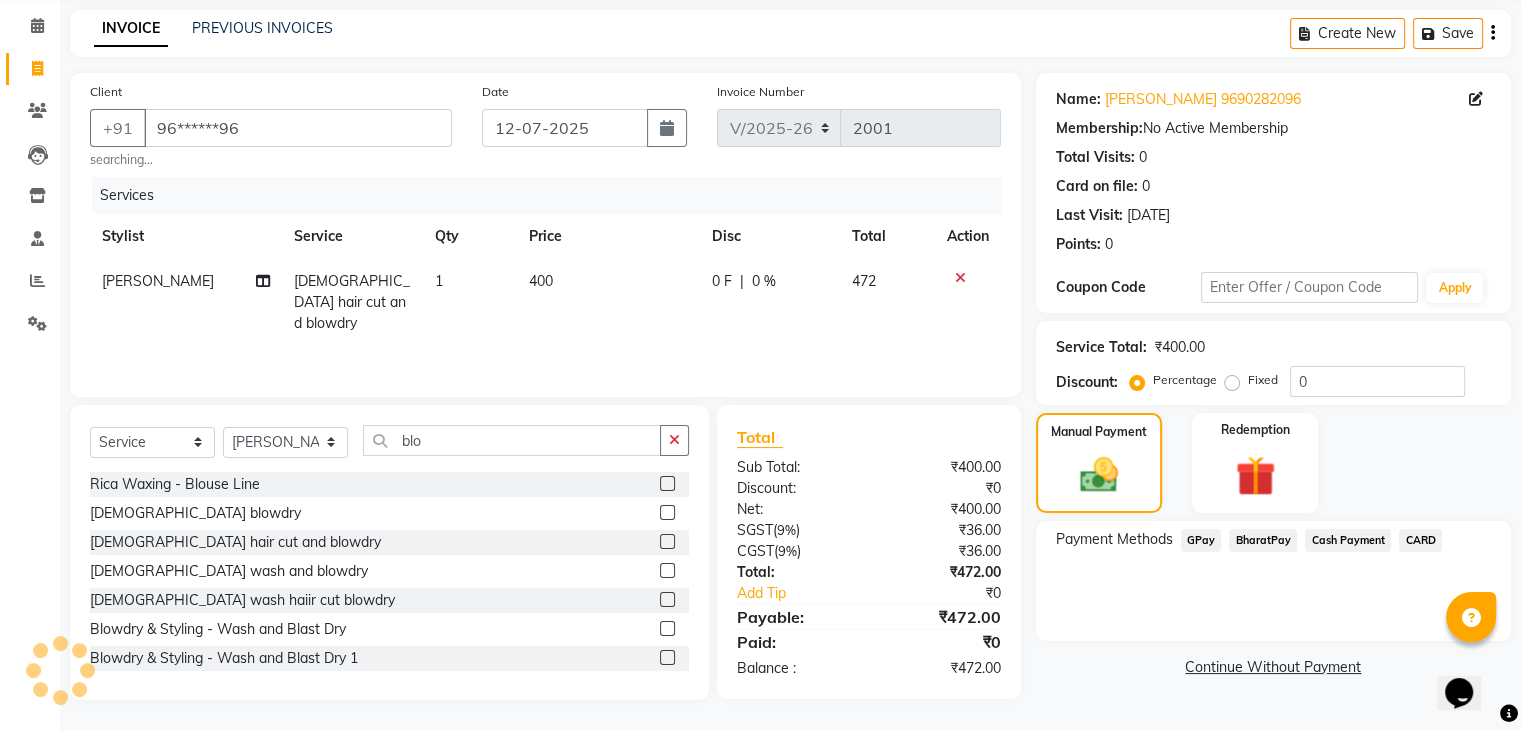 click on "BharatPay" 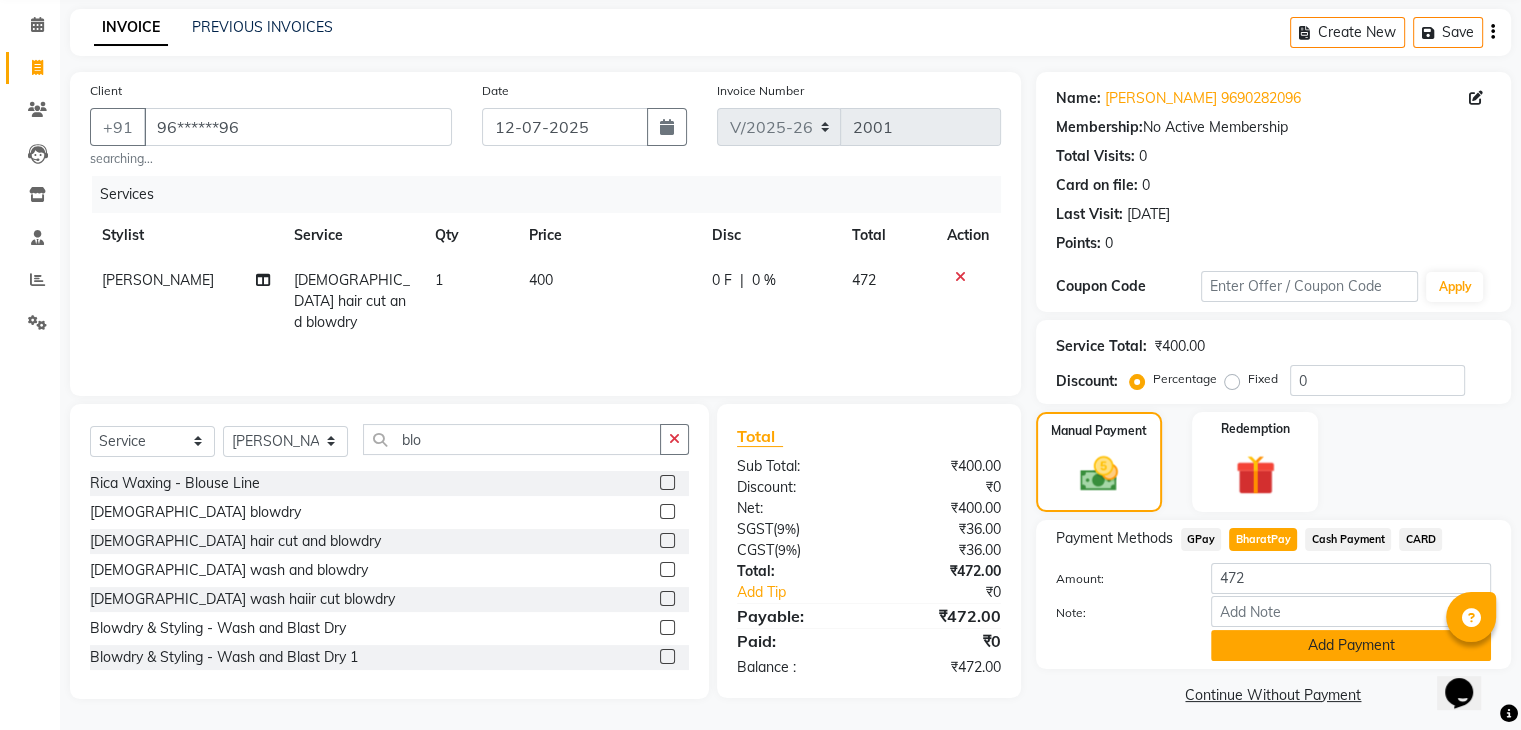 click on "Add Payment" 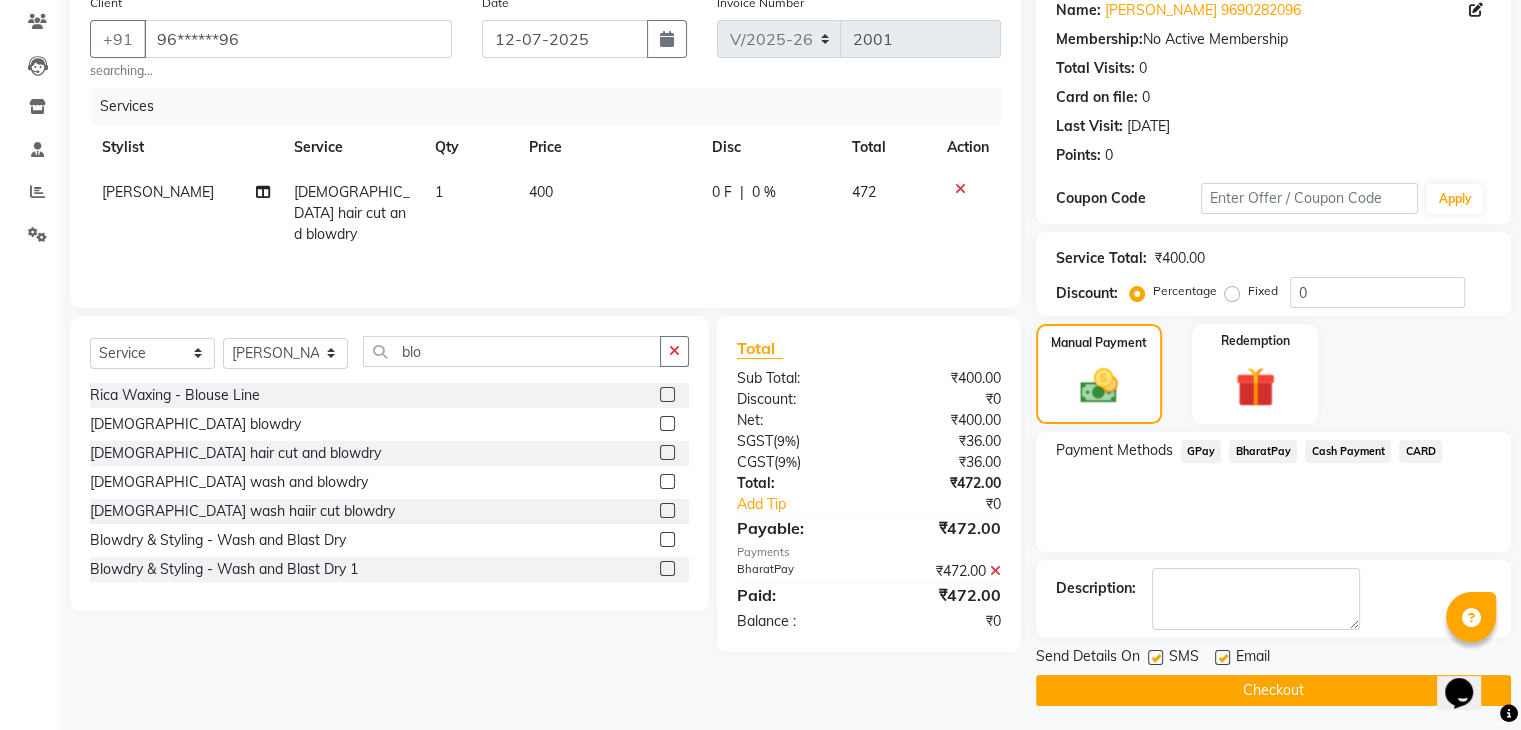 scroll, scrollTop: 171, scrollLeft: 0, axis: vertical 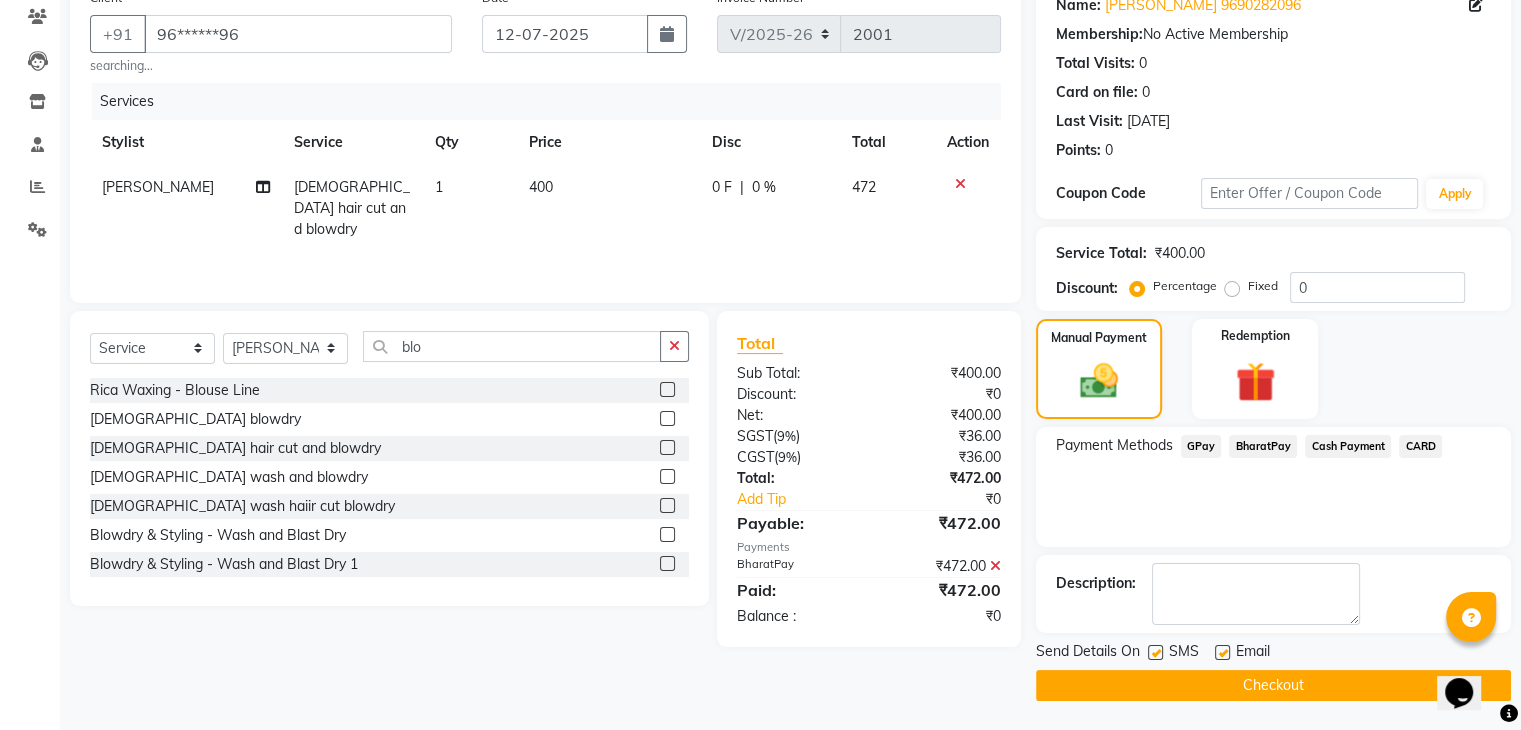 click on "Checkout" 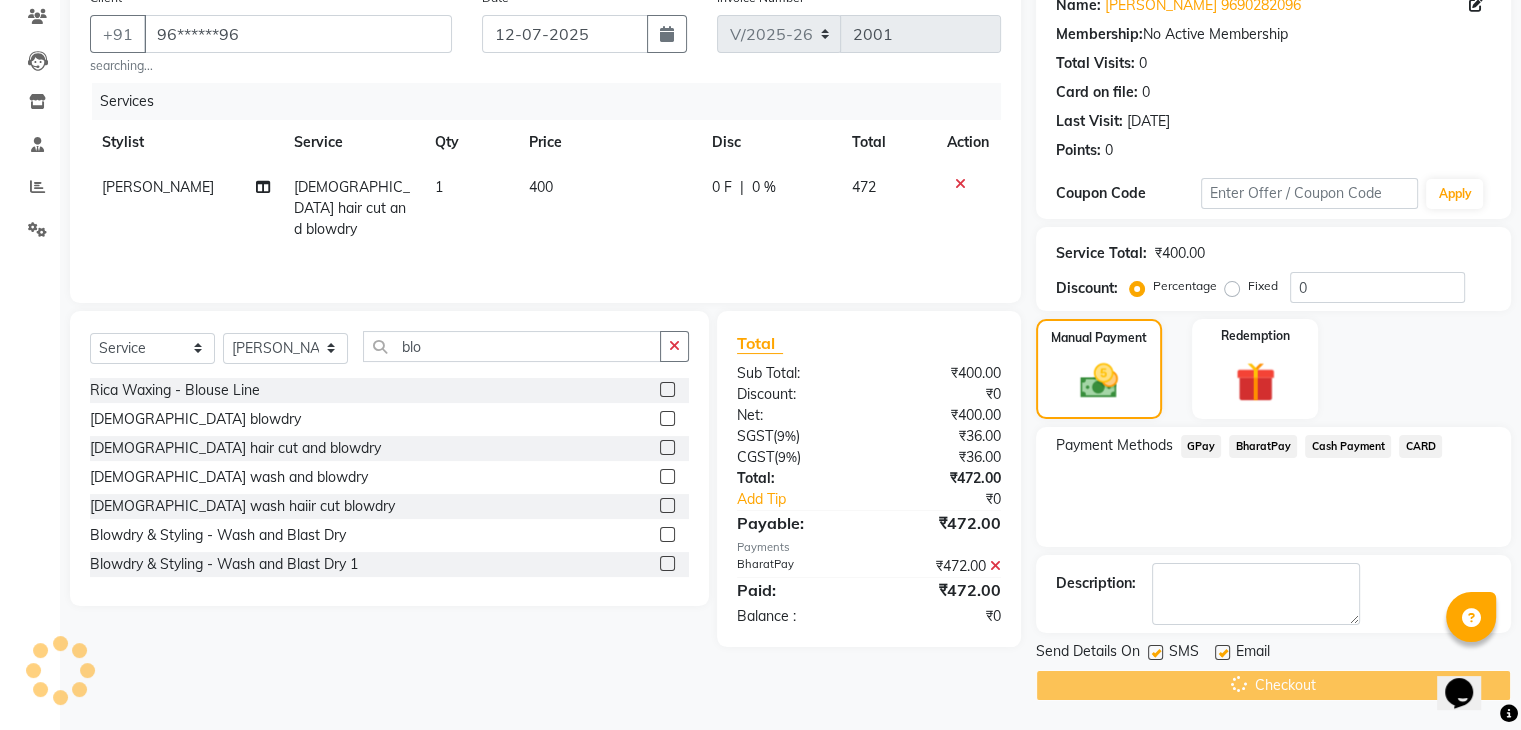 click on "Checkout" 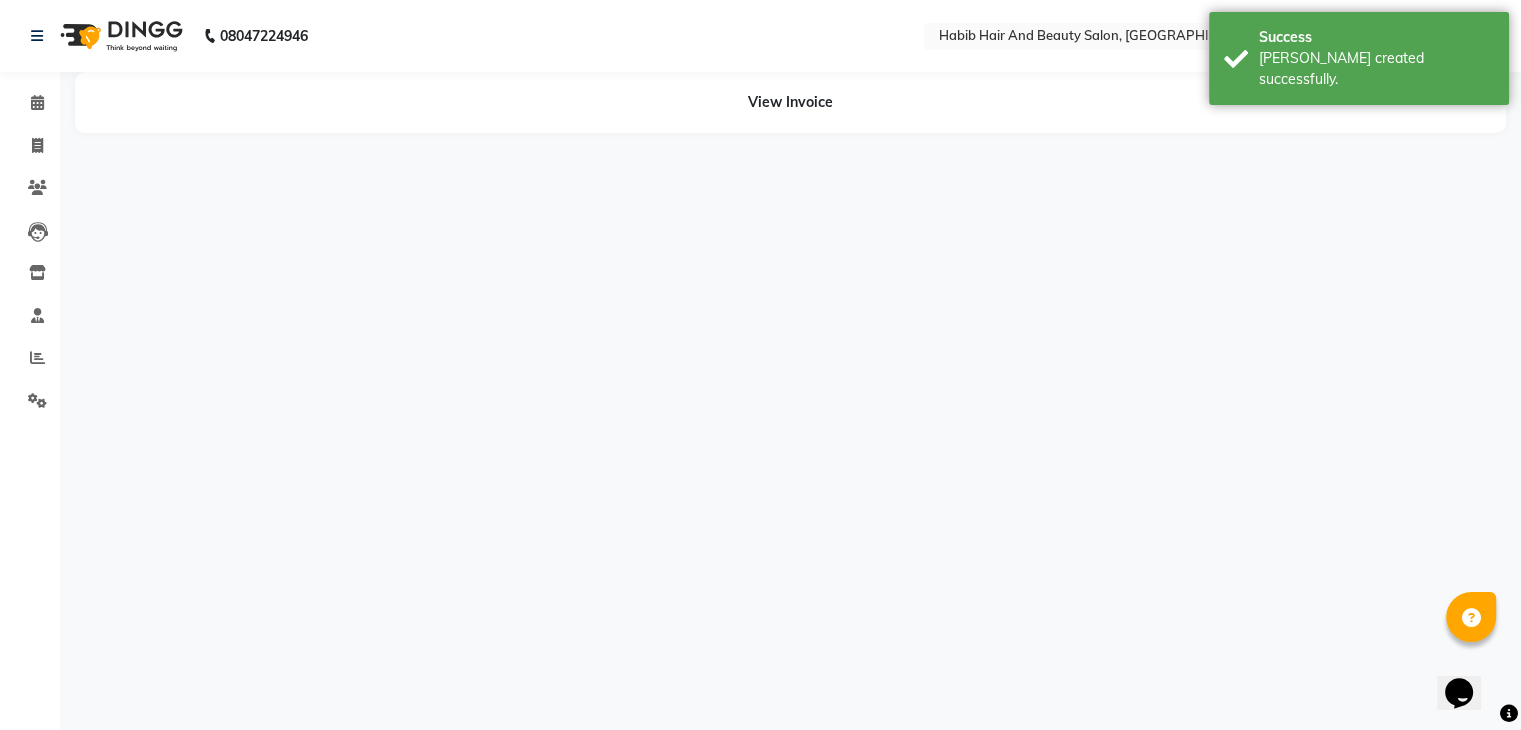 scroll, scrollTop: 0, scrollLeft: 0, axis: both 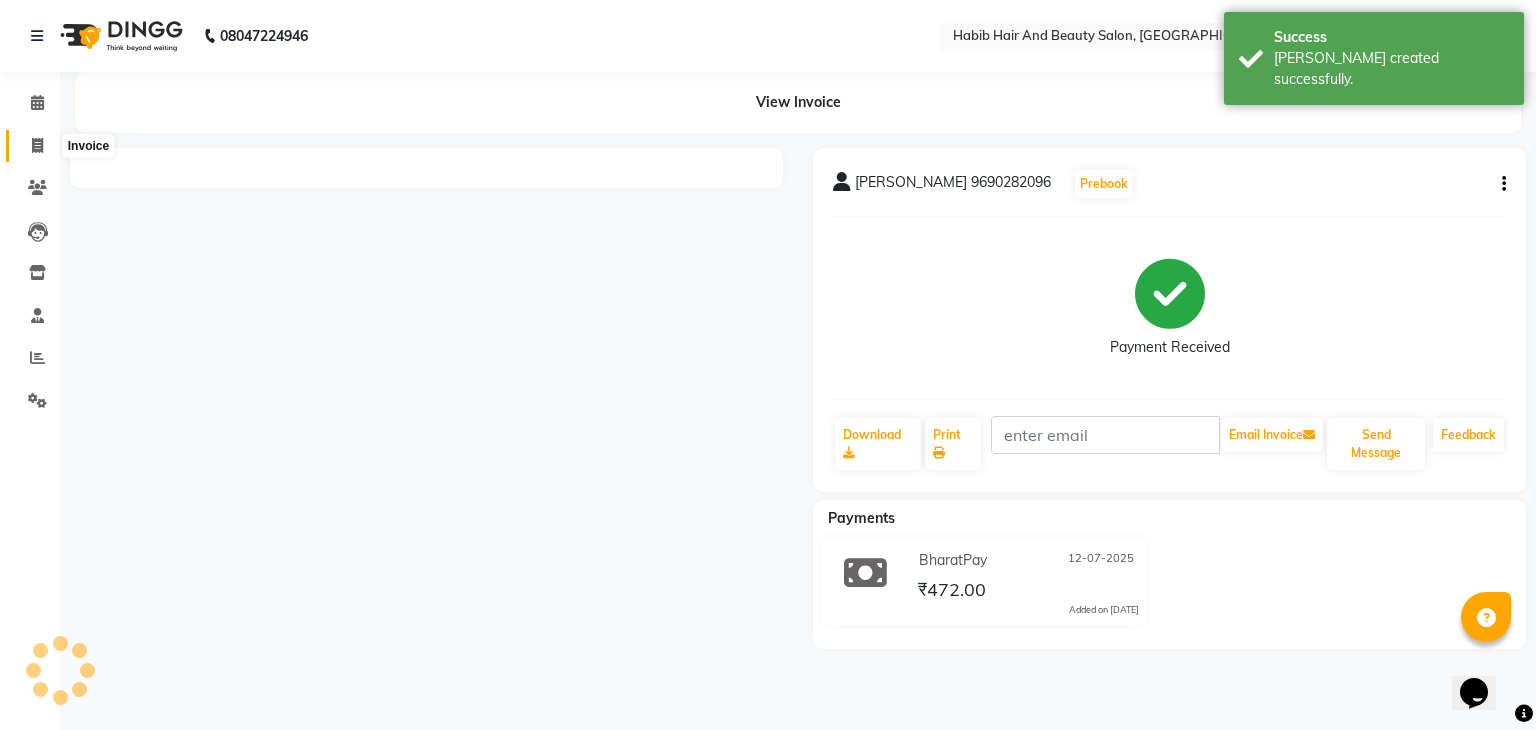 click 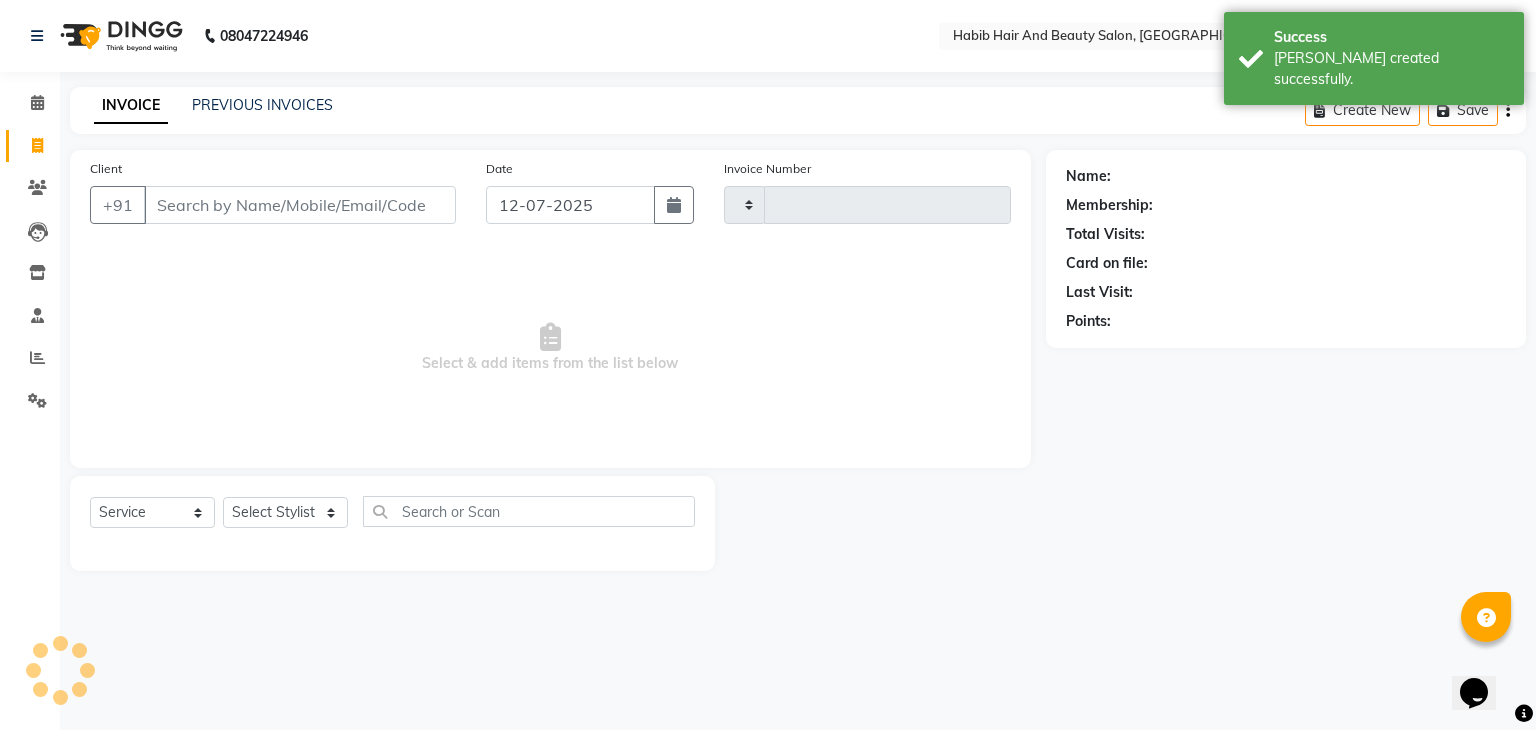 click on "Client" at bounding box center (300, 205) 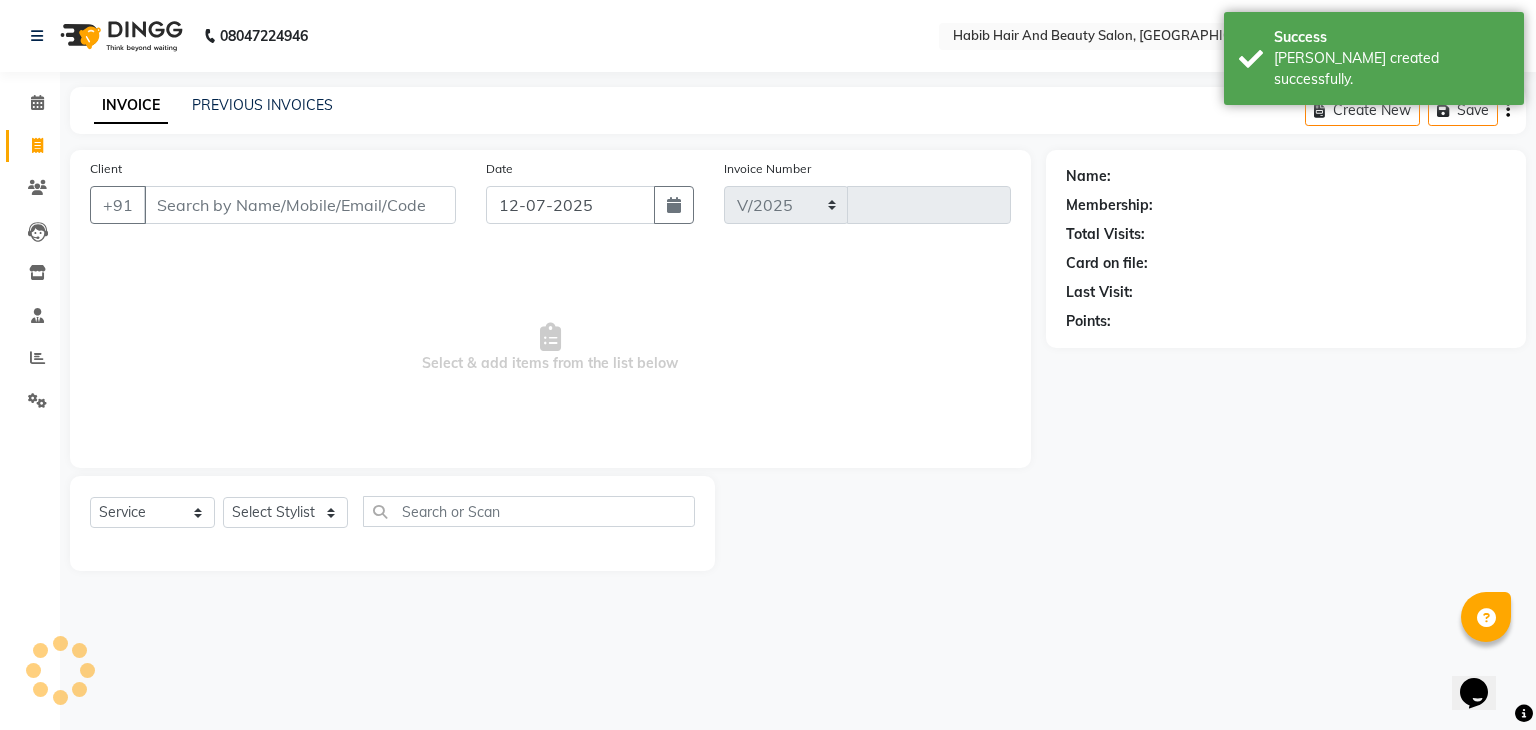 select on "8362" 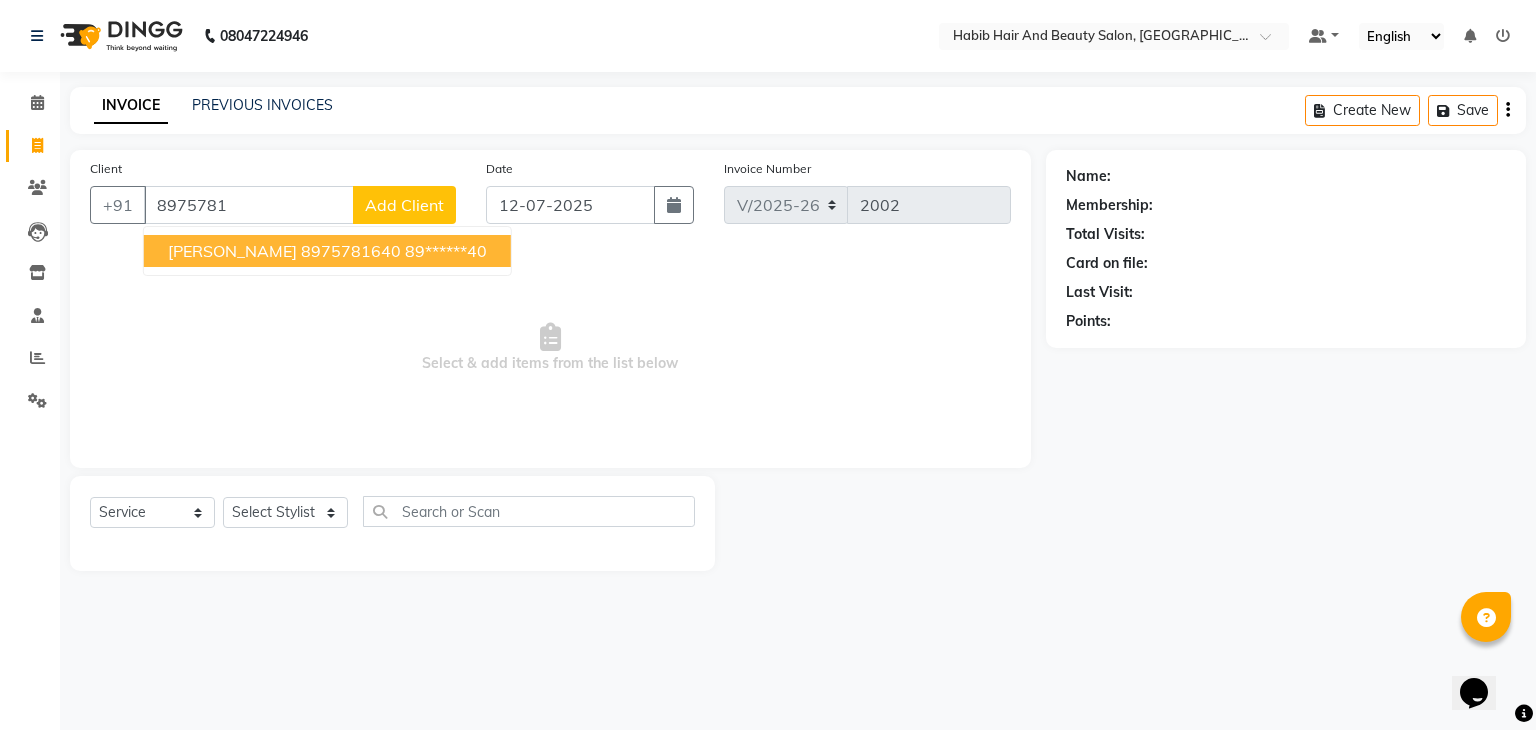 click on "Vaibhav 8975781640  89******40" at bounding box center (327, 251) 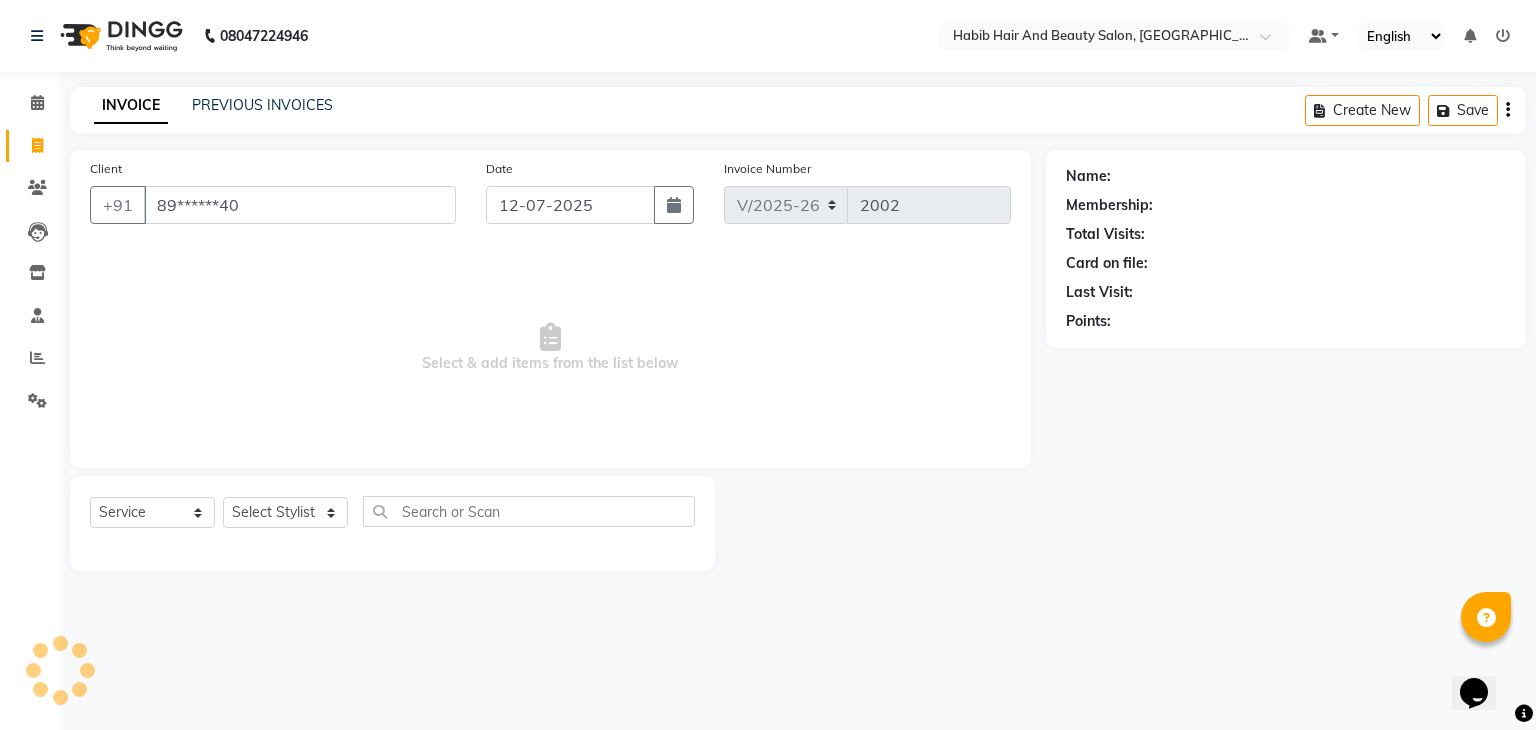 type on "89******40" 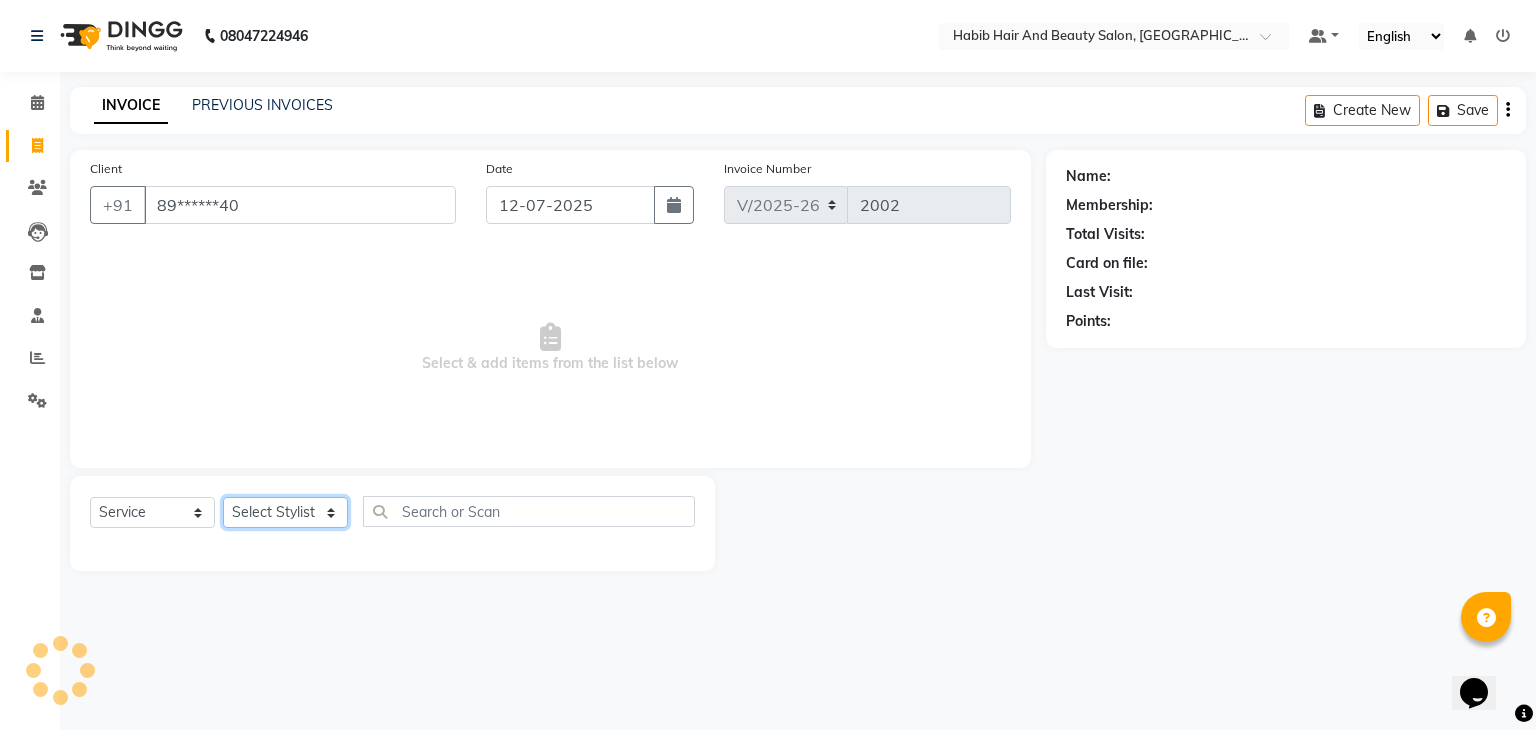 click on "Select Stylist [PERSON_NAME] Manager [PERSON_NAME] shilpa [PERSON_NAME] Suraj  [PERSON_NAME] [PERSON_NAME]" 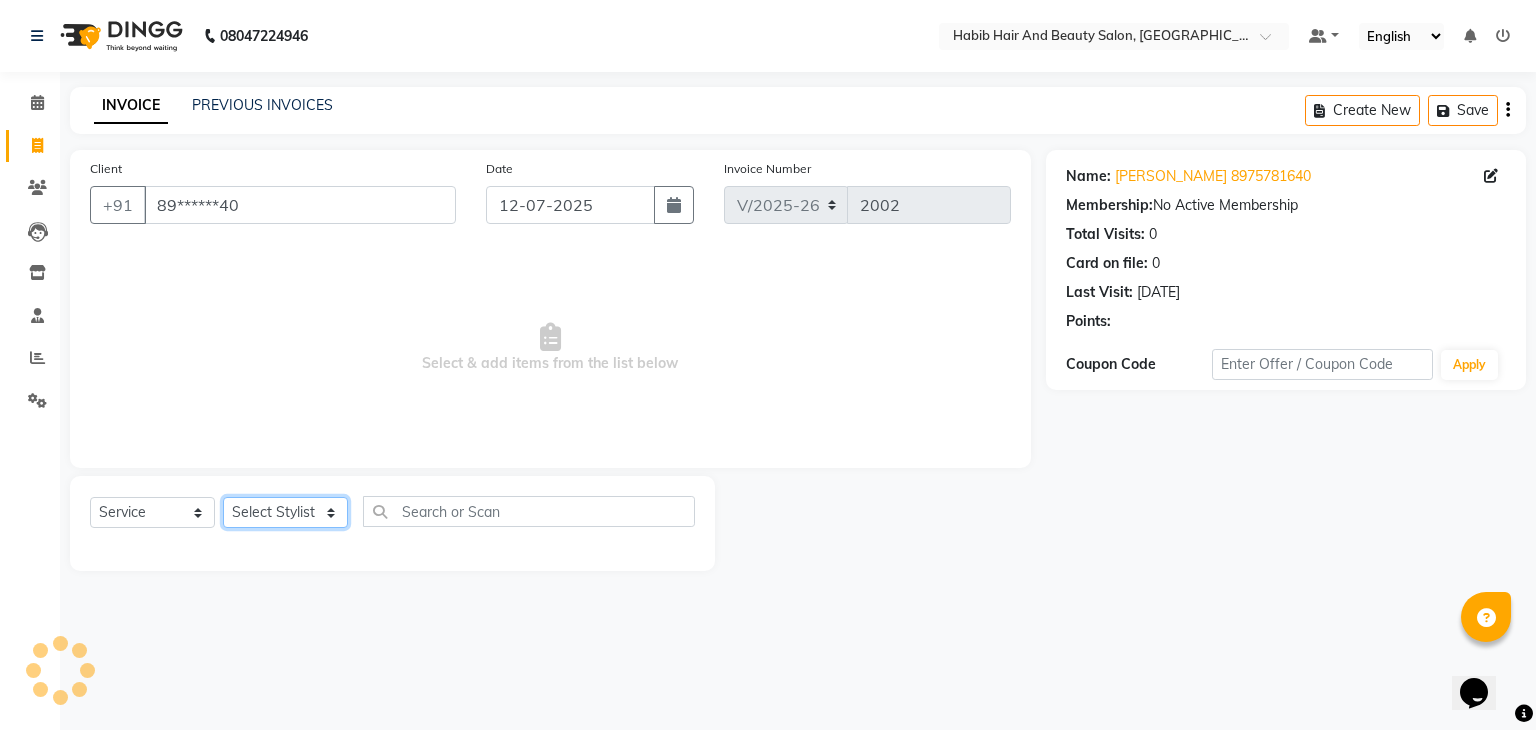 select on "81157" 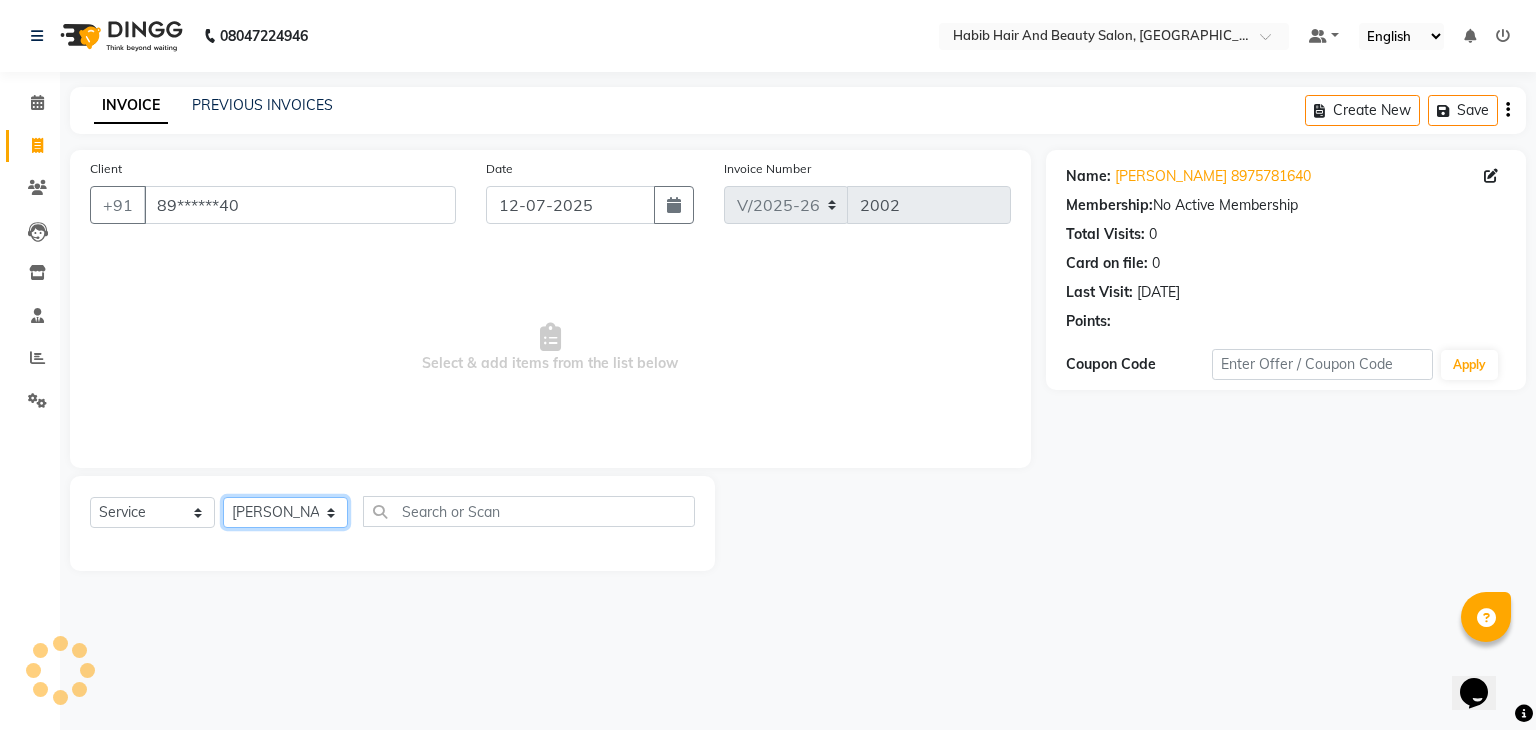 click on "Select Stylist [PERSON_NAME] Manager [PERSON_NAME] shilpa [PERSON_NAME] Suraj  [PERSON_NAME] [PERSON_NAME]" 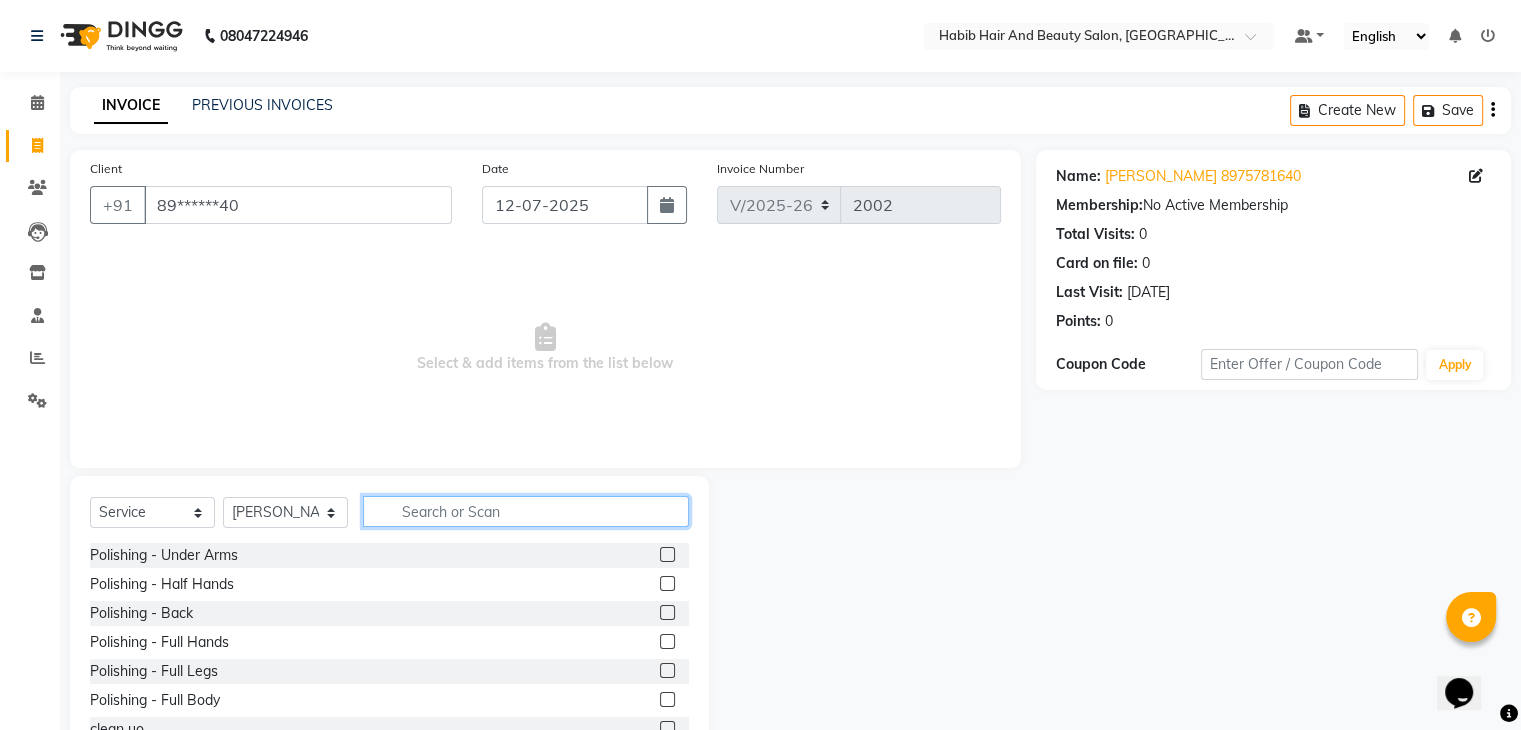 click 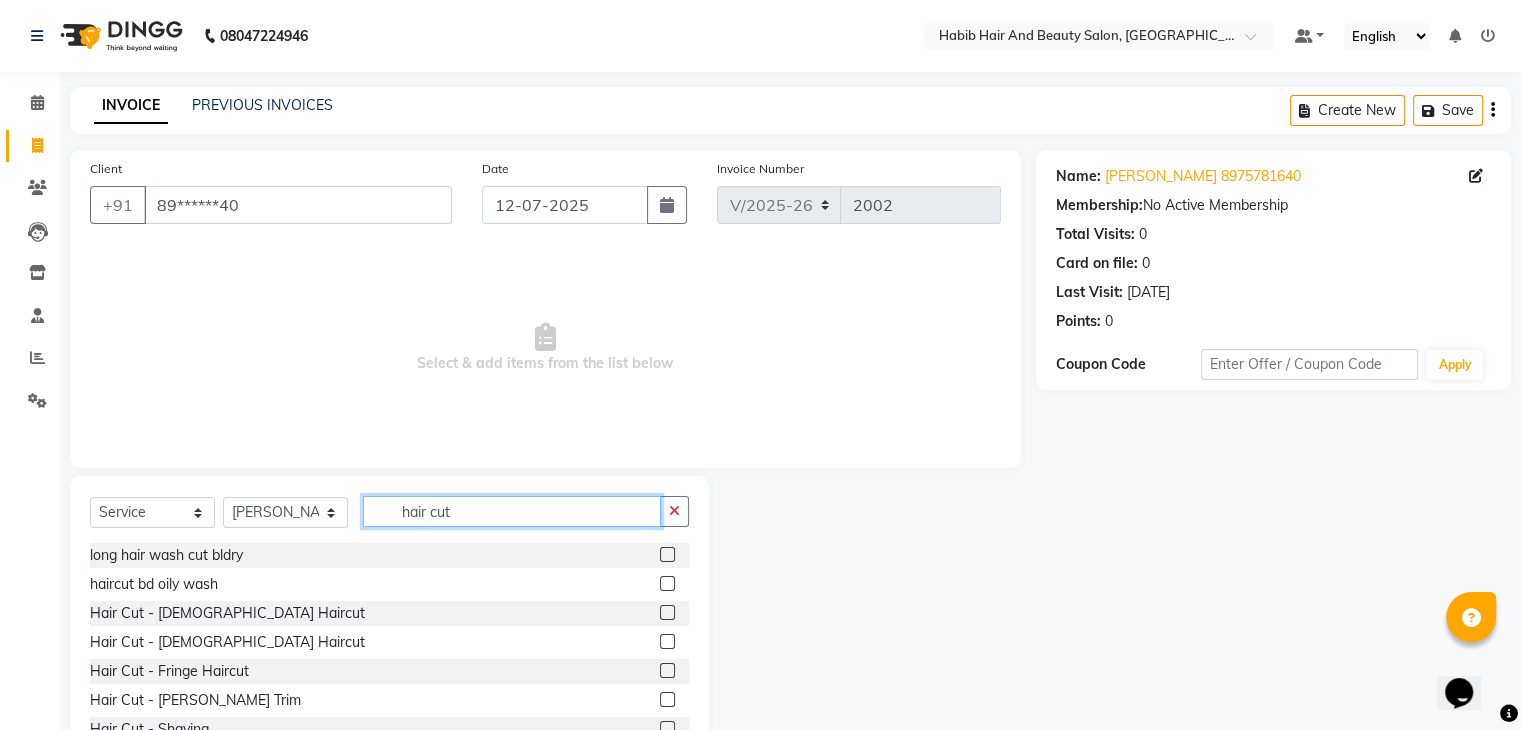 type on "hair cut" 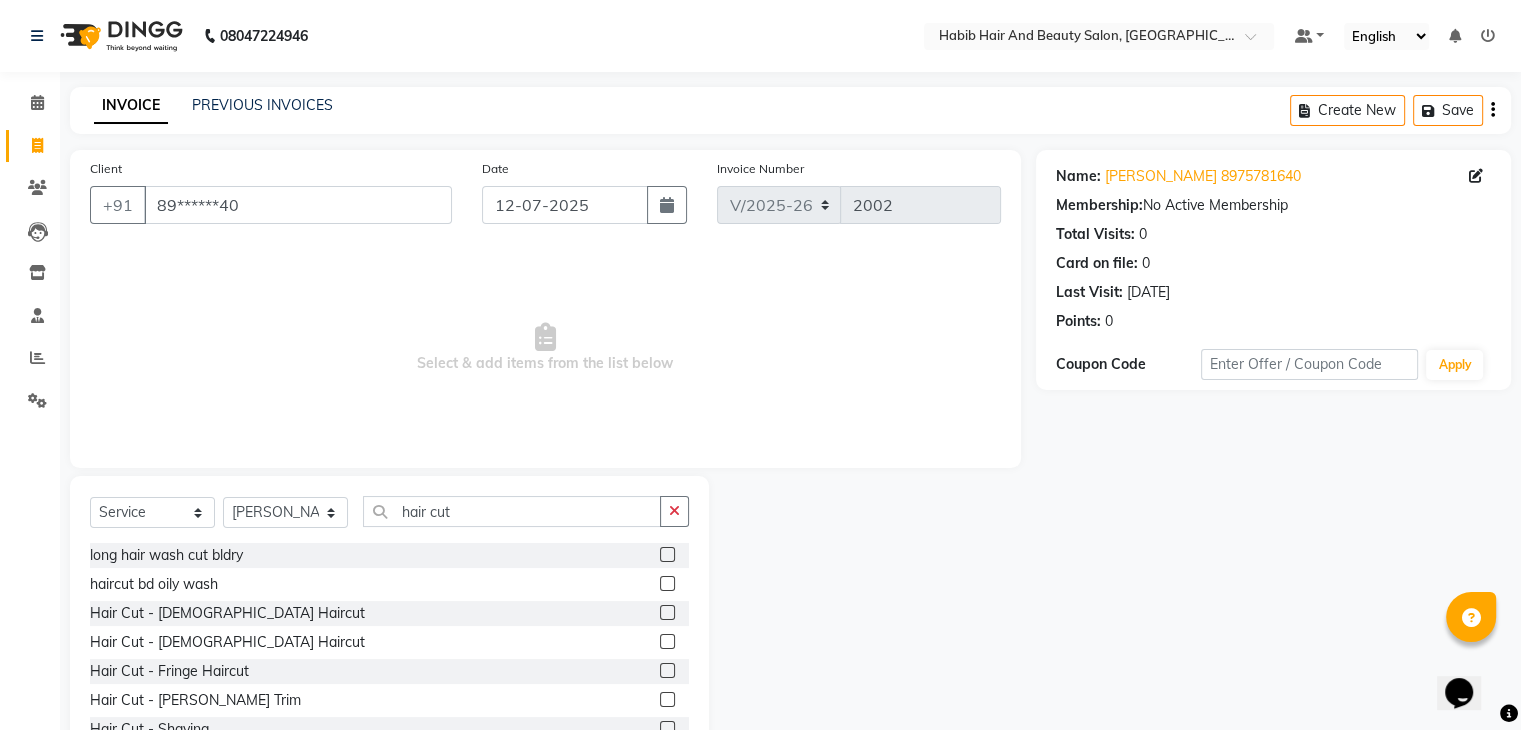 click 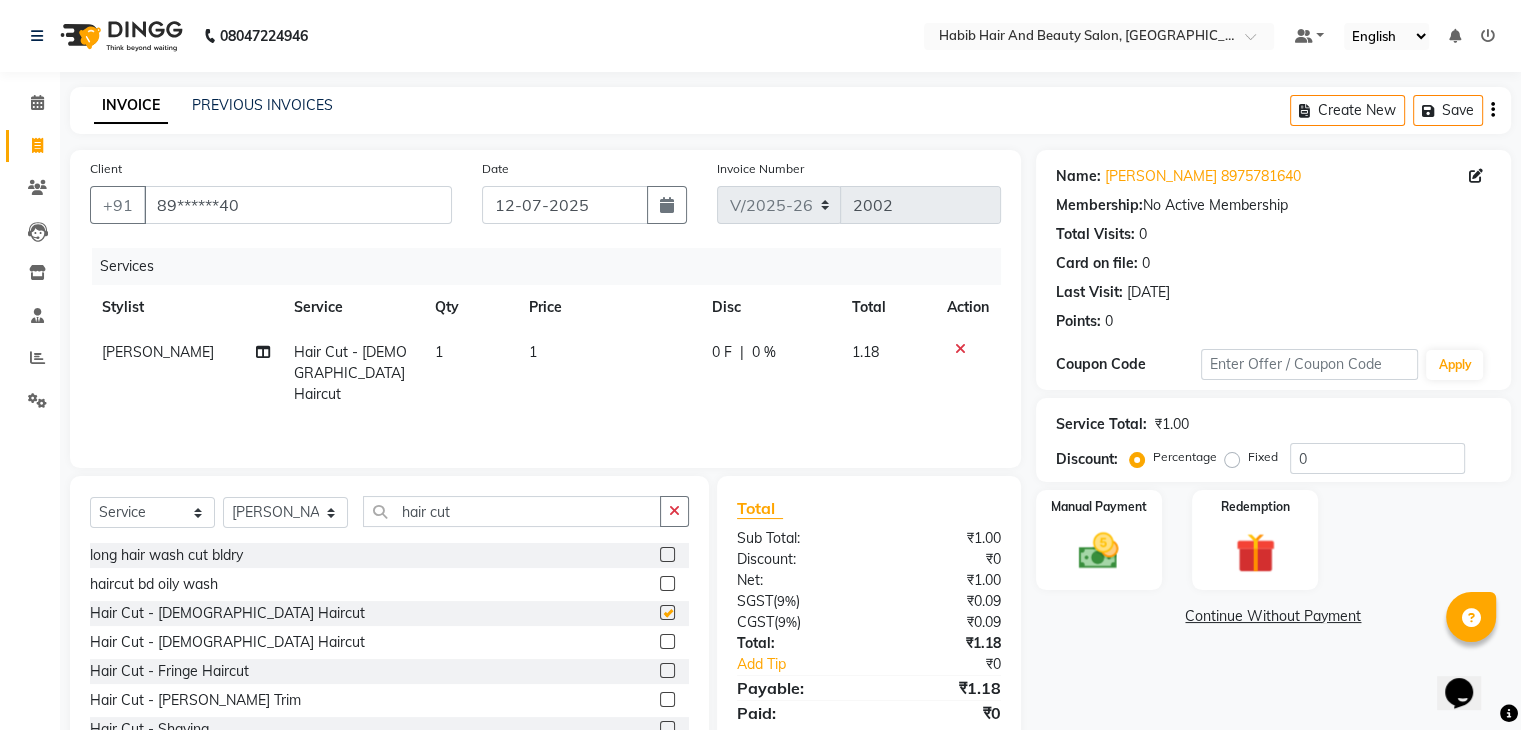 checkbox on "false" 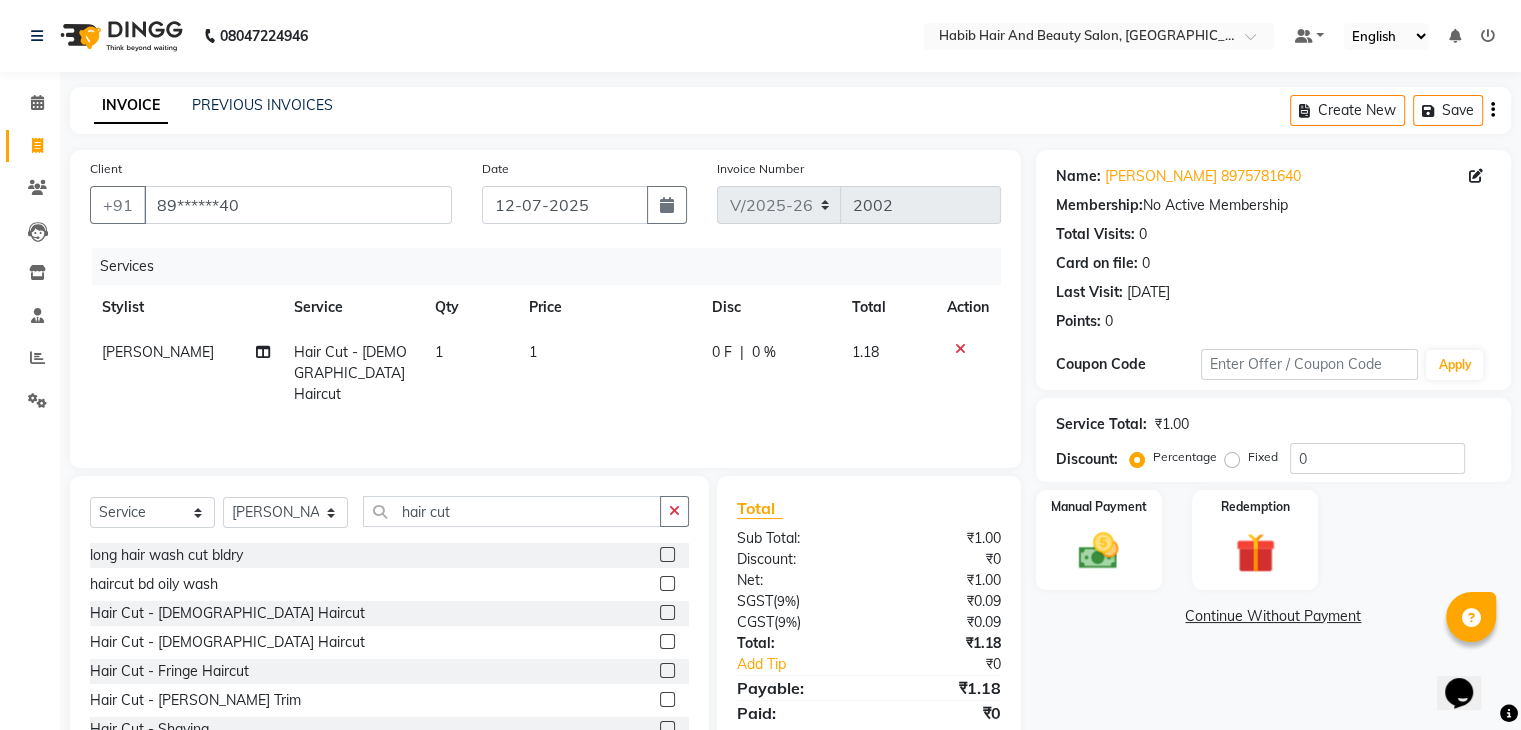 click on "1" 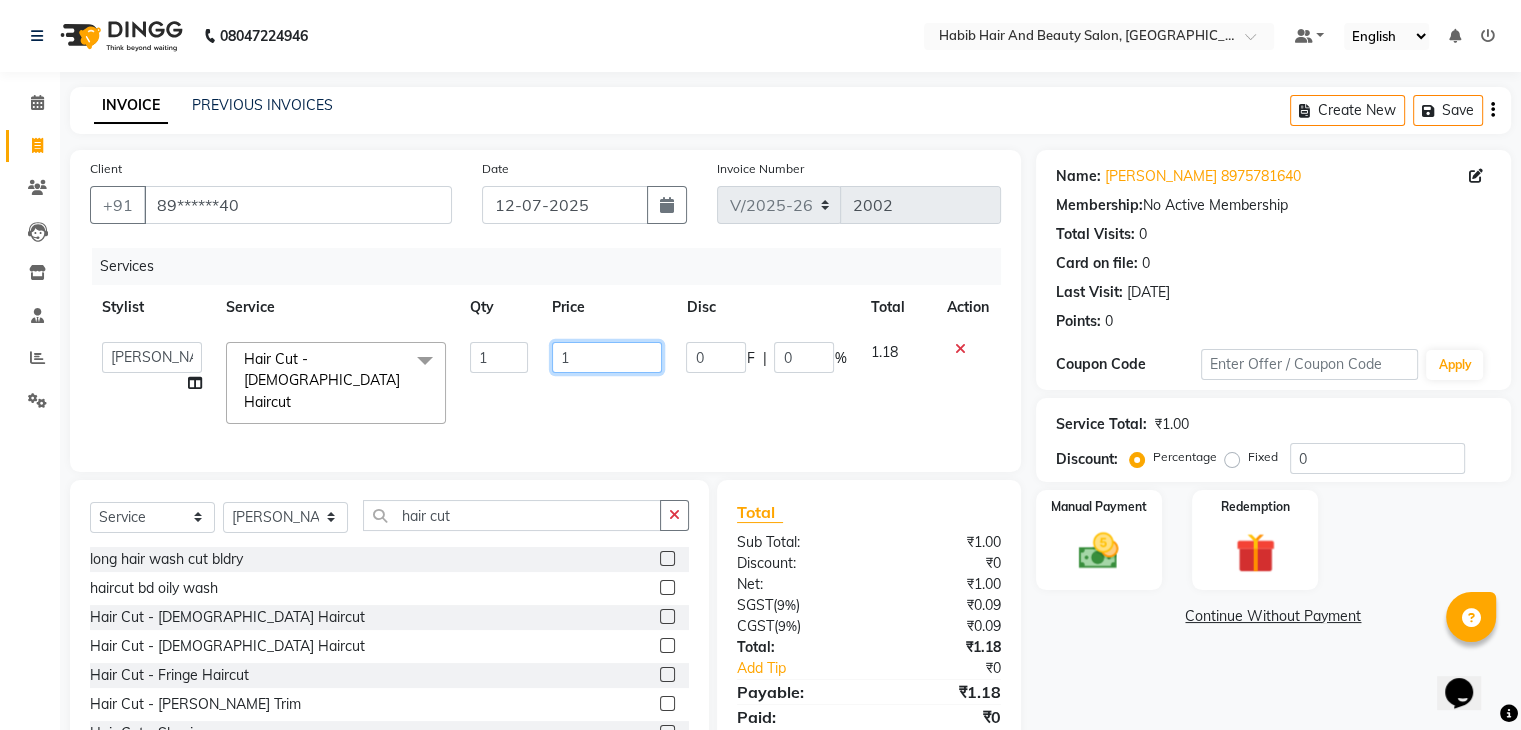 click on "1" 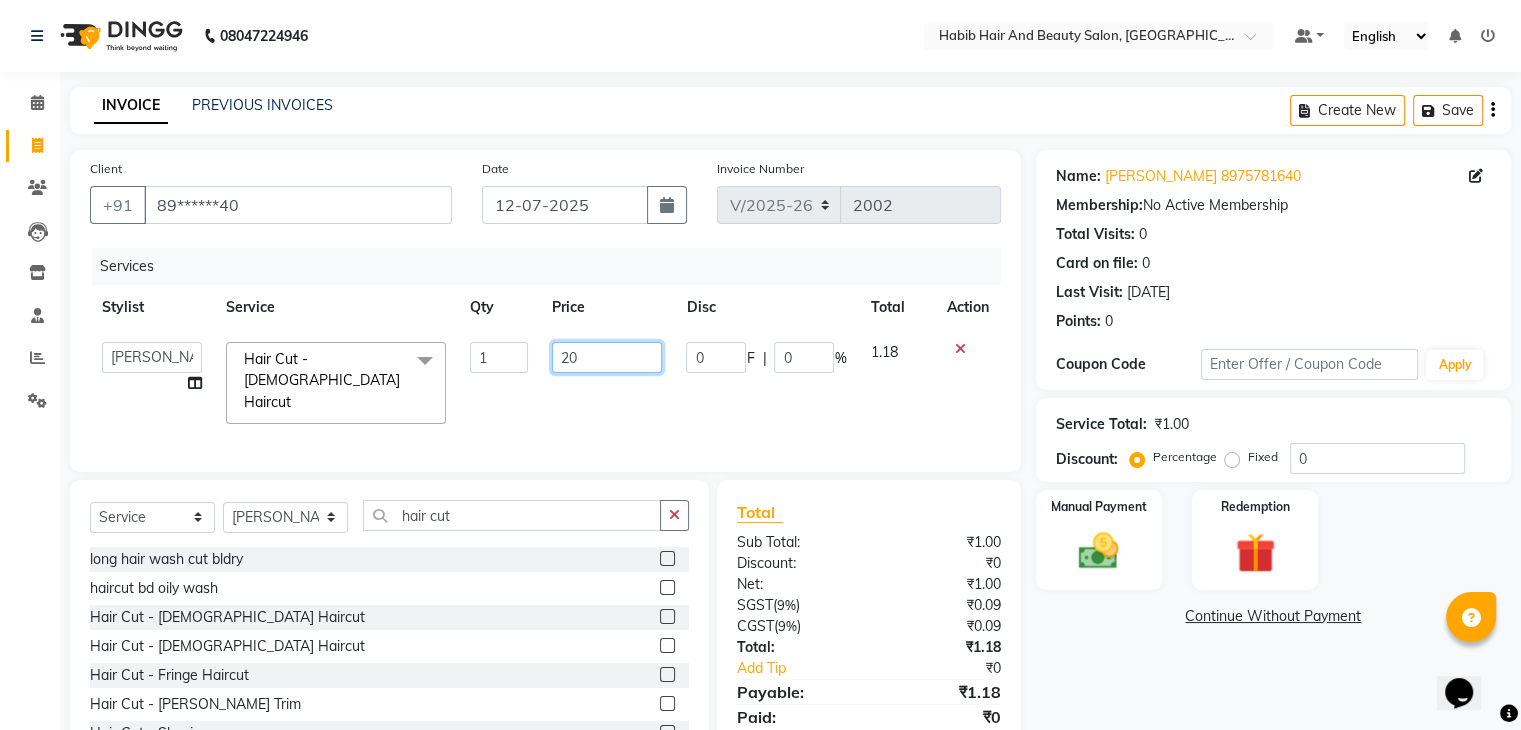 type on "200" 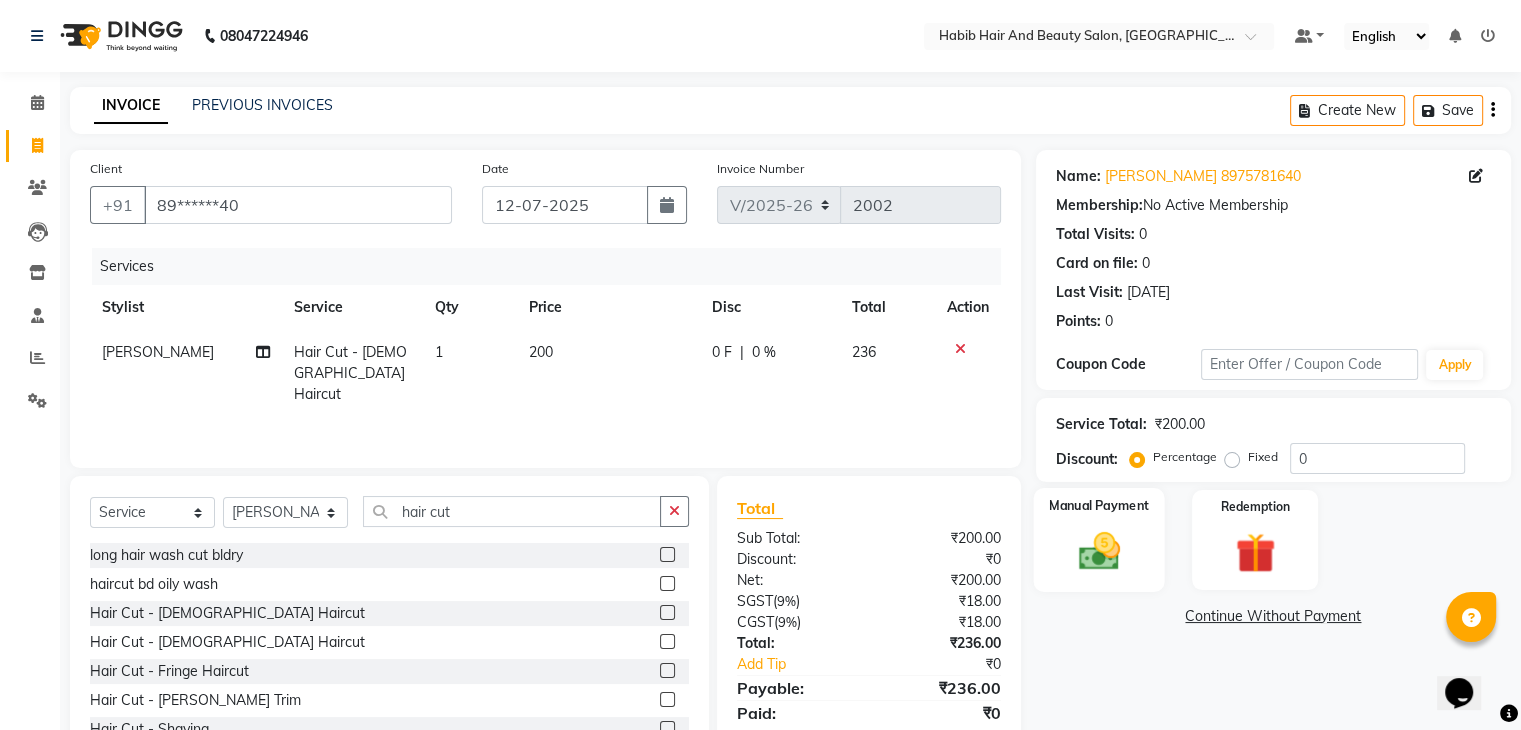 drag, startPoint x: 1100, startPoint y: 653, endPoint x: 1106, endPoint y: 541, distance: 112.1606 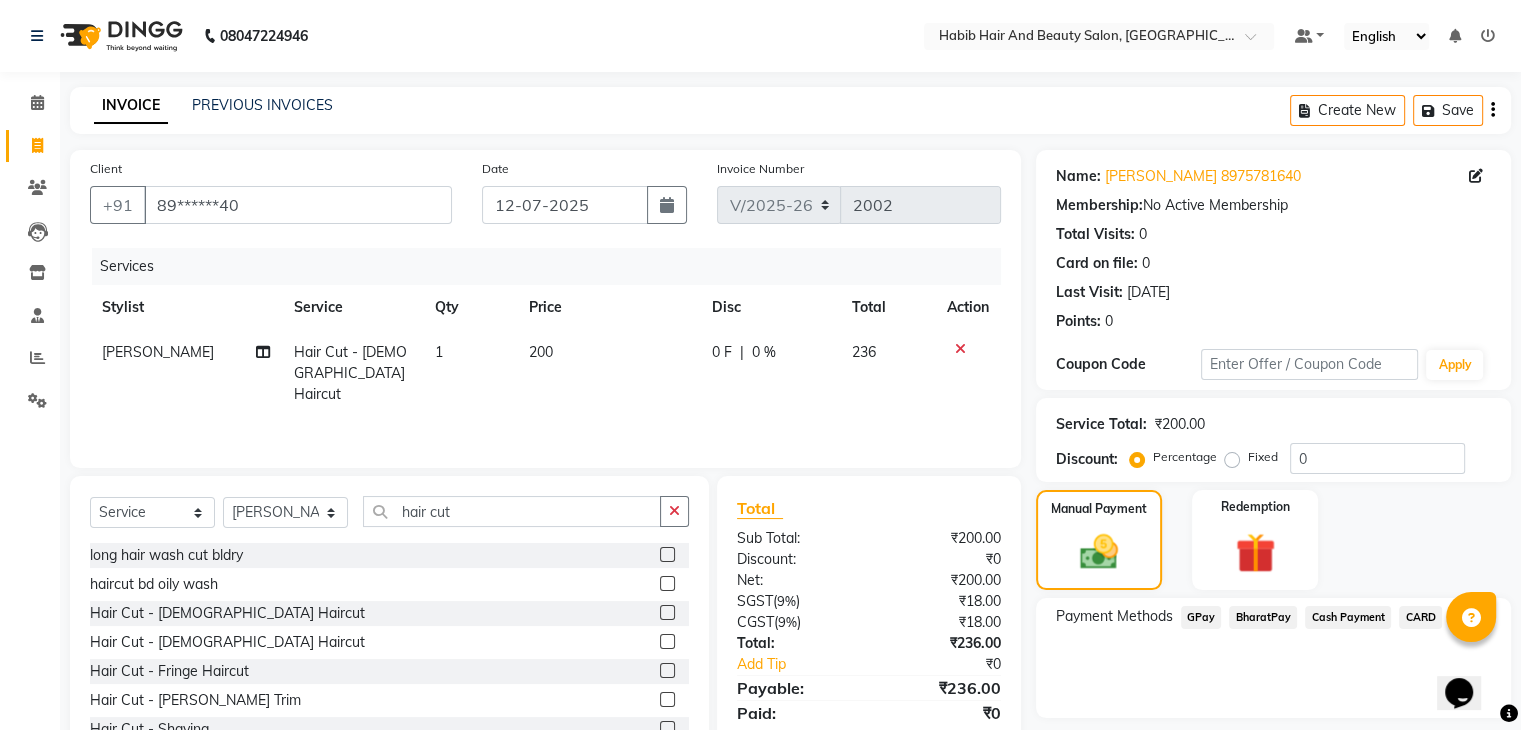 click on "BharatPay" 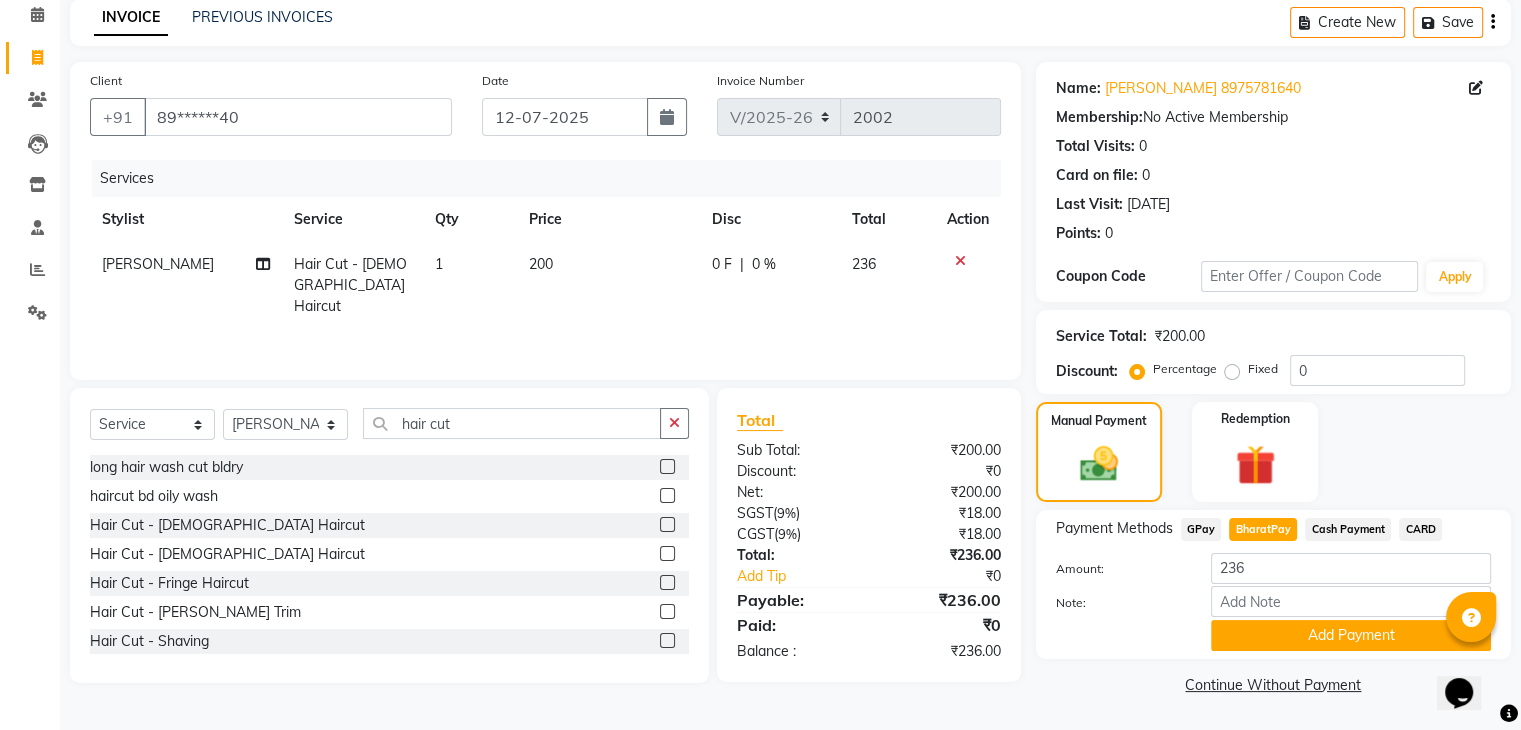 scroll, scrollTop: 89, scrollLeft: 0, axis: vertical 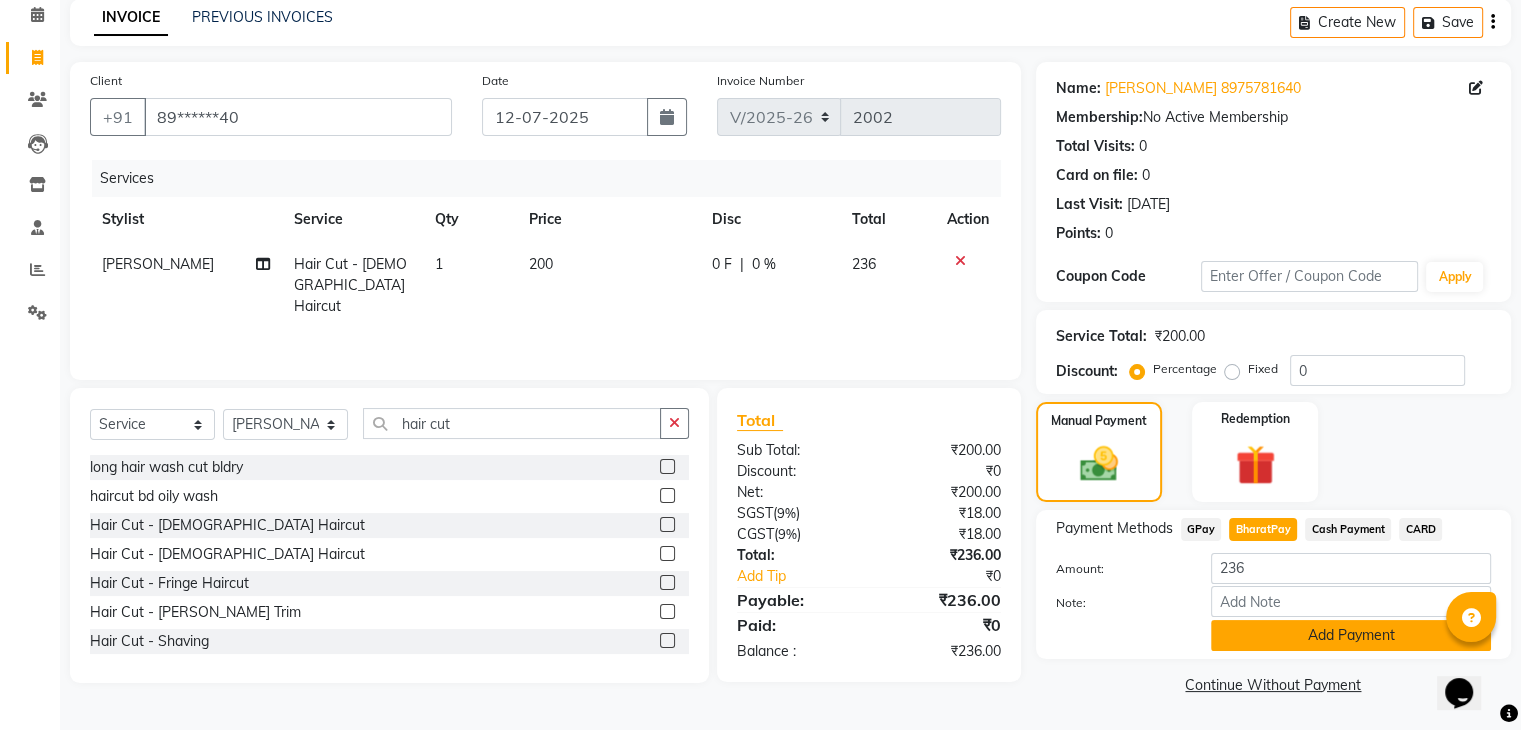 click on "Add Payment" 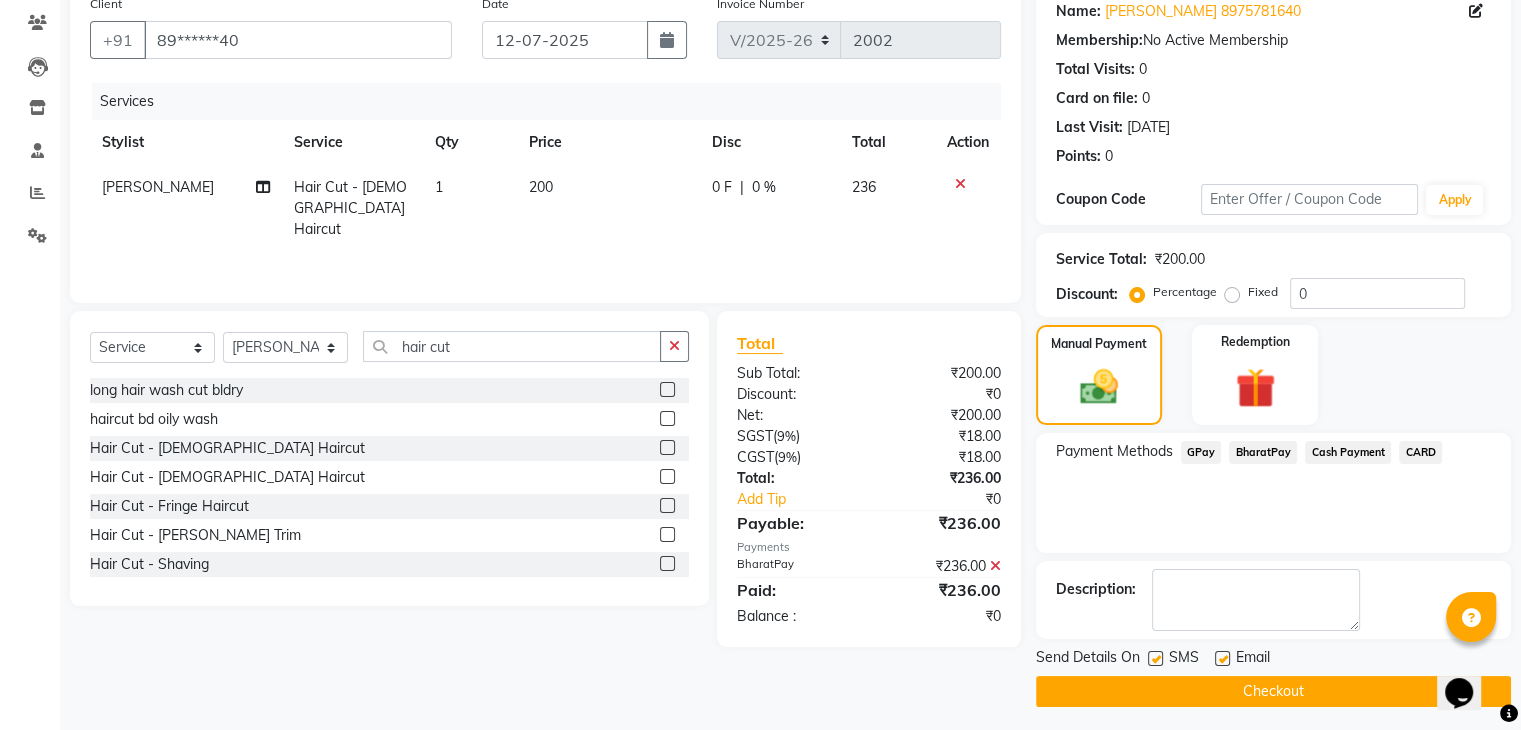 scroll, scrollTop: 171, scrollLeft: 0, axis: vertical 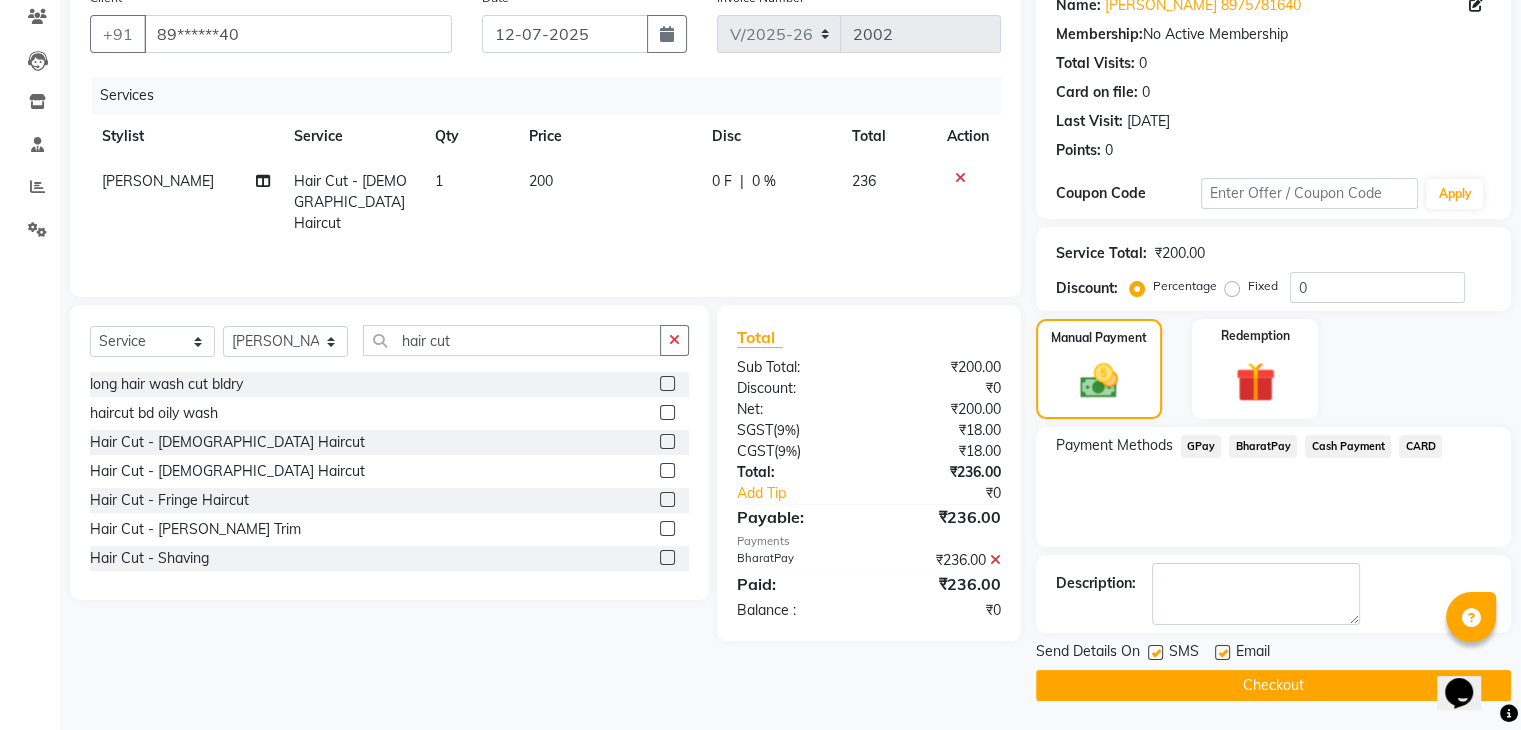 click on "Checkout" 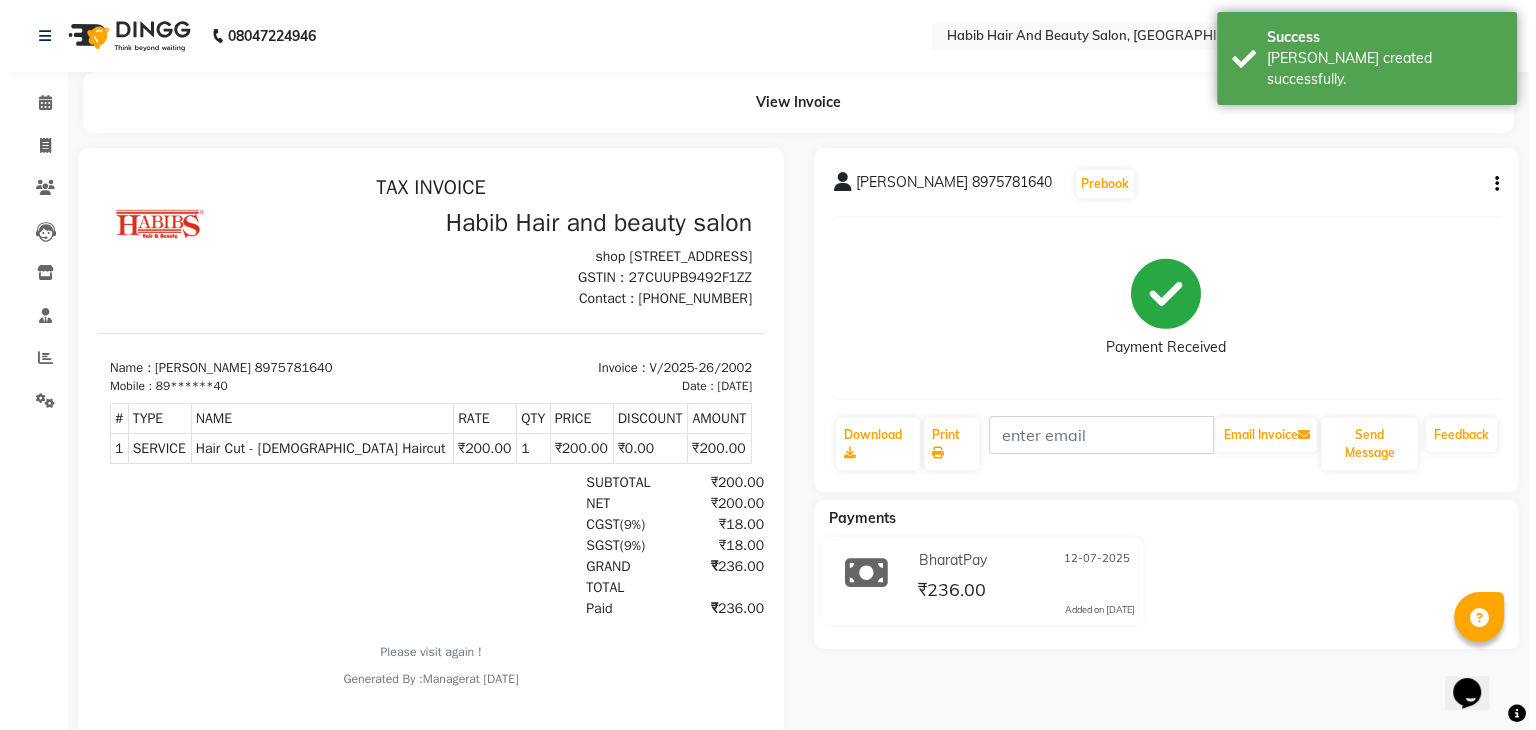 scroll, scrollTop: 0, scrollLeft: 0, axis: both 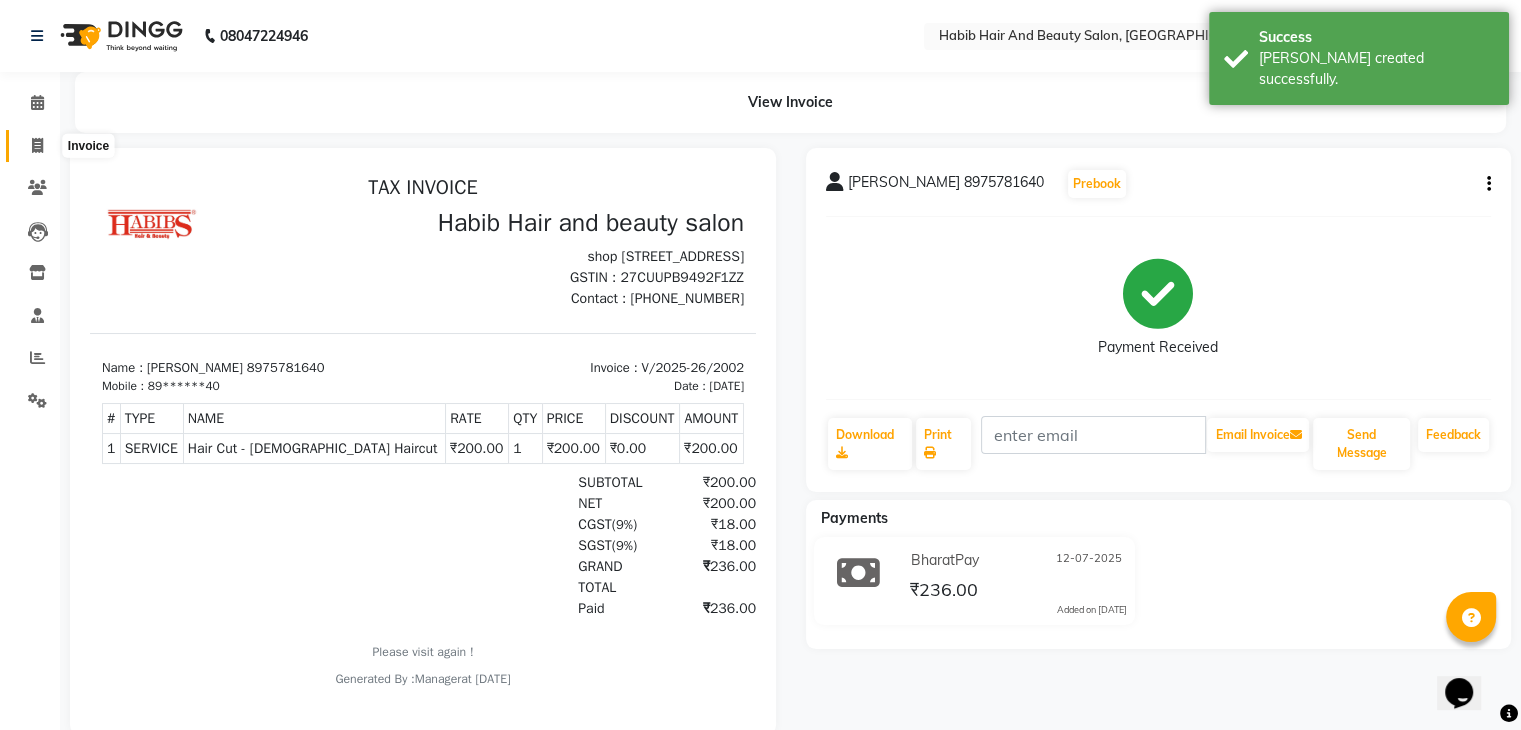 click 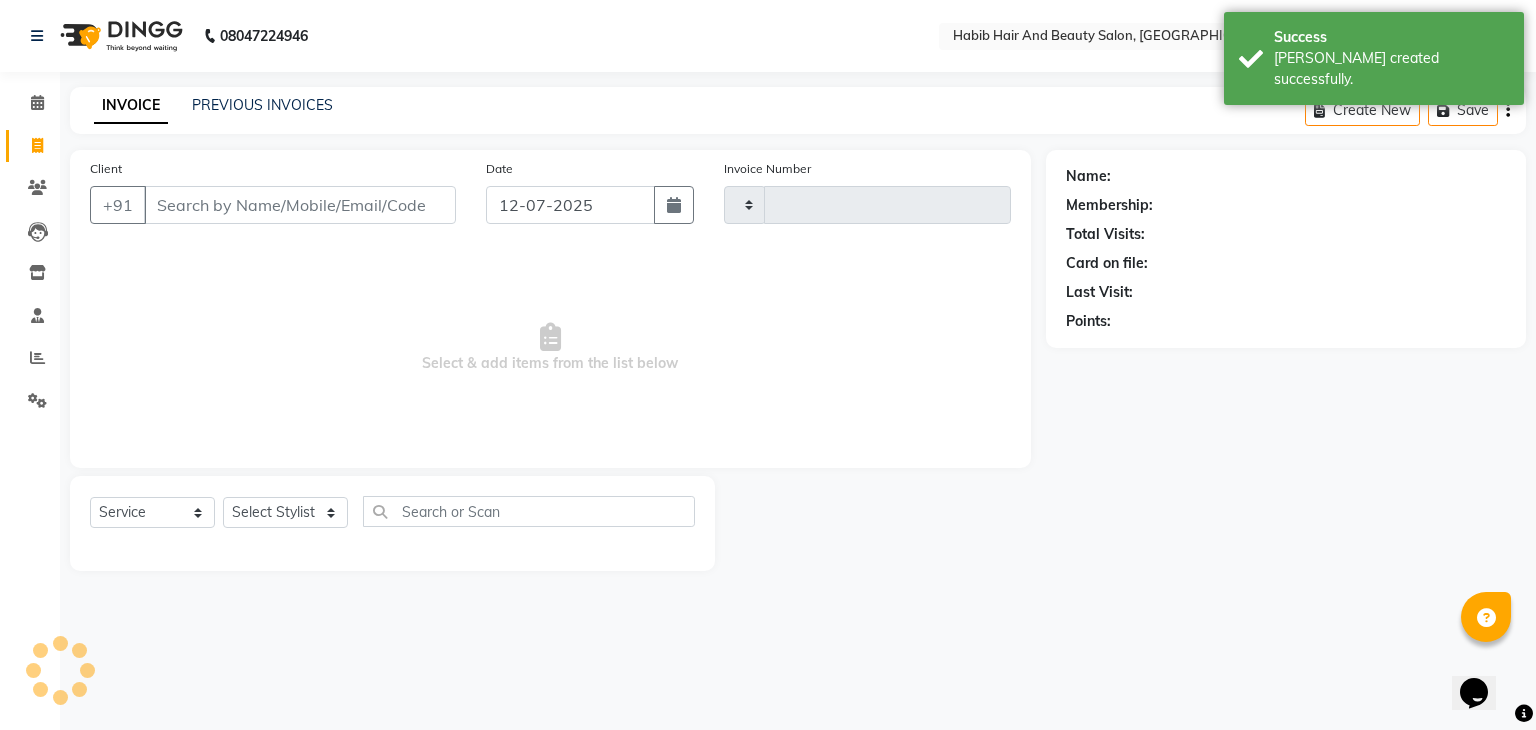 type on "2003" 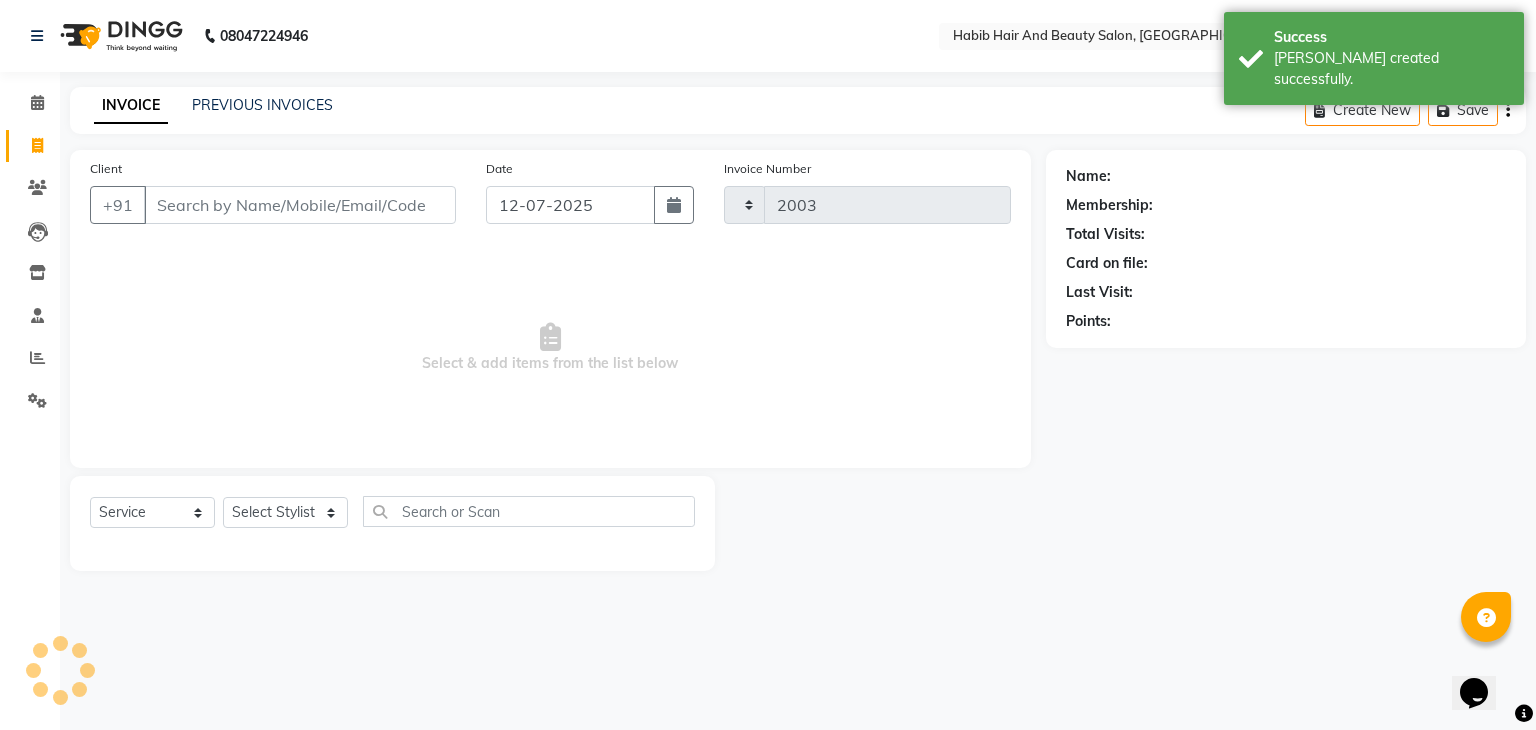 select on "8362" 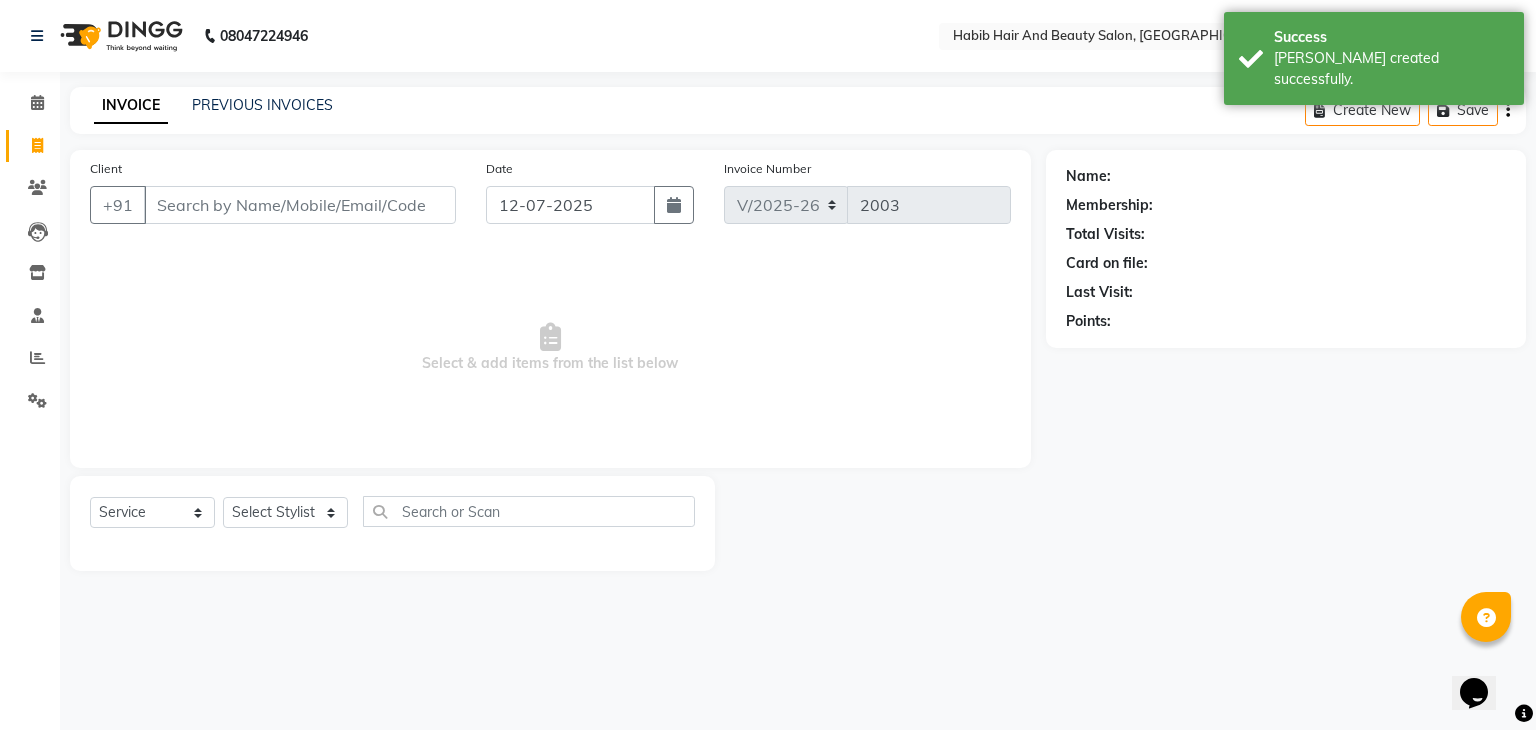 click on "Client" at bounding box center [300, 205] 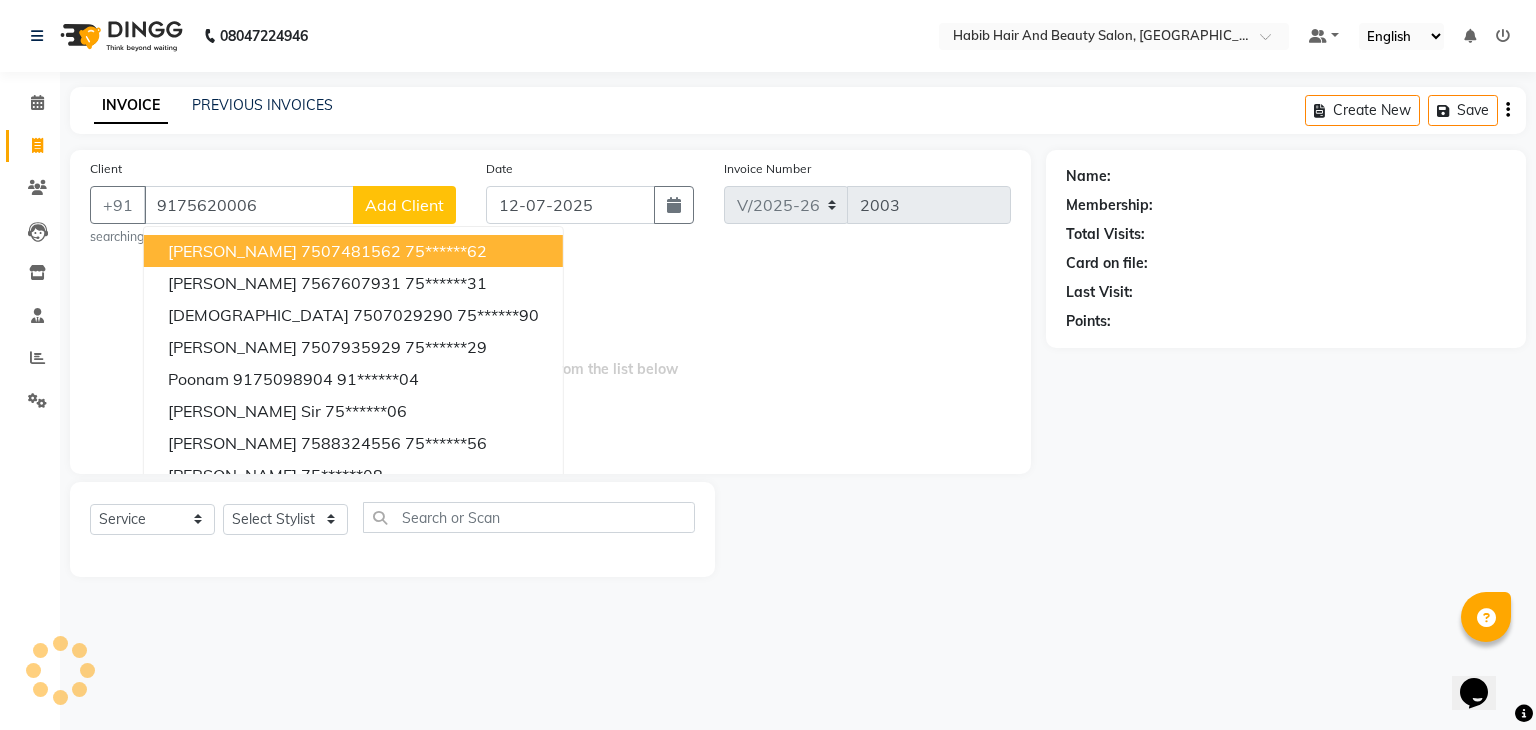 type on "9175620006" 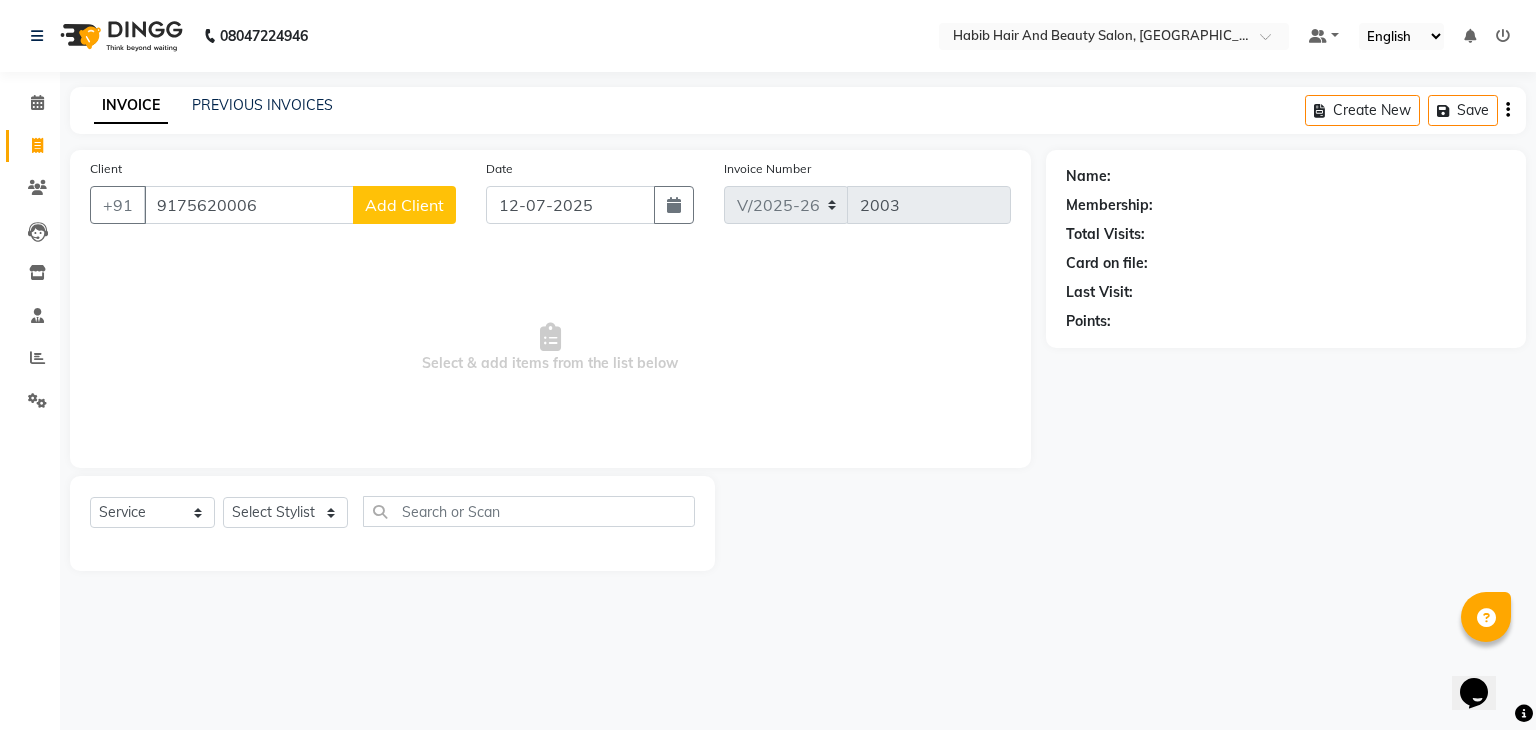 click on "Add Client" 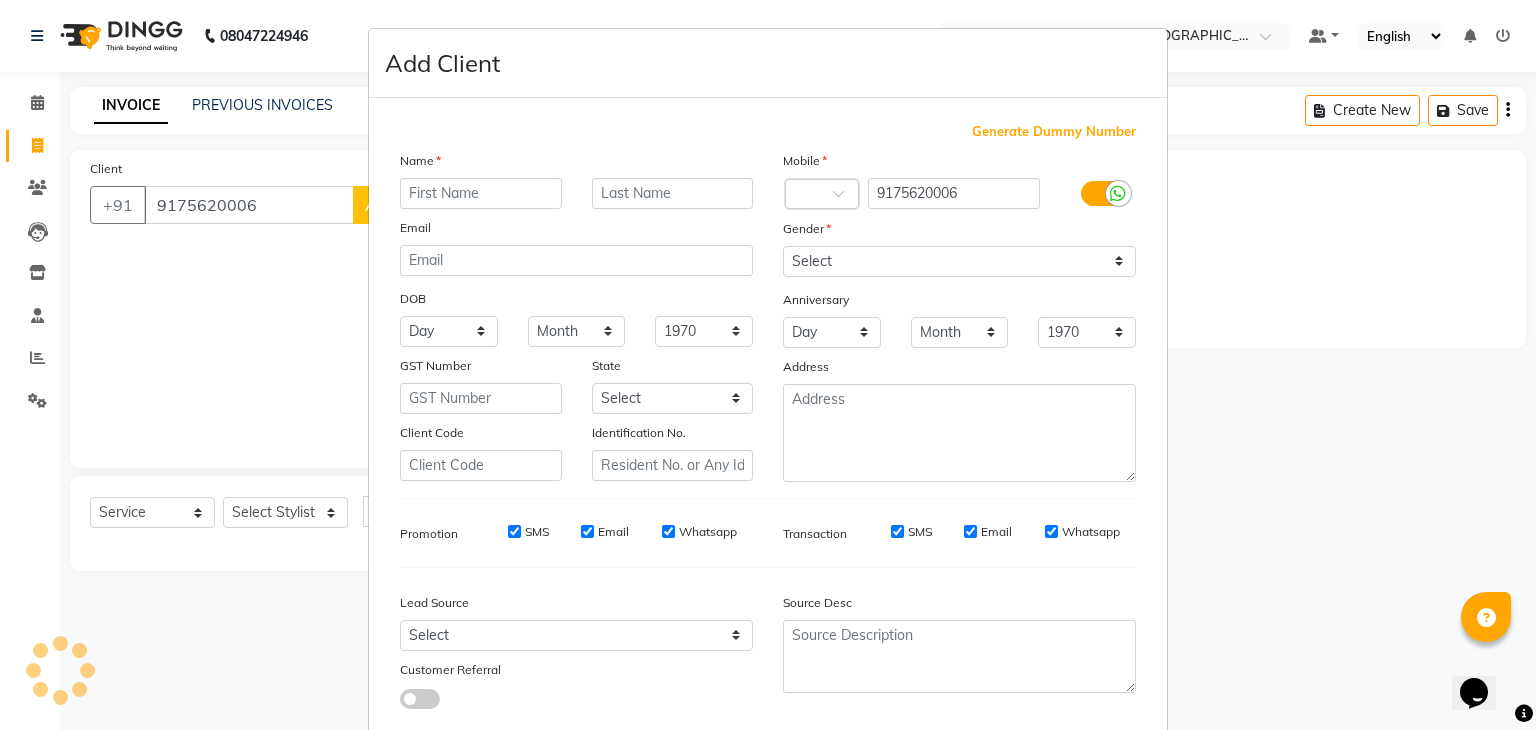 click at bounding box center (481, 193) 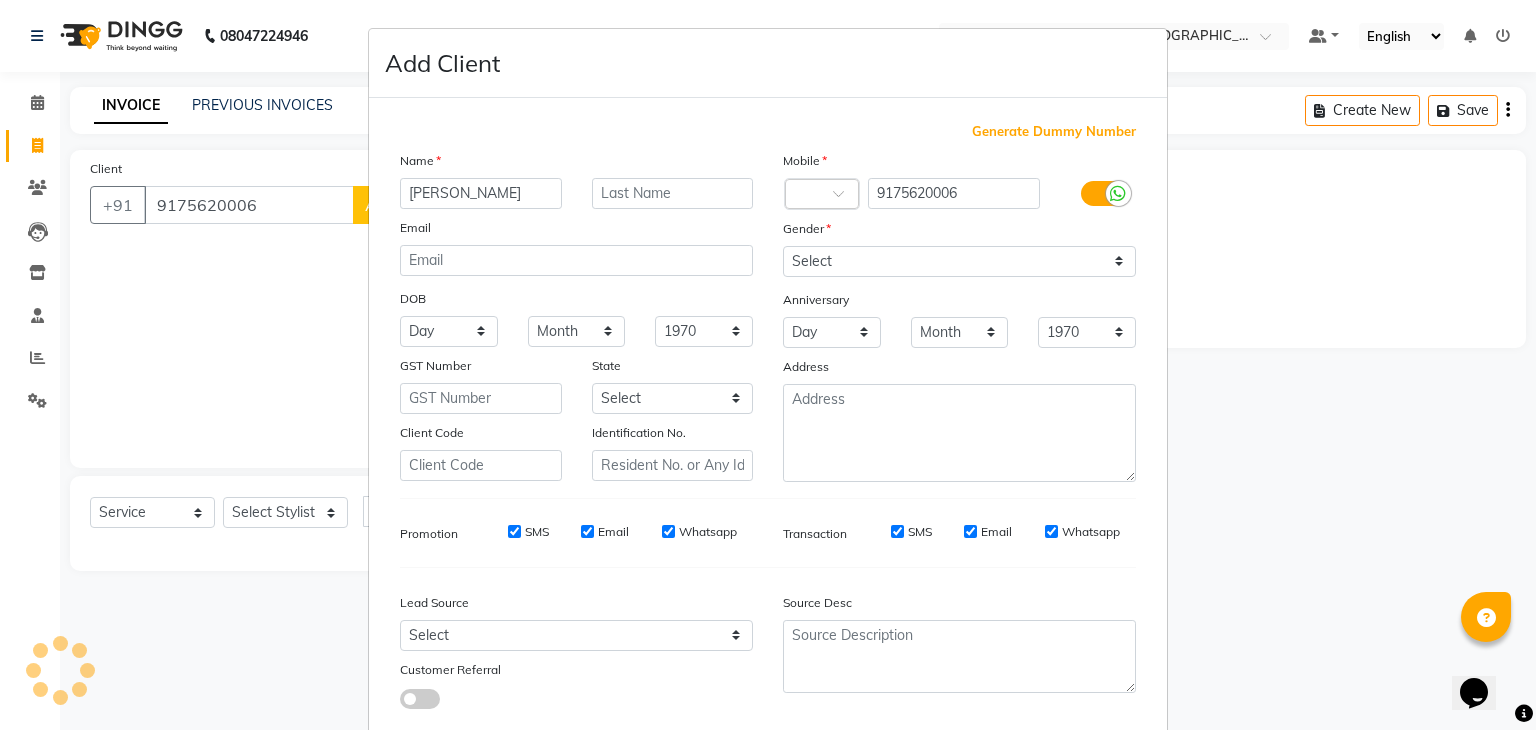 type on "aniket" 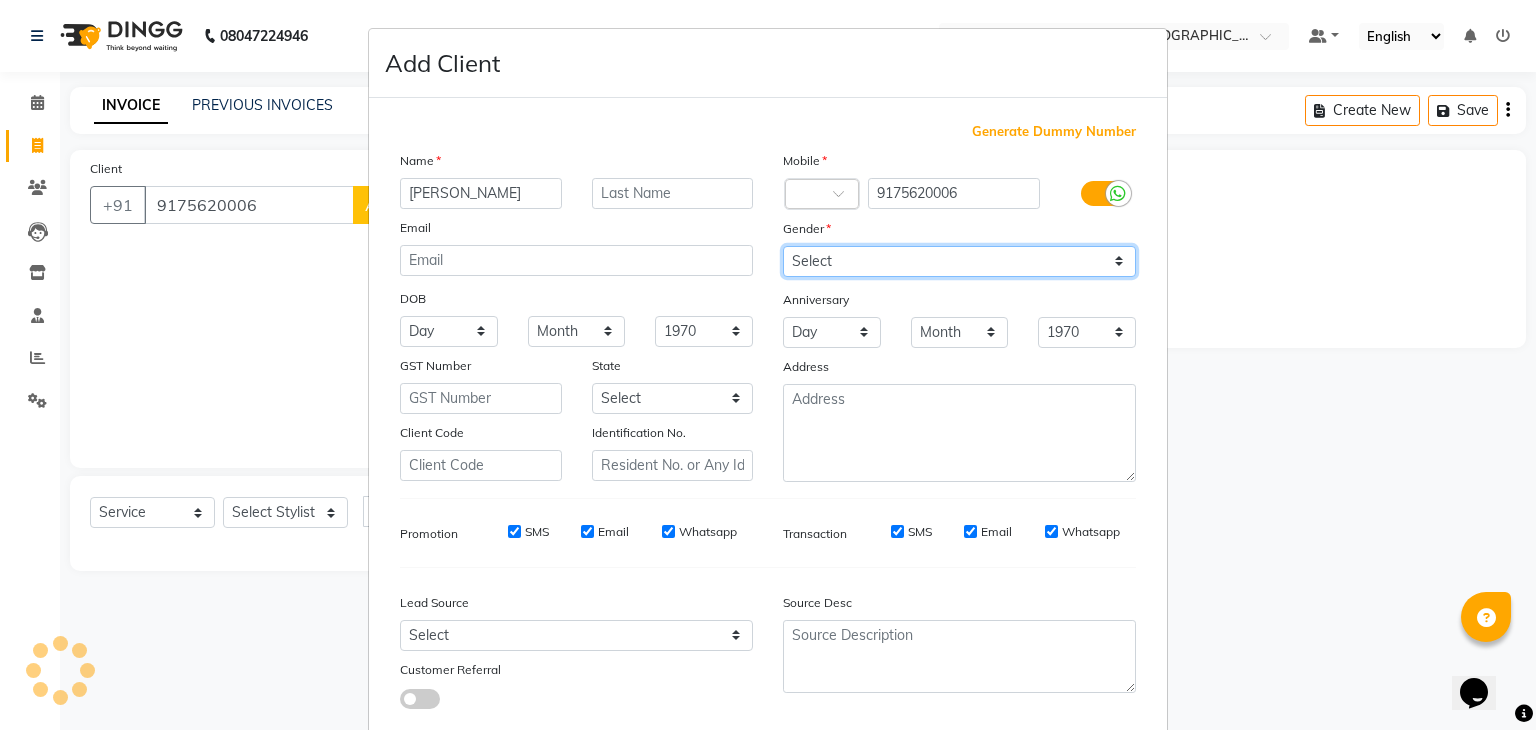 click on "Select Male Female Other Prefer Not To Say" at bounding box center (959, 261) 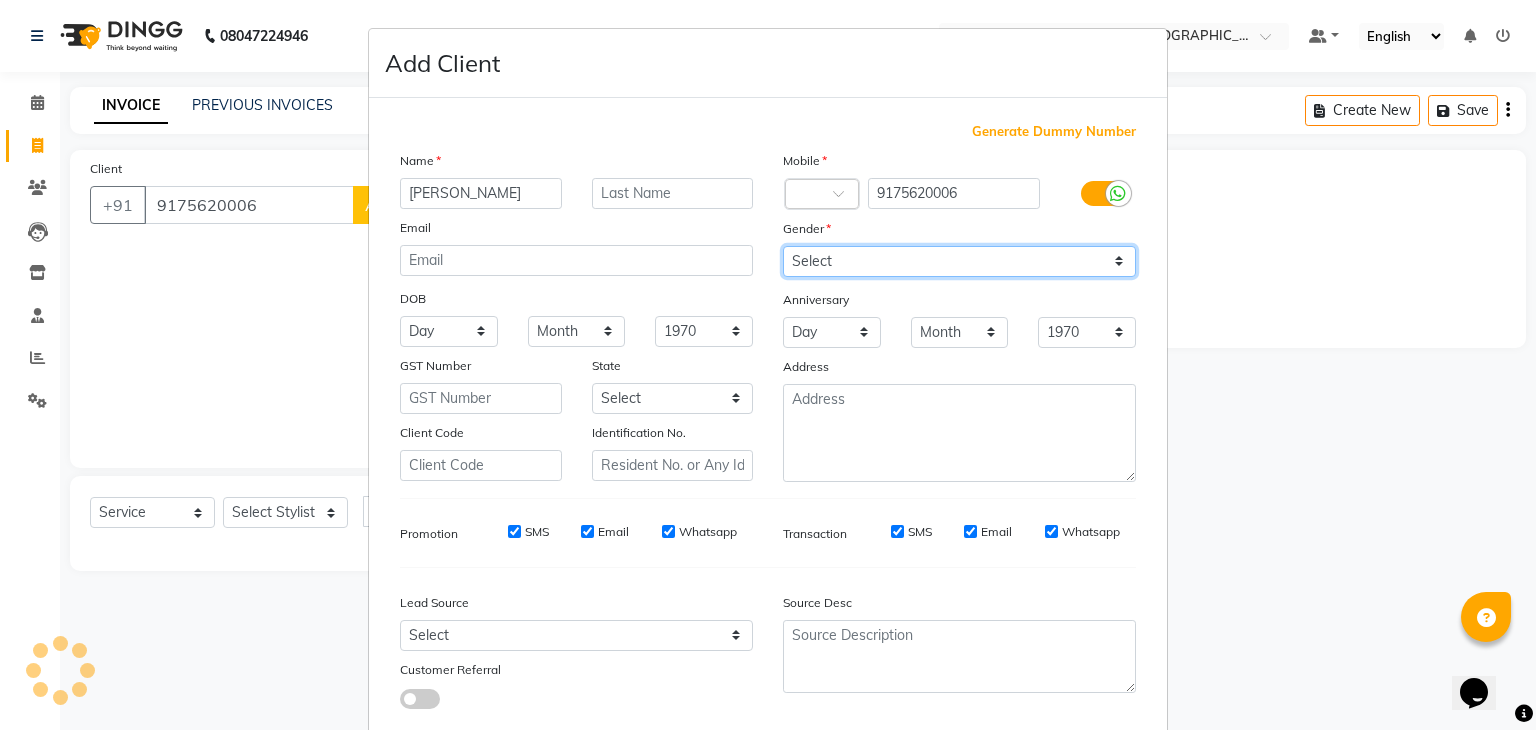 select on "[DEMOGRAPHIC_DATA]" 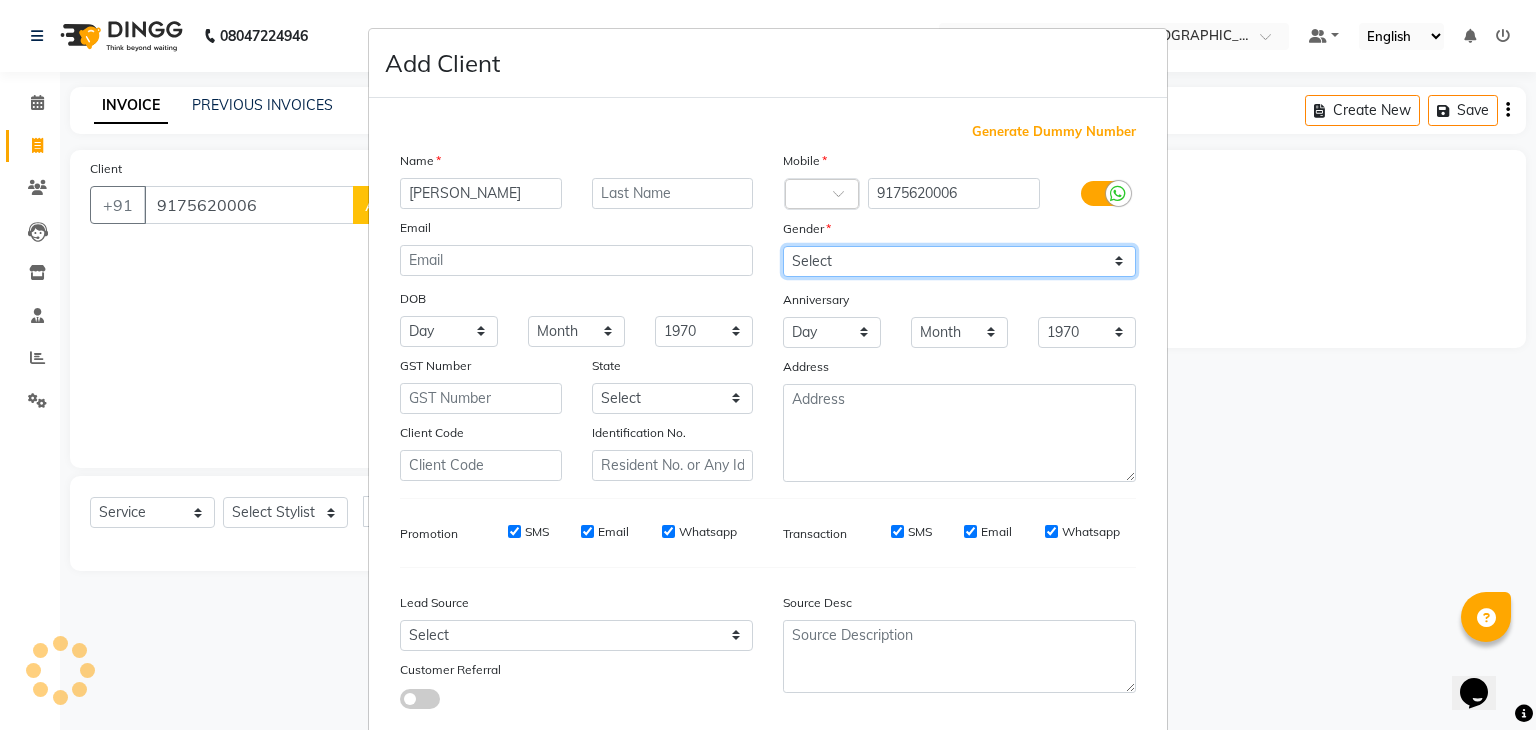 click on "Select Male Female Other Prefer Not To Say" at bounding box center (959, 261) 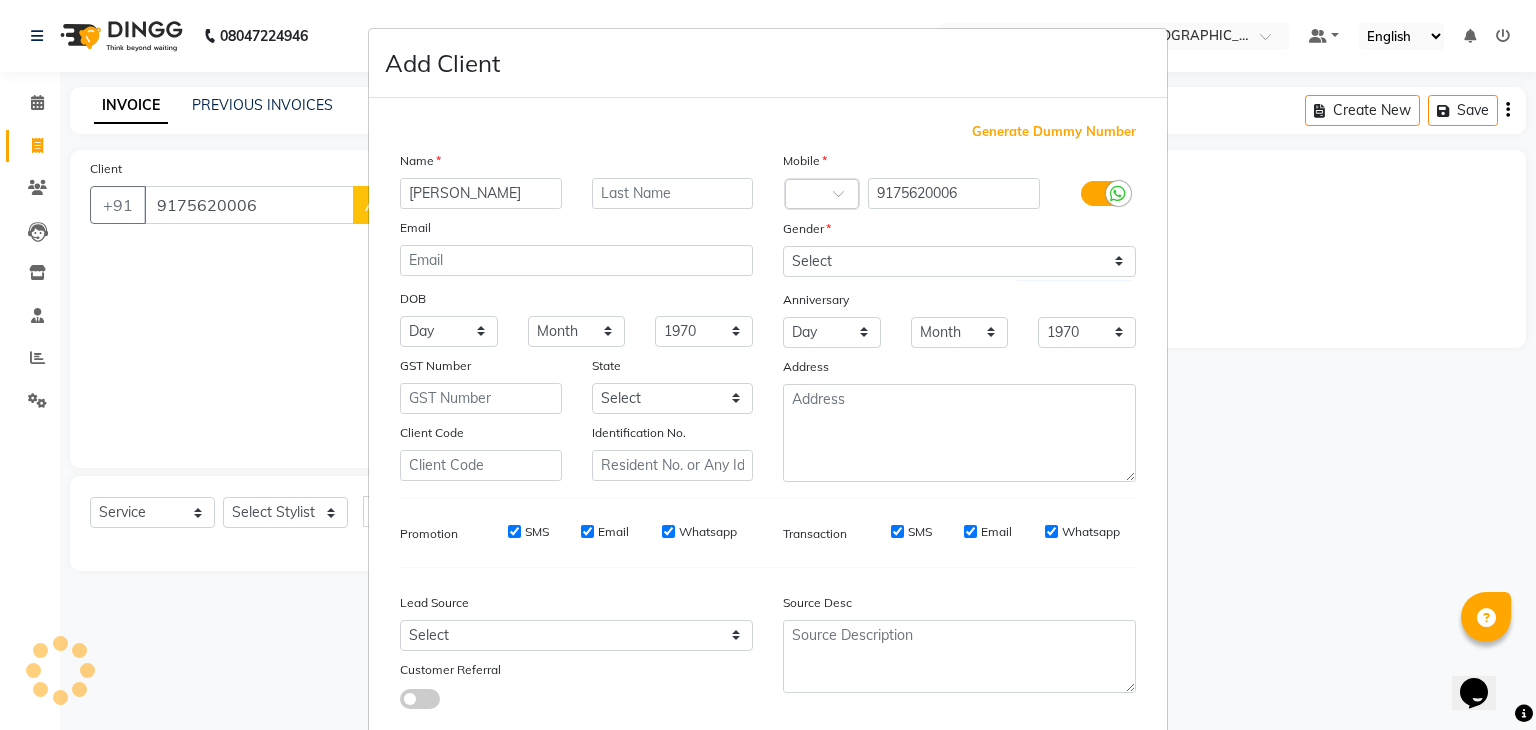 click on "Add Client Generate Dummy Number Name aniket Email DOB Day 01 02 03 04 05 06 07 08 09 10 11 12 13 14 15 16 17 18 19 20 21 22 23 24 25 26 27 28 29 30 31 Month January February March April May June July August September October November December 1940 1941 1942 1943 1944 1945 1946 1947 1948 1949 1950 1951 1952 1953 1954 1955 1956 1957 1958 1959 1960 1961 1962 1963 1964 1965 1966 1967 1968 1969 1970 1971 1972 1973 1974 1975 1976 1977 1978 1979 1980 1981 1982 1983 1984 1985 1986 1987 1988 1989 1990 1991 1992 1993 1994 1995 1996 1997 1998 1999 2000 2001 2002 2003 2004 2005 2006 2007 2008 2009 2010 2011 2012 2013 2014 2015 2016 2017 2018 2019 2020 2021 2022 2023 2024 GST Number State Select Client Code Identification No. Mobile Country Code × 9175620006 Gender Select Male Female Other Prefer Not To Say Anniversary Day 01 02 03 04 05 06 07 08 09 10 11 12 13 14 15 16 17 18 19 20 21 22 23 24 25 26 27 28 29 30 31 Month January February March April May June July August September October November December 1970 1971 1972" at bounding box center (768, 365) 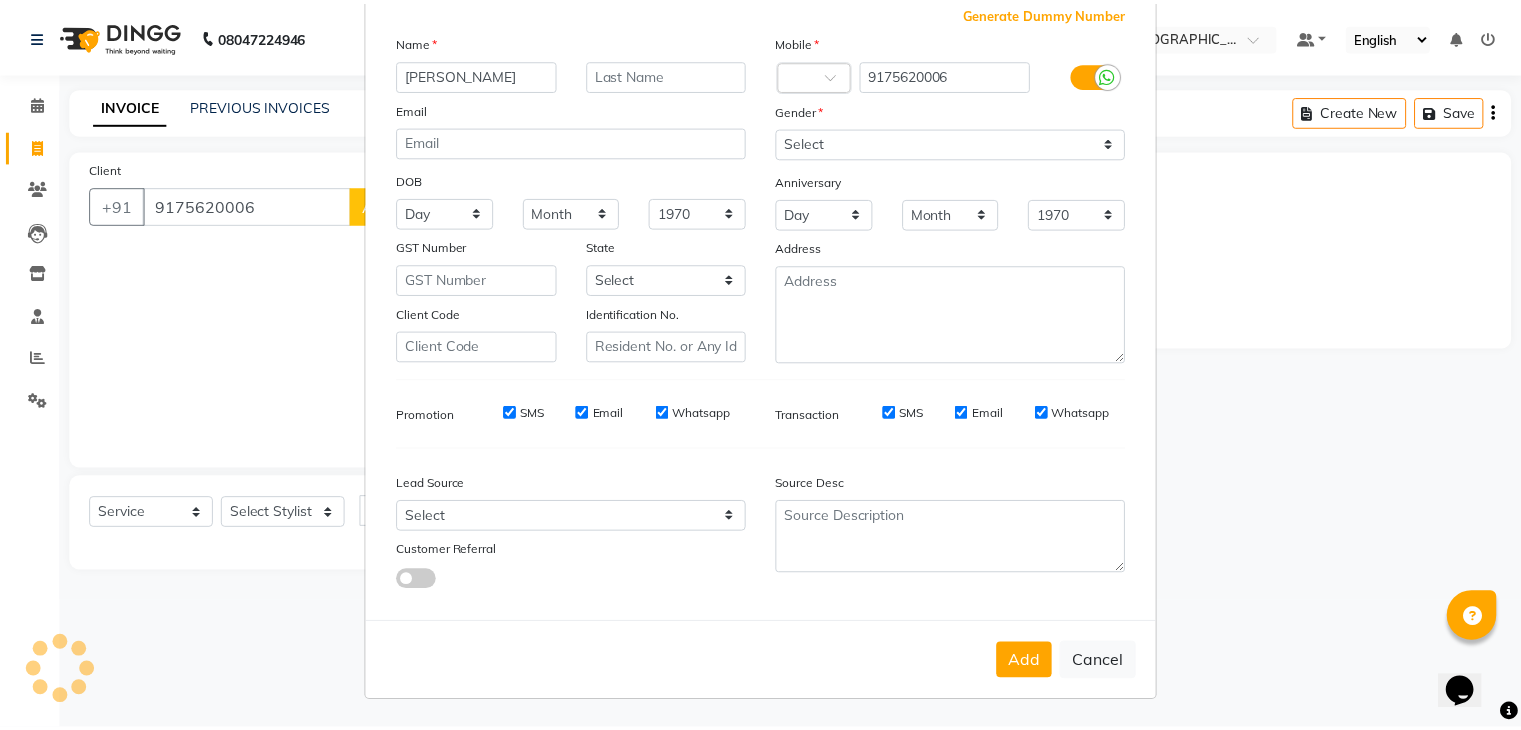 scroll, scrollTop: 127, scrollLeft: 0, axis: vertical 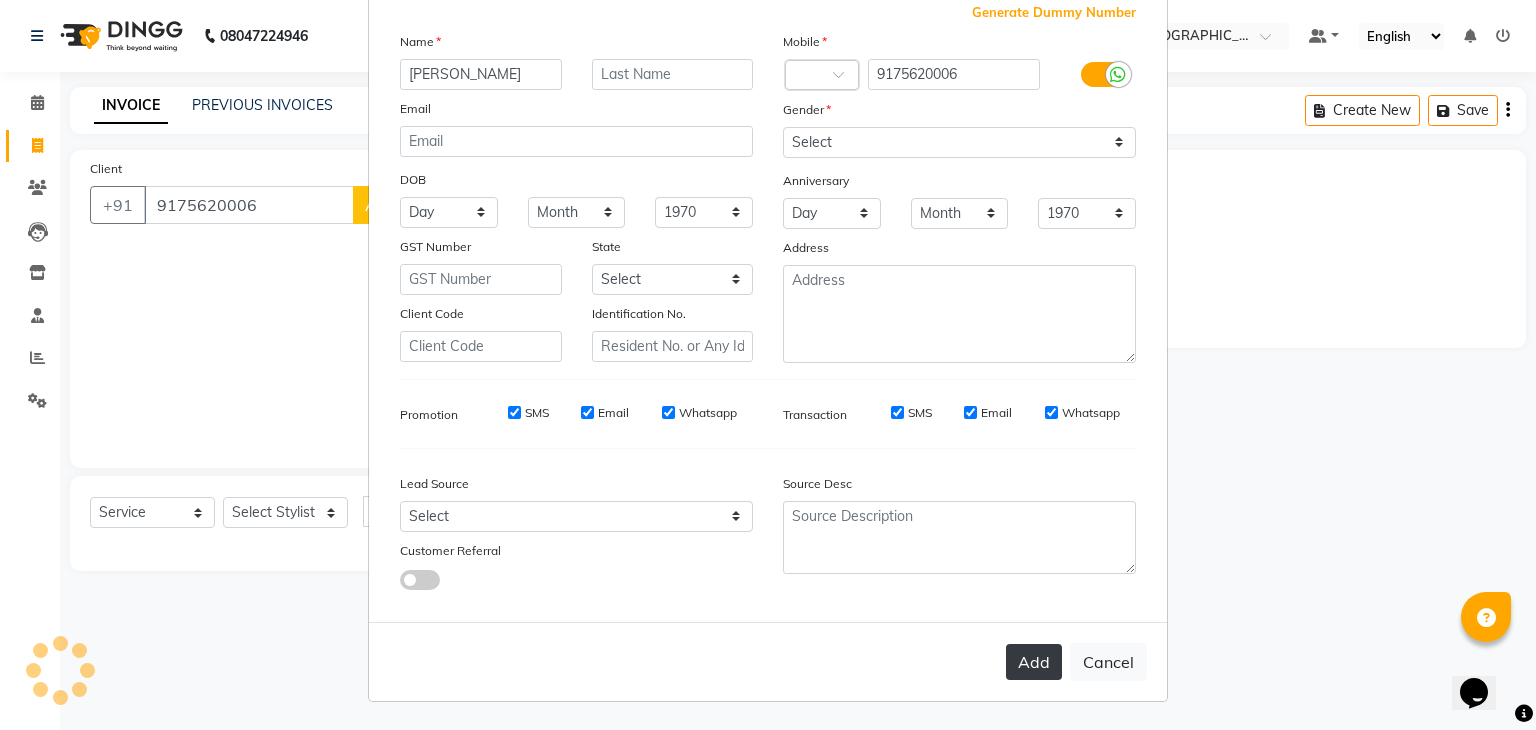 click on "Add" at bounding box center [1034, 662] 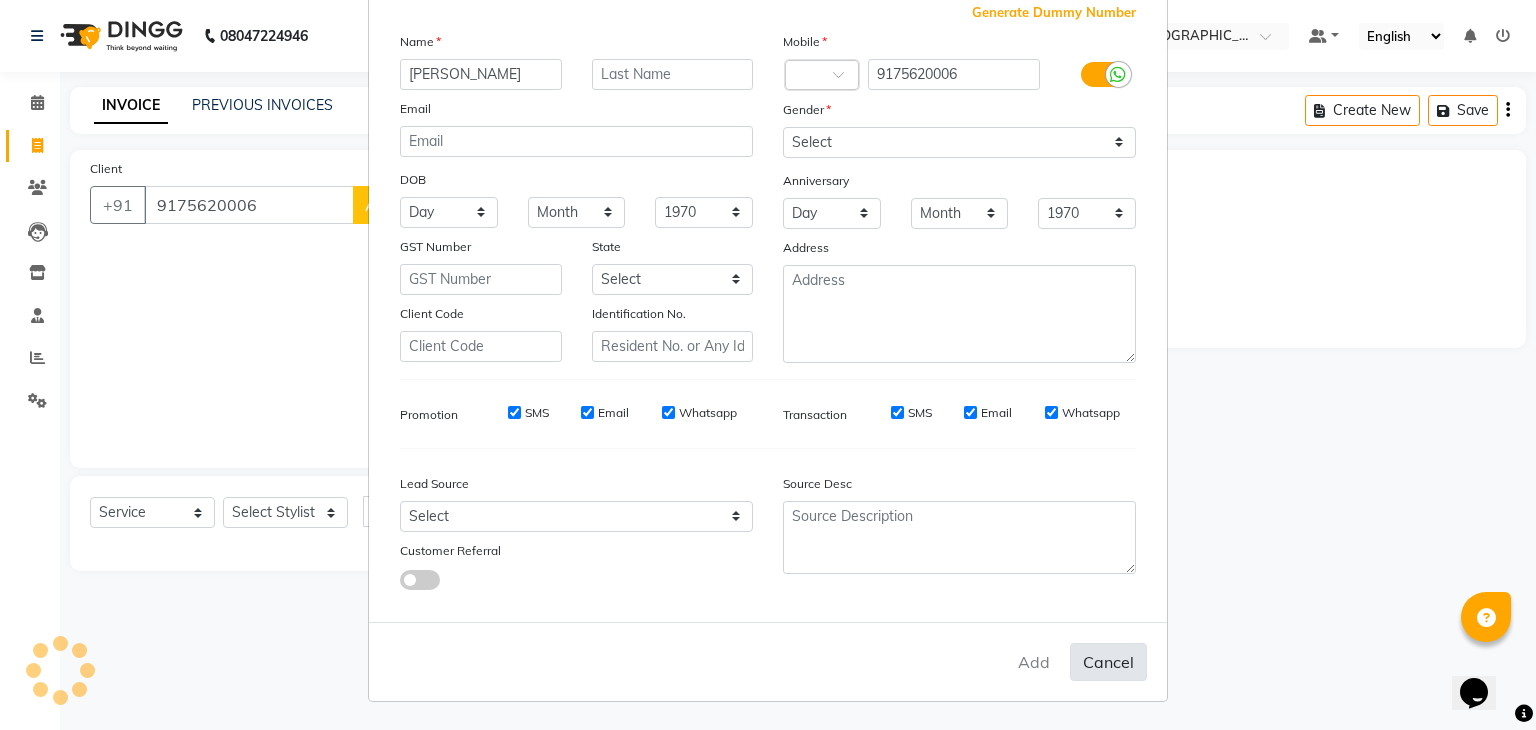 click on "Cancel" at bounding box center (1108, 662) 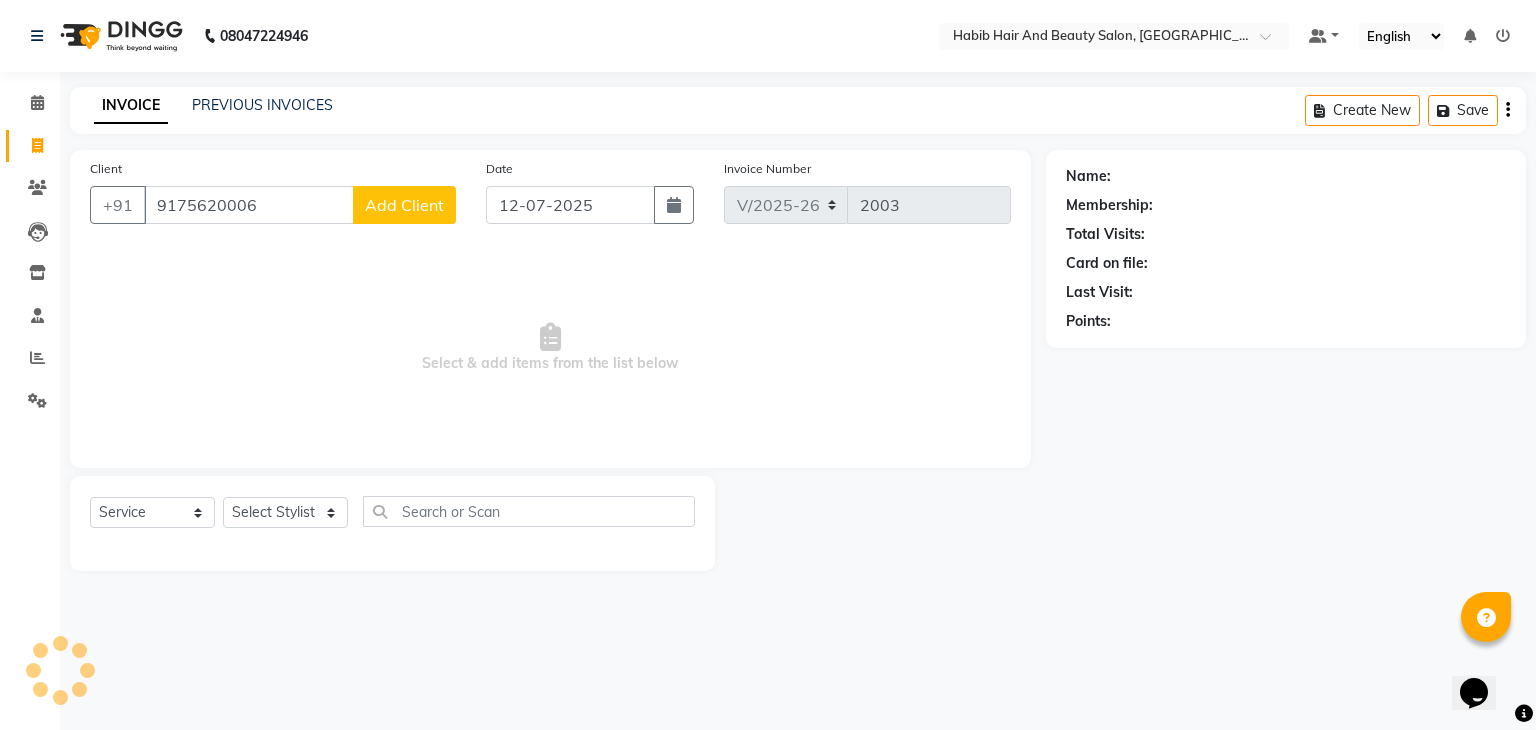 type 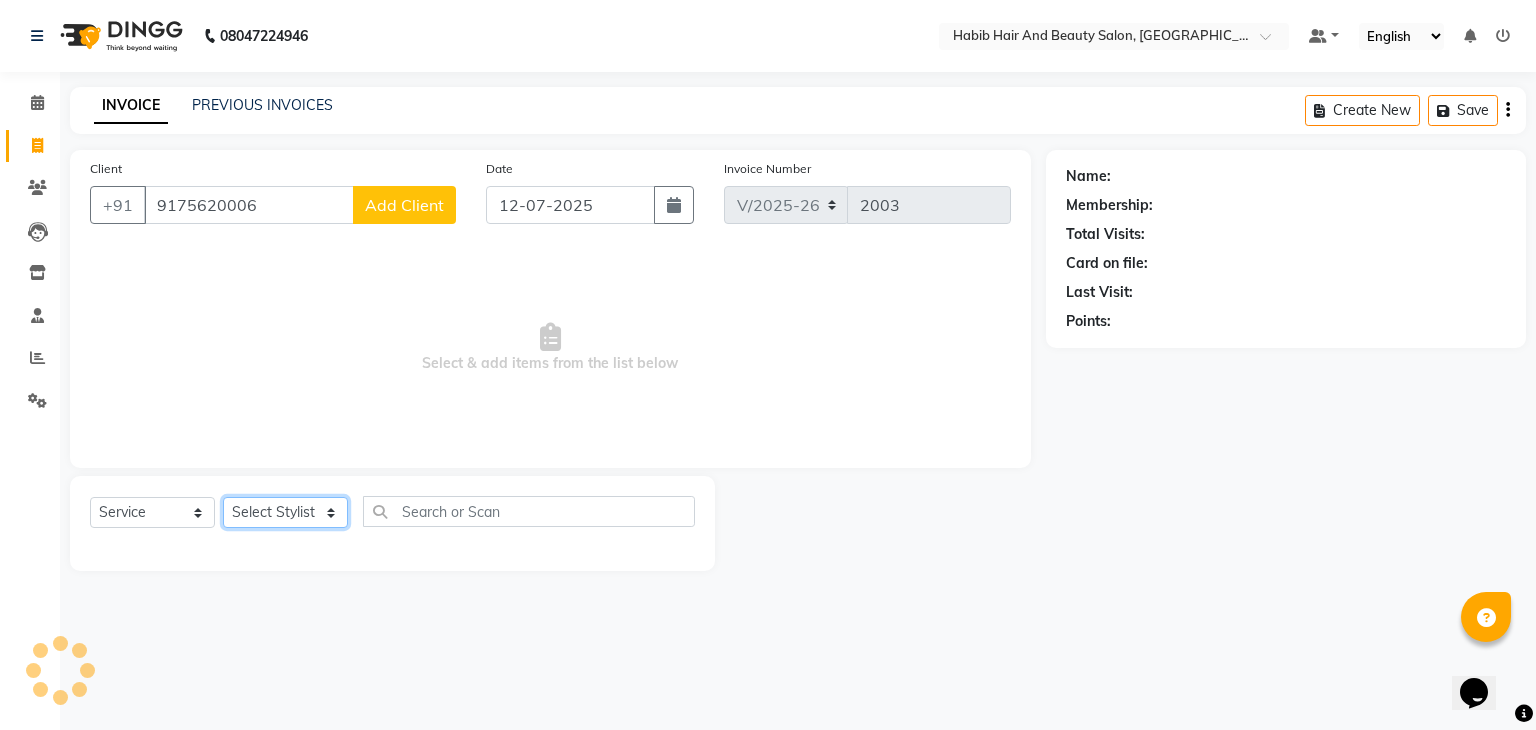 click on "Select Stylist [PERSON_NAME] Manager [PERSON_NAME] shilpa [PERSON_NAME] Suraj  [PERSON_NAME] [PERSON_NAME]" 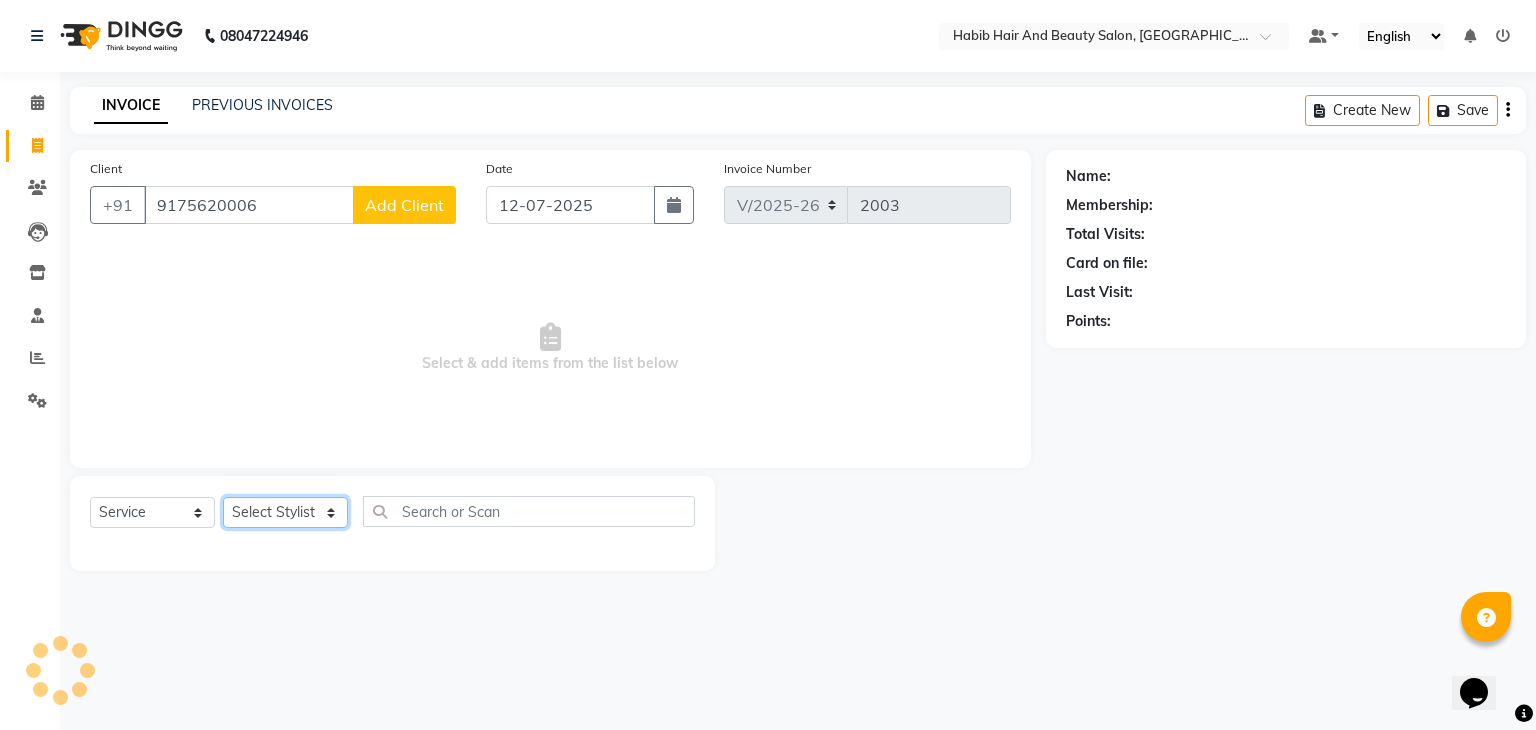 select on "81155" 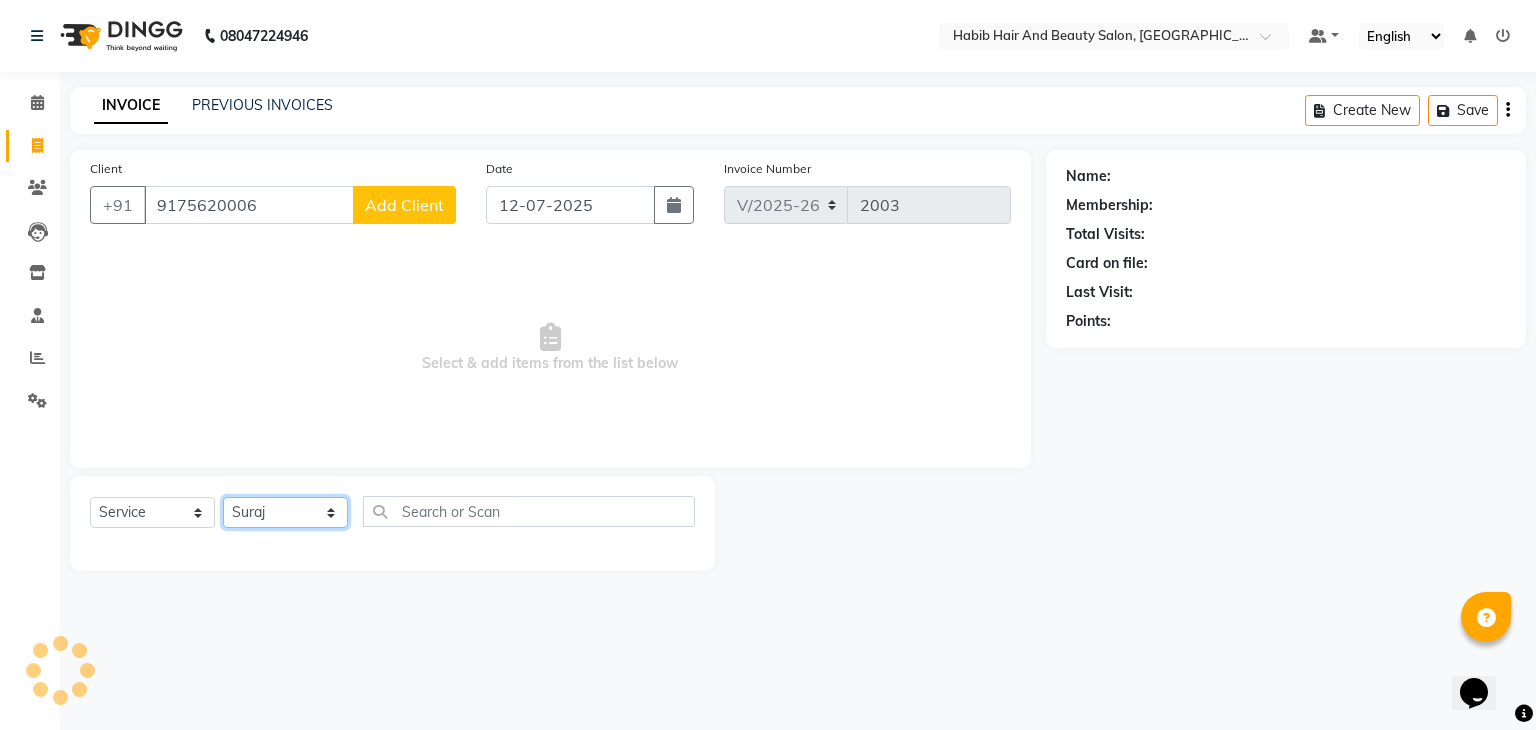 click on "Select Stylist [PERSON_NAME] Manager [PERSON_NAME] shilpa [PERSON_NAME] Suraj  [PERSON_NAME] [PERSON_NAME]" 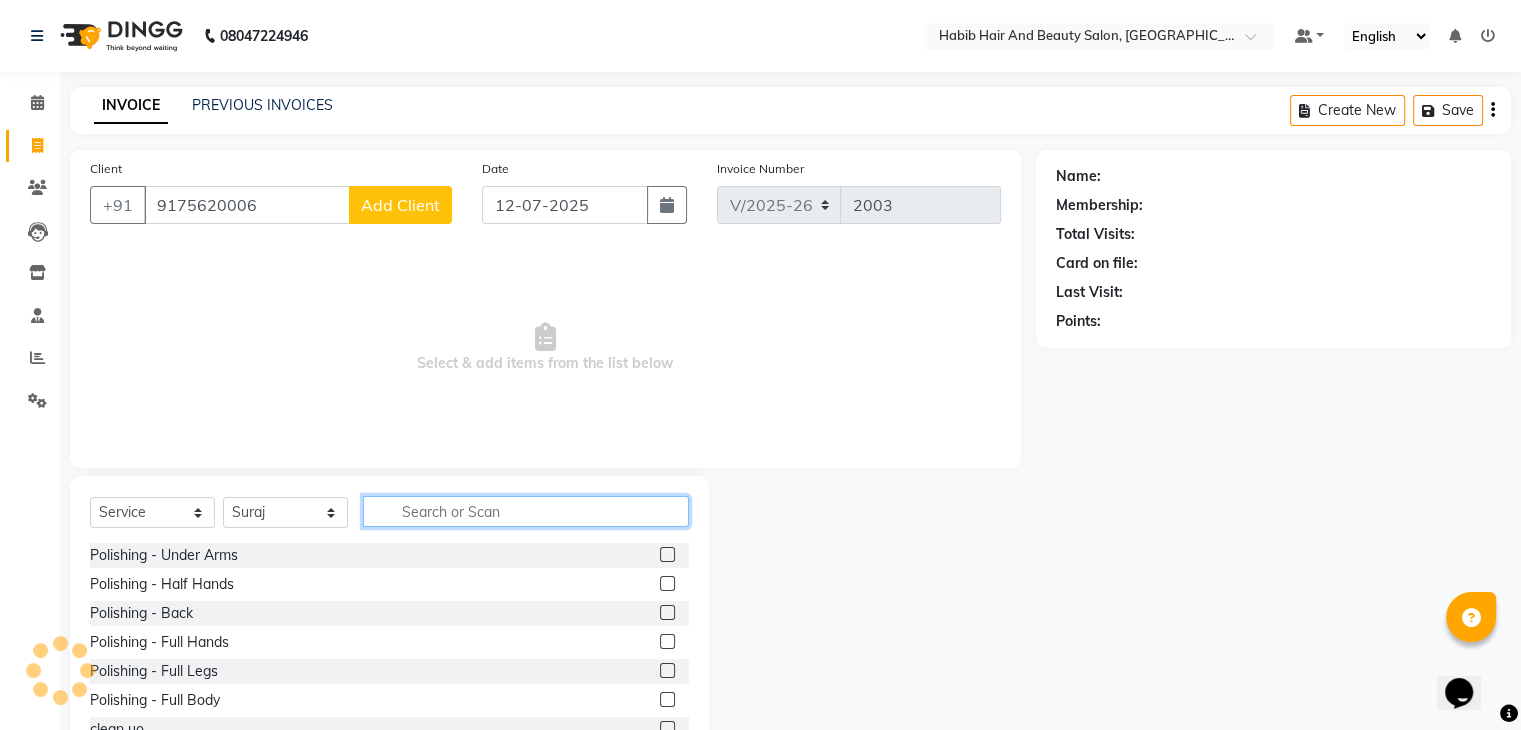 click 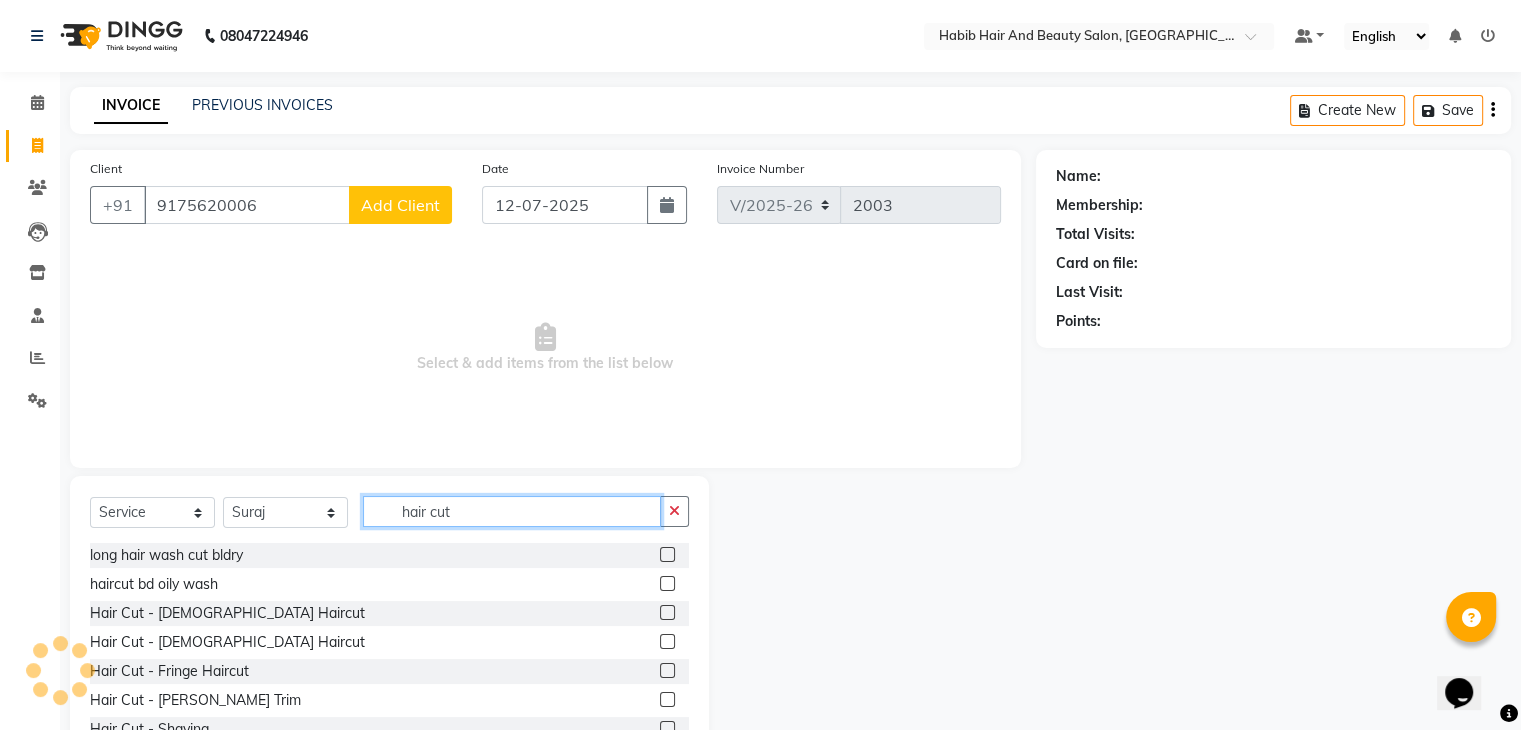 type on "hair cut" 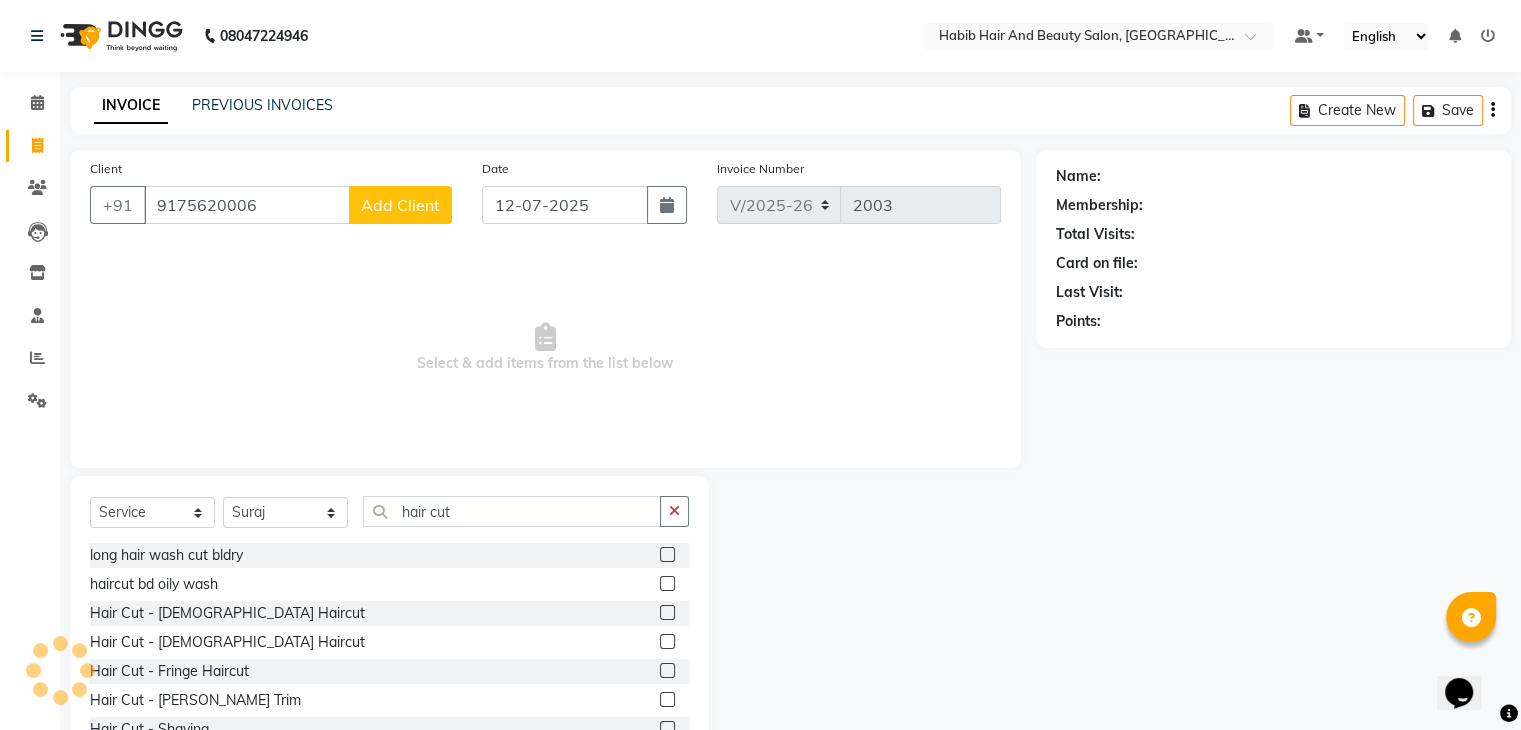 click 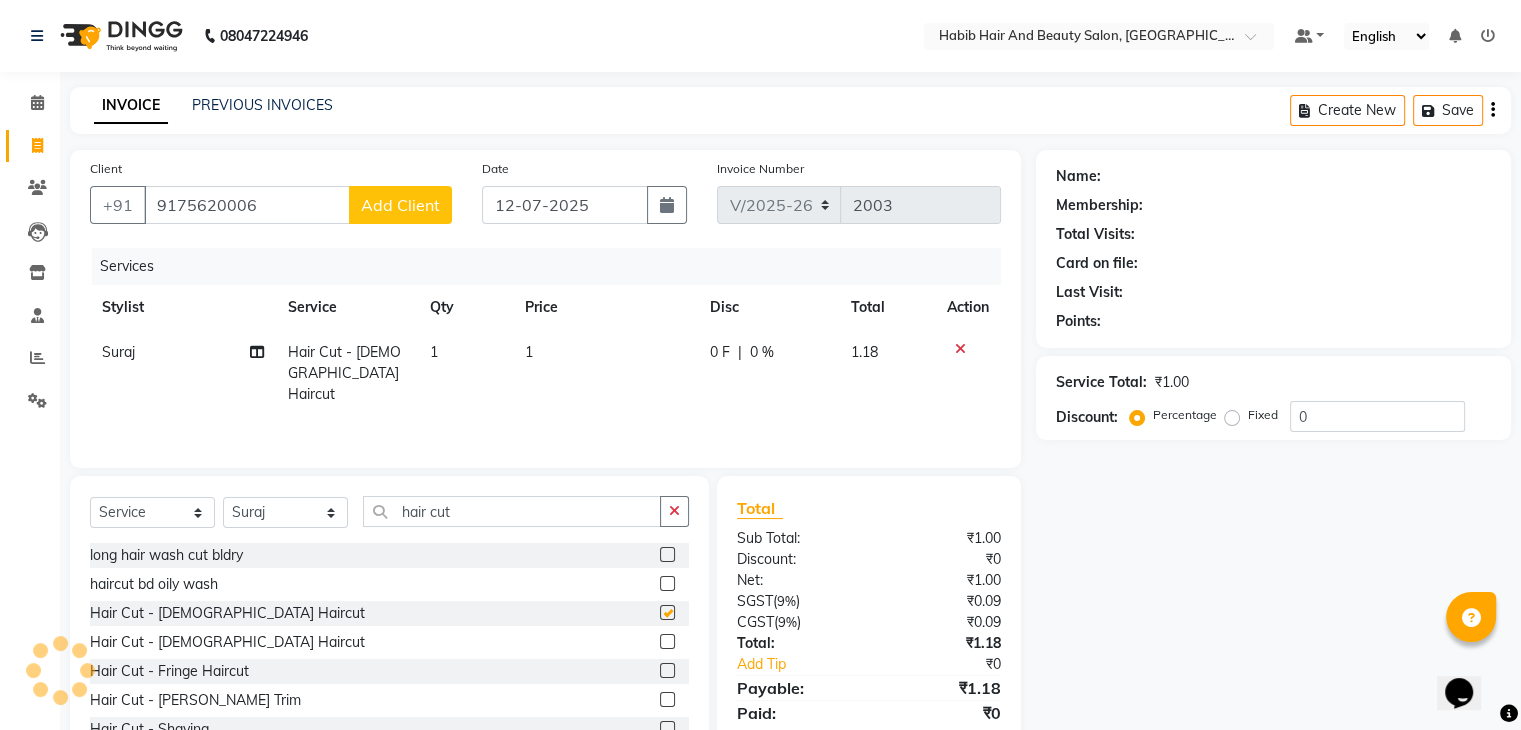 checkbox on "false" 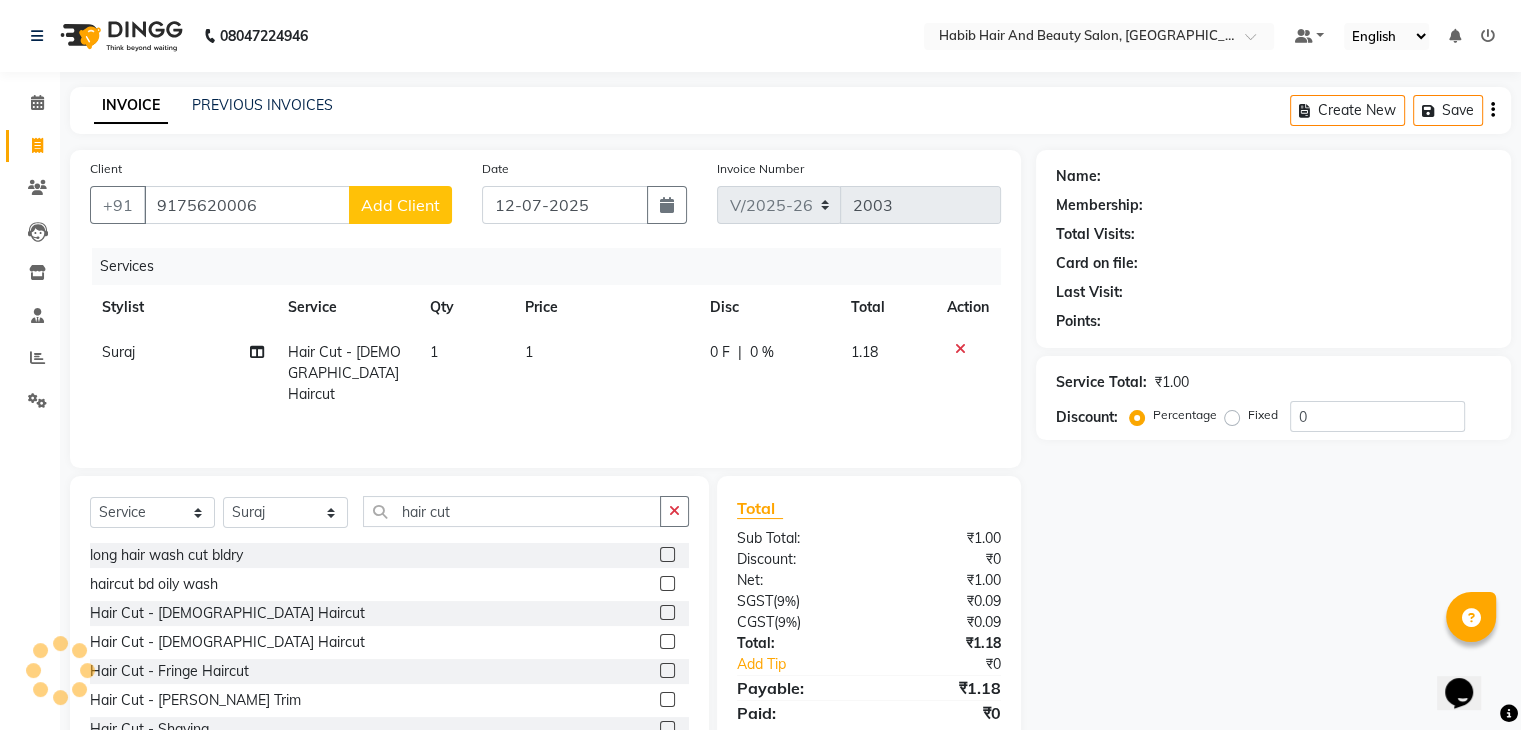 click on "1" 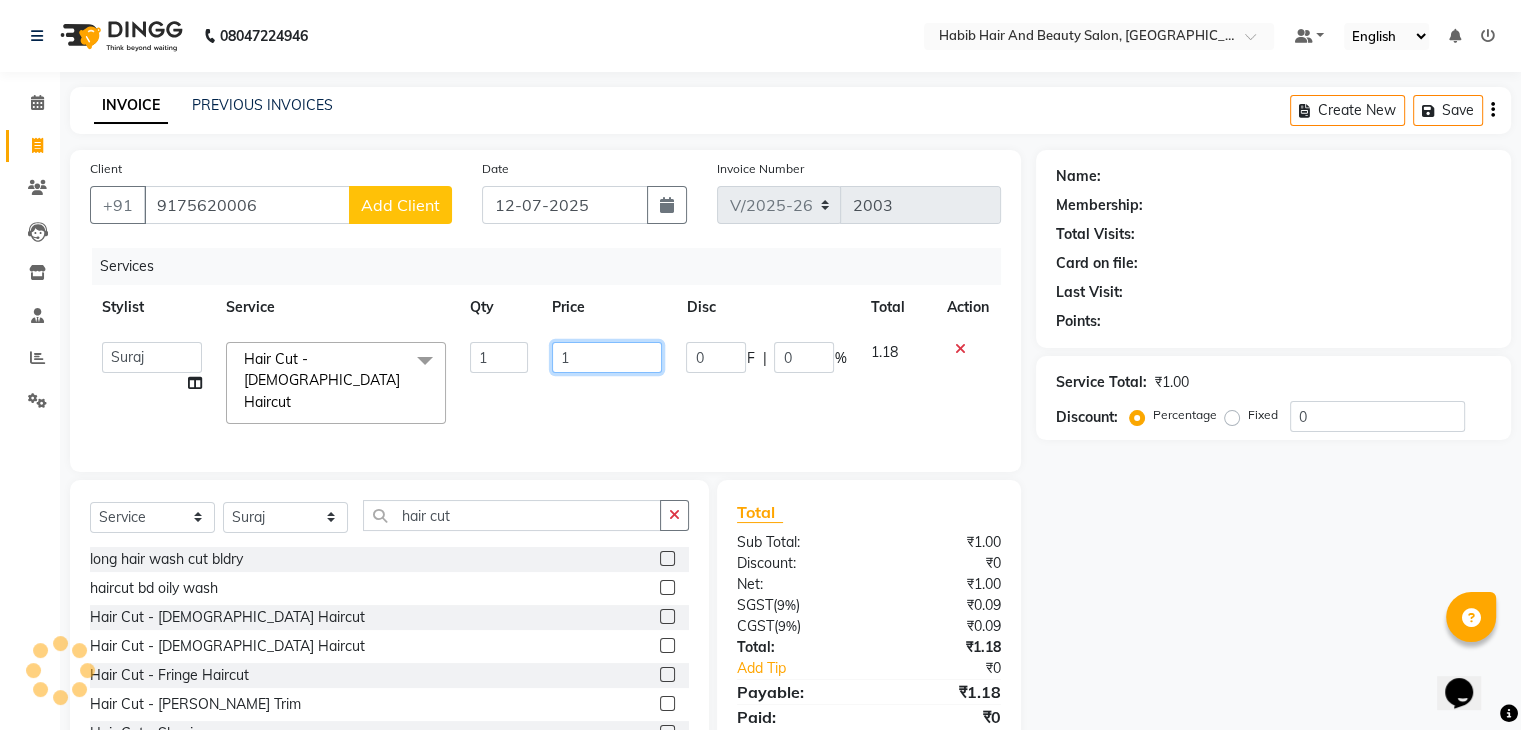 click on "1" 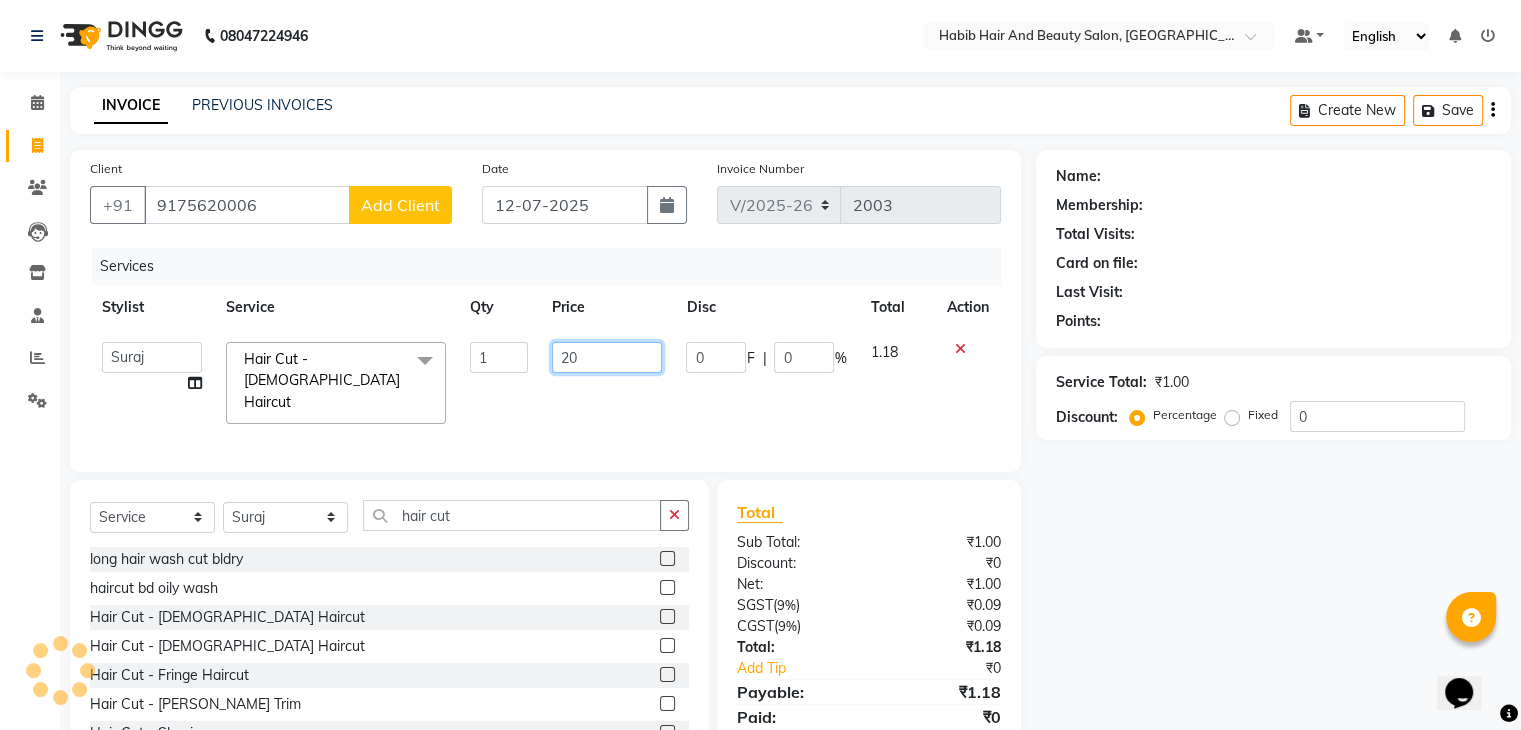 type on "200" 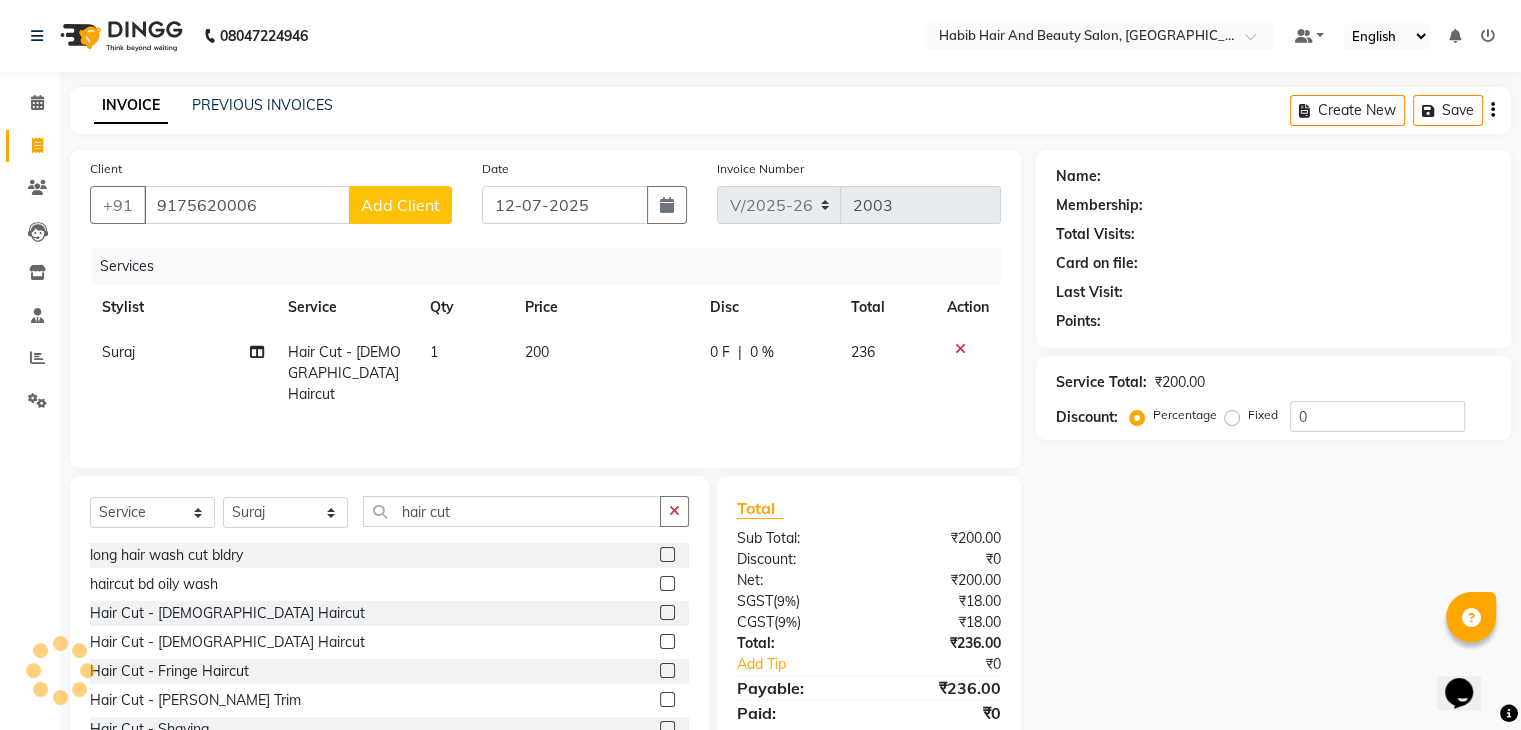click on "0 F | 0 %" 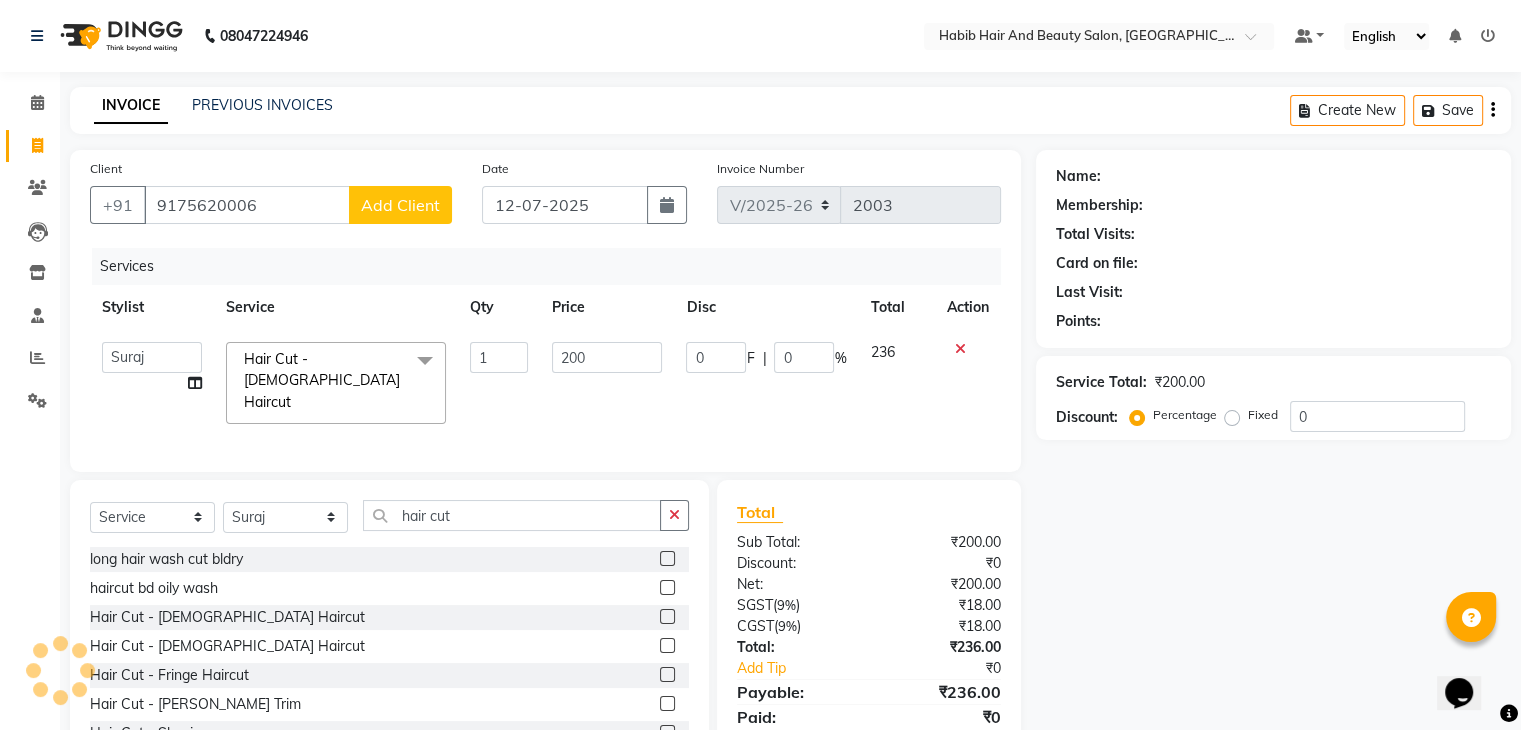 click on "Add Client" 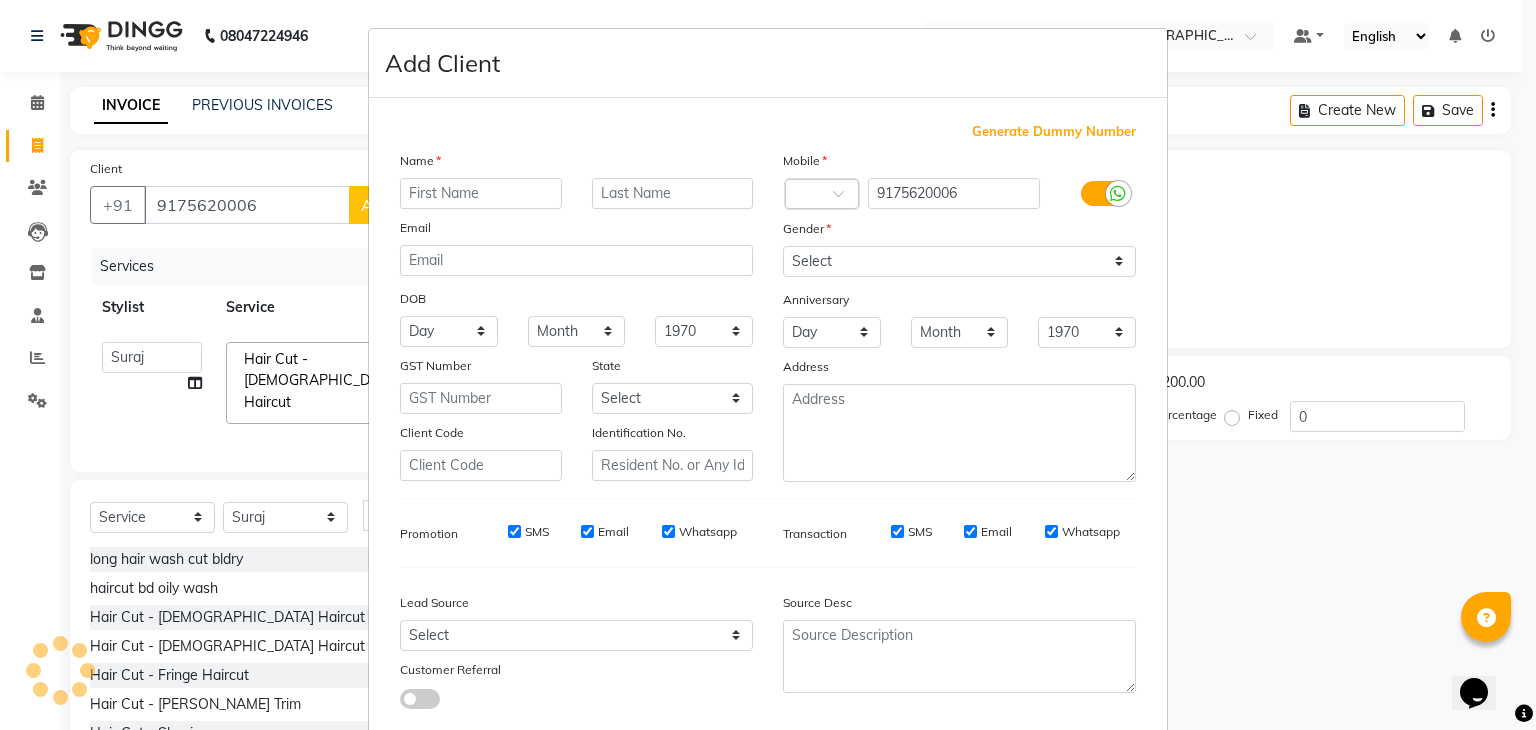 click at bounding box center [481, 193] 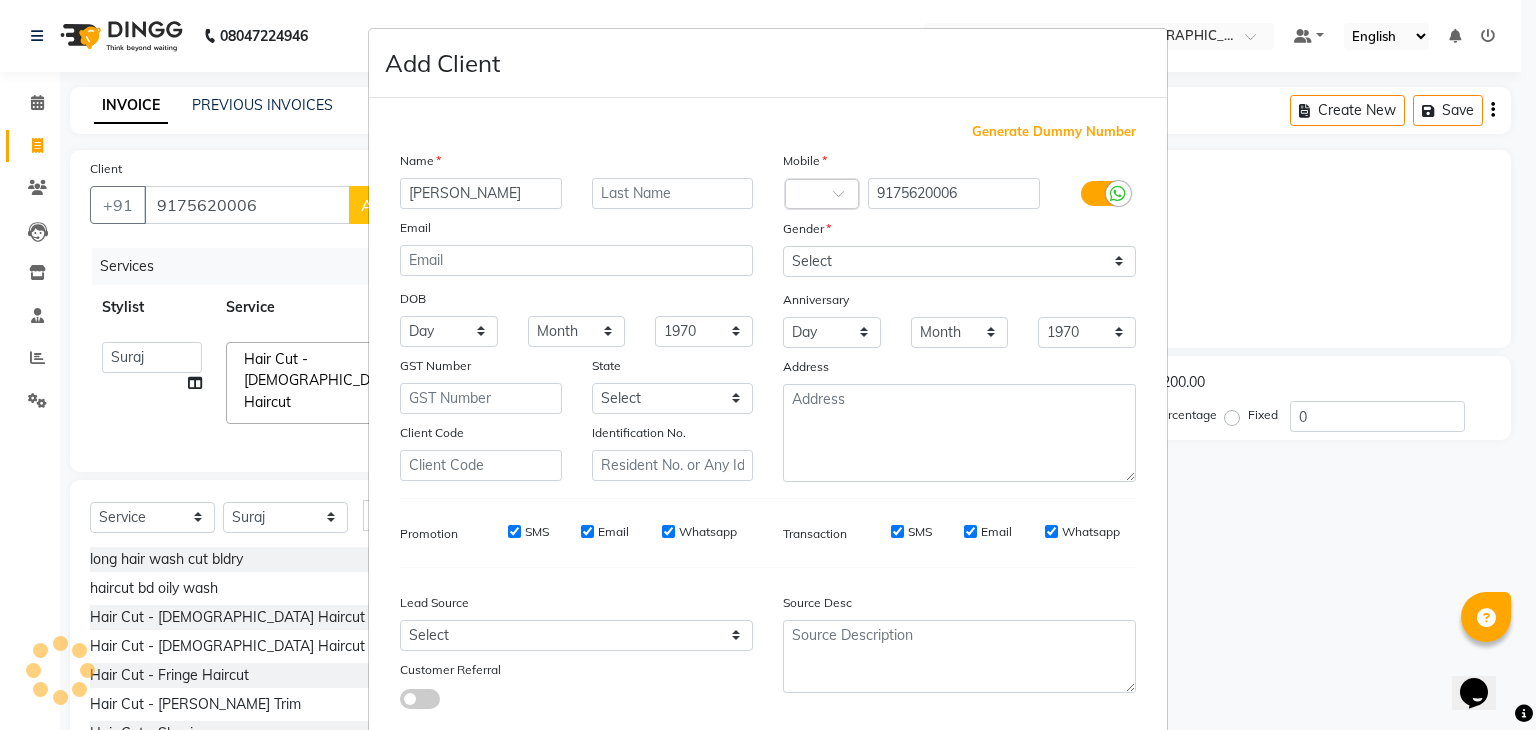 type on "aniket" 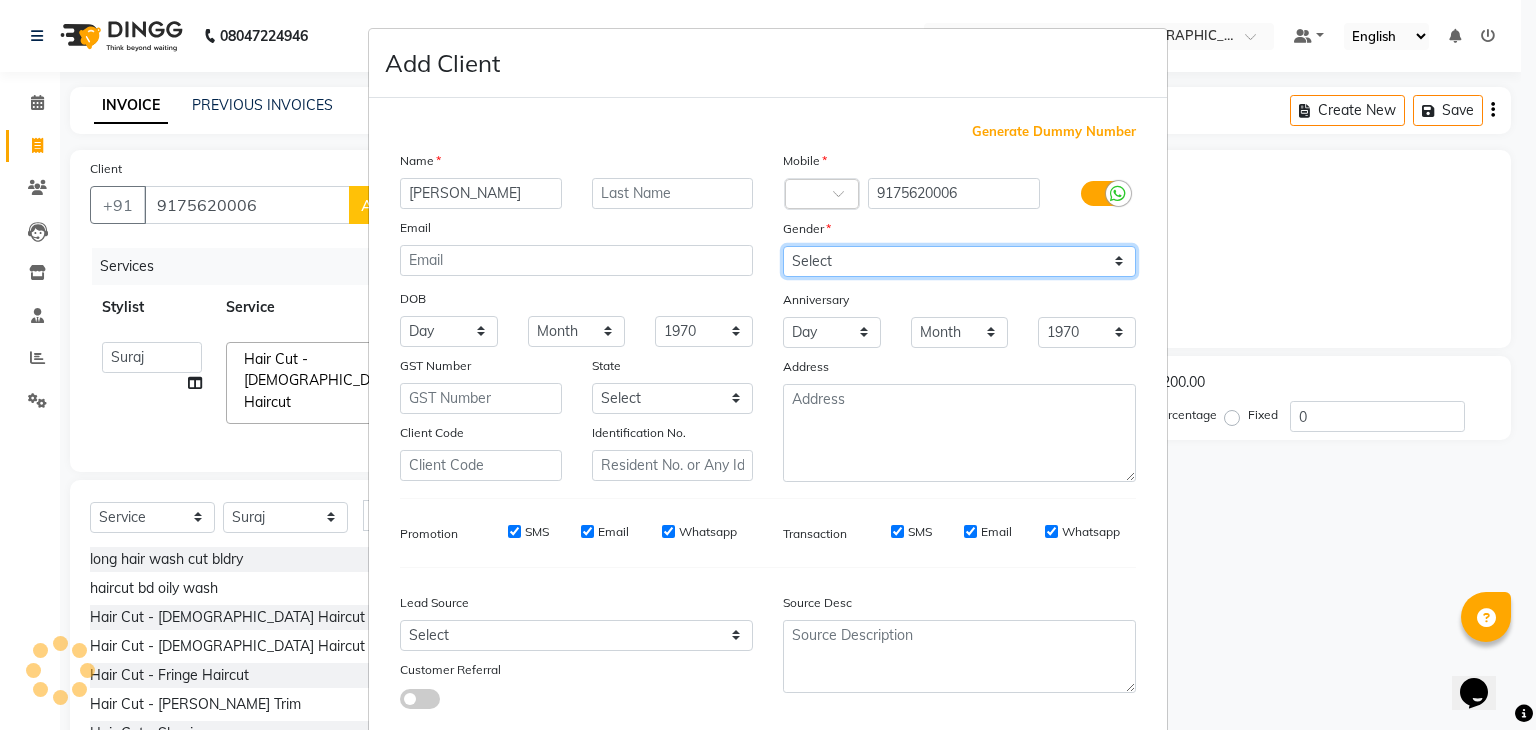 click on "Select Male Female Other Prefer Not To Say" at bounding box center [959, 261] 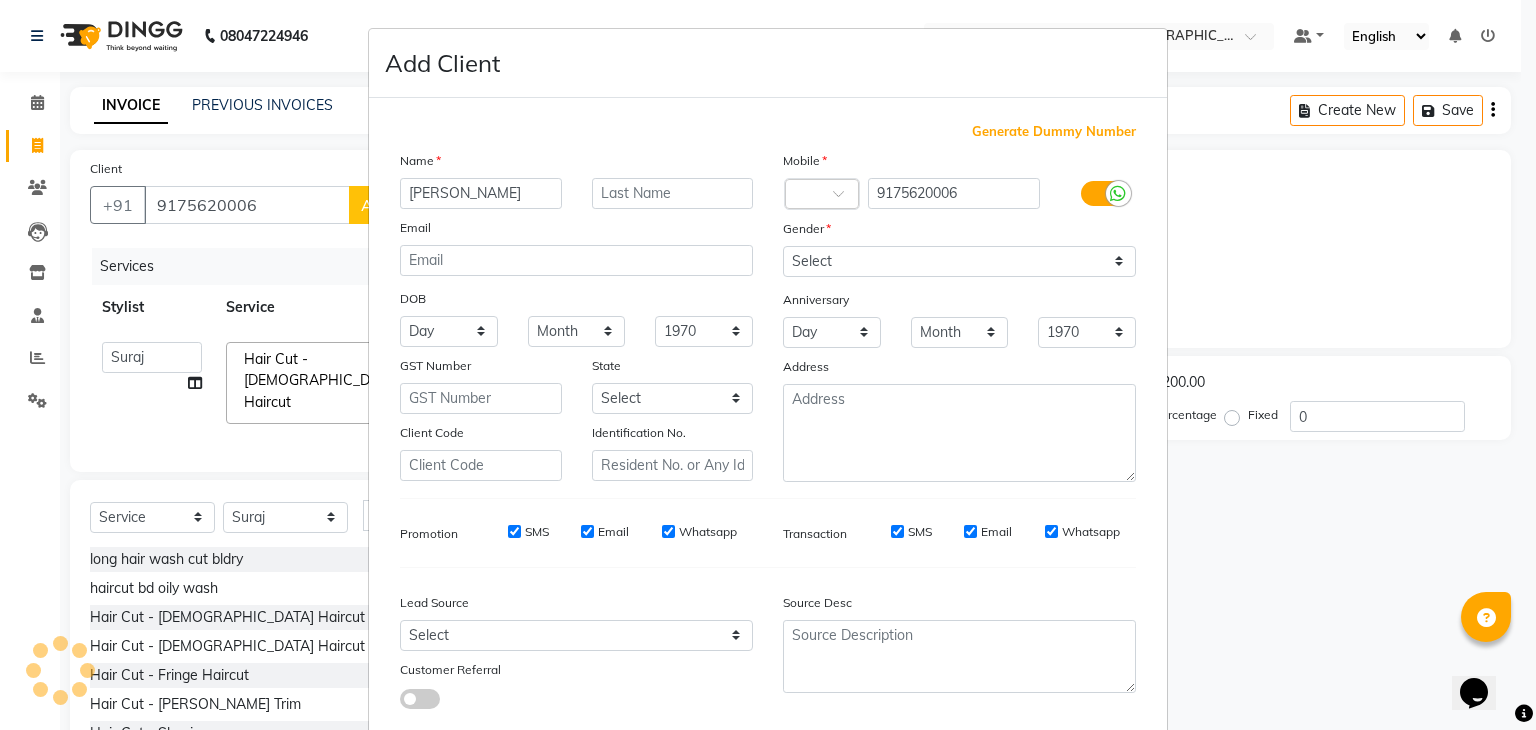 click on "Add Client Generate Dummy Number Name aniket Email DOB Day 01 02 03 04 05 06 07 08 09 10 11 12 13 14 15 16 17 18 19 20 21 22 23 24 25 26 27 28 29 30 31 Month January February March April May June July August September October November December 1940 1941 1942 1943 1944 1945 1946 1947 1948 1949 1950 1951 1952 1953 1954 1955 1956 1957 1958 1959 1960 1961 1962 1963 1964 1965 1966 1967 1968 1969 1970 1971 1972 1973 1974 1975 1976 1977 1978 1979 1980 1981 1982 1983 1984 1985 1986 1987 1988 1989 1990 1991 1992 1993 1994 1995 1996 1997 1998 1999 2000 2001 2002 2003 2004 2005 2006 2007 2008 2009 2010 2011 2012 2013 2014 2015 2016 2017 2018 2019 2020 2021 2022 2023 2024 GST Number State Select Client Code Identification No. Mobile Country Code × 9175620006 Gender Select Male Female Other Prefer Not To Say Anniversary Day 01 02 03 04 05 06 07 08 09 10 11 12 13 14 15 16 17 18 19 20 21 22 23 24 25 26 27 28 29 30 31 Month January February March April May June July August September October November December 1970 1971 1972" at bounding box center (768, 365) 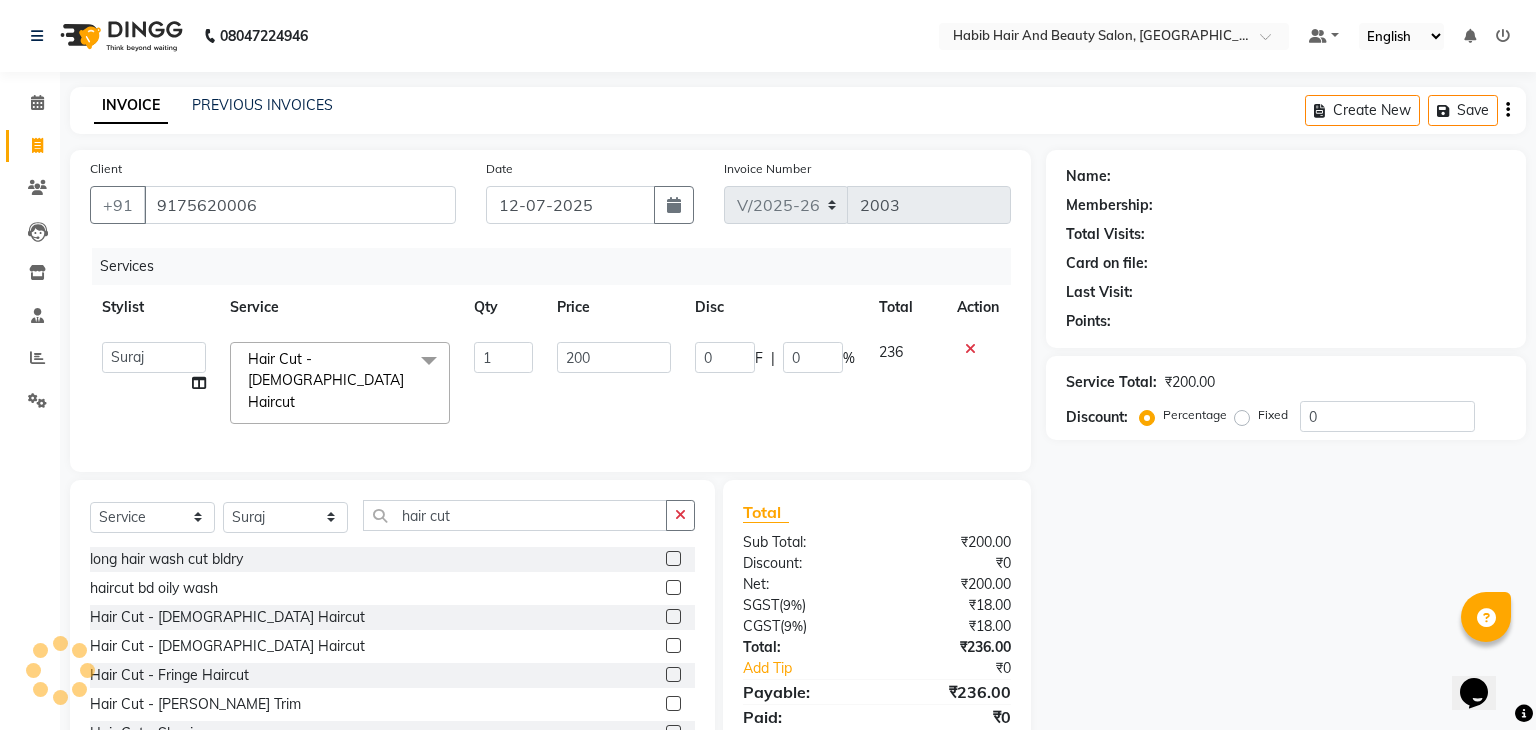 type on "91******06" 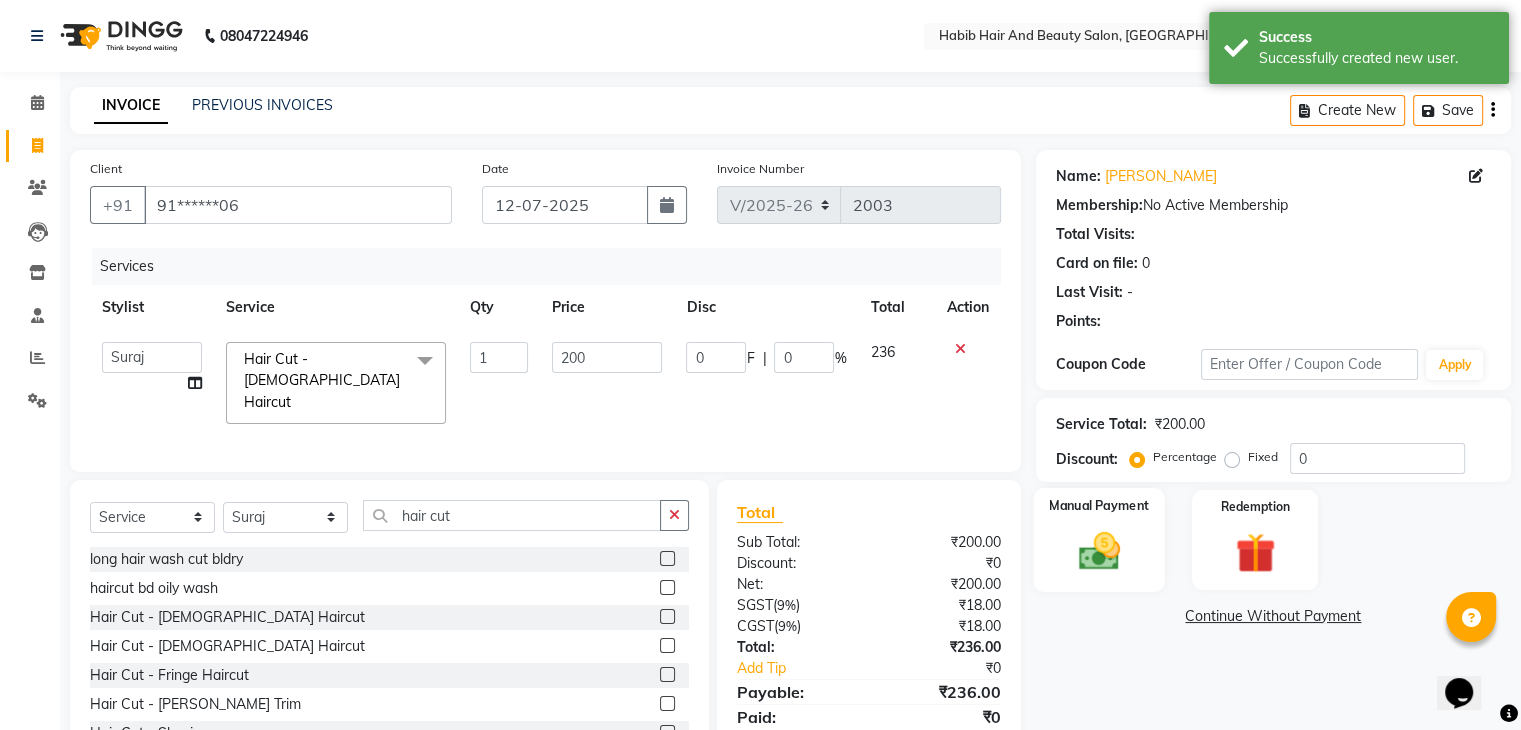 click on "Manual Payment" 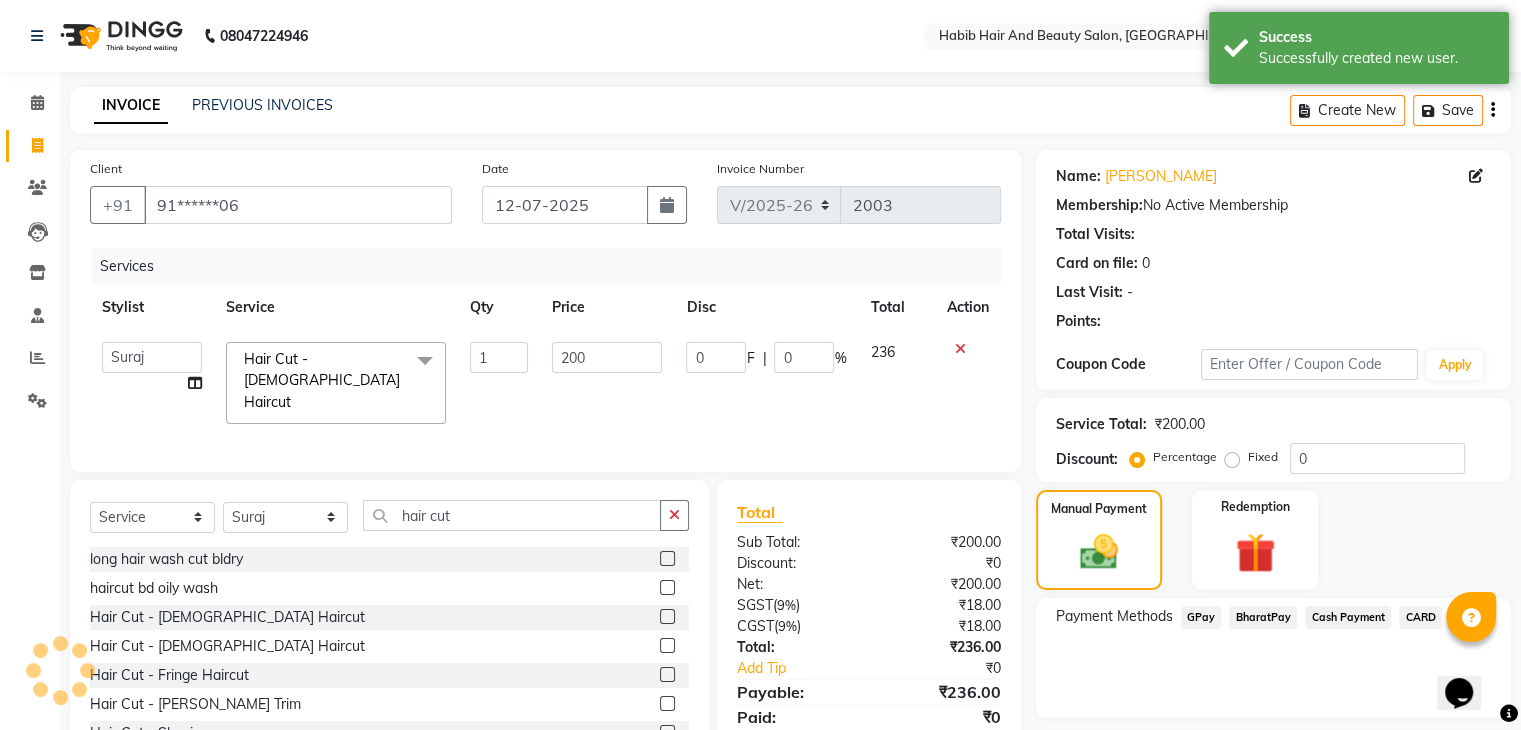 click on "Cash Payment" 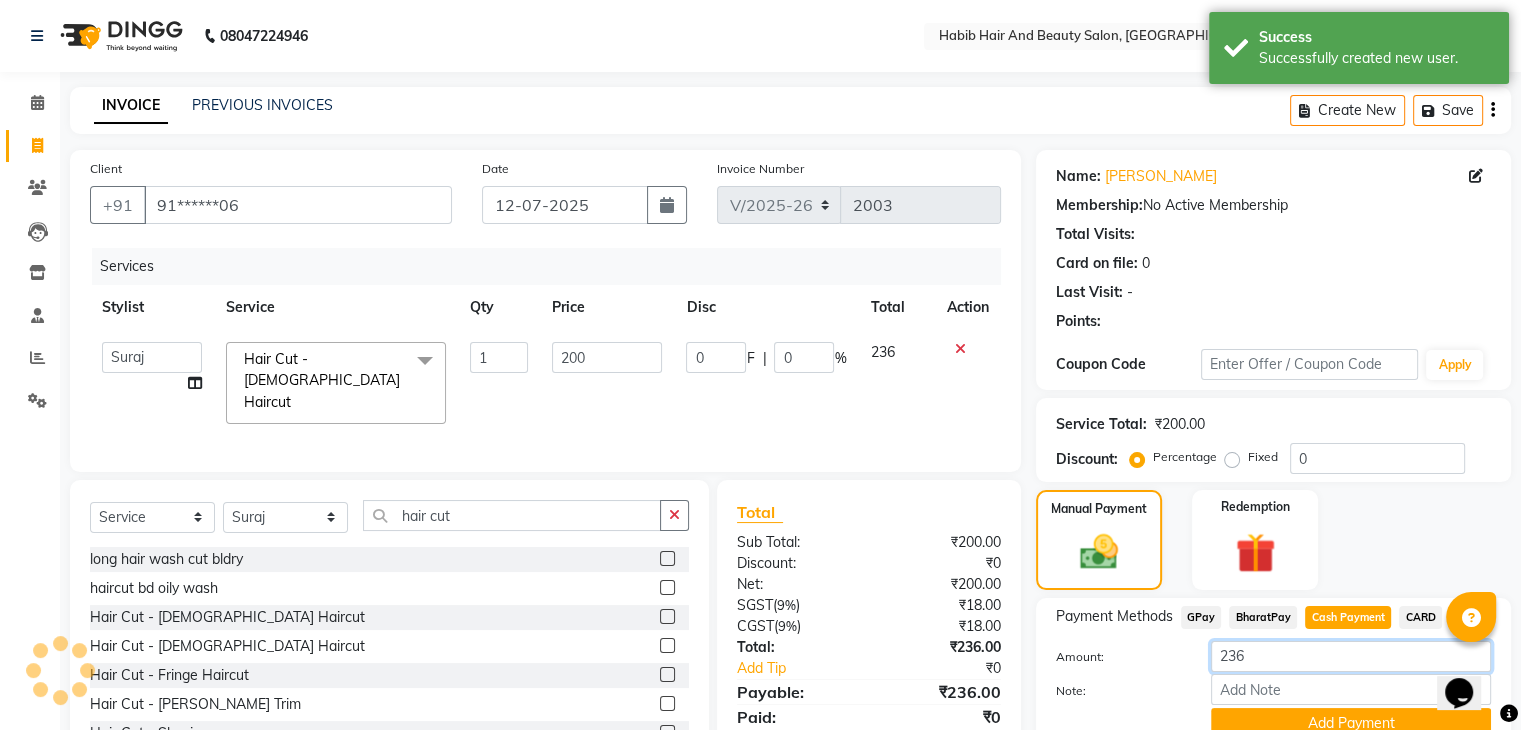 click on "236" 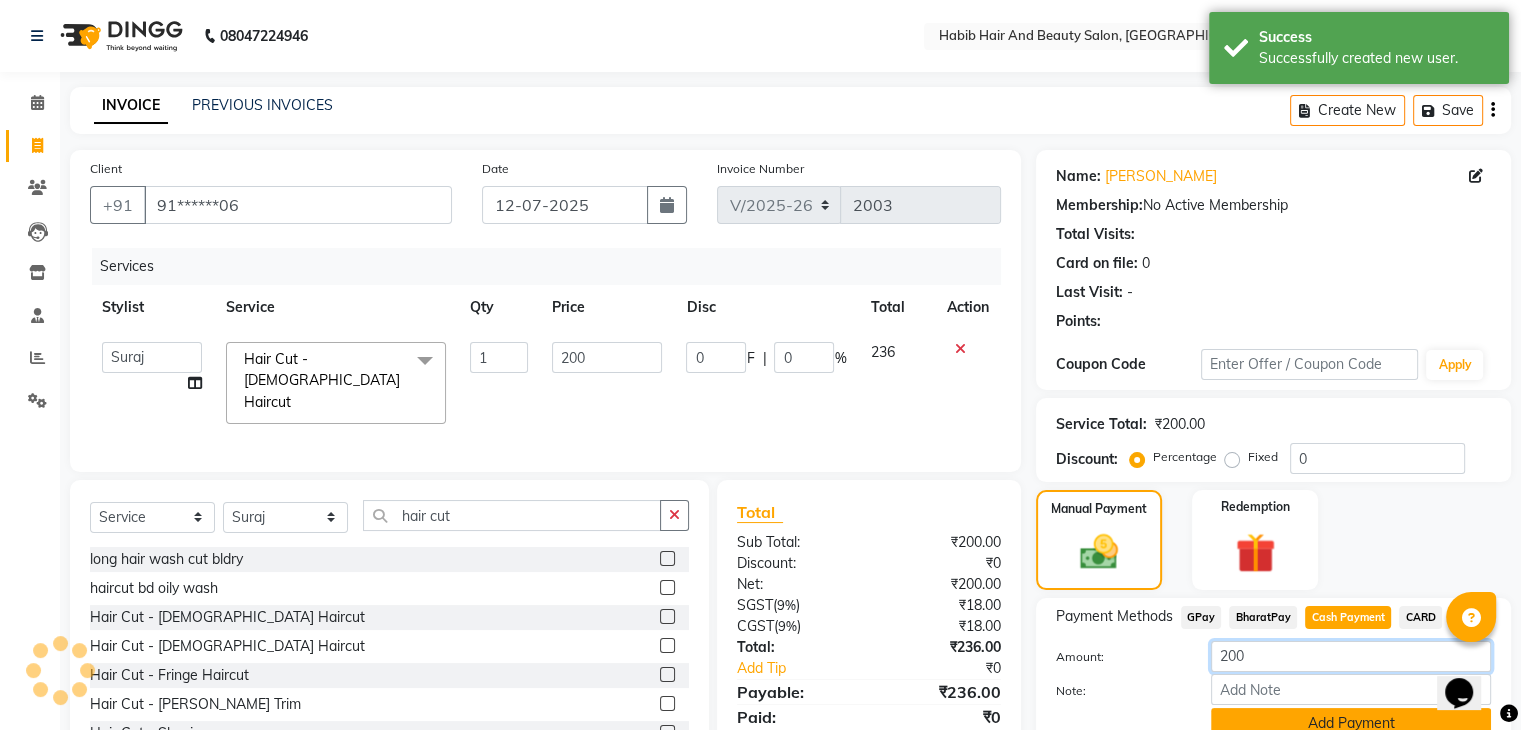 type on "200" 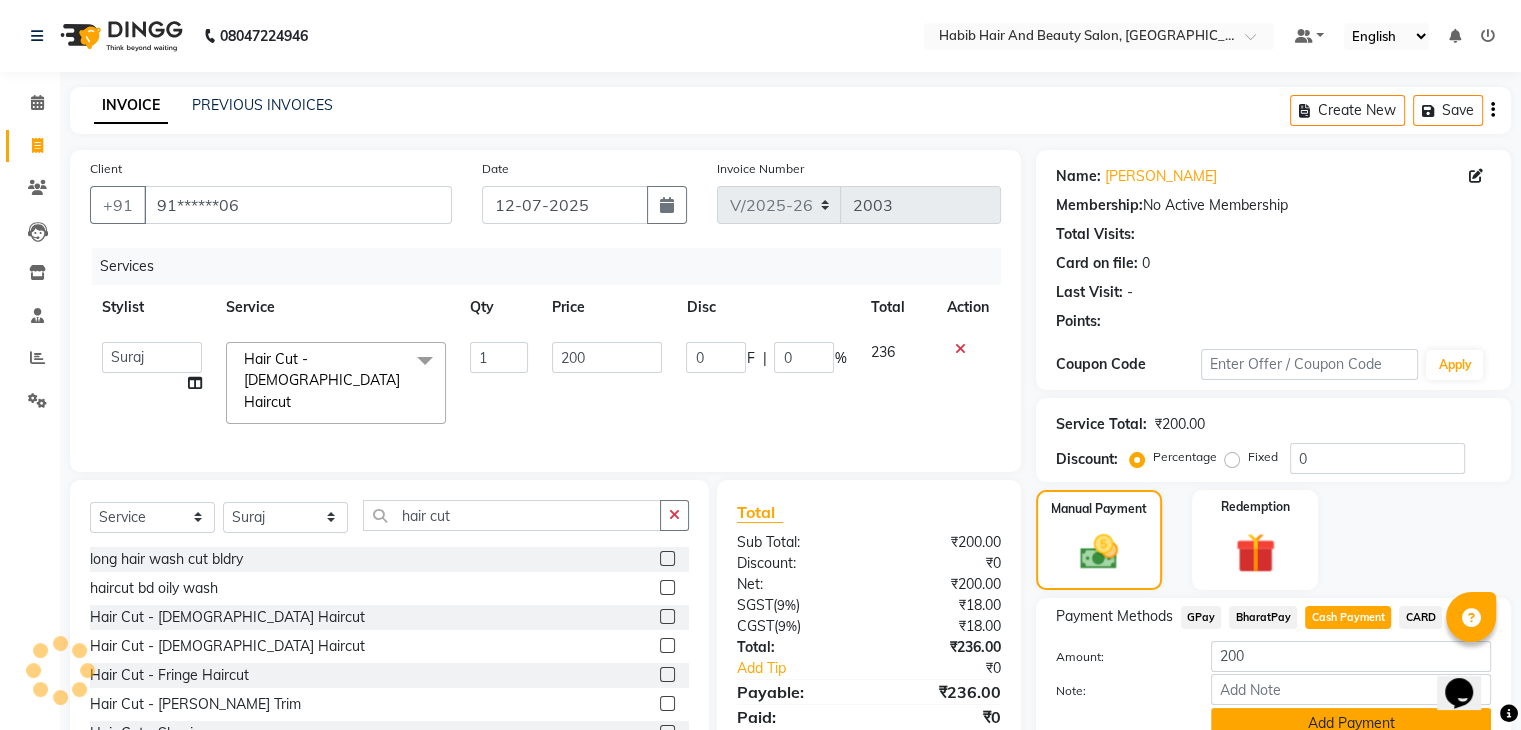 click on "Add Payment" 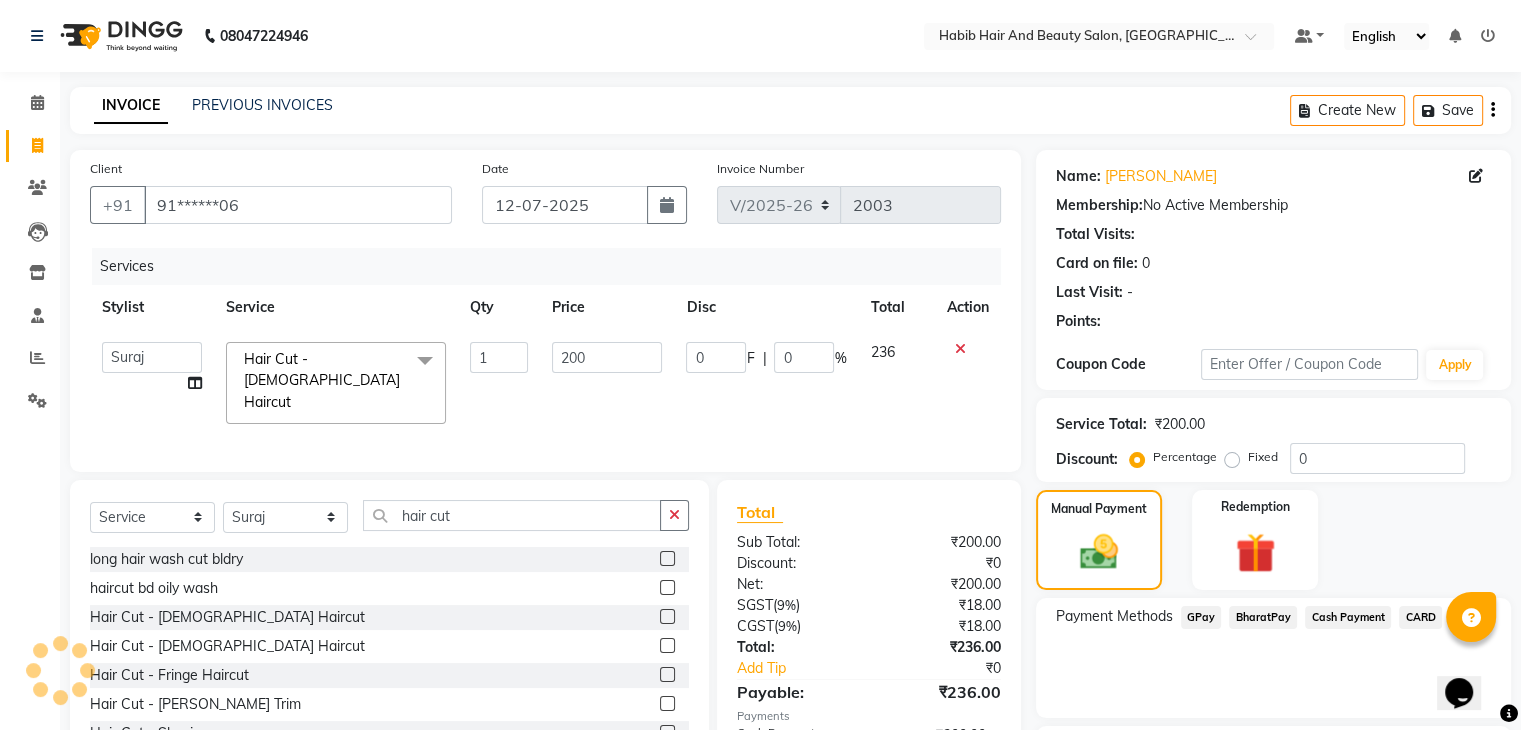 click on "BharatPay" 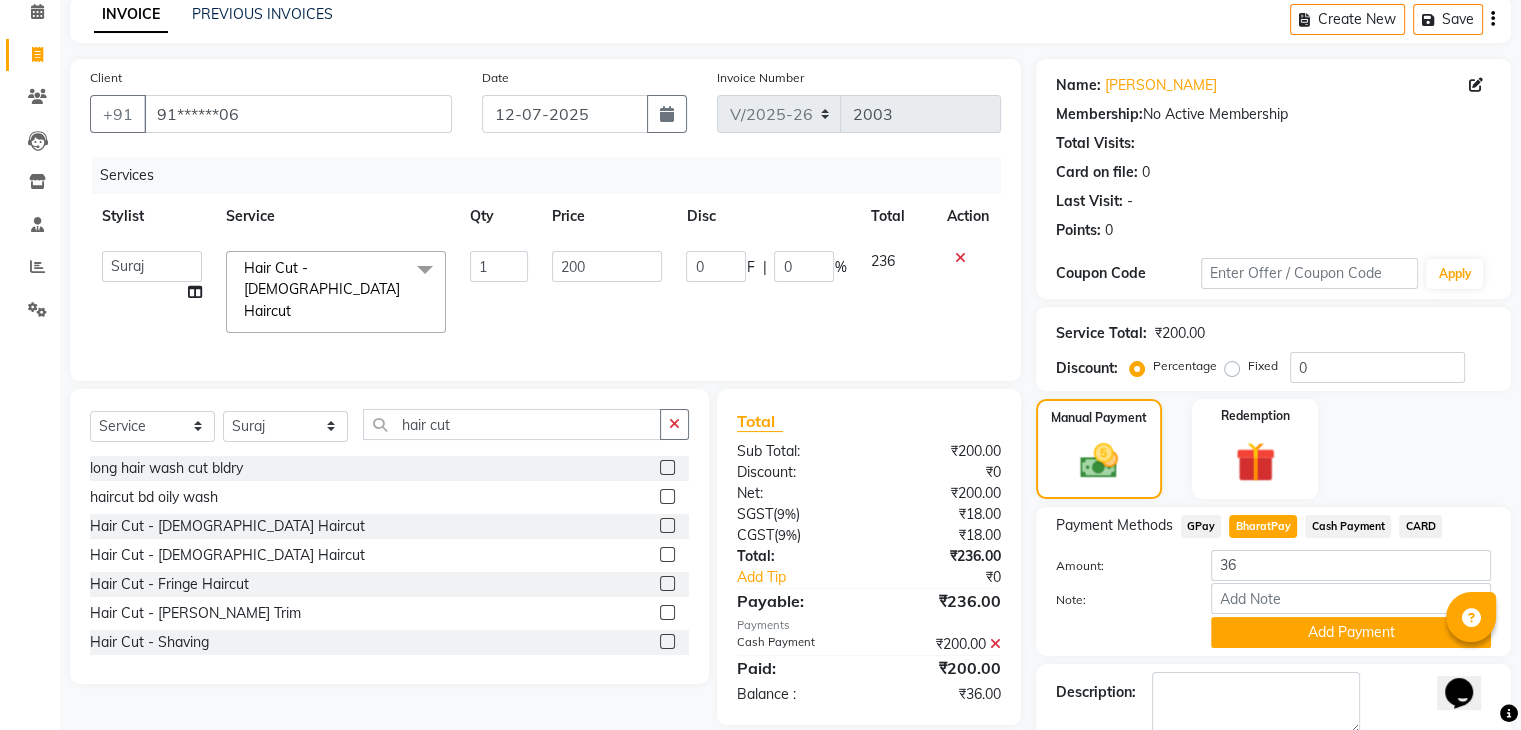 scroll, scrollTop: 201, scrollLeft: 0, axis: vertical 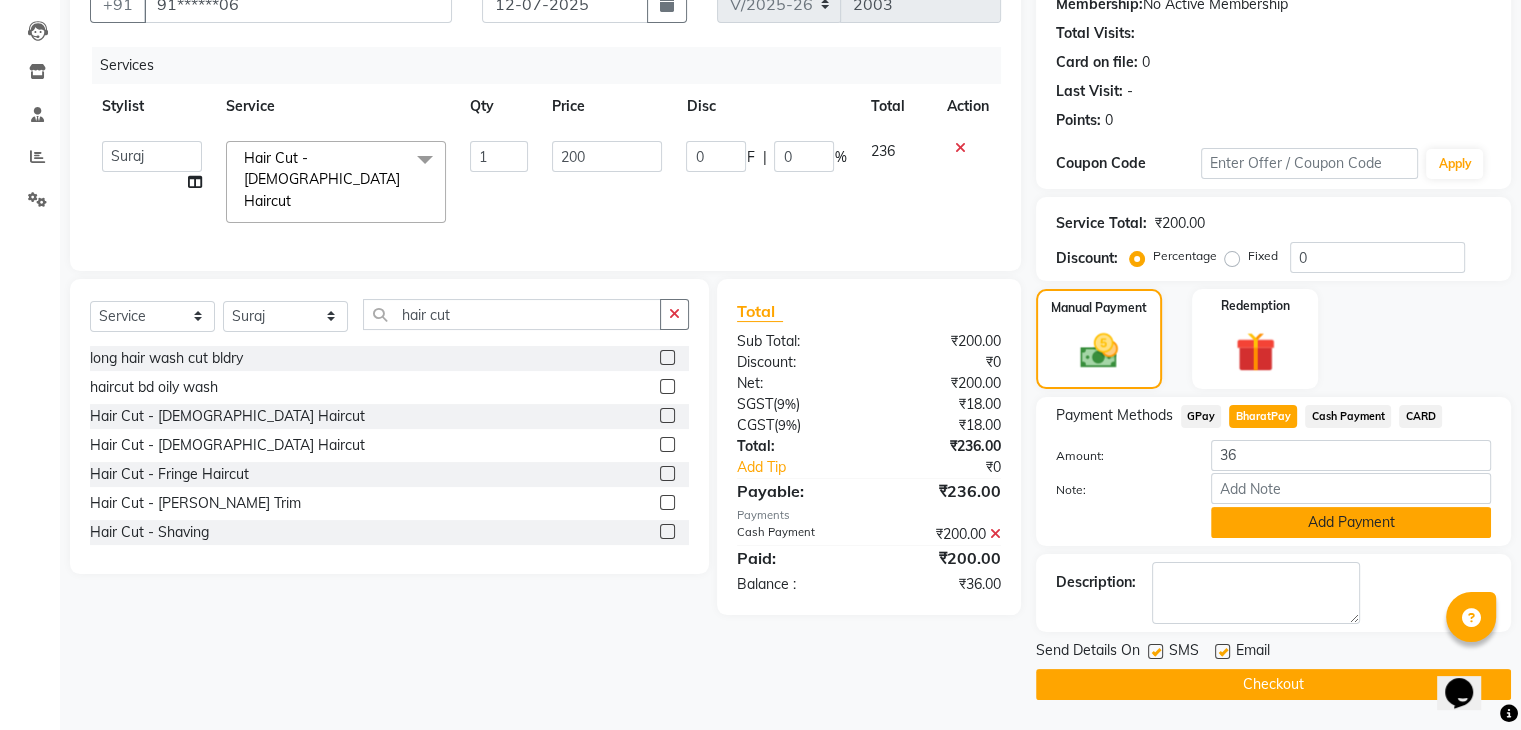 click on "Add Payment" 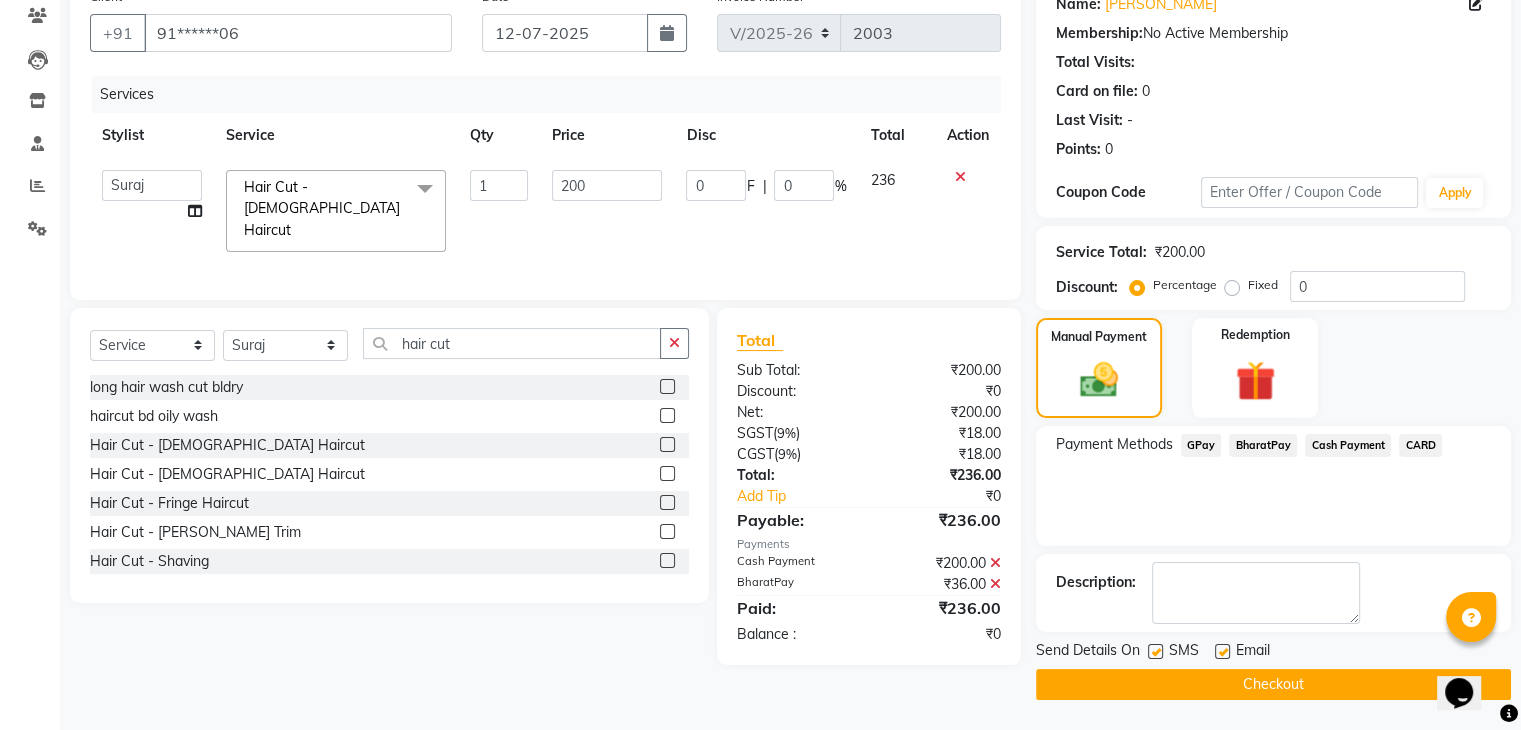 scroll, scrollTop: 171, scrollLeft: 0, axis: vertical 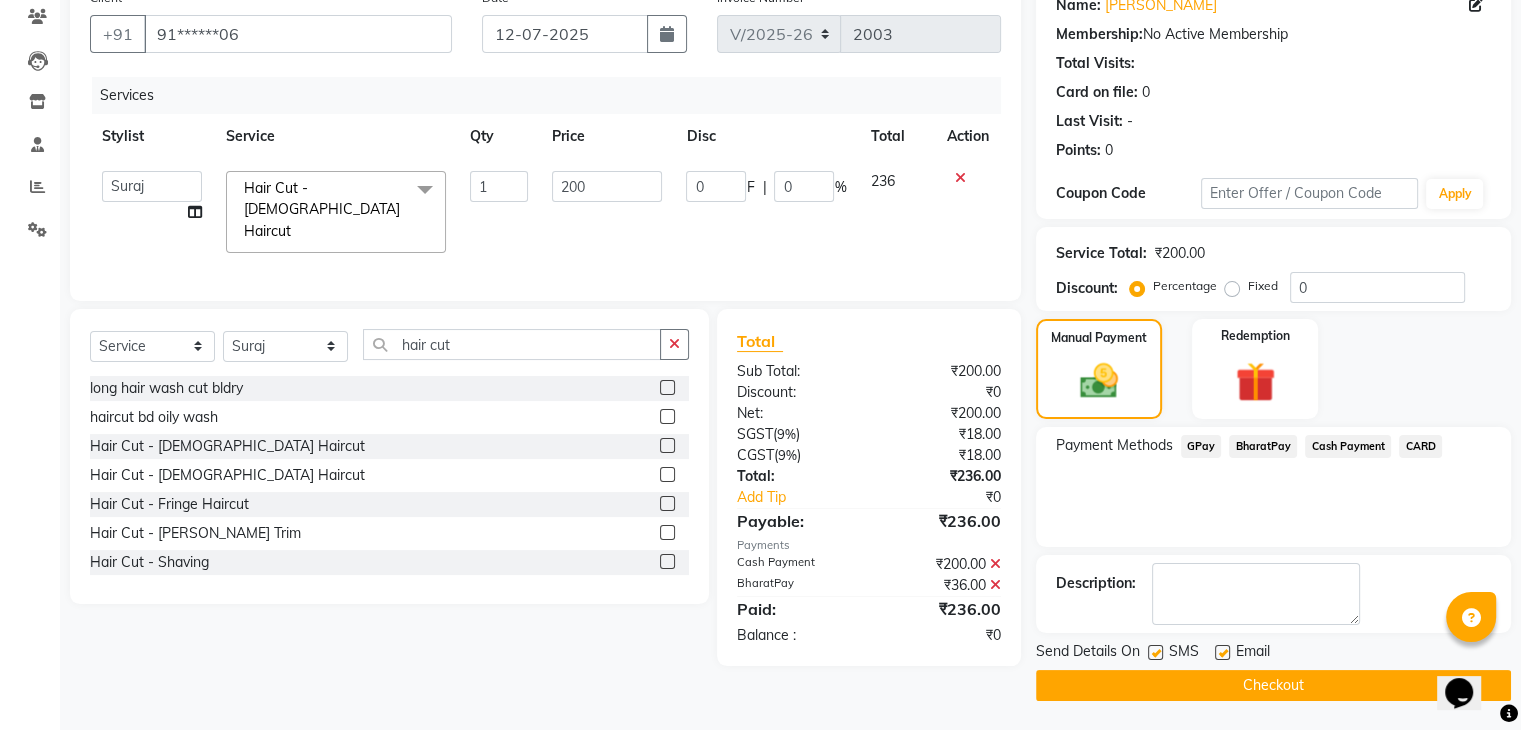 click on "Checkout" 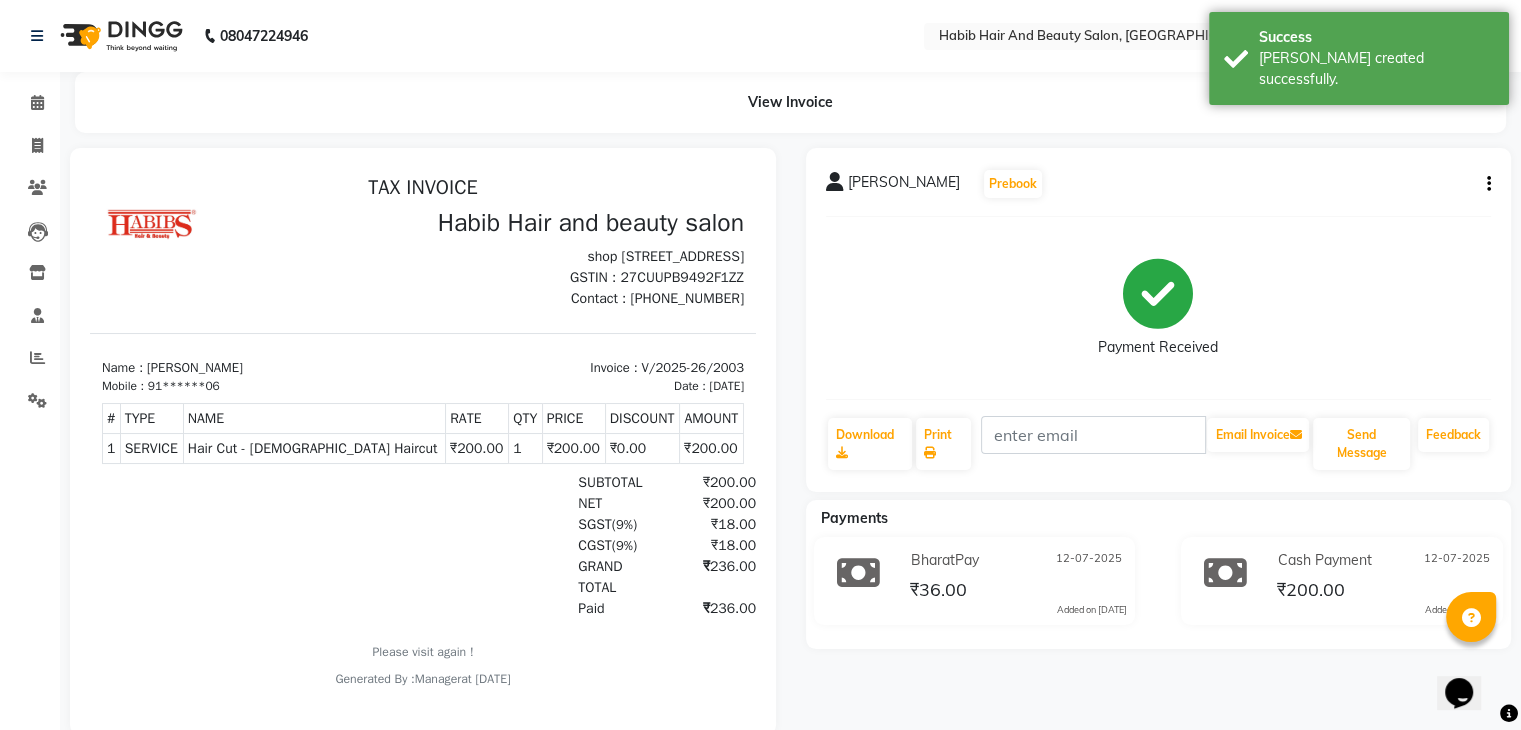 scroll, scrollTop: 0, scrollLeft: 0, axis: both 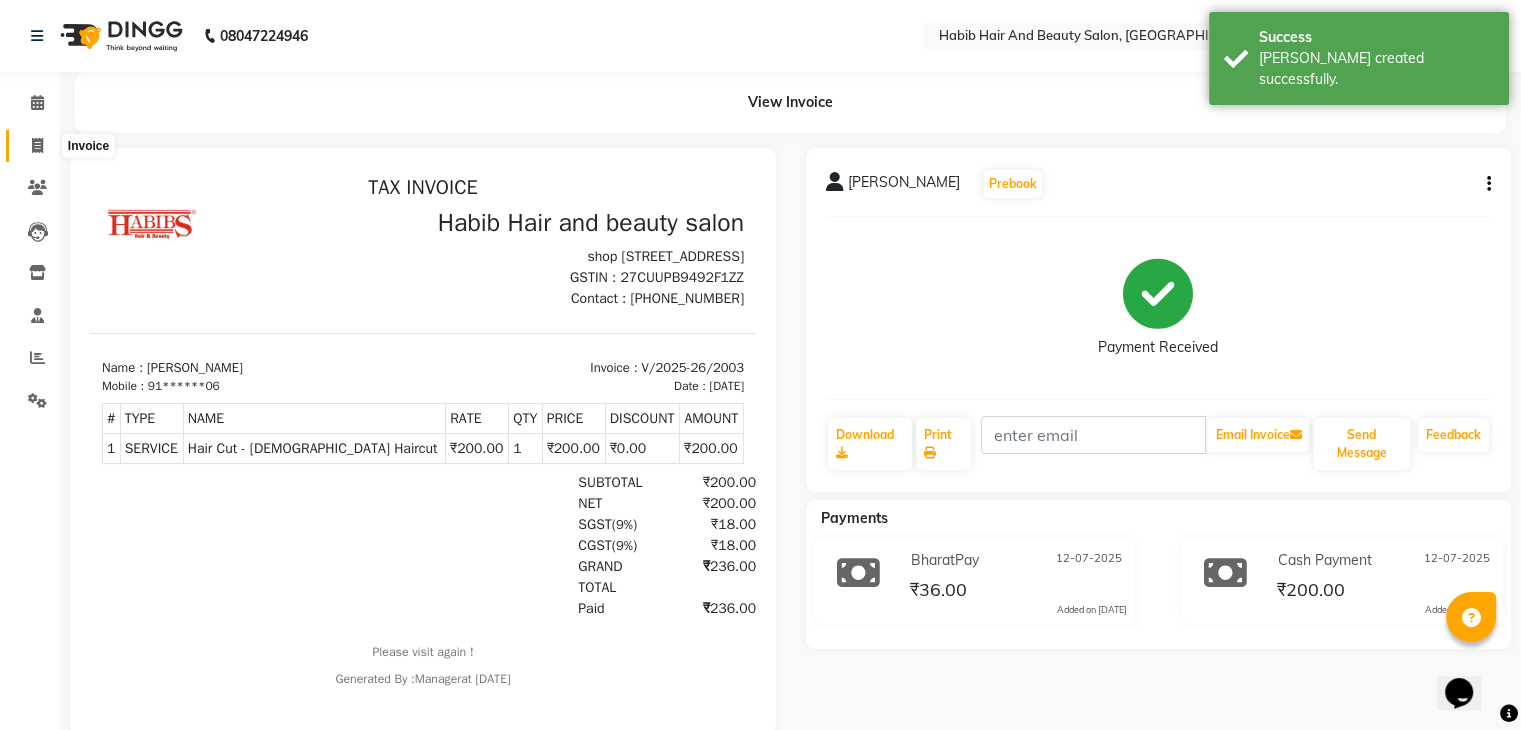 click 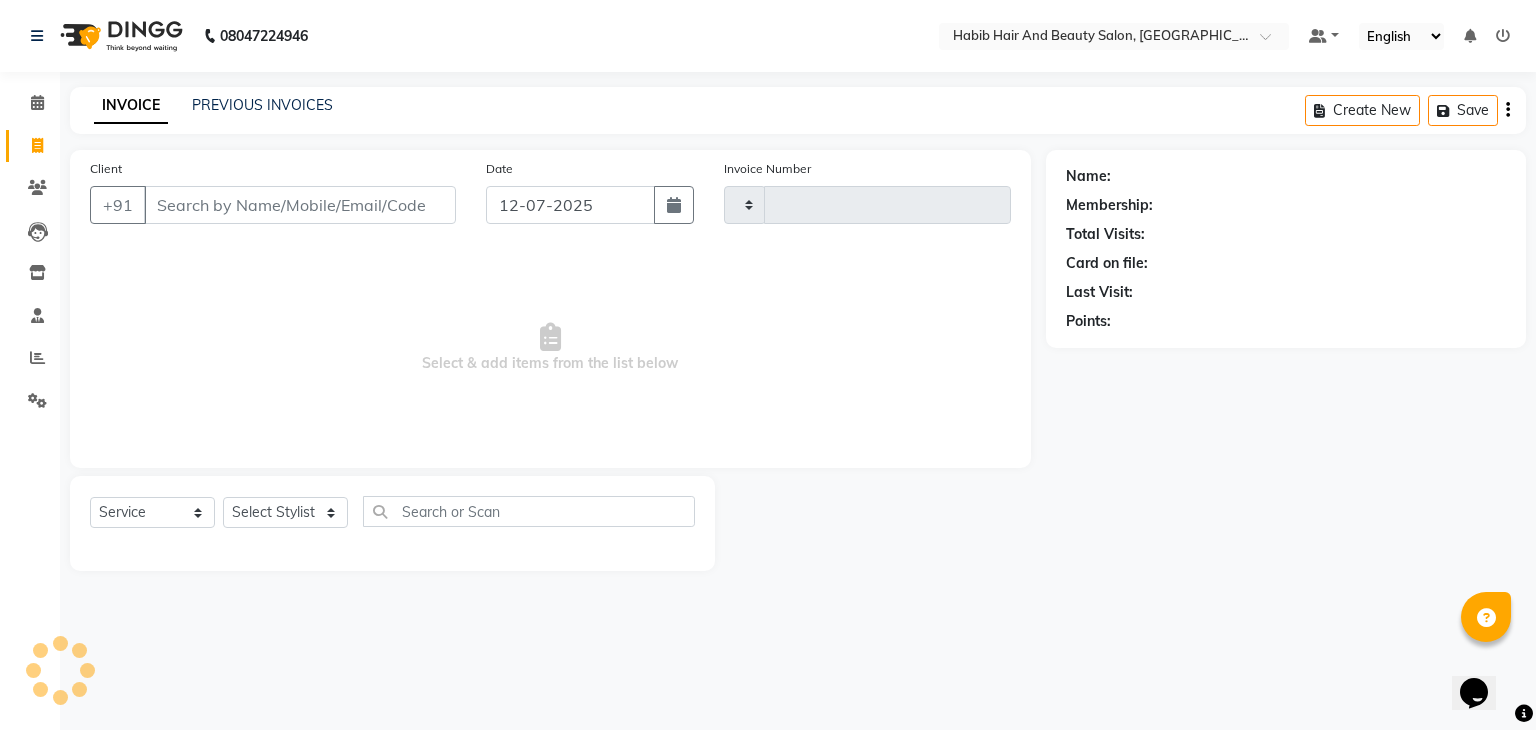 click on "Client" at bounding box center [300, 205] 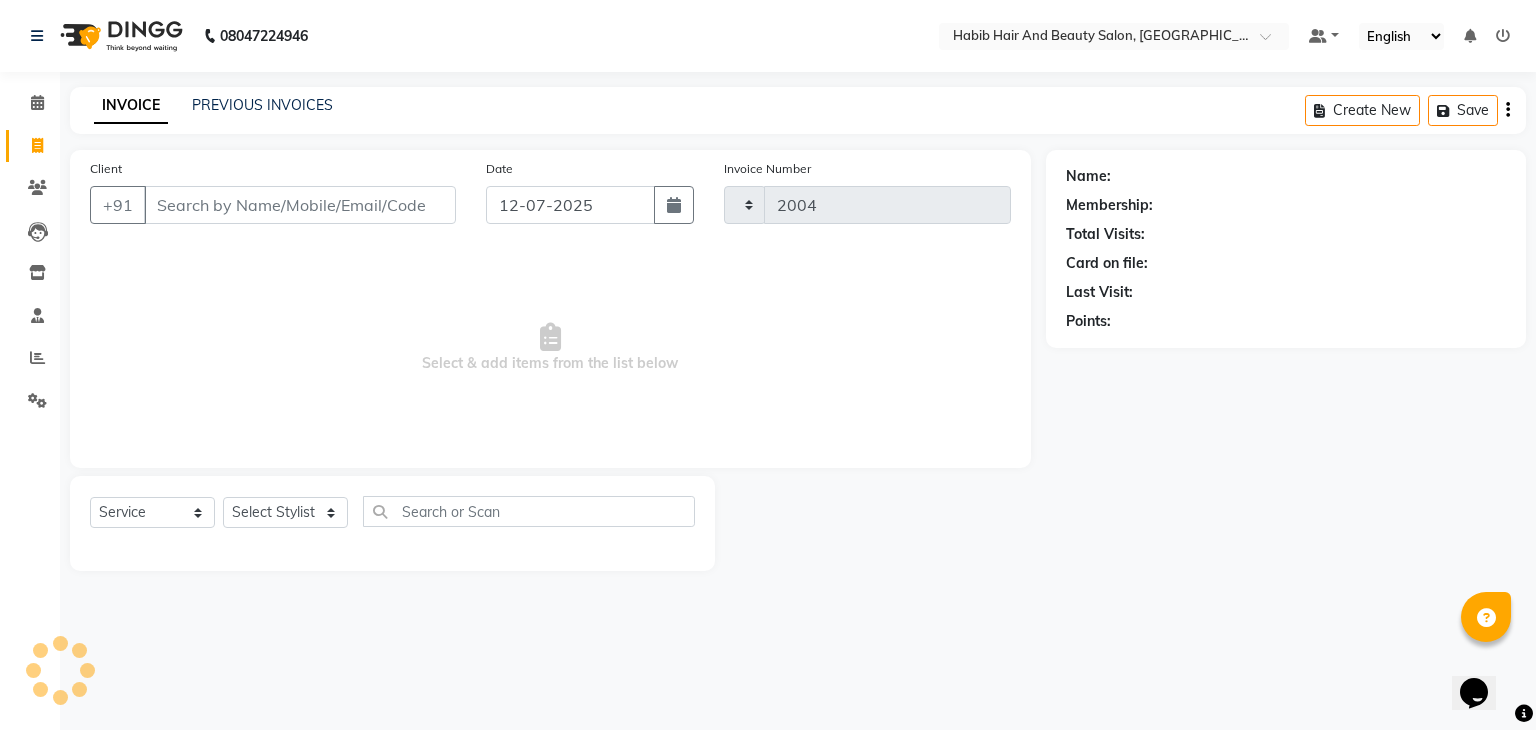 select on "8362" 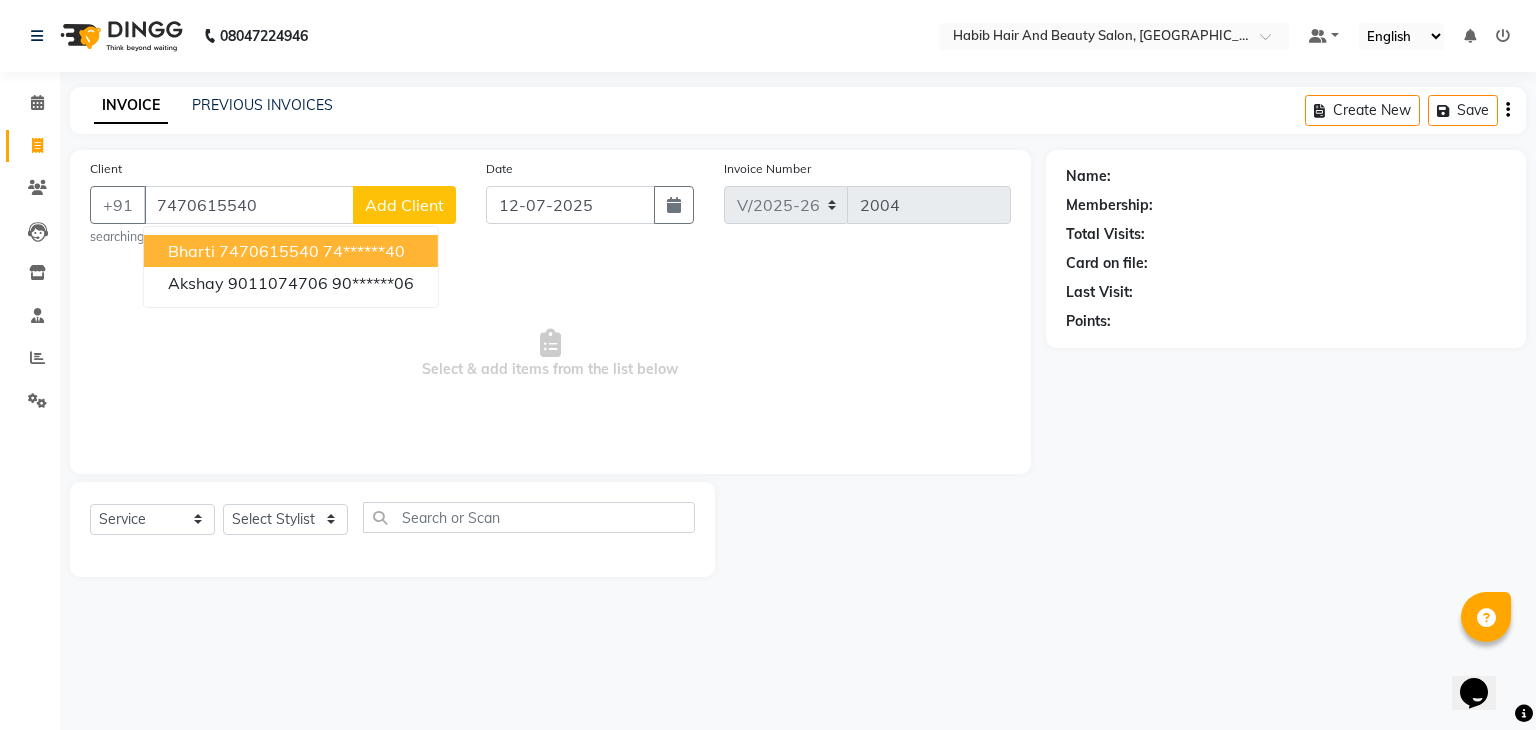 type on "7470615540" 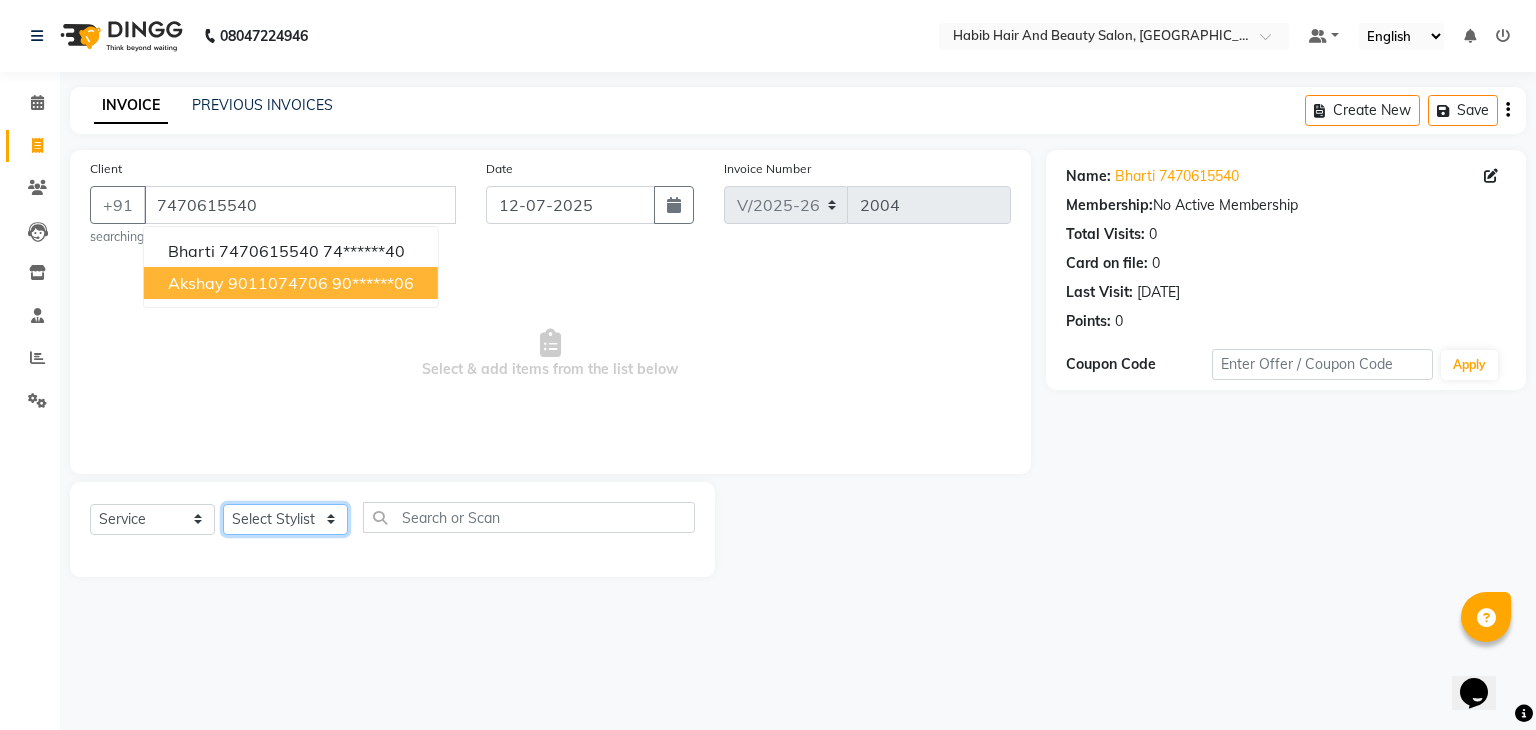 click on "Select Stylist [PERSON_NAME] Manager [PERSON_NAME] shilpa [PERSON_NAME] Suraj  [PERSON_NAME] [PERSON_NAME]" 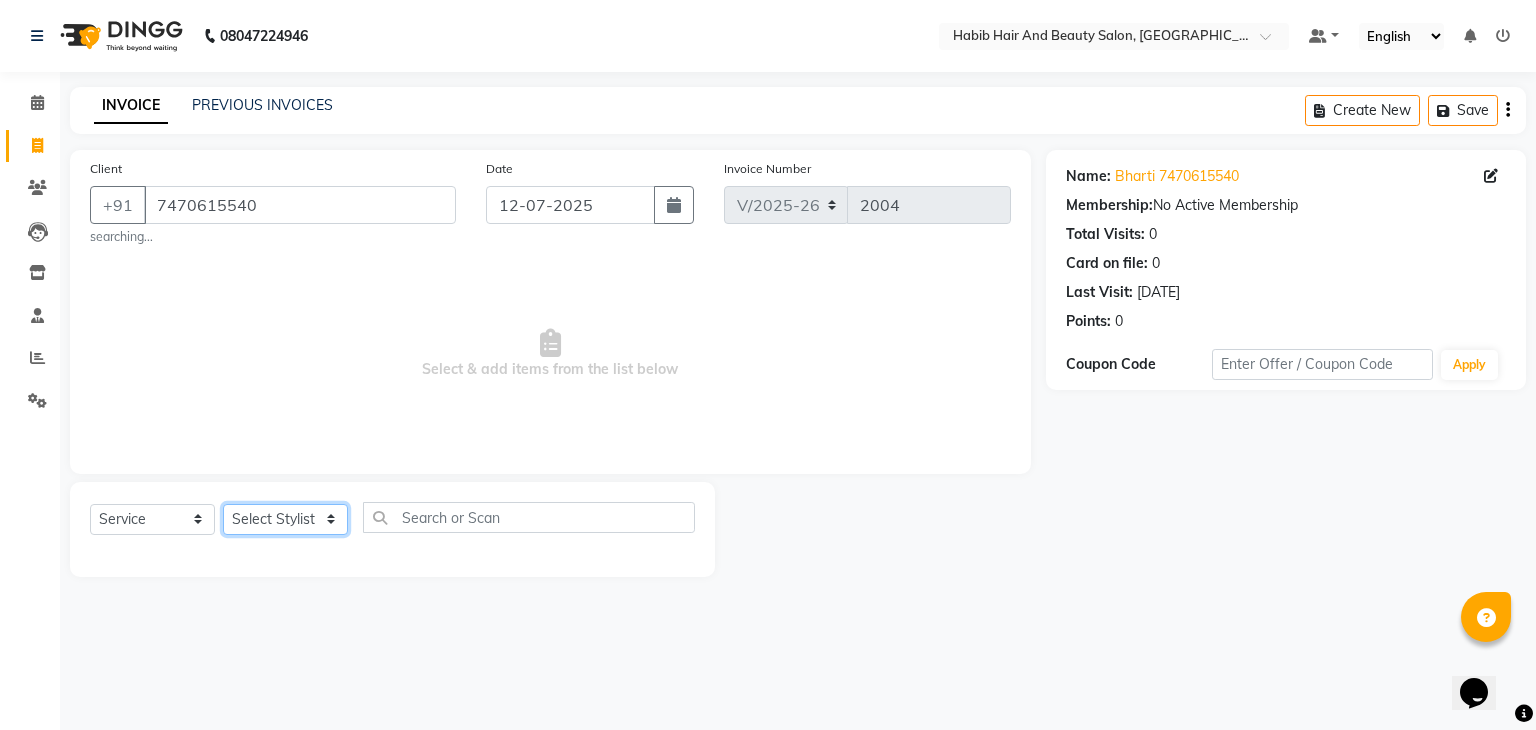 select on "81154" 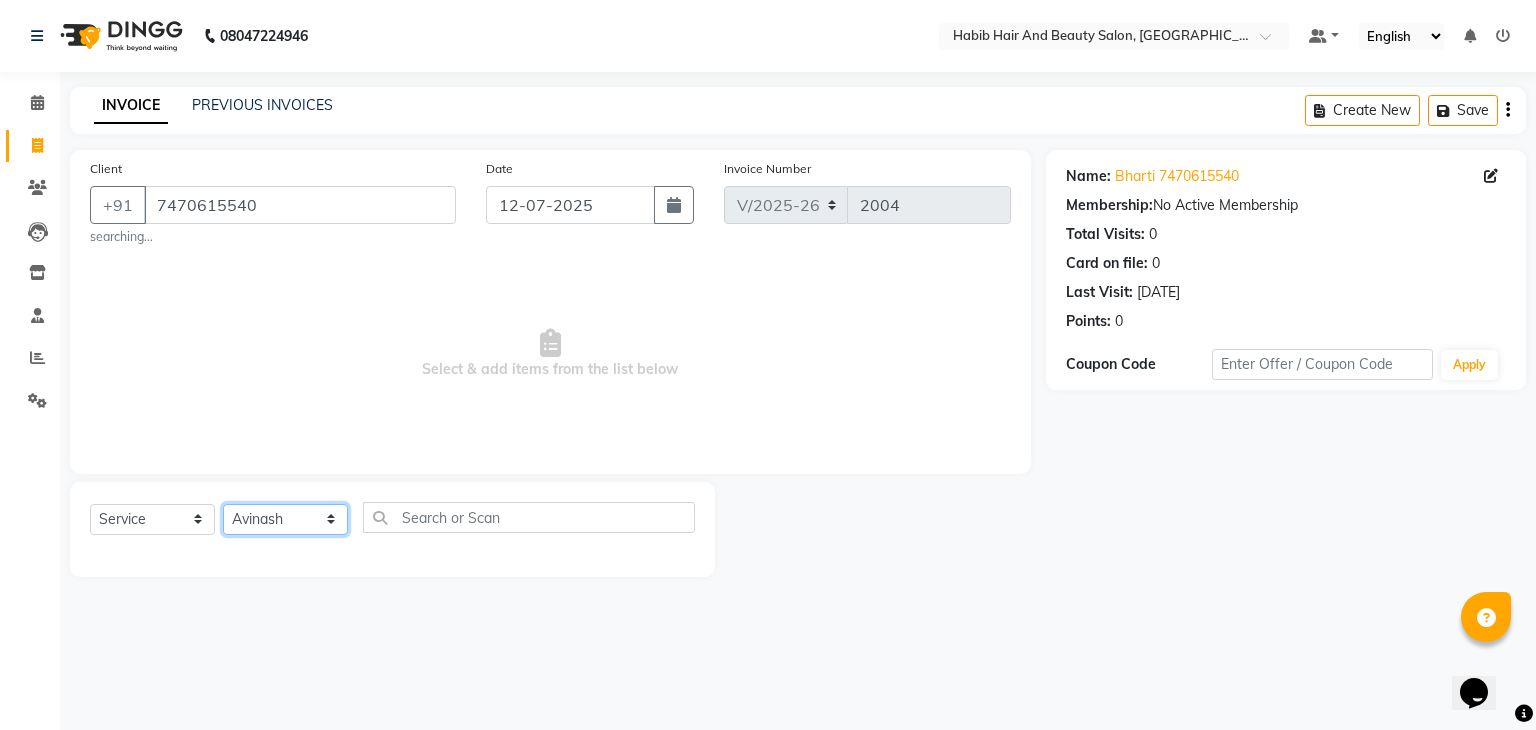 click on "Select Stylist [PERSON_NAME] Manager [PERSON_NAME] shilpa [PERSON_NAME] Suraj  [PERSON_NAME] [PERSON_NAME]" 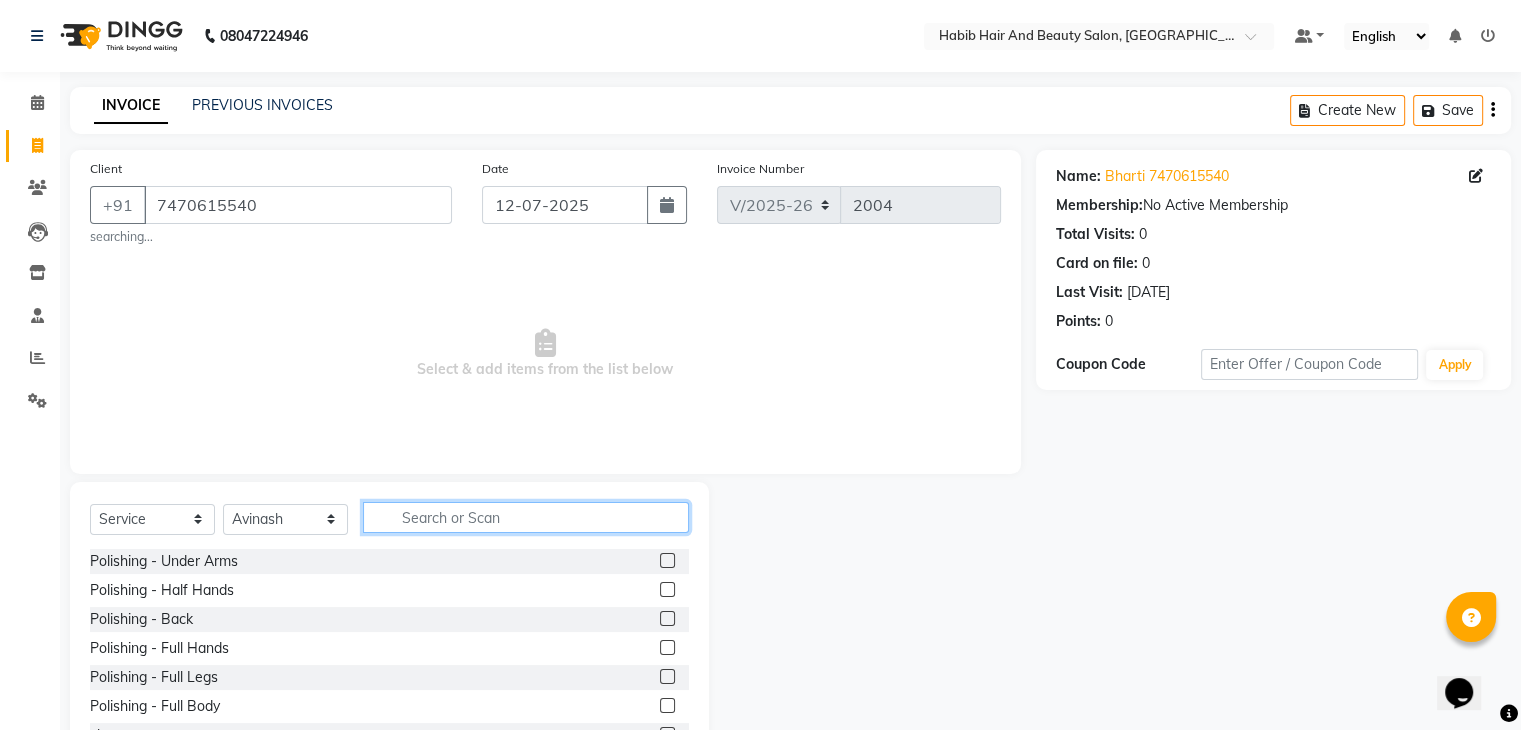 click 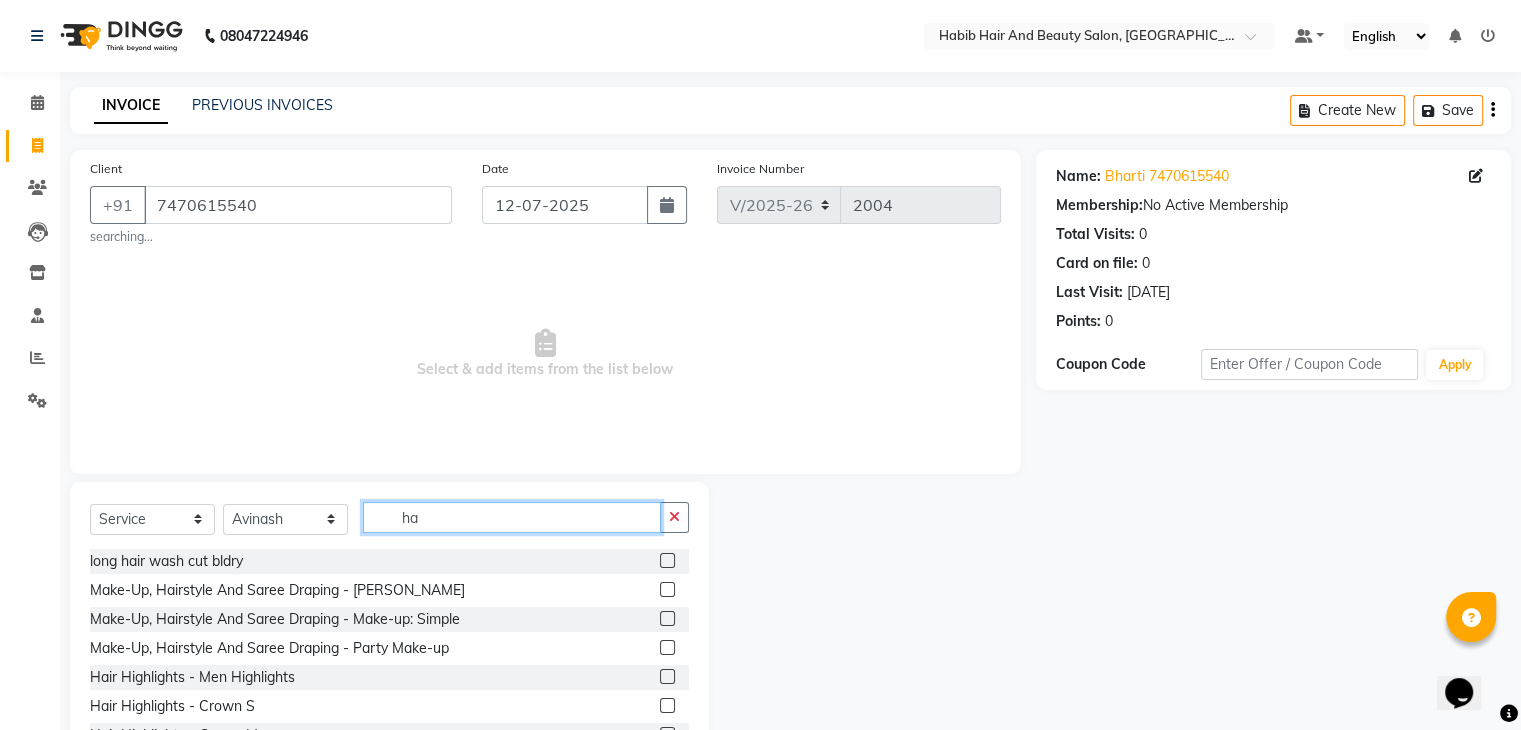 type on "h" 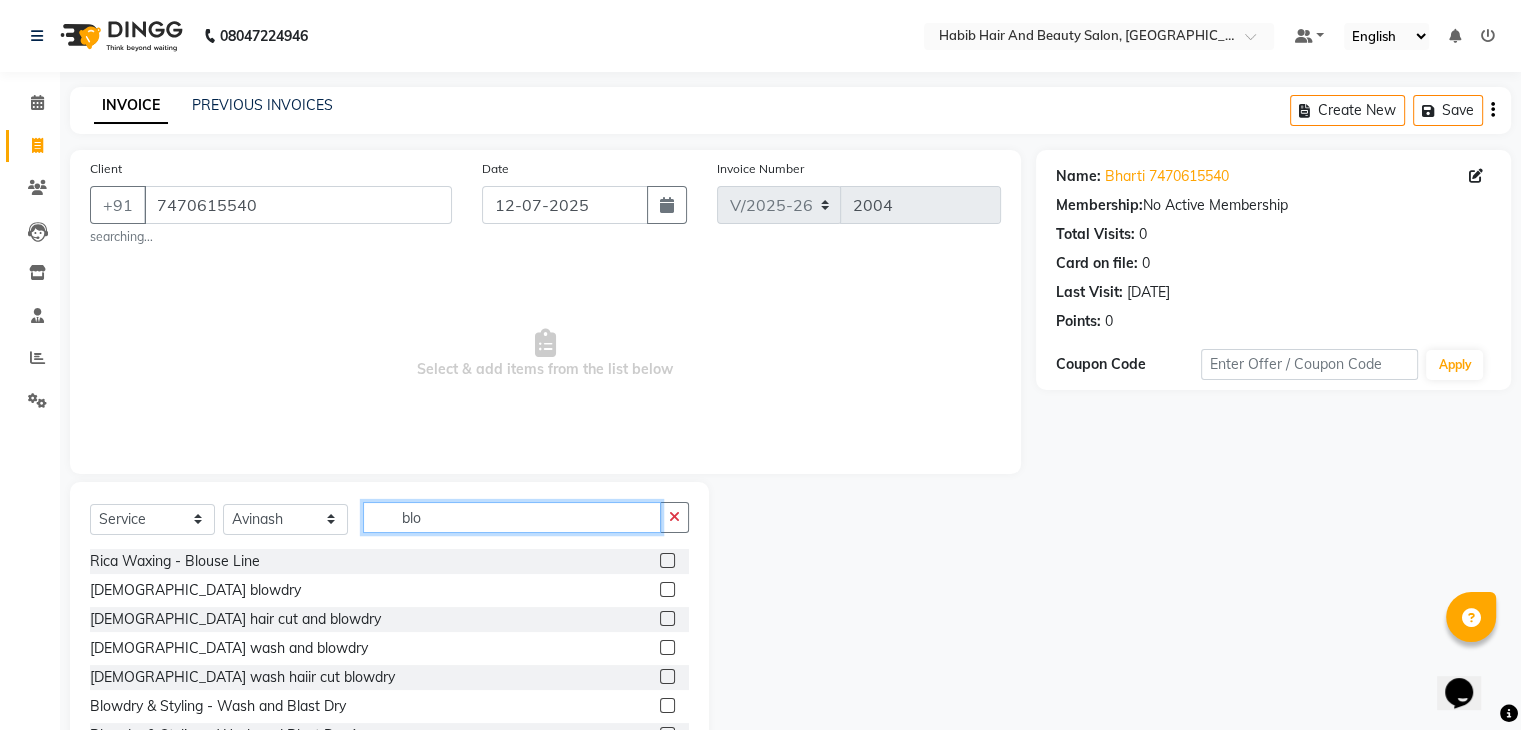 type on "blo" 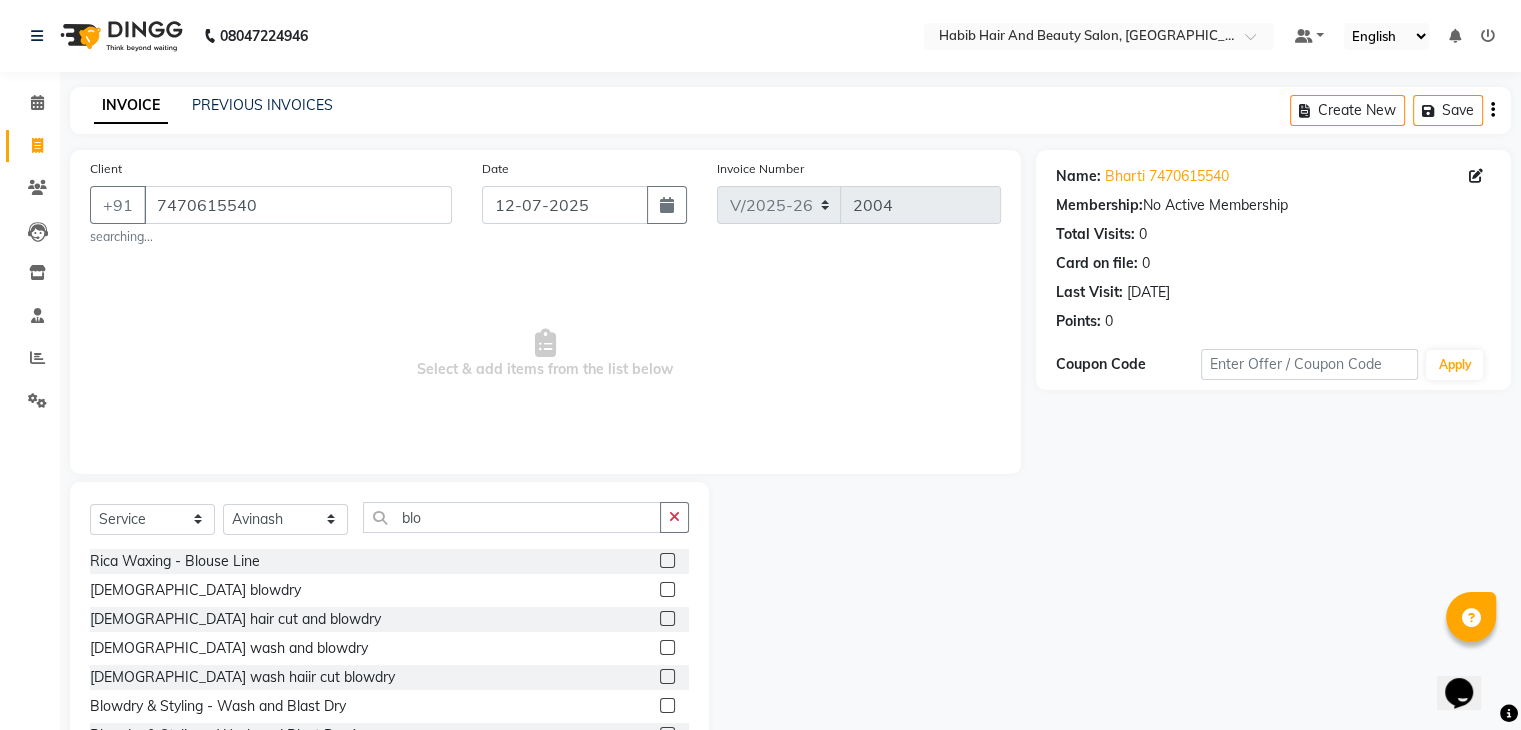 click 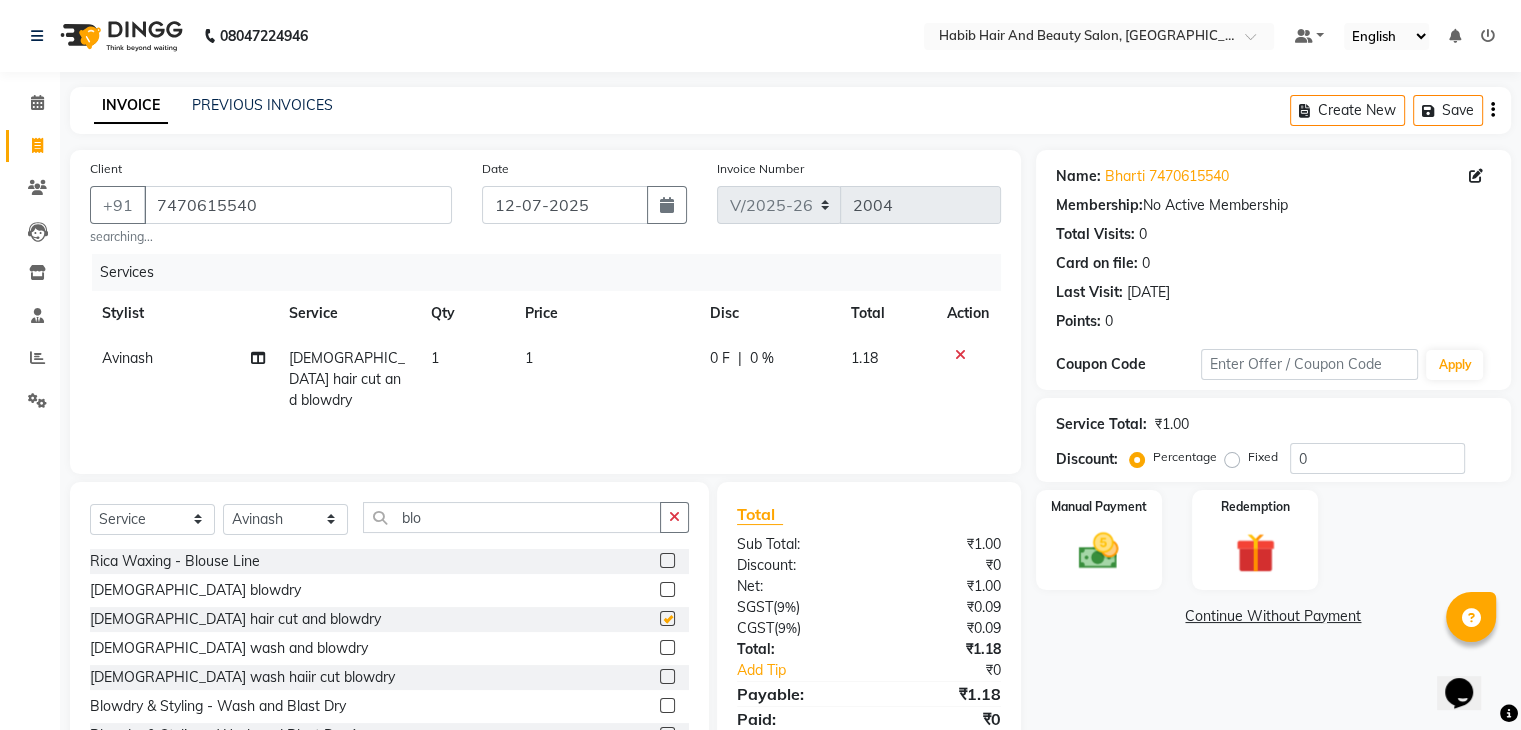 checkbox on "false" 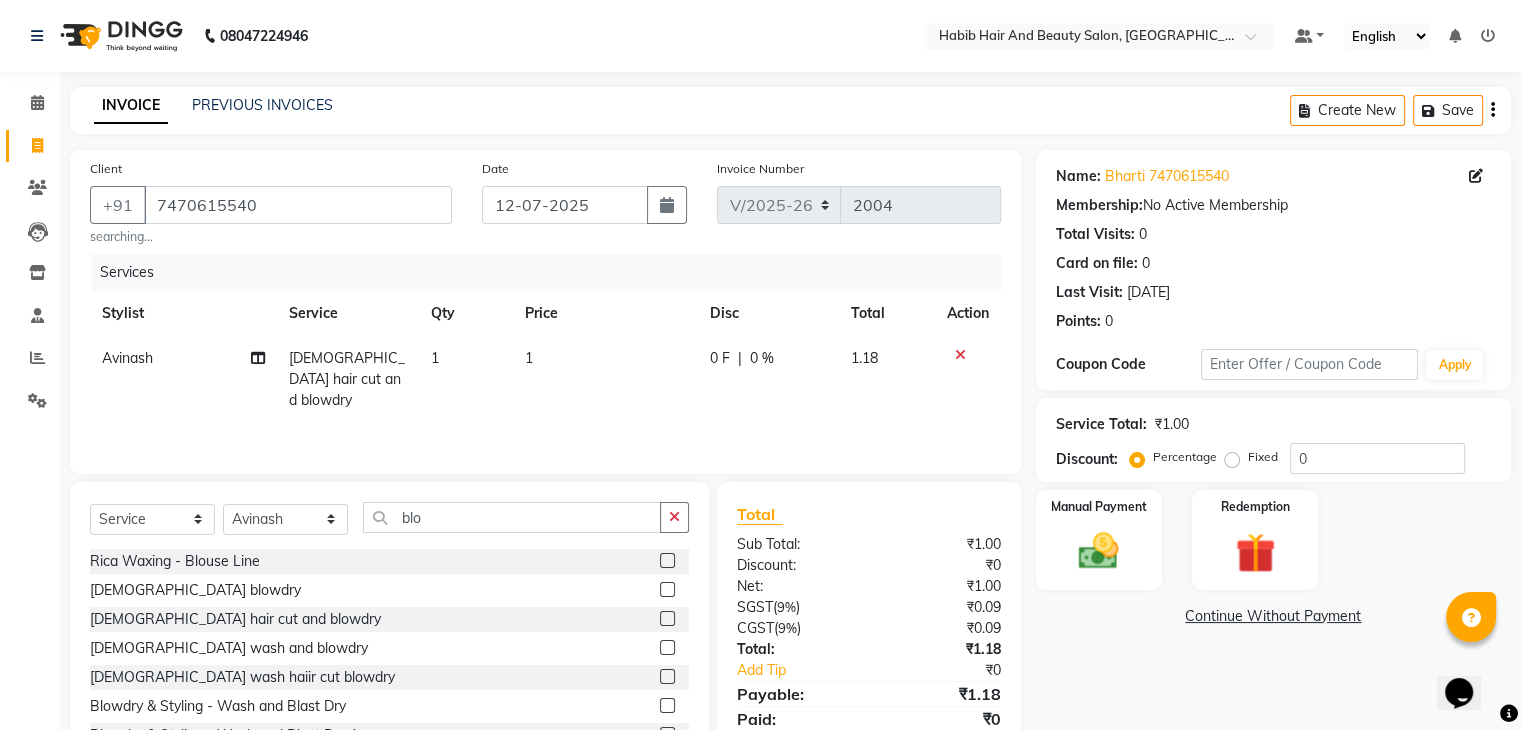 click on "1" 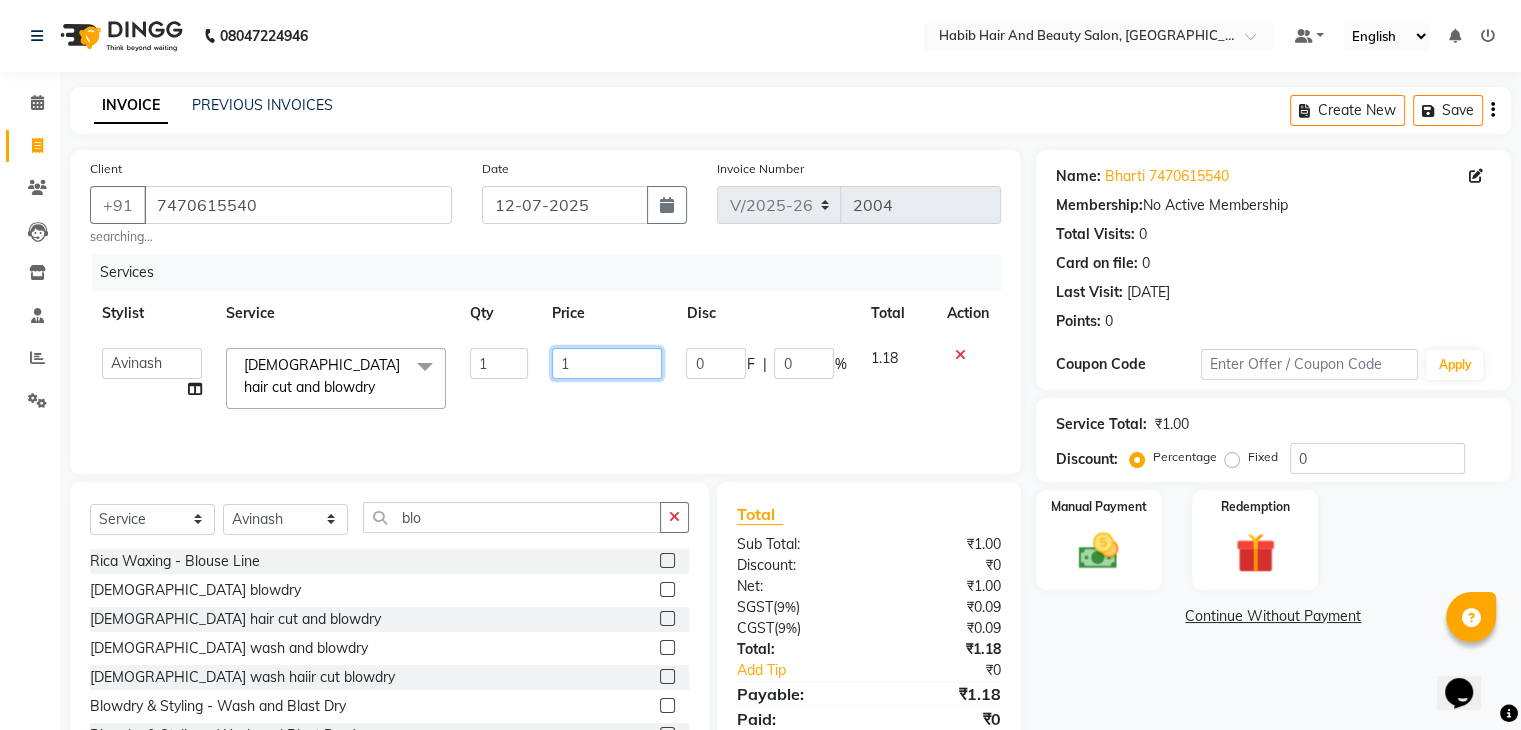 click on "1" 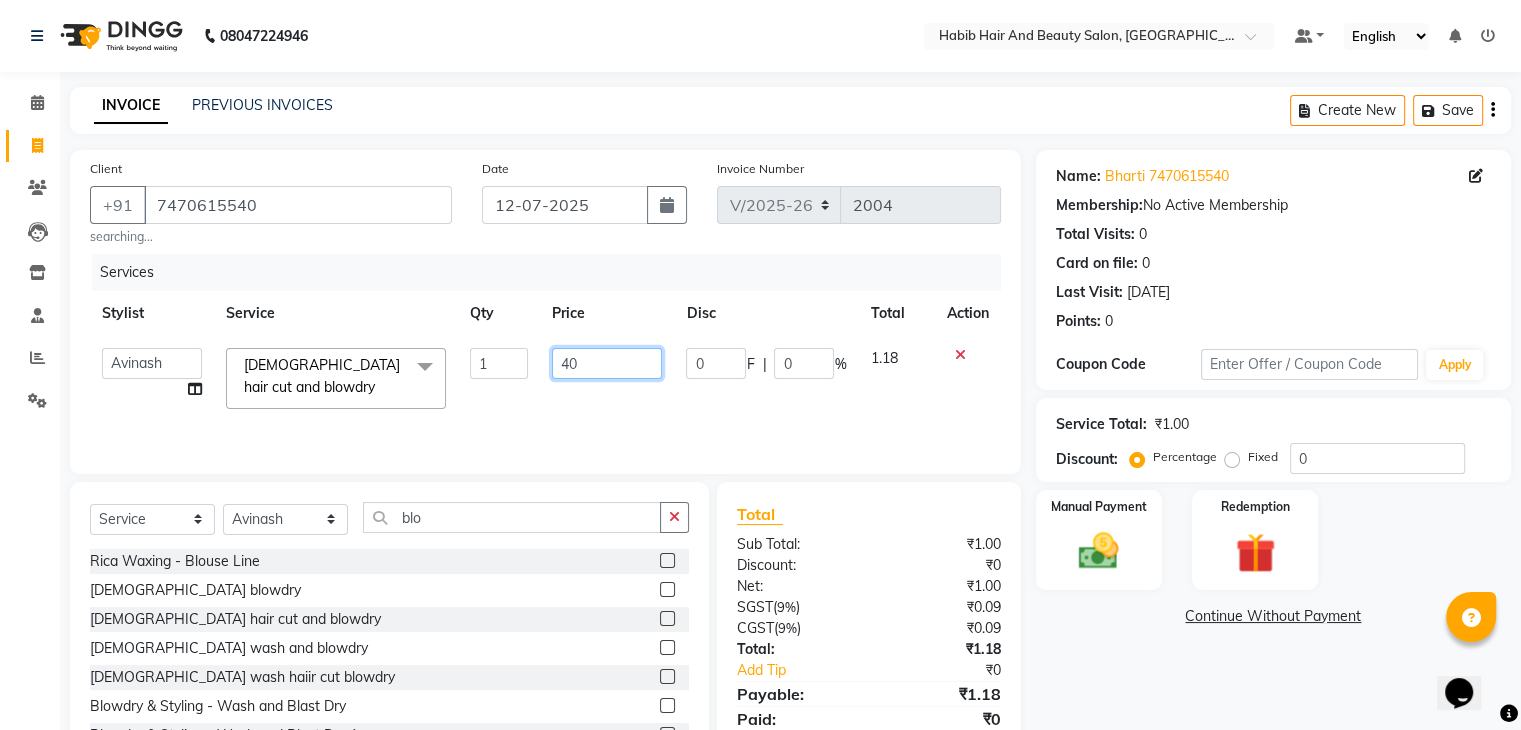 type on "400" 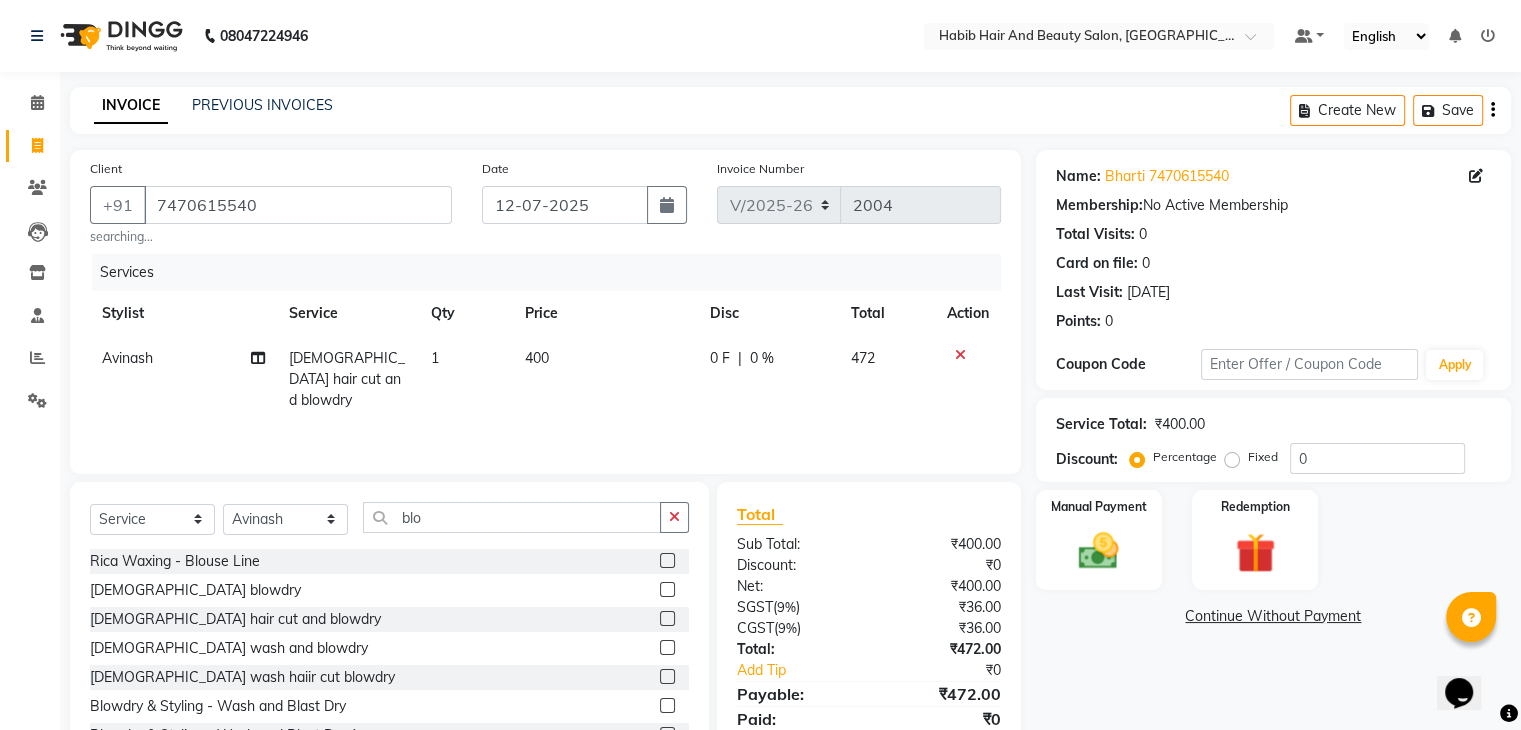 click on "Name: Bharti 7470615540 Membership:  No Active Membership  Total Visits:  0 Card on file:  0 Last Visit:   01-01-1970 Points:   0  Coupon Code Apply Service Total:  ₹400.00  Discount:  Percentage   Fixed  0 Manual Payment Redemption  Continue Without Payment" 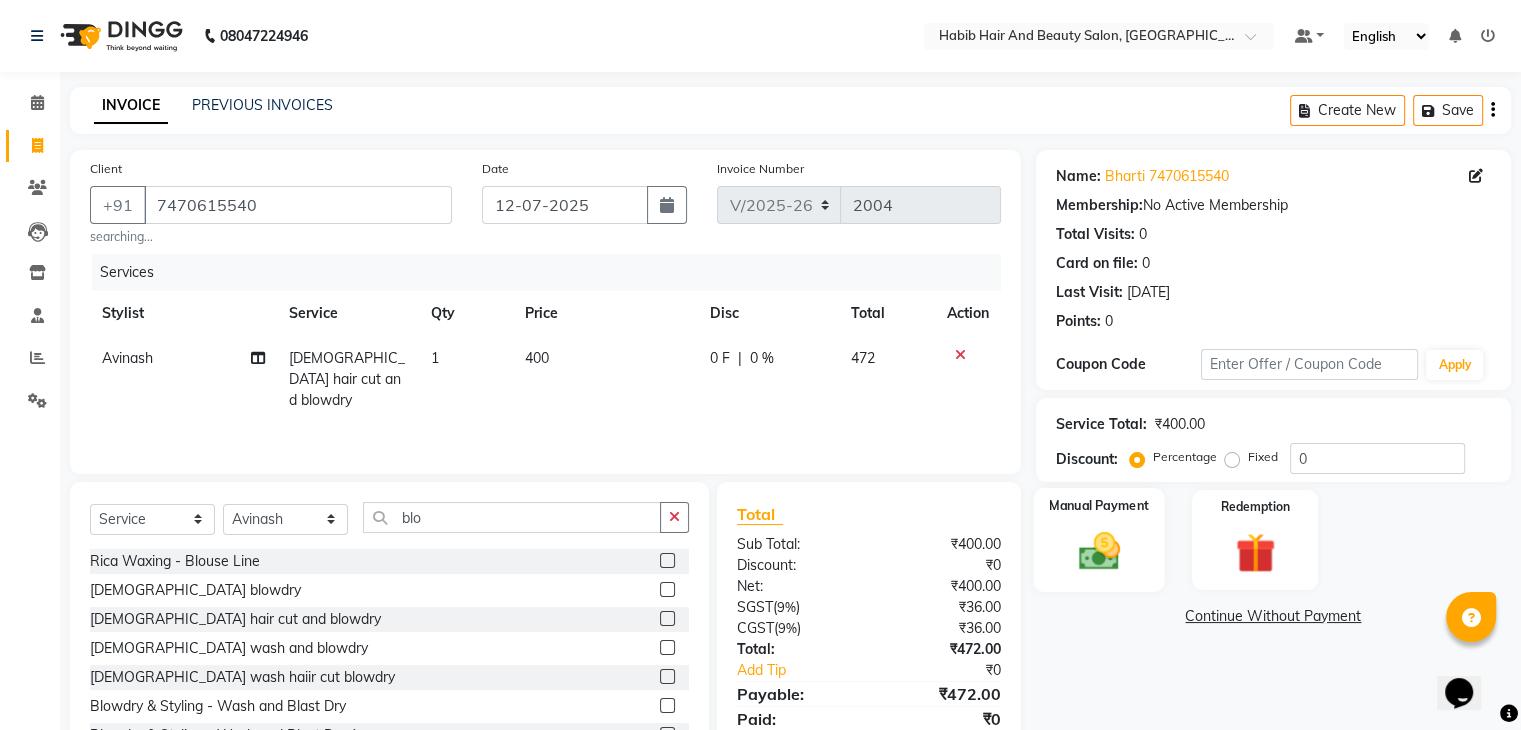 click on "Manual Payment" 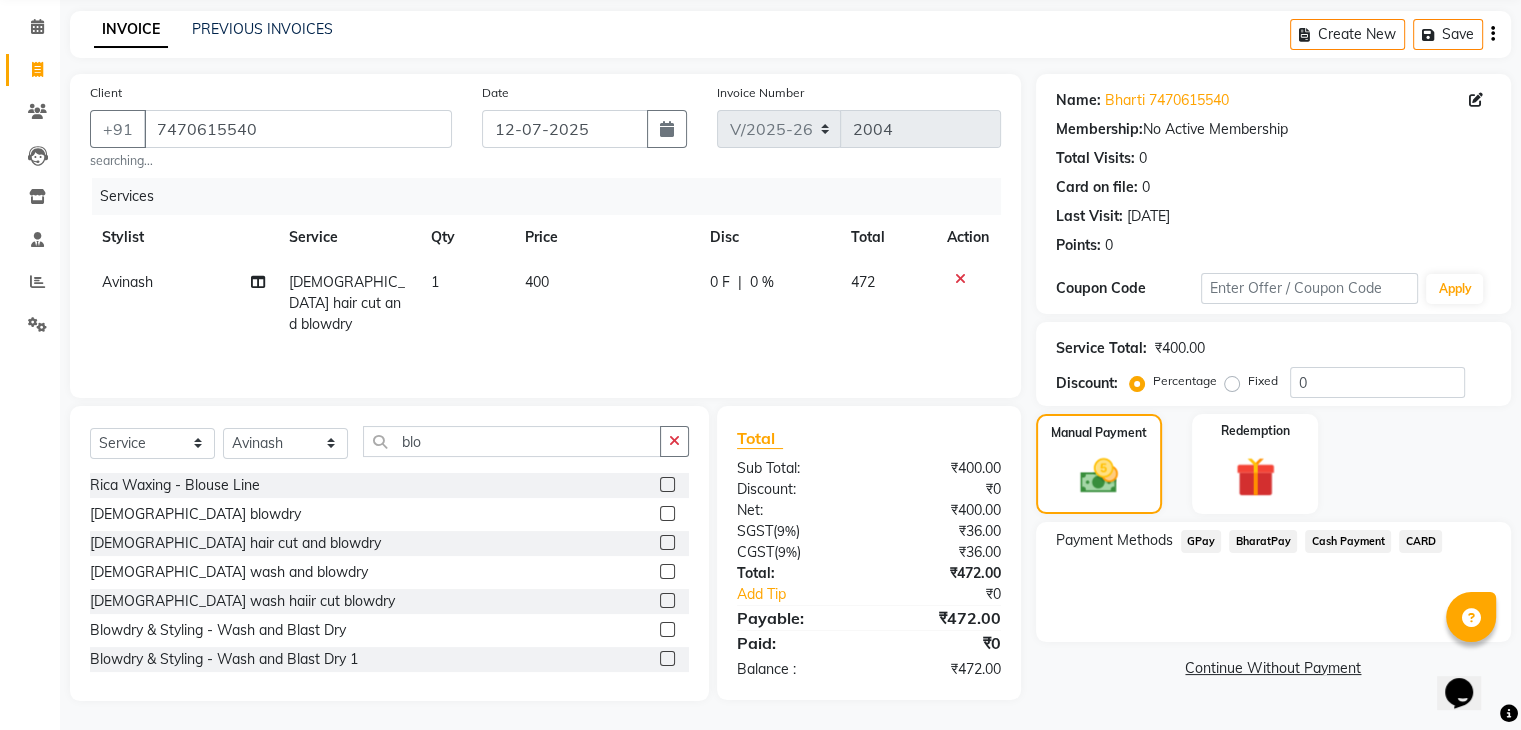 scroll, scrollTop: 78, scrollLeft: 0, axis: vertical 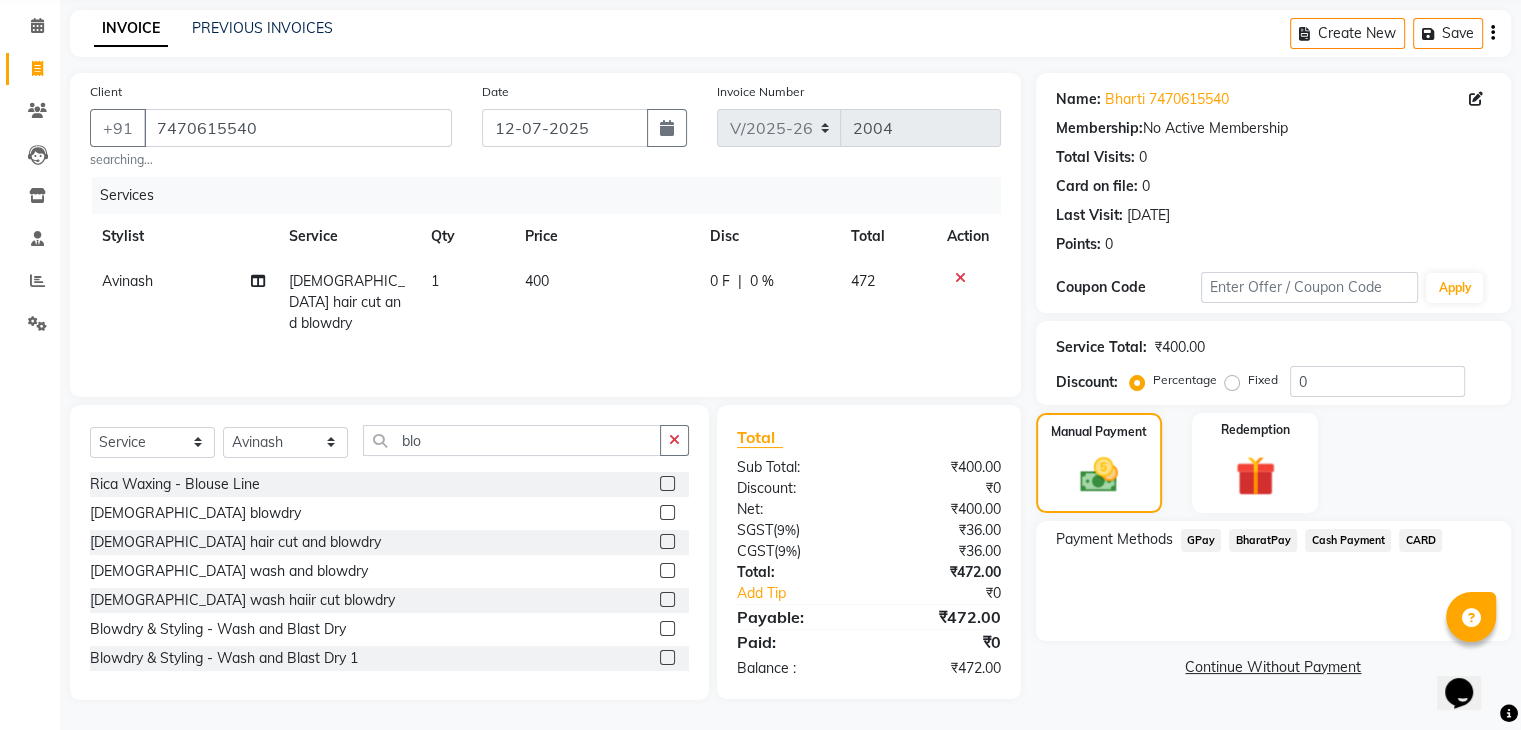 click on "BharatPay" 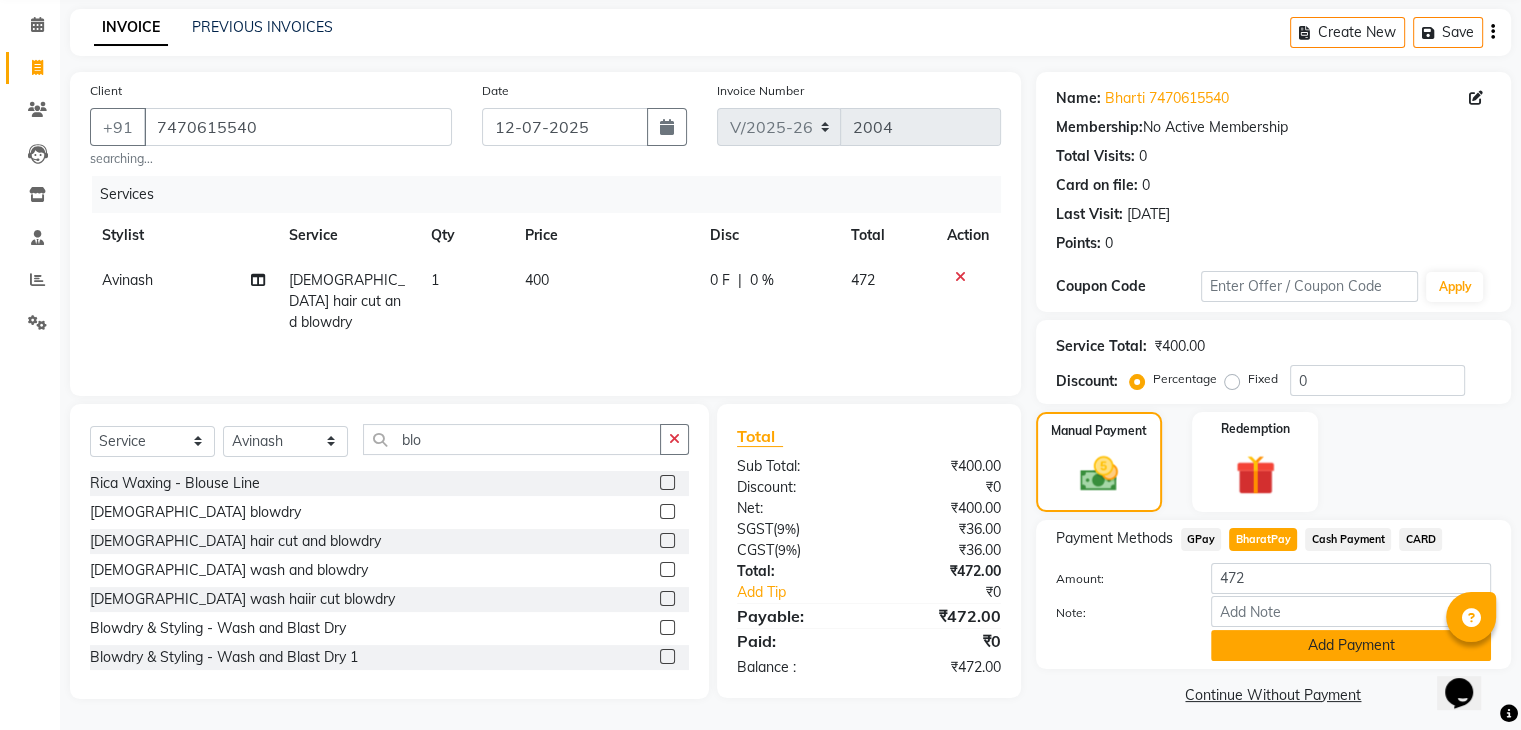 click on "Add Payment" 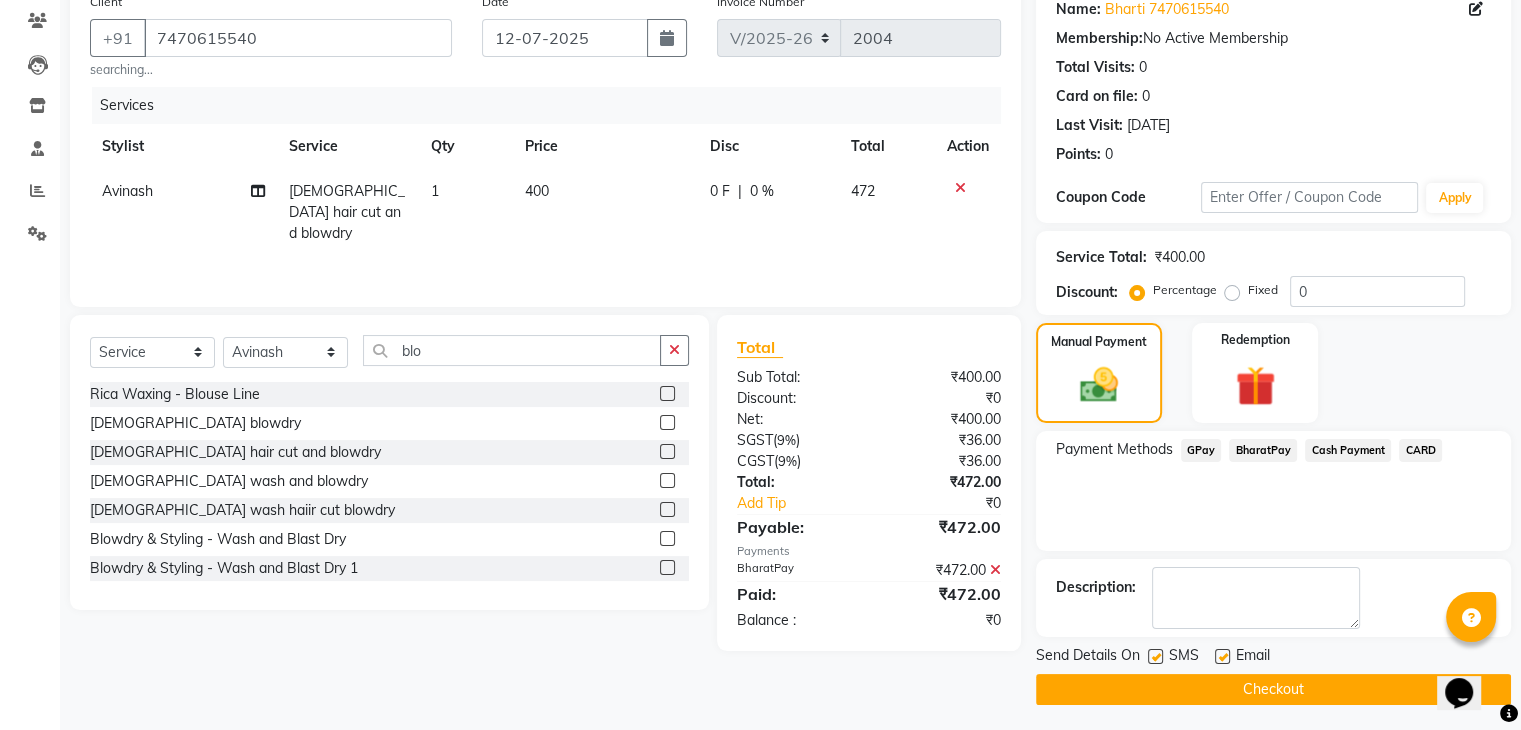 scroll, scrollTop: 171, scrollLeft: 0, axis: vertical 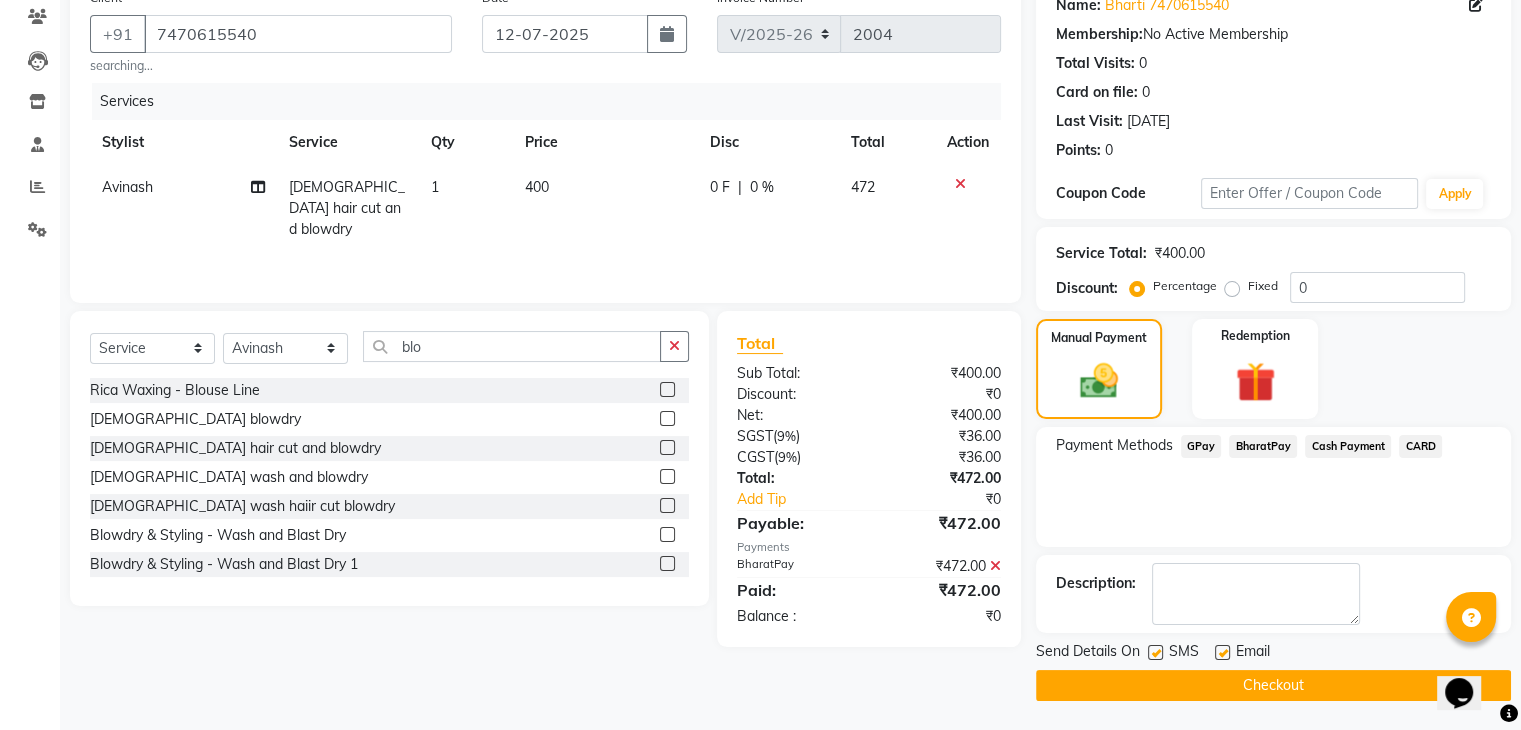 click on "Checkout" 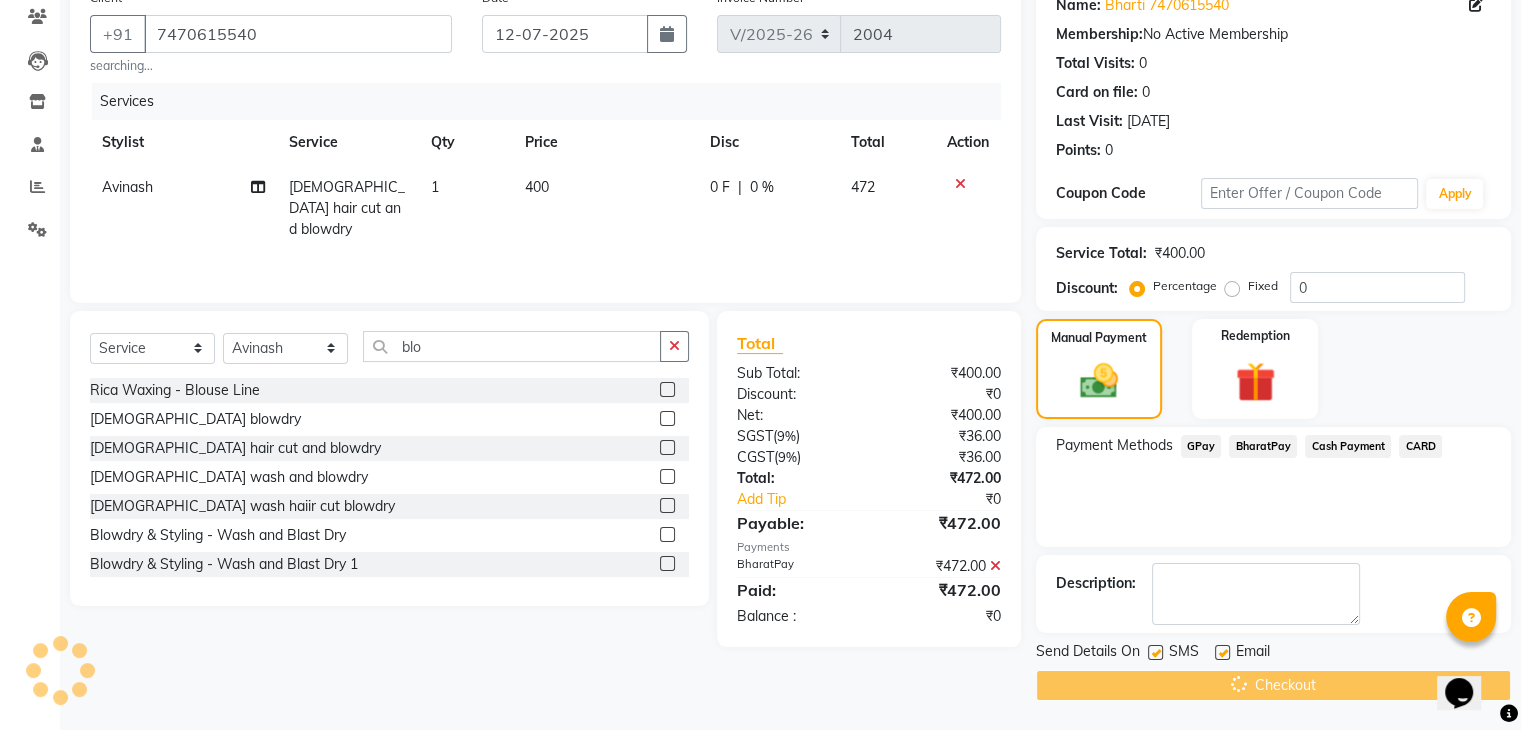 click on "Checkout" 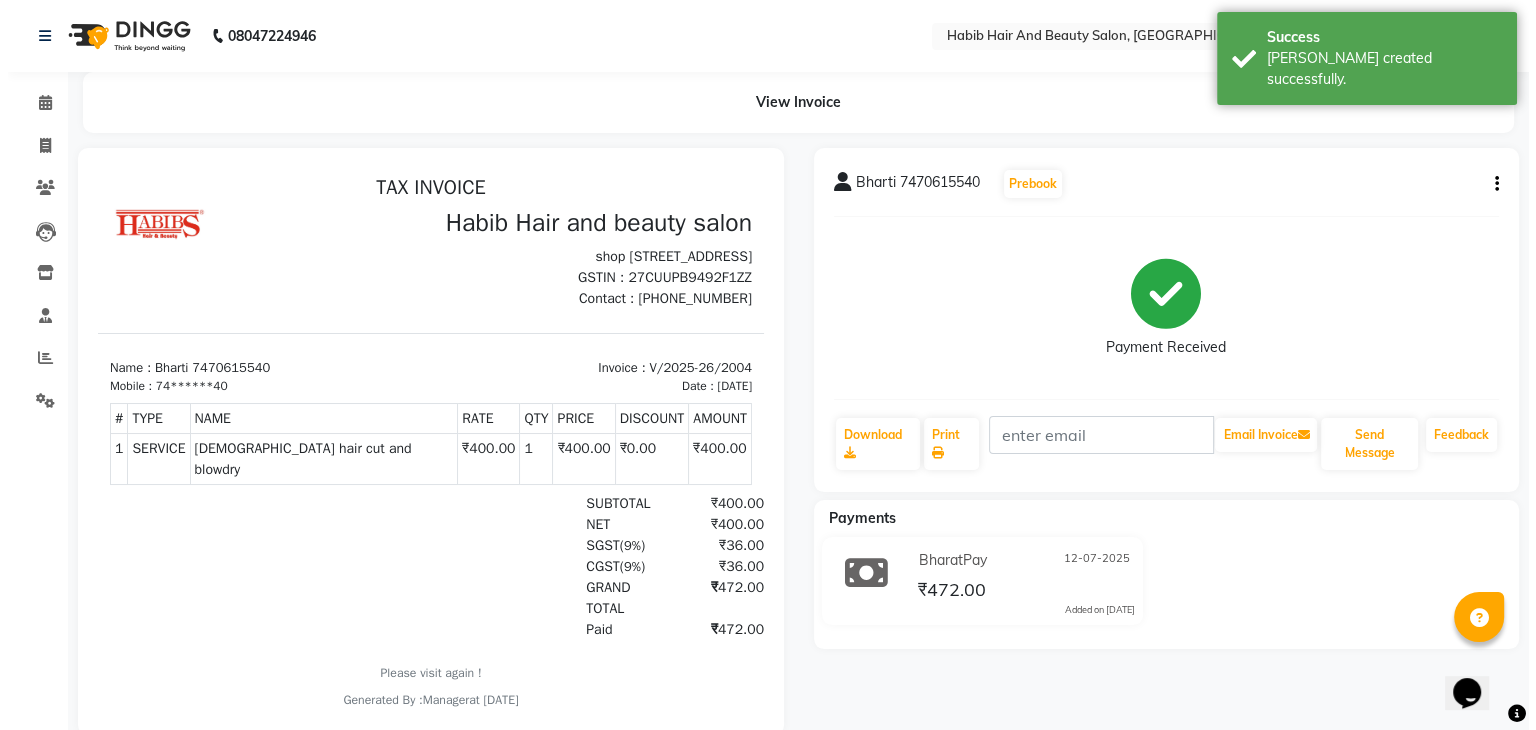scroll, scrollTop: 0, scrollLeft: 0, axis: both 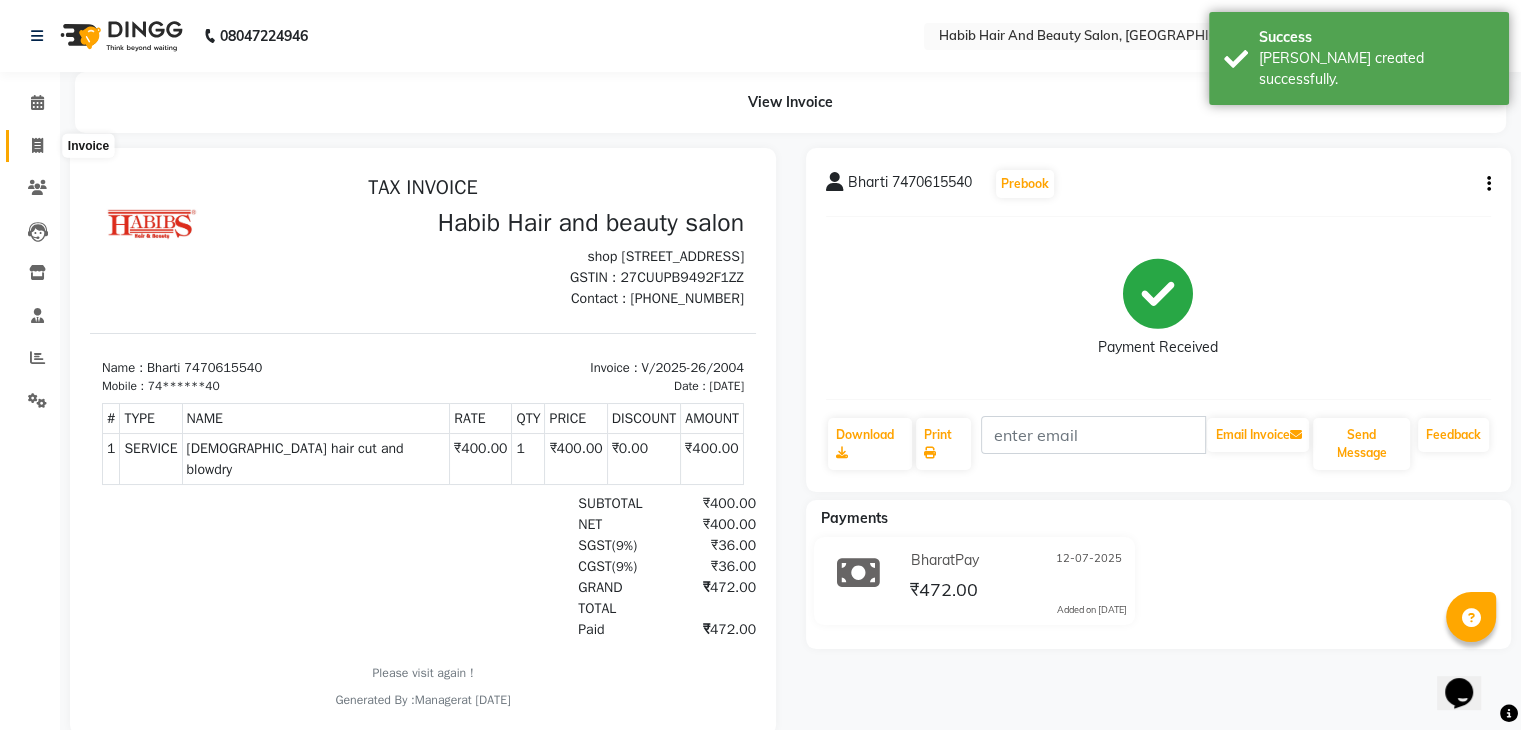 click 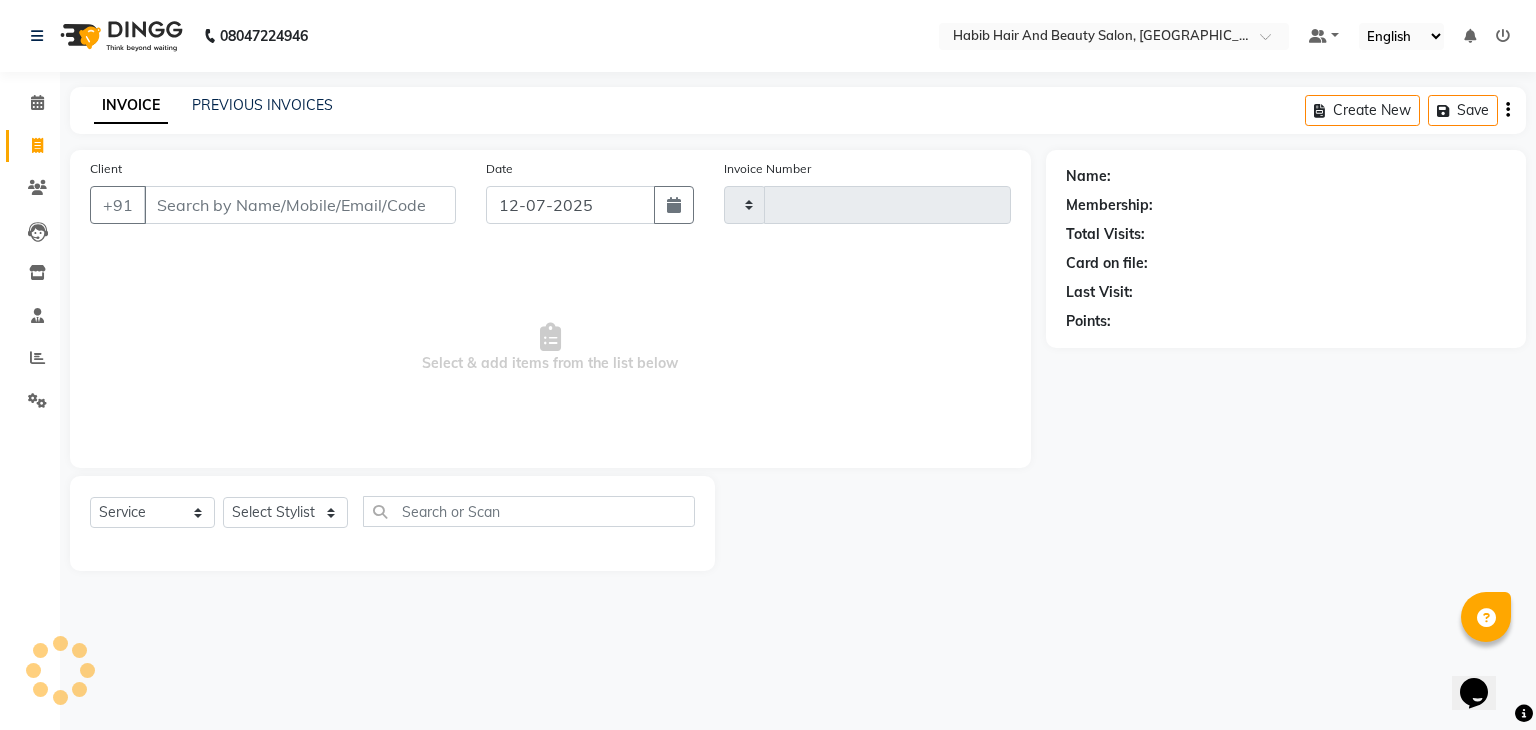 type on "2005" 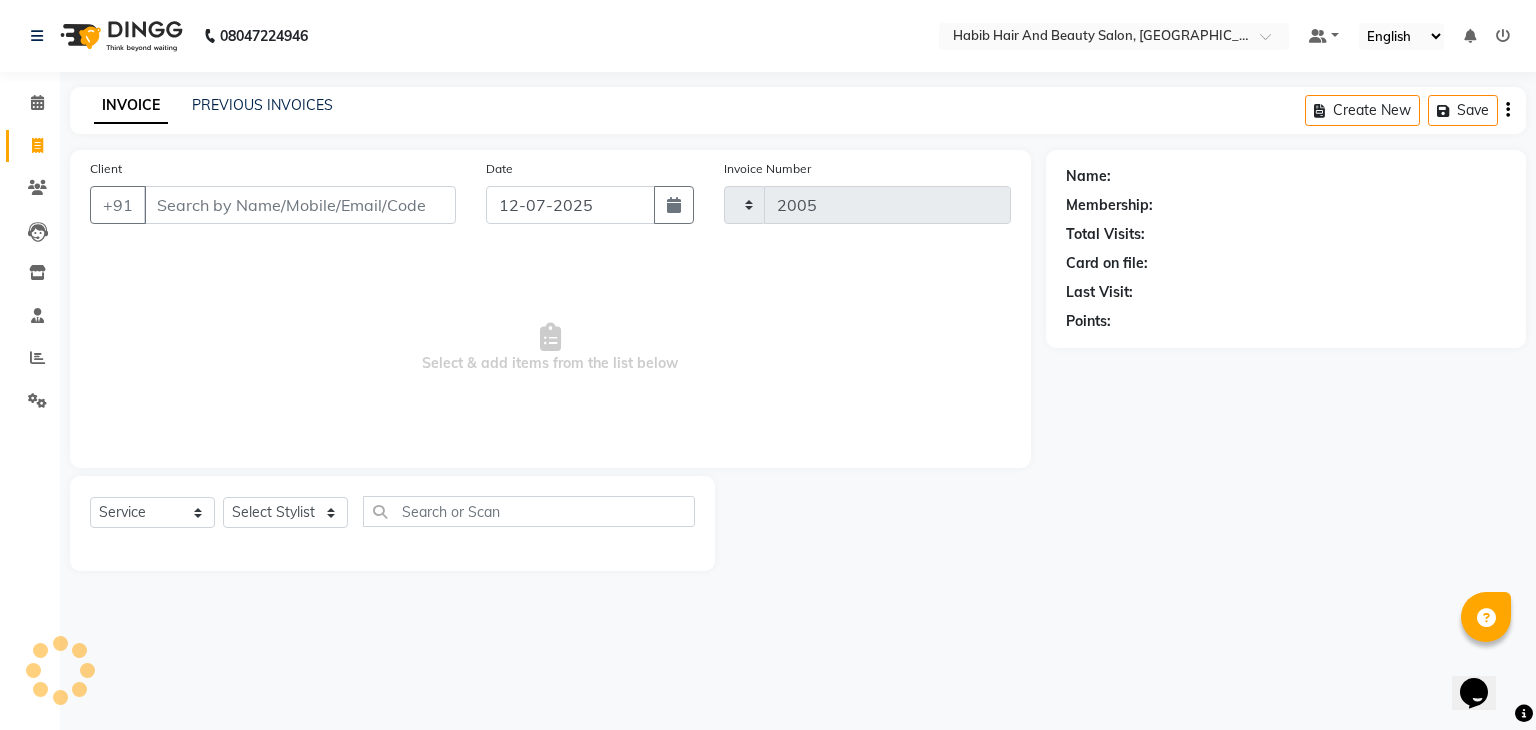 select on "8362" 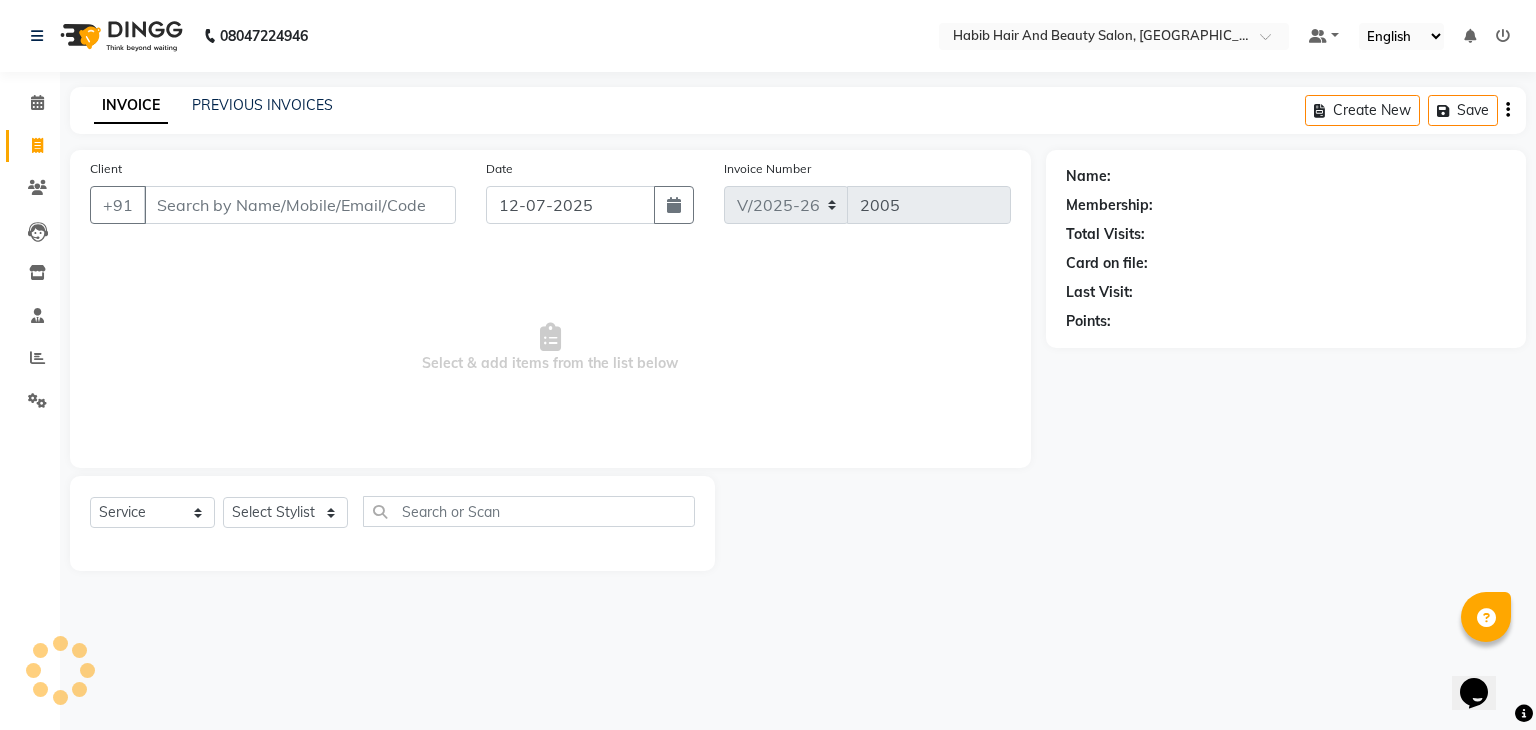 click on "Client" at bounding box center (300, 205) 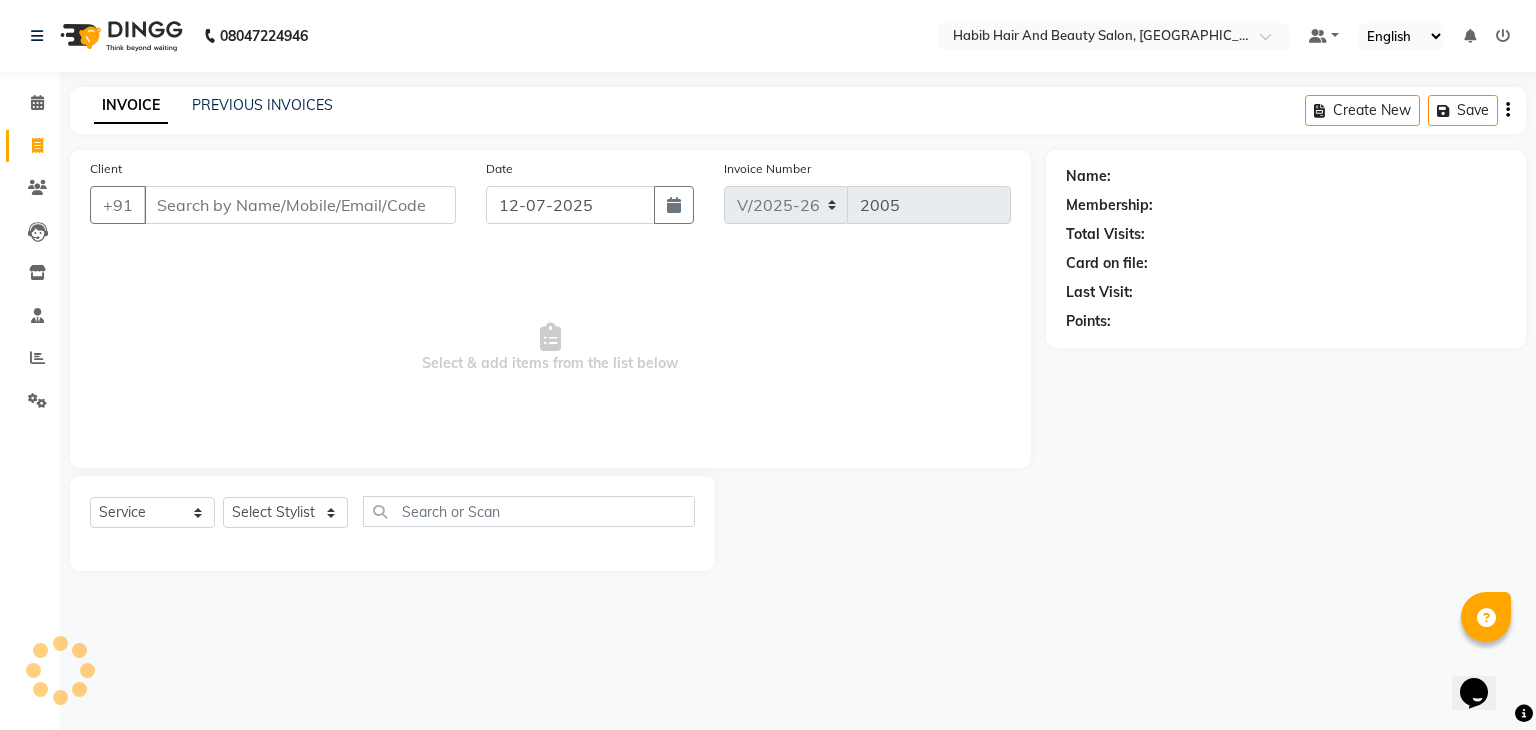 click on "Client" at bounding box center [300, 205] 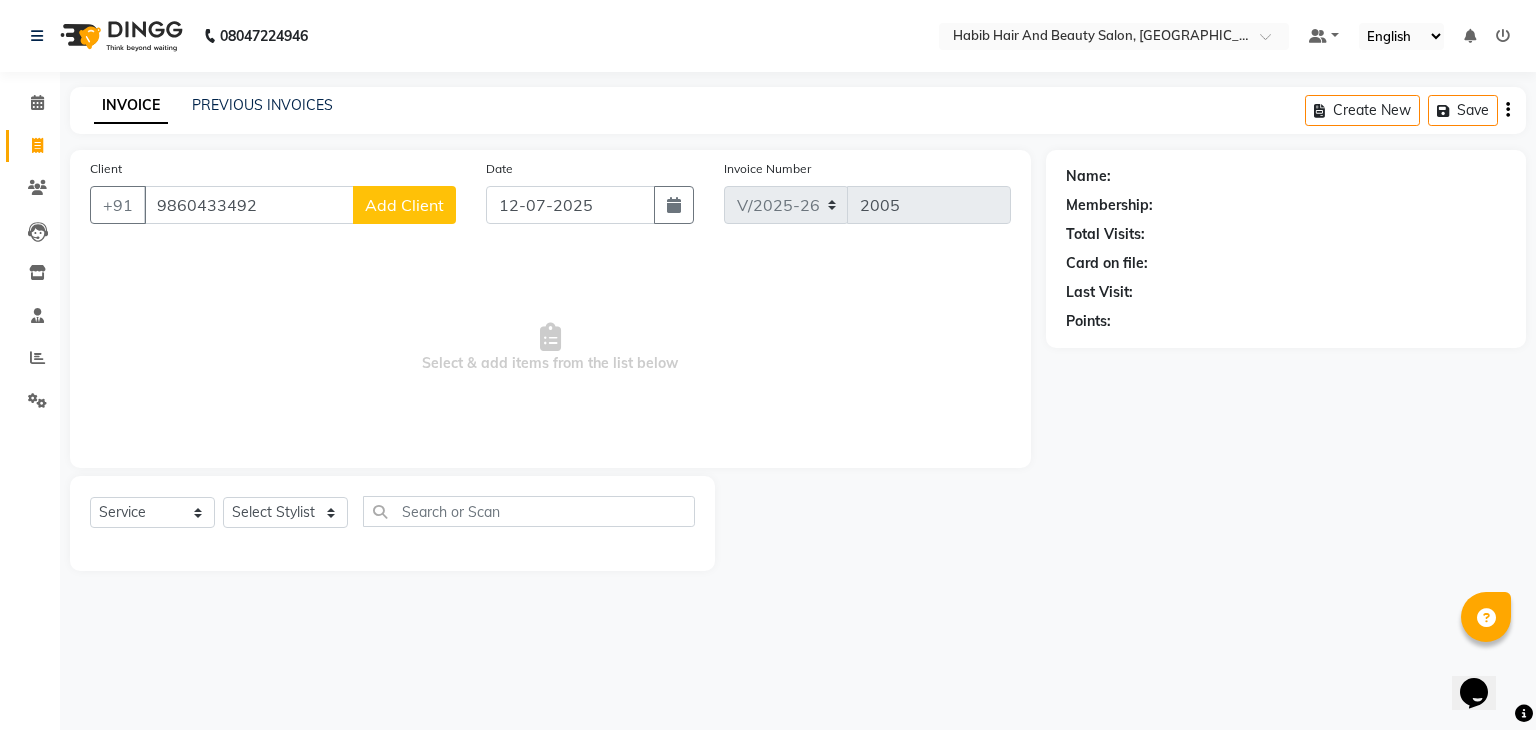 type on "9860433492" 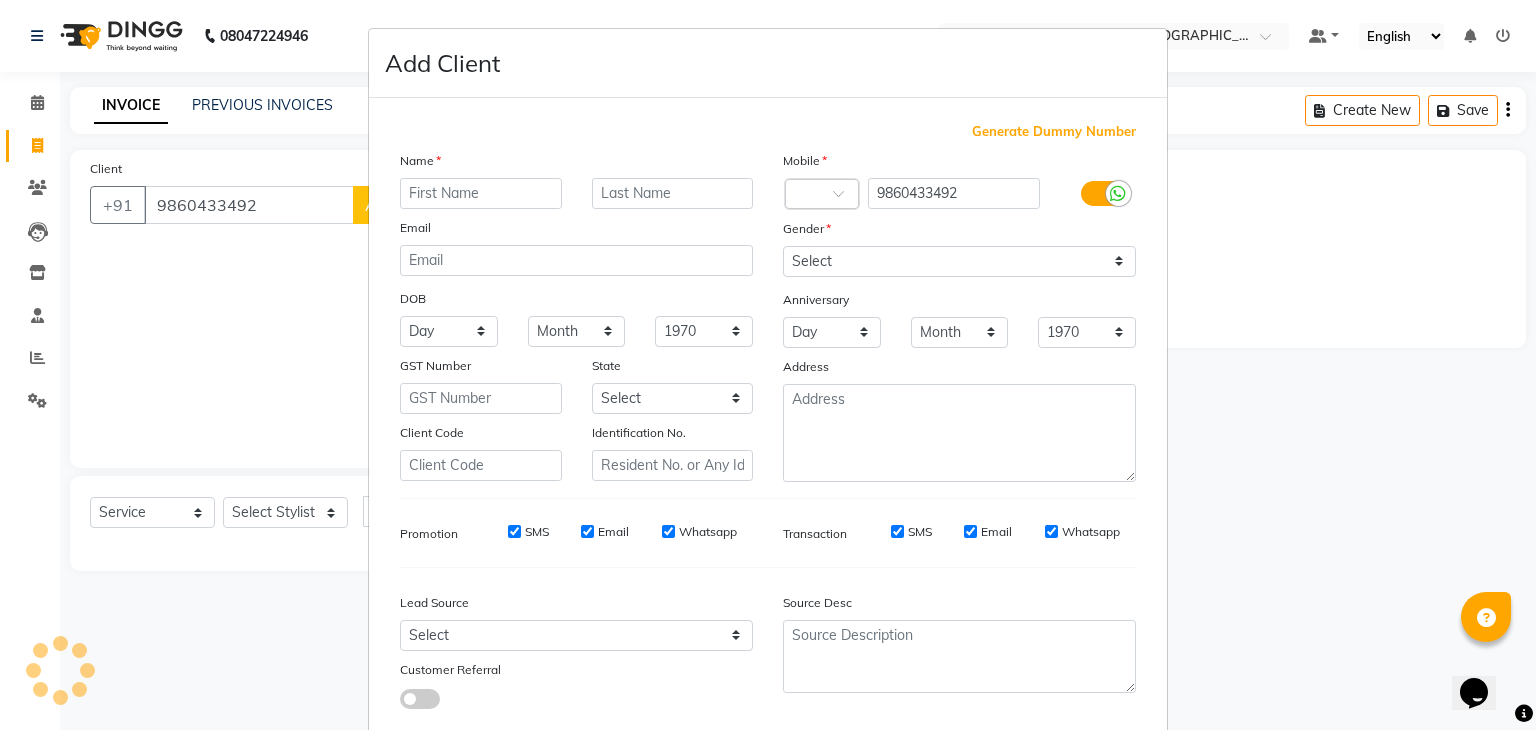 click at bounding box center [481, 193] 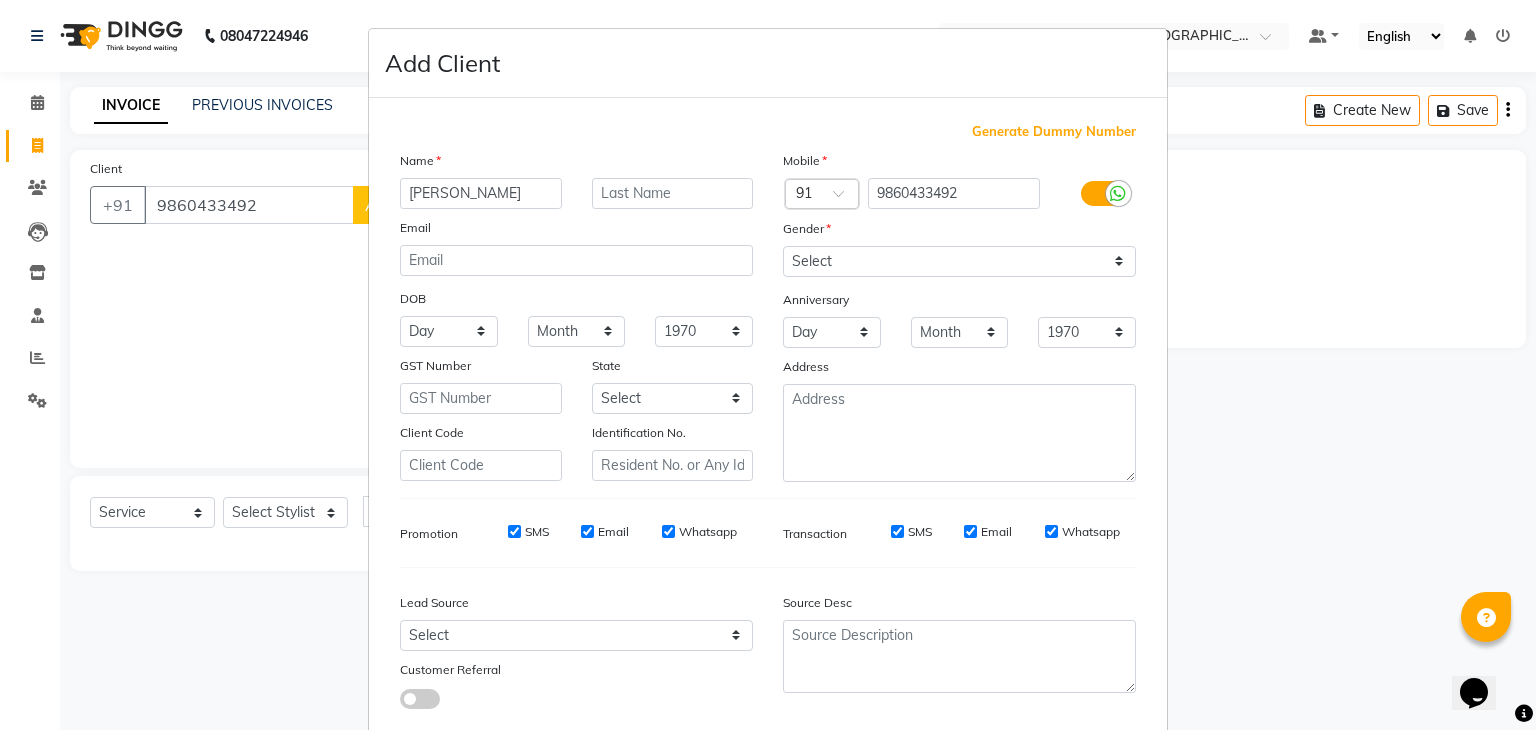type on "pravin" 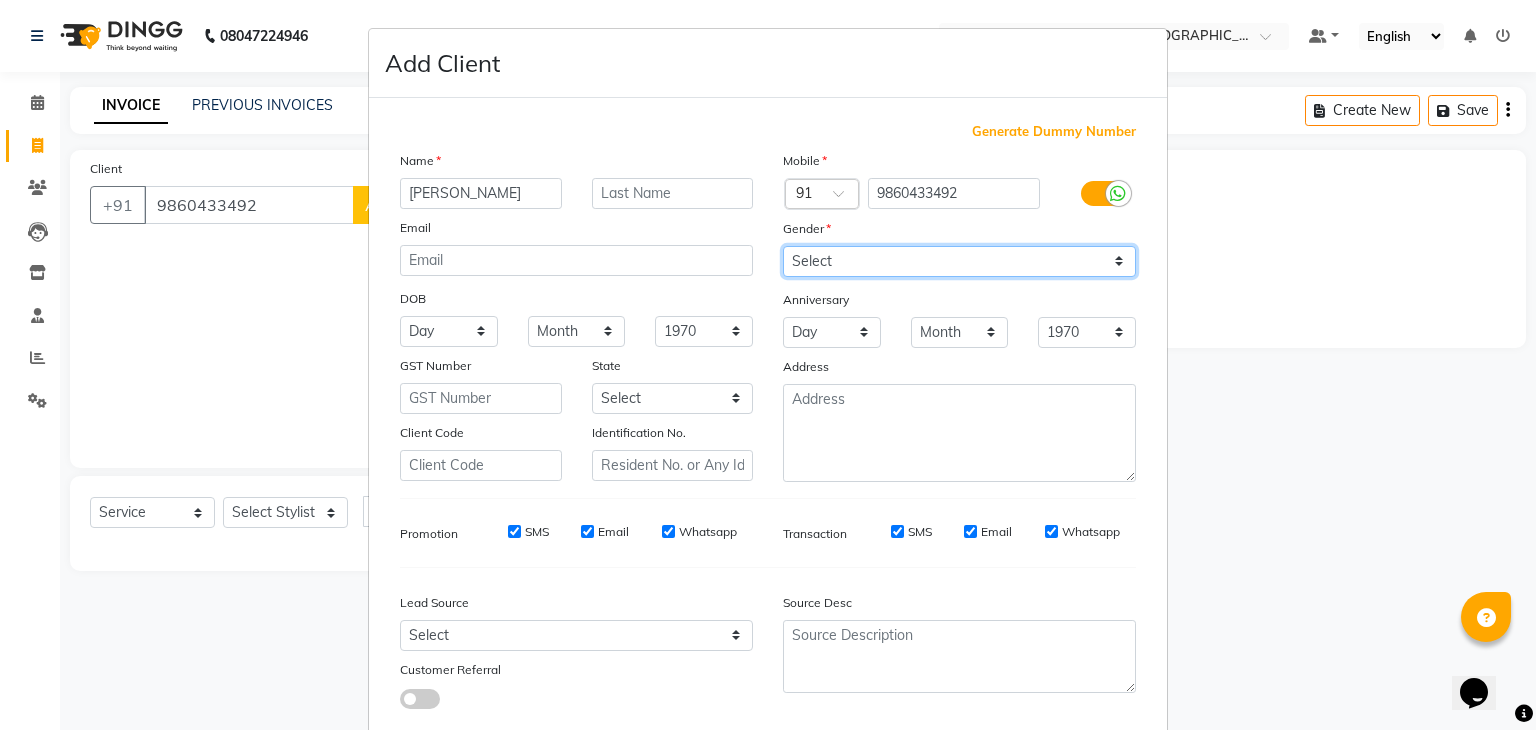 click on "Select Male Female Other Prefer Not To Say" at bounding box center [959, 261] 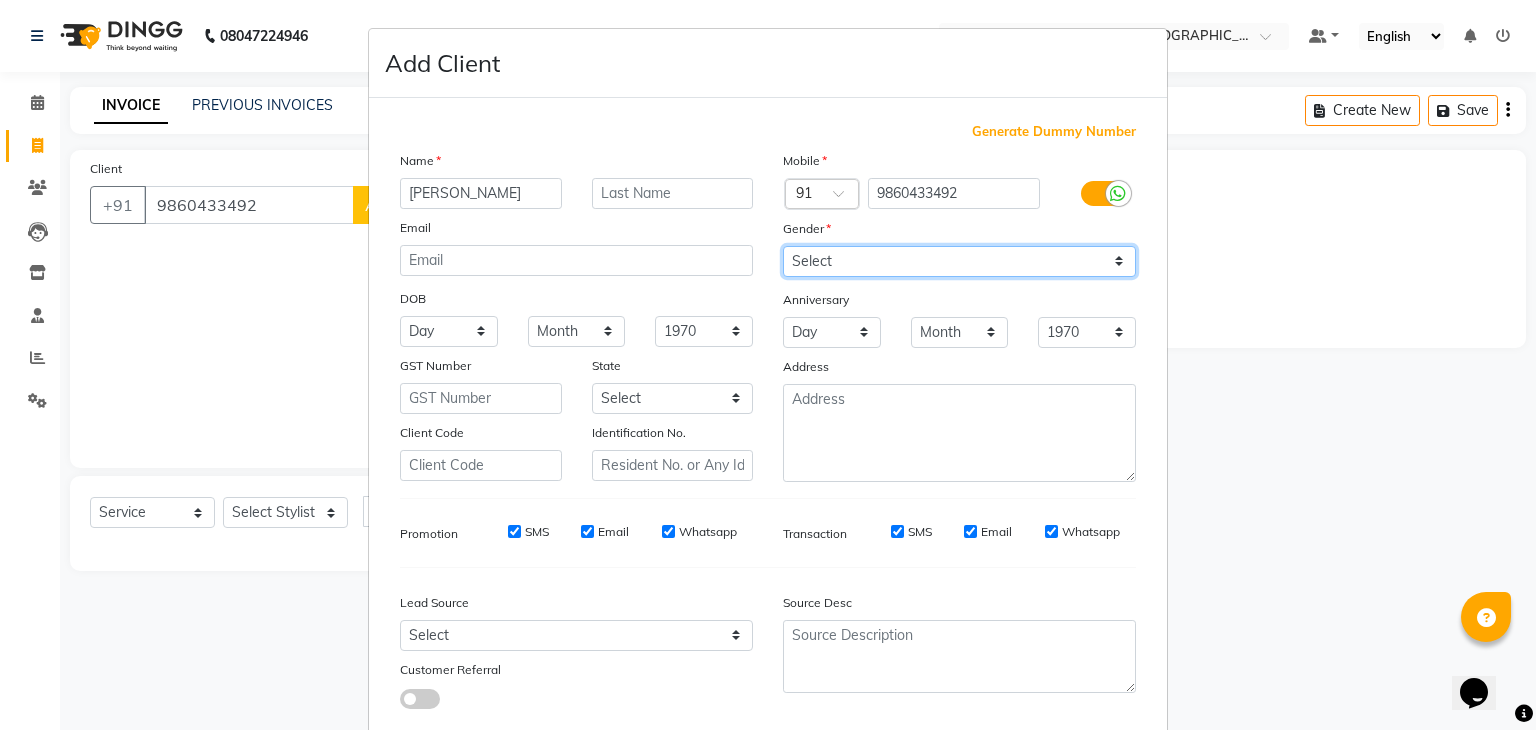 select on "[DEMOGRAPHIC_DATA]" 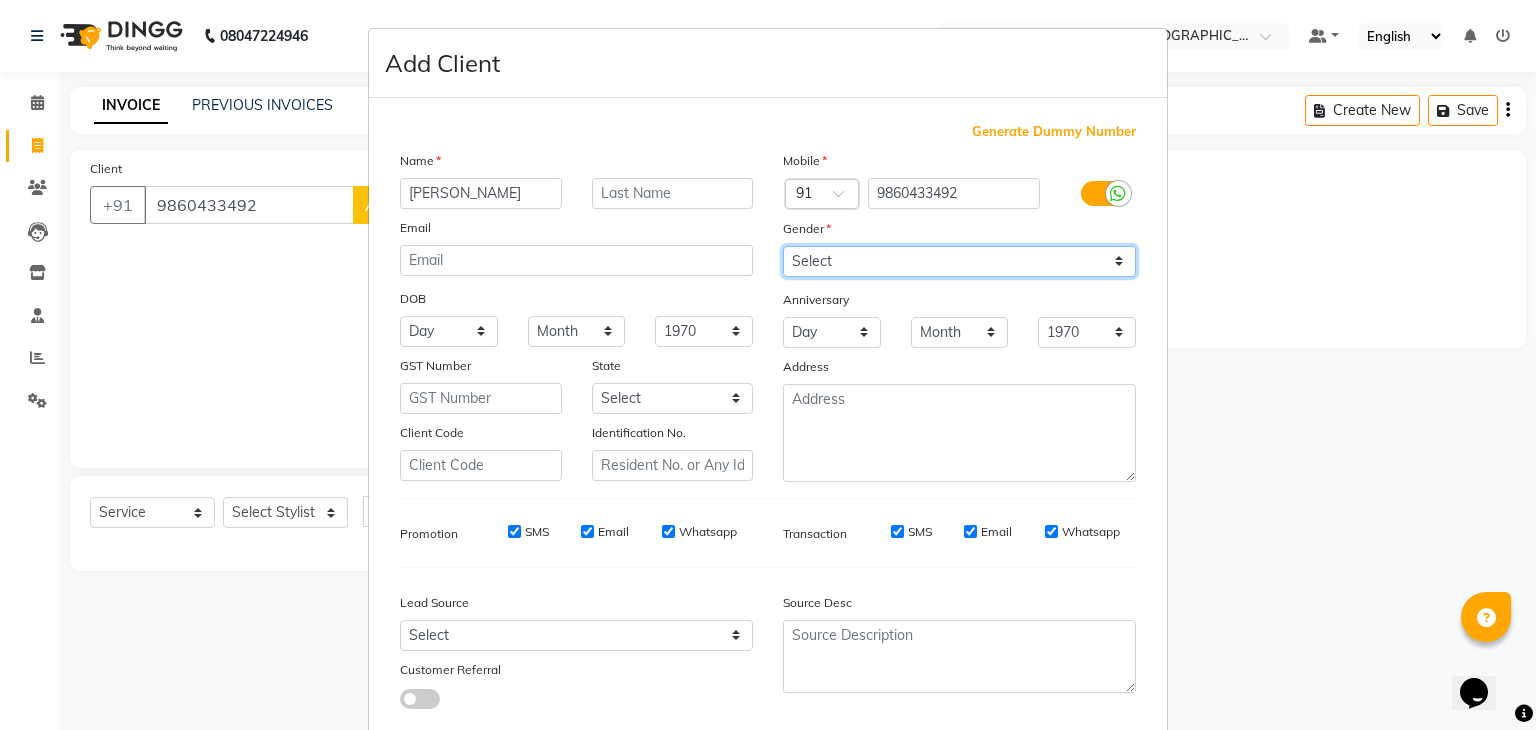 click on "Select Male Female Other Prefer Not To Say" at bounding box center [959, 261] 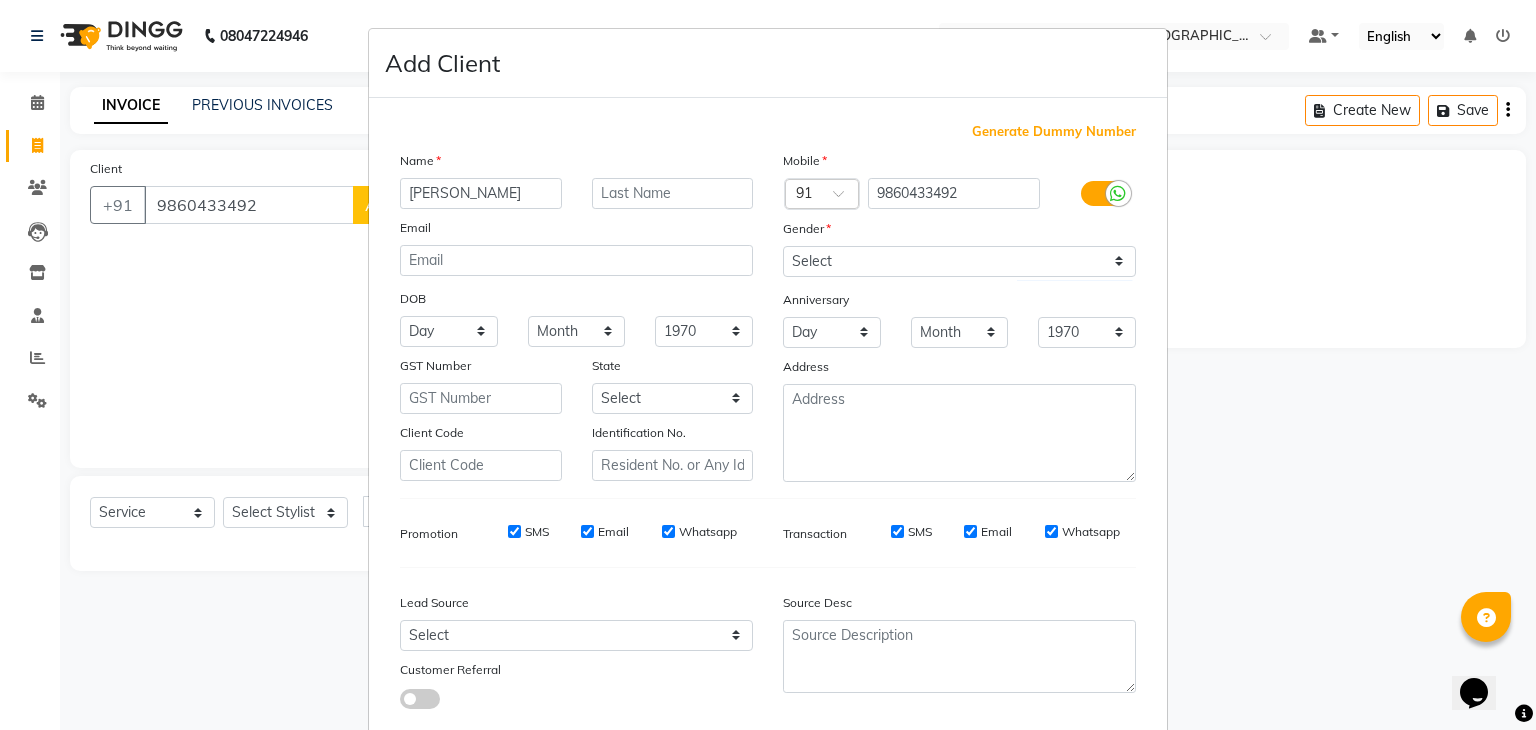 click on "Add Client Generate Dummy Number Name pravin Email DOB Day 01 02 03 04 05 06 07 08 09 10 11 12 13 14 15 16 17 18 19 20 21 22 23 24 25 26 27 28 29 30 31 Month January February March April May June July August September October November December 1940 1941 1942 1943 1944 1945 1946 1947 1948 1949 1950 1951 1952 1953 1954 1955 1956 1957 1958 1959 1960 1961 1962 1963 1964 1965 1966 1967 1968 1969 1970 1971 1972 1973 1974 1975 1976 1977 1978 1979 1980 1981 1982 1983 1984 1985 1986 1987 1988 1989 1990 1991 1992 1993 1994 1995 1996 1997 1998 1999 2000 2001 2002 2003 2004 2005 2006 2007 2008 2009 2010 2011 2012 2013 2014 2015 2016 2017 2018 2019 2020 2021 2022 2023 2024 GST Number State Select Andaman and Nicobar Islands Andhra Pradesh Arunachal Pradesh Assam Bihar Chandigarh Chhattisgarh Dadra and Nagar Haveli Daman and Diu Delhi Goa Gujarat Haryana Himachal Pradesh Jammu and Kashmir Jharkhand Karnataka Kerala Lakshadweep Madhya Pradesh Maharashtra Manipur Meghalaya Mizoram Nagaland Odisha Pondicherry Punjab Rajasthan" at bounding box center (768, 365) 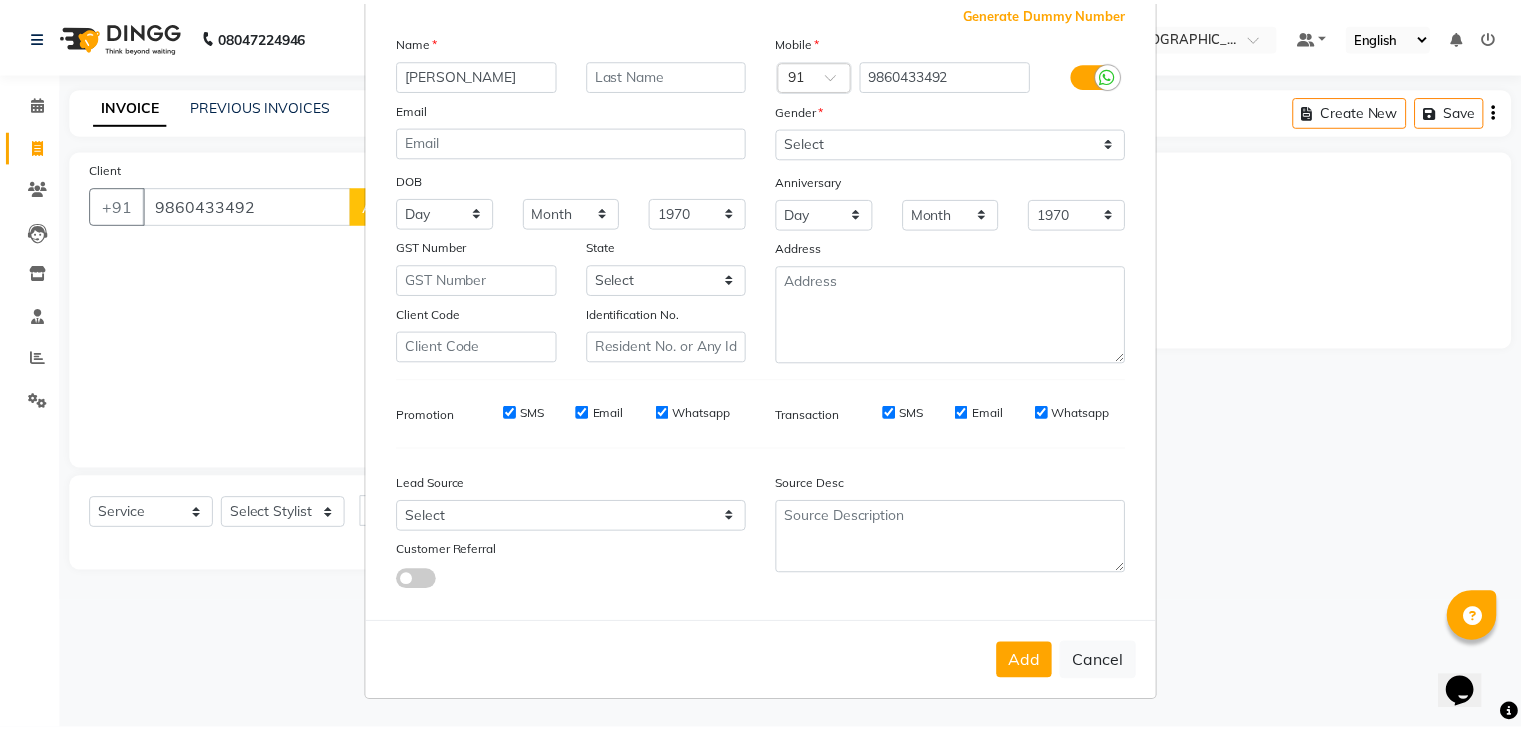 scroll, scrollTop: 127, scrollLeft: 0, axis: vertical 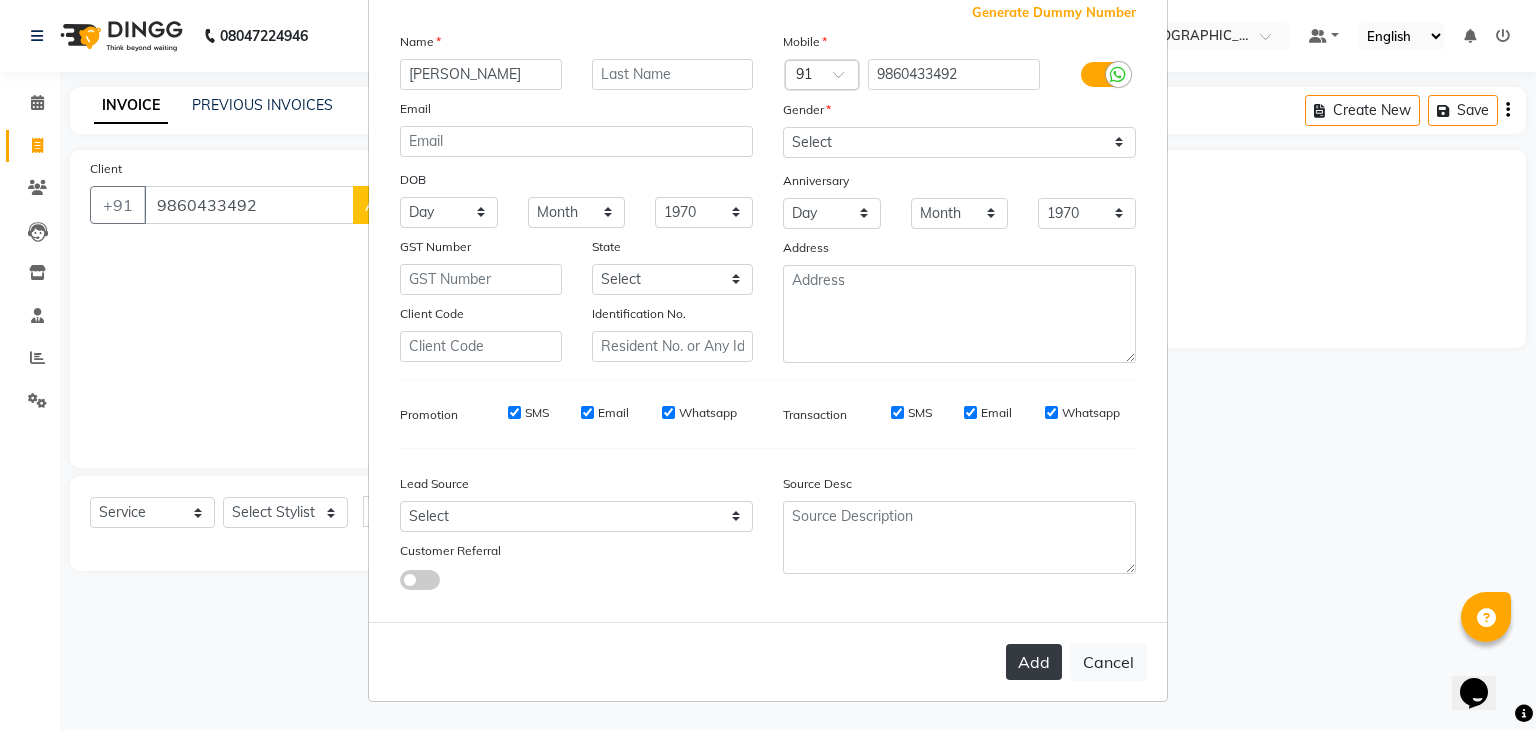 click on "Add" at bounding box center [1034, 662] 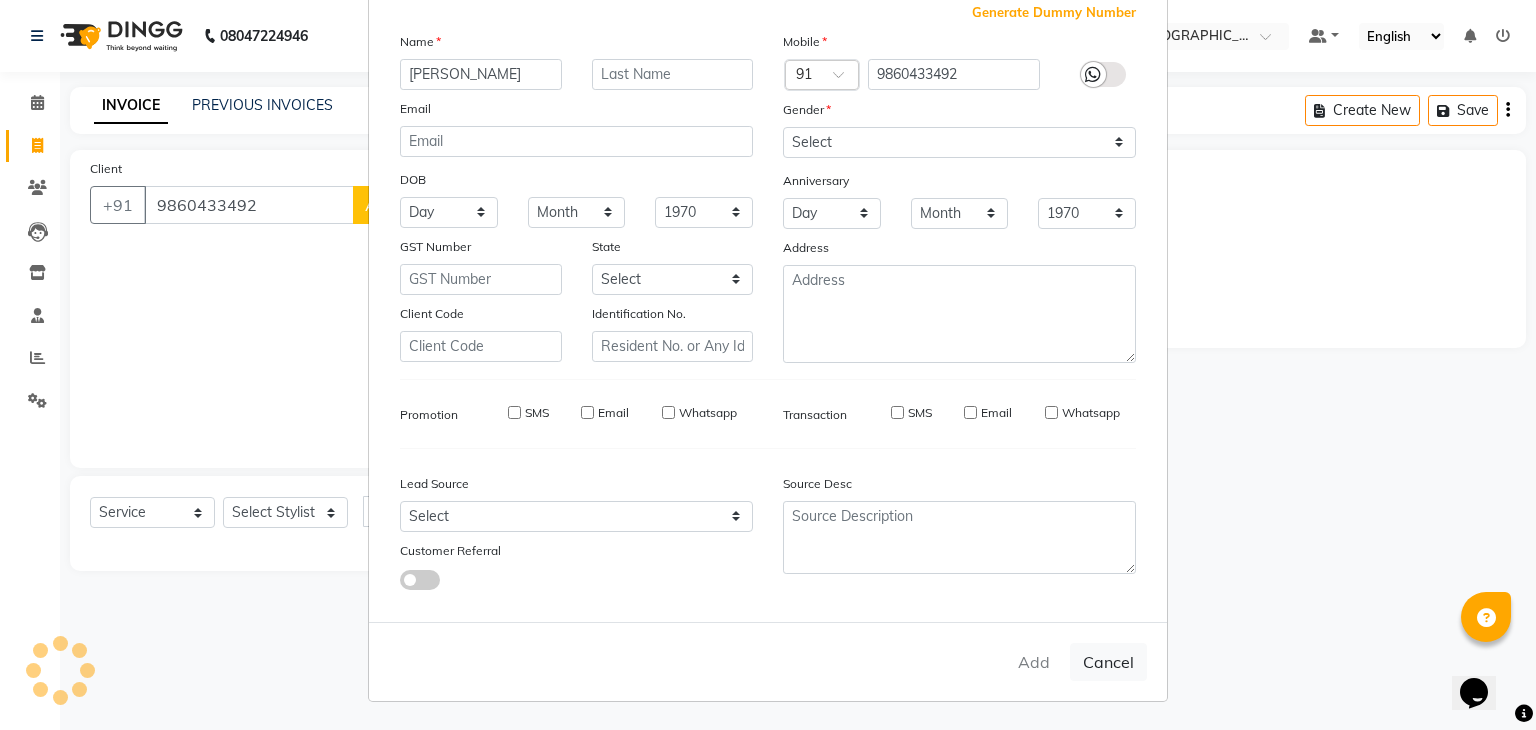 type on "98******92" 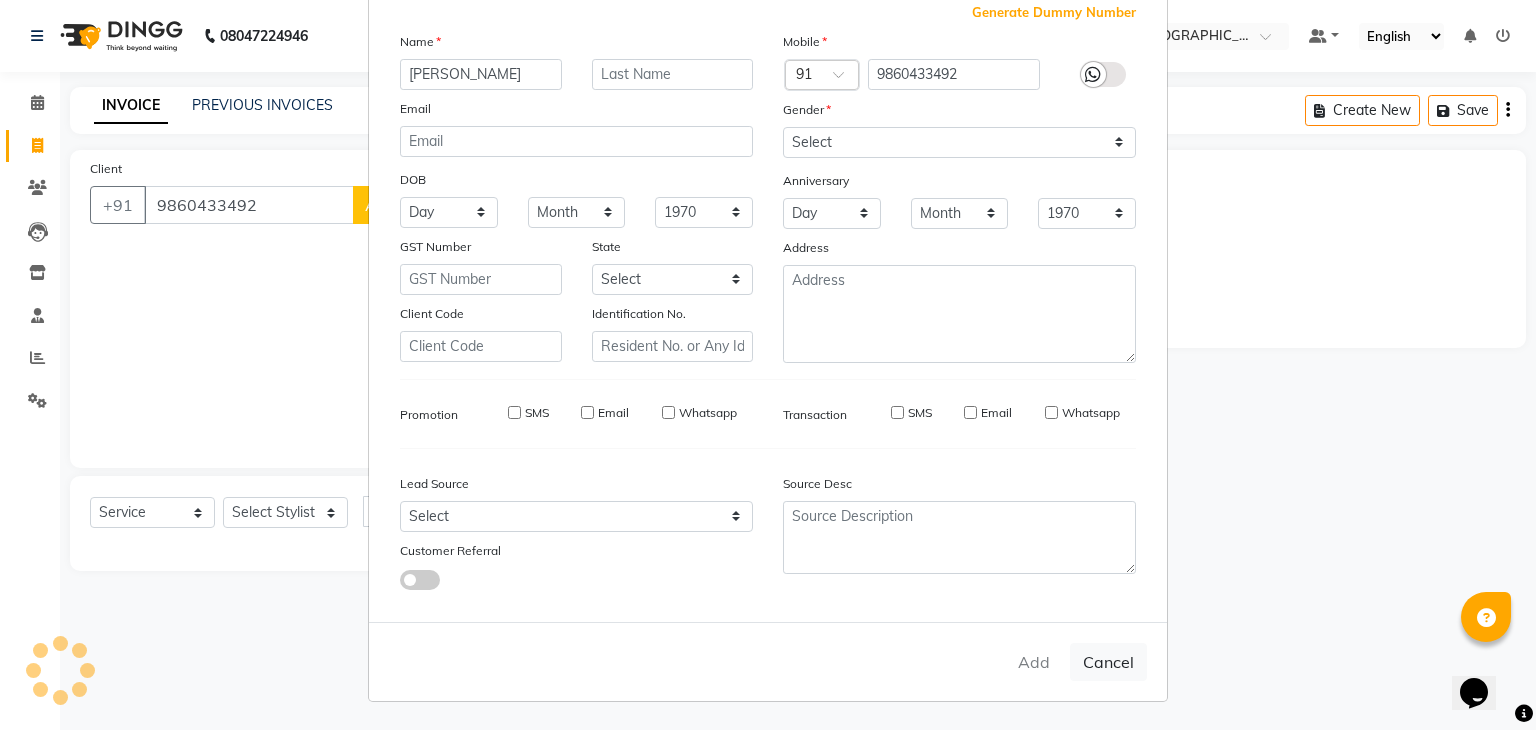 type 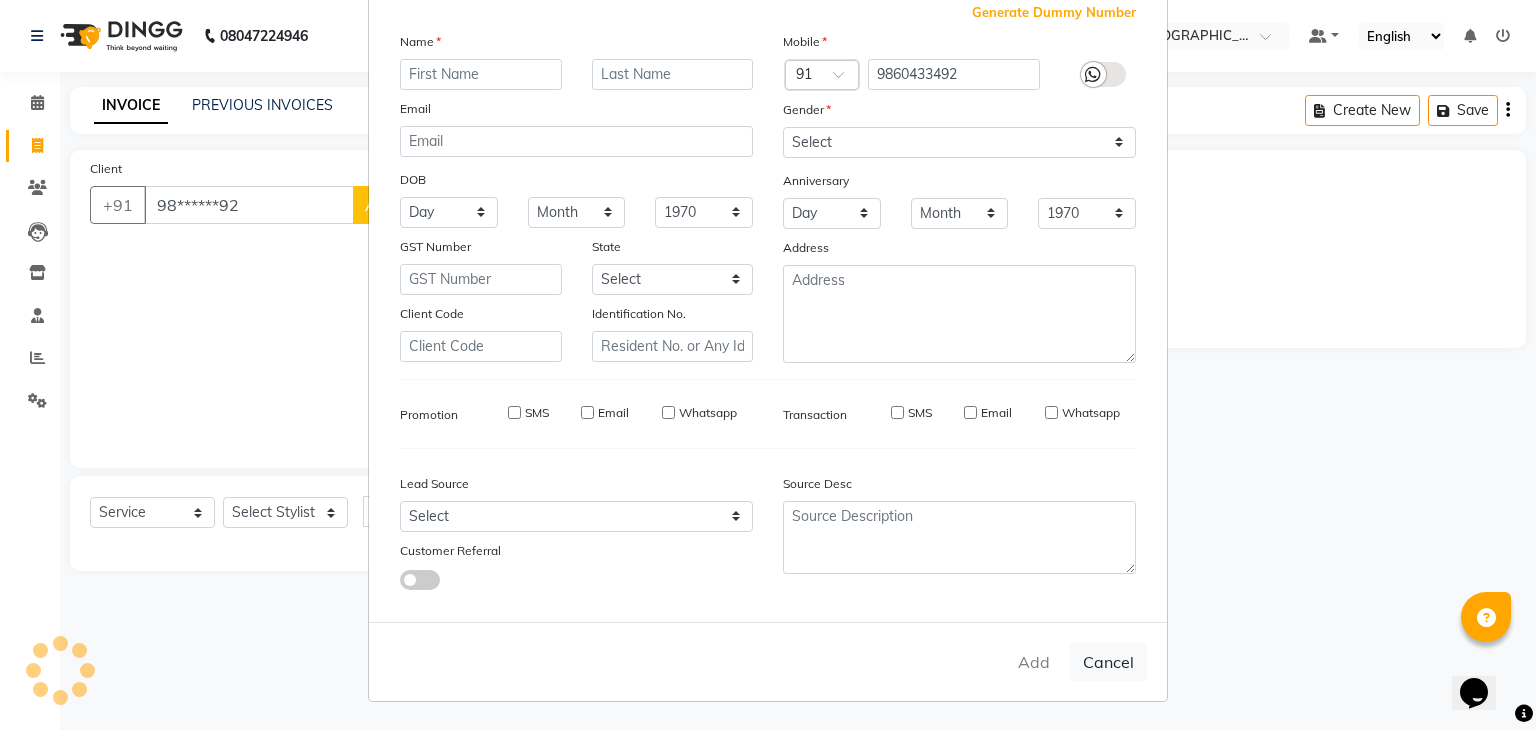 select 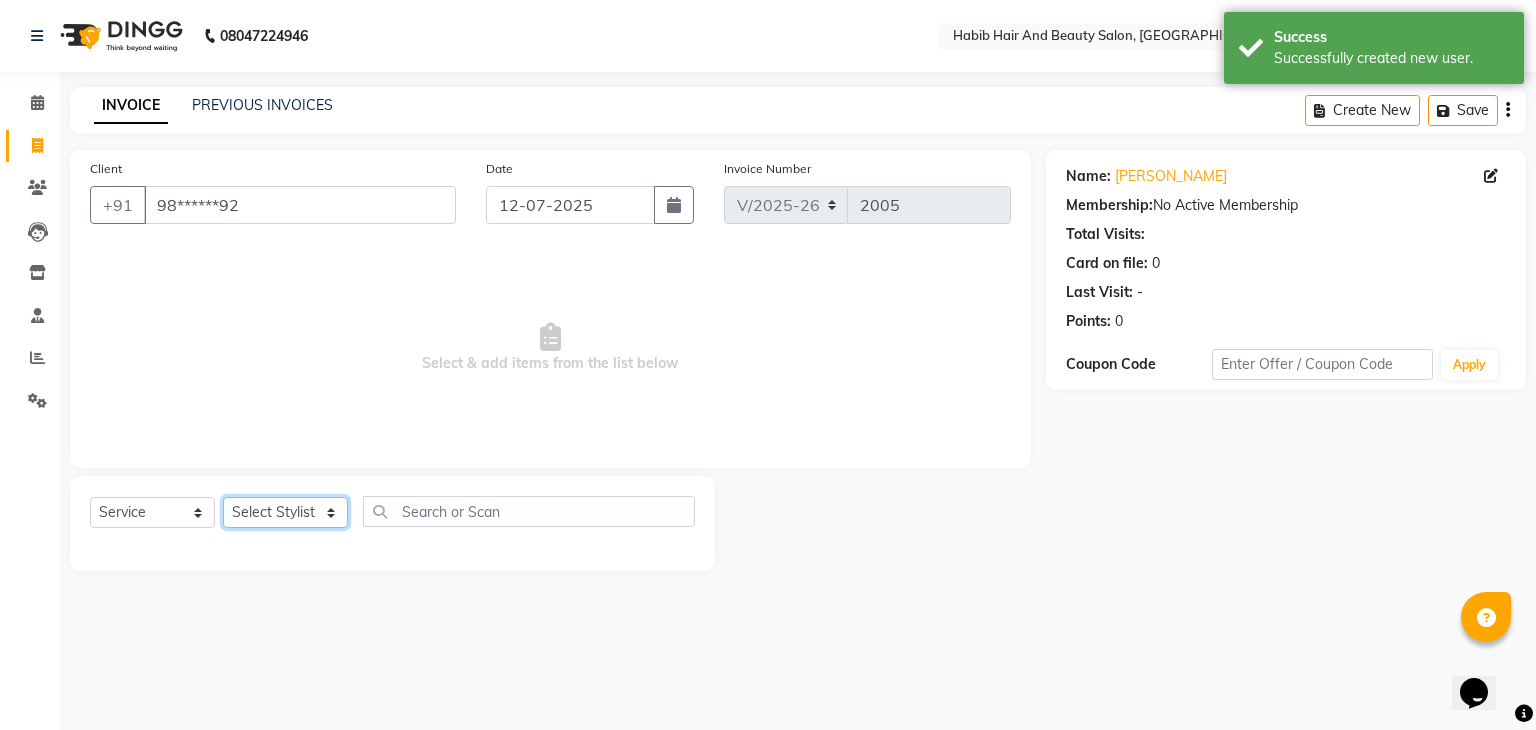 click on "Select Stylist [PERSON_NAME] Manager [PERSON_NAME] shilpa [PERSON_NAME] Suraj  [PERSON_NAME] [PERSON_NAME]" 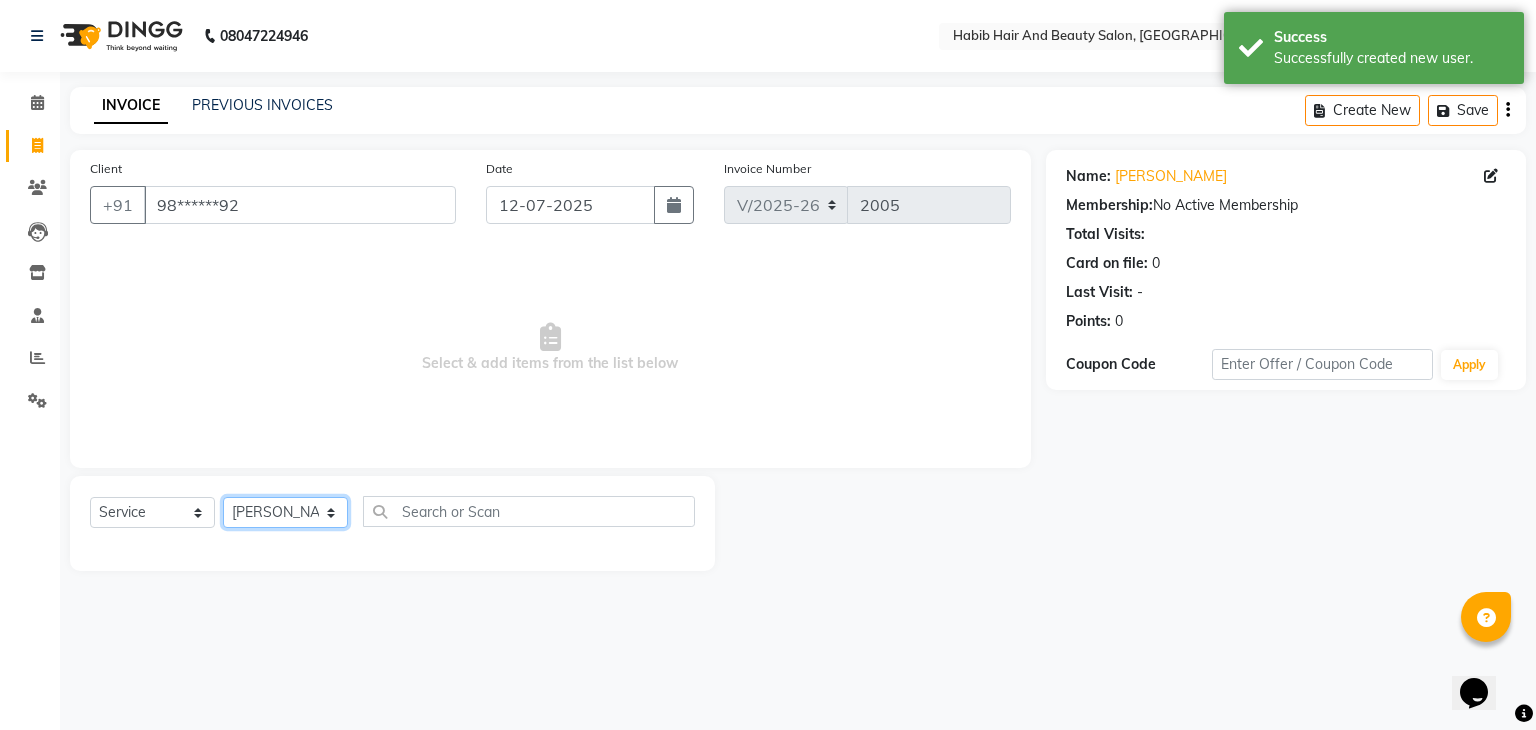 click on "Select Stylist [PERSON_NAME] Manager [PERSON_NAME] shilpa [PERSON_NAME] Suraj  [PERSON_NAME] [PERSON_NAME]" 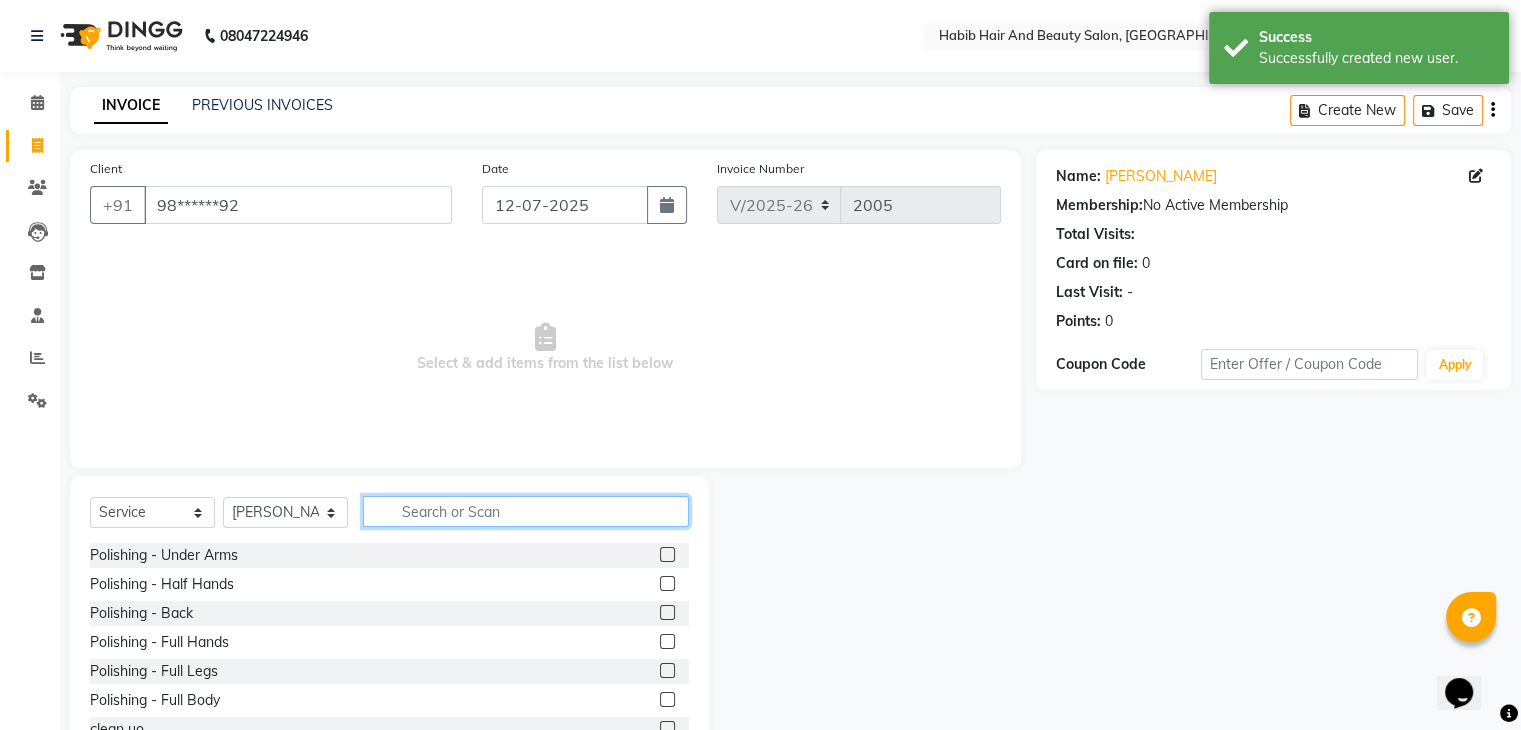 click 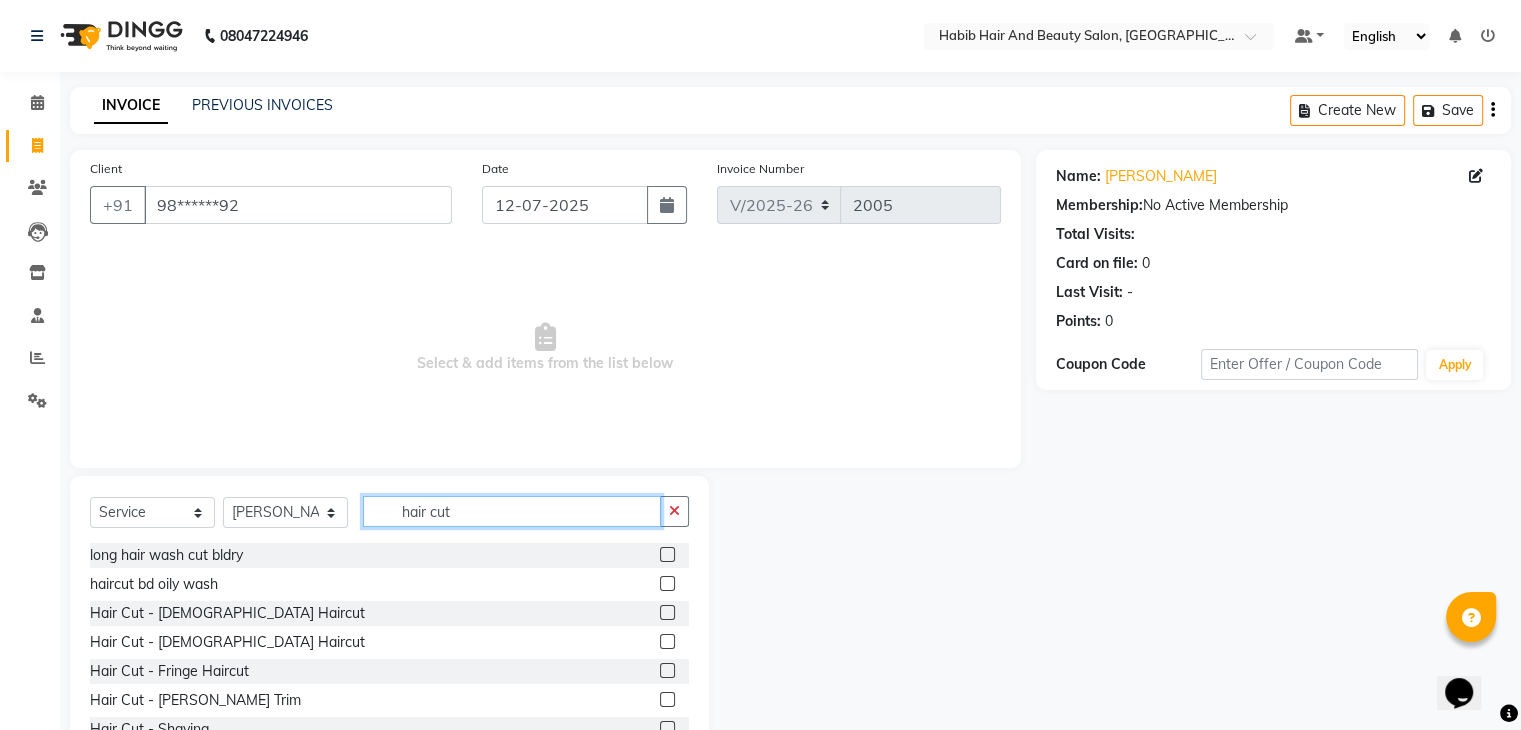 type on "hair cut" 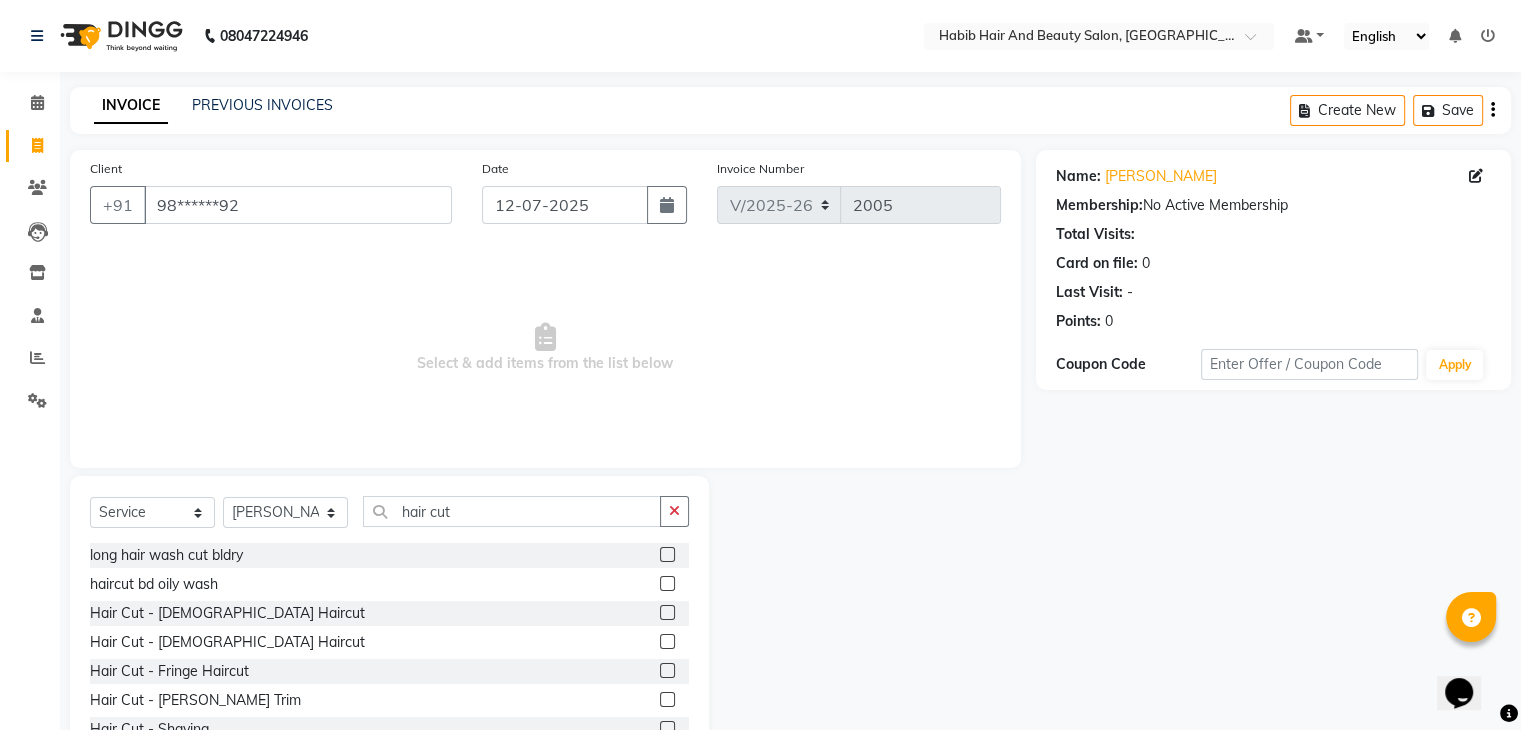 click 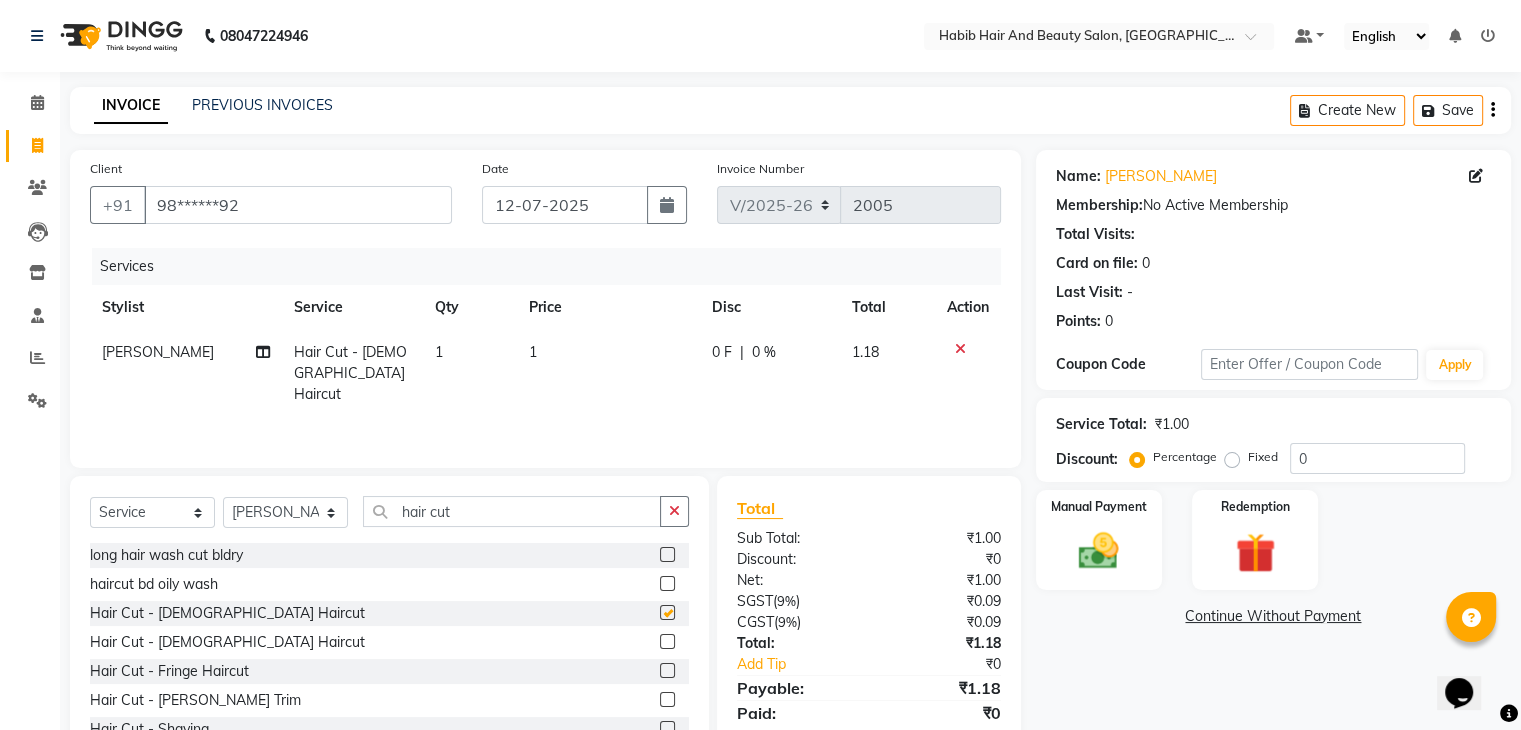 checkbox on "false" 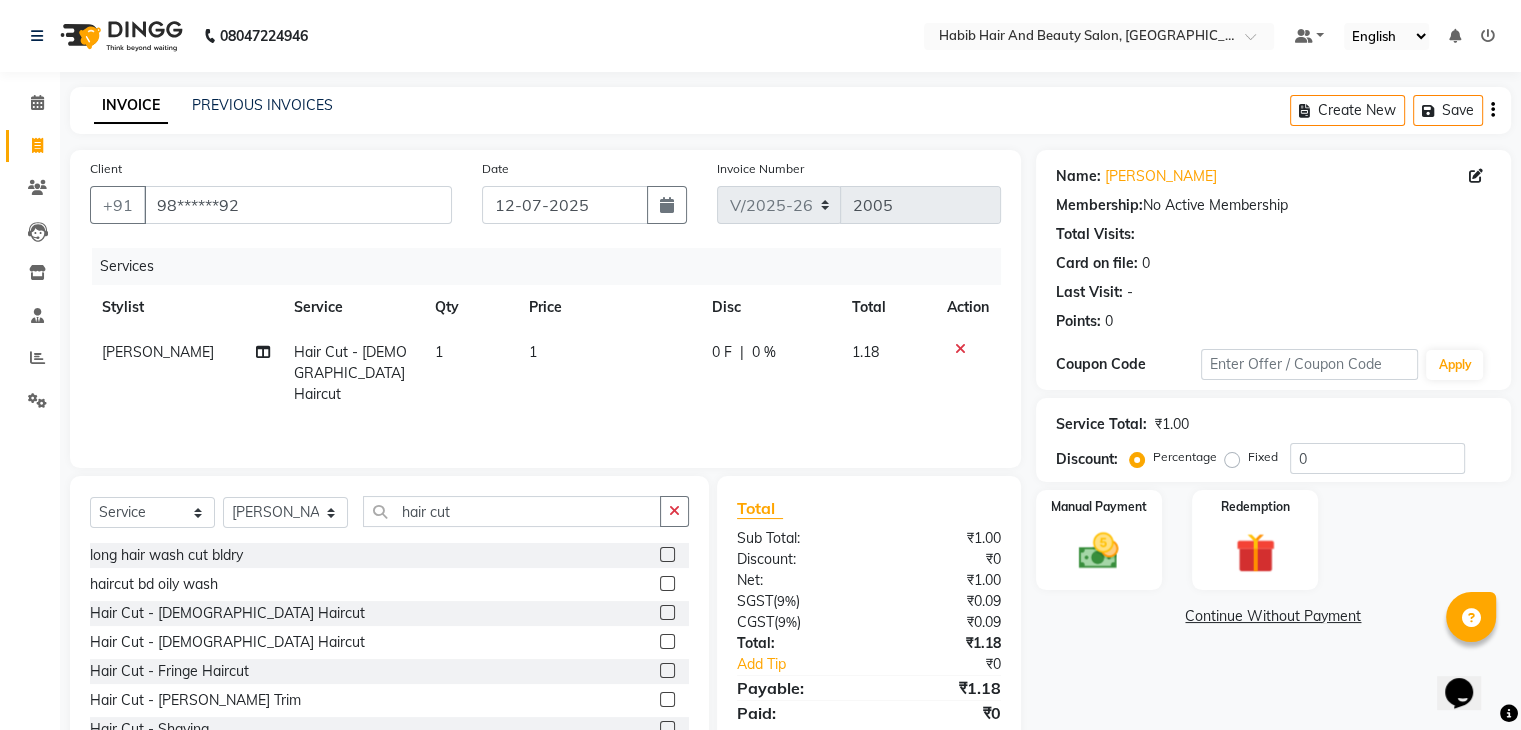 click on "1" 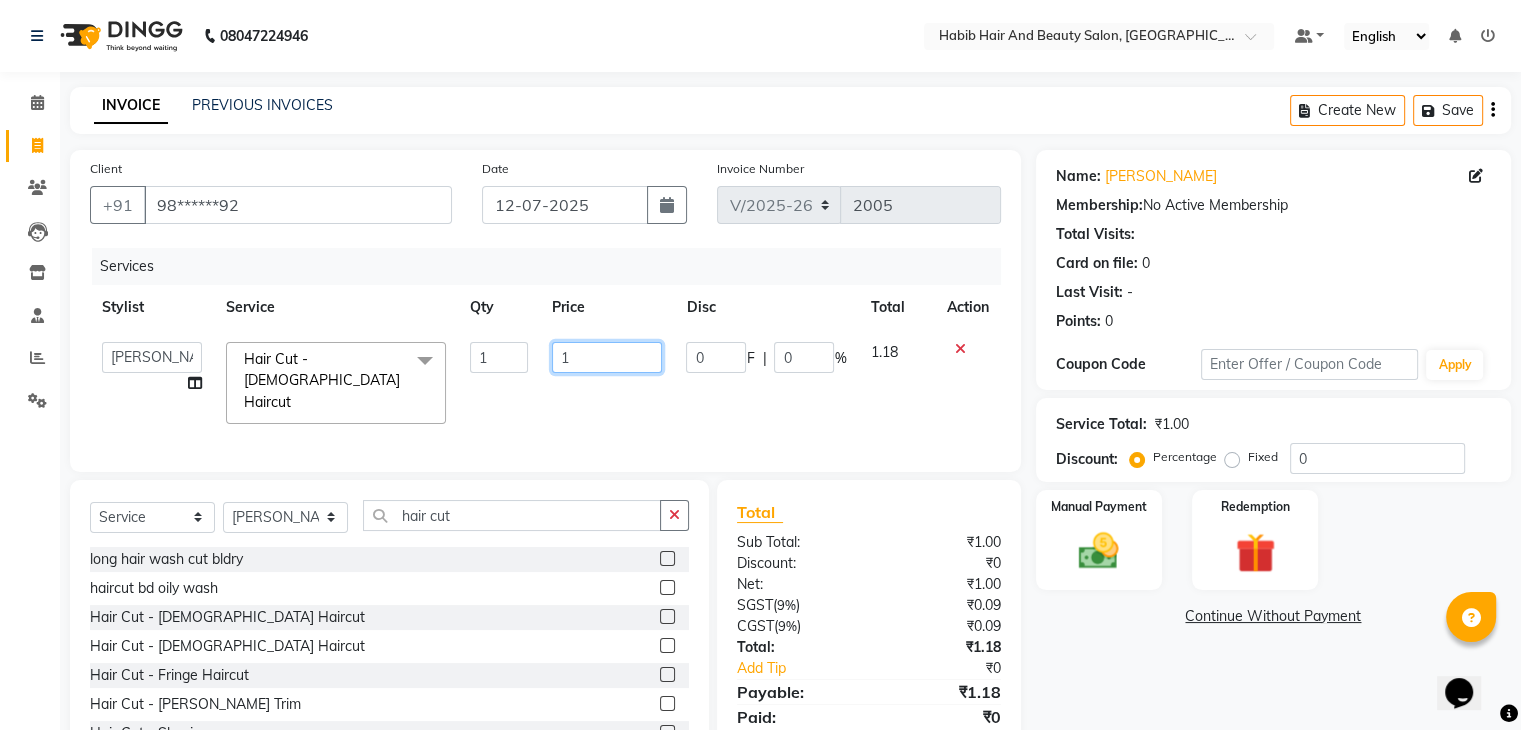 click on "1" 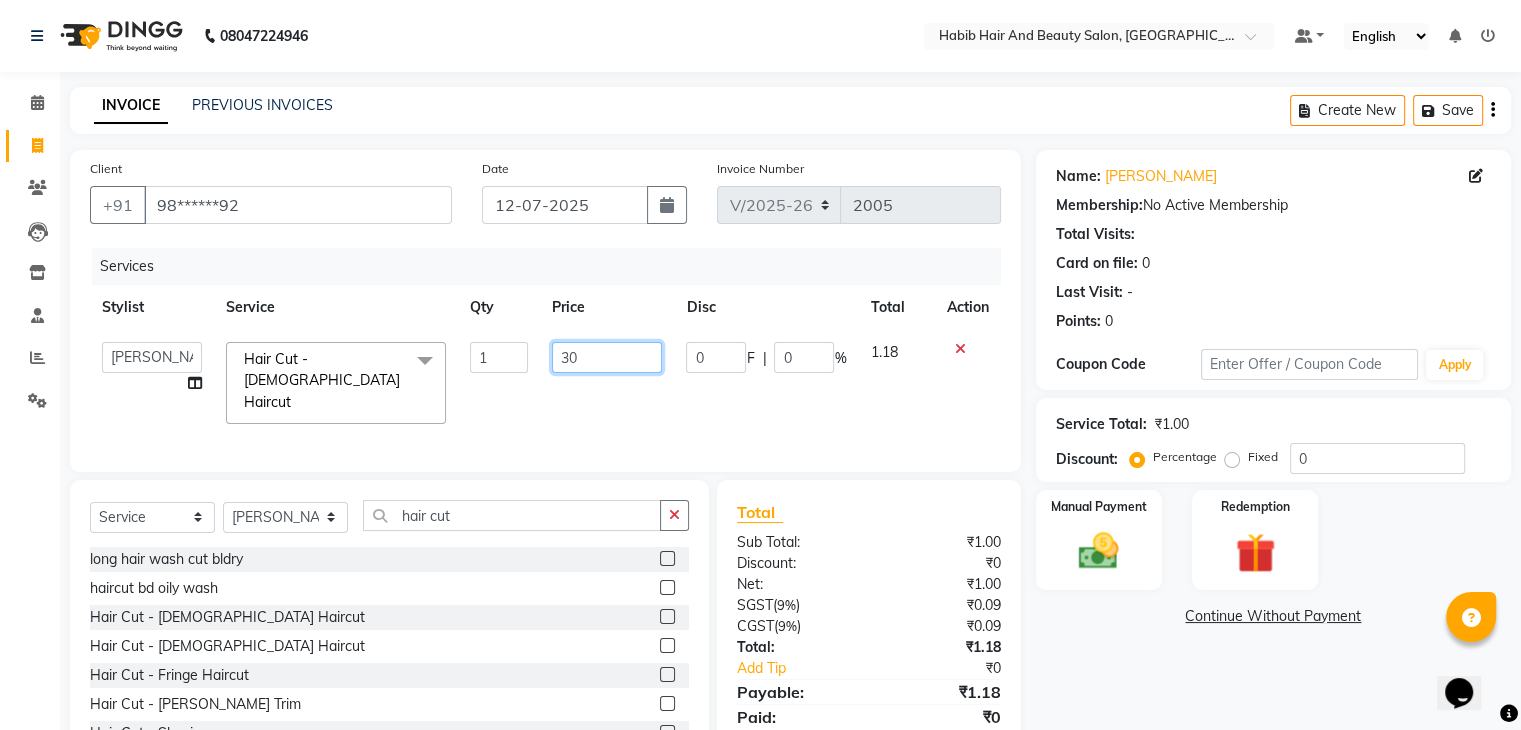 type on "300" 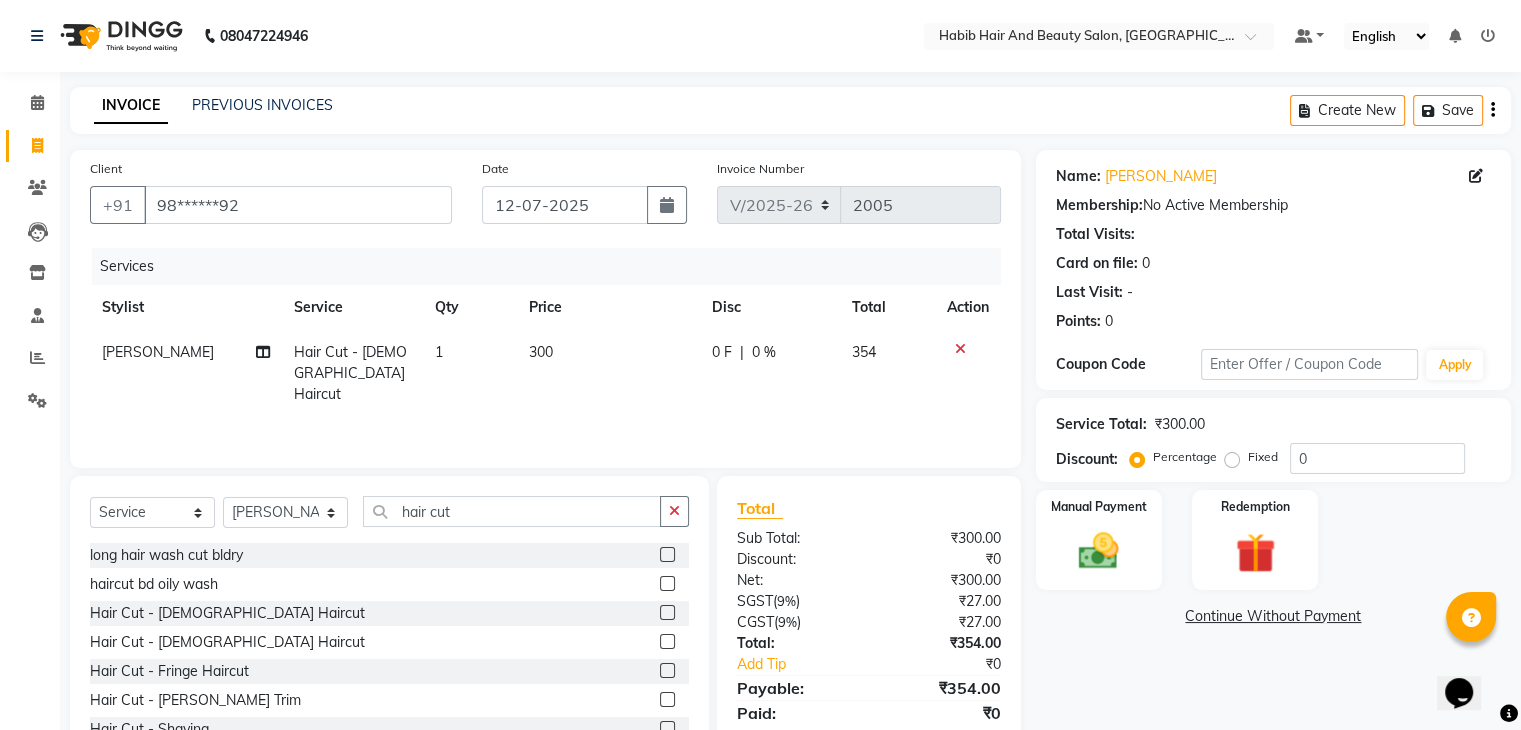 click on "Name: Pravin  Membership:  No Active Membership  Total Visits:   Card on file:  0 Last Visit:   - Points:   0  Coupon Code Apply Service Total:  ₹300.00  Discount:  Percentage   Fixed  0 Manual Payment Redemption  Continue Without Payment" 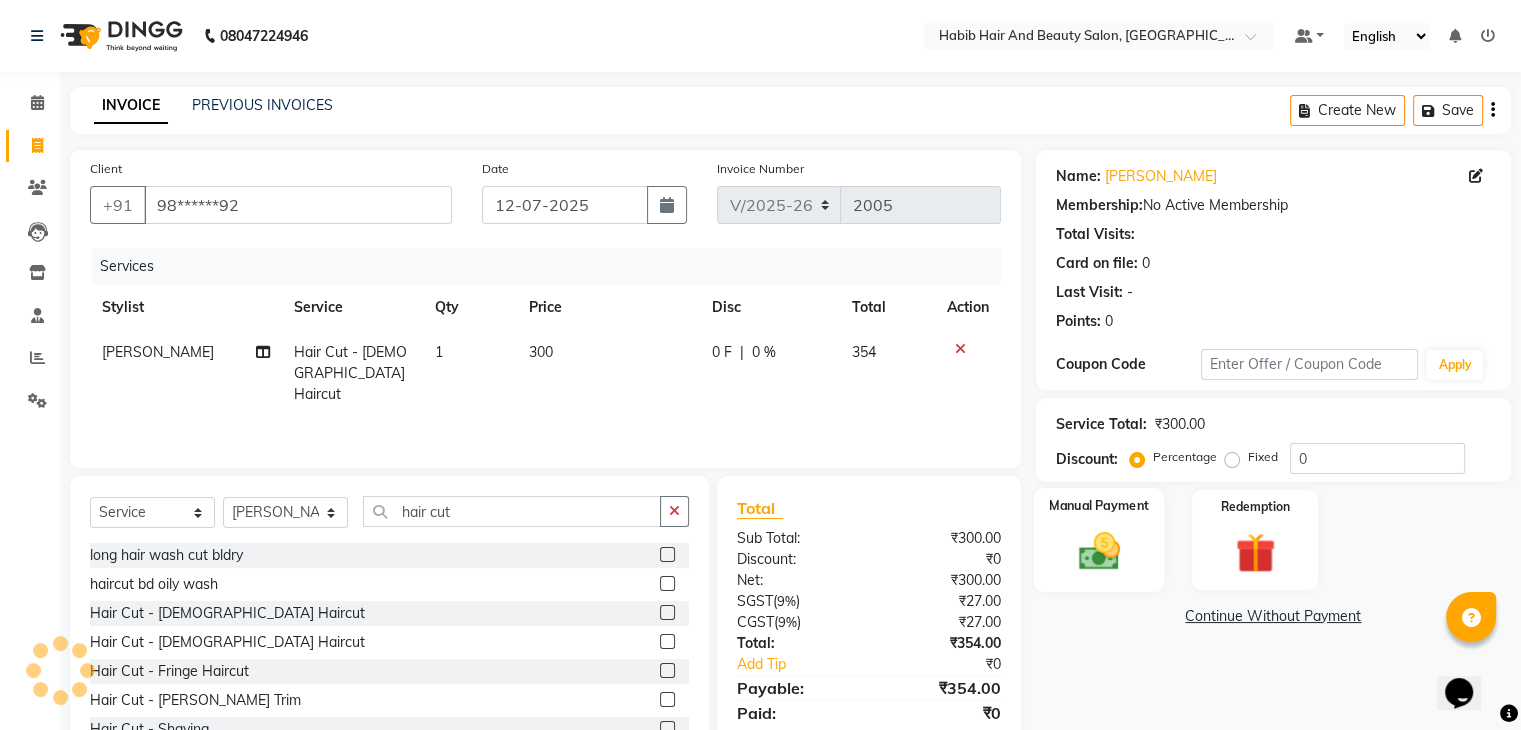 click on "Manual Payment" 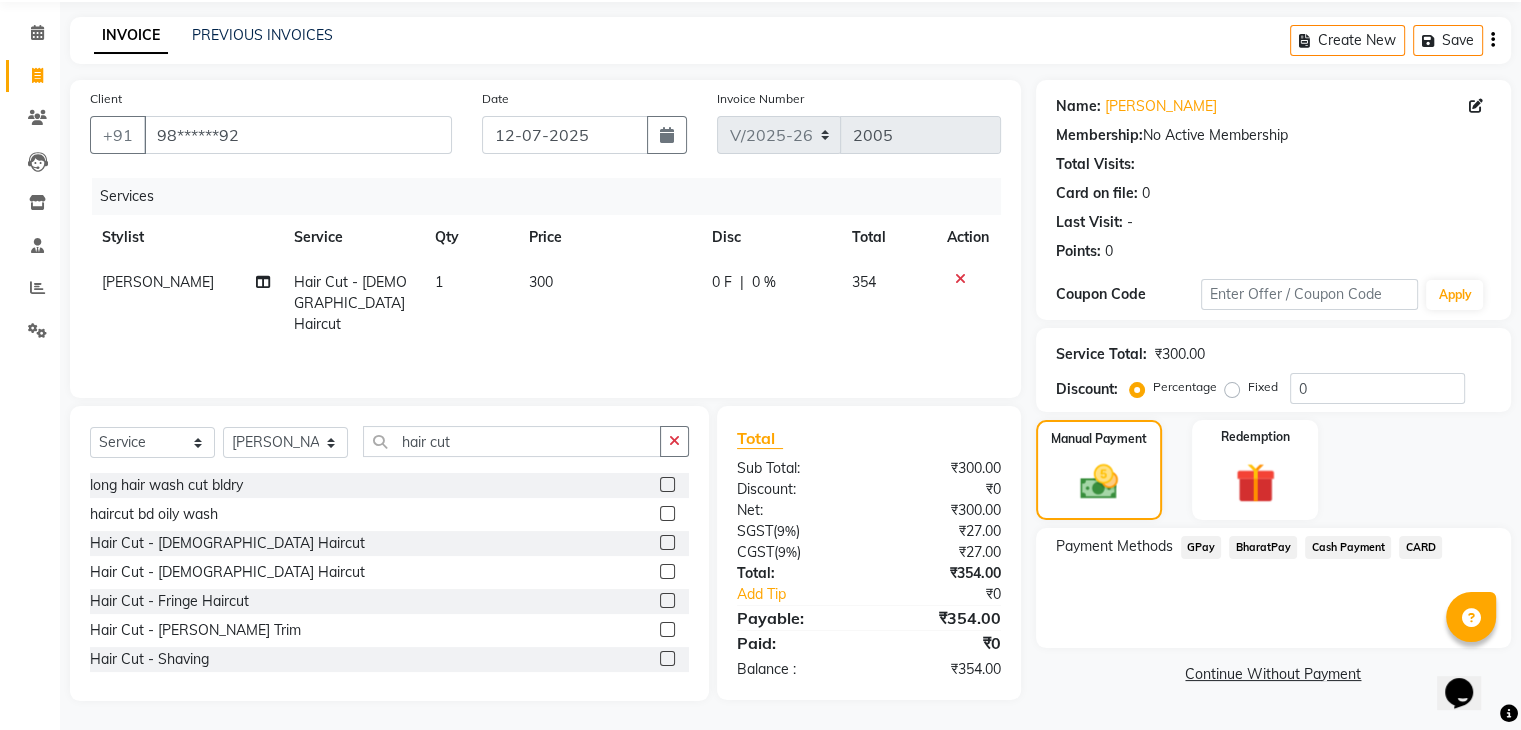 scroll, scrollTop: 72, scrollLeft: 0, axis: vertical 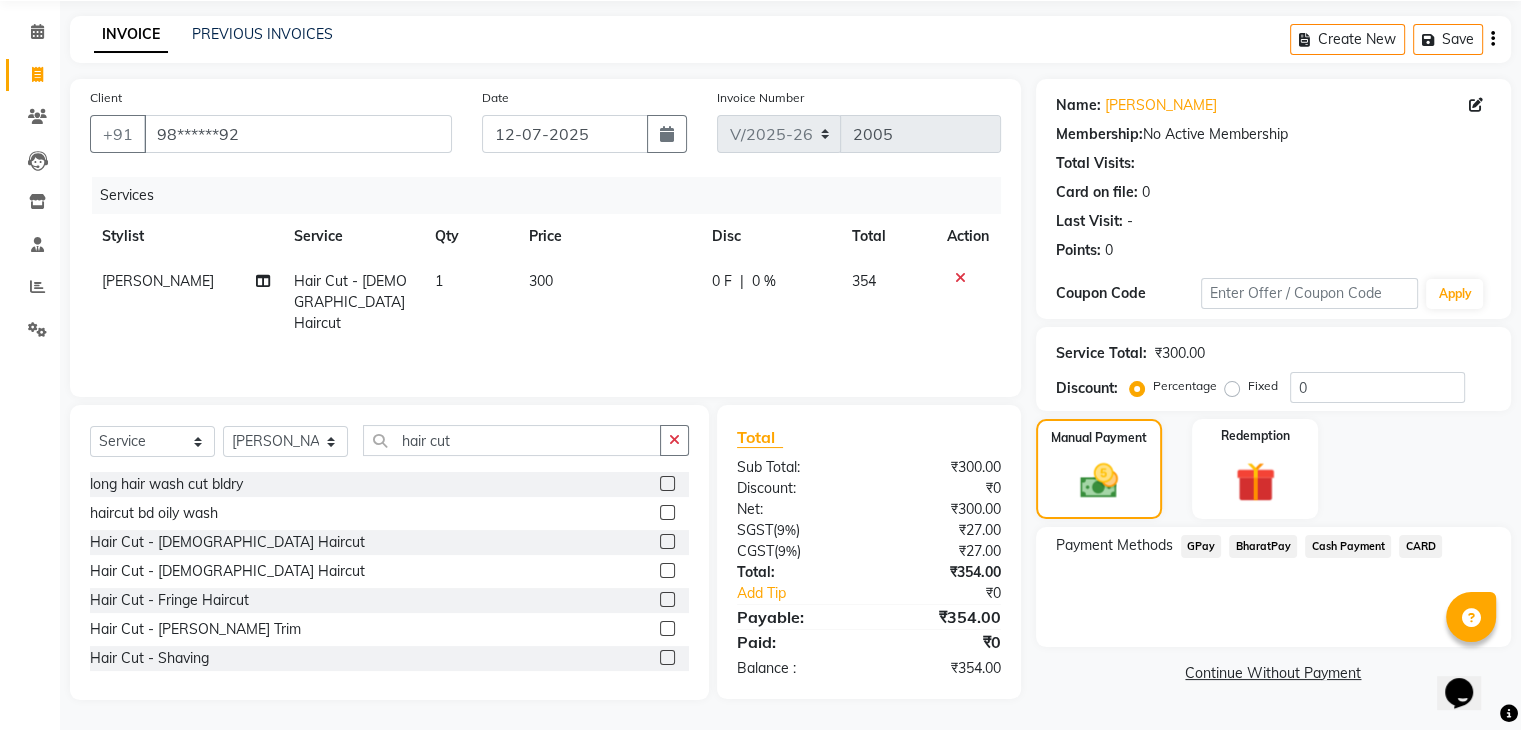 click on "BharatPay" 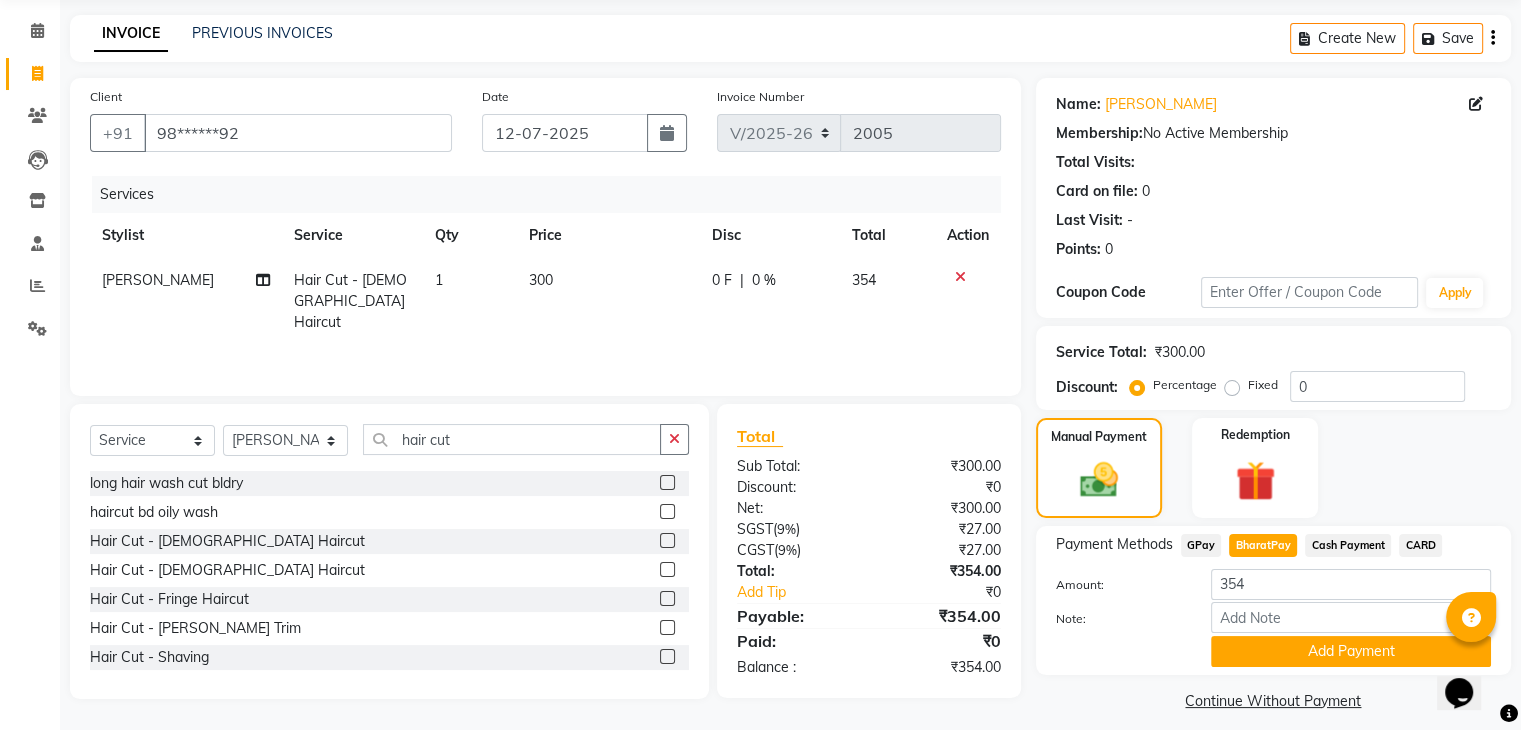 click on "BharatPay" 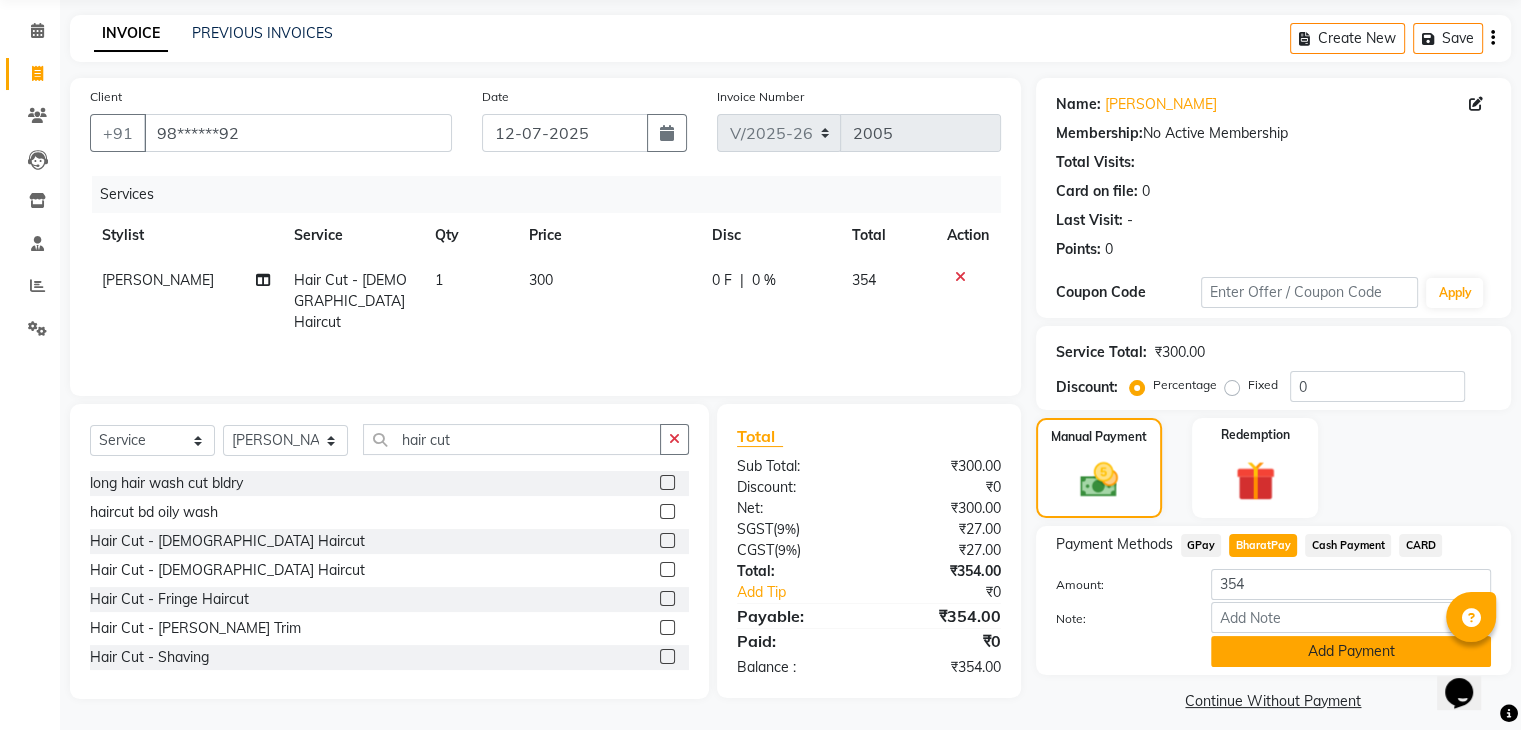 click on "Add Payment" 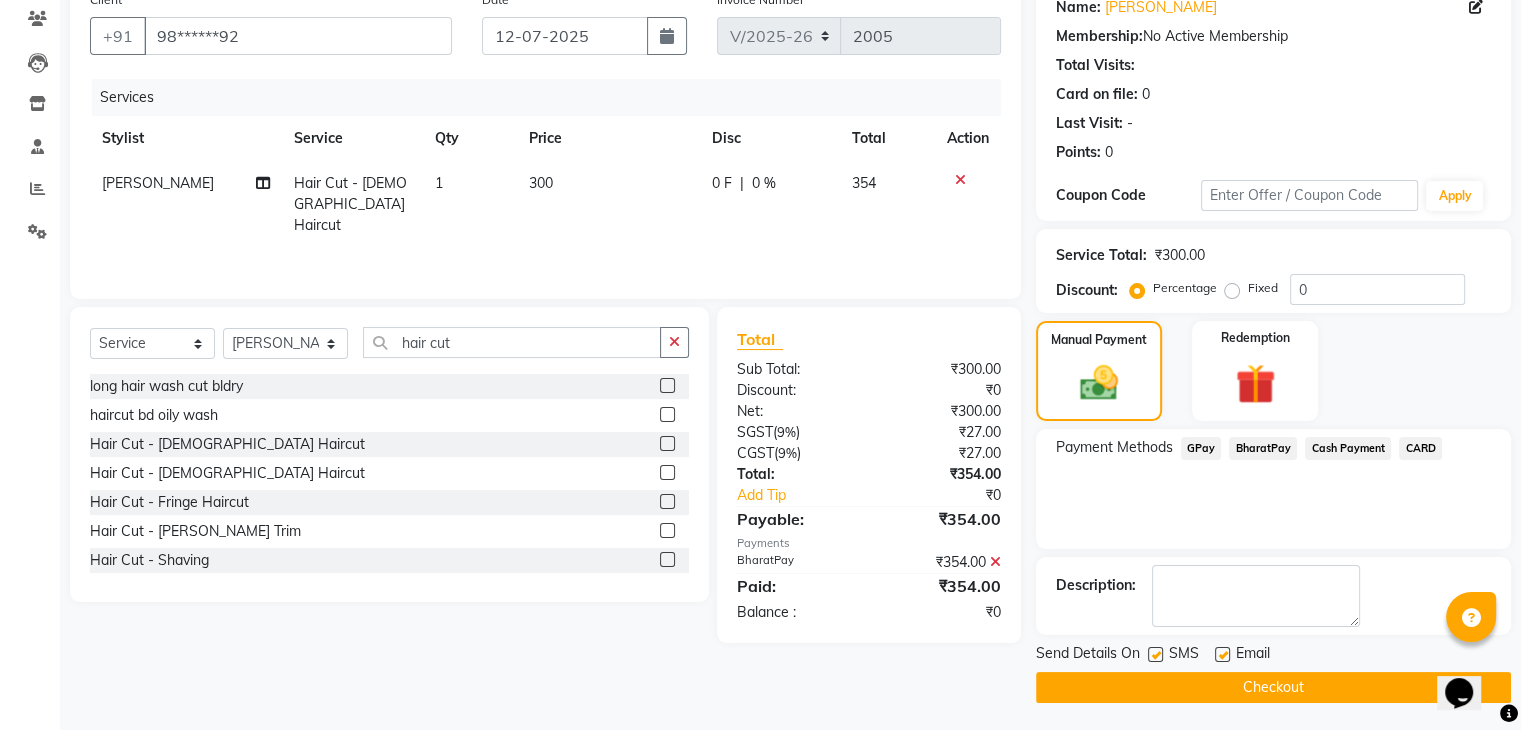 scroll, scrollTop: 171, scrollLeft: 0, axis: vertical 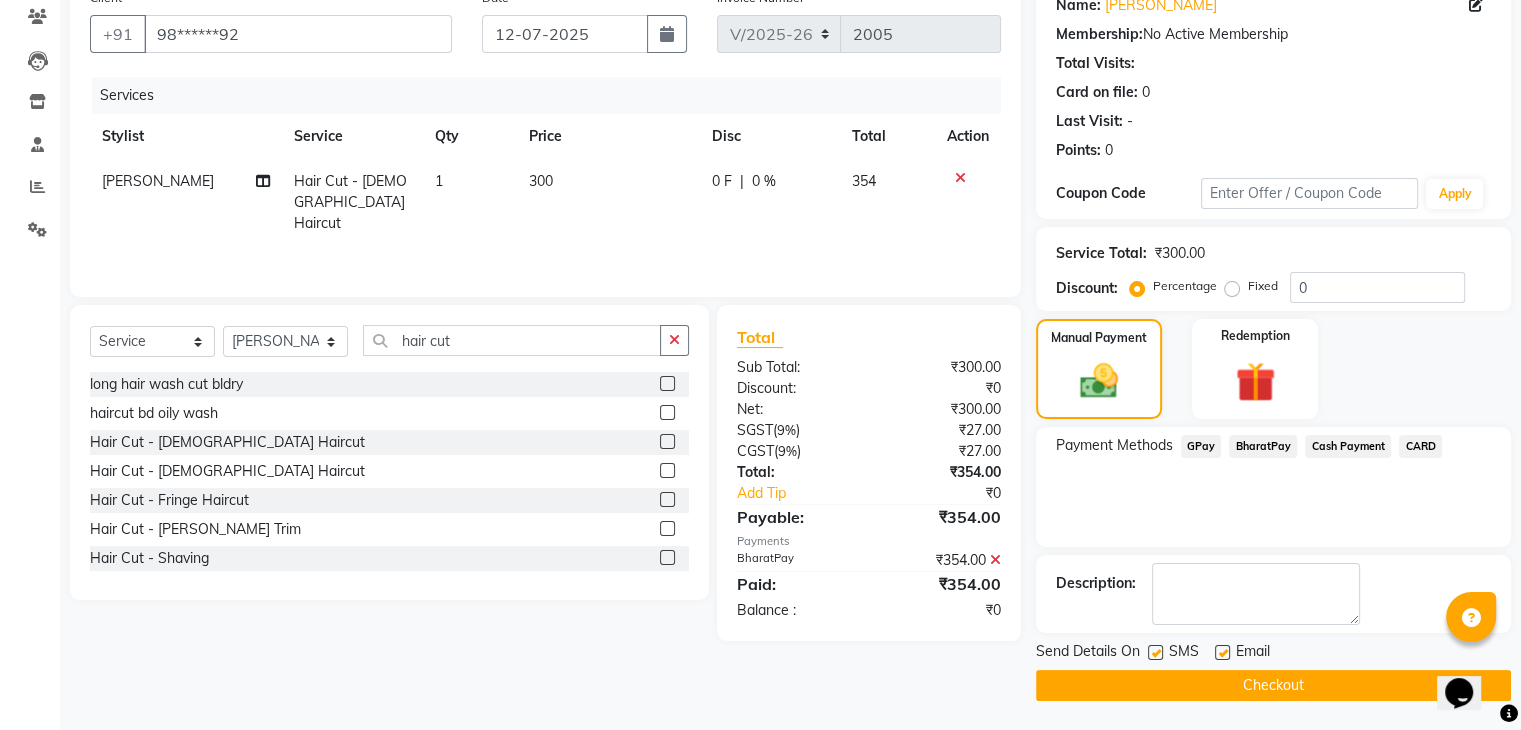 click on "Checkout" 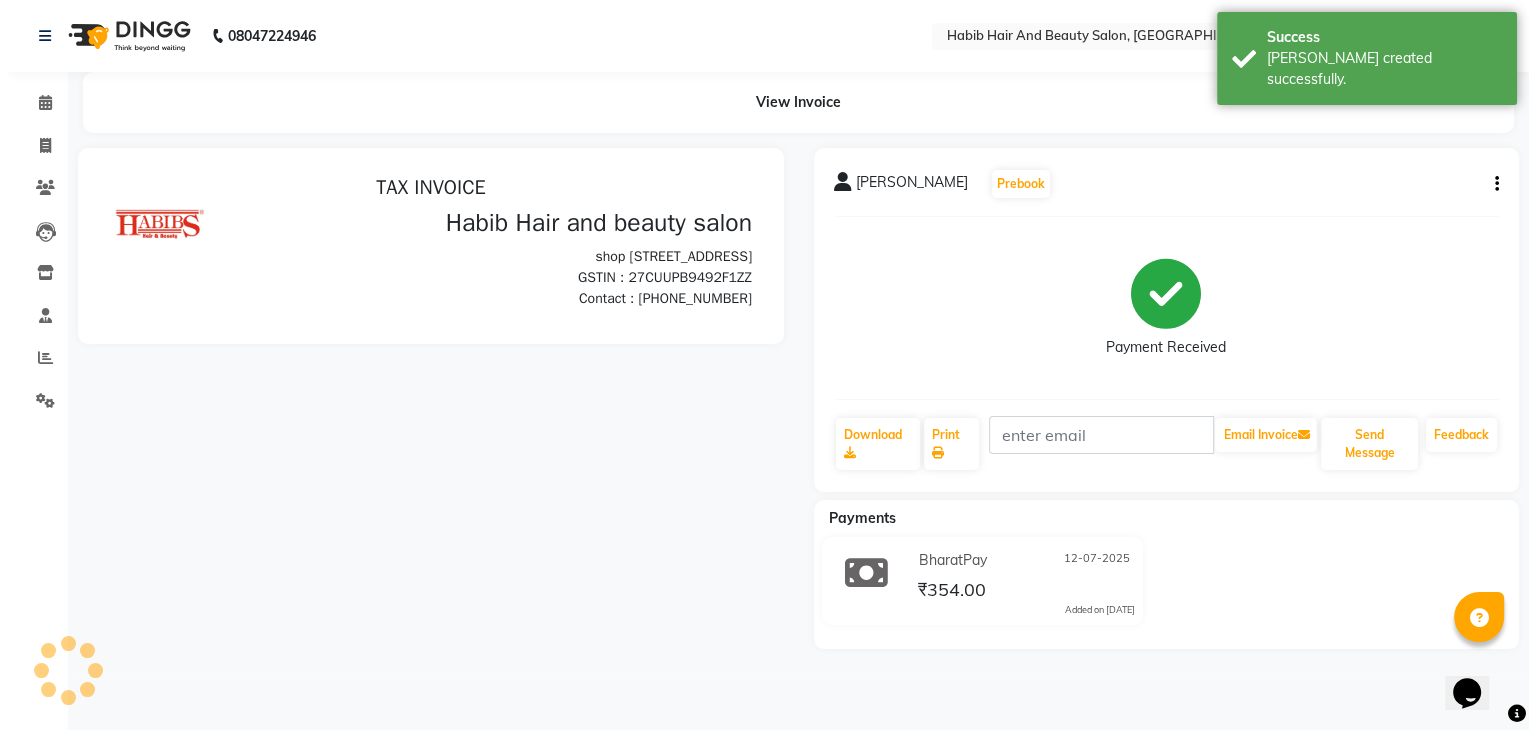 scroll, scrollTop: 0, scrollLeft: 0, axis: both 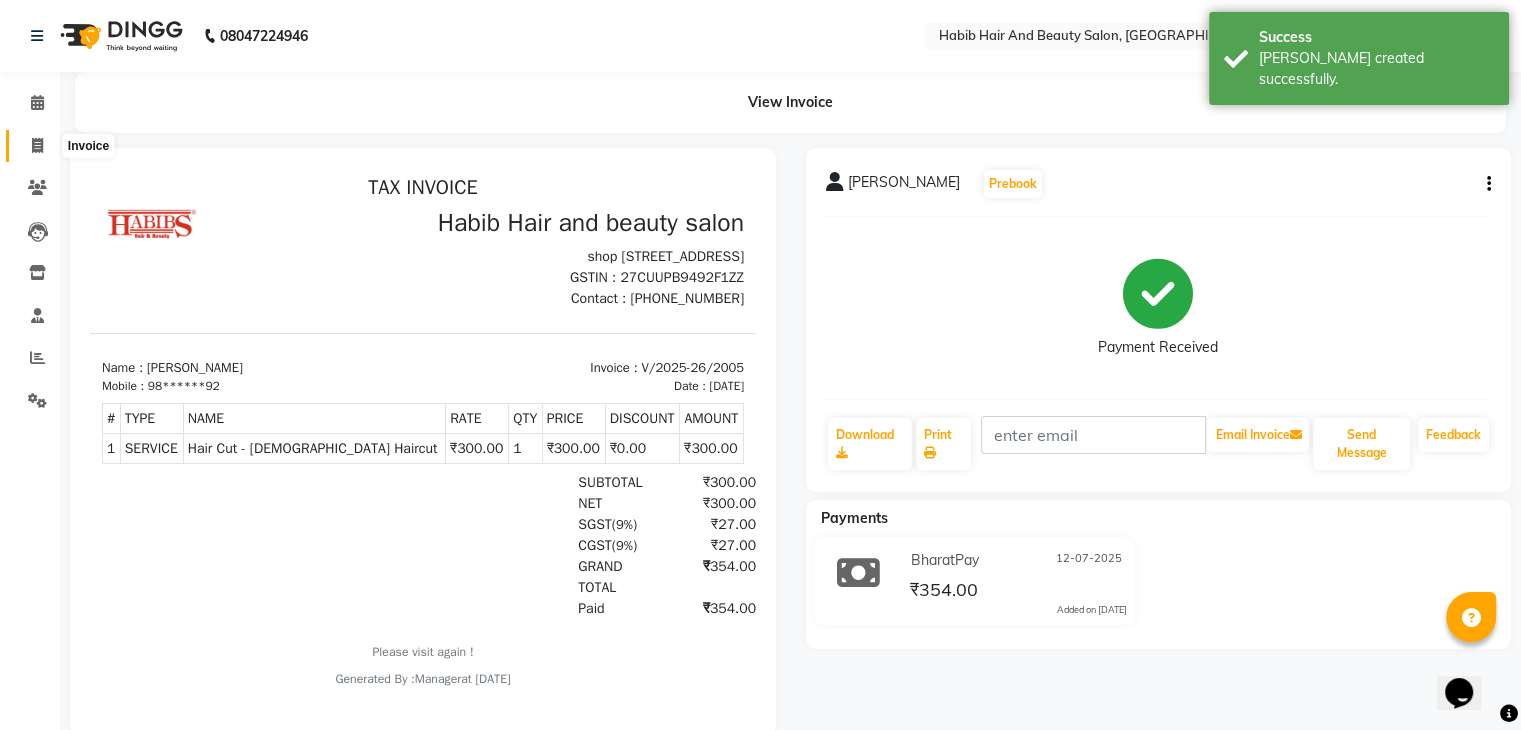 click 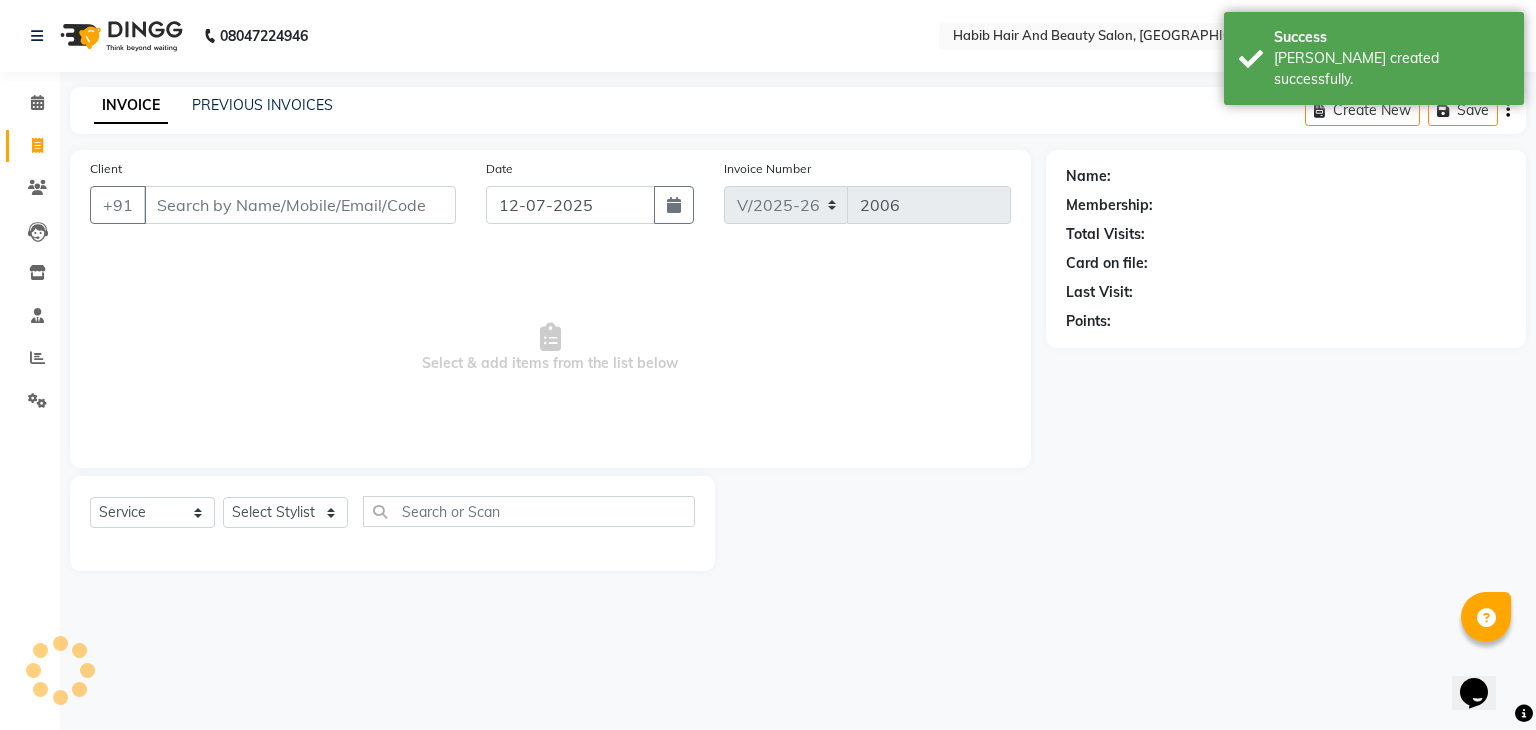 click on "Client" at bounding box center [300, 205] 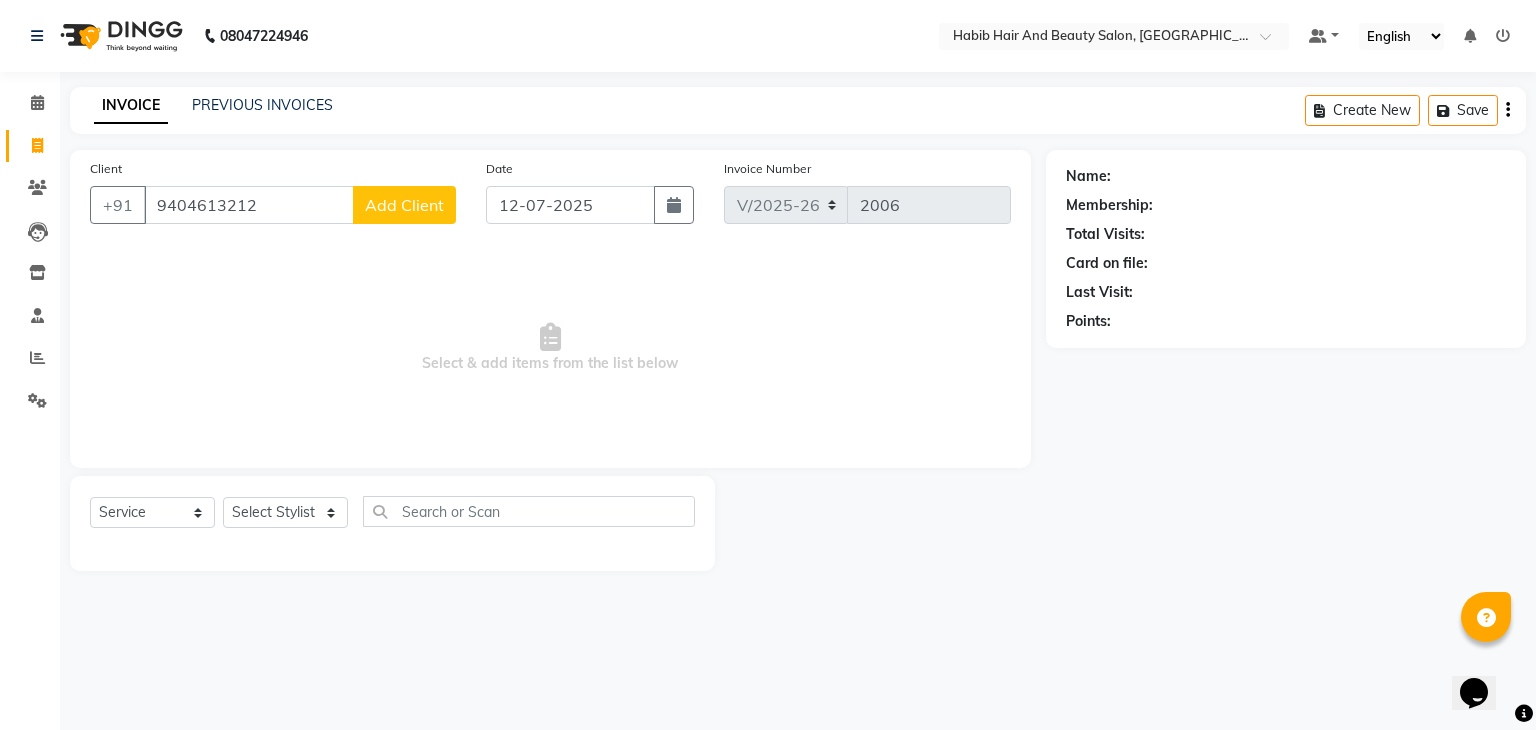 type on "9404613212" 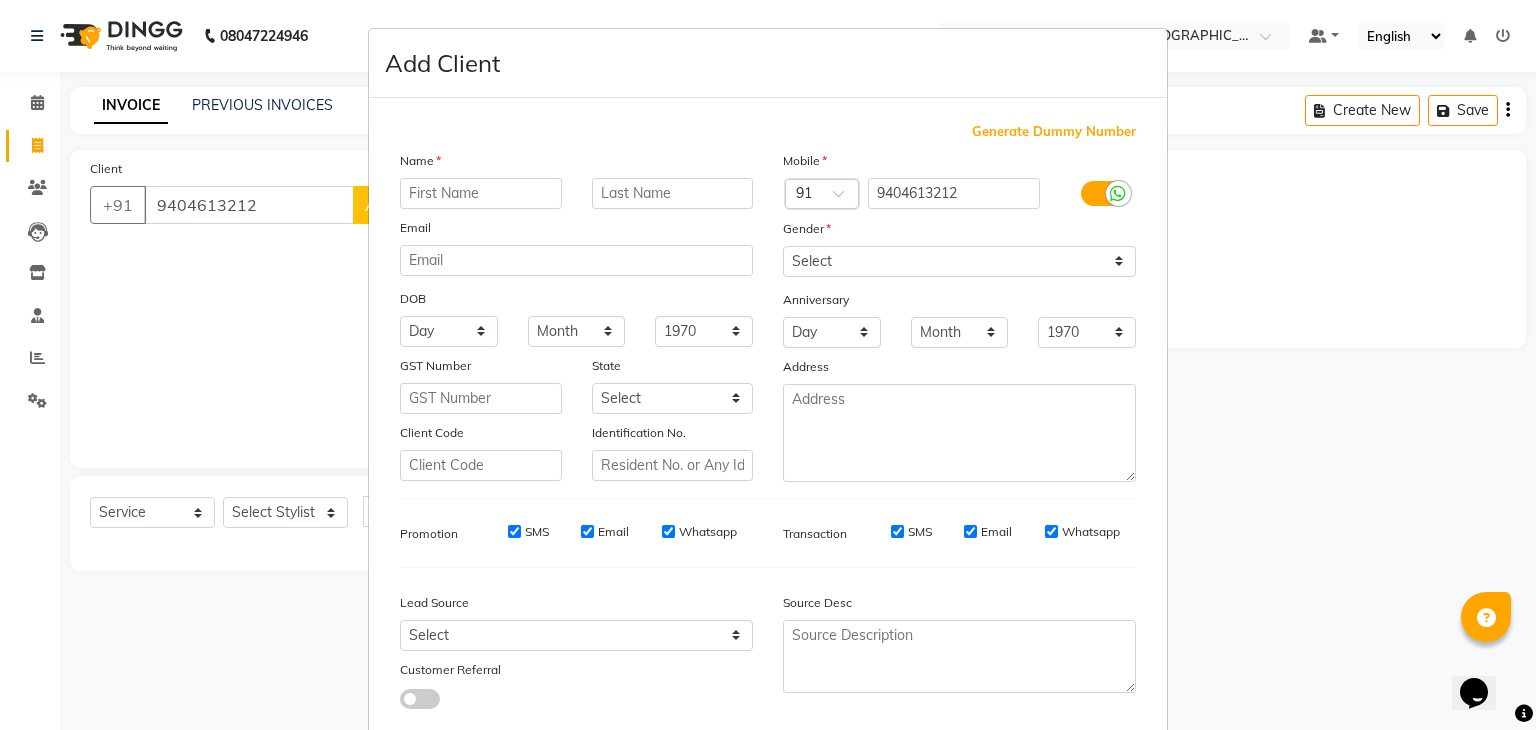 click at bounding box center (481, 193) 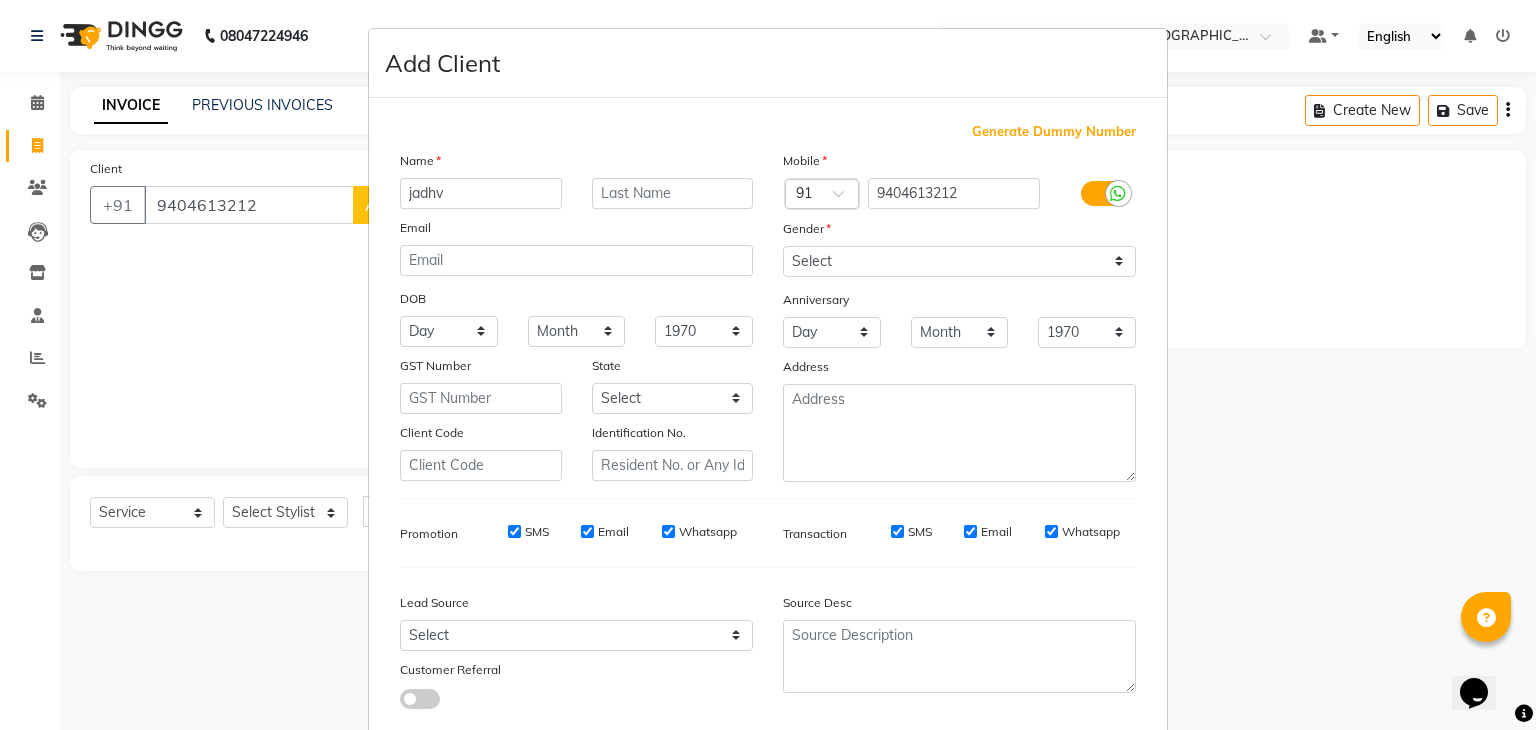 type on "jadhv" 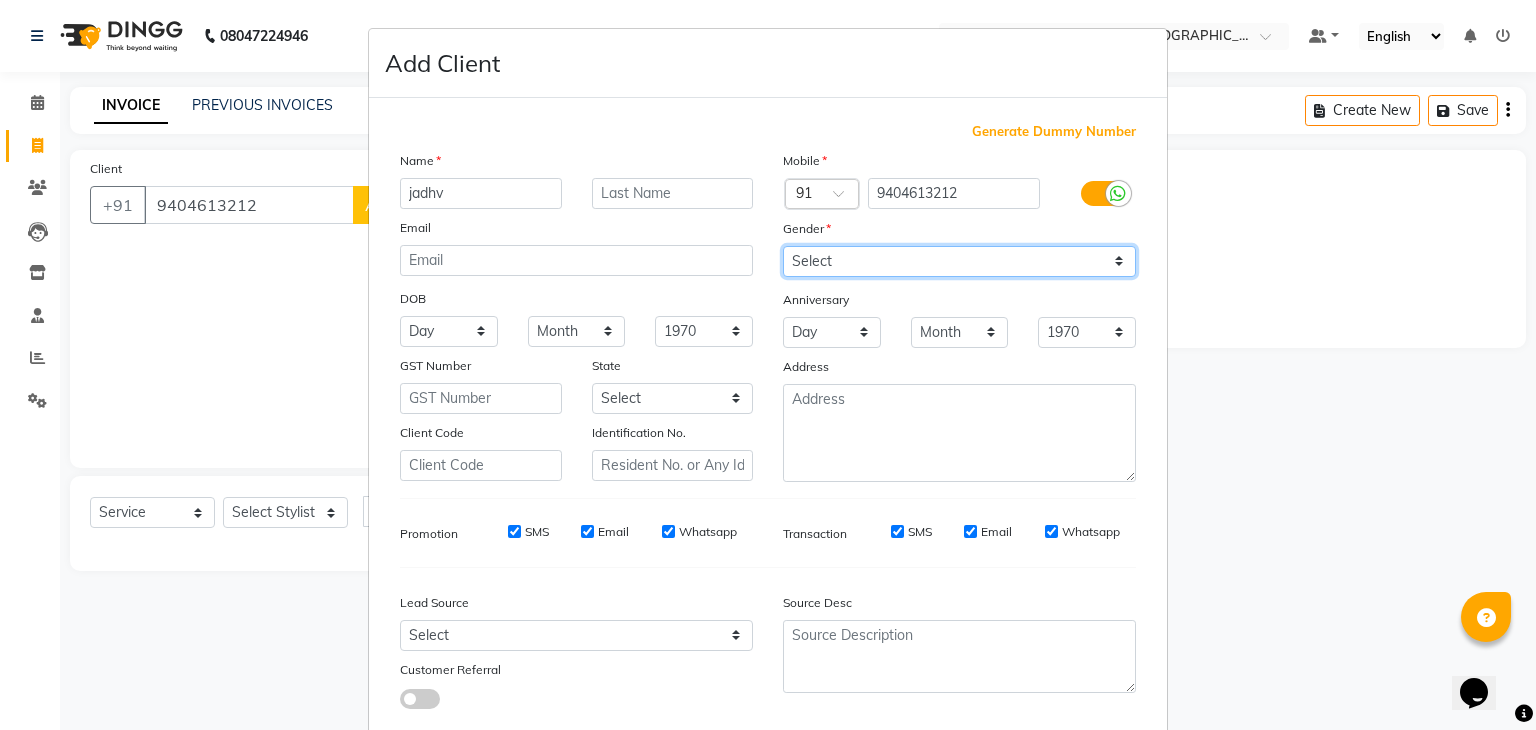 click on "Select Male Female Other Prefer Not To Say" at bounding box center [959, 261] 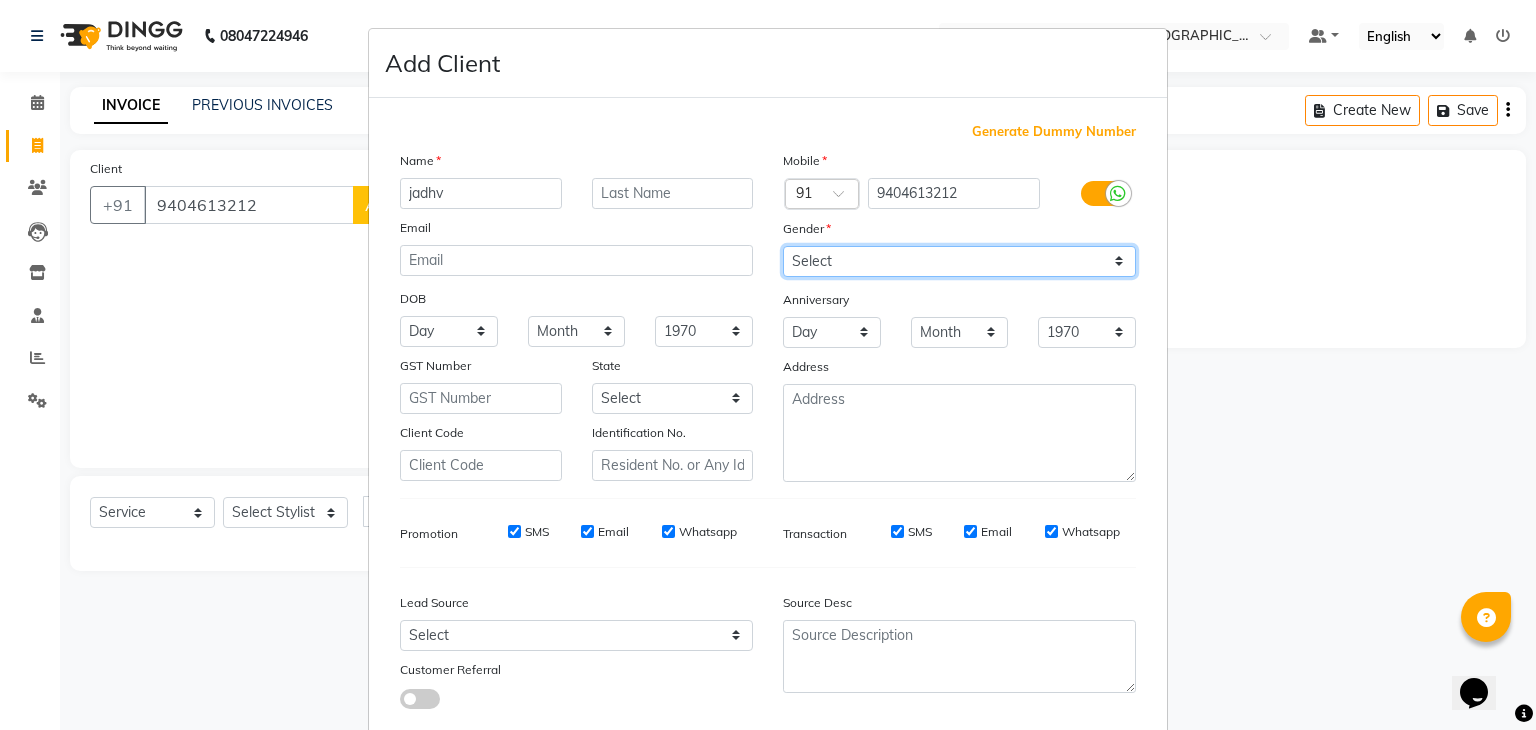 select on "[DEMOGRAPHIC_DATA]" 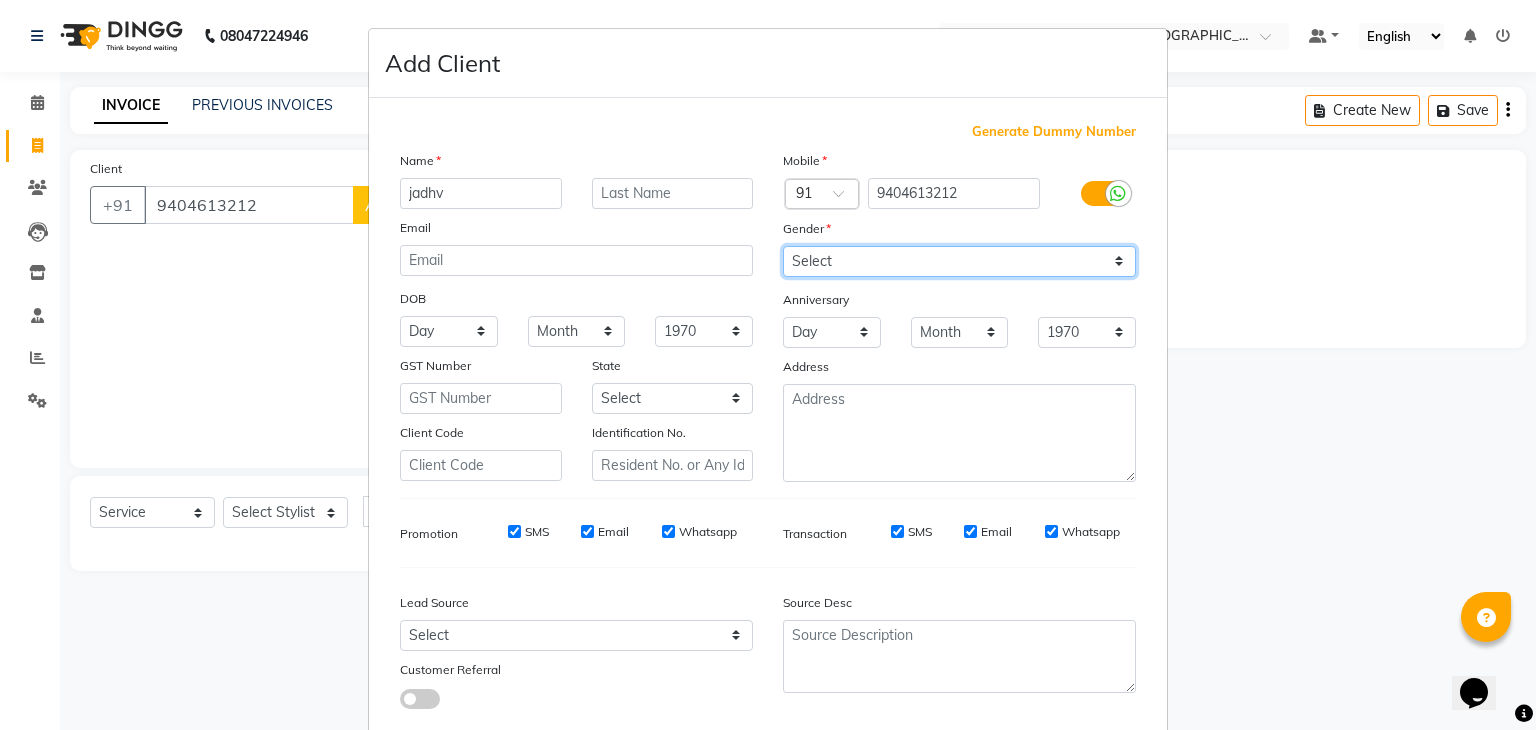 click on "Select Male Female Other Prefer Not To Say" at bounding box center [959, 261] 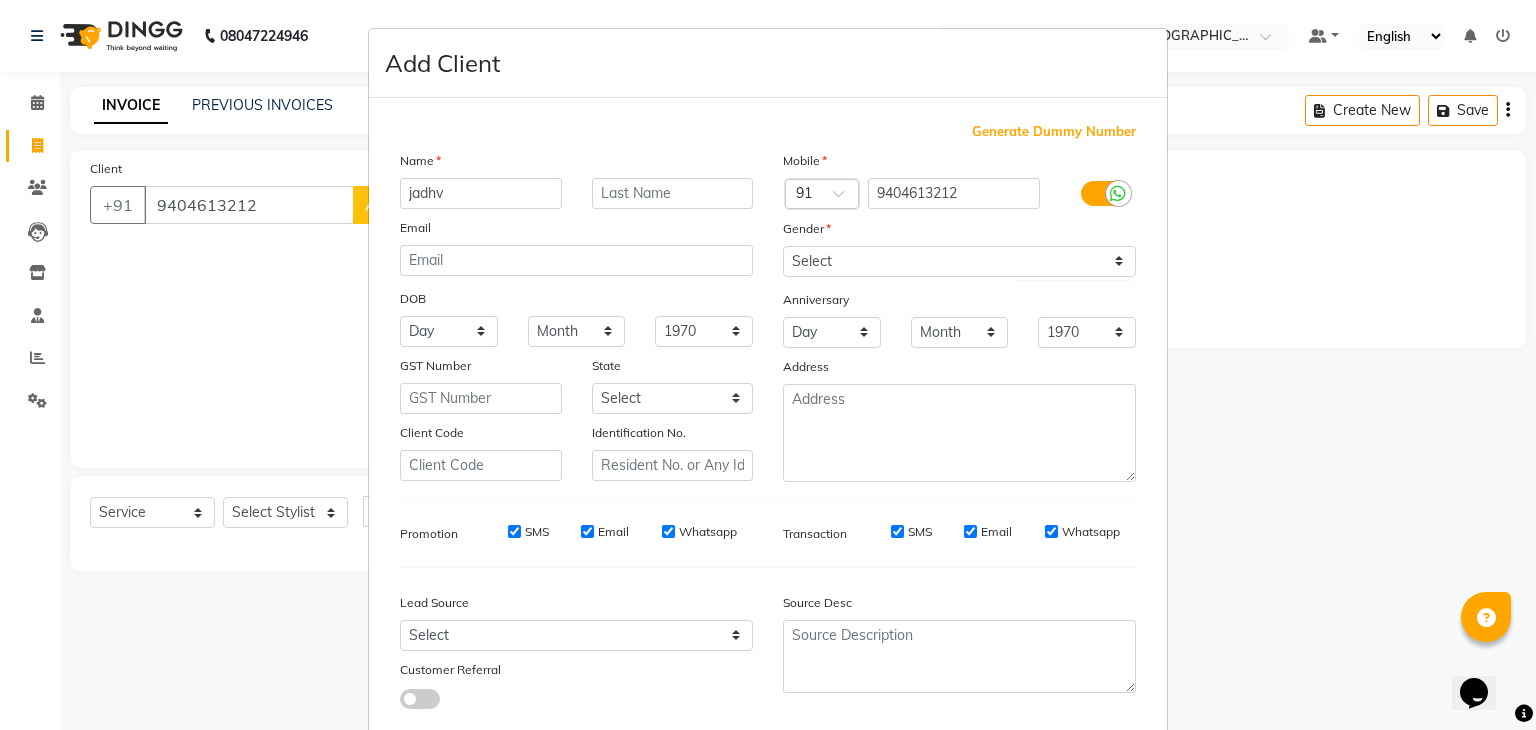 click on "Add Client Generate Dummy Number Name jadhv Email DOB Day 01 02 03 04 05 06 07 08 09 10 11 12 13 14 15 16 17 18 19 20 21 22 23 24 25 26 27 28 29 30 31 Month January February March April May June July August September October November December 1940 1941 1942 1943 1944 1945 1946 1947 1948 1949 1950 1951 1952 1953 1954 1955 1956 1957 1958 1959 1960 1961 1962 1963 1964 1965 1966 1967 1968 1969 1970 1971 1972 1973 1974 1975 1976 1977 1978 1979 1980 1981 1982 1983 1984 1985 1986 1987 1988 1989 1990 1991 1992 1993 1994 1995 1996 1997 1998 1999 2000 2001 2002 2003 2004 2005 2006 2007 2008 2009 2010 2011 2012 2013 2014 2015 2016 2017 2018 2019 2020 2021 2022 2023 2024 GST Number State Select Andaman and Nicobar Islands Andhra Pradesh Arunachal Pradesh Assam Bihar Chandigarh Chhattisgarh Dadra and Nagar Haveli Daman and Diu Delhi Goa Gujarat Haryana Himachal Pradesh Jammu and Kashmir Jharkhand Karnataka Kerala Lakshadweep Madhya Pradesh Maharashtra Manipur Meghalaya Mizoram Nagaland Odisha Pondicherry Punjab Rajasthan" at bounding box center (768, 365) 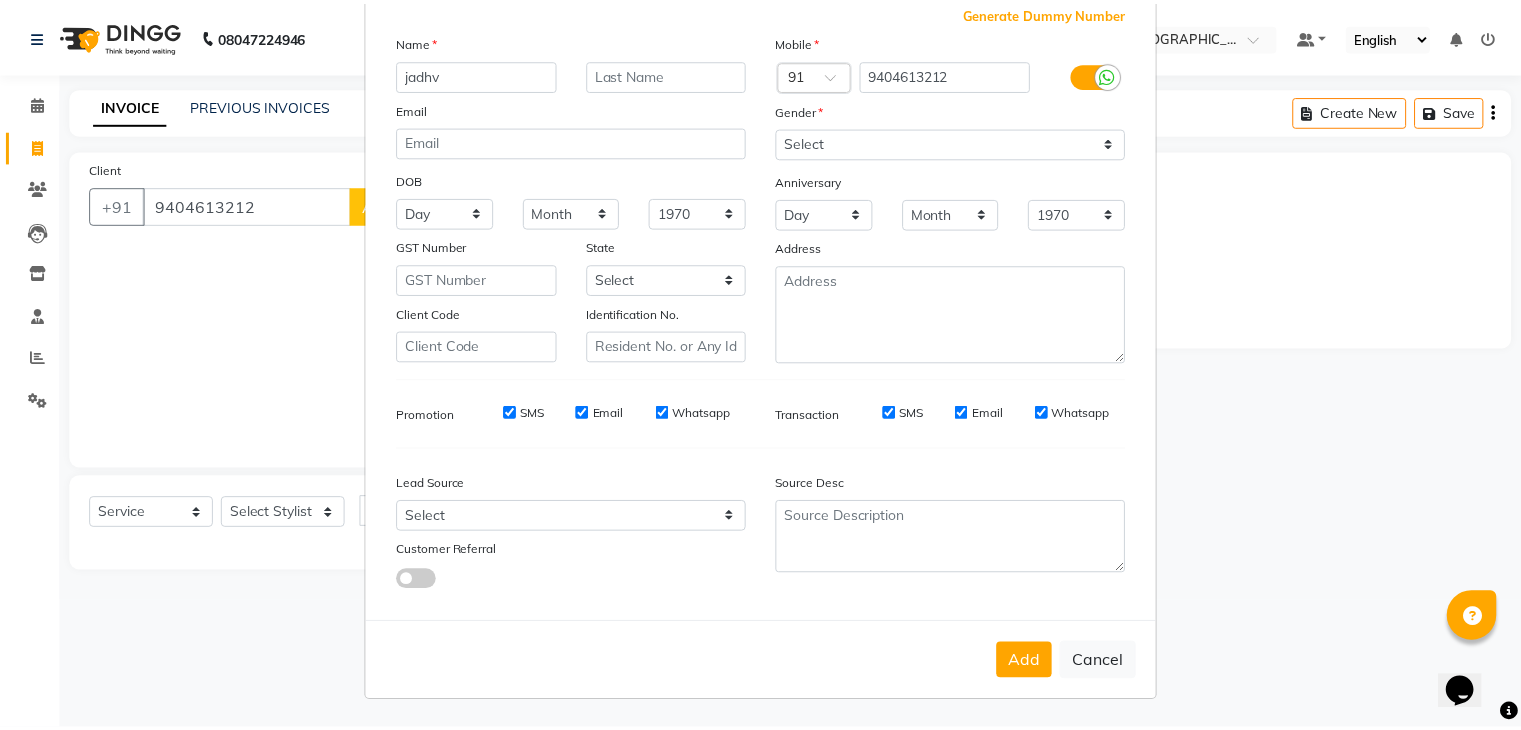scroll, scrollTop: 127, scrollLeft: 0, axis: vertical 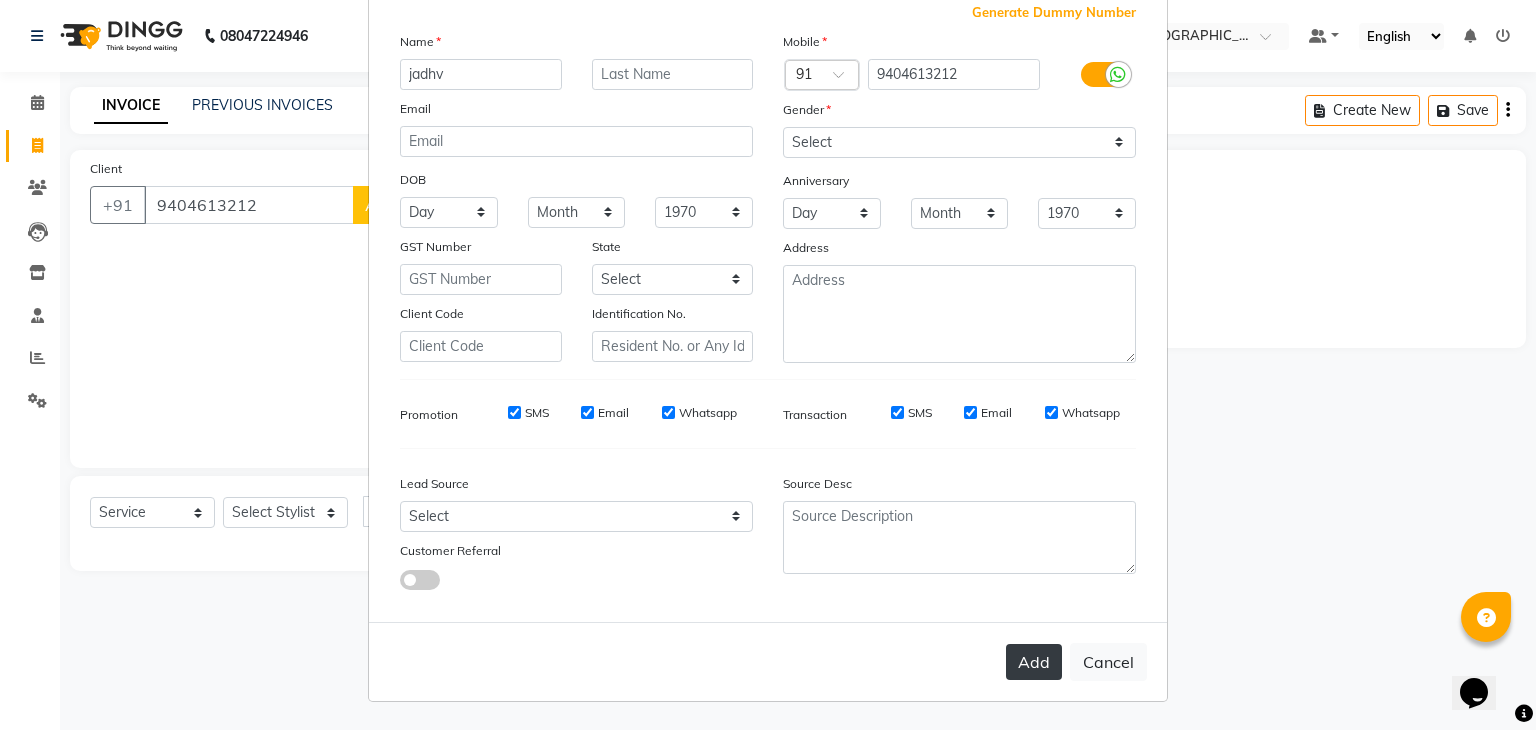 click on "Add" at bounding box center [1034, 662] 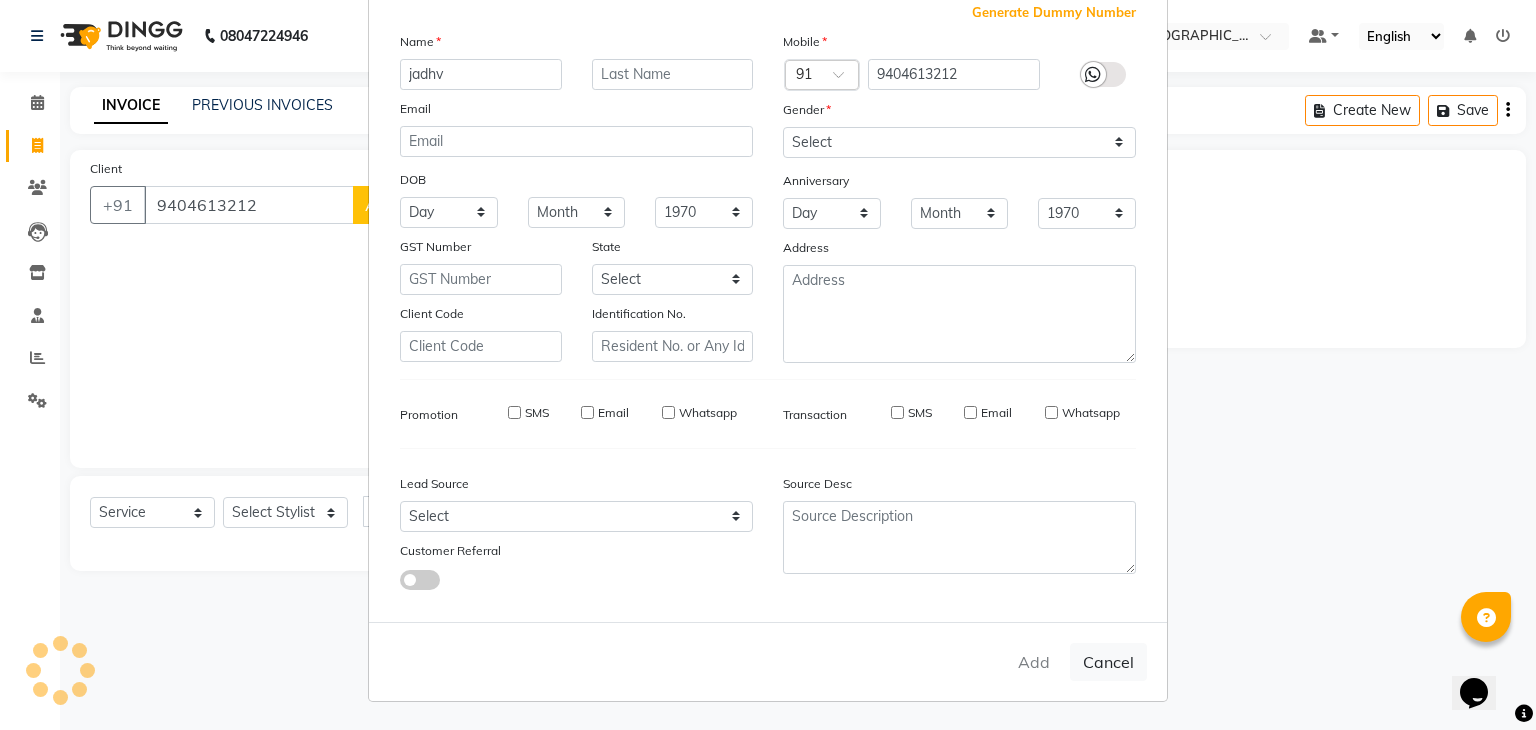 type on "94******12" 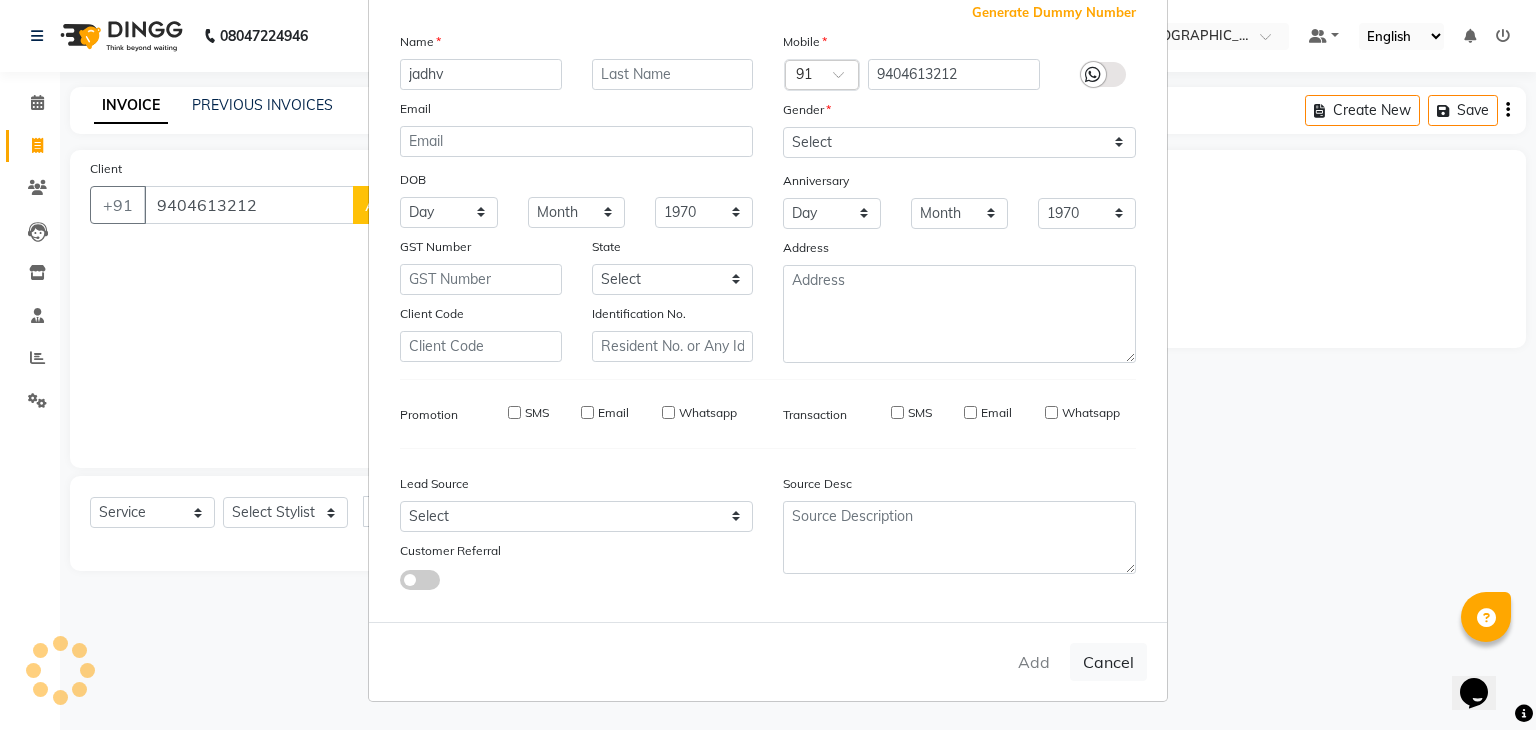 type 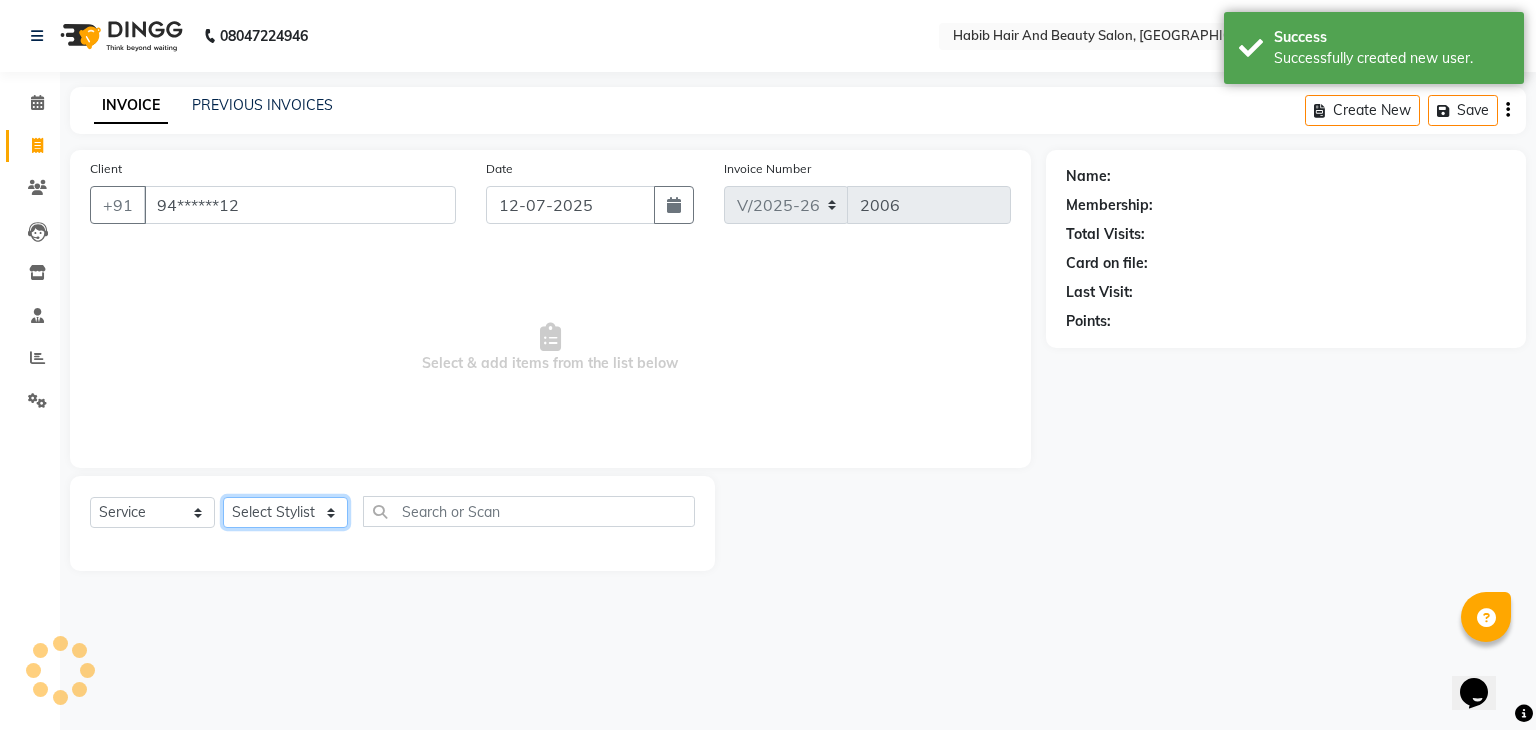 click on "Select Stylist [PERSON_NAME] Manager [PERSON_NAME] shilpa [PERSON_NAME] Suraj  [PERSON_NAME] [PERSON_NAME]" 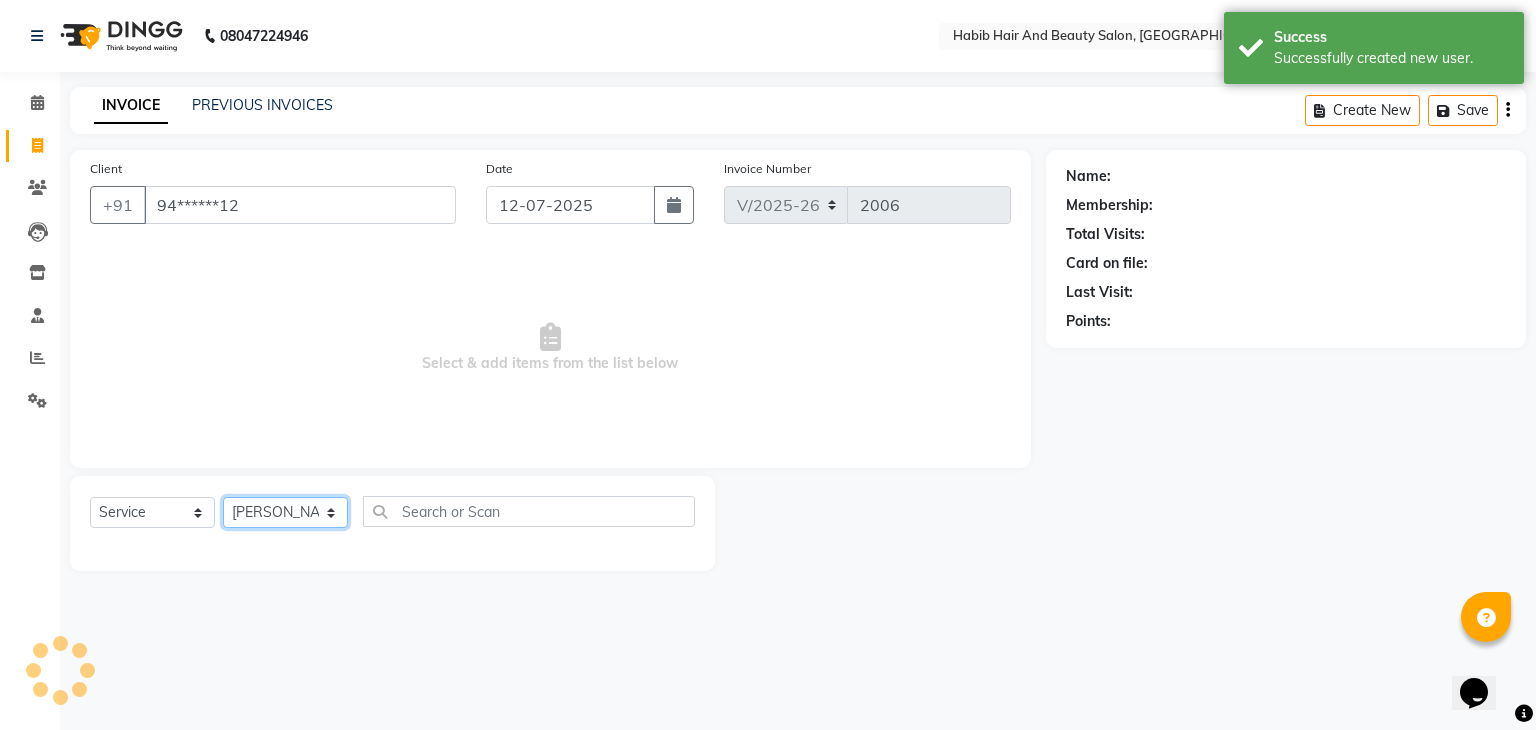 click on "Select Stylist [PERSON_NAME] Manager [PERSON_NAME] shilpa [PERSON_NAME] Suraj  [PERSON_NAME] [PERSON_NAME]" 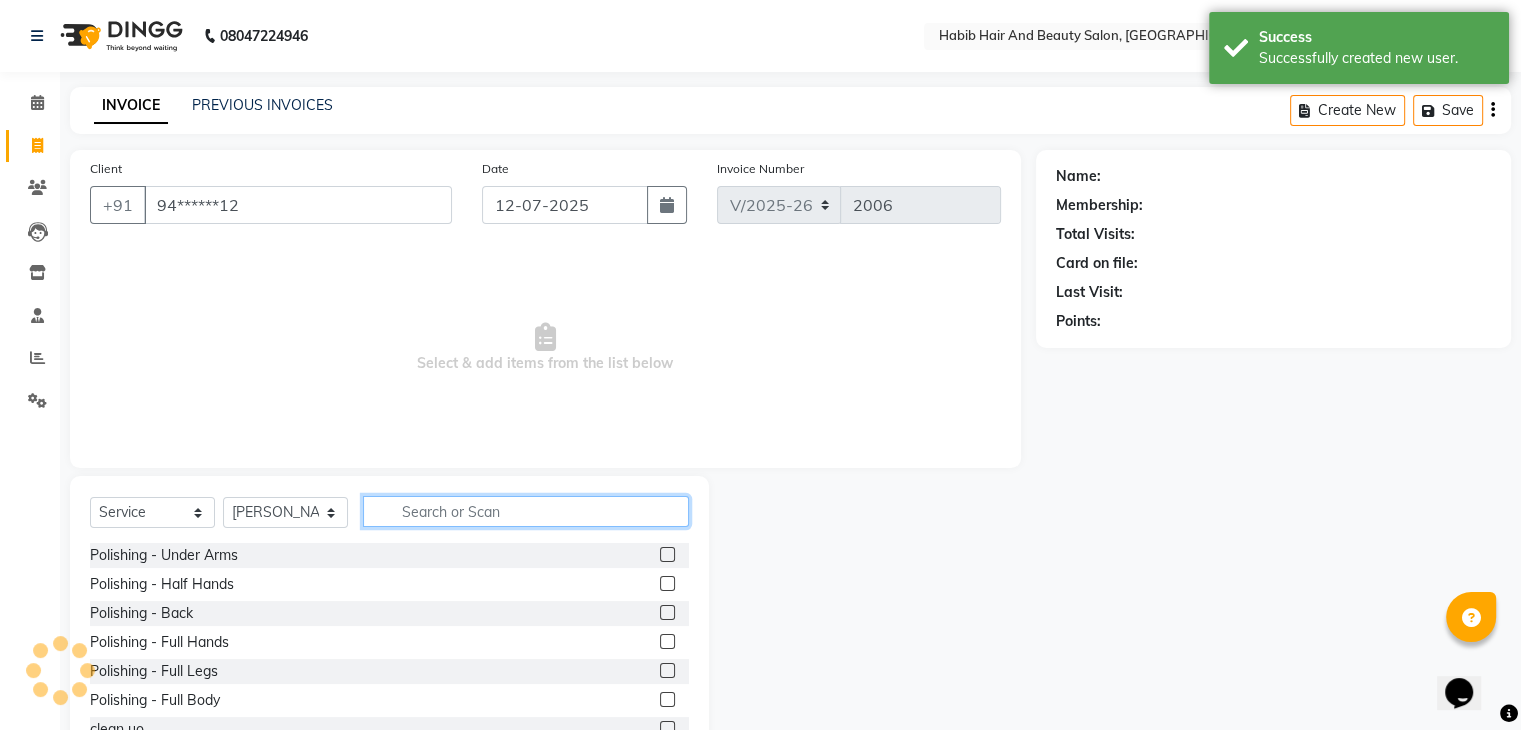 click 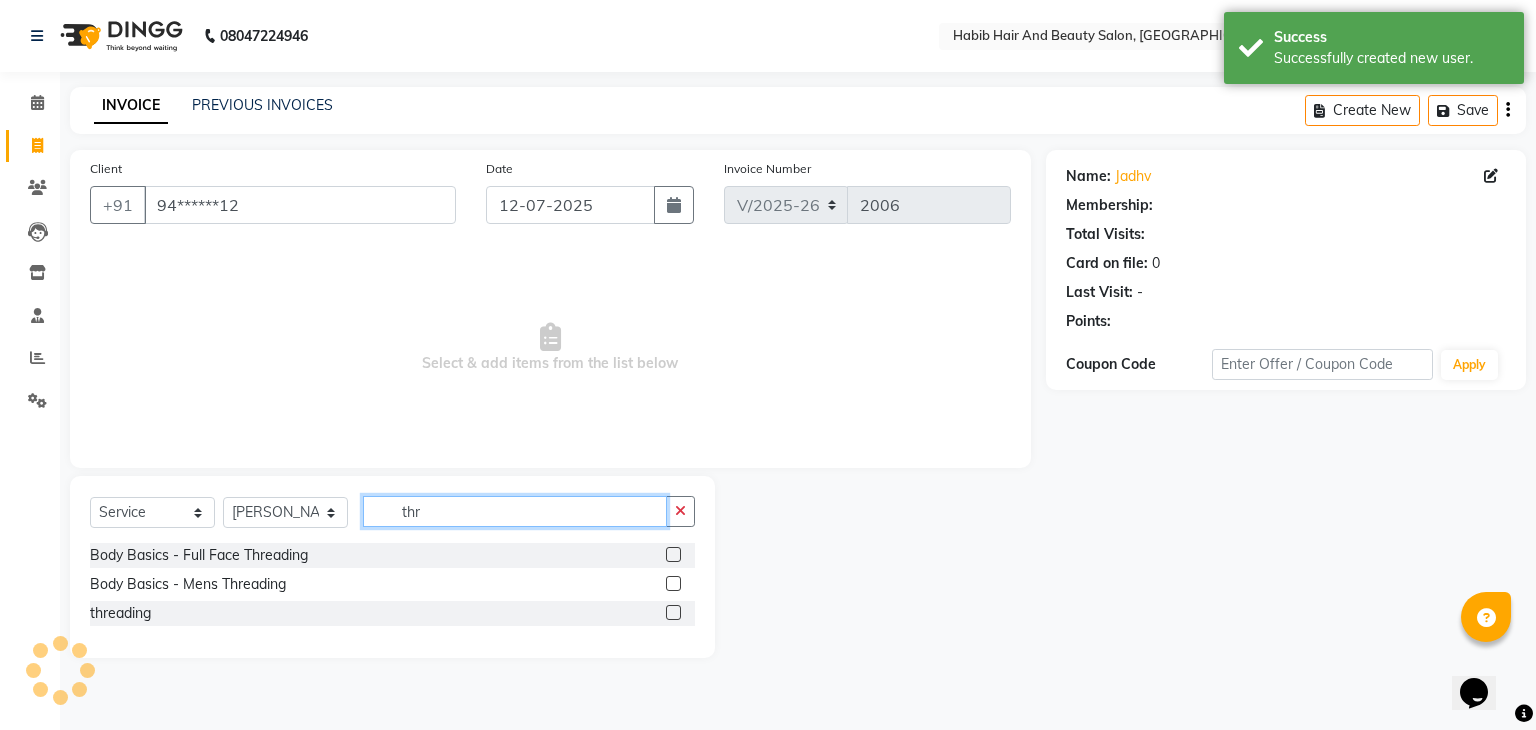 type on "thr" 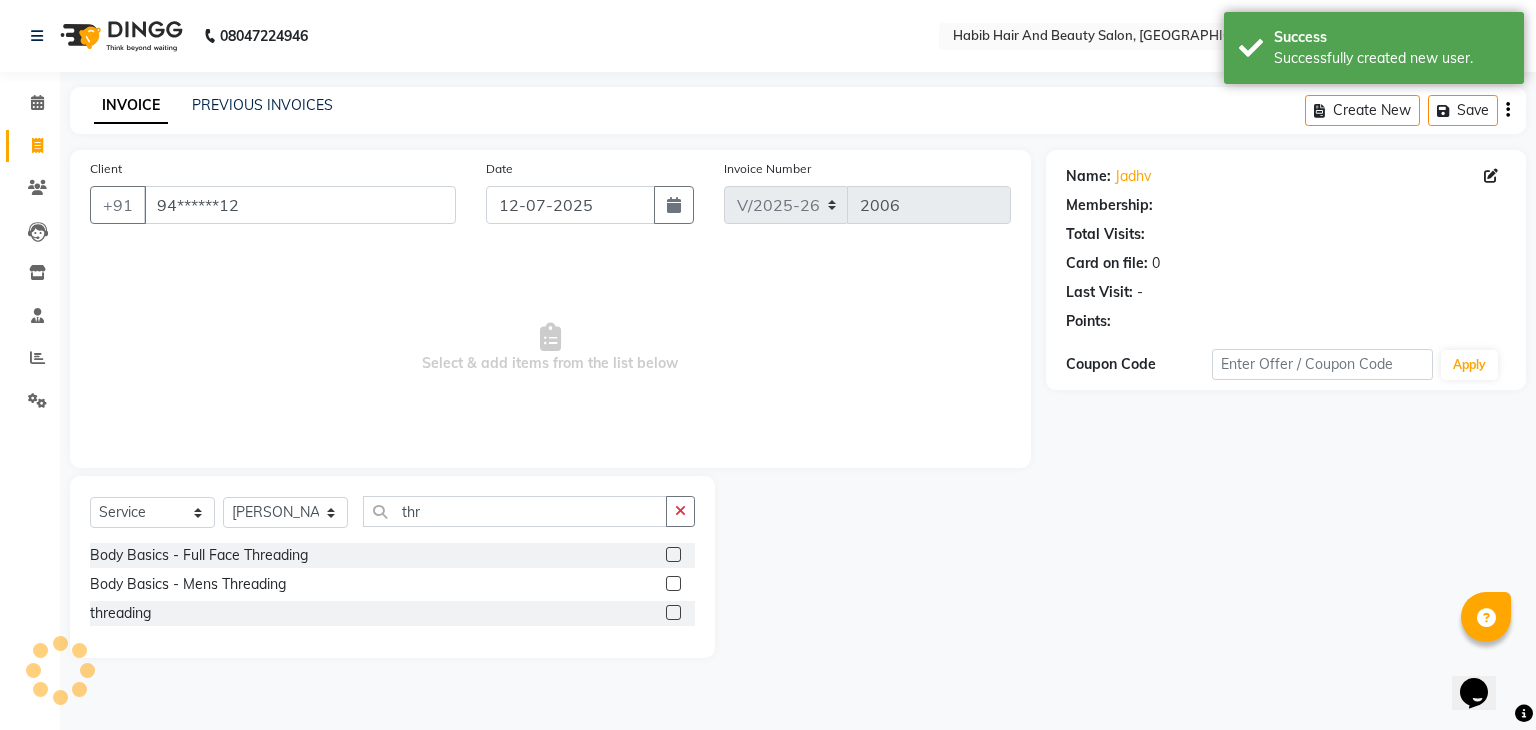 click 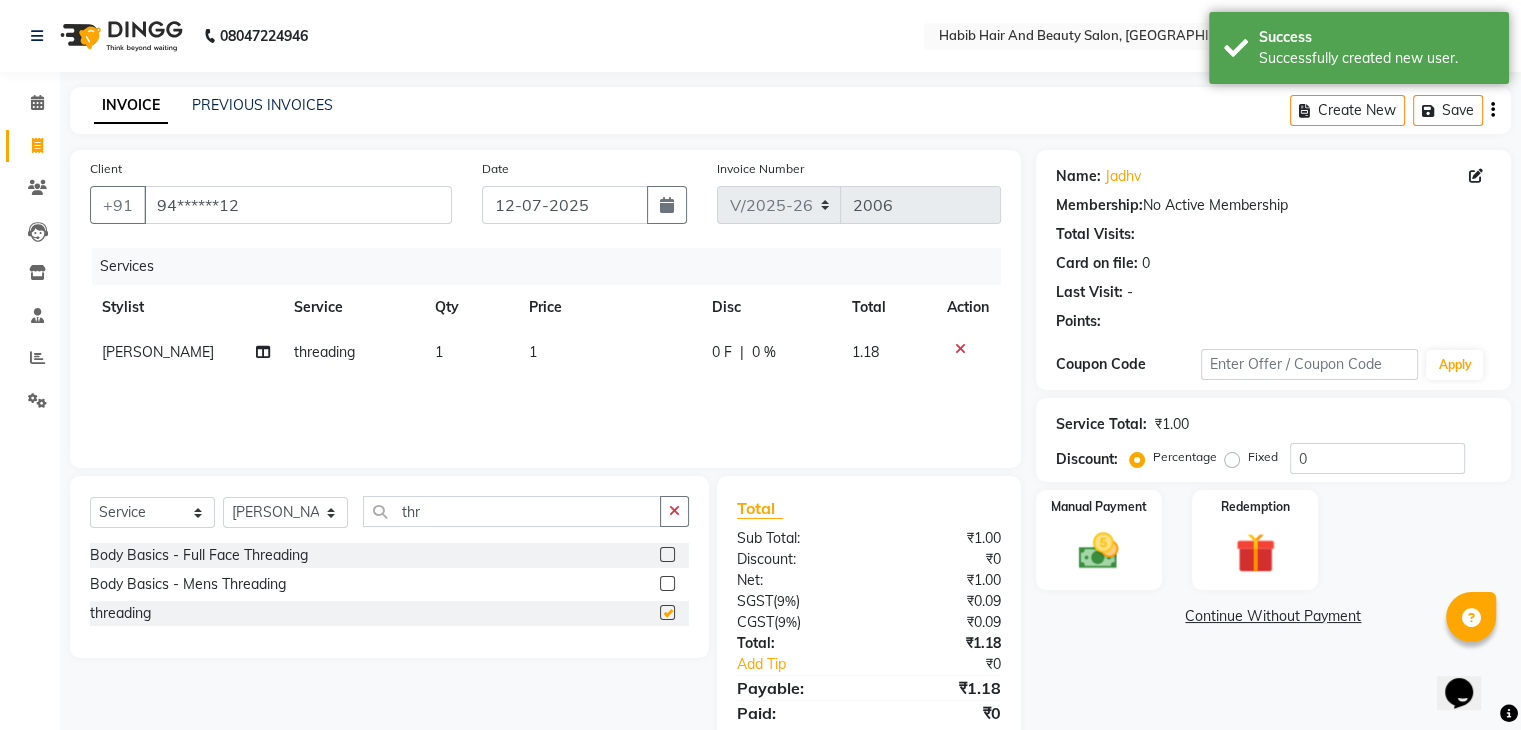 checkbox on "false" 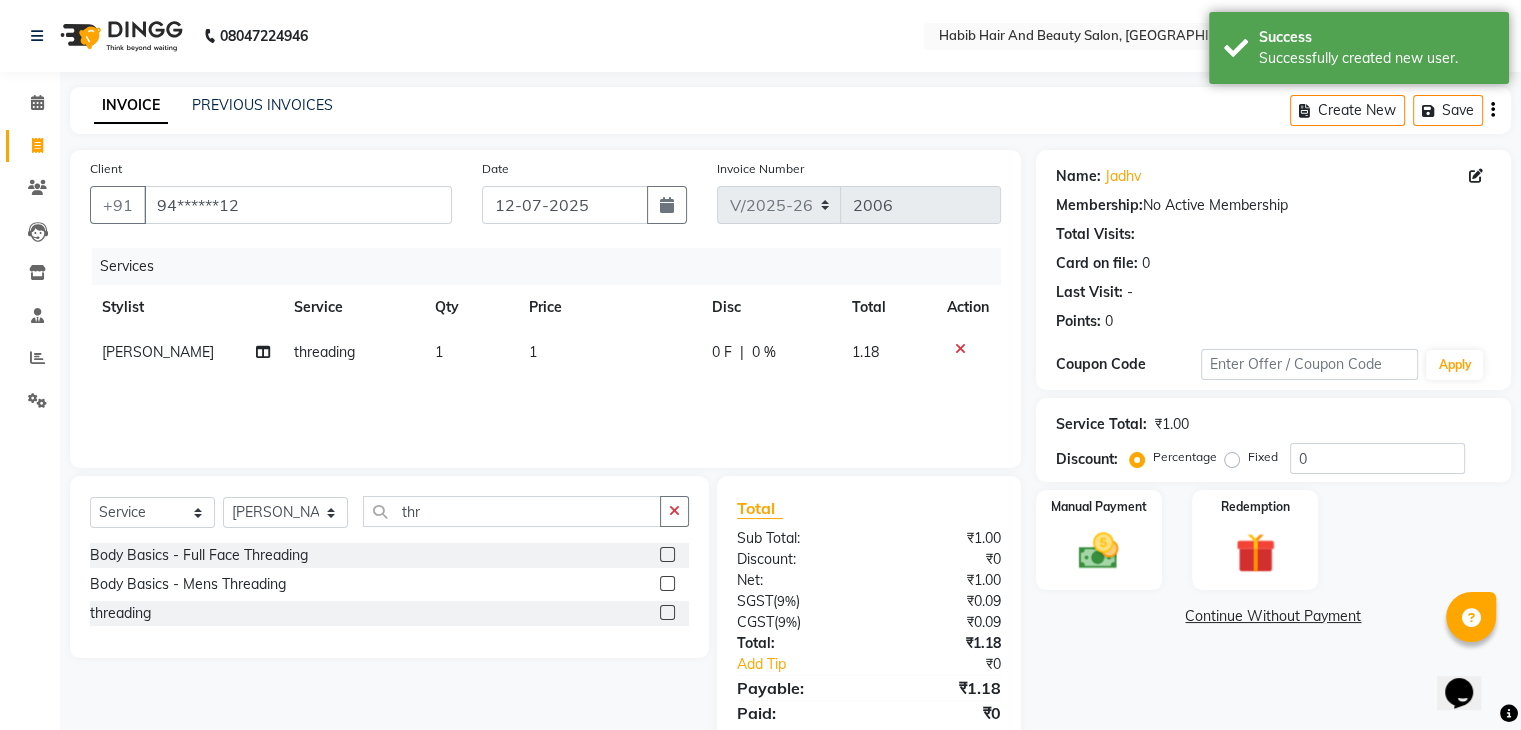 click on "1" 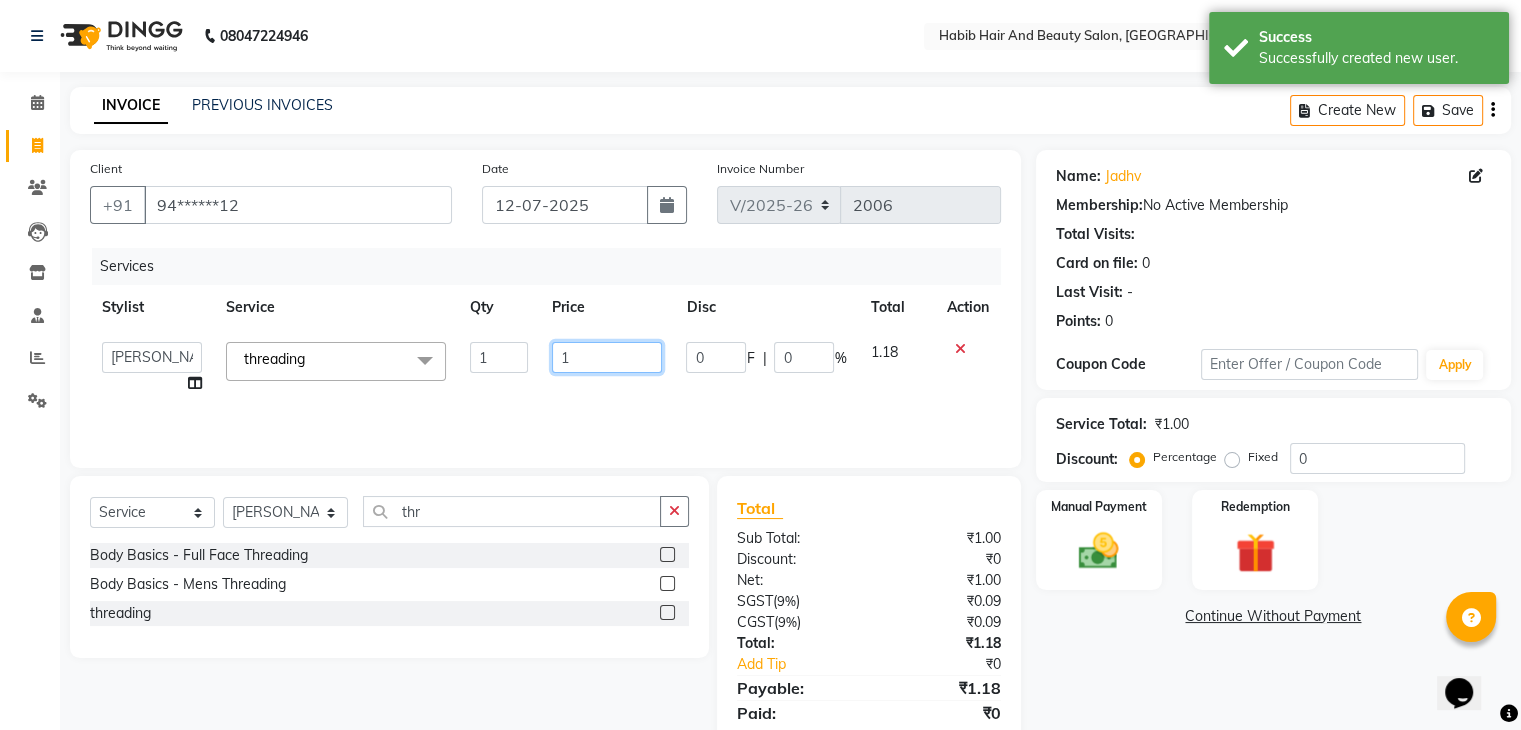 click on "1" 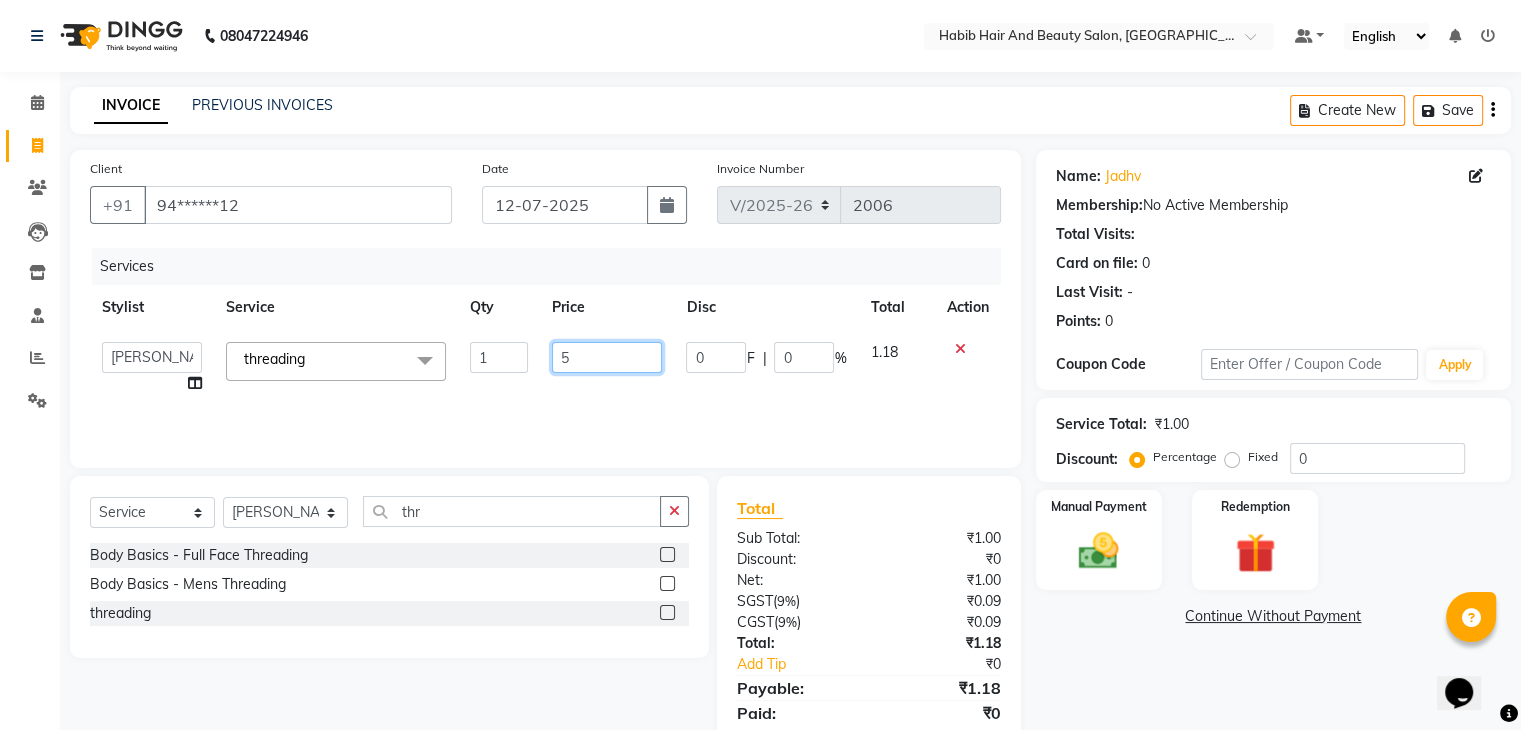 type on "51" 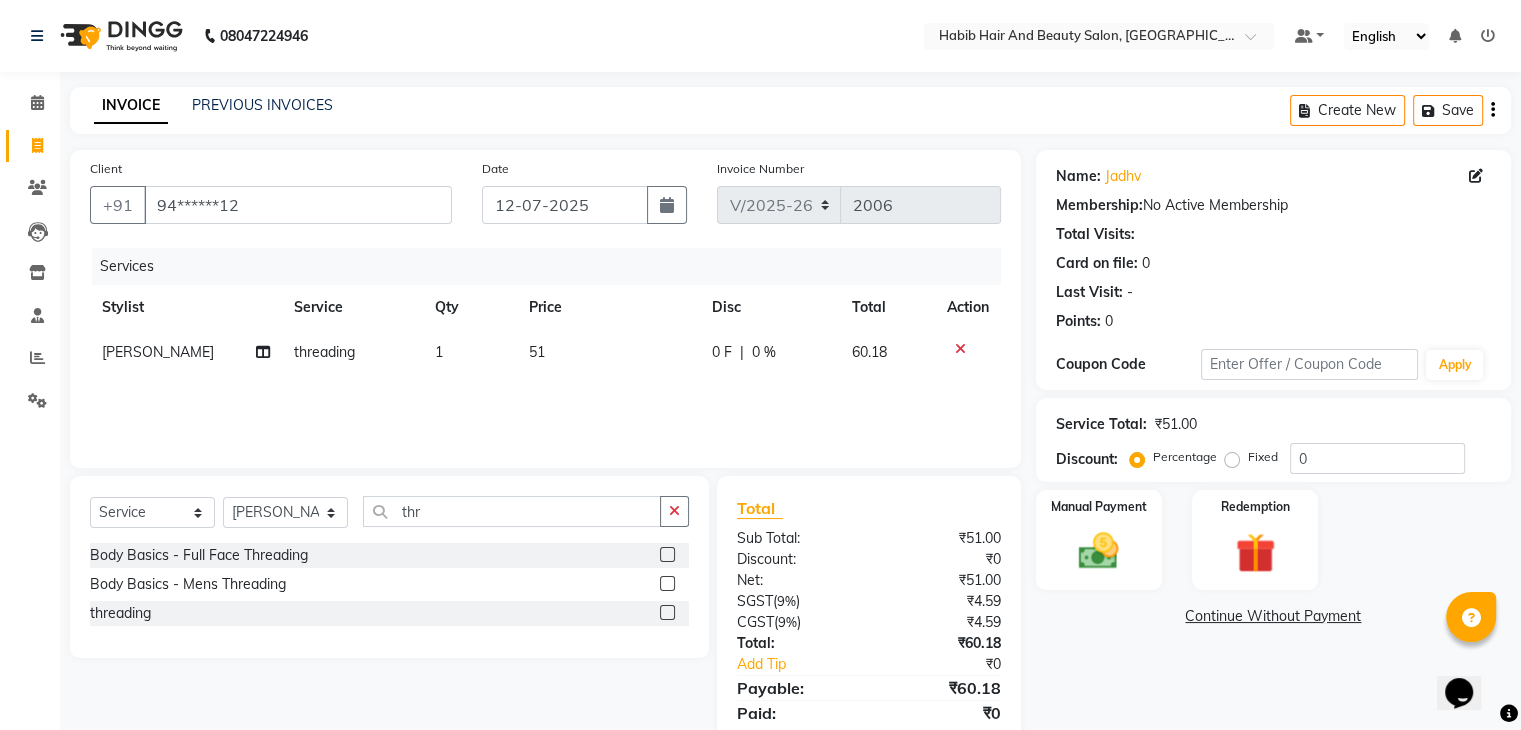 click on "Name: Jadhv  Membership:  No Active Membership  Total Visits:   Card on file:  0 Last Visit:   - Points:   0  Coupon Code Apply Service Total:  ₹51.00  Discount:  Percentage   Fixed  0 Manual Payment Redemption  Continue Without Payment" 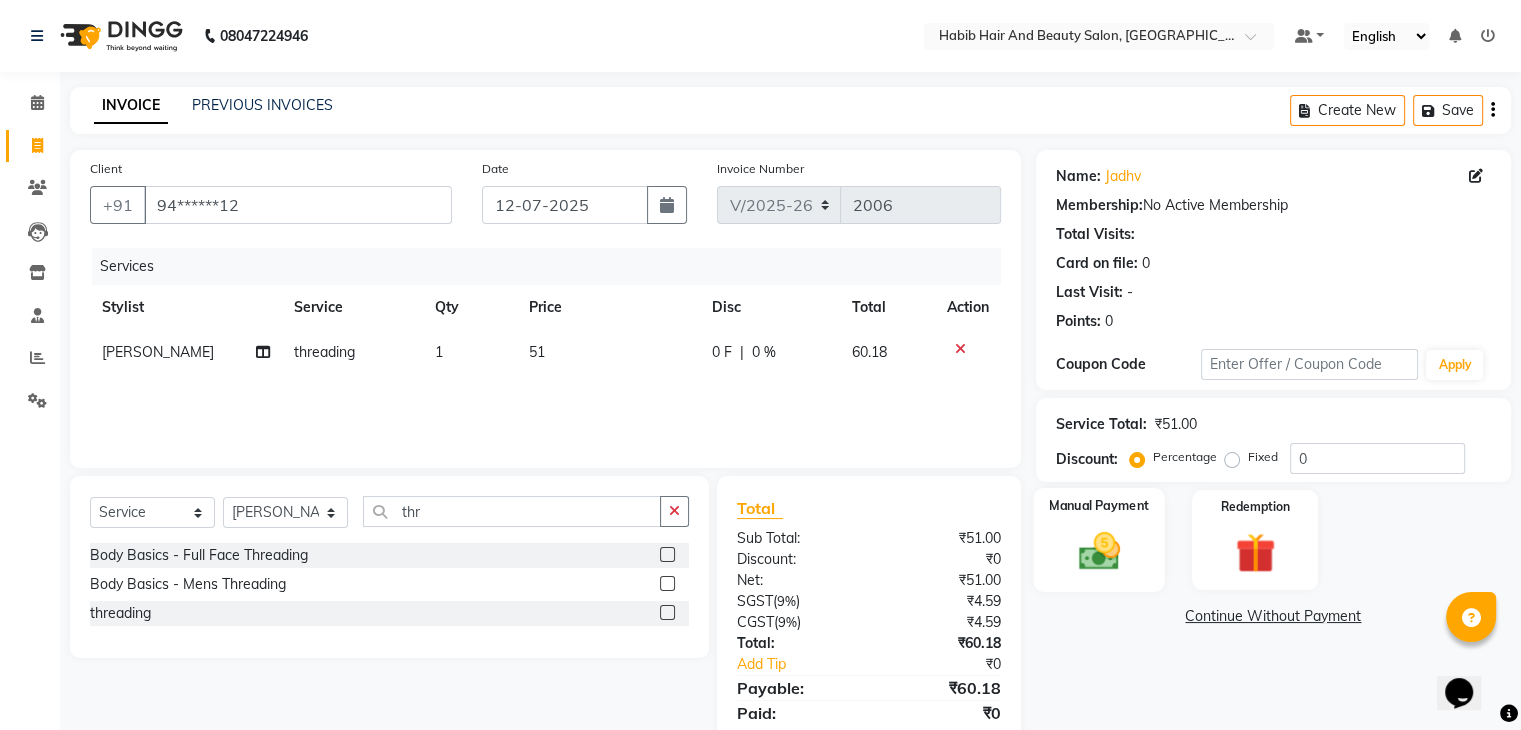click 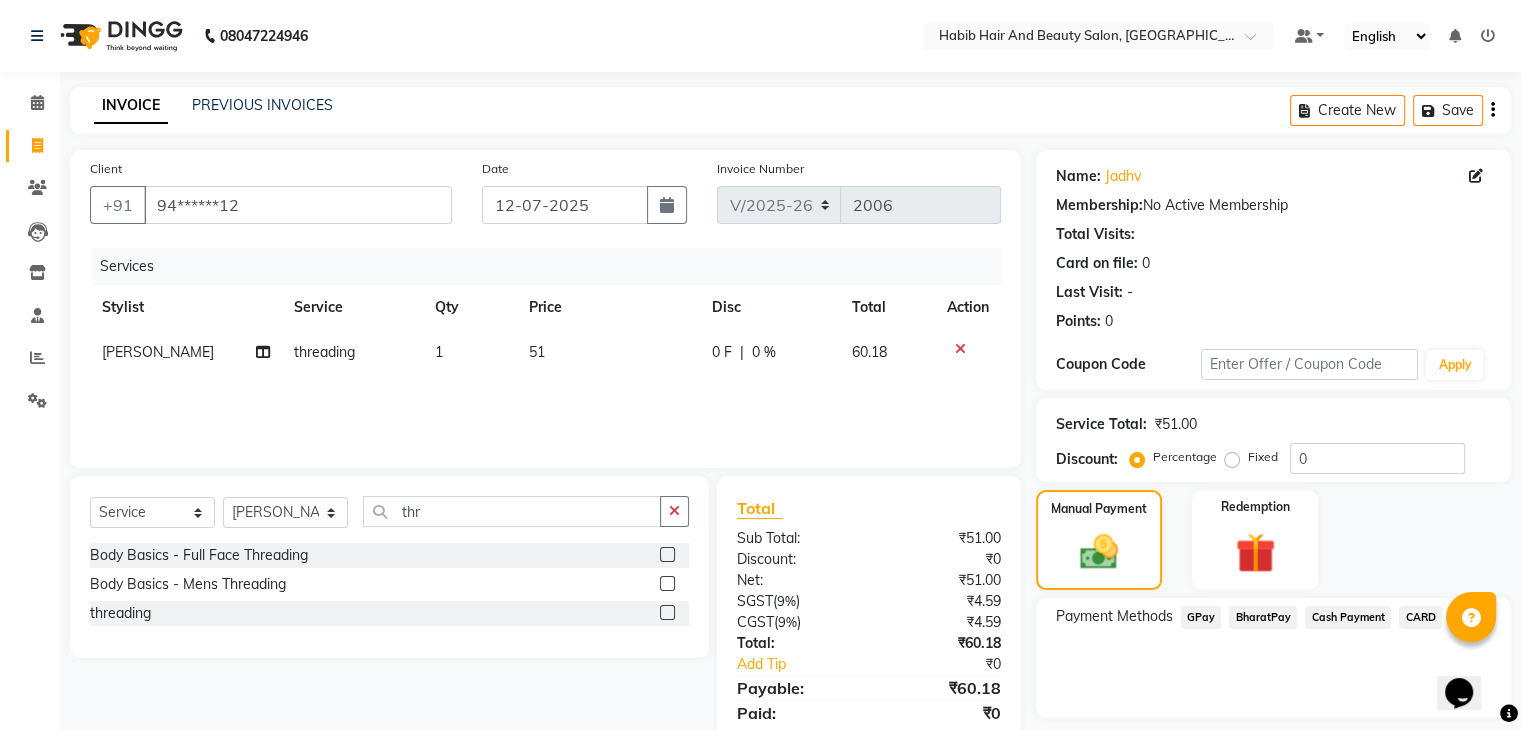 click on "CARD" 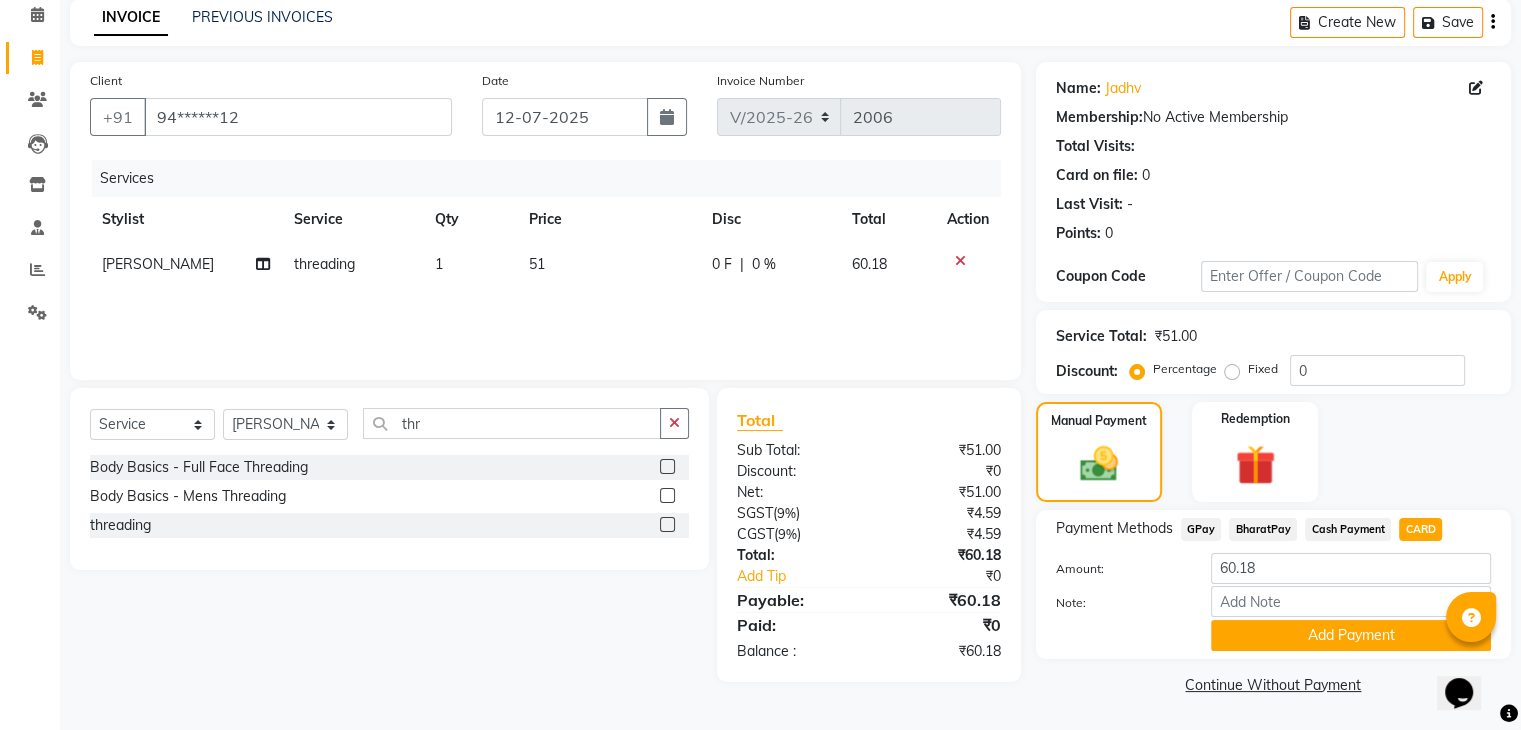 scroll, scrollTop: 89, scrollLeft: 0, axis: vertical 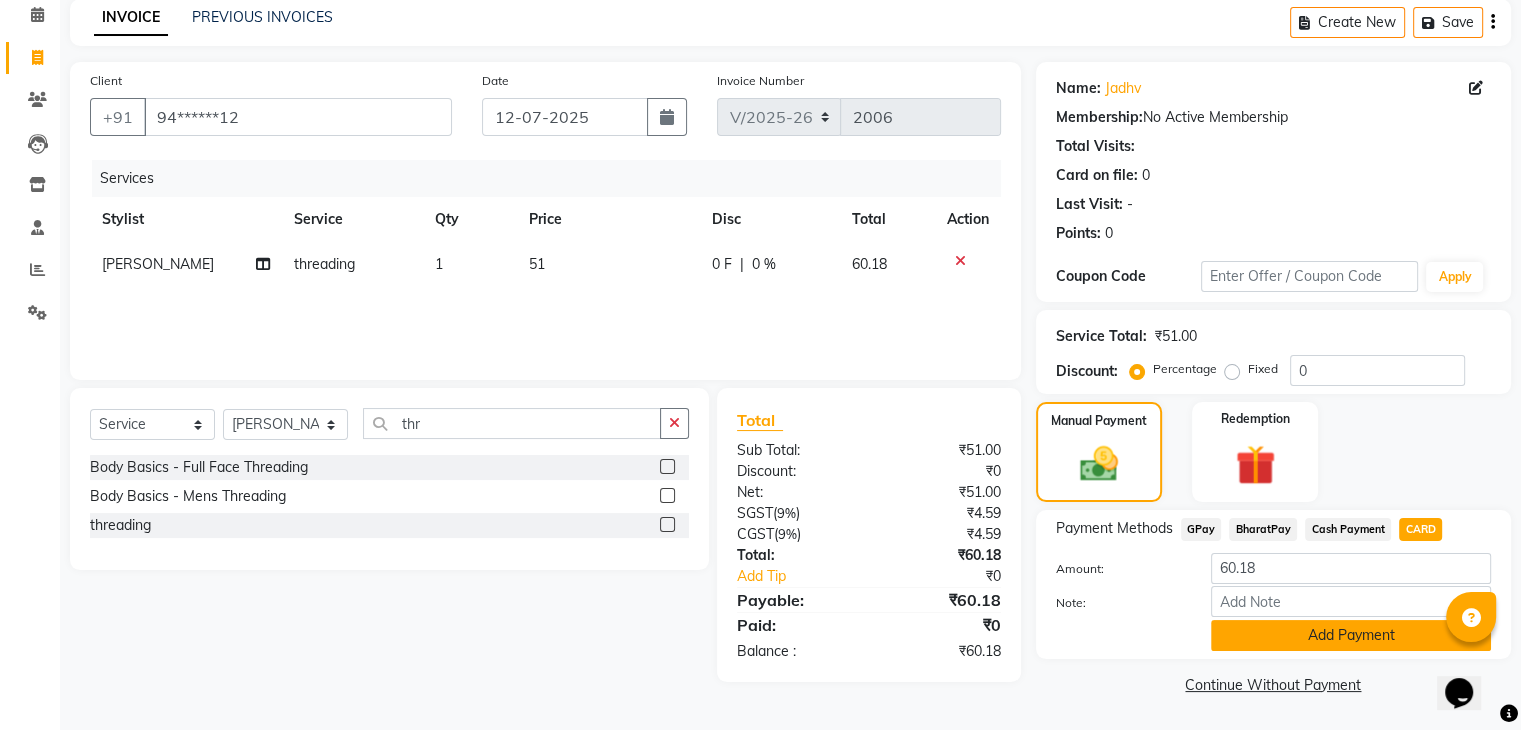 click on "Add Payment" 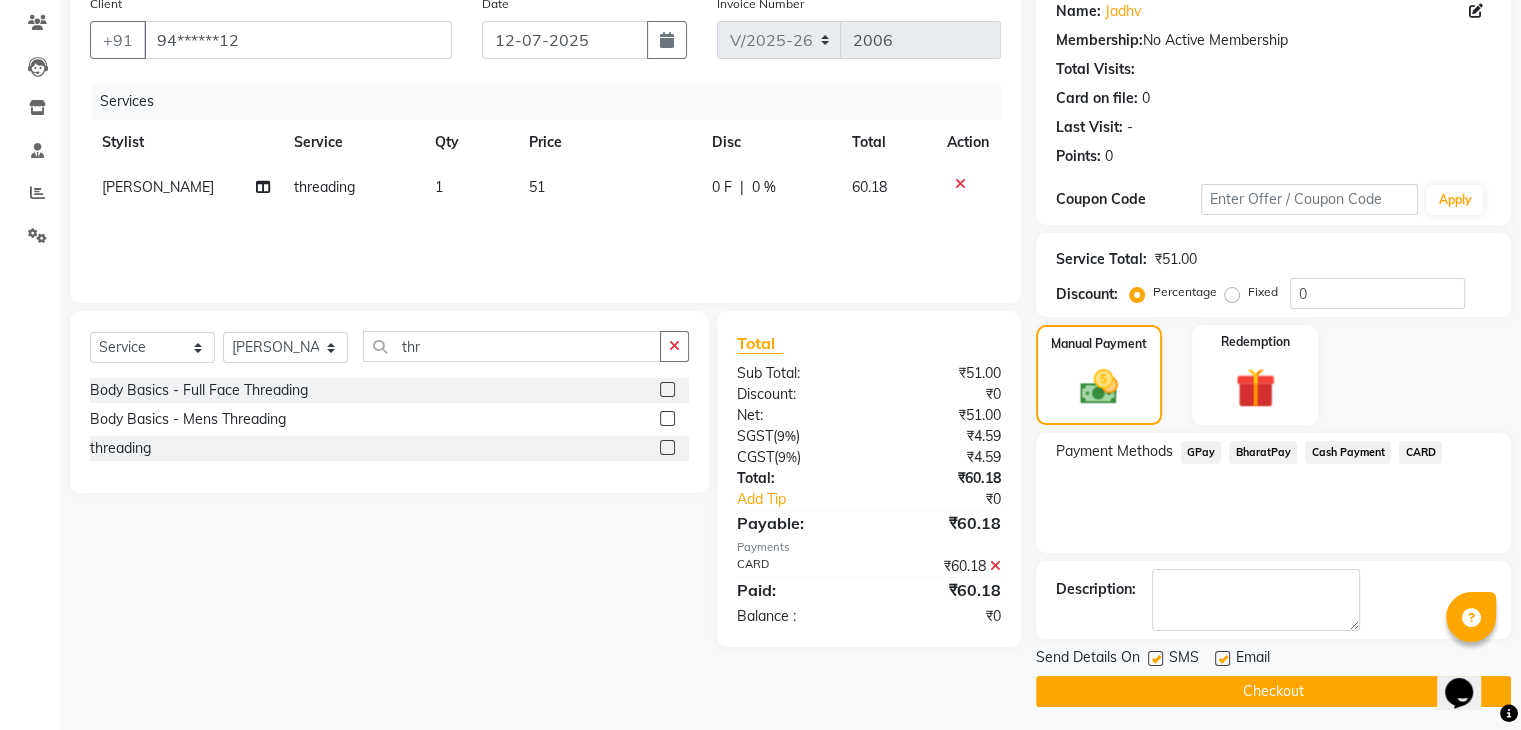 scroll, scrollTop: 171, scrollLeft: 0, axis: vertical 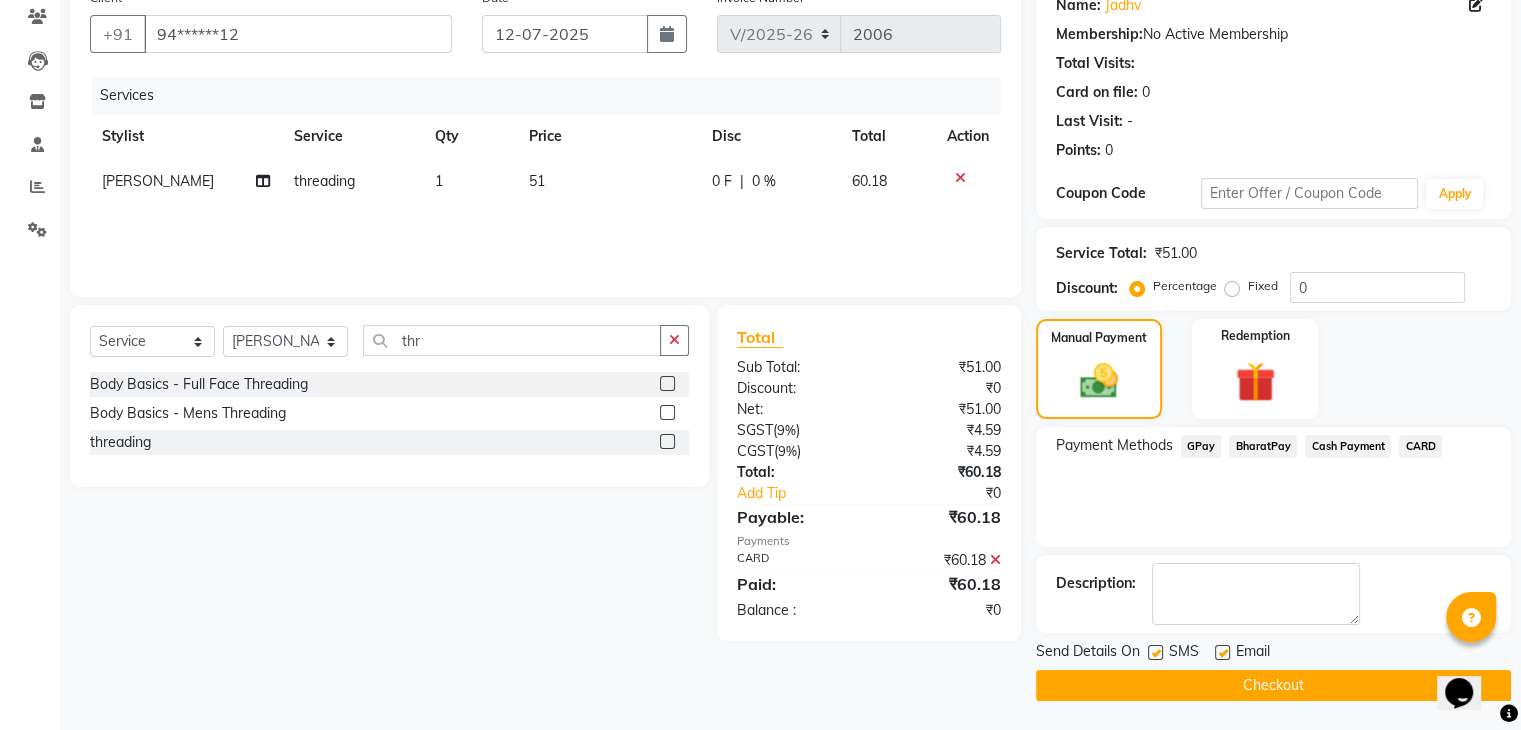 click on "Checkout" 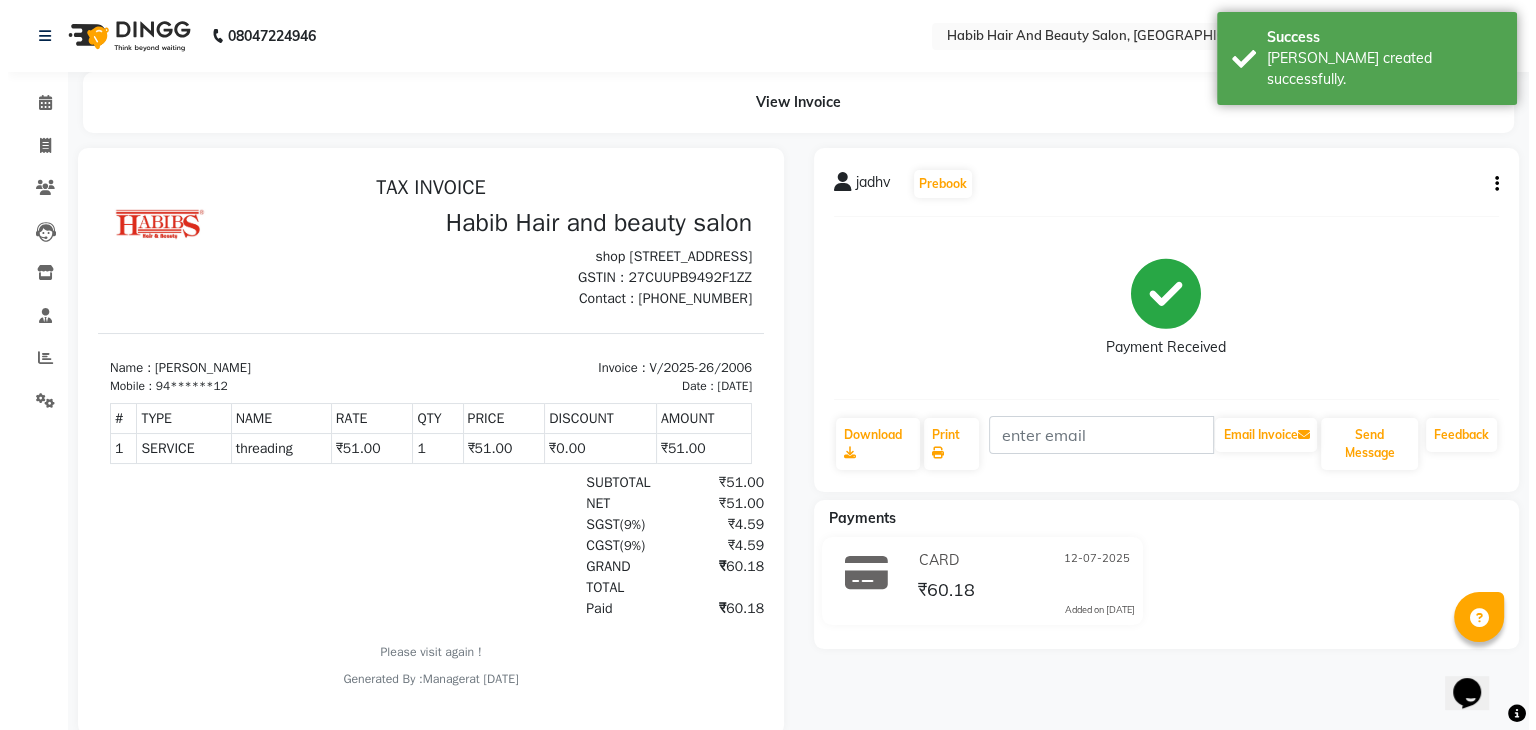 scroll, scrollTop: 0, scrollLeft: 0, axis: both 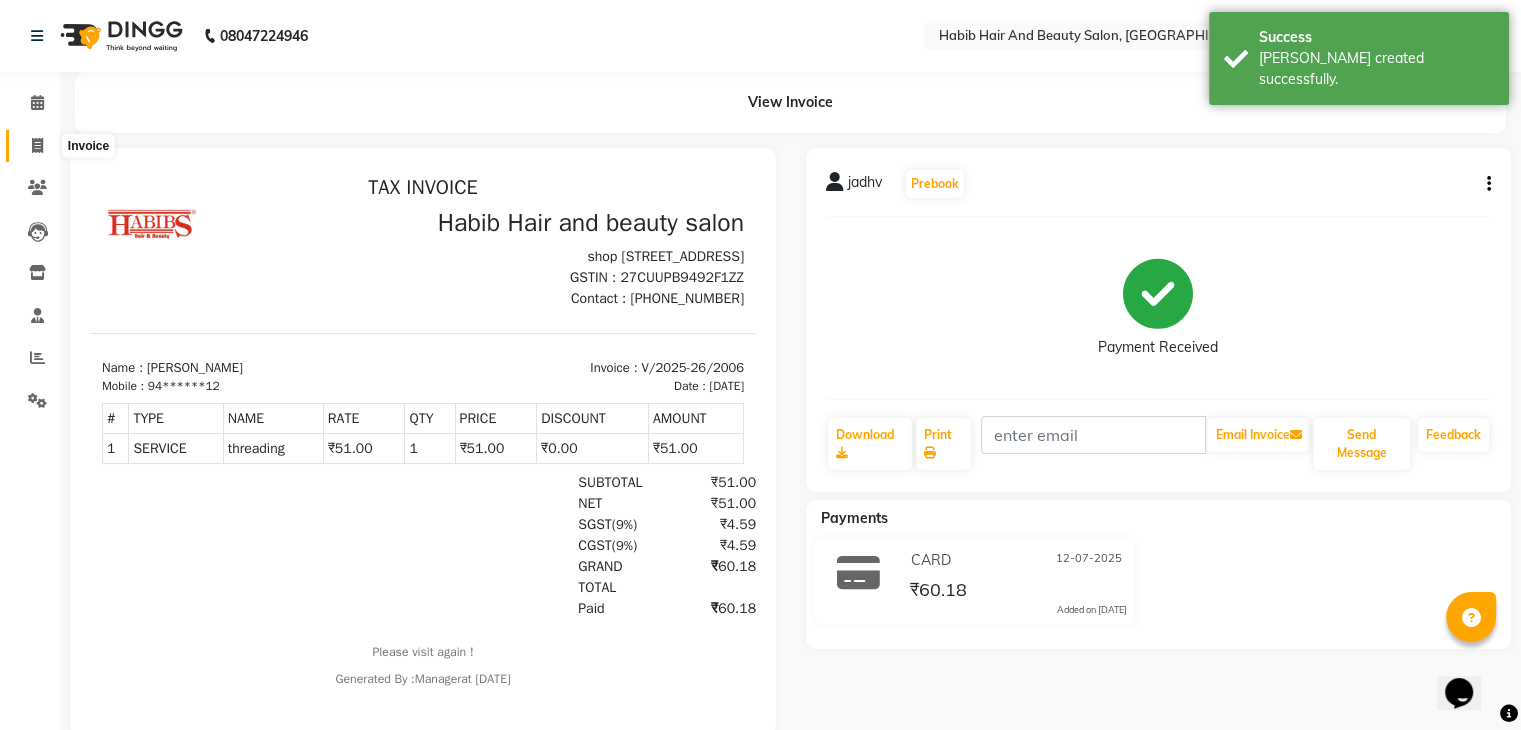 click 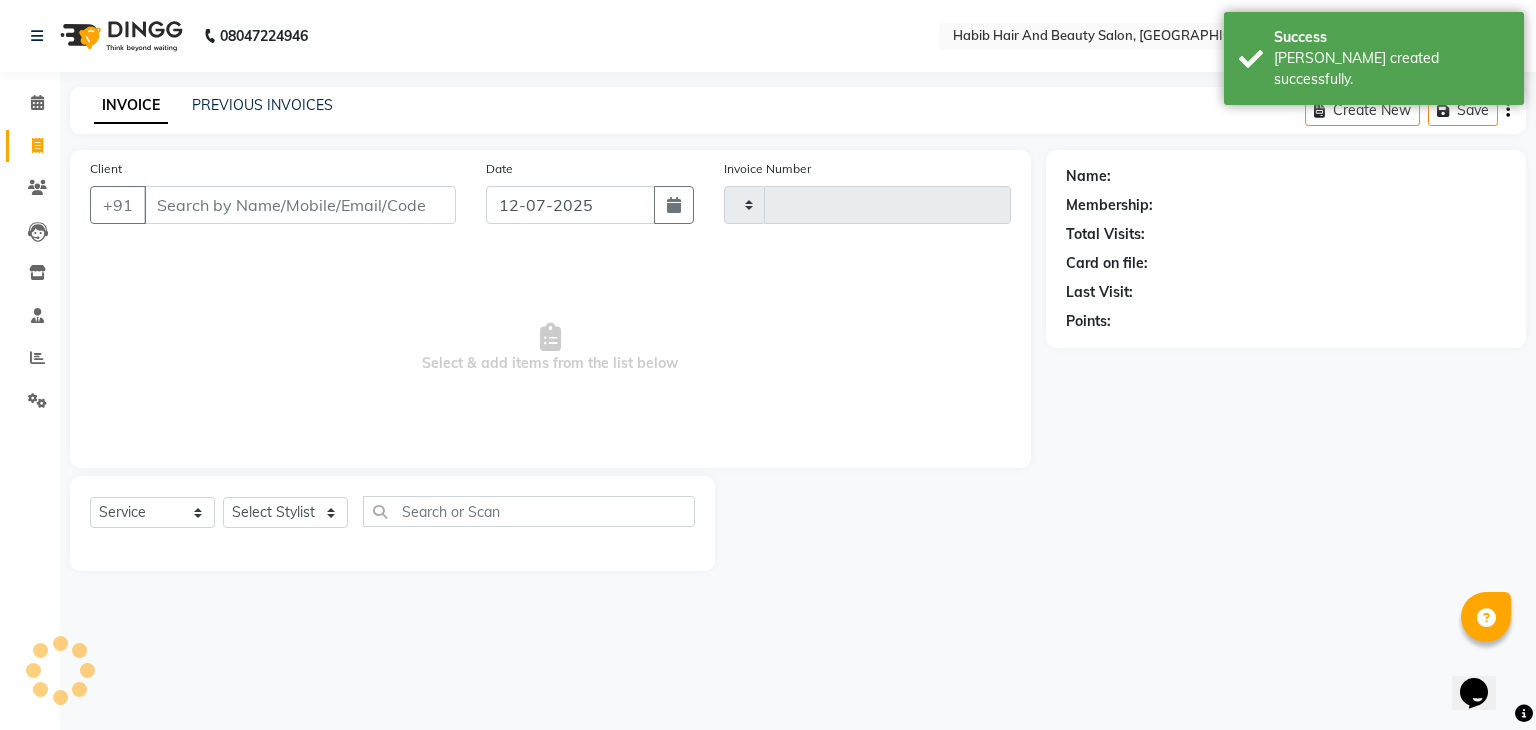 click on "Client" at bounding box center [300, 205] 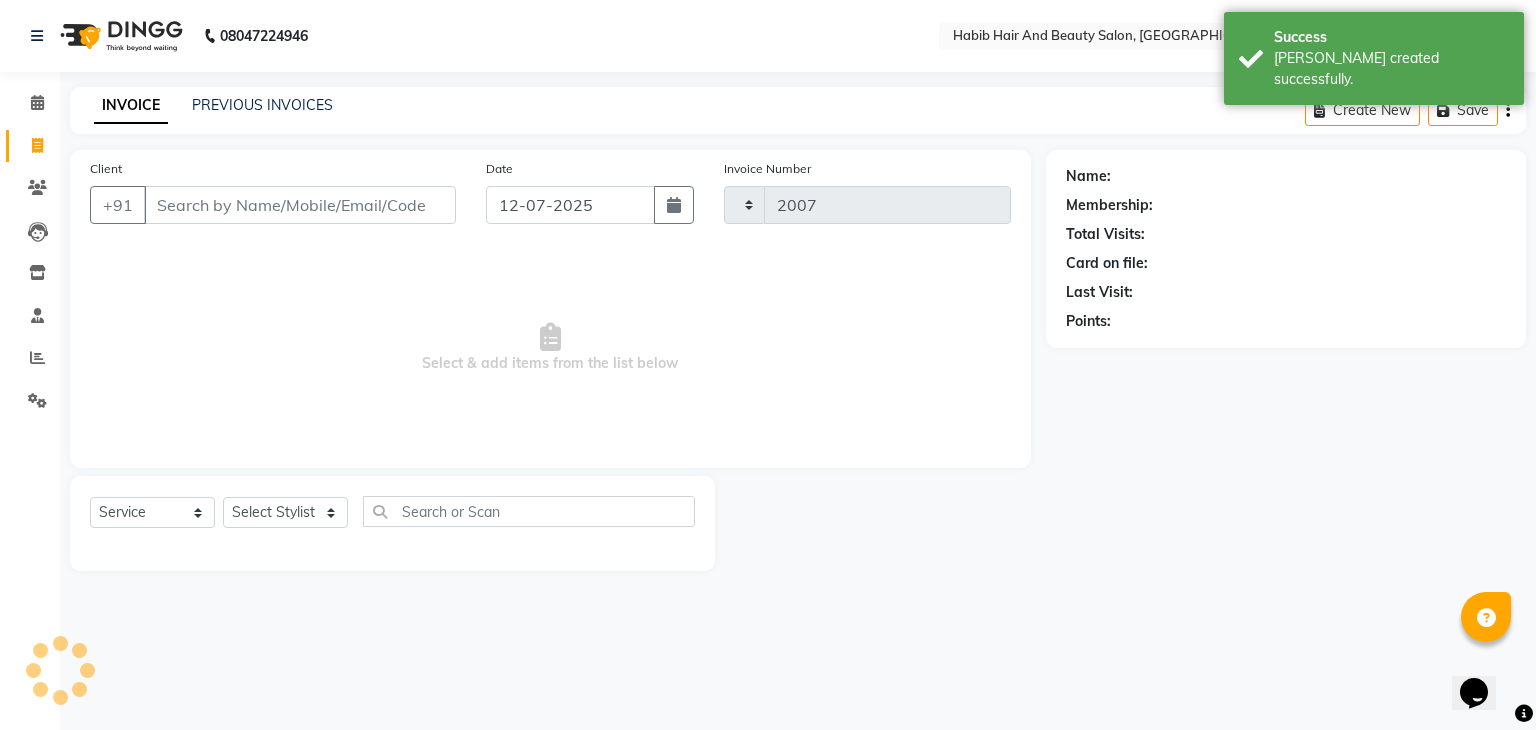 select on "8362" 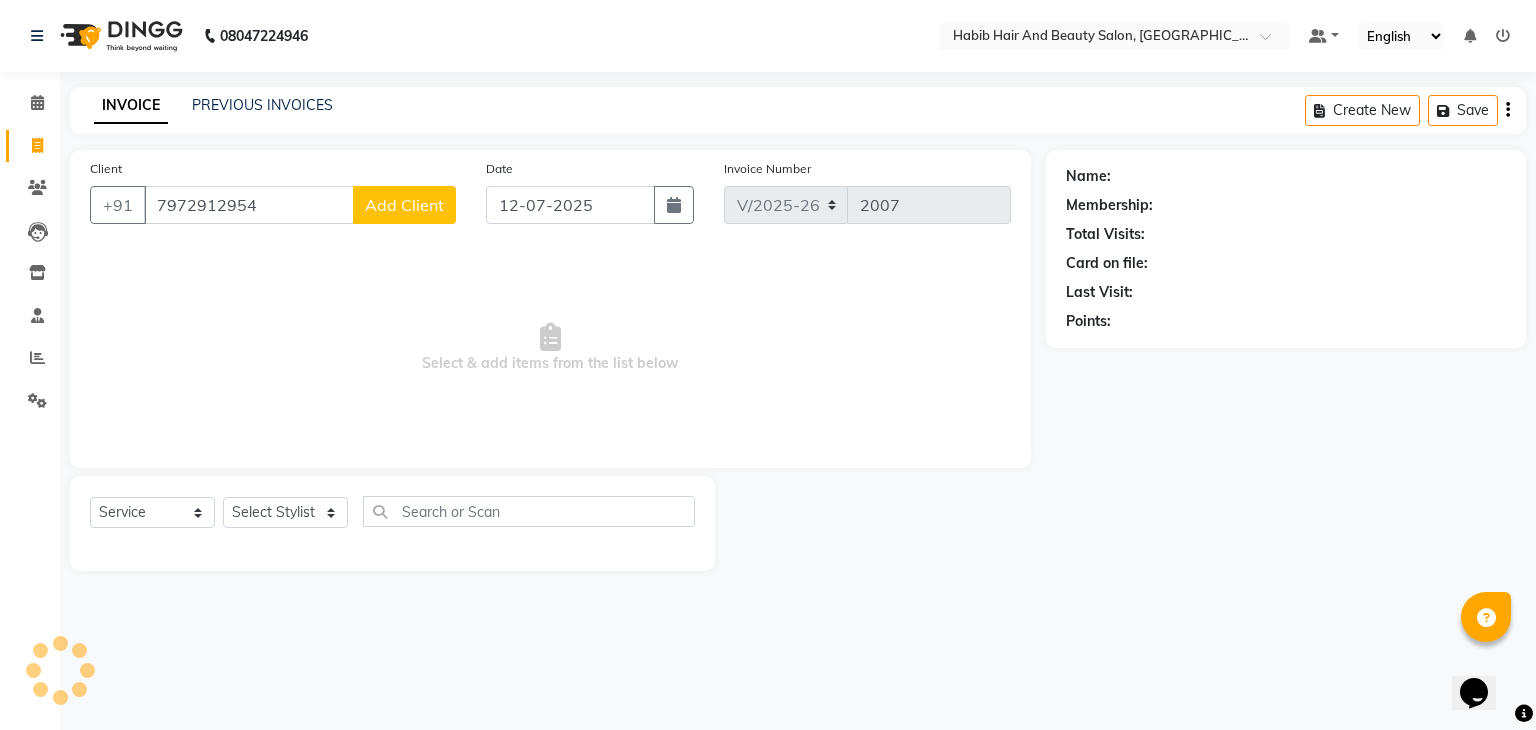 type on "7972912954" 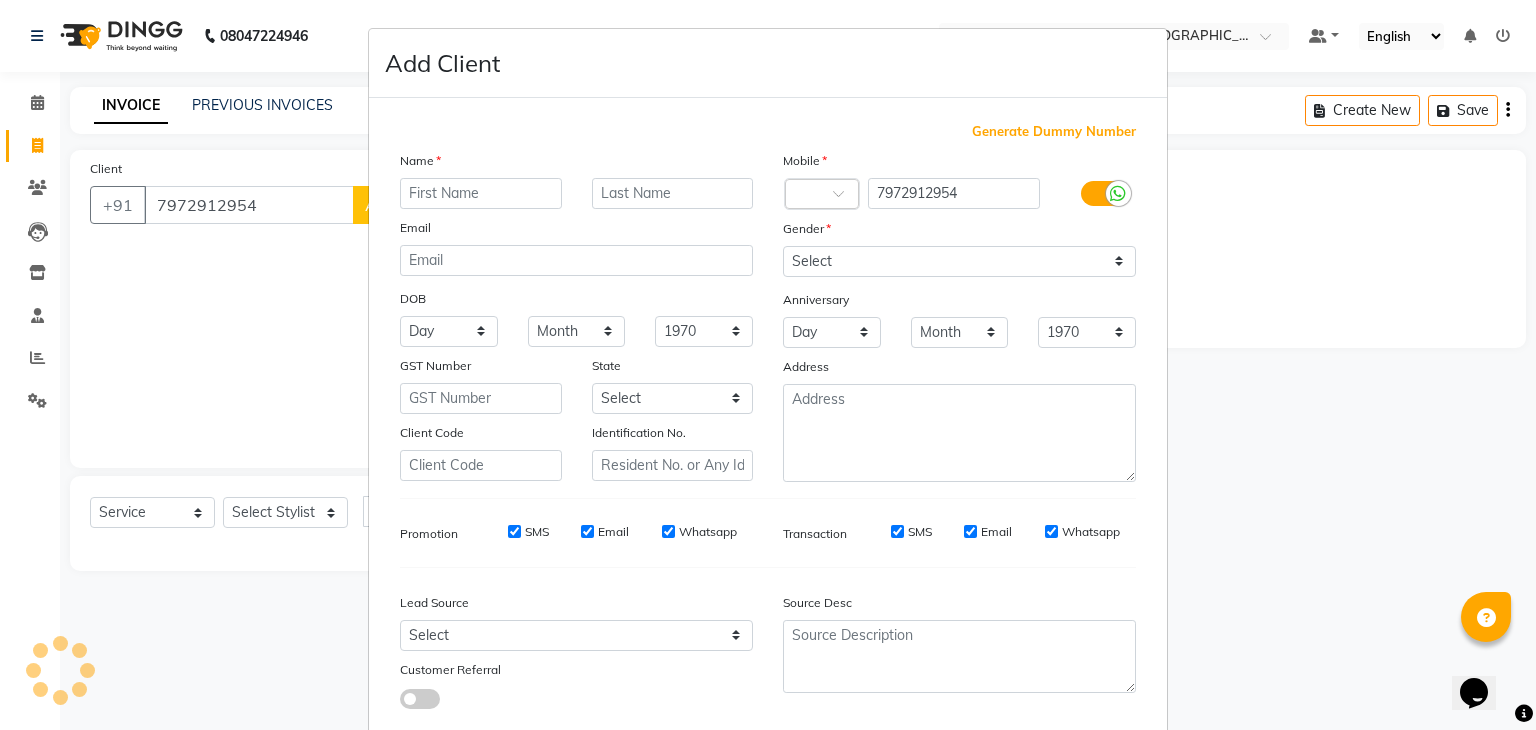 click at bounding box center [481, 193] 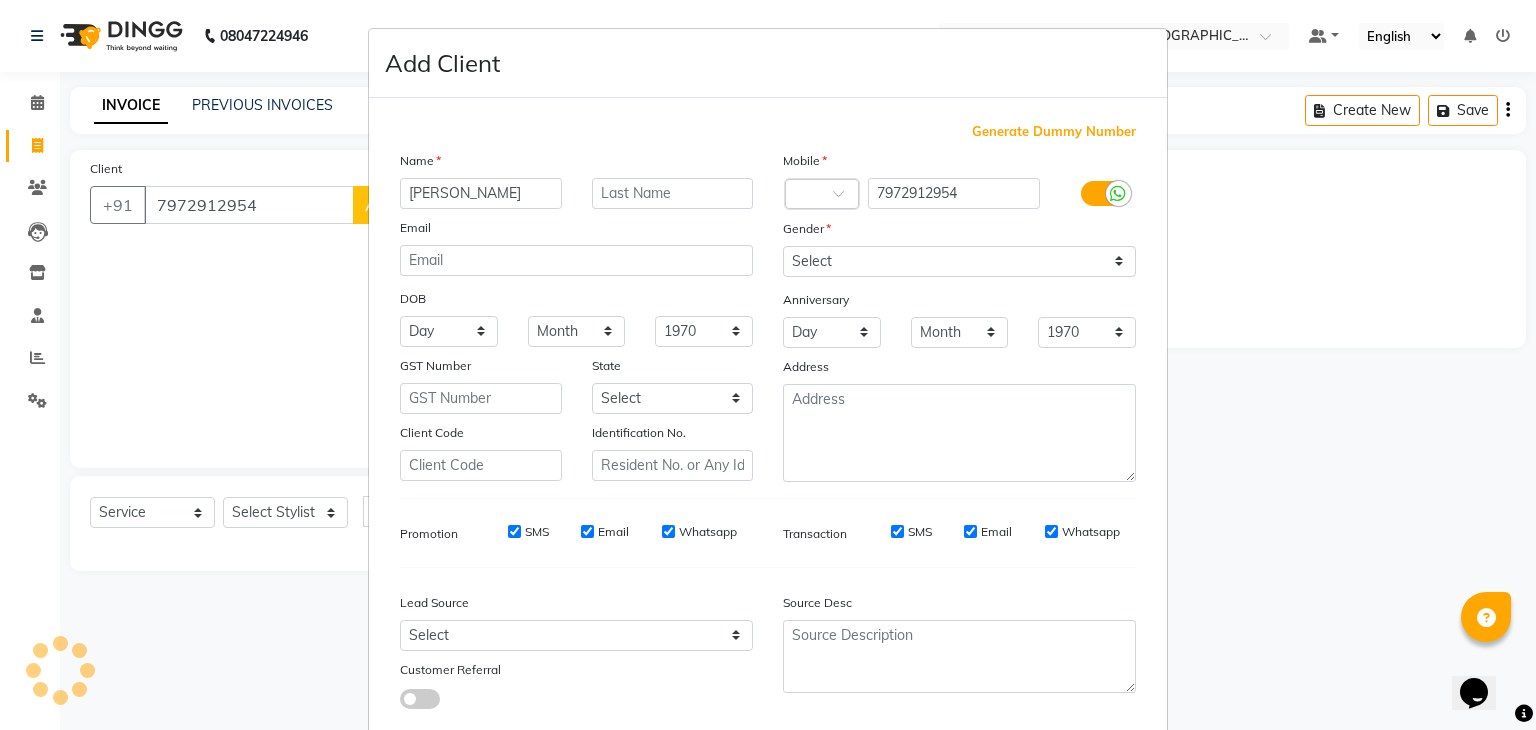 type on "joel" 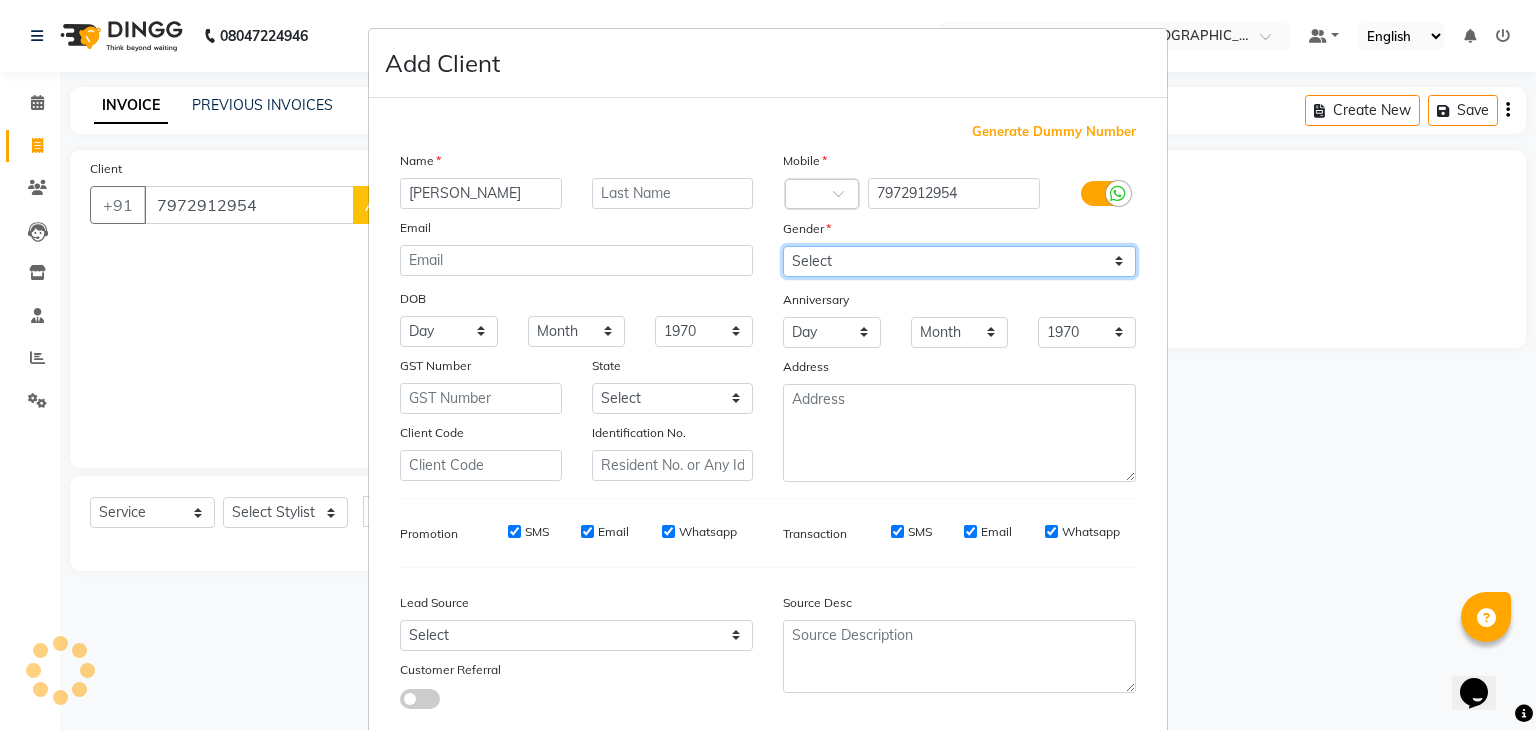 click on "Select Male Female Other Prefer Not To Say" at bounding box center [959, 261] 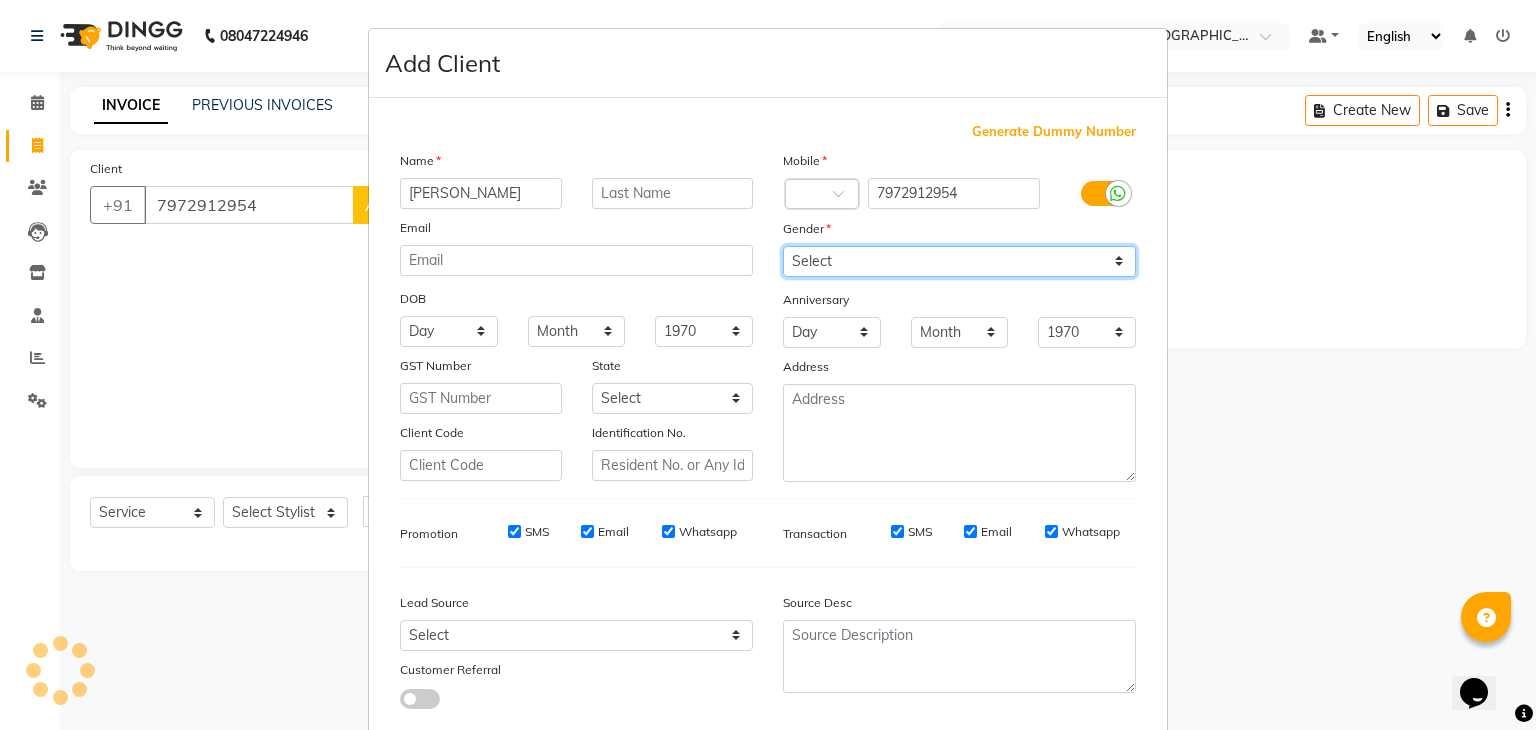 select on "[DEMOGRAPHIC_DATA]" 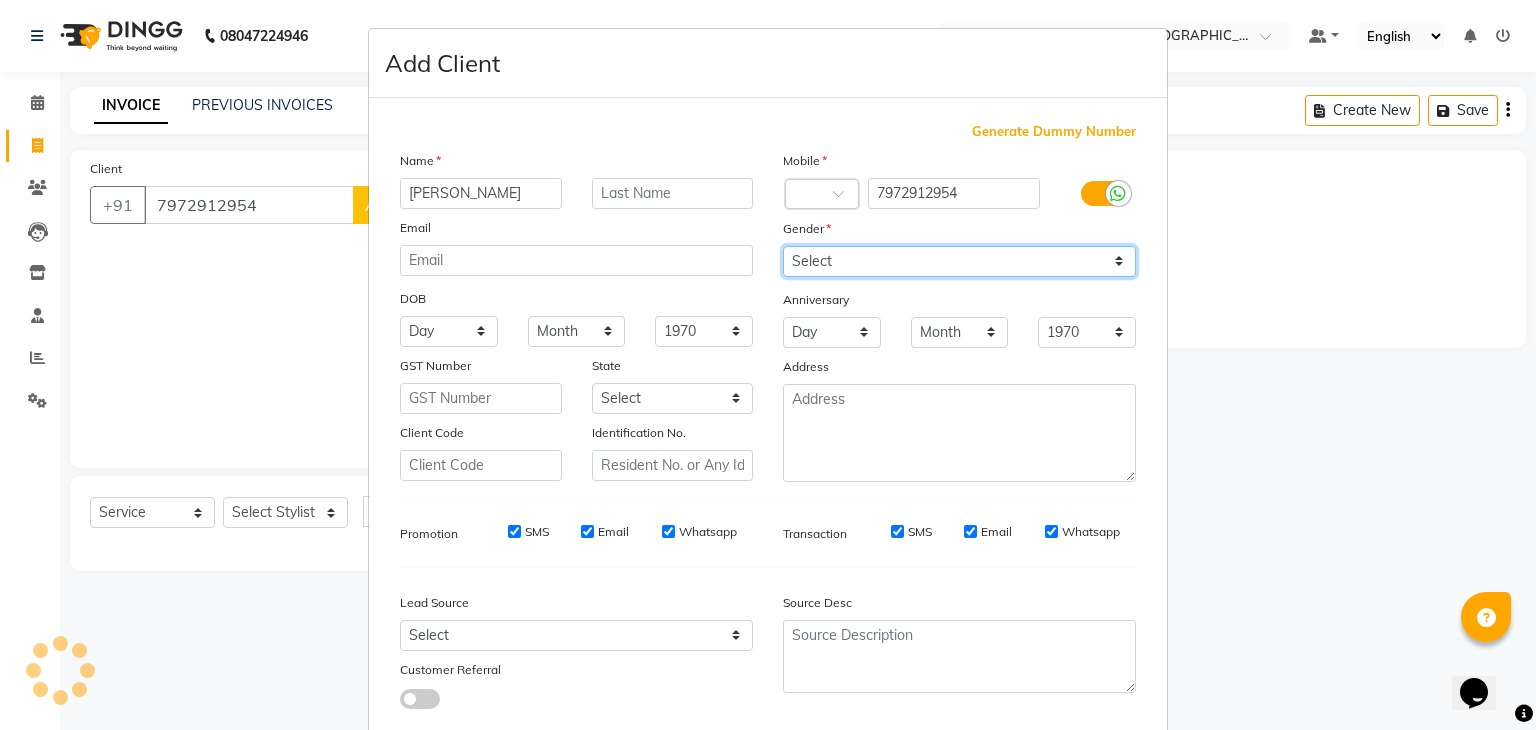 click on "Select Male Female Other Prefer Not To Say" at bounding box center [959, 261] 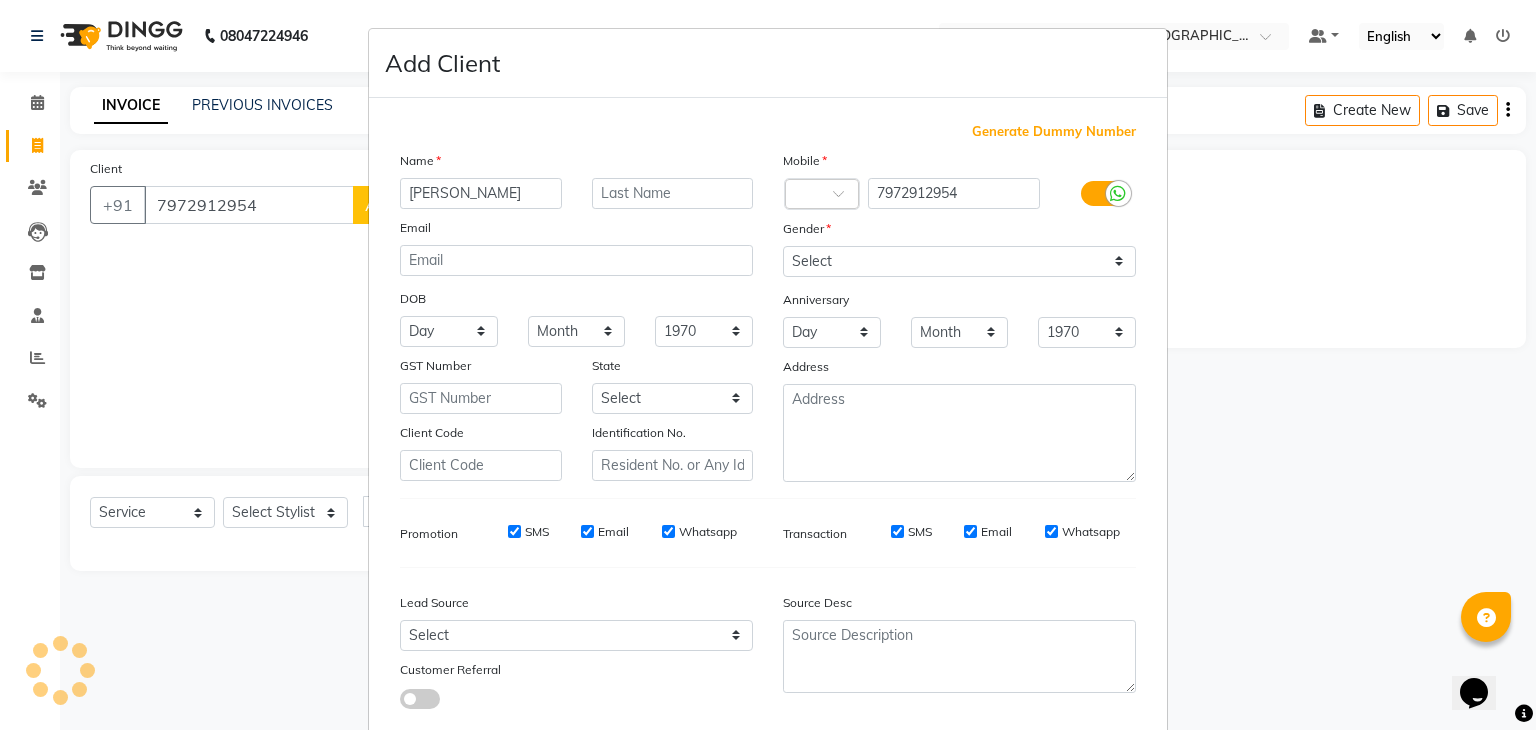 click on "Add Client Generate Dummy Number Name joel Email DOB Day 01 02 03 04 05 06 07 08 09 10 11 12 13 14 15 16 17 18 19 20 21 22 23 24 25 26 27 28 29 30 31 Month January February March April May June July August September October November December 1940 1941 1942 1943 1944 1945 1946 1947 1948 1949 1950 1951 1952 1953 1954 1955 1956 1957 1958 1959 1960 1961 1962 1963 1964 1965 1966 1967 1968 1969 1970 1971 1972 1973 1974 1975 1976 1977 1978 1979 1980 1981 1982 1983 1984 1985 1986 1987 1988 1989 1990 1991 1992 1993 1994 1995 1996 1997 1998 1999 2000 2001 2002 2003 2004 2005 2006 2007 2008 2009 2010 2011 2012 2013 2014 2015 2016 2017 2018 2019 2020 2021 2022 2023 2024 GST Number State Select Client Code Identification No. Mobile Country Code × 7972912954 Gender Select Male Female Other Prefer Not To Say Anniversary Day 01 02 03 04 05 06 07 08 09 10 11 12 13 14 15 16 17 18 19 20 21 22 23 24 25 26 27 28 29 30 31 Month January February March April May June July August September October November December 1970 1971 1972" at bounding box center [768, 365] 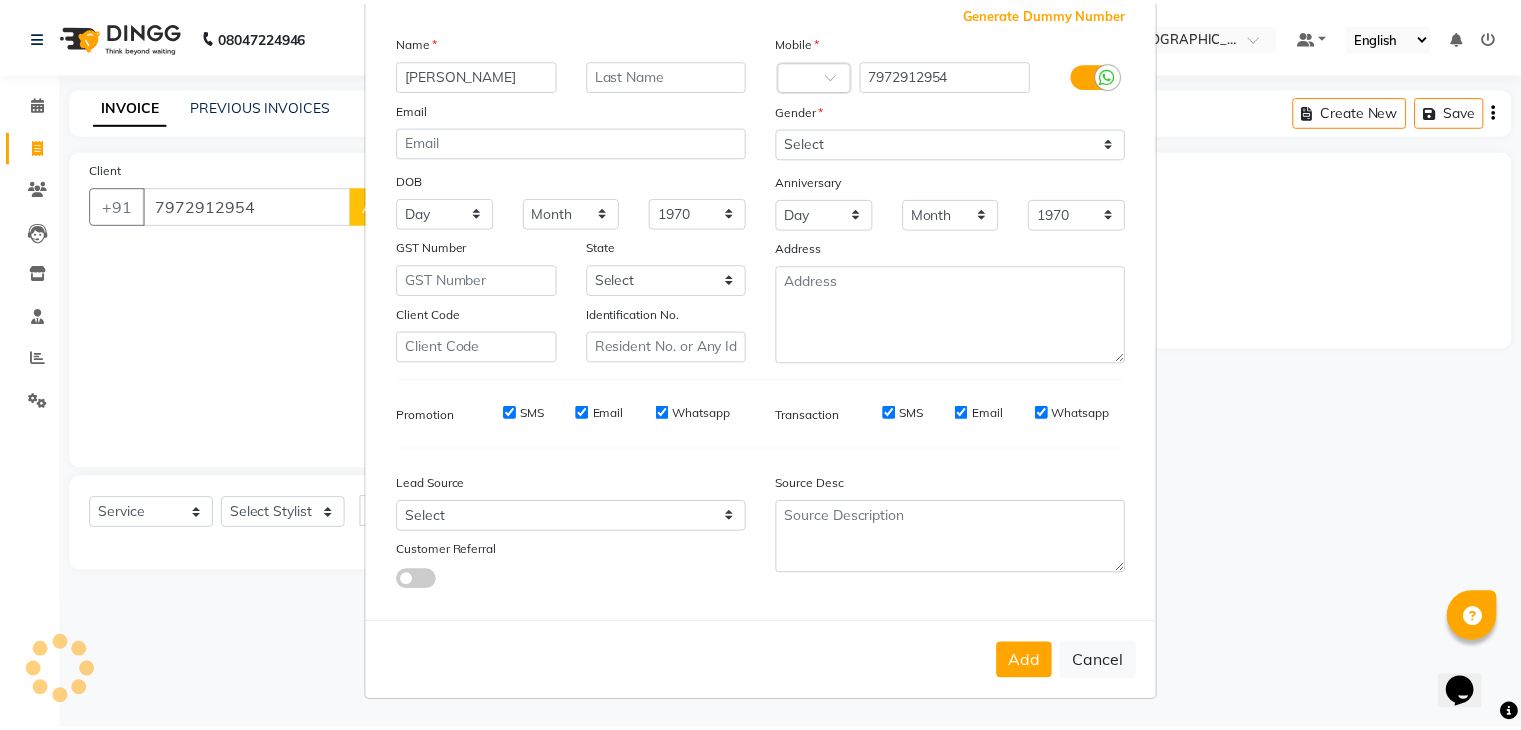 scroll, scrollTop: 127, scrollLeft: 0, axis: vertical 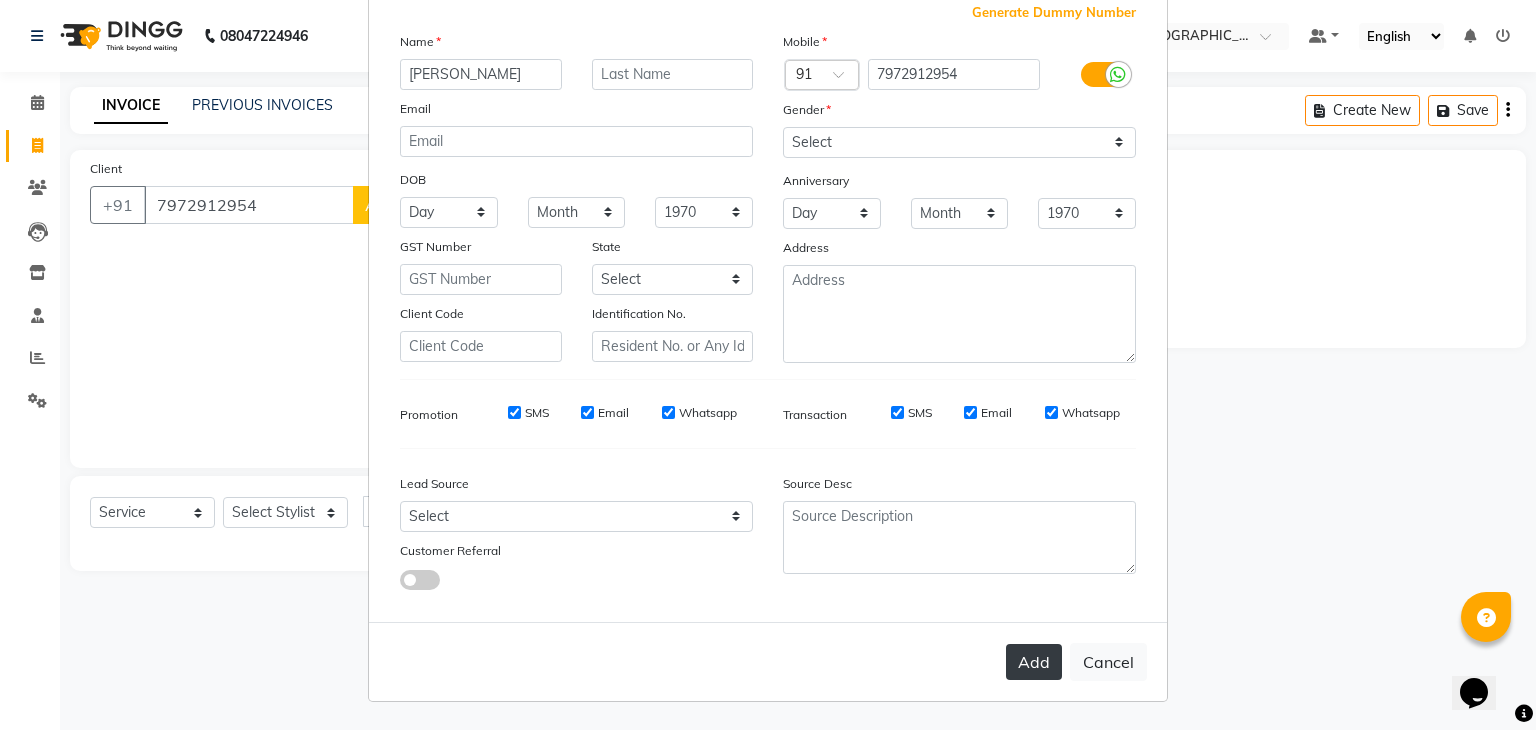 click on "Add" at bounding box center [1034, 662] 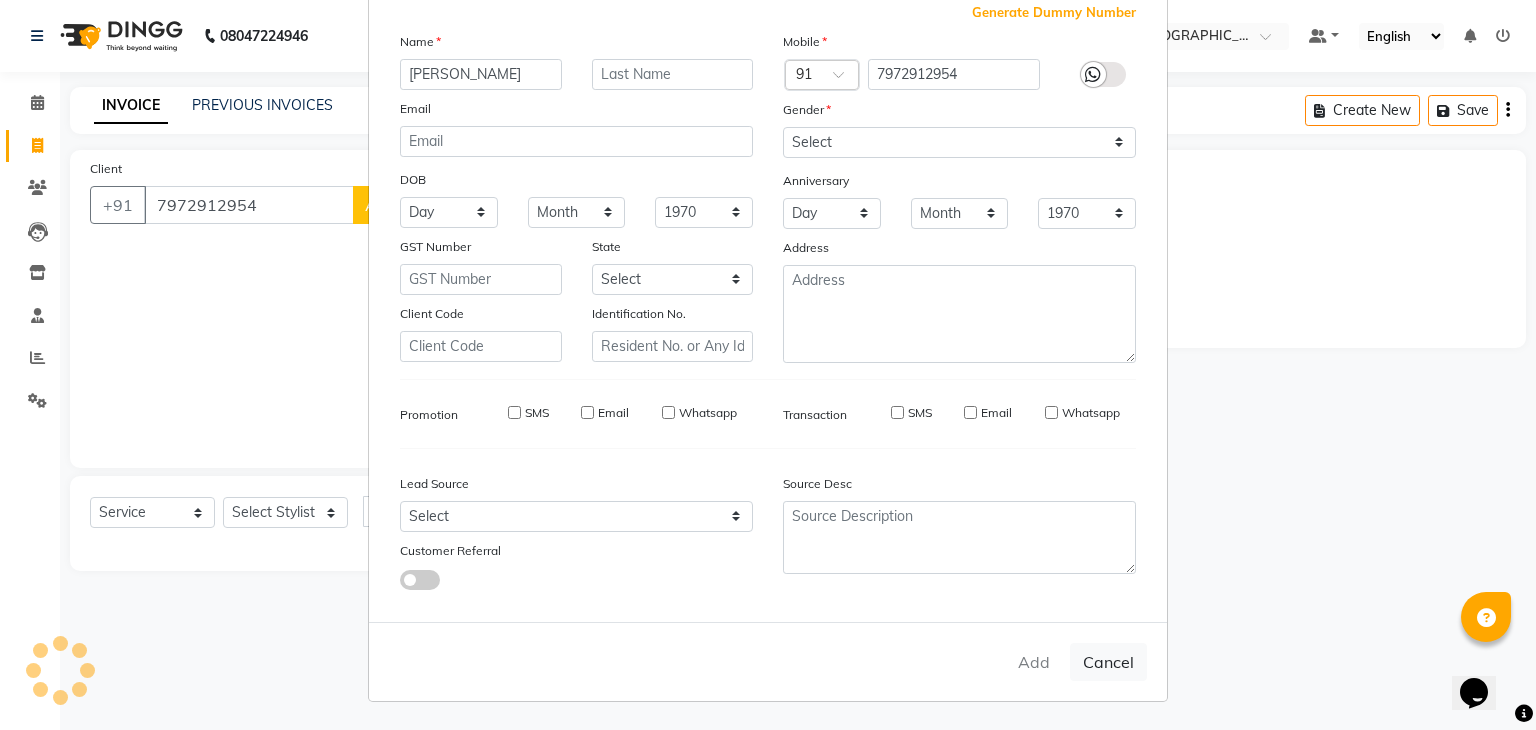 type on "79******54" 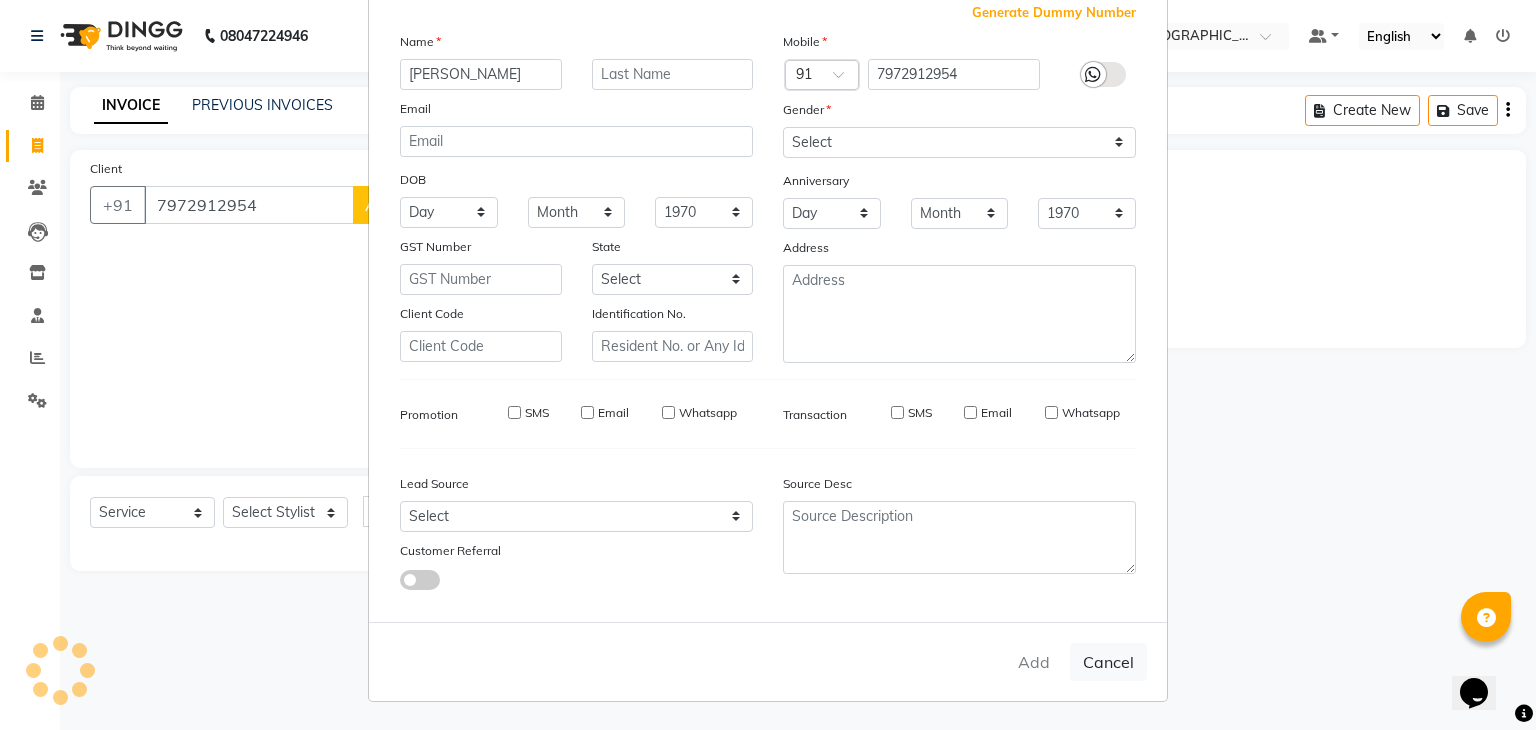 type 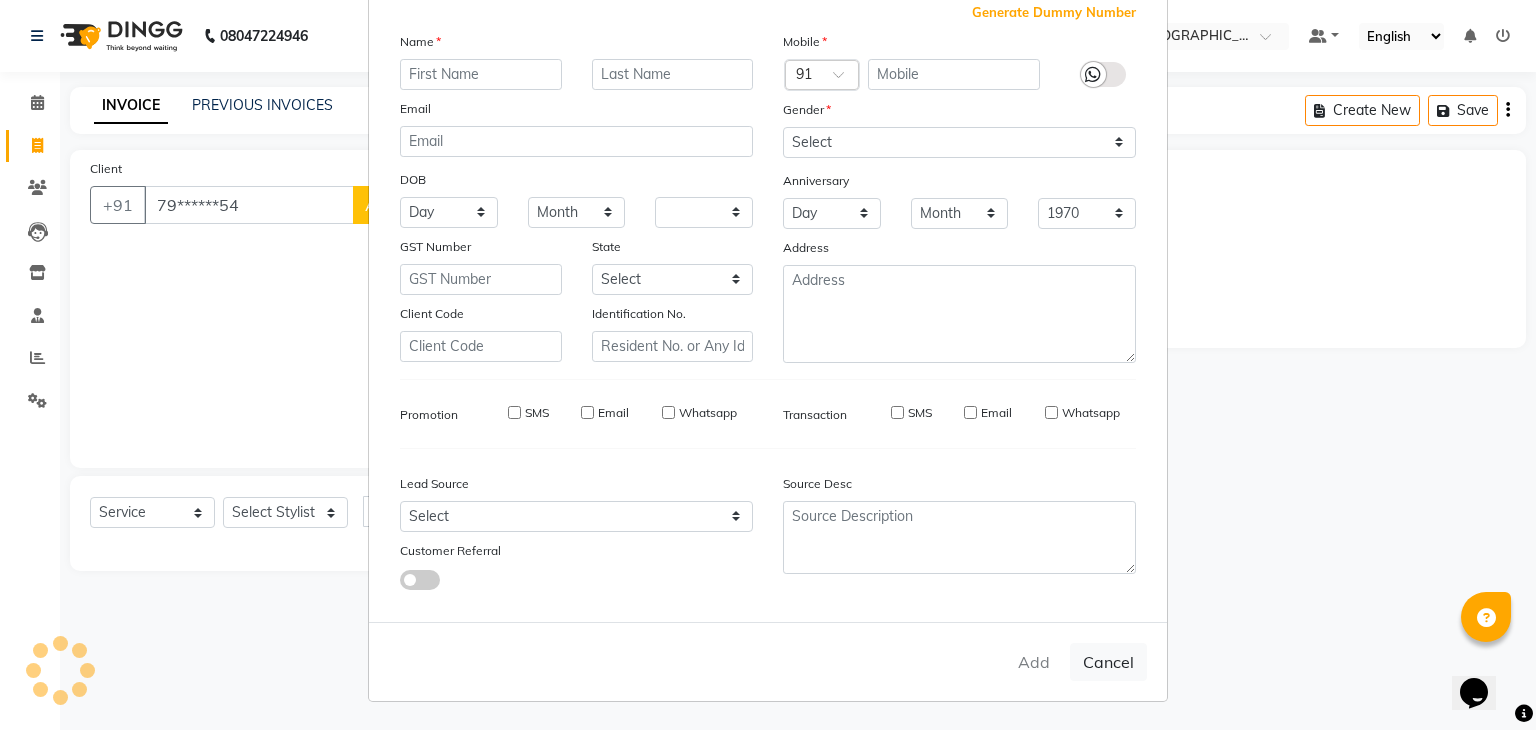 select 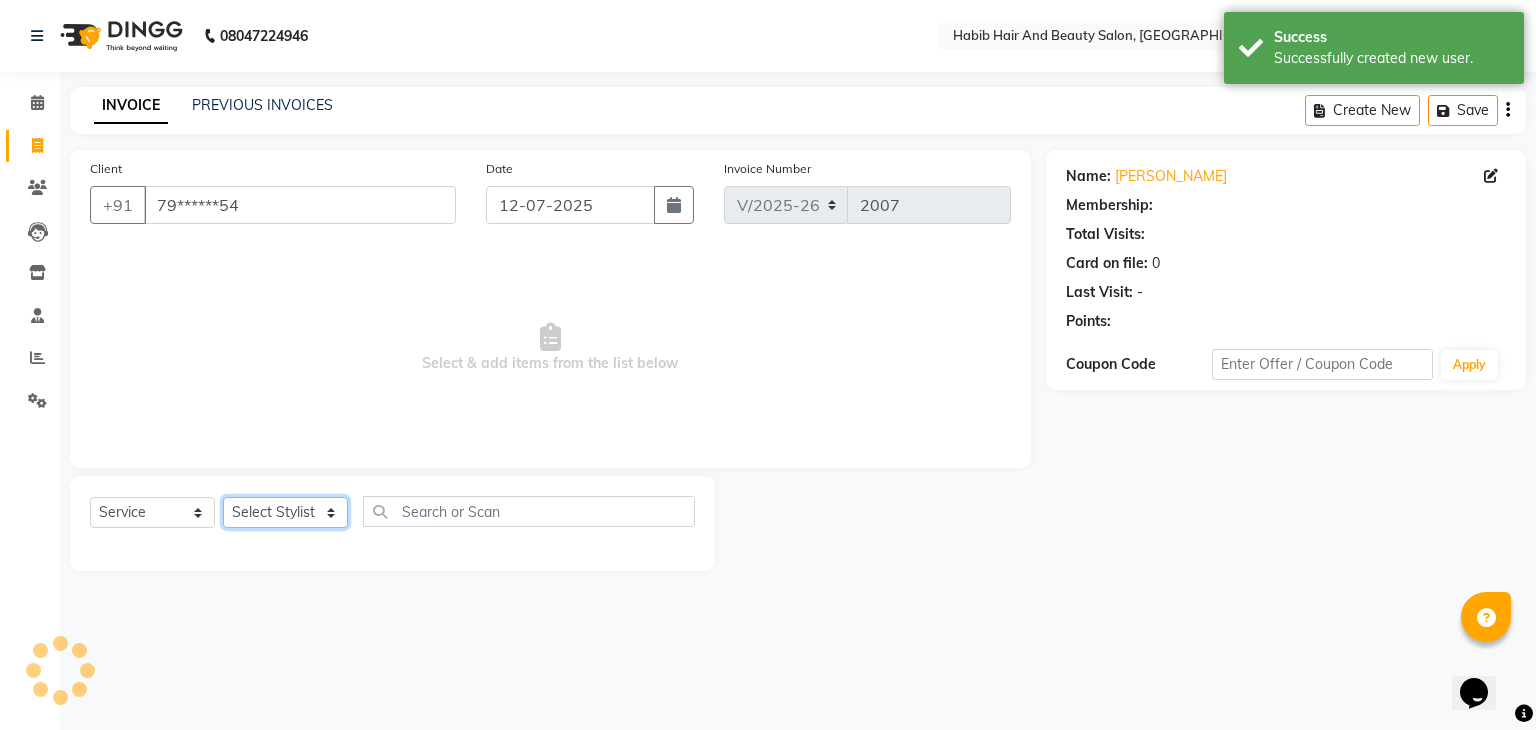 click on "Select Stylist [PERSON_NAME] Manager [PERSON_NAME] shilpa [PERSON_NAME] Suraj  [PERSON_NAME] [PERSON_NAME]" 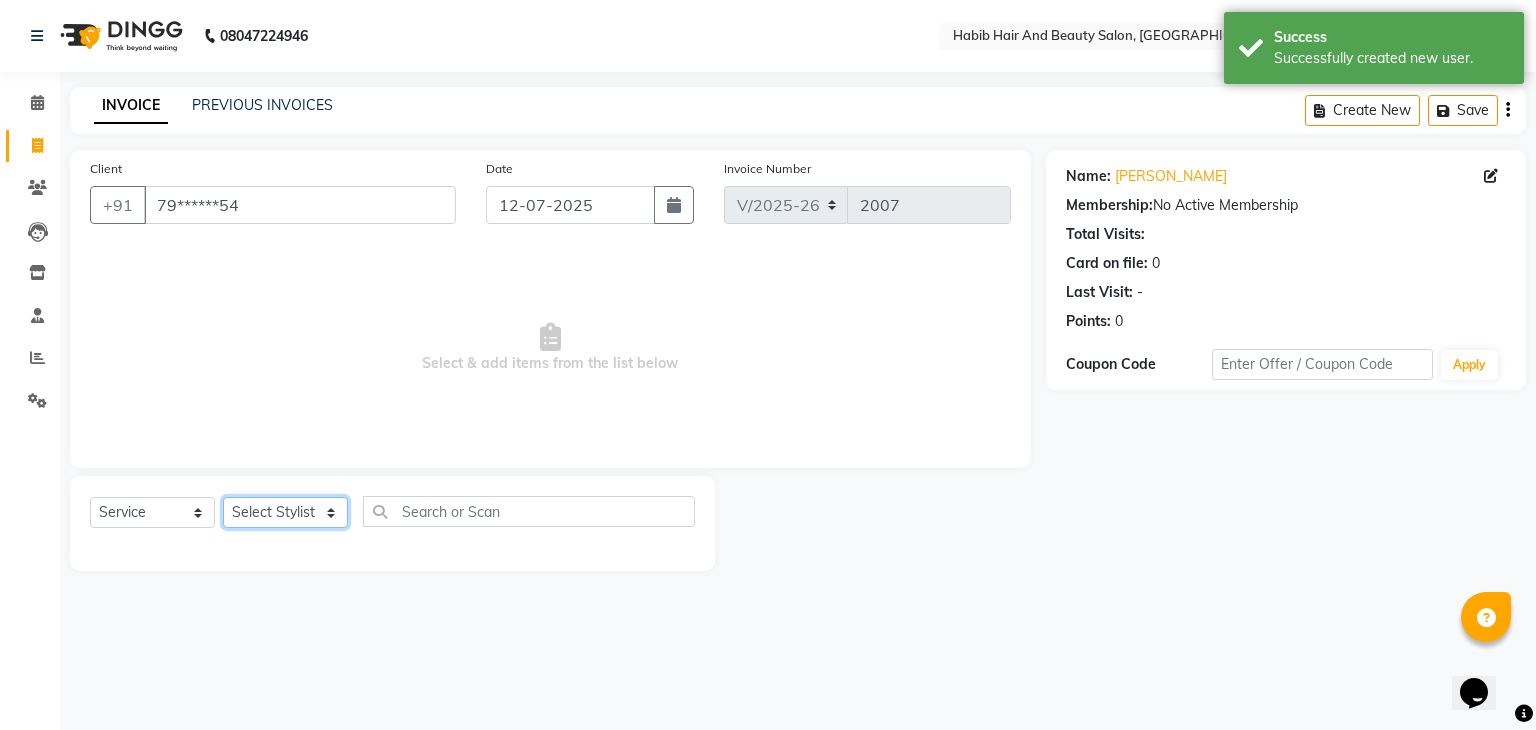 select on "81157" 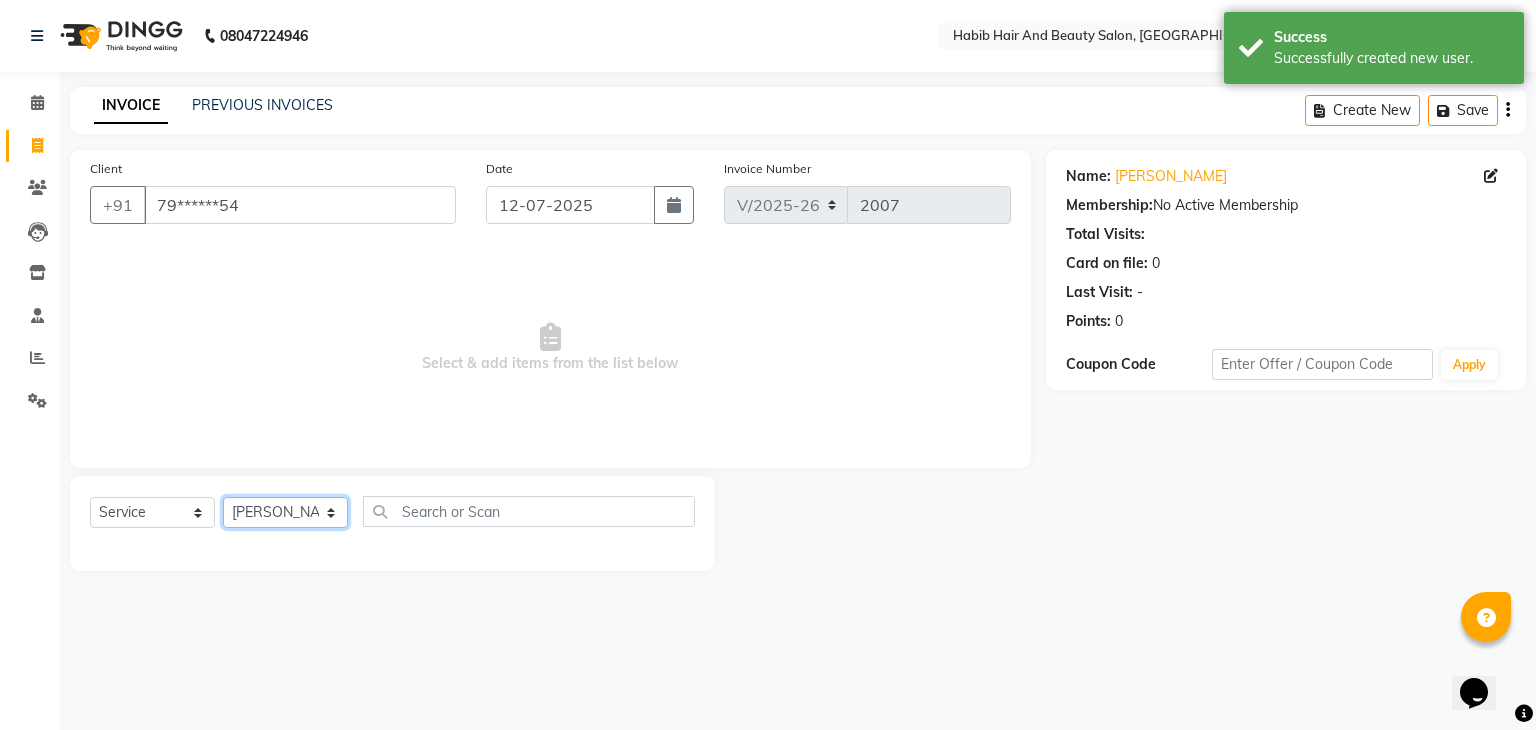 click on "Select Stylist [PERSON_NAME] Manager [PERSON_NAME] shilpa [PERSON_NAME] Suraj  [PERSON_NAME] [PERSON_NAME]" 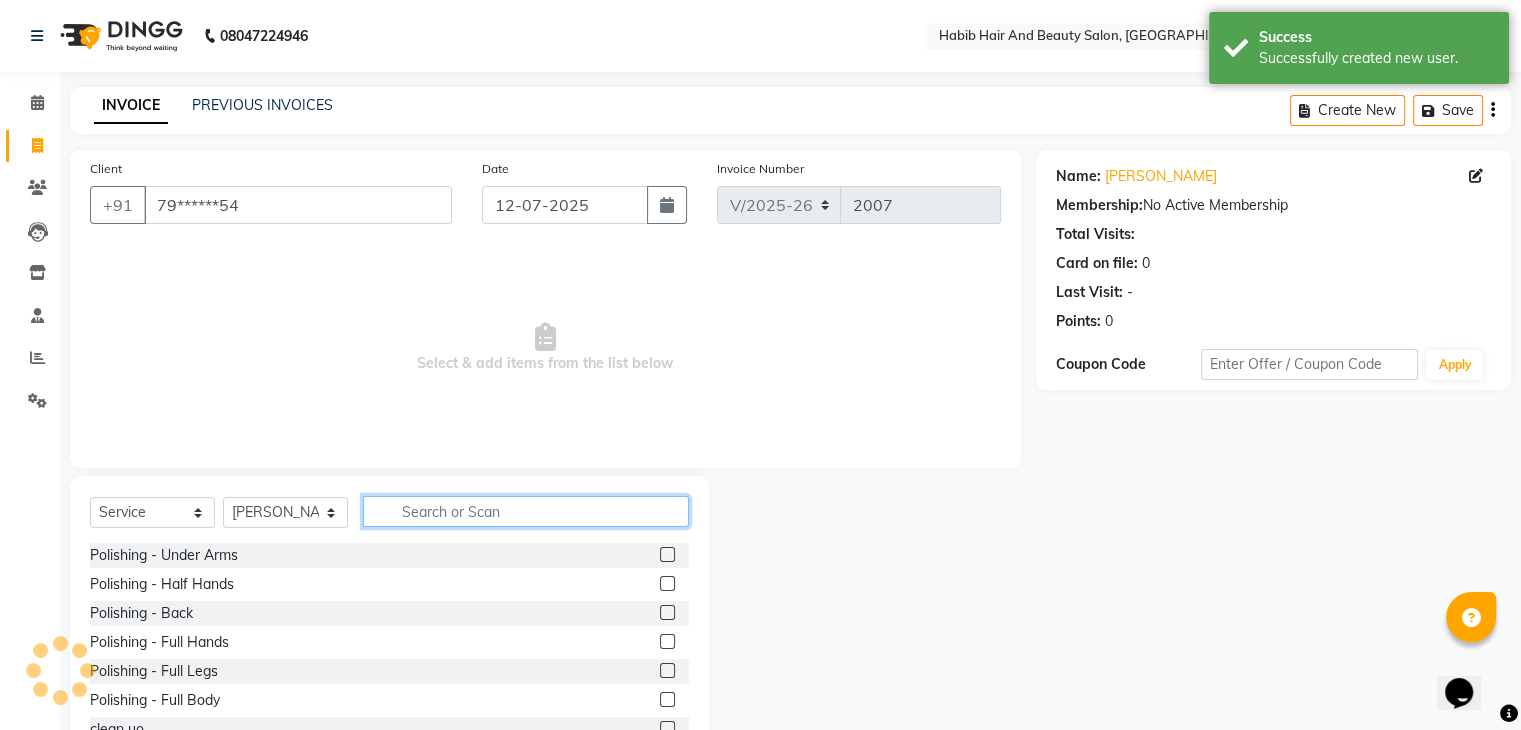 click 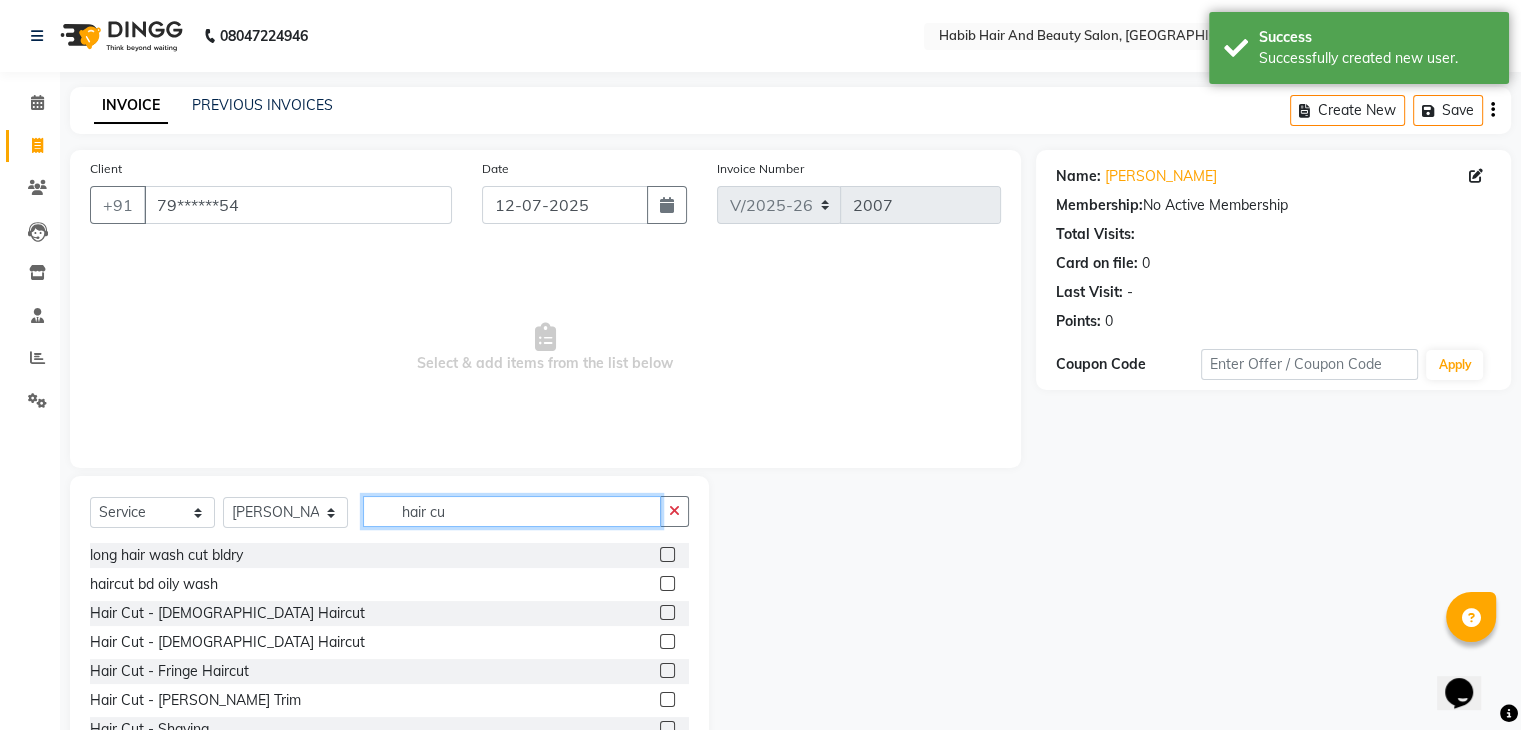 type on "hair cu" 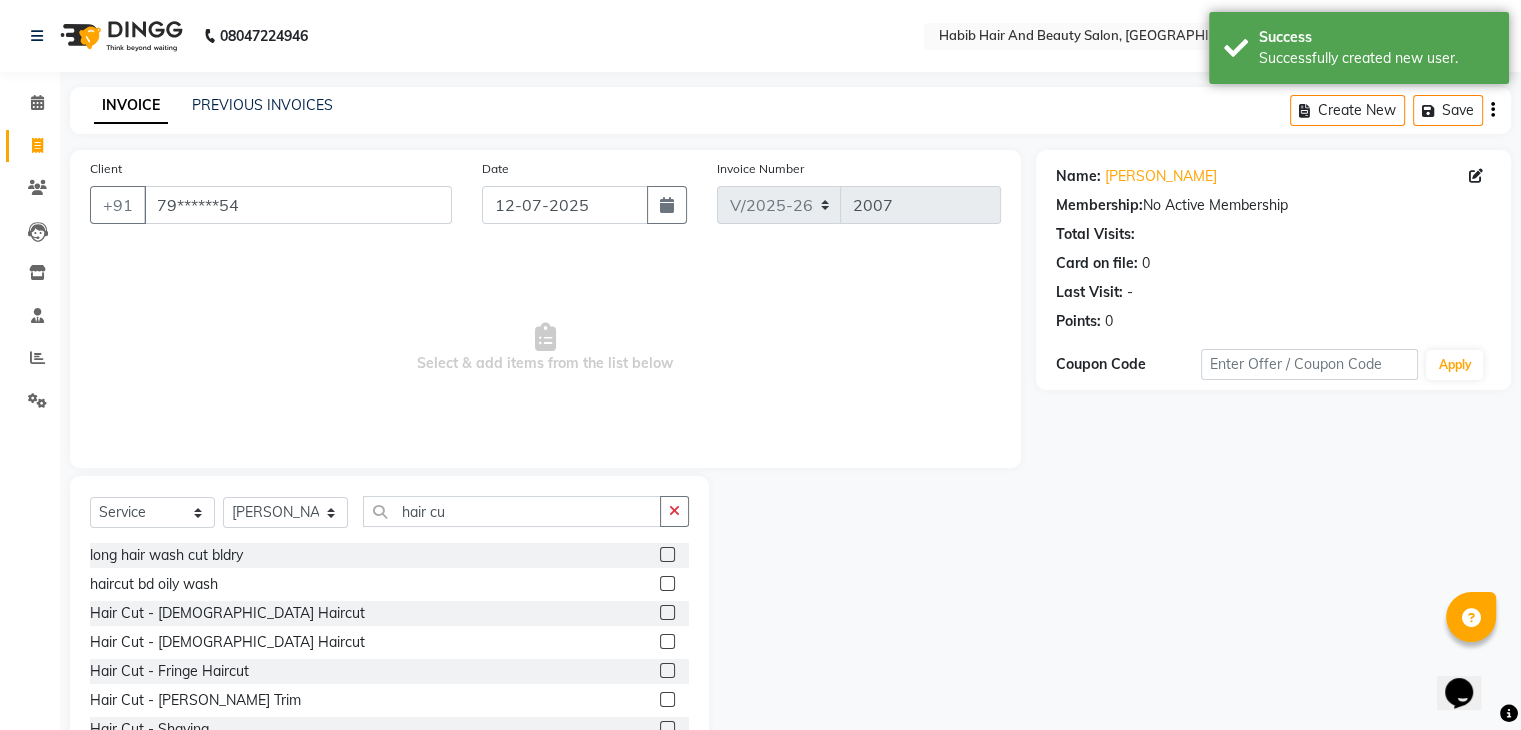 click 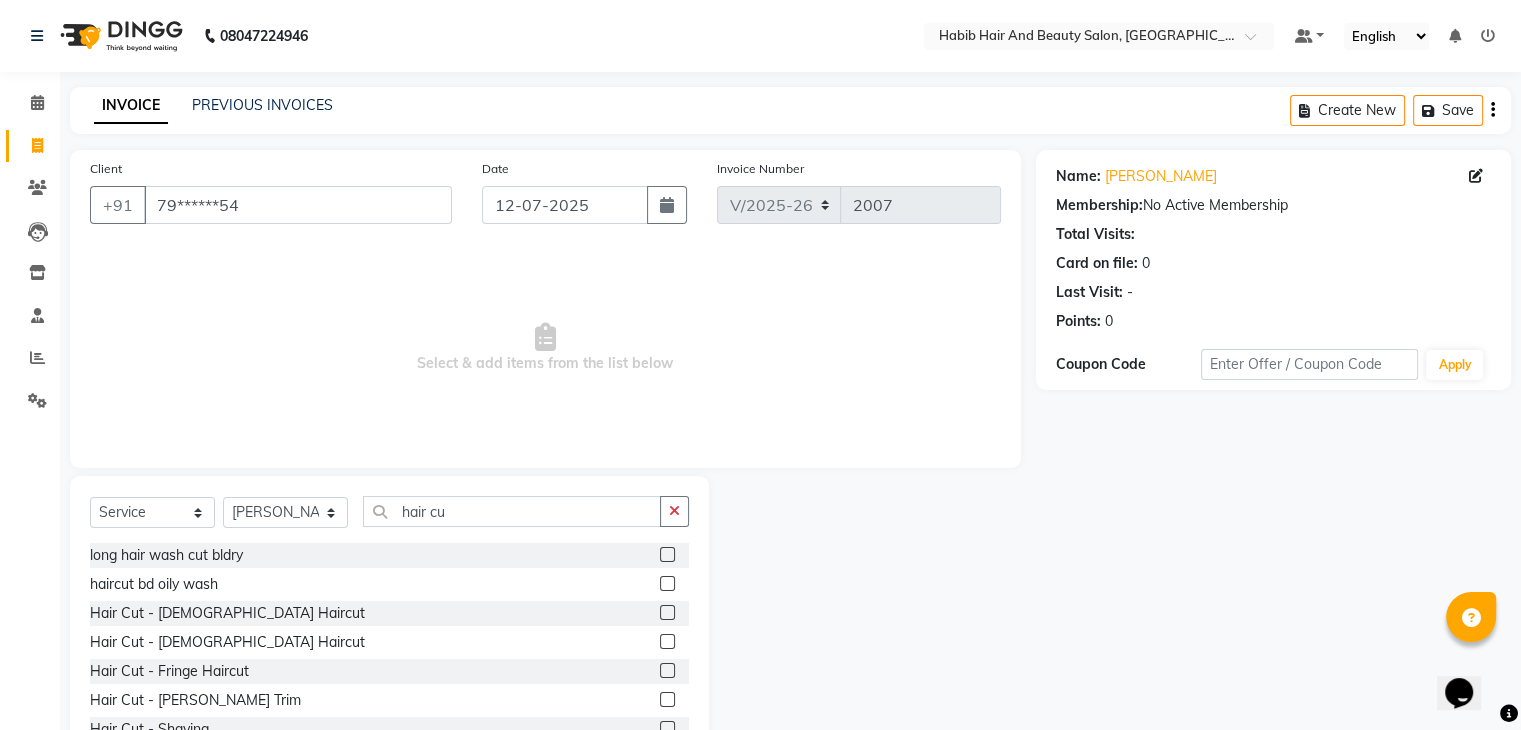 click 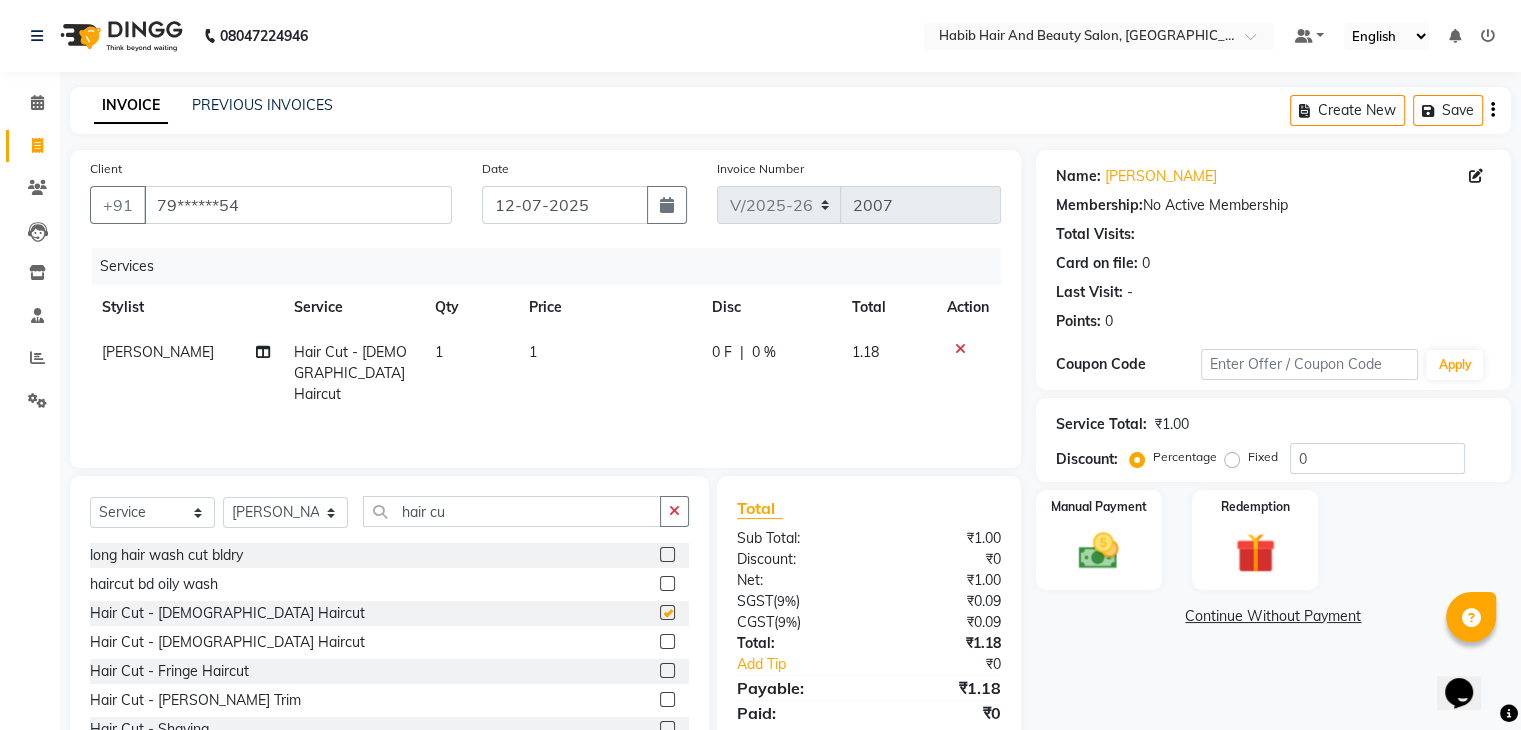 checkbox on "false" 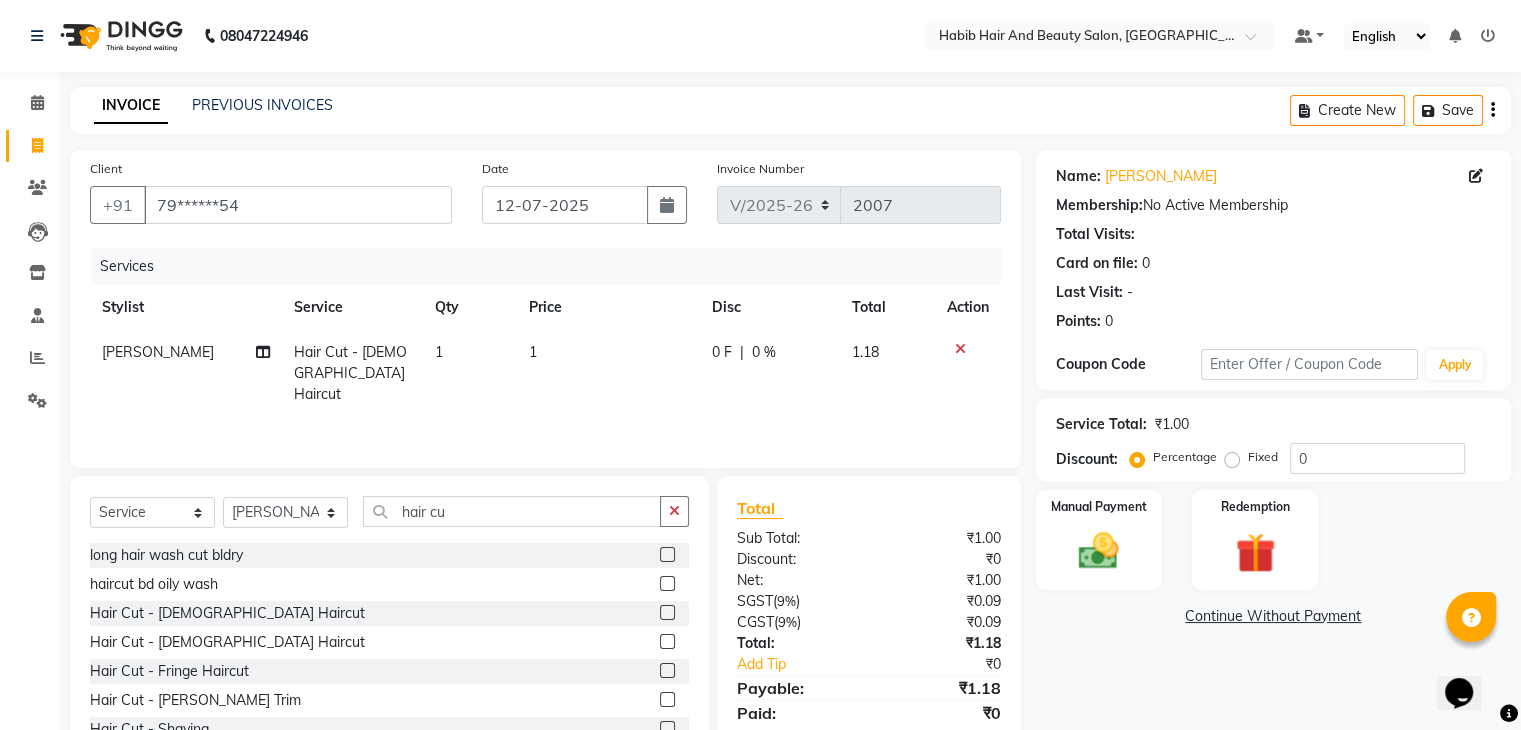 click on "1" 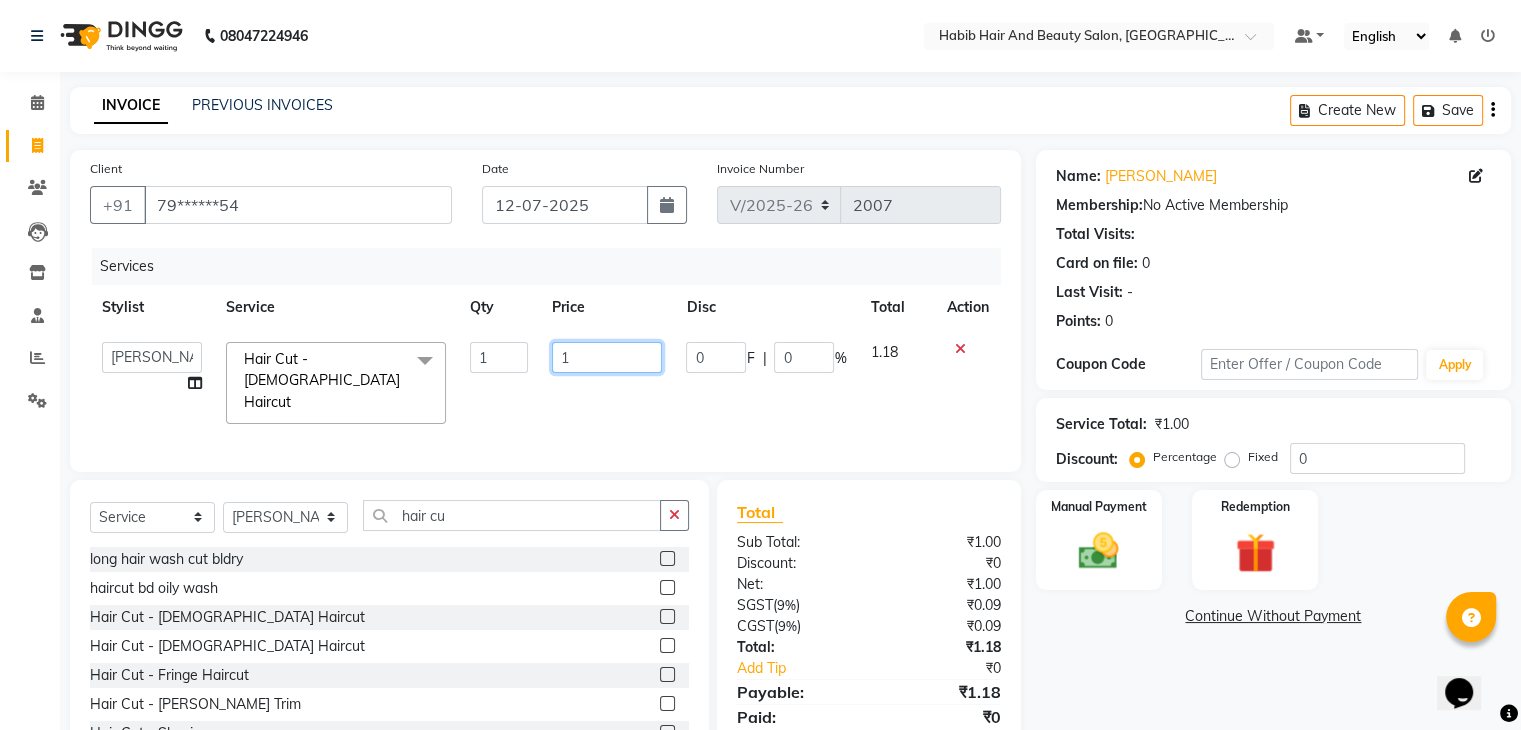 click on "1" 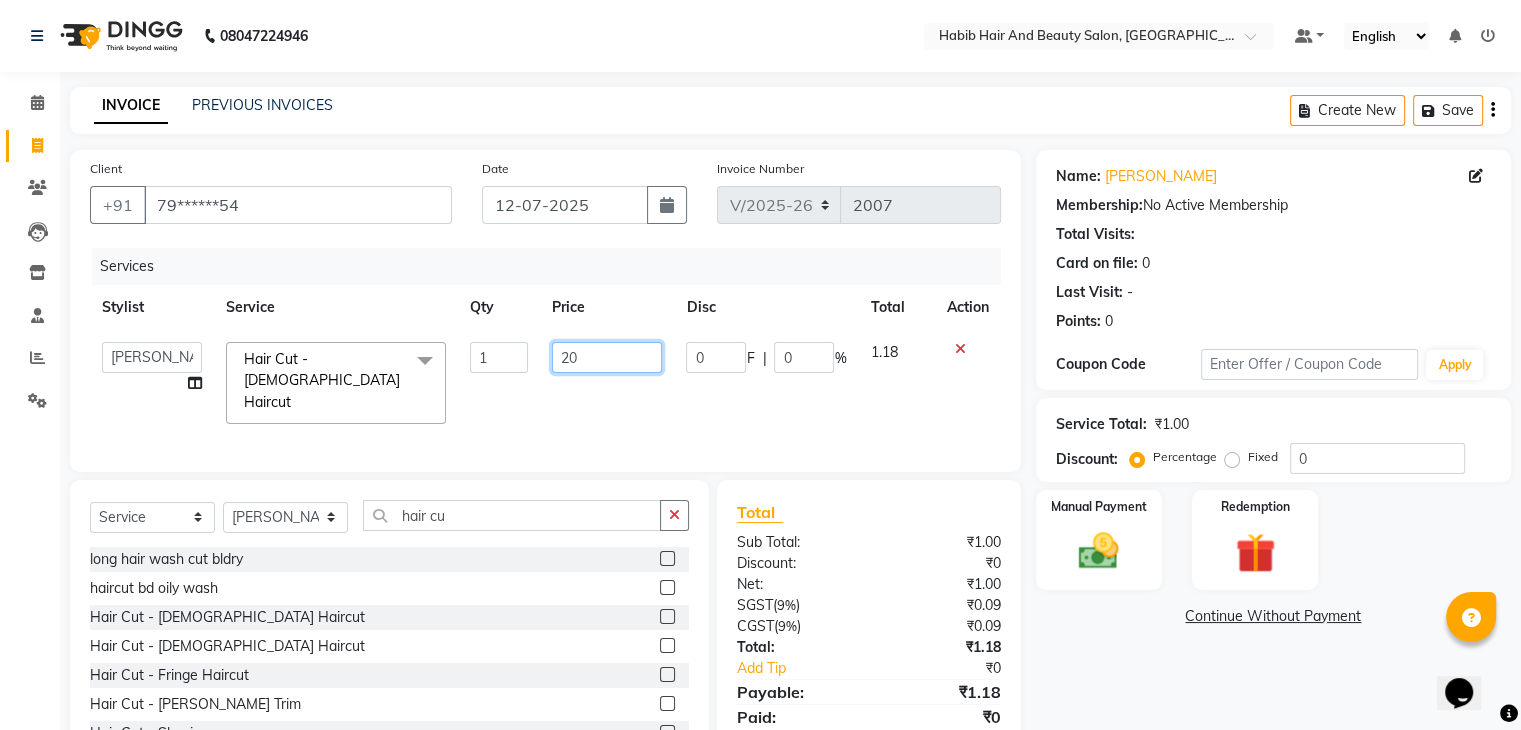type on "200" 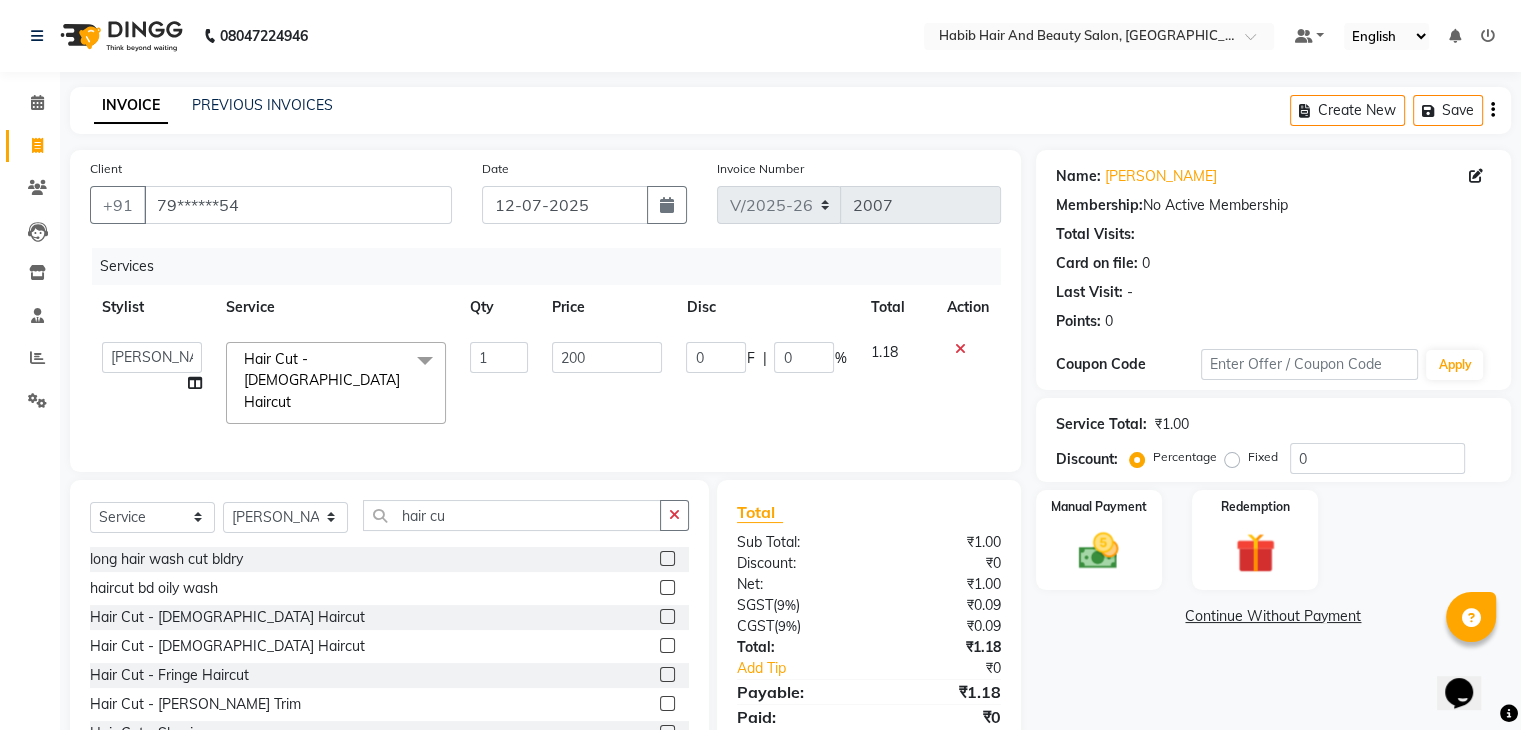 click on "Name: Joel  Membership:  No Active Membership  Total Visits:   Card on file:  0 Last Visit:   - Points:   0  Coupon Code Apply Service Total:  ₹1.00  Discount:  Percentage   Fixed  0 Manual Payment Redemption  Continue Without Payment" 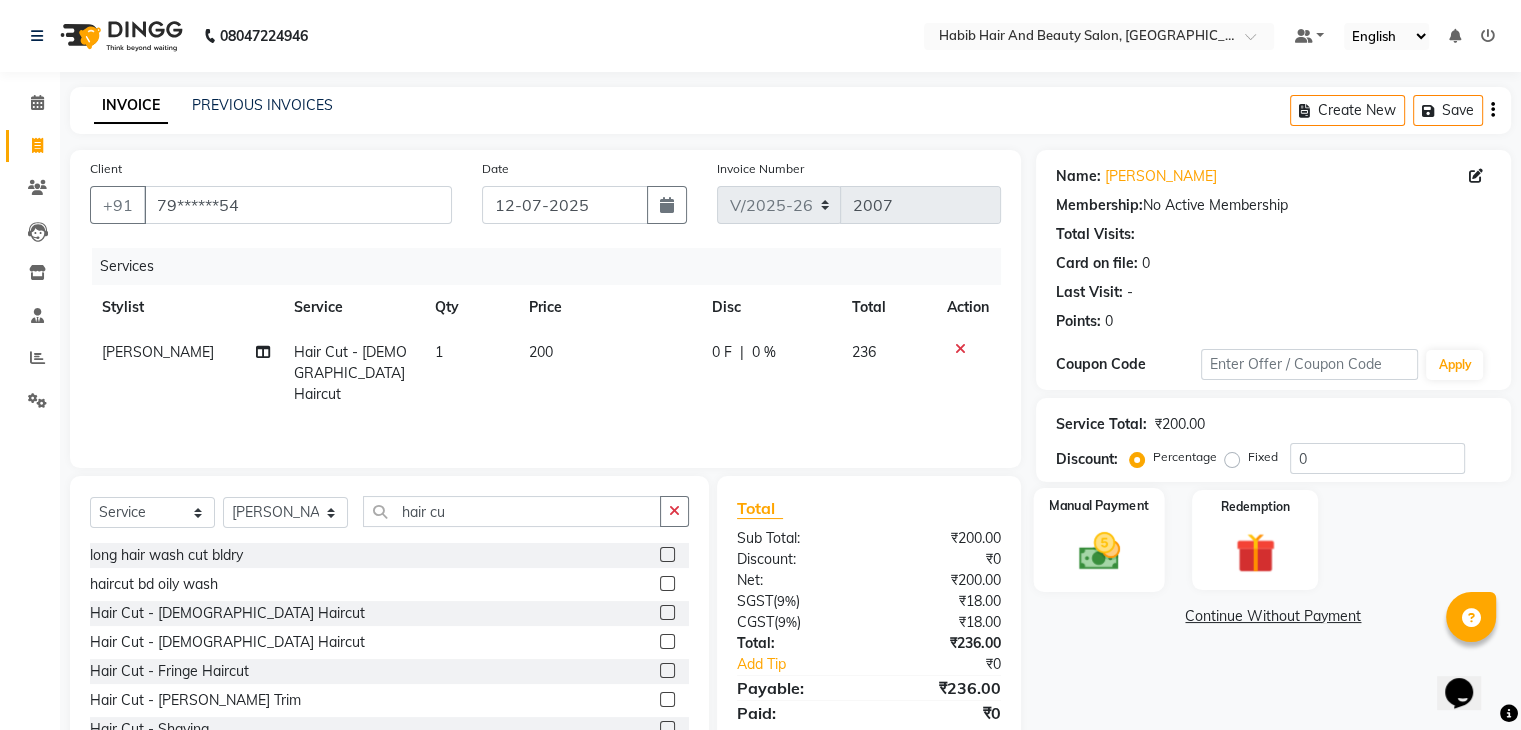 click 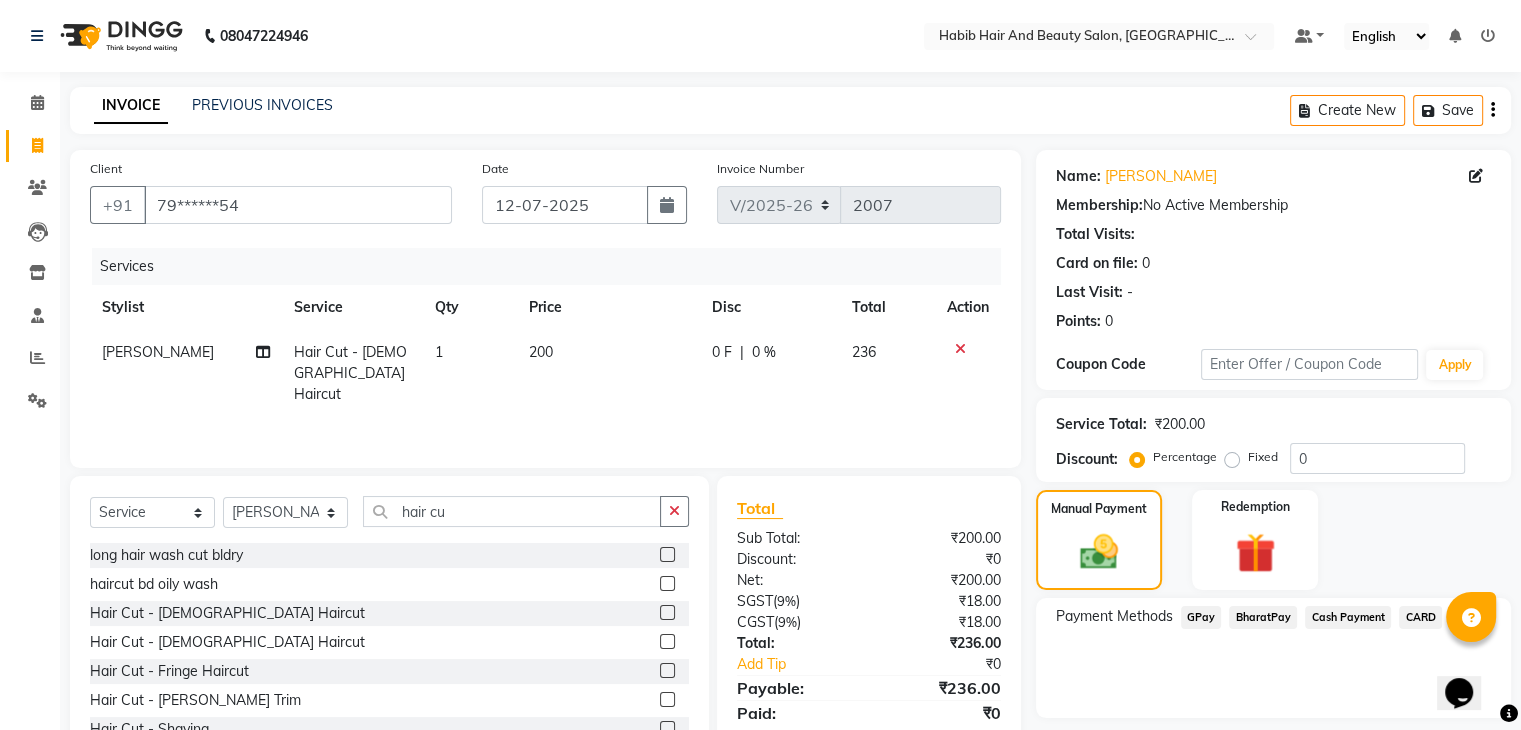 click on "Cash Payment" 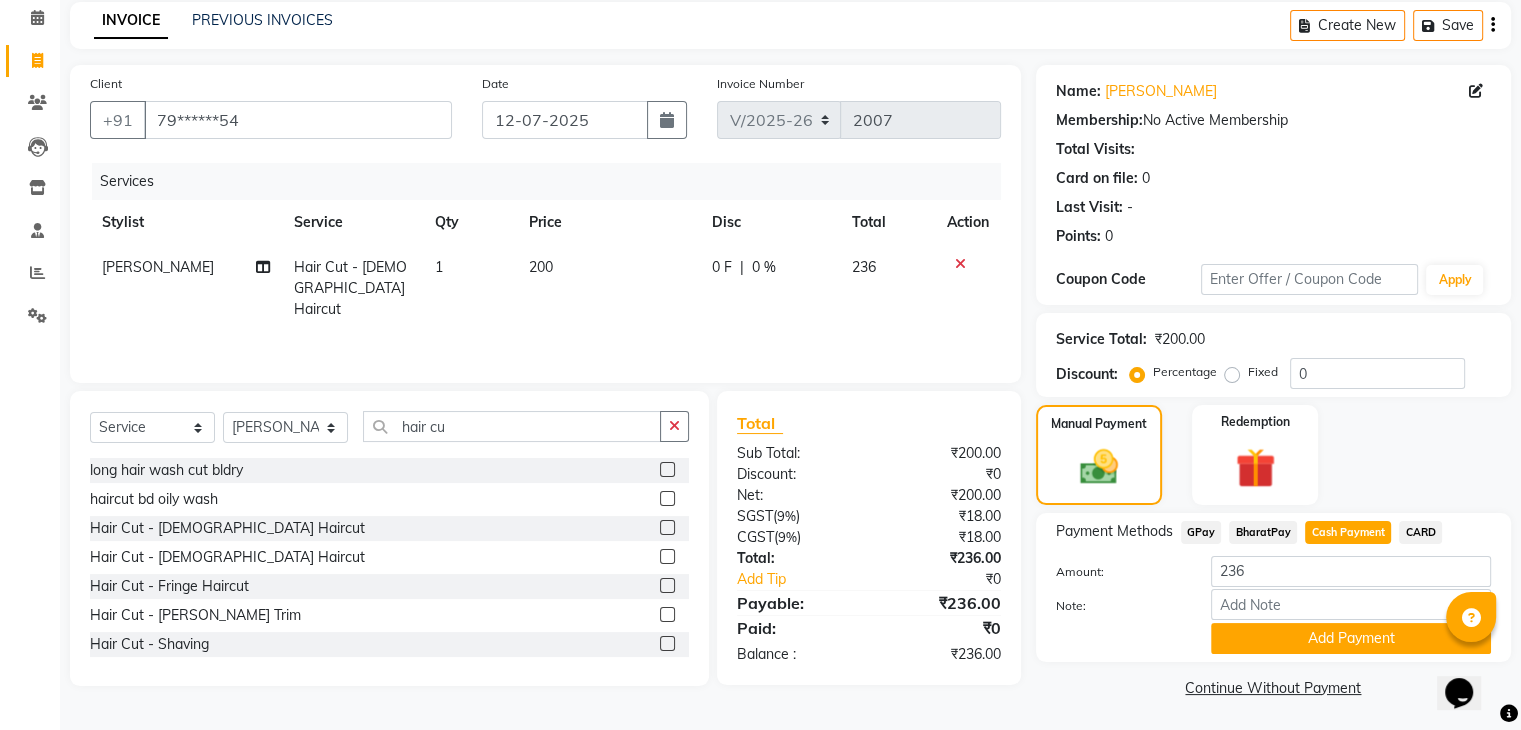 scroll, scrollTop: 89, scrollLeft: 0, axis: vertical 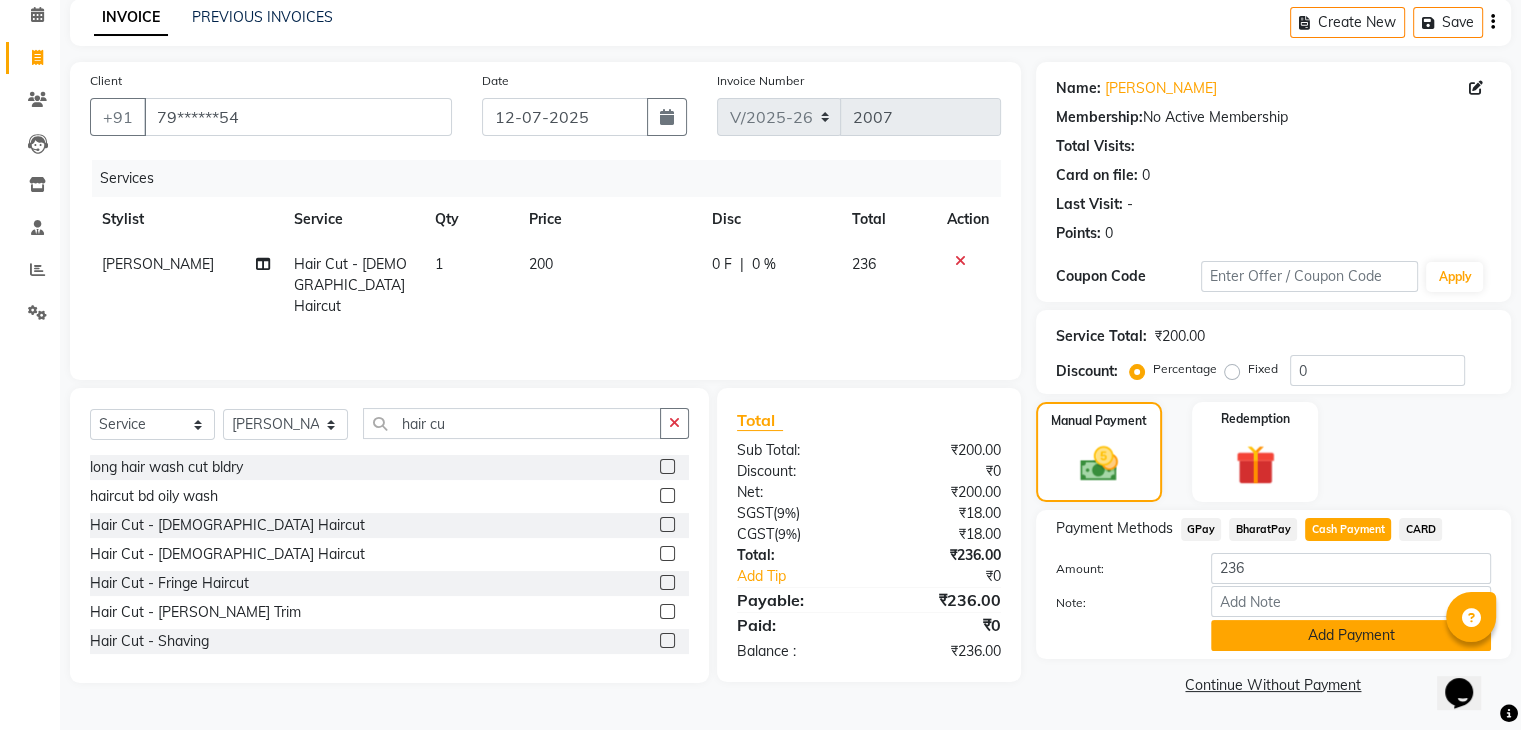 click on "Add Payment" 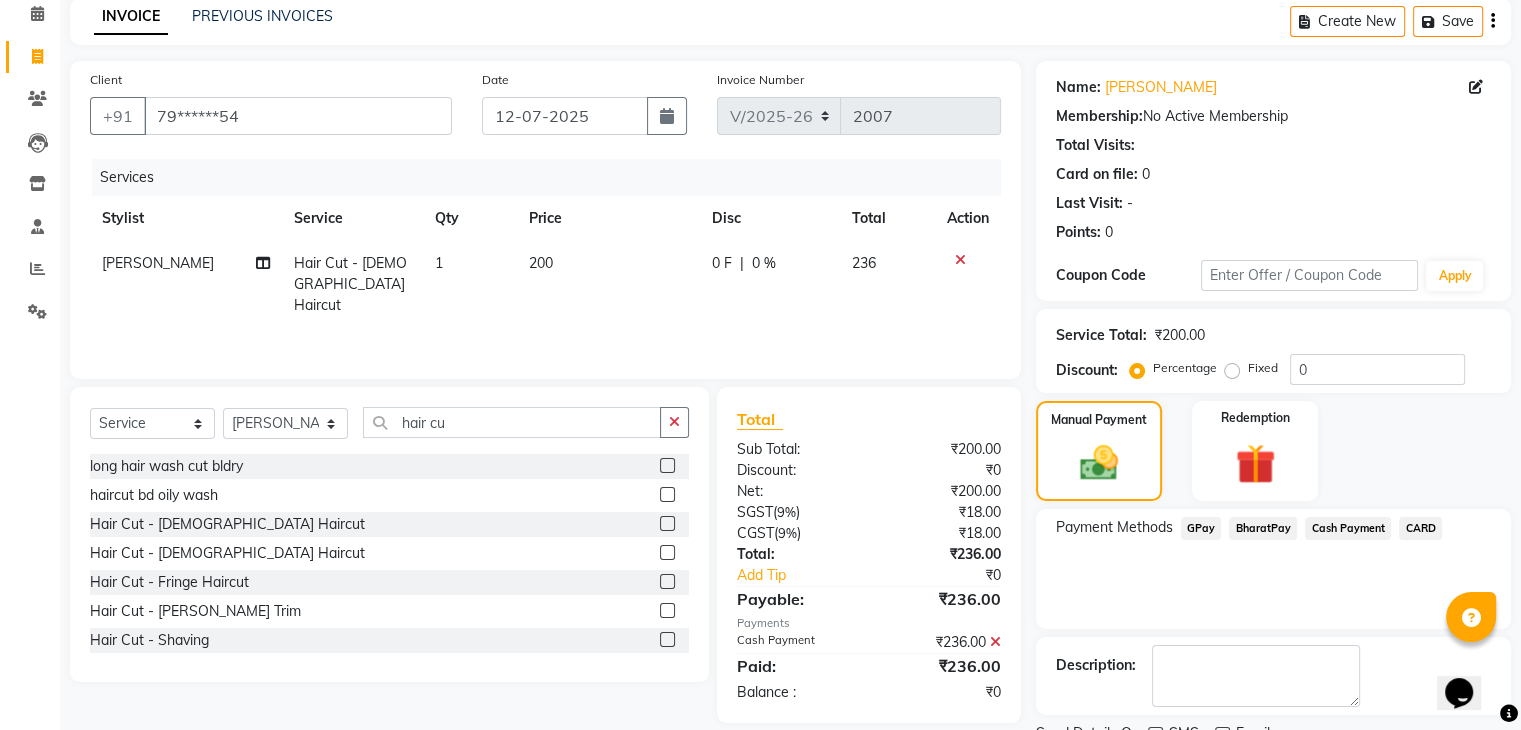 click on "Name: Joel  Membership:  No Active Membership  Total Visits:   Card on file:  0 Last Visit:   - Points:   0  Coupon Code Apply Service Total:  ₹200.00  Discount:  Percentage   Fixed  0 Manual Payment Redemption Payment Methods  GPay   BharatPay   Cash Payment   CARD  Description:                  Send Details On SMS Email  Checkout" 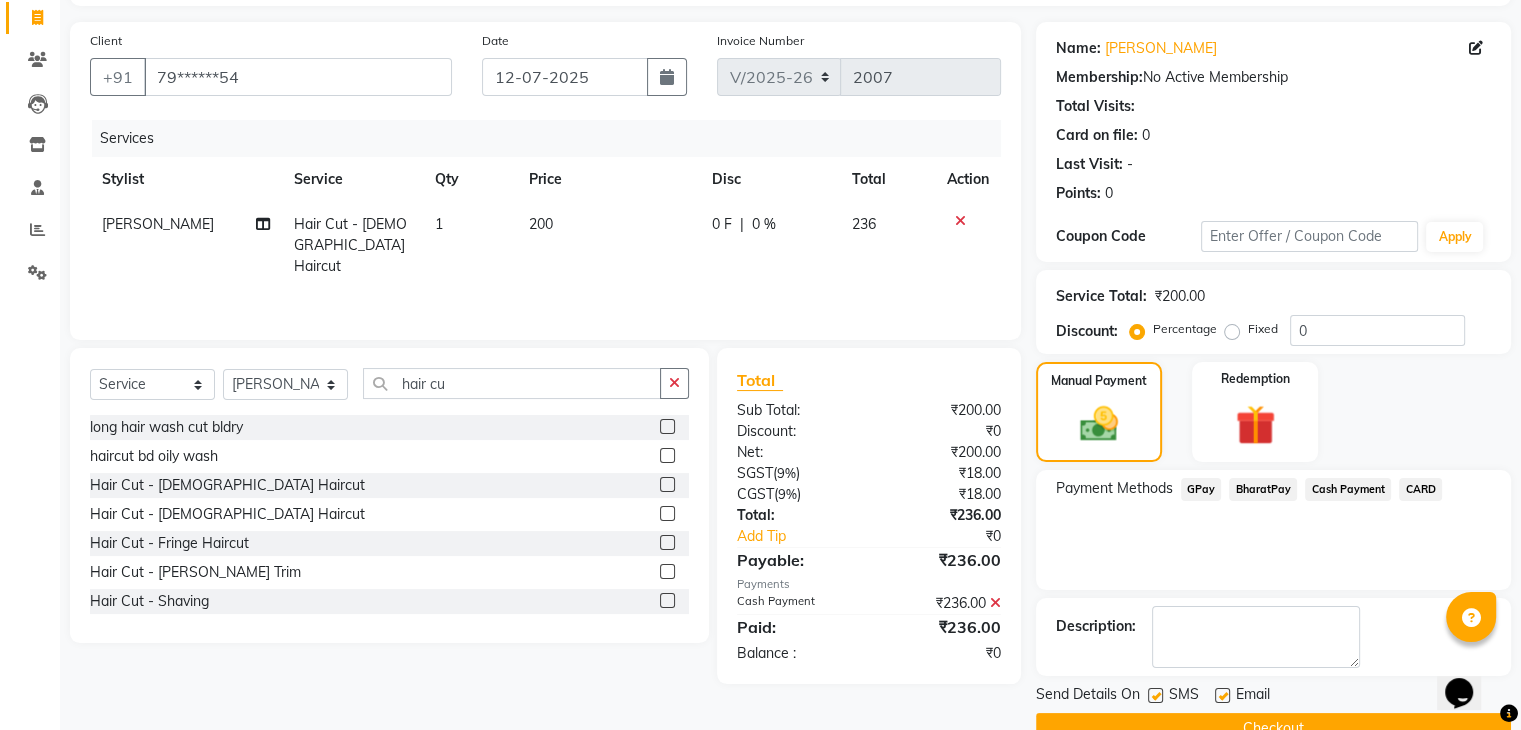 scroll, scrollTop: 129, scrollLeft: 0, axis: vertical 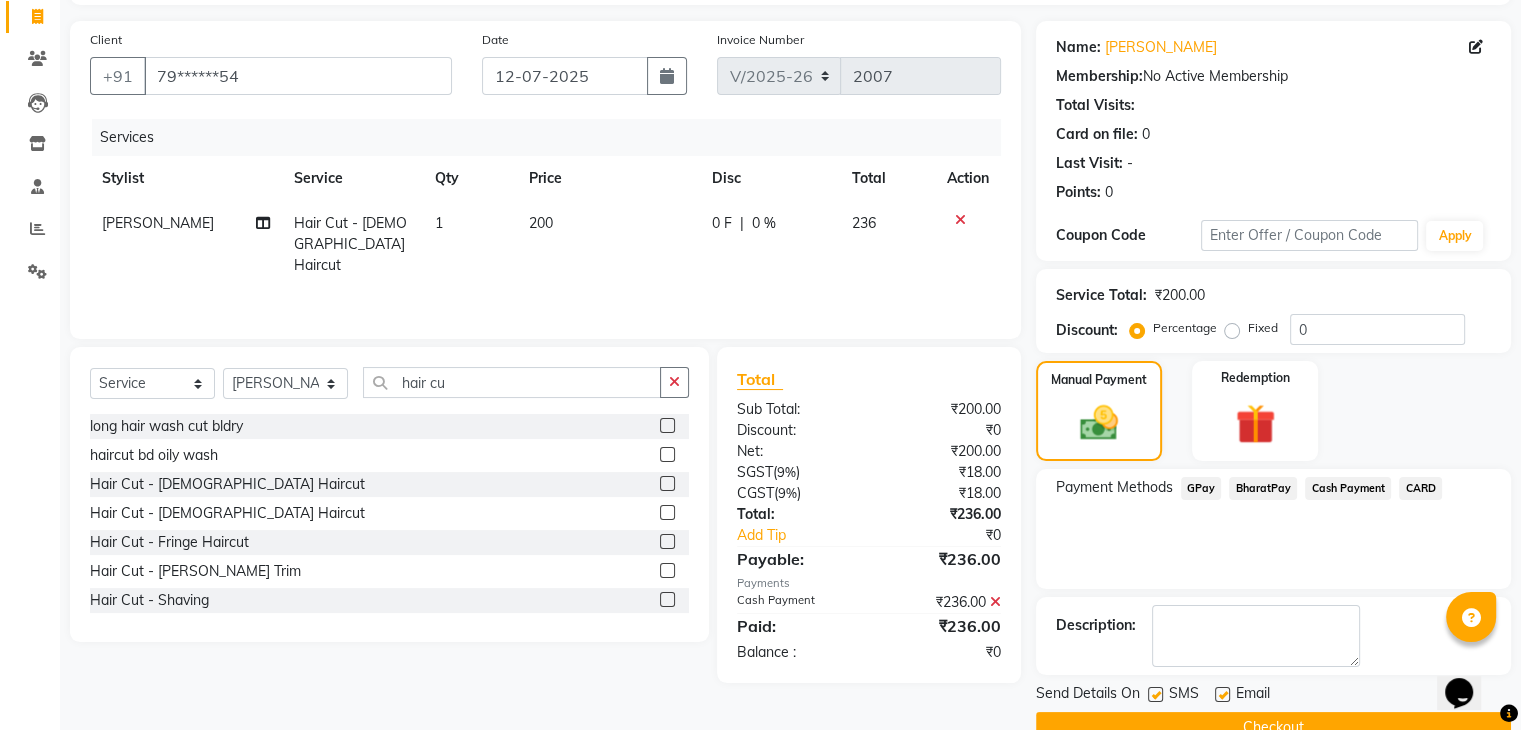 click on "Checkout" 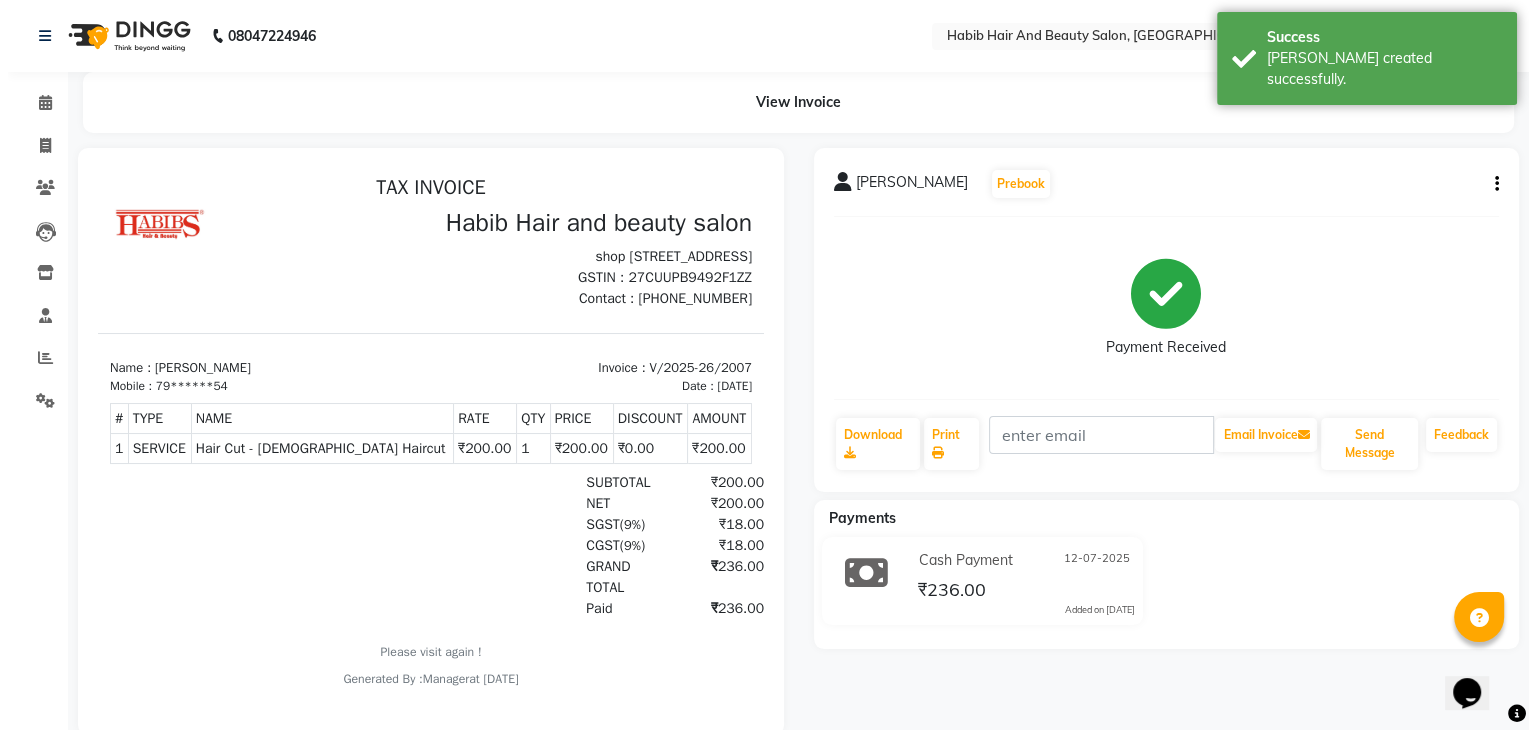 scroll, scrollTop: 0, scrollLeft: 0, axis: both 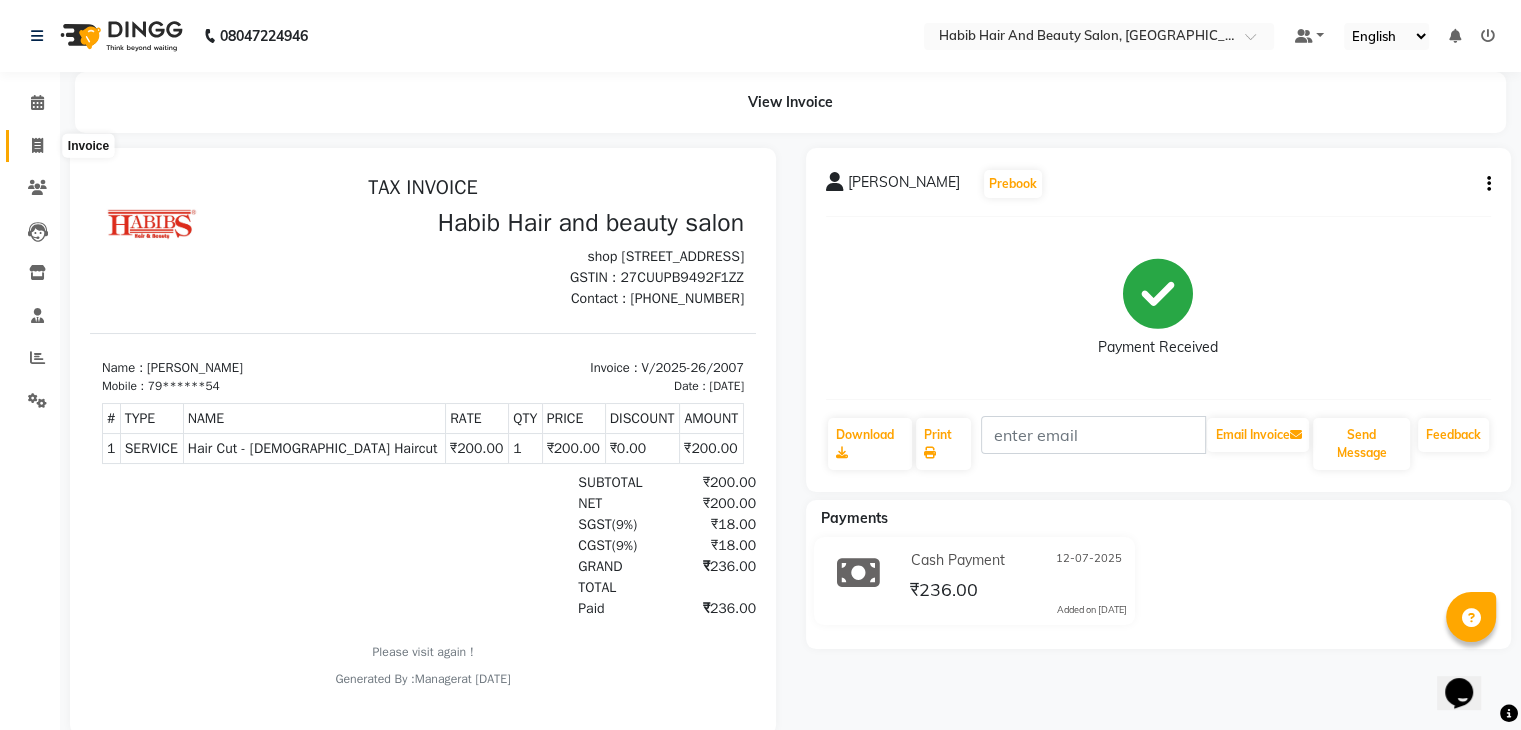 click 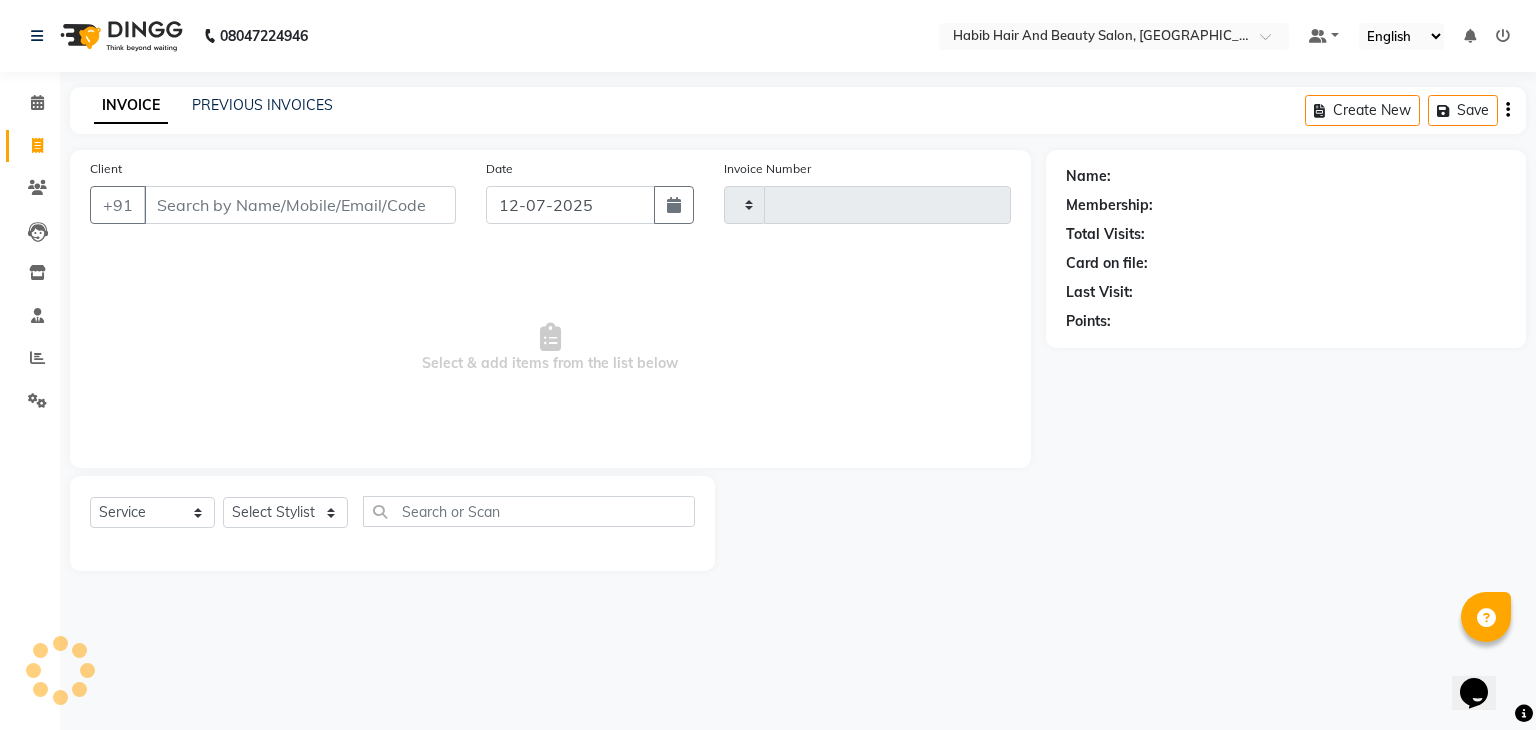 click on "Client" at bounding box center [300, 205] 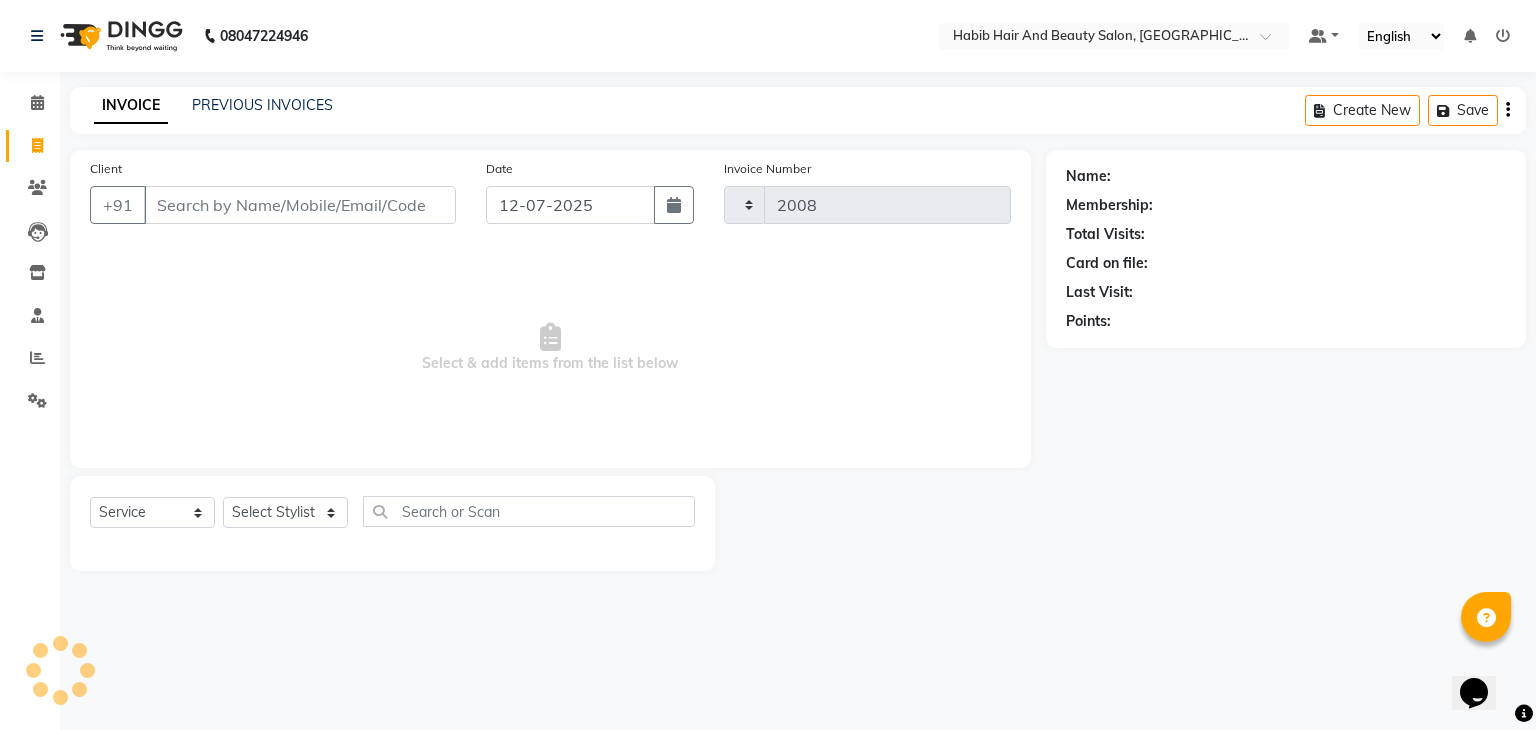 select on "8362" 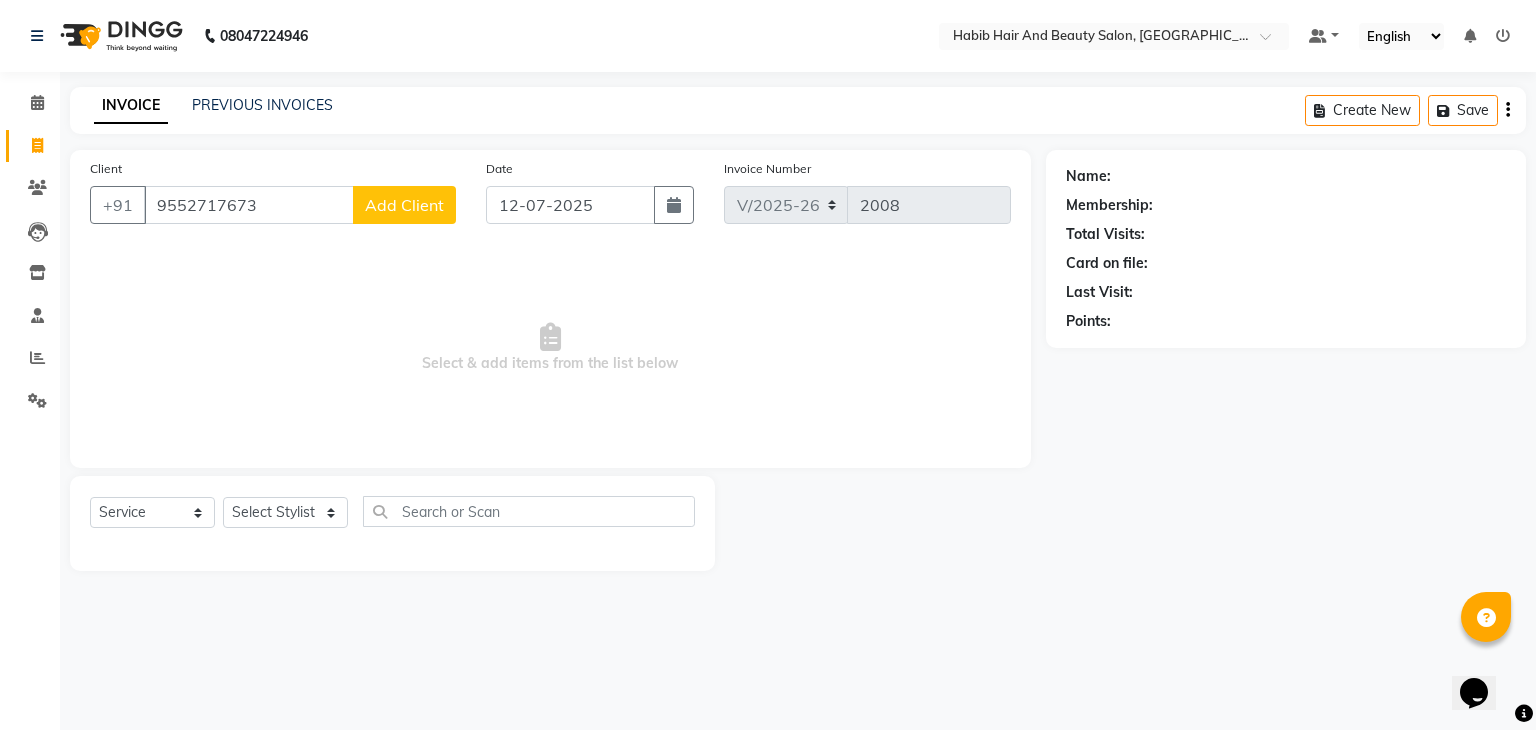 type on "9552717673" 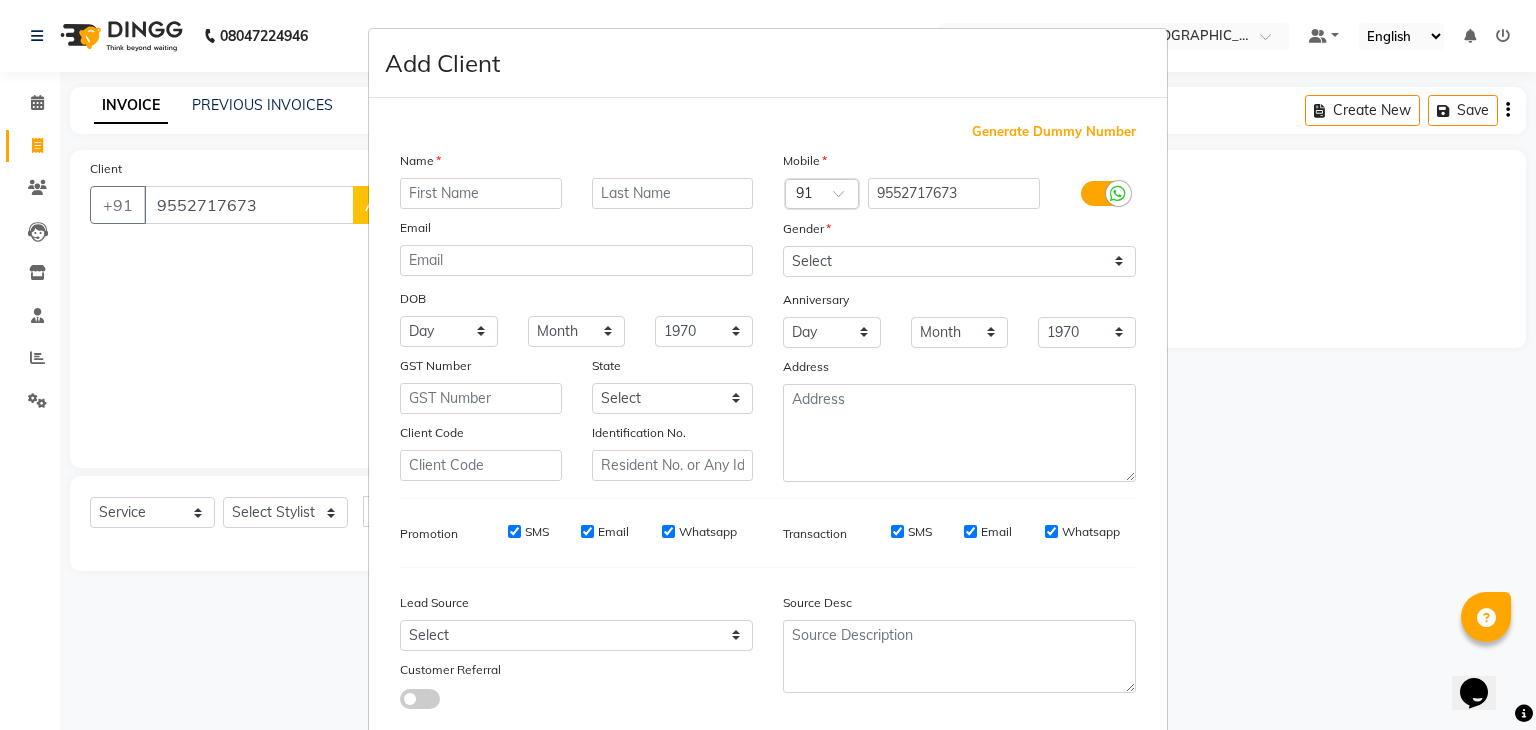 click at bounding box center (481, 193) 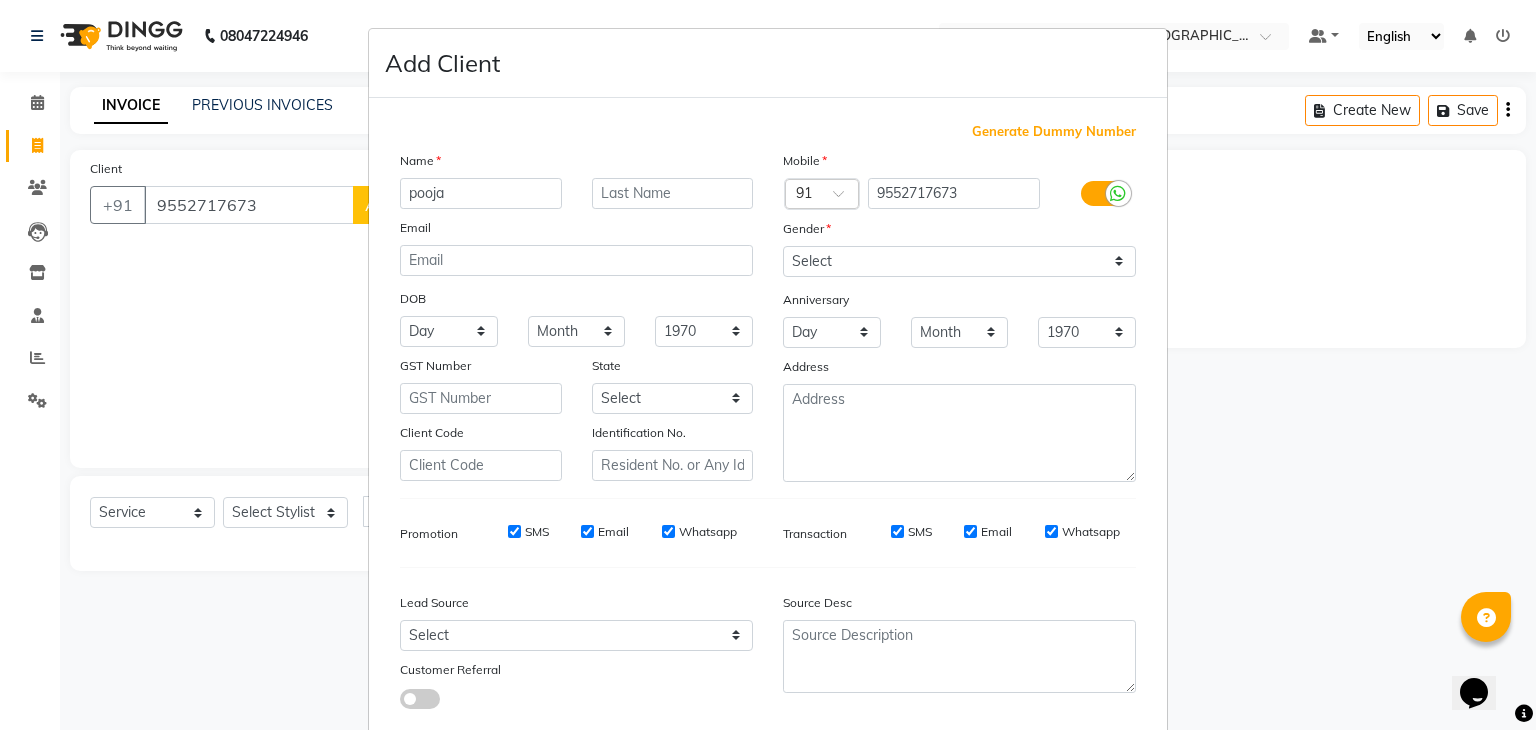 type on "pooja" 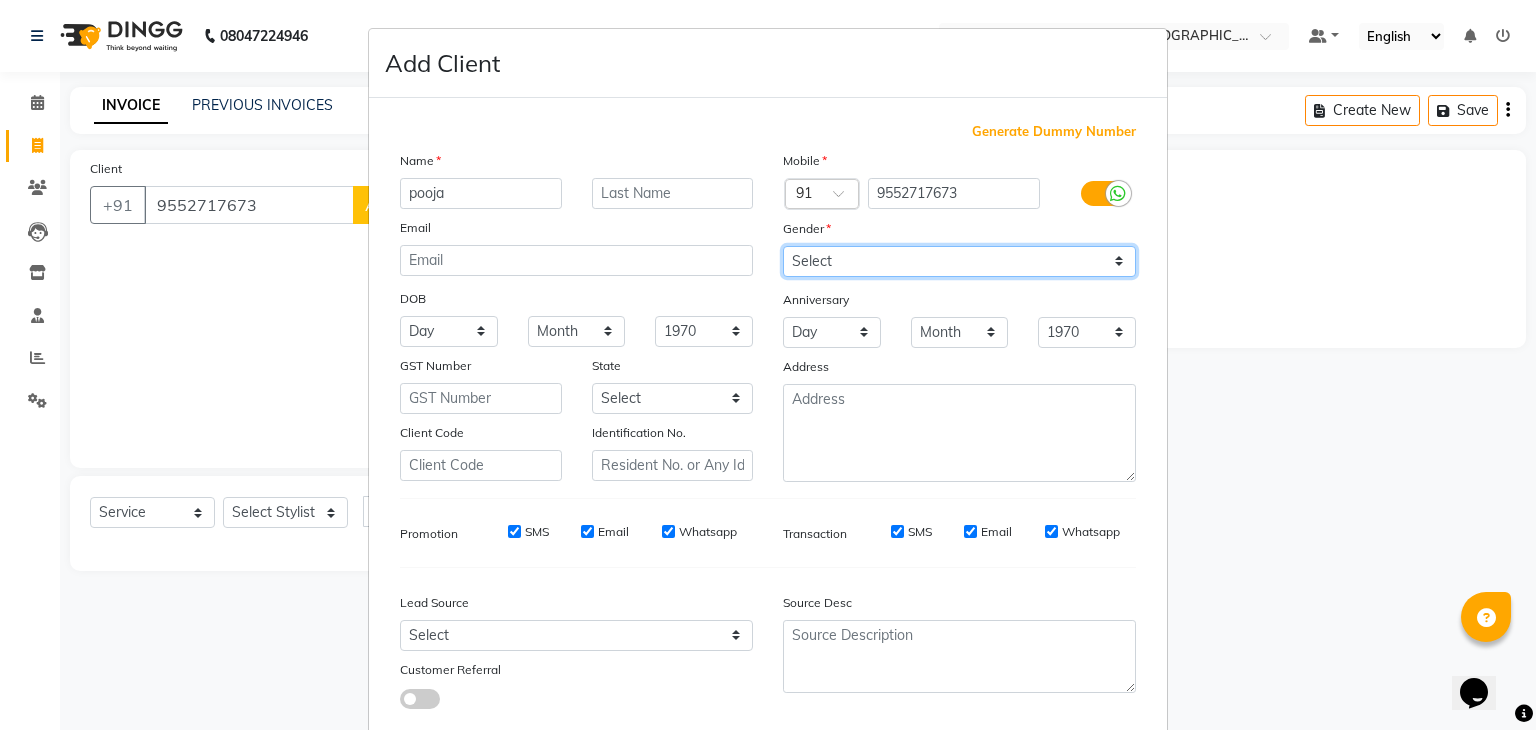 click on "Select Male Female Other Prefer Not To Say" at bounding box center (959, 261) 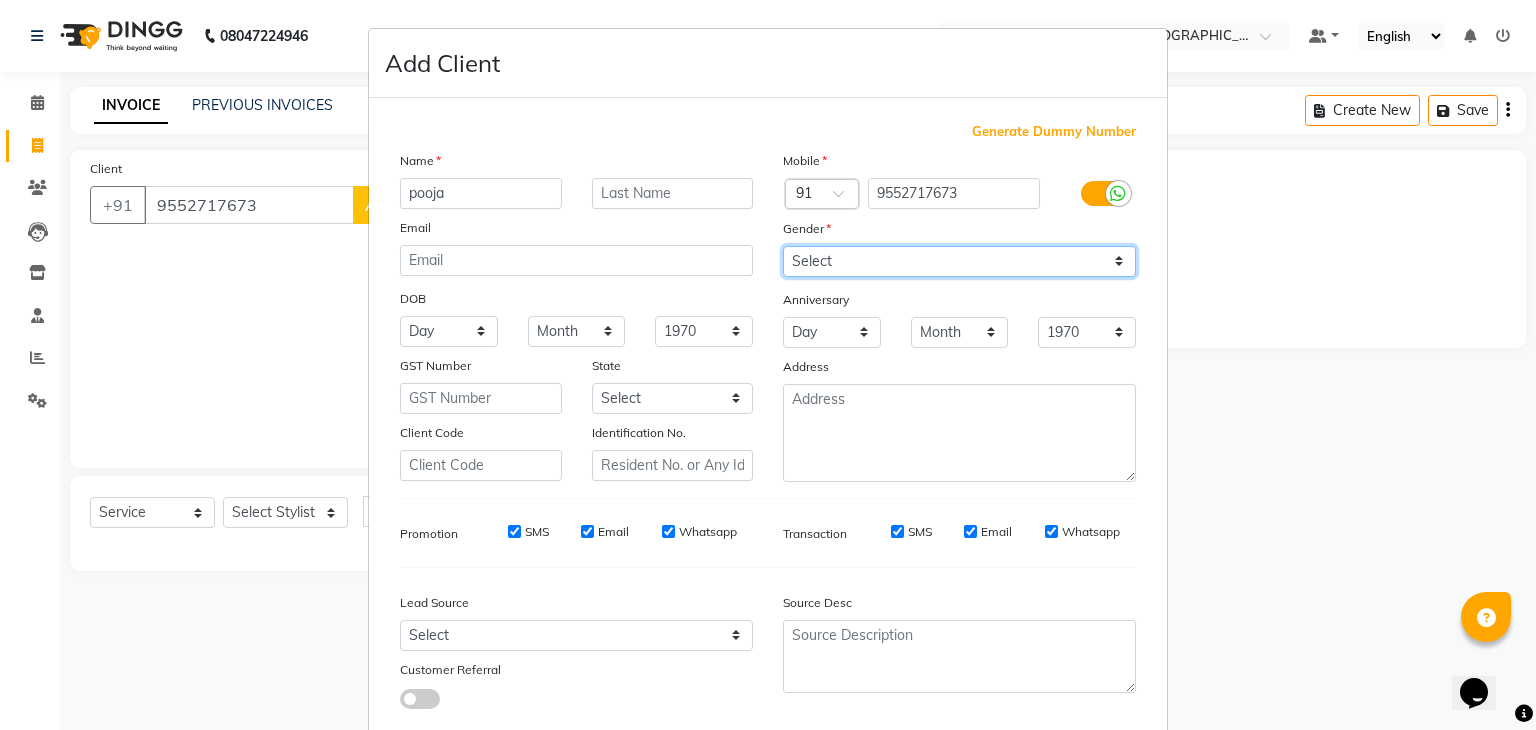 select on "[DEMOGRAPHIC_DATA]" 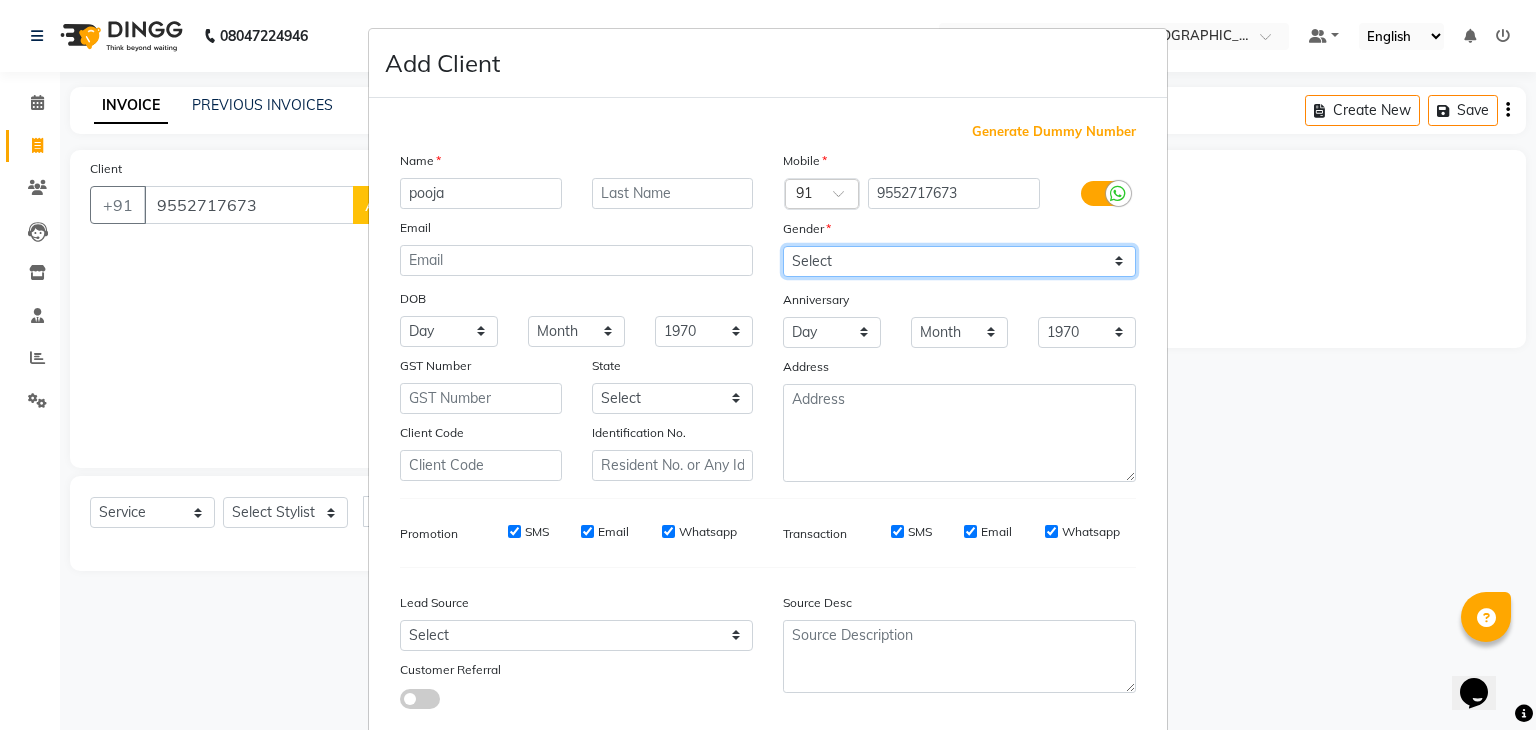 click on "Select Male Female Other Prefer Not To Say" at bounding box center (959, 261) 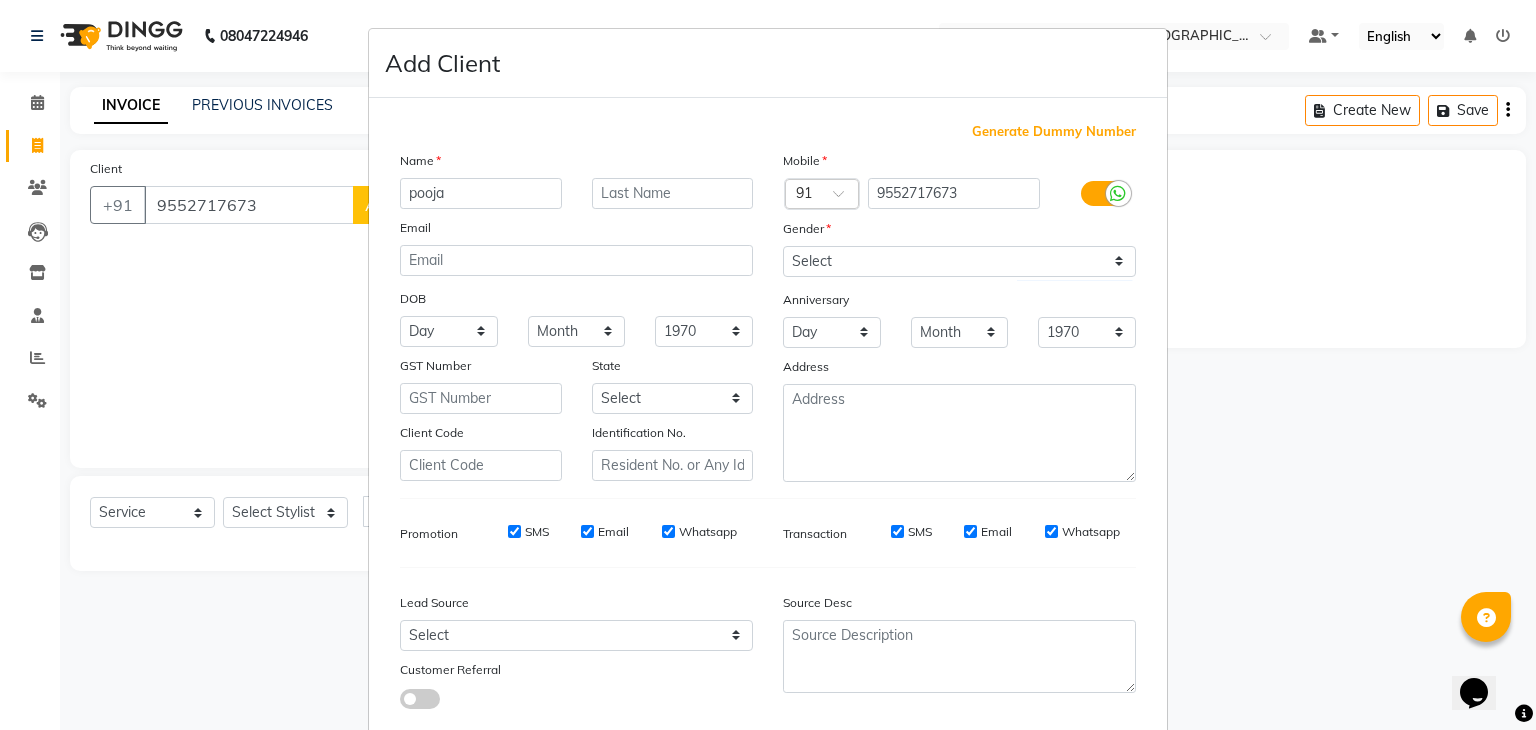 click on "Add Client Generate Dummy Number Name pooja Email DOB Day 01 02 03 04 05 06 07 08 09 10 11 12 13 14 15 16 17 18 19 20 21 22 23 24 25 26 27 28 29 30 31 Month January February March April May June July August September October November December 1940 1941 1942 1943 1944 1945 1946 1947 1948 1949 1950 1951 1952 1953 1954 1955 1956 1957 1958 1959 1960 1961 1962 1963 1964 1965 1966 1967 1968 1969 1970 1971 1972 1973 1974 1975 1976 1977 1978 1979 1980 1981 1982 1983 1984 1985 1986 1987 1988 1989 1990 1991 1992 1993 1994 1995 1996 1997 1998 1999 2000 2001 2002 2003 2004 2005 2006 2007 2008 2009 2010 2011 2012 2013 2014 2015 2016 2017 2018 2019 2020 2021 2022 2023 2024 GST Number State Select Andaman and Nicobar Islands Andhra Pradesh Arunachal Pradesh Assam Bihar Chandigarh Chhattisgarh Dadra and Nagar Haveli Daman and Diu Delhi Goa Gujarat Haryana Himachal Pradesh Jammu and Kashmir Jharkhand Karnataka Kerala Lakshadweep Madhya Pradesh Maharashtra Manipur Meghalaya Mizoram Nagaland Odisha Pondicherry Punjab Rajasthan" at bounding box center [768, 365] 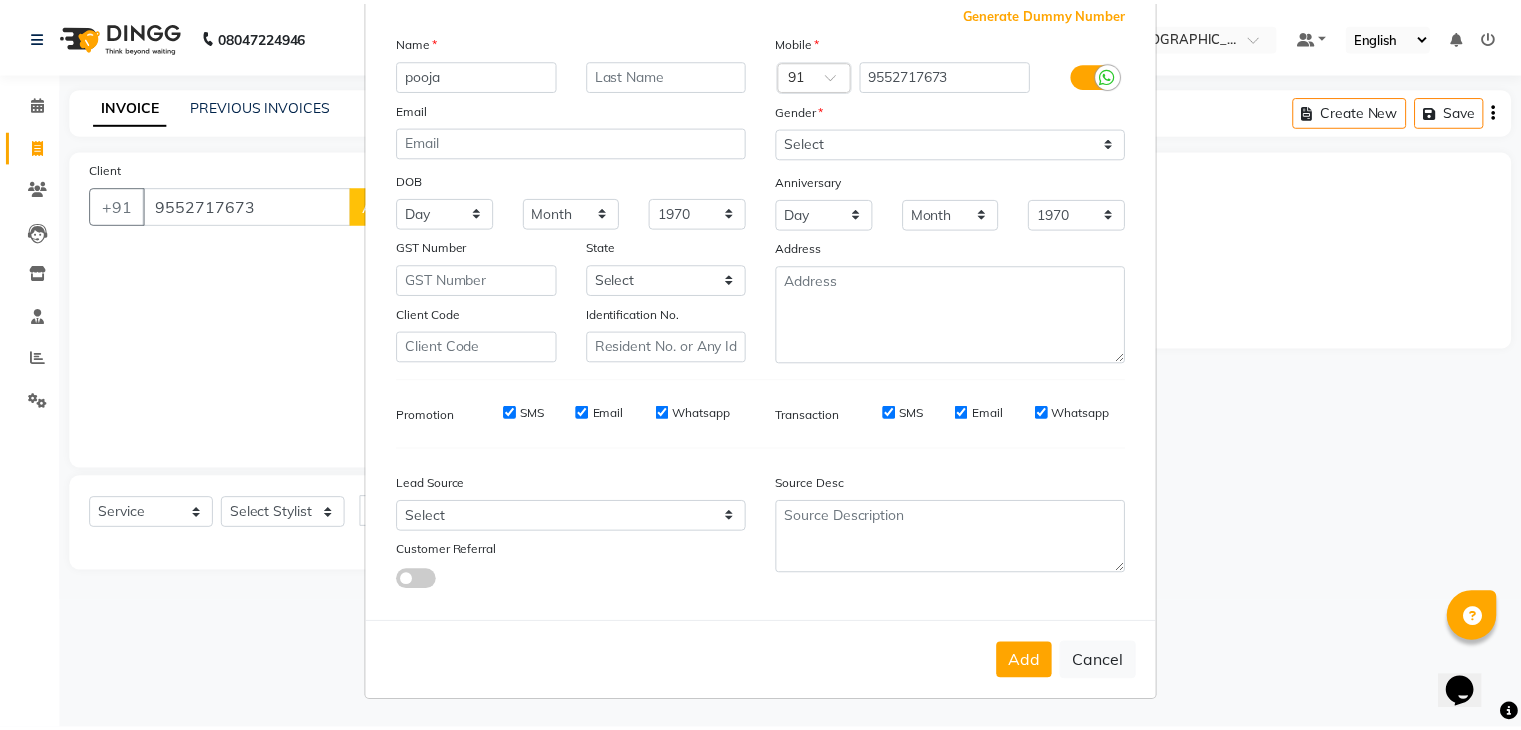 scroll, scrollTop: 127, scrollLeft: 0, axis: vertical 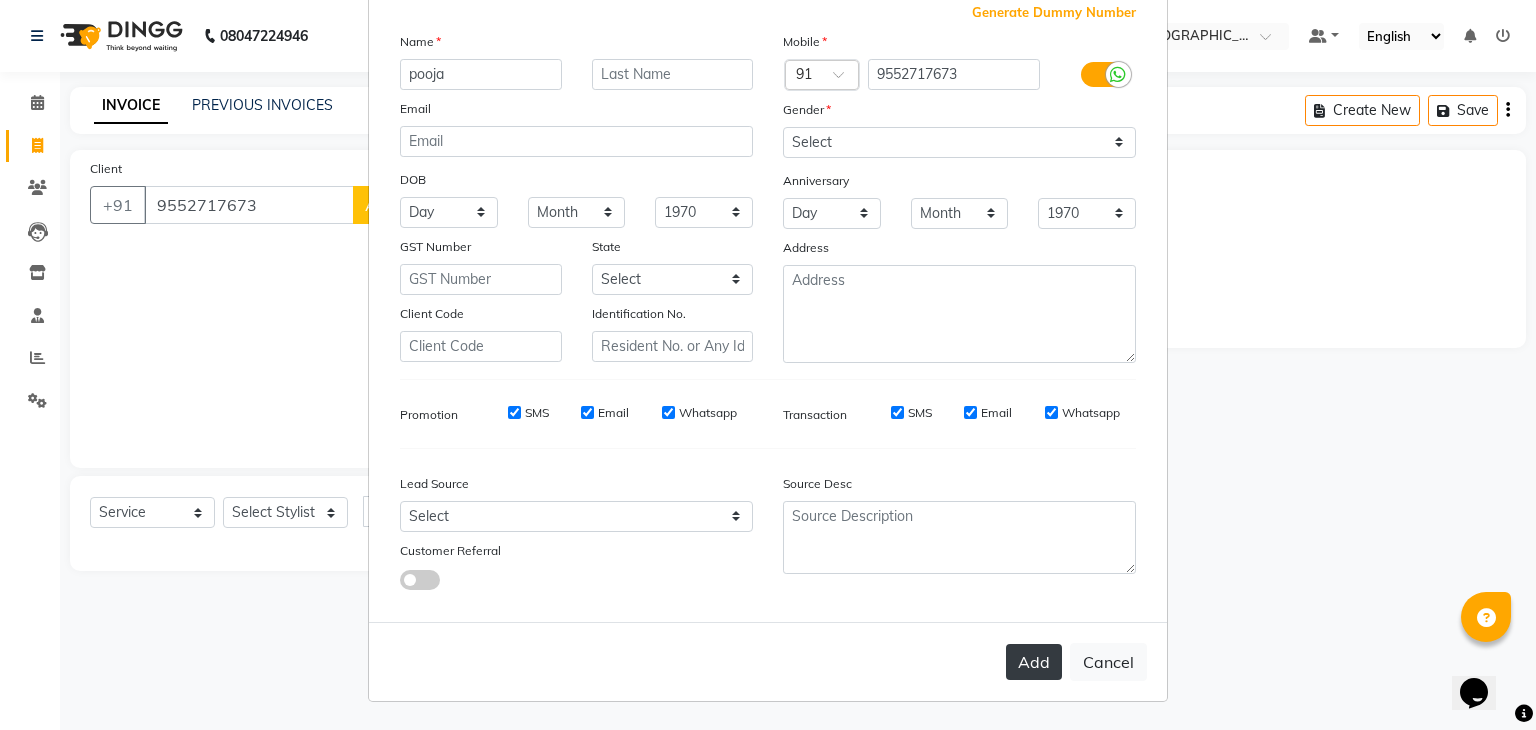 click on "Add" at bounding box center [1034, 662] 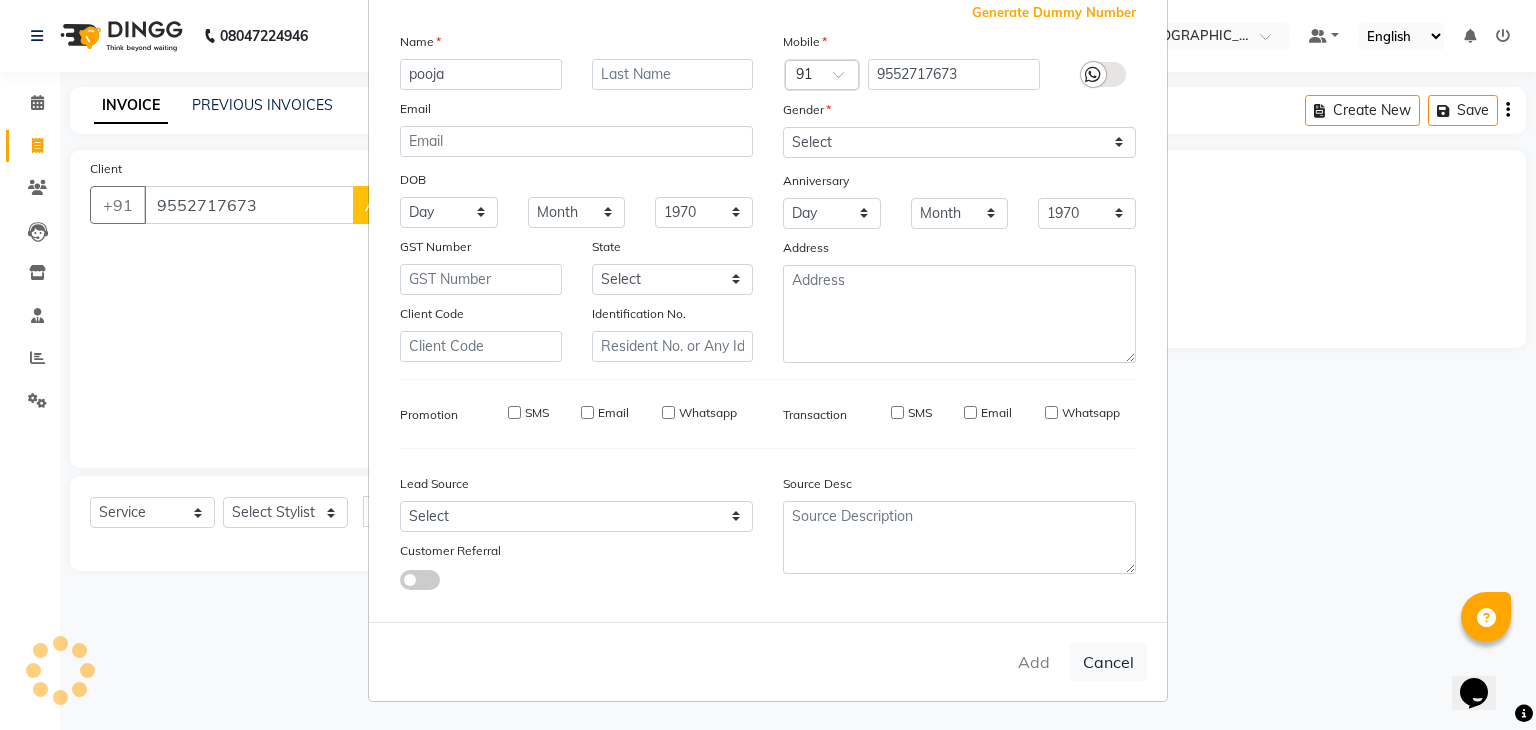 type on "95******73" 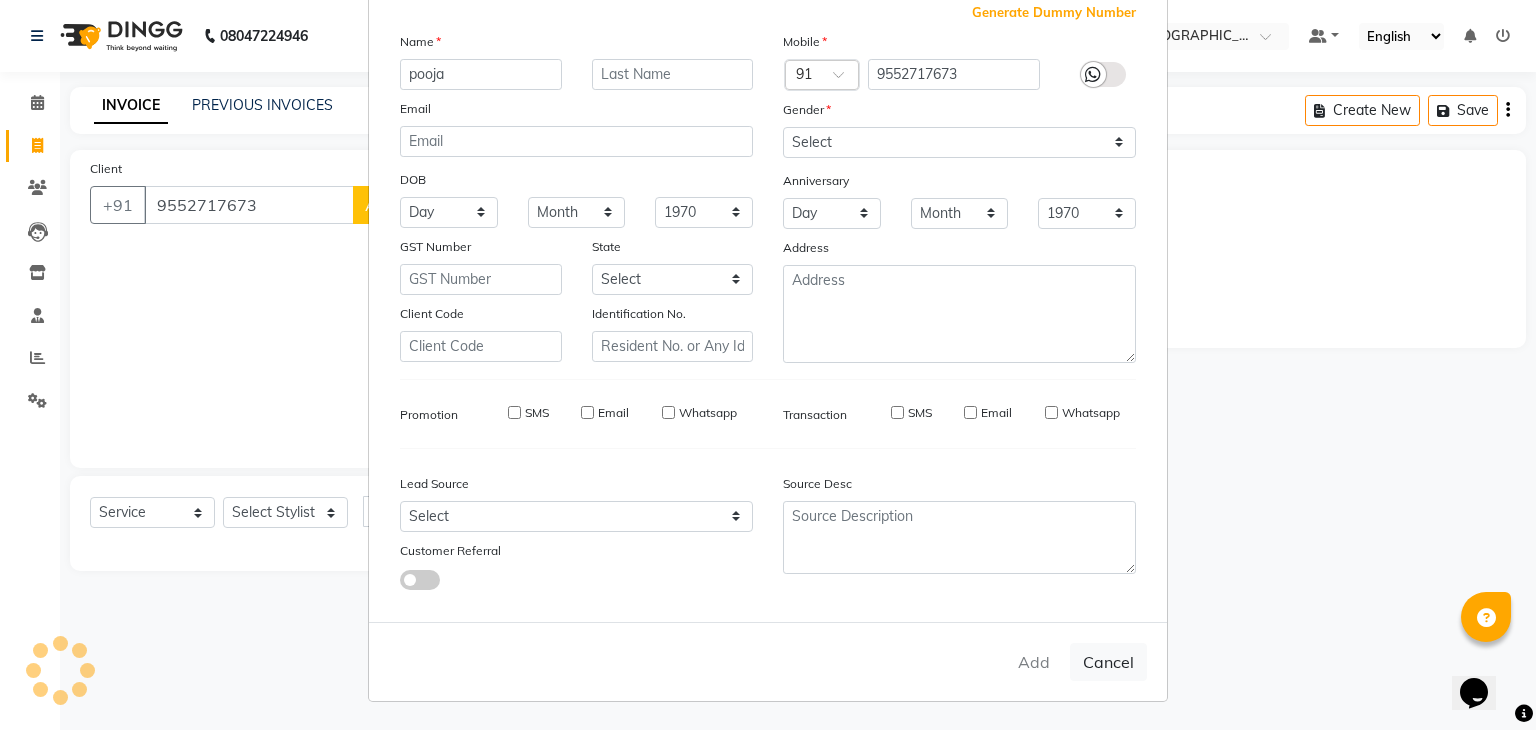 type 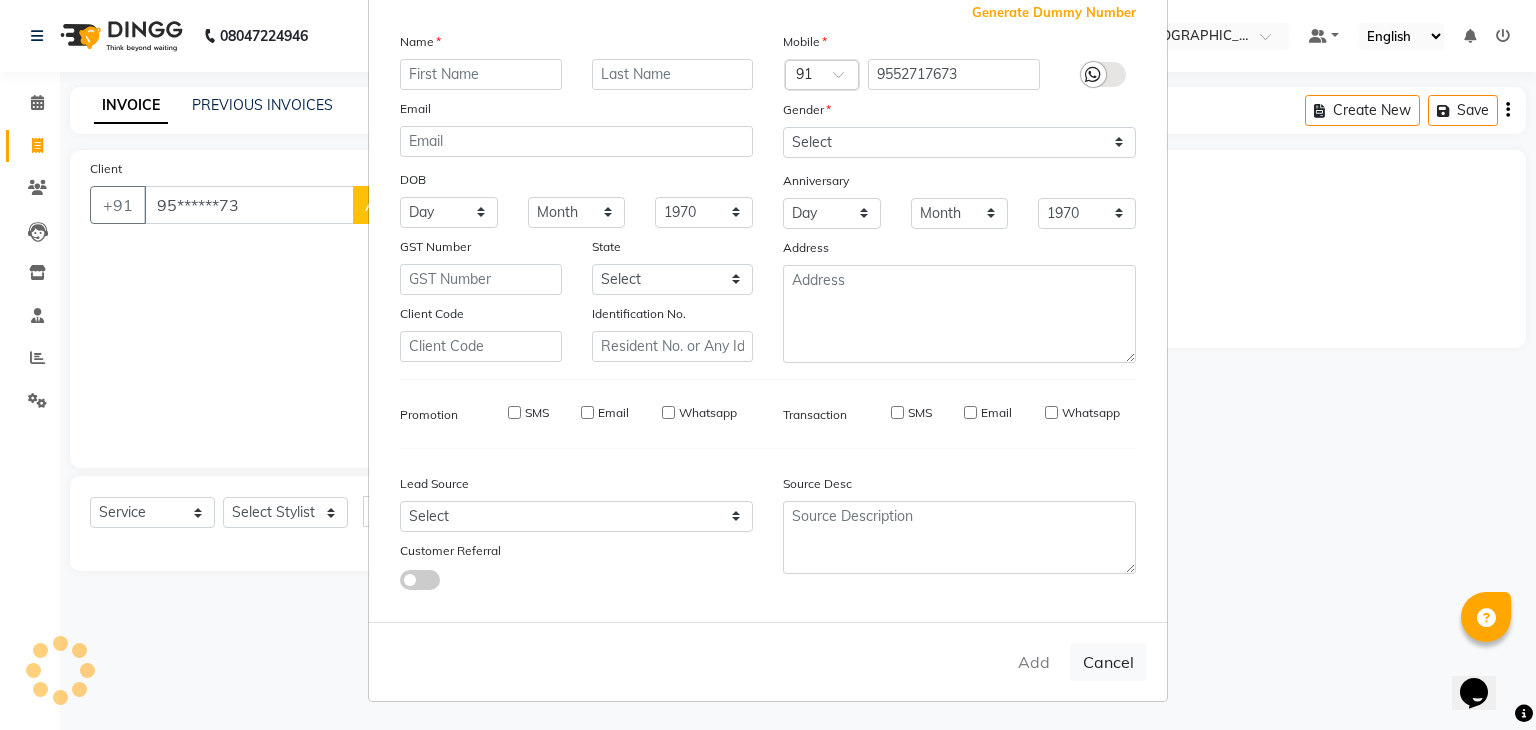 select 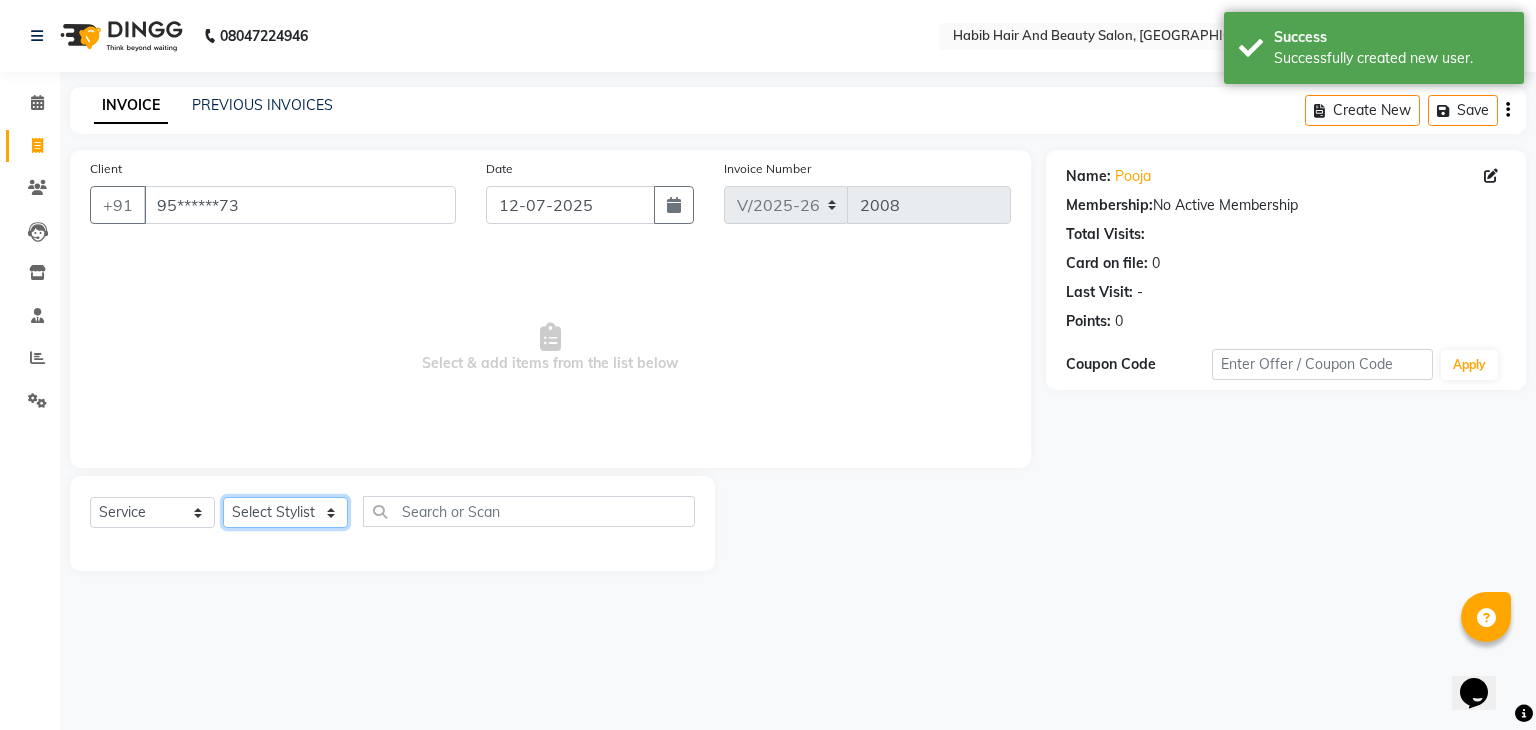click on "Select Stylist [PERSON_NAME] Manager [PERSON_NAME] shilpa [PERSON_NAME] Suraj  [PERSON_NAME] [PERSON_NAME]" 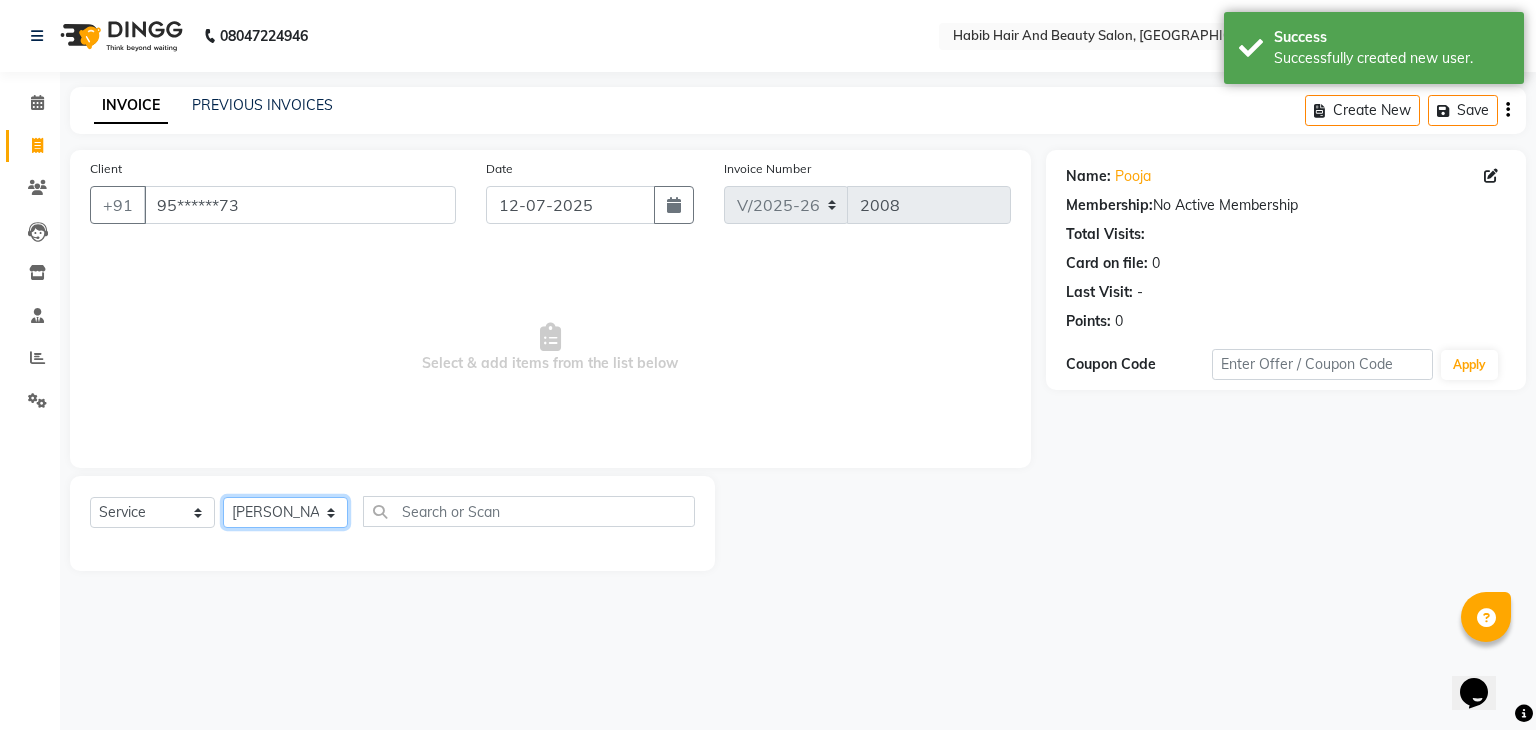 click on "Select Stylist [PERSON_NAME] Manager [PERSON_NAME] shilpa [PERSON_NAME] Suraj  [PERSON_NAME] [PERSON_NAME]" 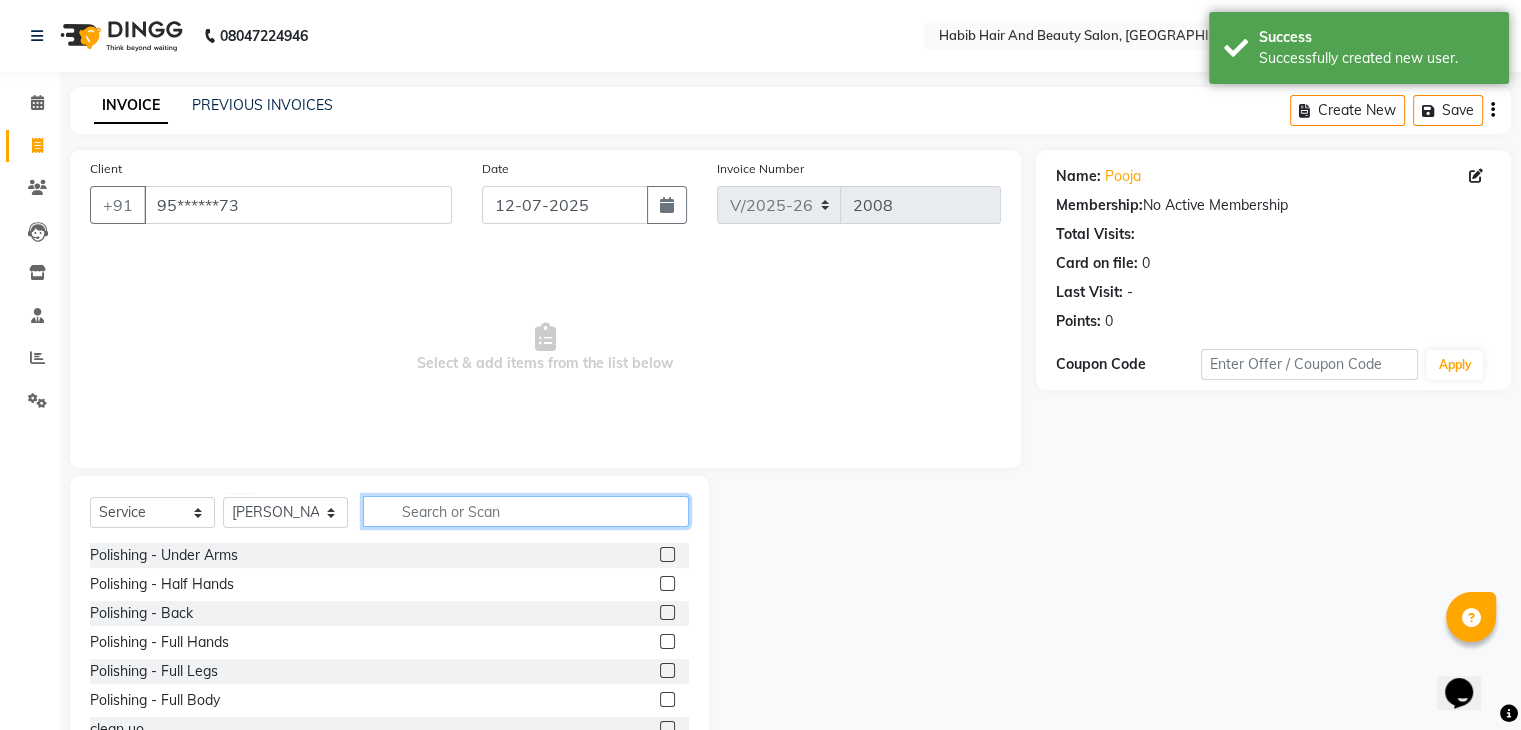 click 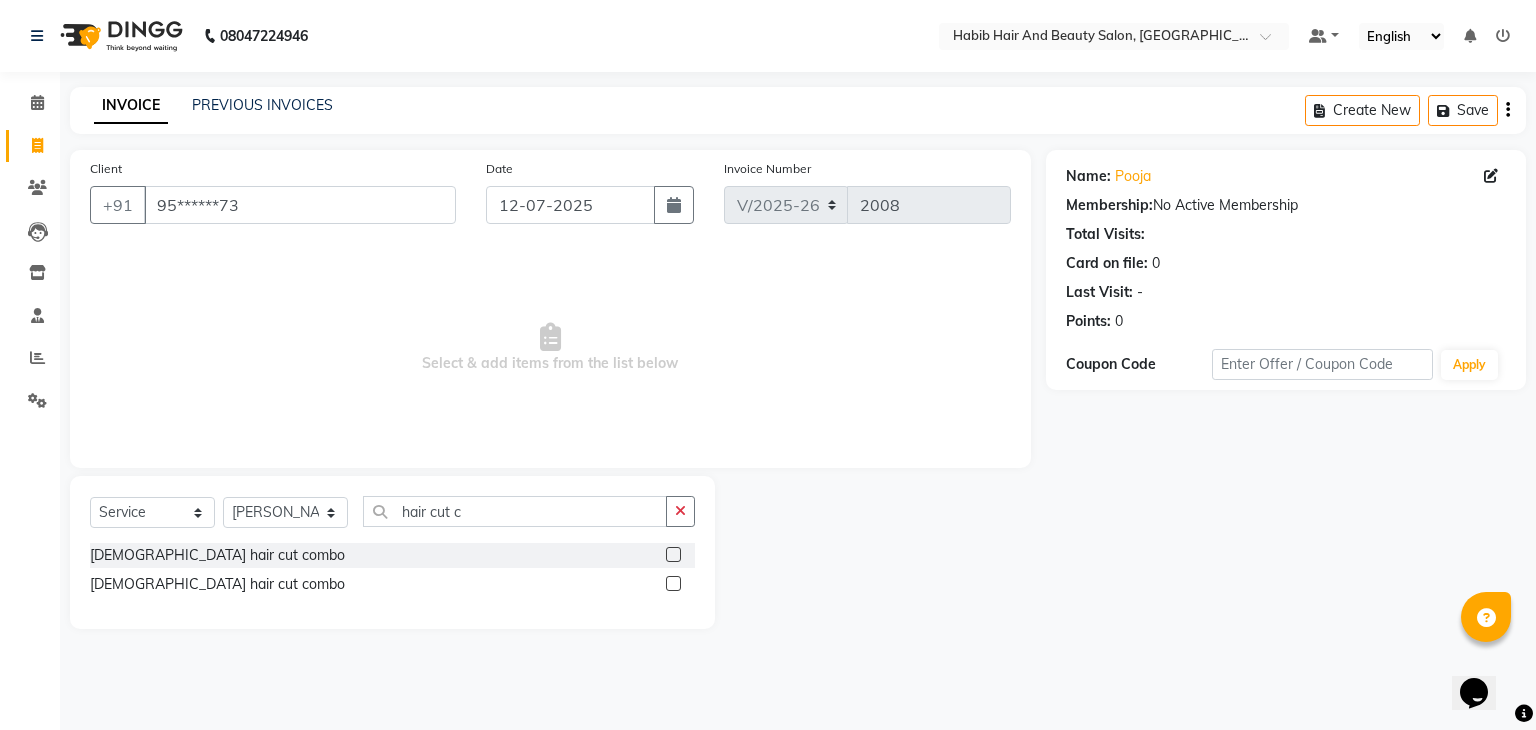click 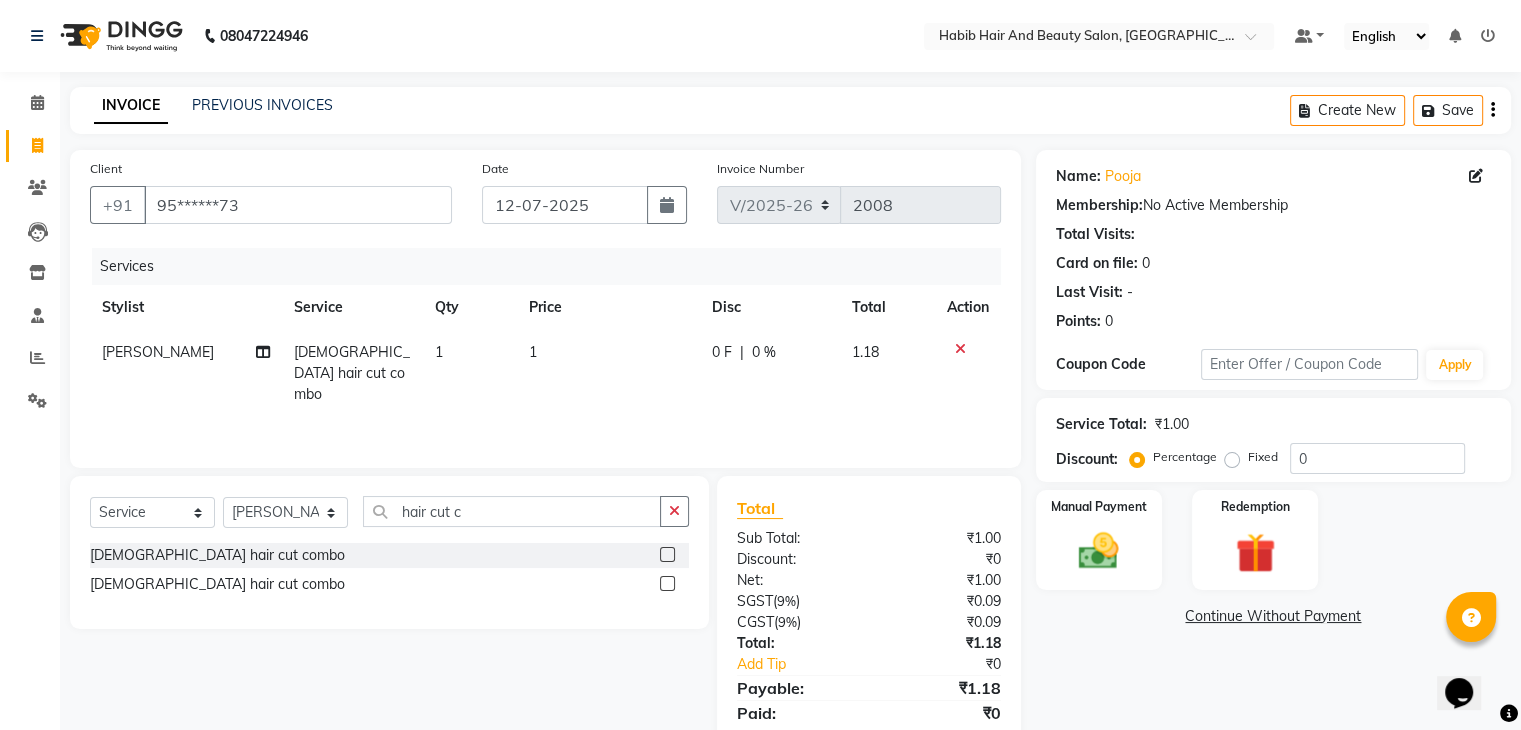 click on "1" 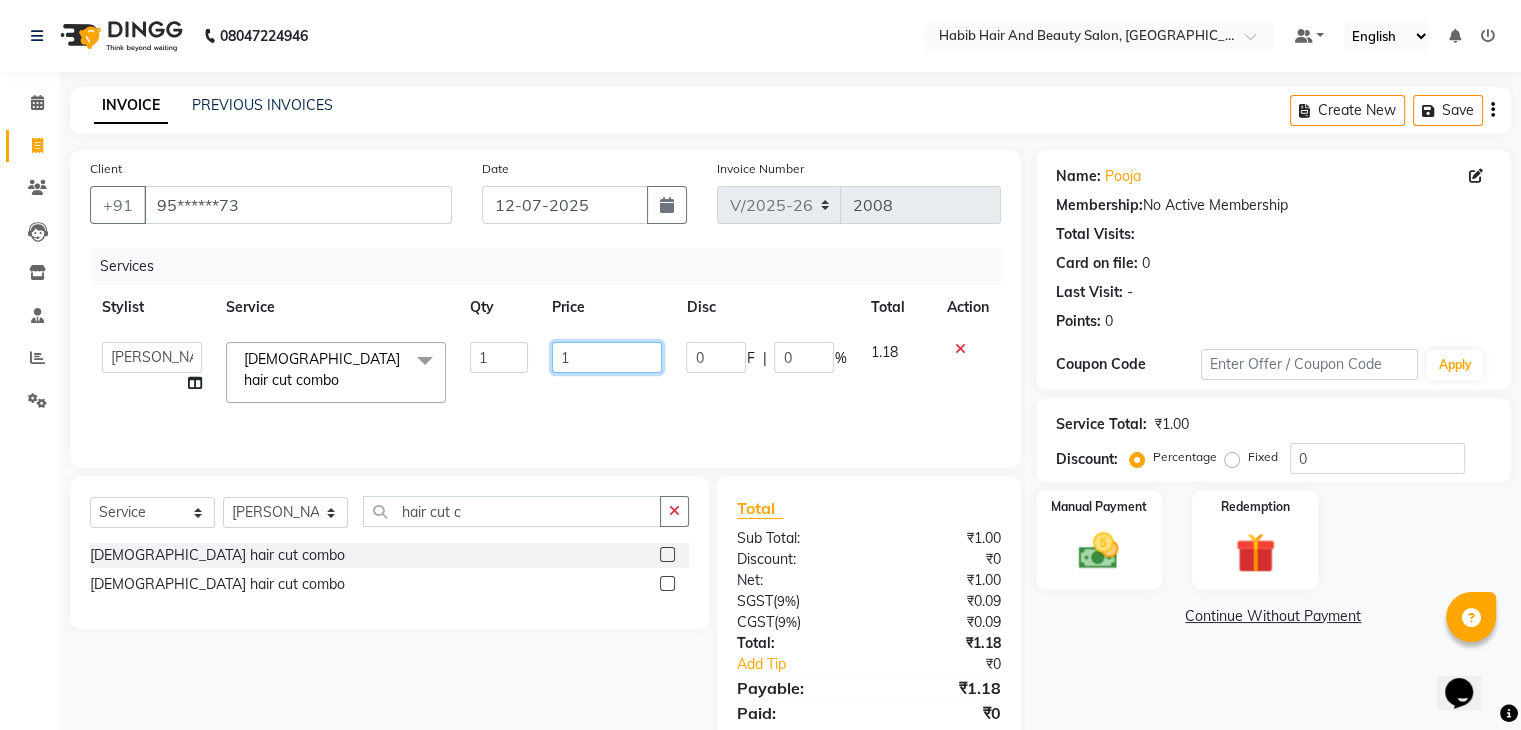 click on "1" 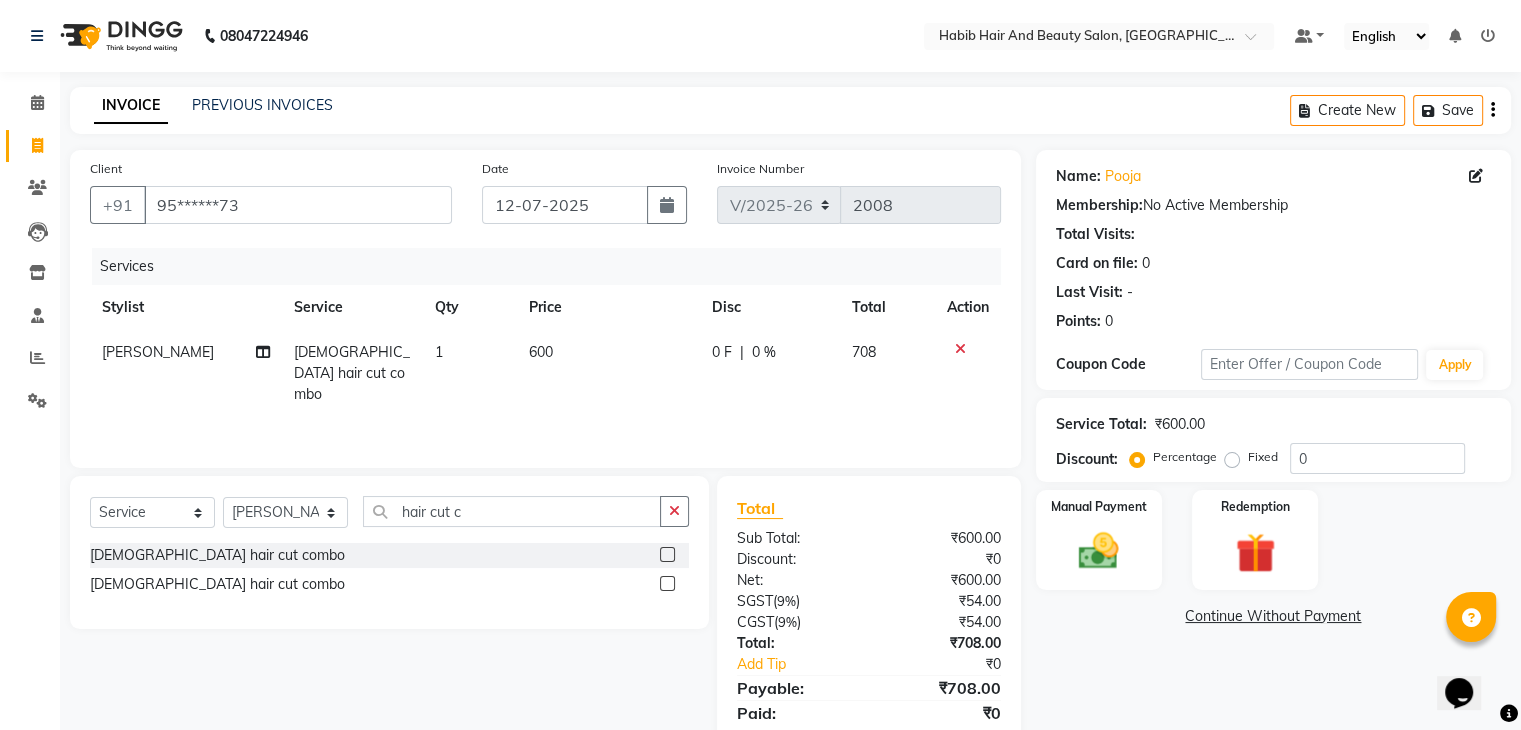 click on "Continue Without Payment" 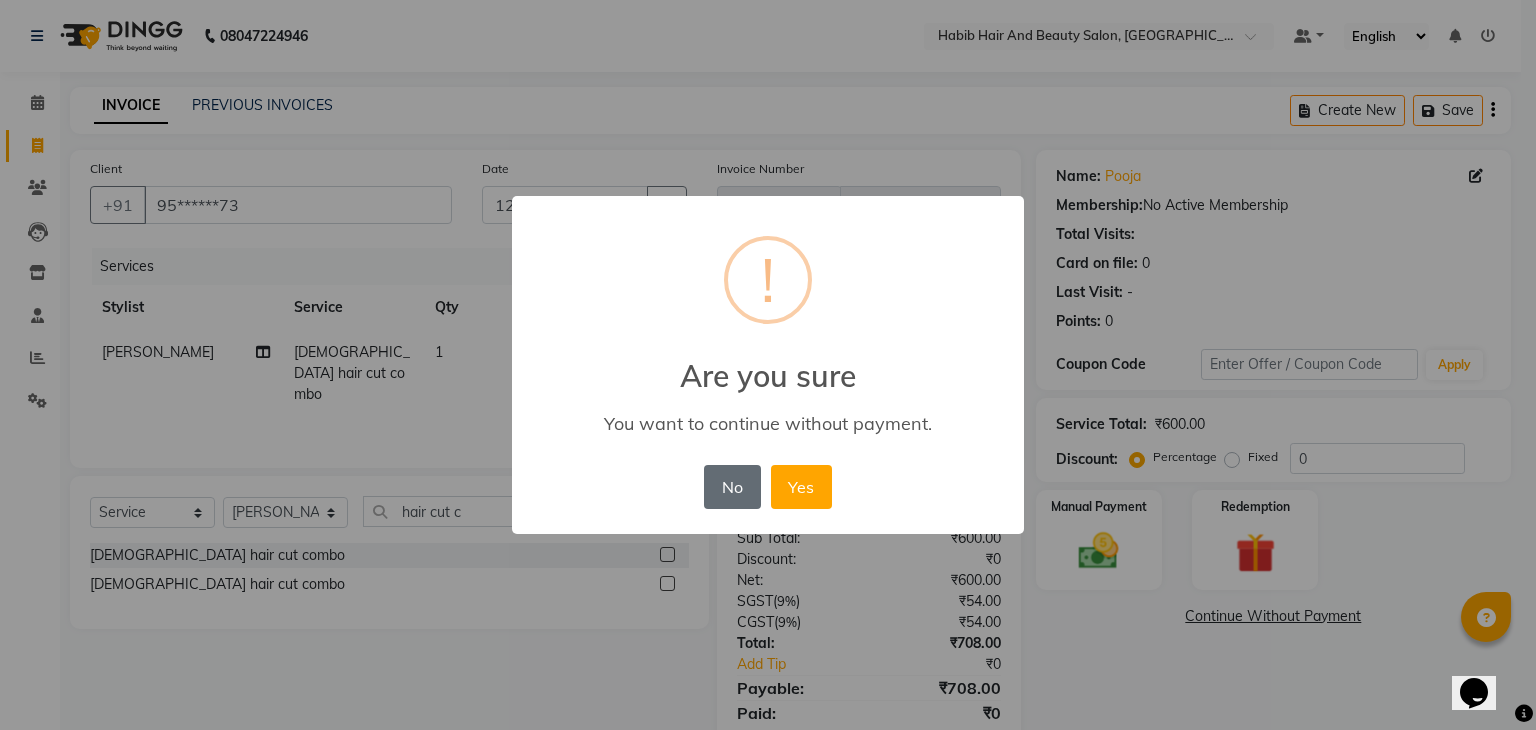 click on "No" at bounding box center (732, 487) 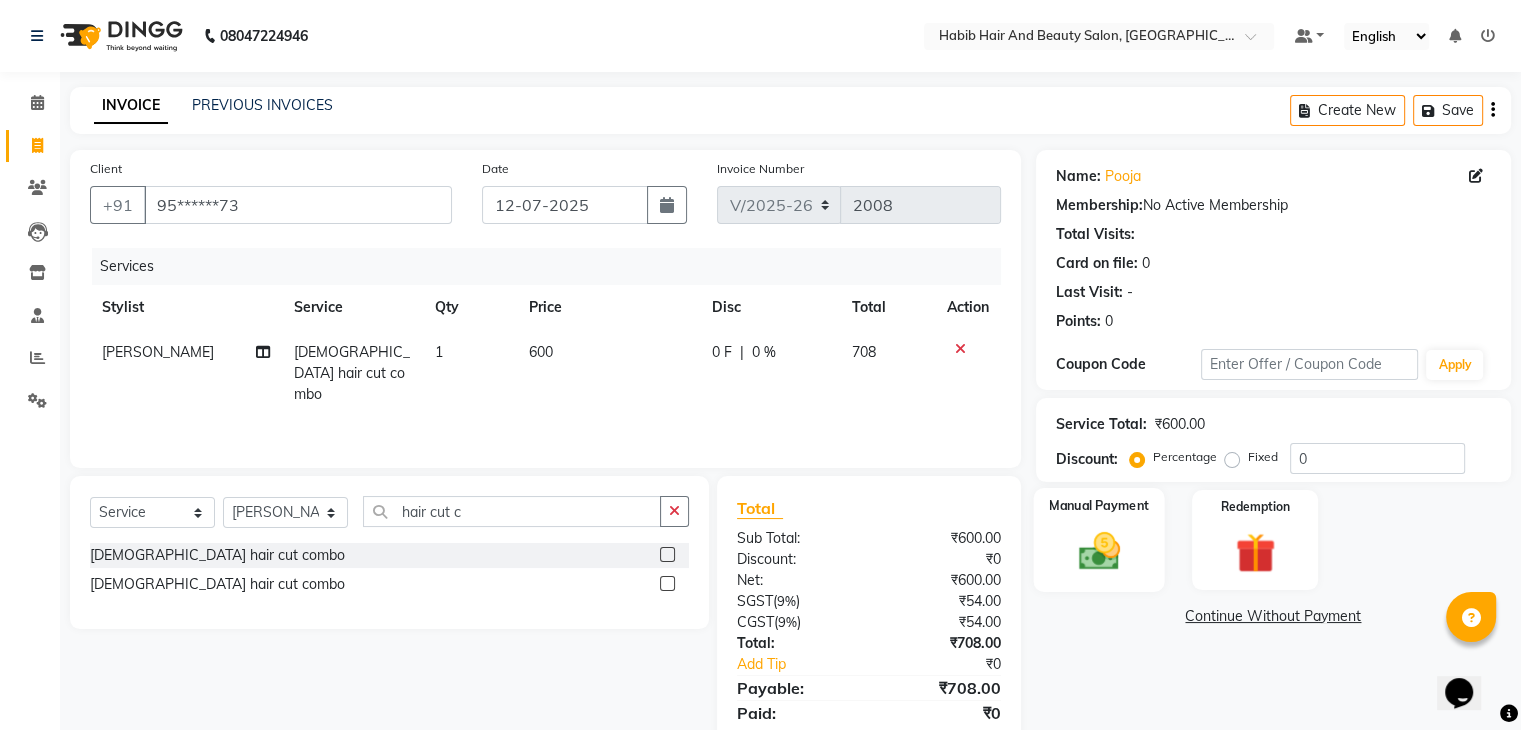 click 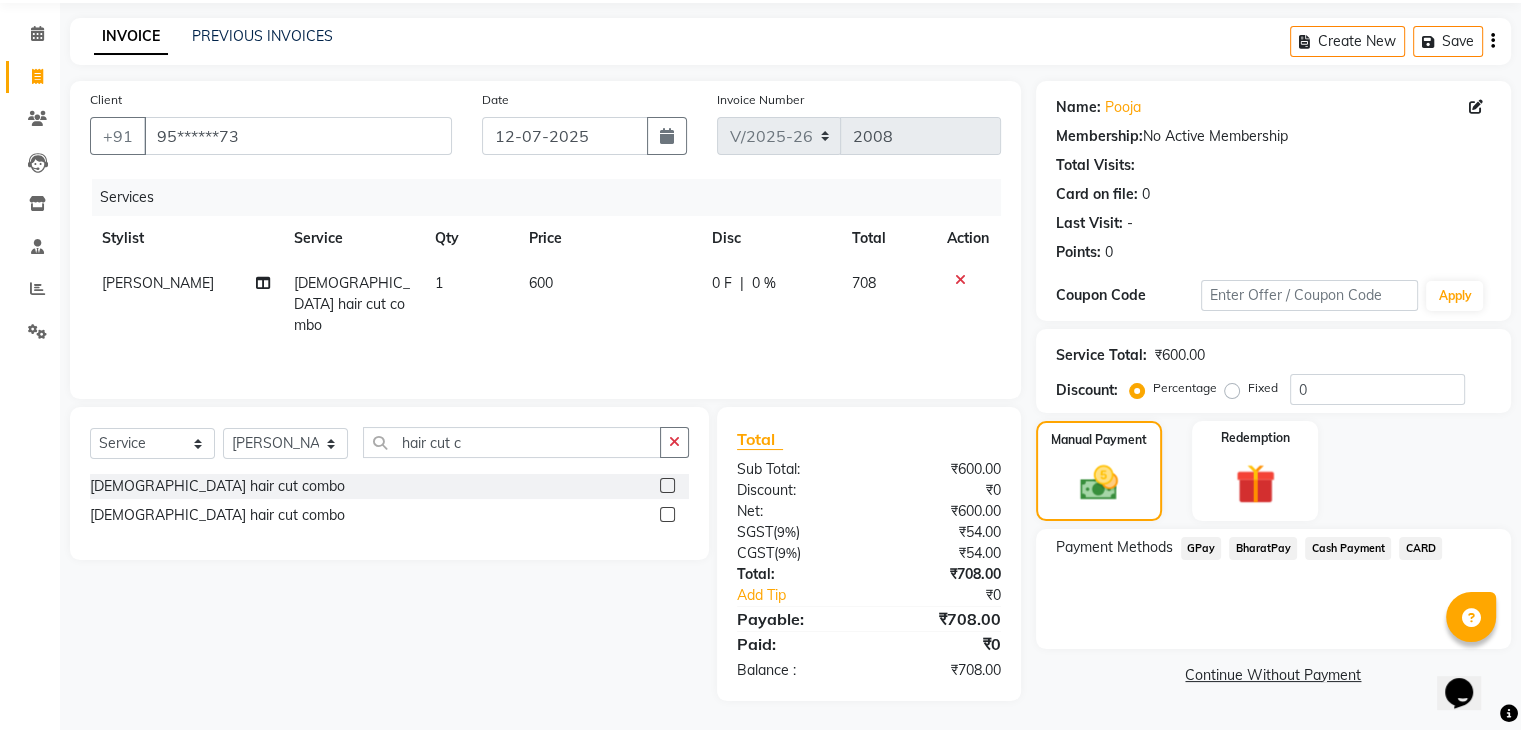 scroll, scrollTop: 71, scrollLeft: 0, axis: vertical 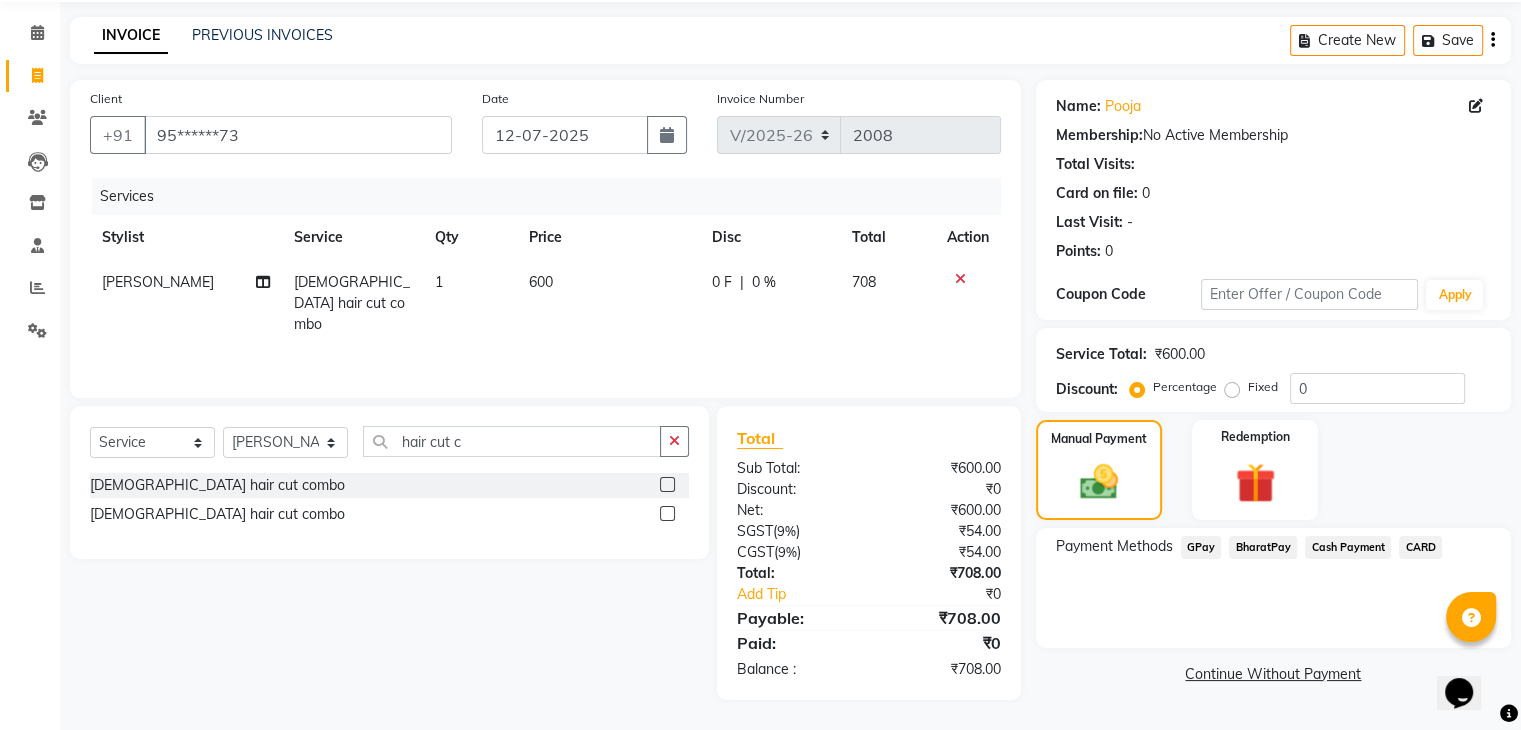 click on "BharatPay" 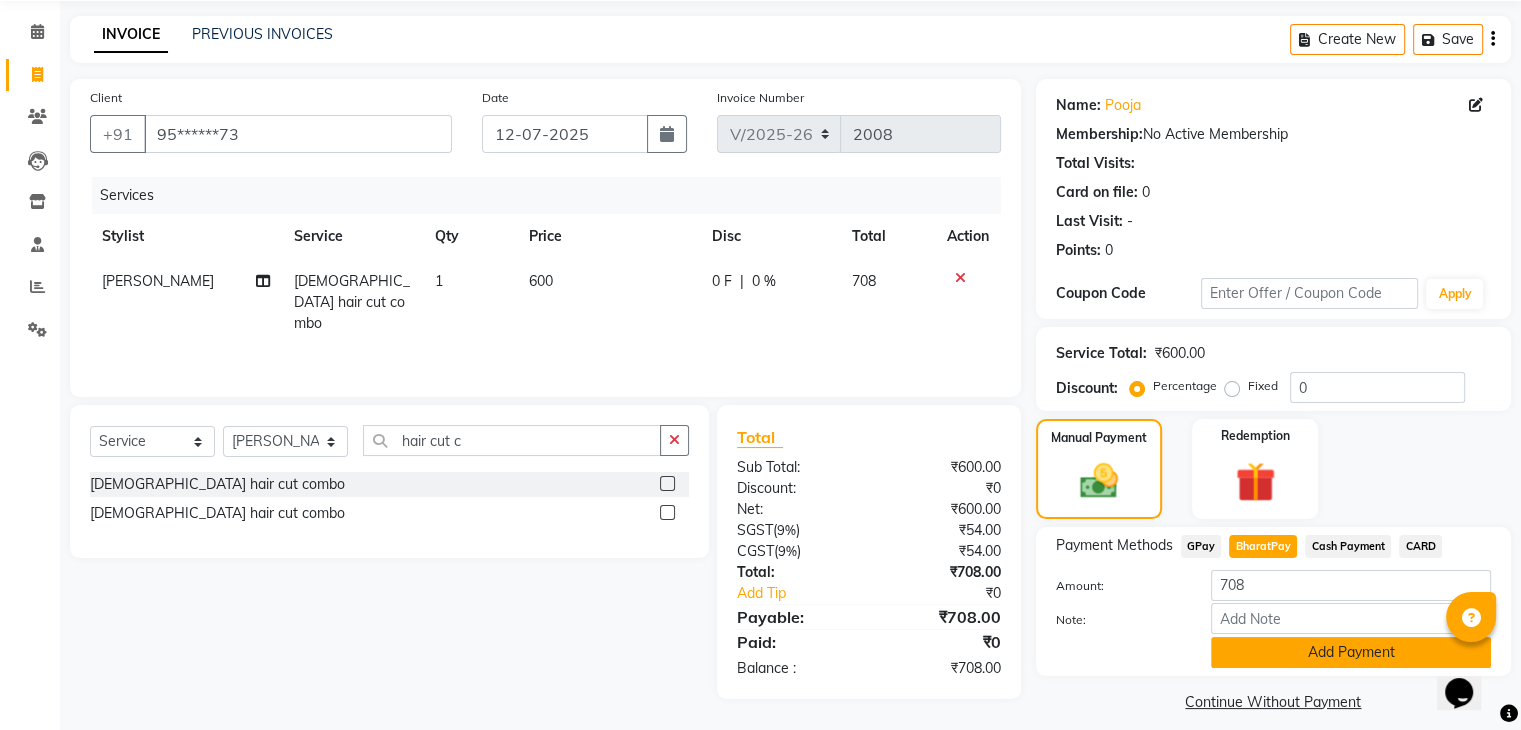 click on "Add Payment" 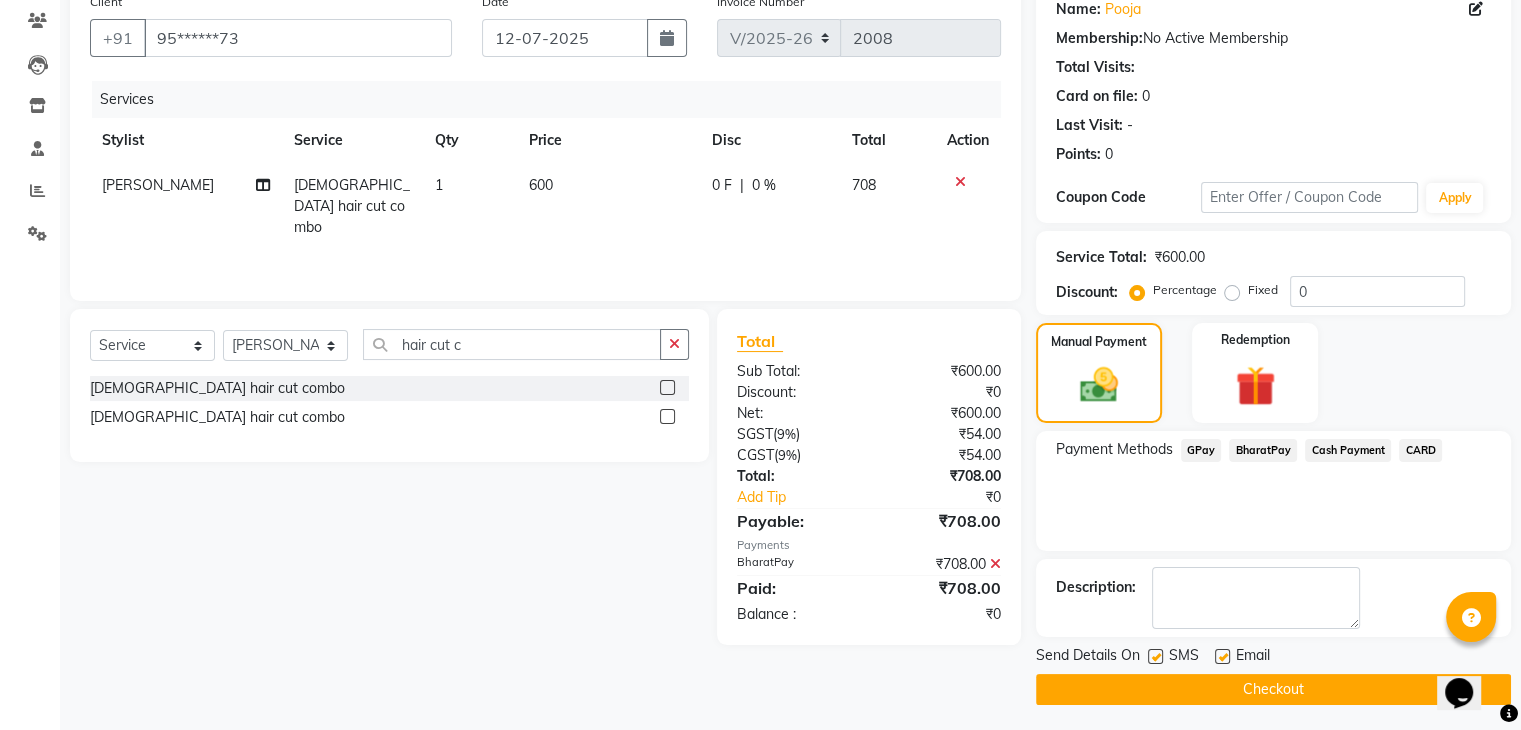 scroll, scrollTop: 171, scrollLeft: 0, axis: vertical 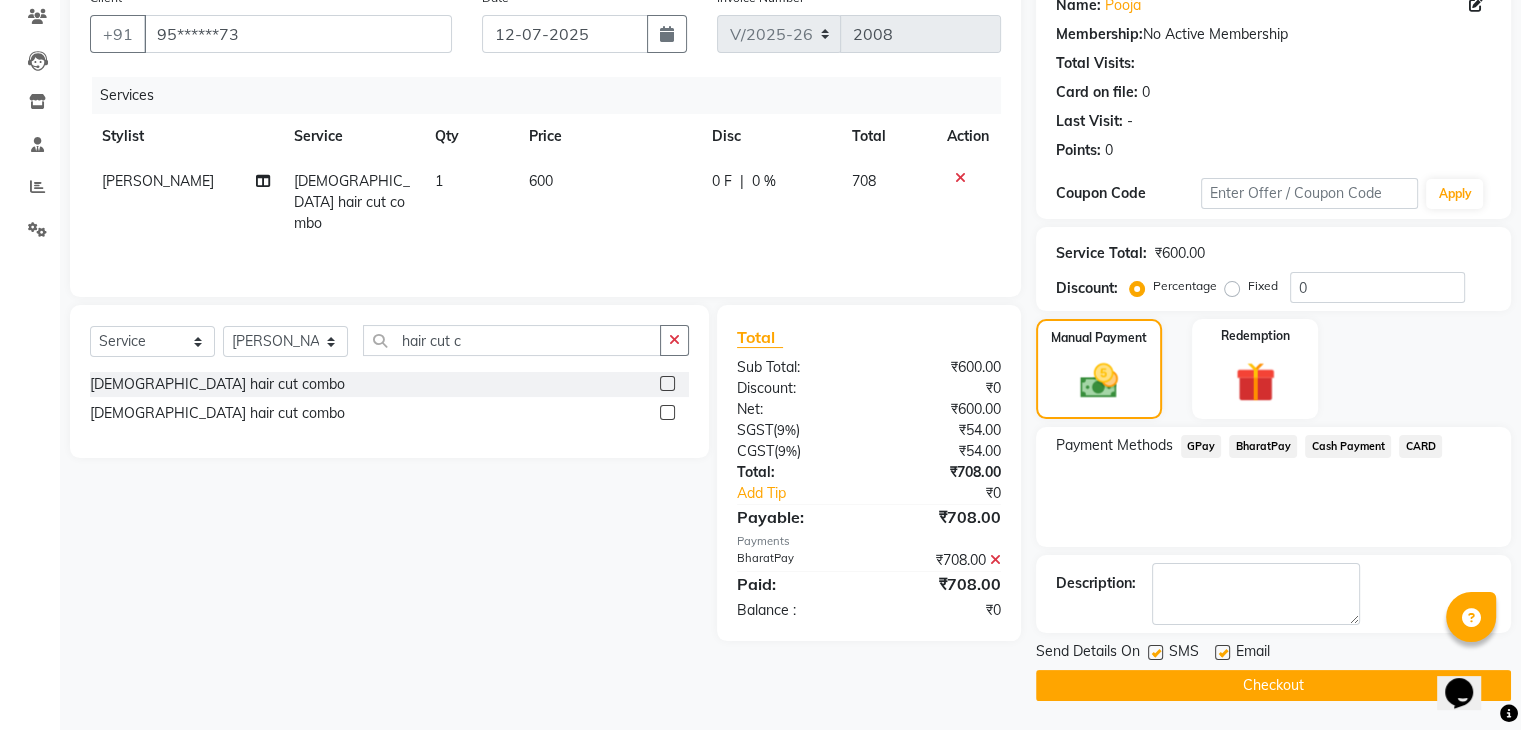 click on "Checkout" 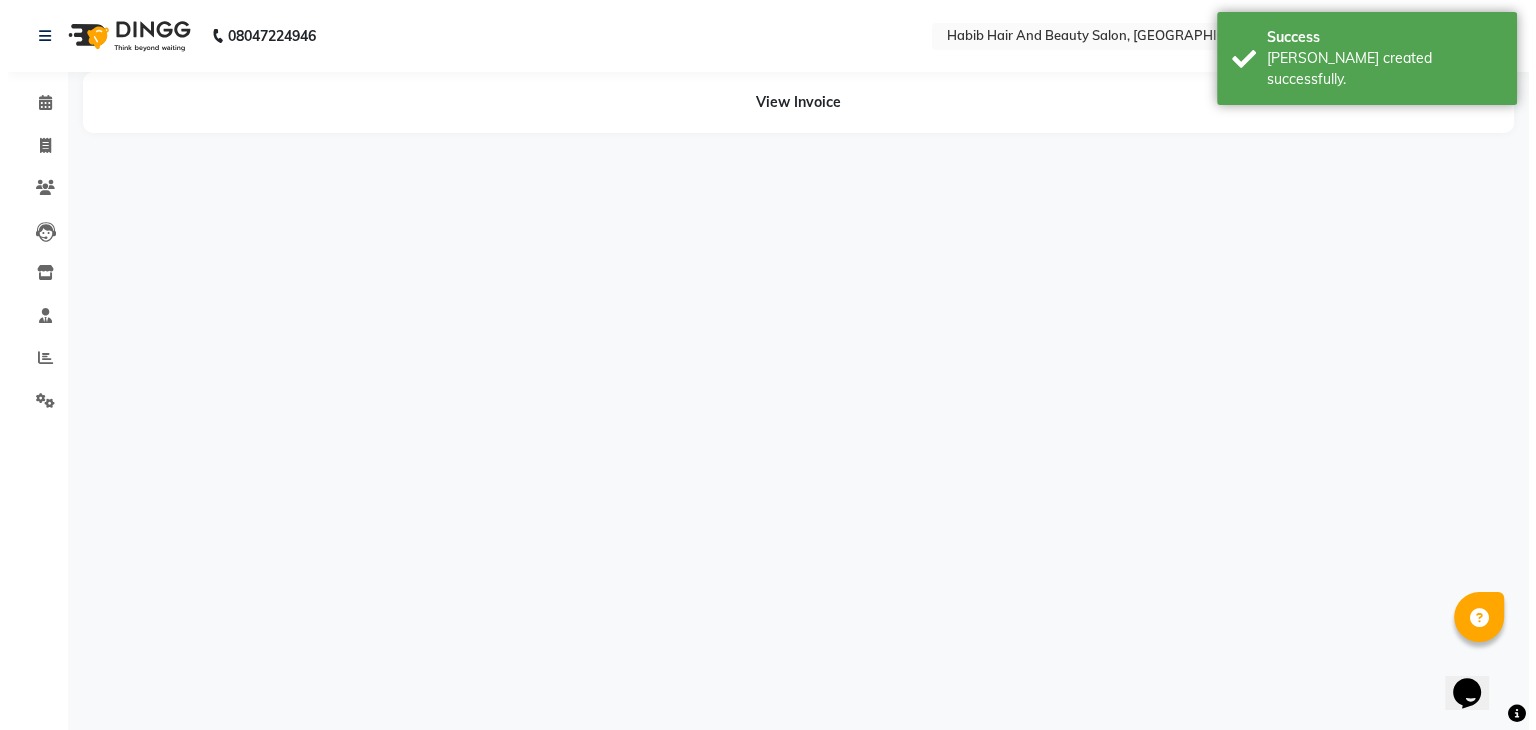 scroll, scrollTop: 0, scrollLeft: 0, axis: both 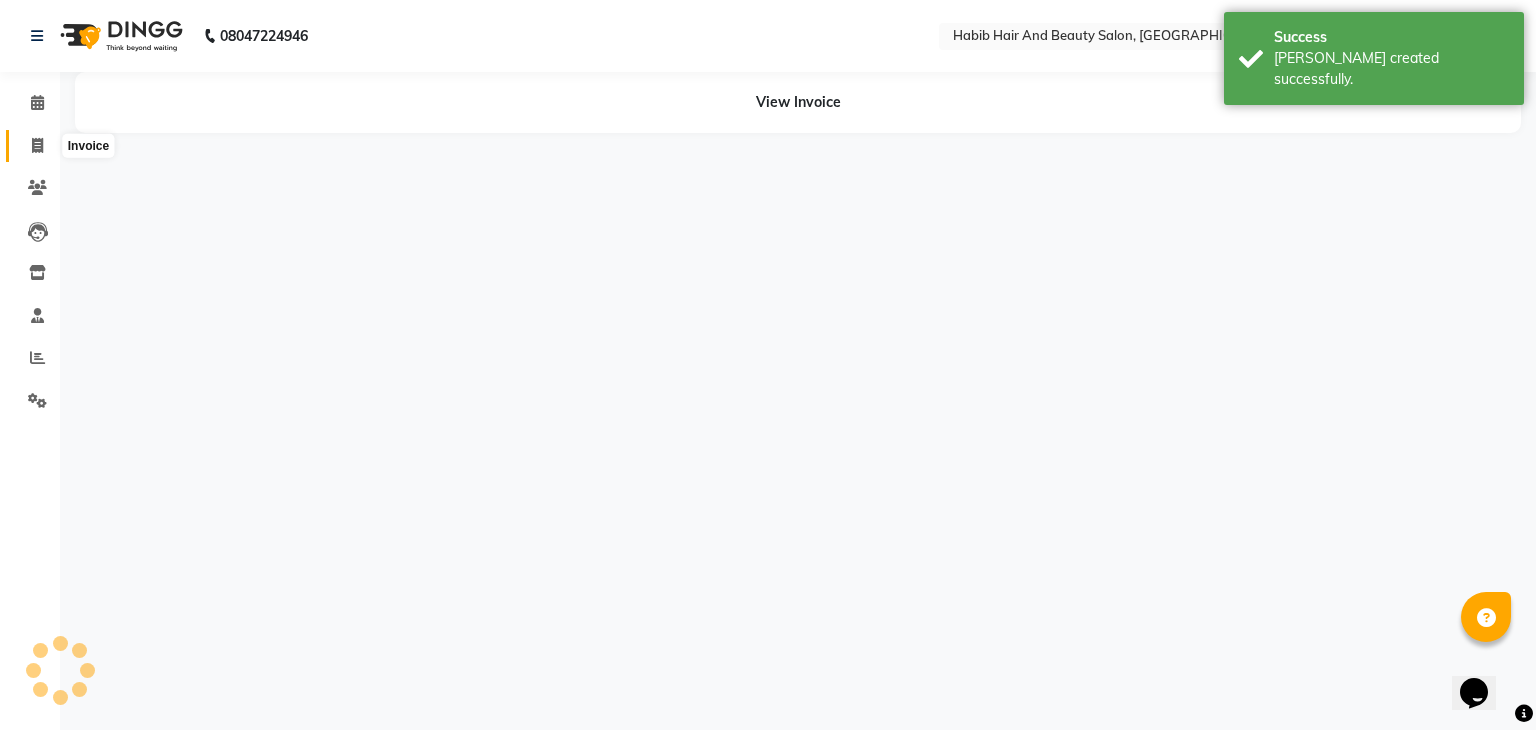 click 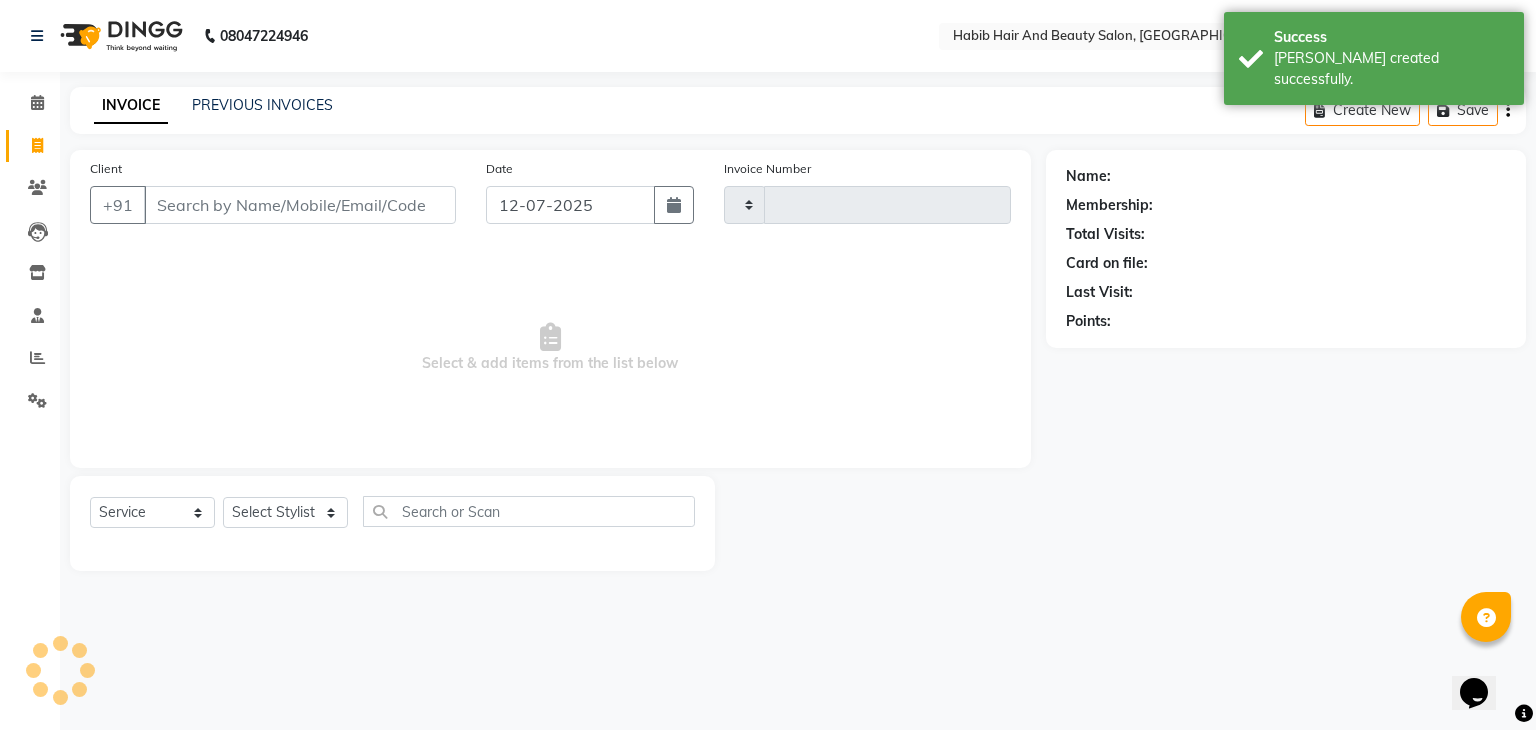 click on "Client" at bounding box center (300, 205) 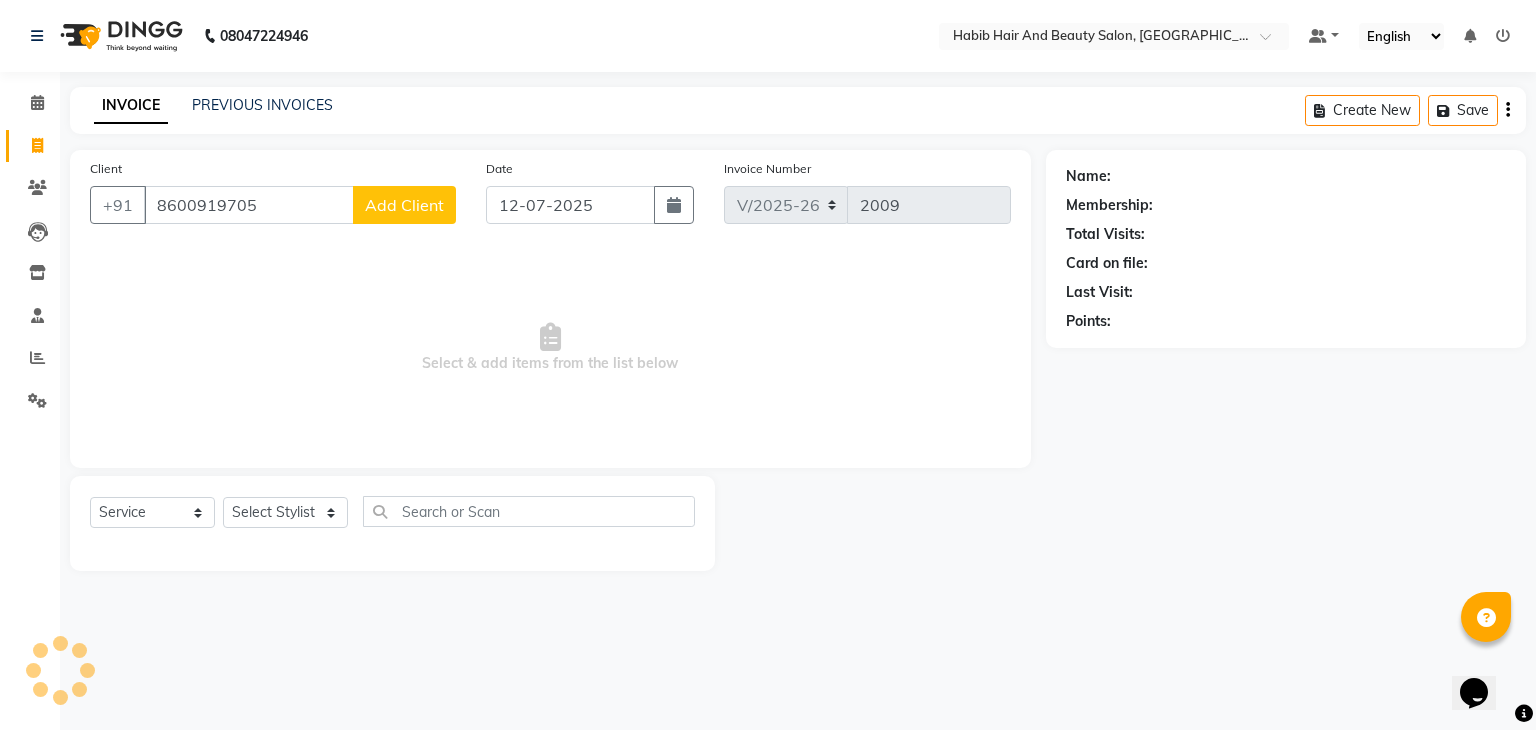 click on "Add Client" 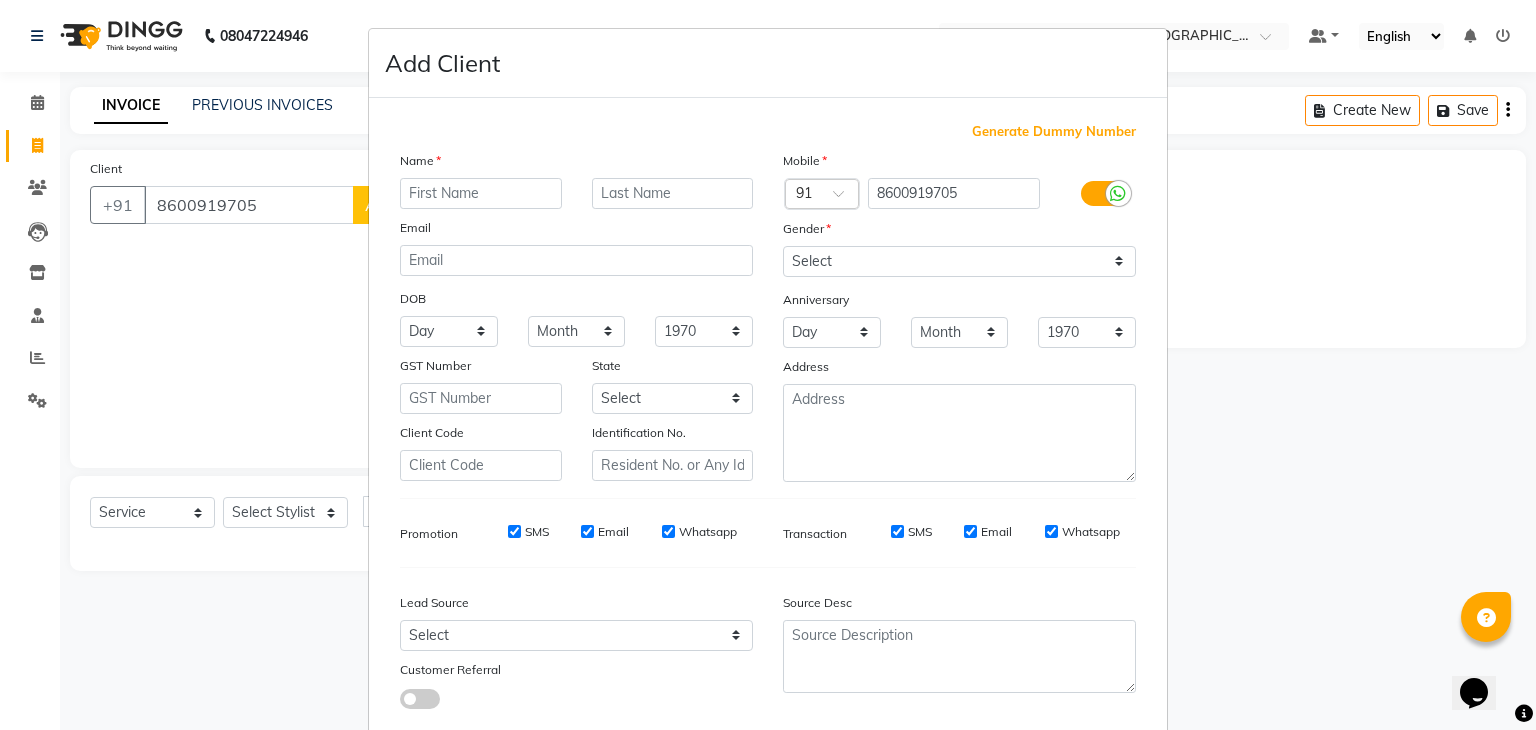 click at bounding box center (481, 193) 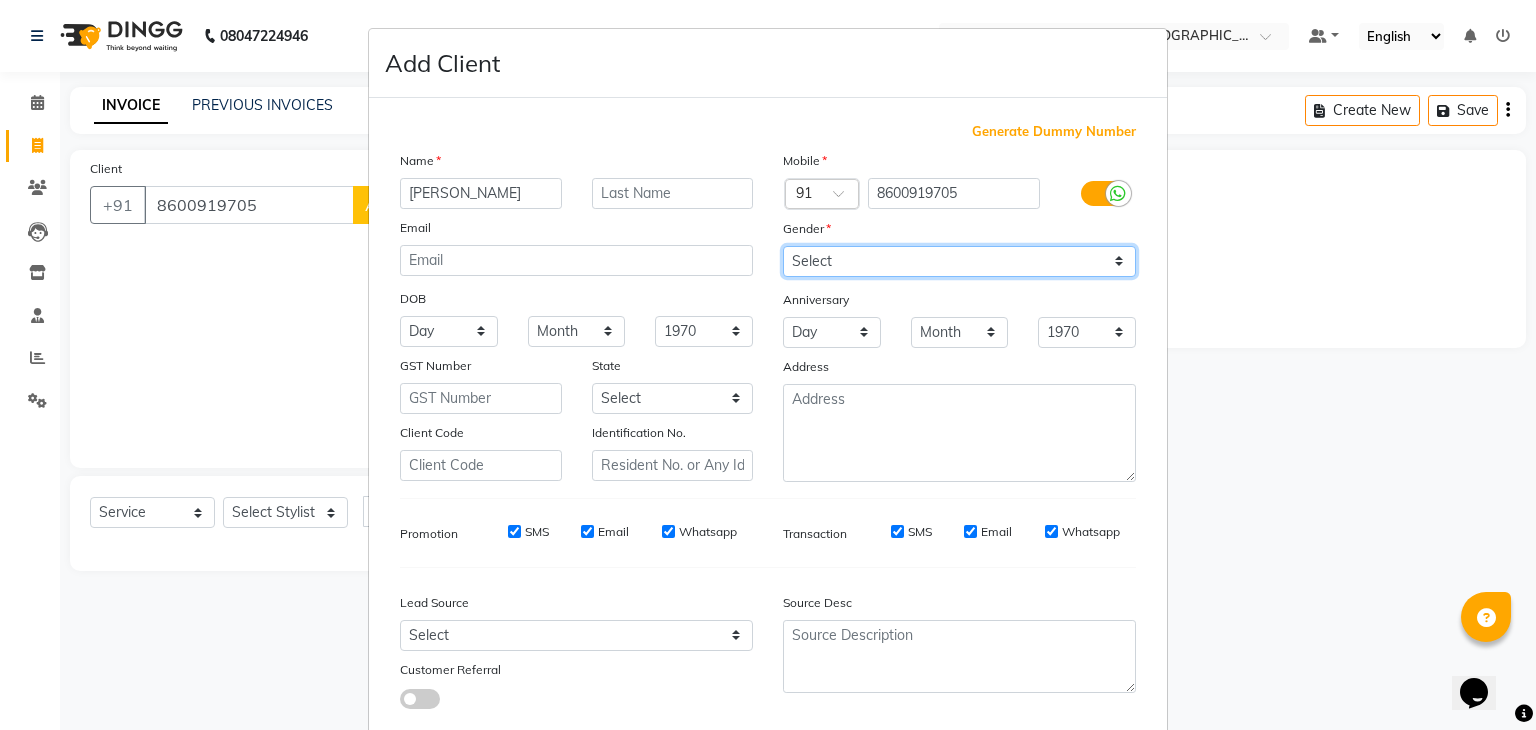 click on "Select Male Female Other Prefer Not To Say" at bounding box center (959, 261) 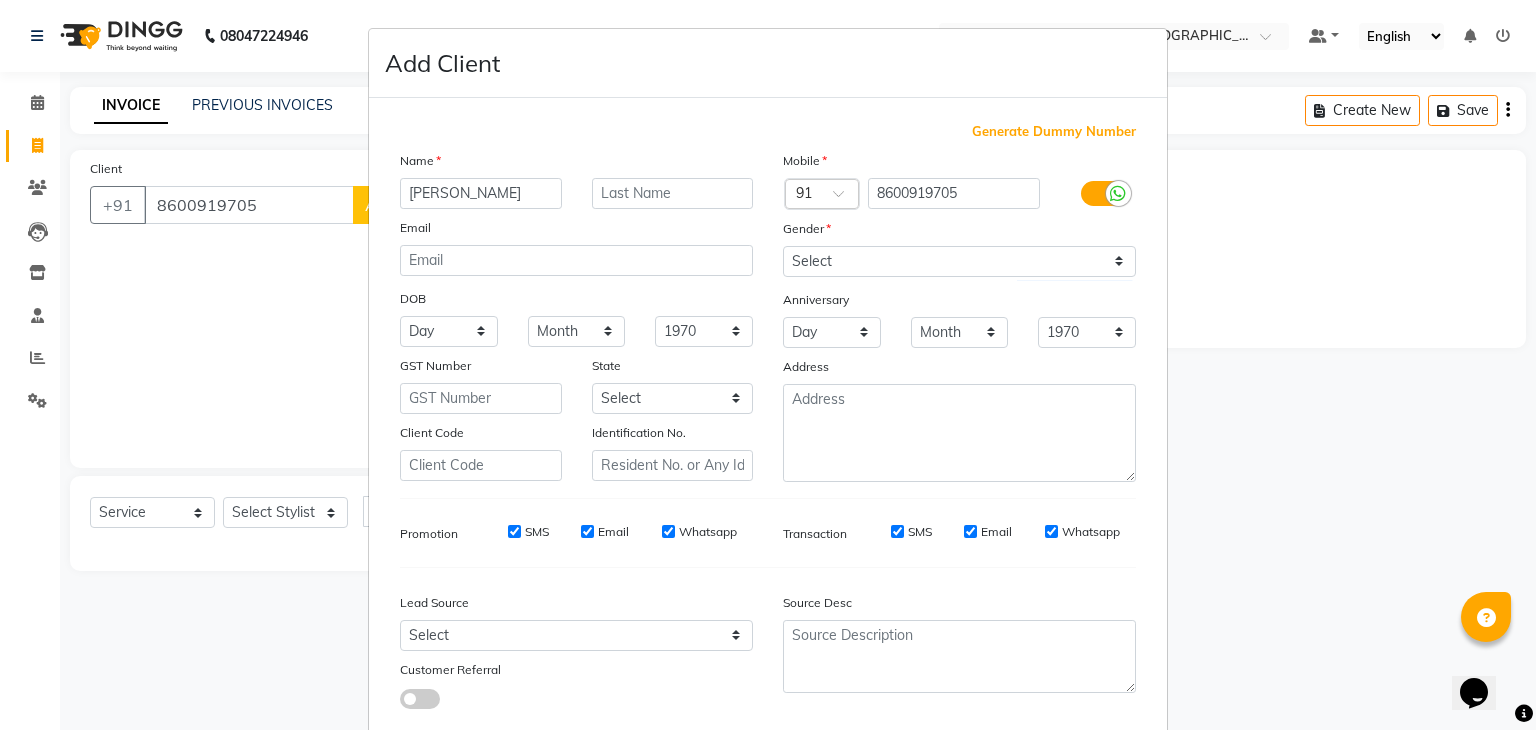 click on "Generate Dummy Number Name satyajeet Email DOB Day 01 02 03 04 05 06 07 08 09 10 11 12 13 14 15 16 17 18 19 20 21 22 23 24 25 26 27 28 29 30 31 Month January February March April May June July August September October November December 1940 1941 1942 1943 1944 1945 1946 1947 1948 1949 1950 1951 1952 1953 1954 1955 1956 1957 1958 1959 1960 1961 1962 1963 1964 1965 1966 1967 1968 1969 1970 1971 1972 1973 1974 1975 1976 1977 1978 1979 1980 1981 1982 1983 1984 1985 1986 1987 1988 1989 1990 1991 1992 1993 1994 1995 1996 1997 1998 1999 2000 2001 2002 2003 2004 2005 2006 2007 2008 2009 2010 2011 2012 2013 2014 2015 2016 2017 2018 2019 2020 2021 2022 2023 2024 GST Number State Select Andaman and Nicobar Islands Andhra Pradesh Arunachal Pradesh Assam Bihar Chandigarh Chhattisgarh Dadra and Nagar Haveli Daman and Diu Delhi Goa Gujarat Haryana Himachal Pradesh Jammu and Kashmir Jharkhand Karnataka Kerala Lakshadweep Madhya Pradesh Maharashtra Manipur Meghalaya Mizoram Nagaland Odisha Pondicherry Punjab Rajasthan Sikkim" at bounding box center (768, 419) 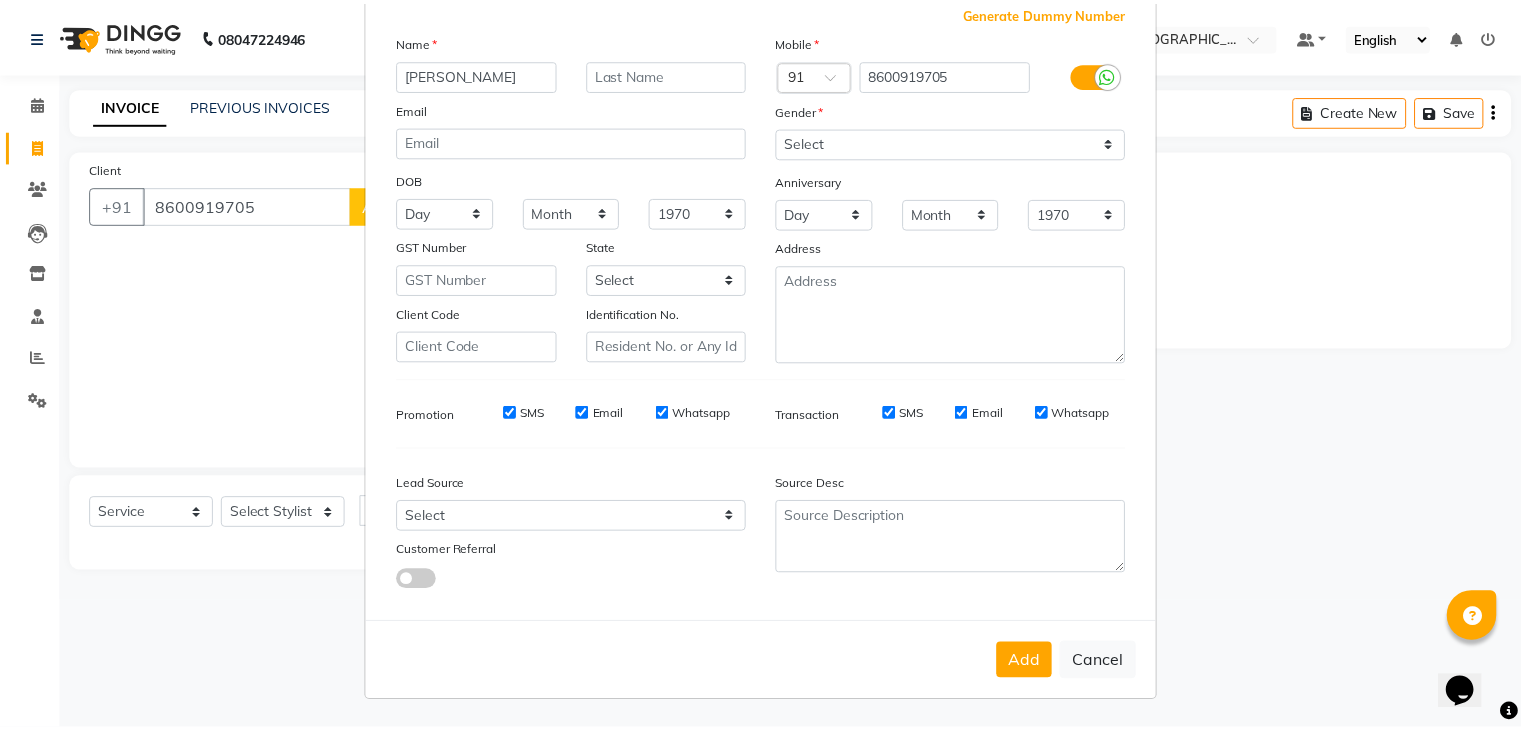 scroll, scrollTop: 127, scrollLeft: 0, axis: vertical 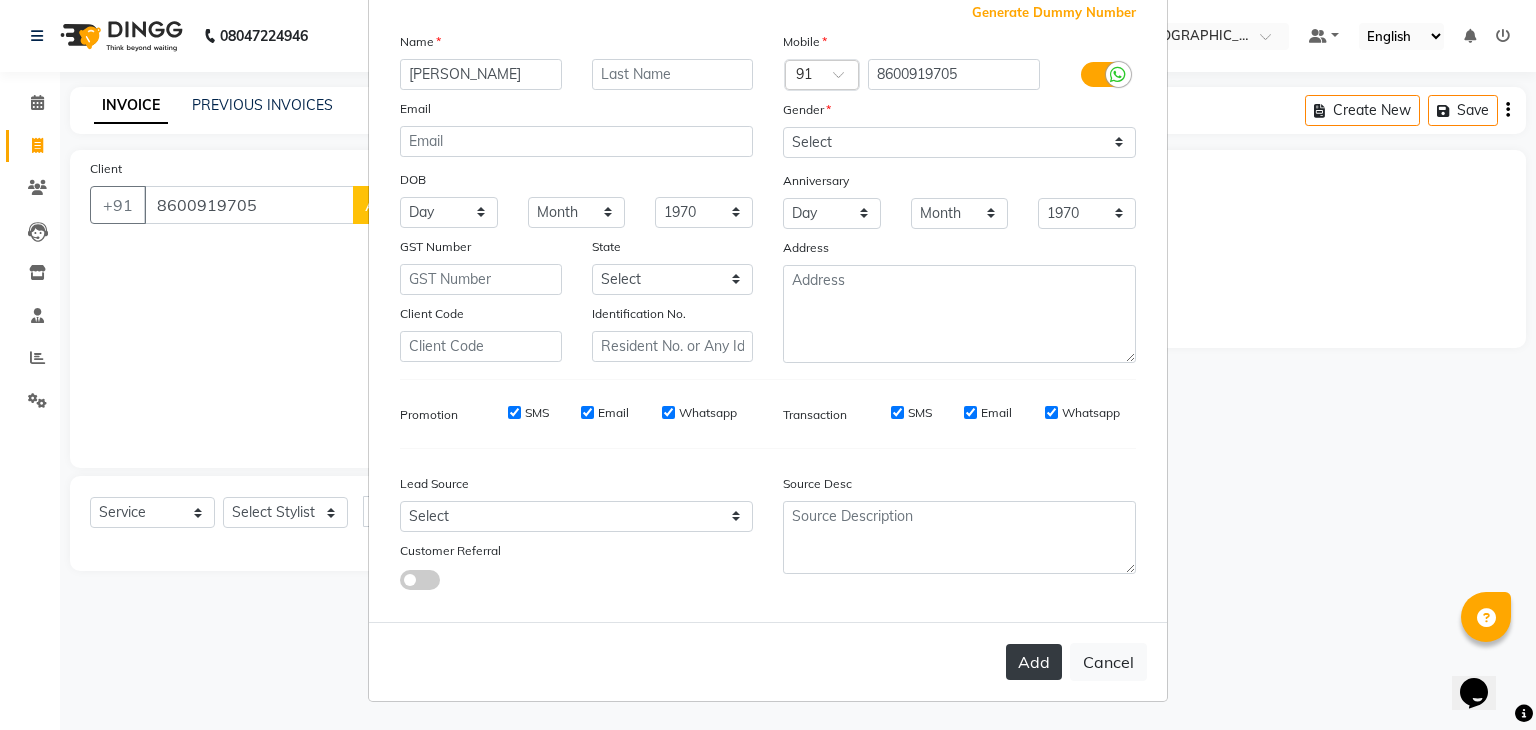click on "Add" at bounding box center [1034, 662] 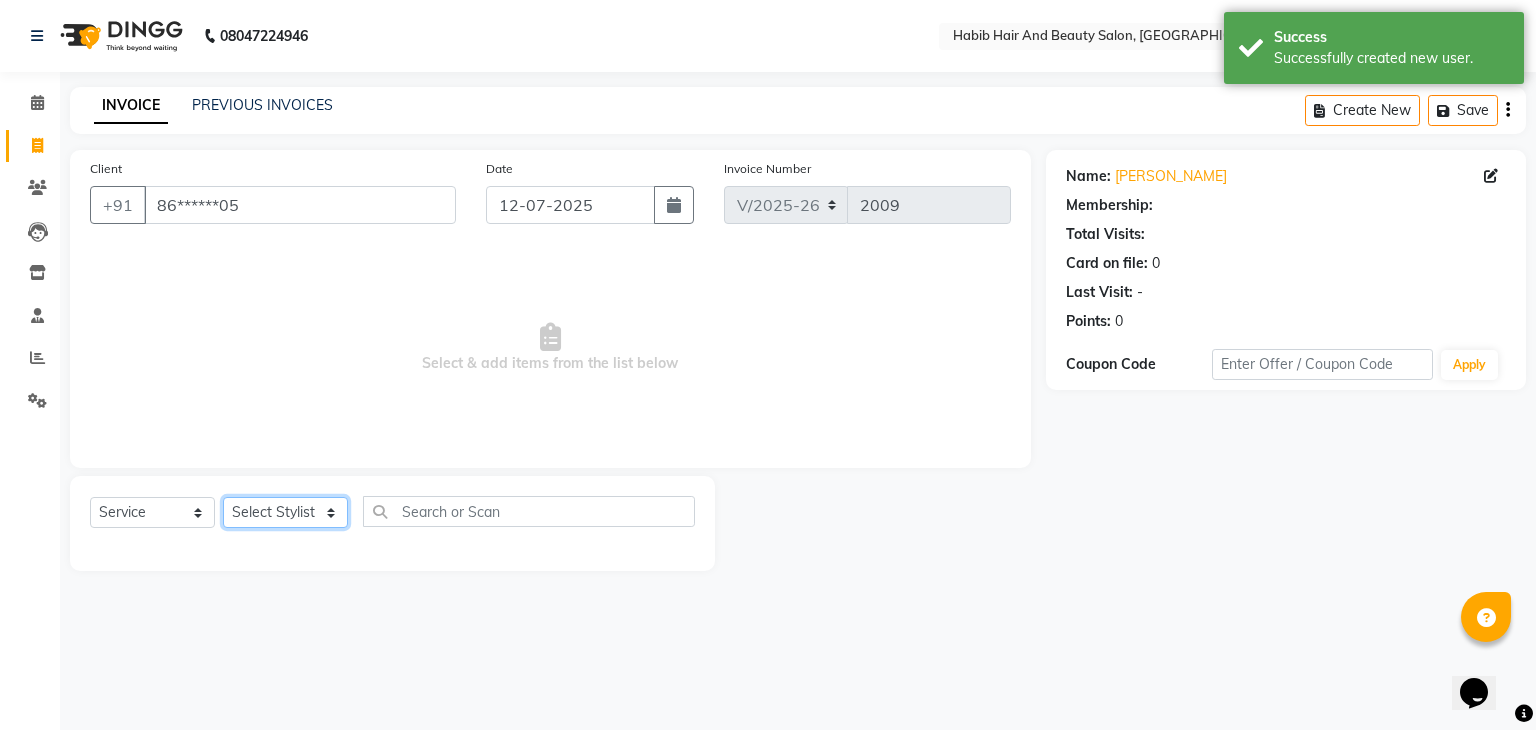 click on "Select Stylist [PERSON_NAME] Manager [PERSON_NAME] shilpa [PERSON_NAME] Suraj  [PERSON_NAME] [PERSON_NAME]" 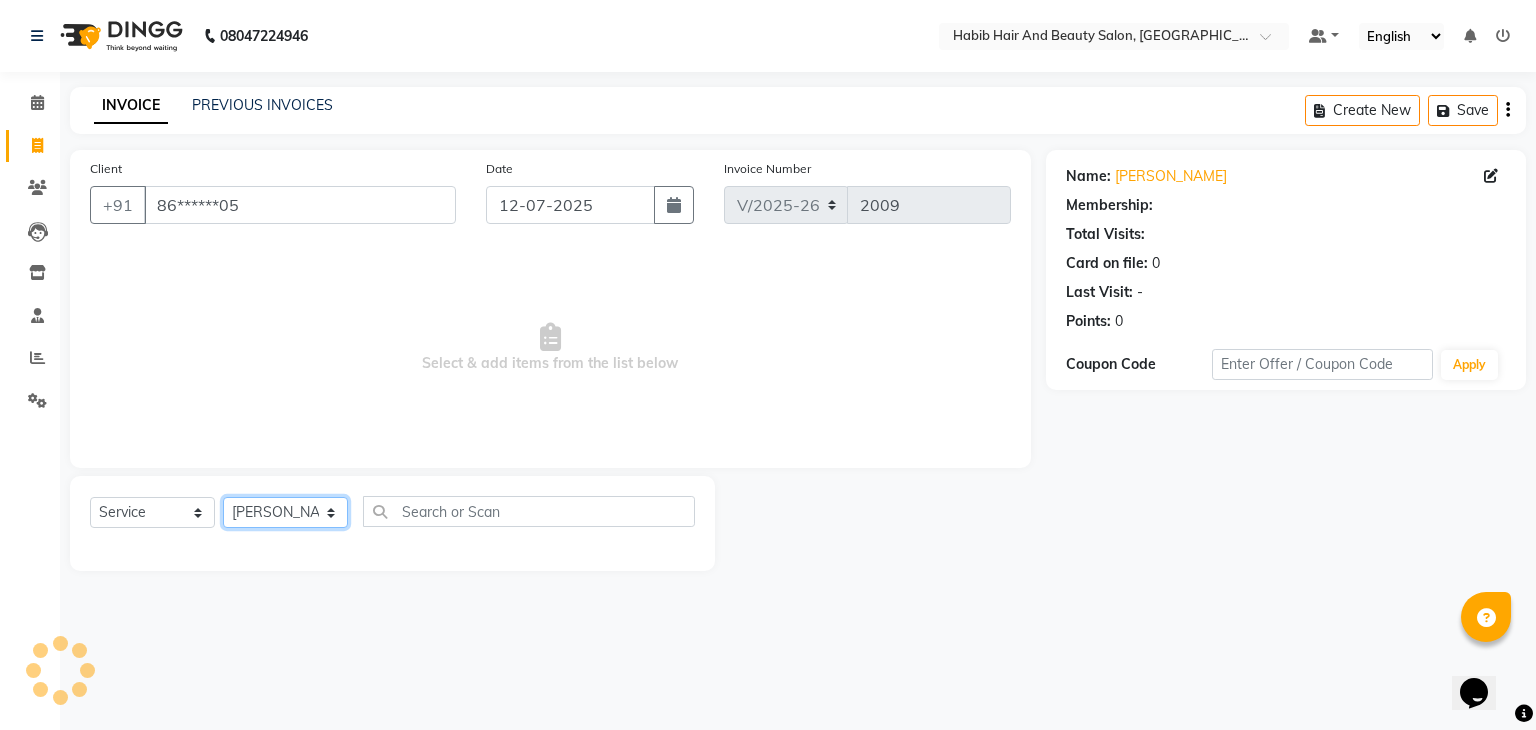 click on "Select Stylist [PERSON_NAME] Manager [PERSON_NAME] shilpa [PERSON_NAME] Suraj  [PERSON_NAME] [PERSON_NAME]" 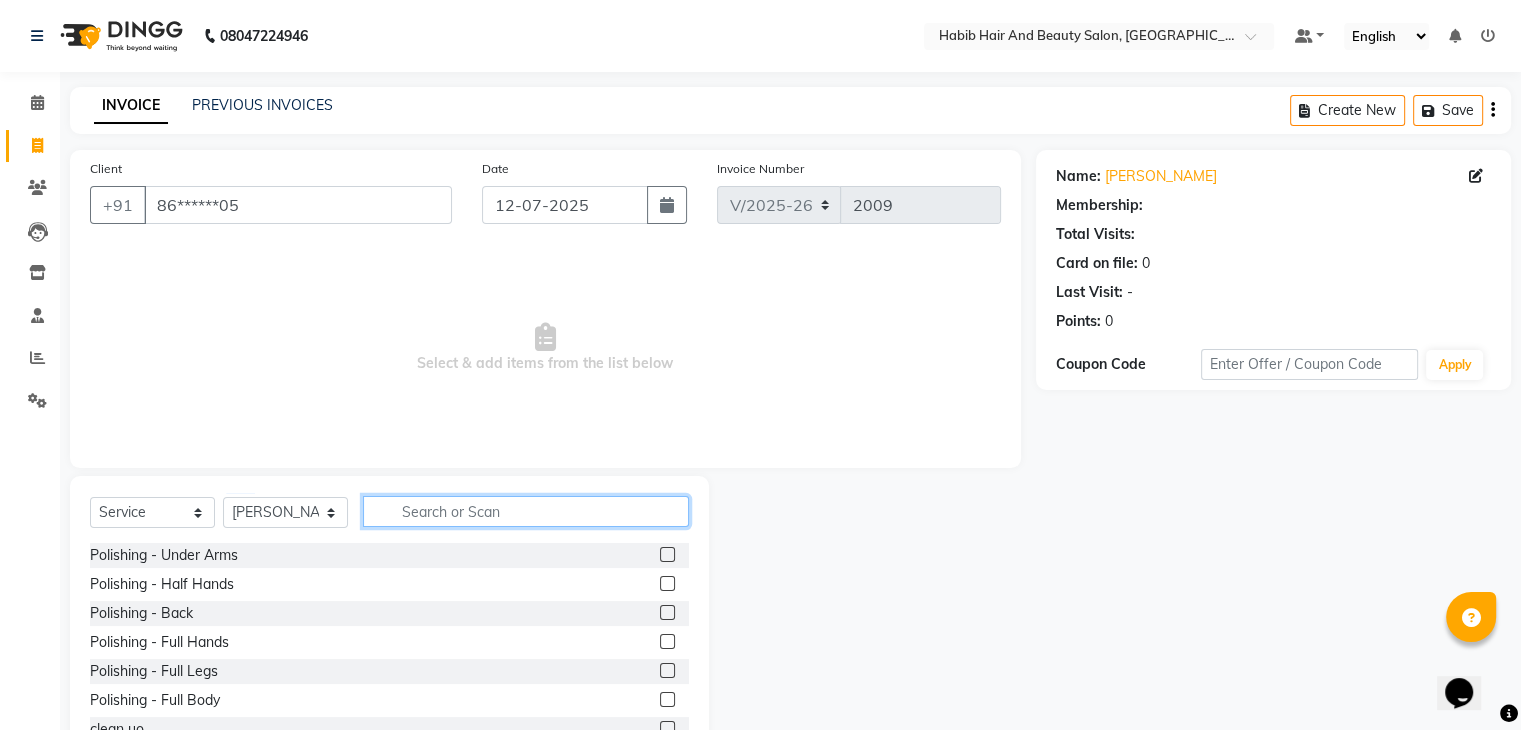 click 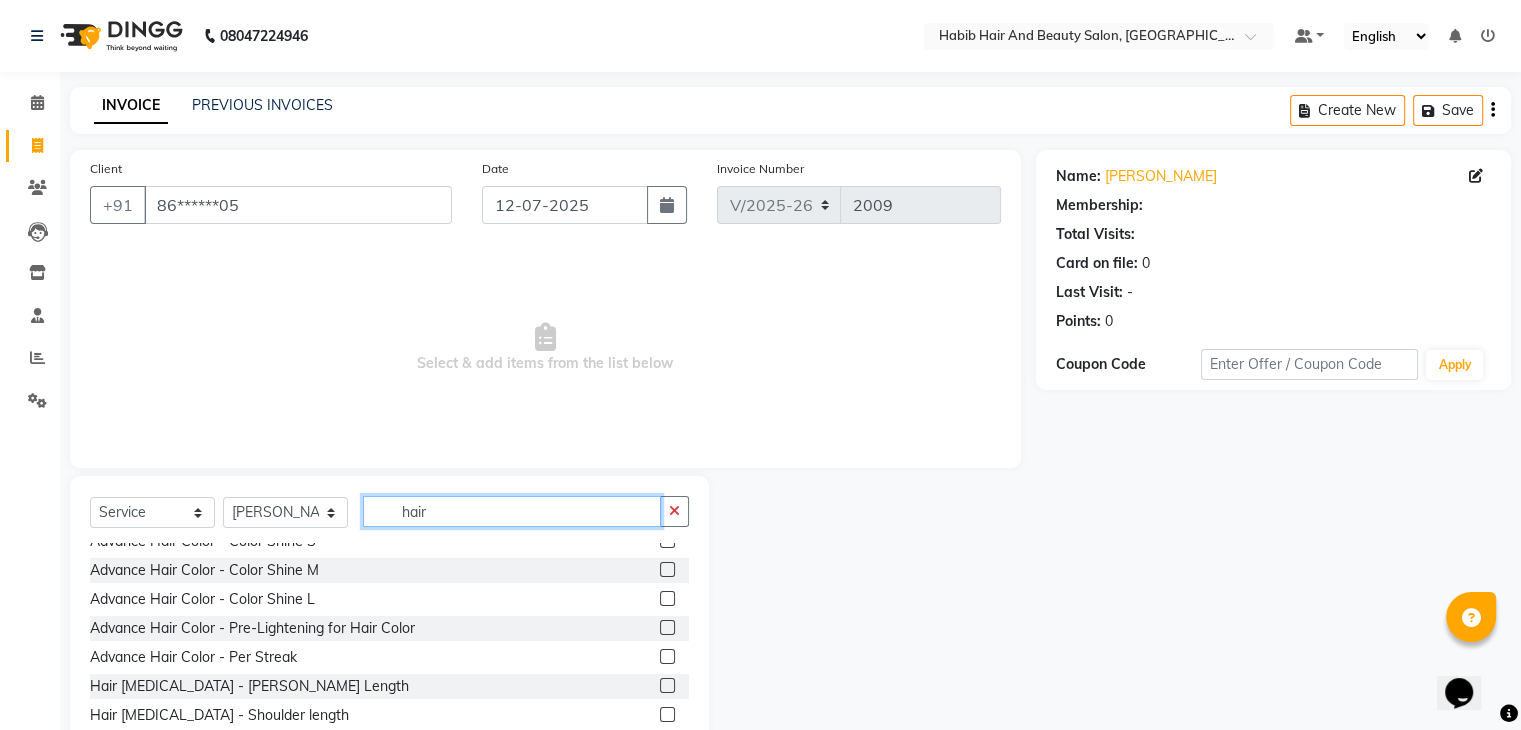 scroll, scrollTop: 697, scrollLeft: 0, axis: vertical 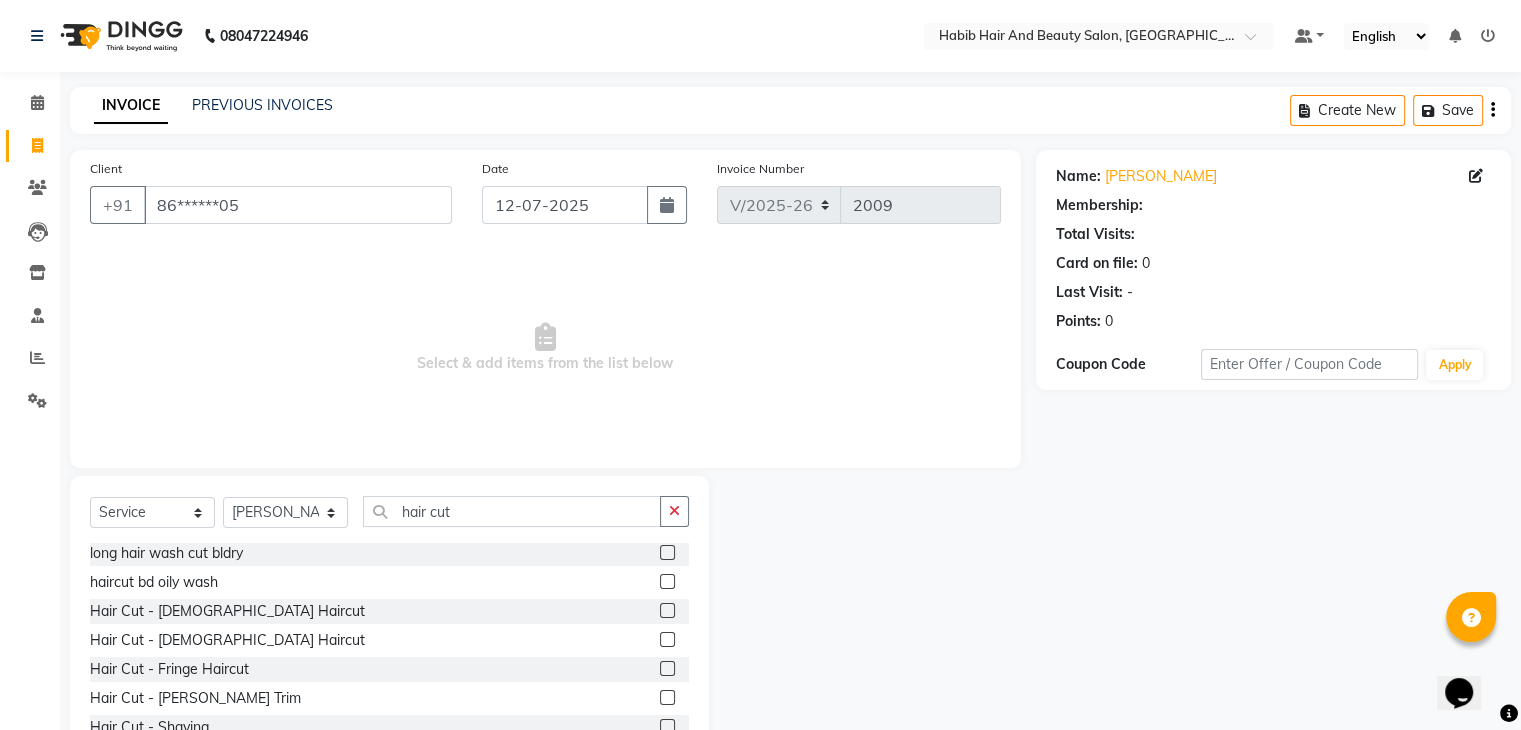 click 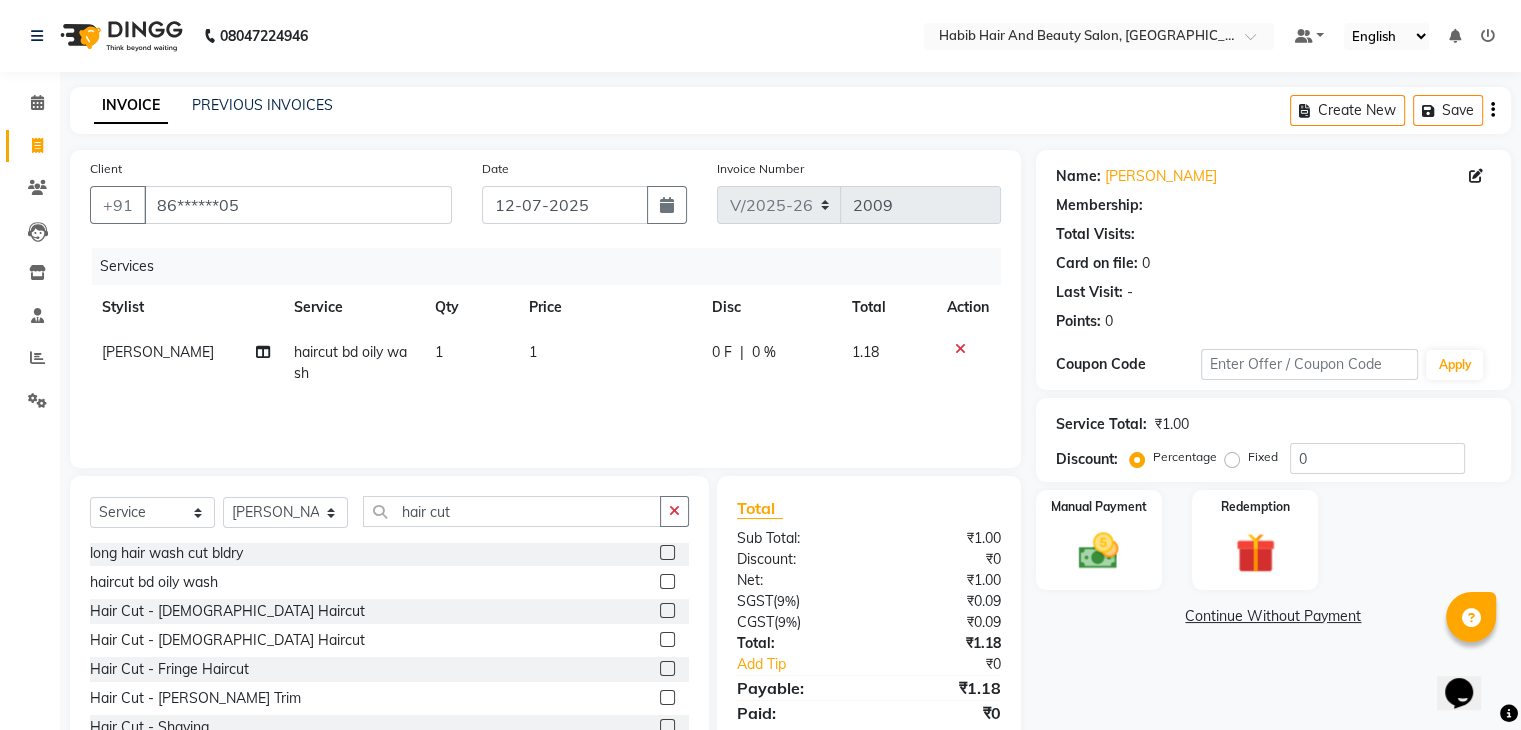 click on "1" 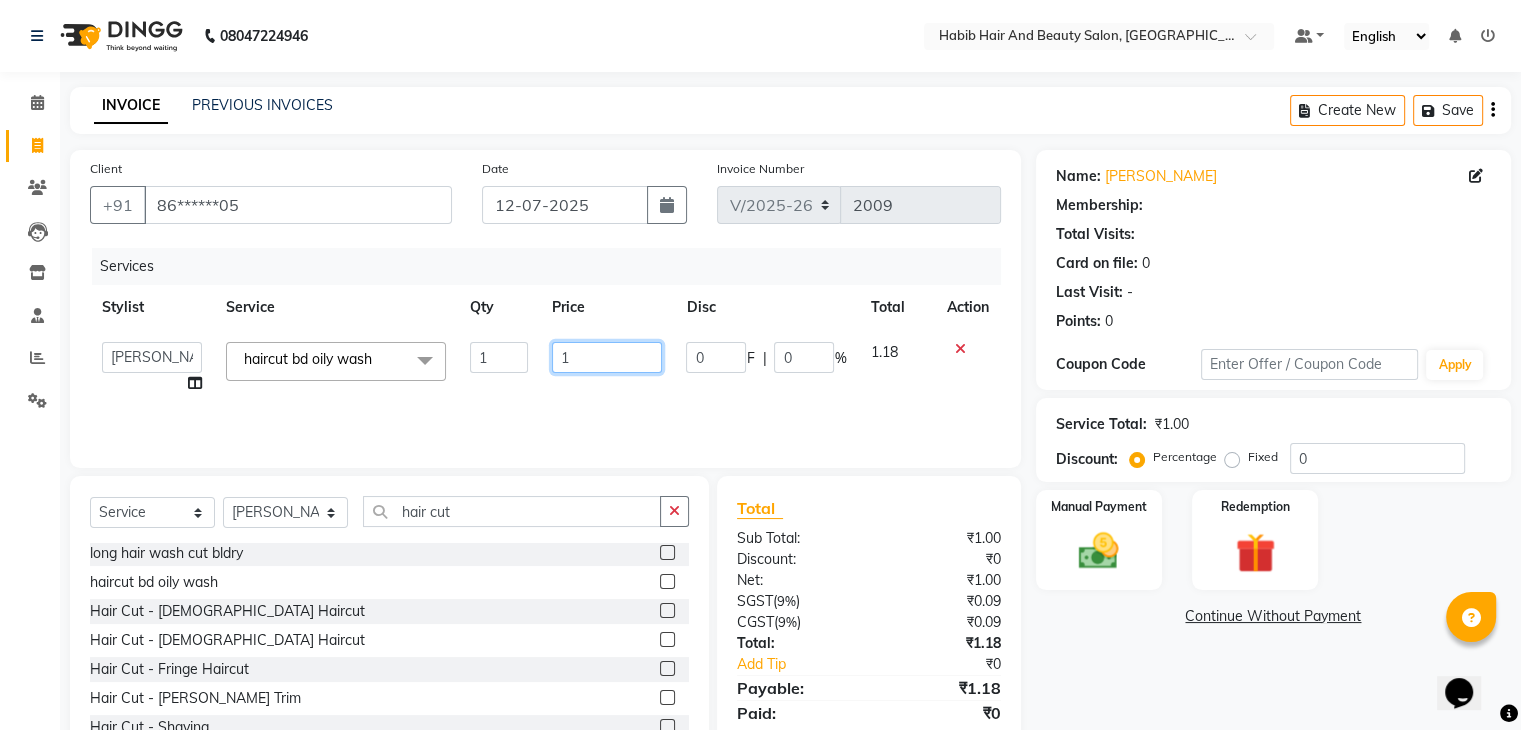click on "1" 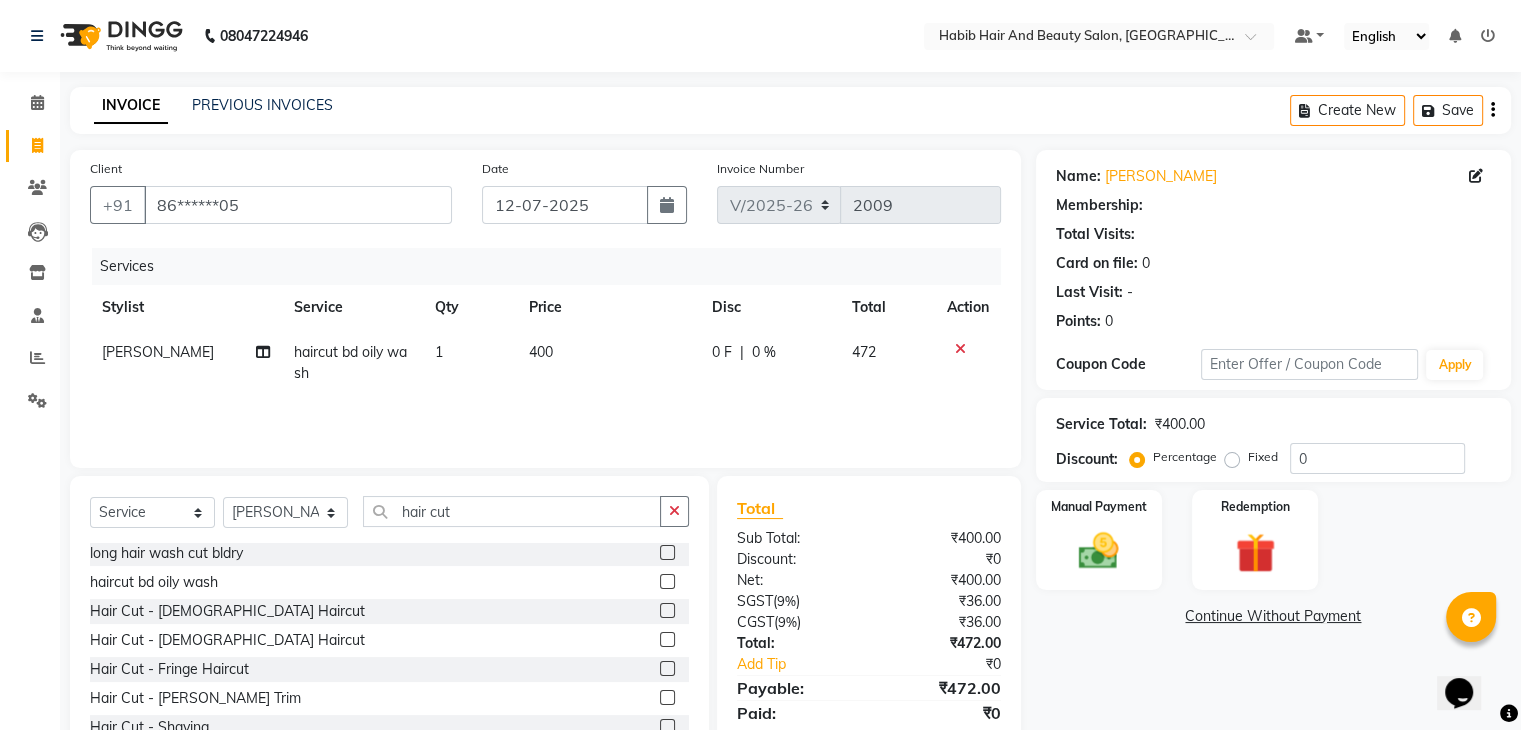 click on "Name: Satyajeet  Membership: Total Visits:   Card on file:  0 Last Visit:   - Points:   0  Coupon Code Apply Service Total:  ₹400.00  Discount:  Percentage   Fixed  0 Manual Payment Redemption  Continue Without Payment" 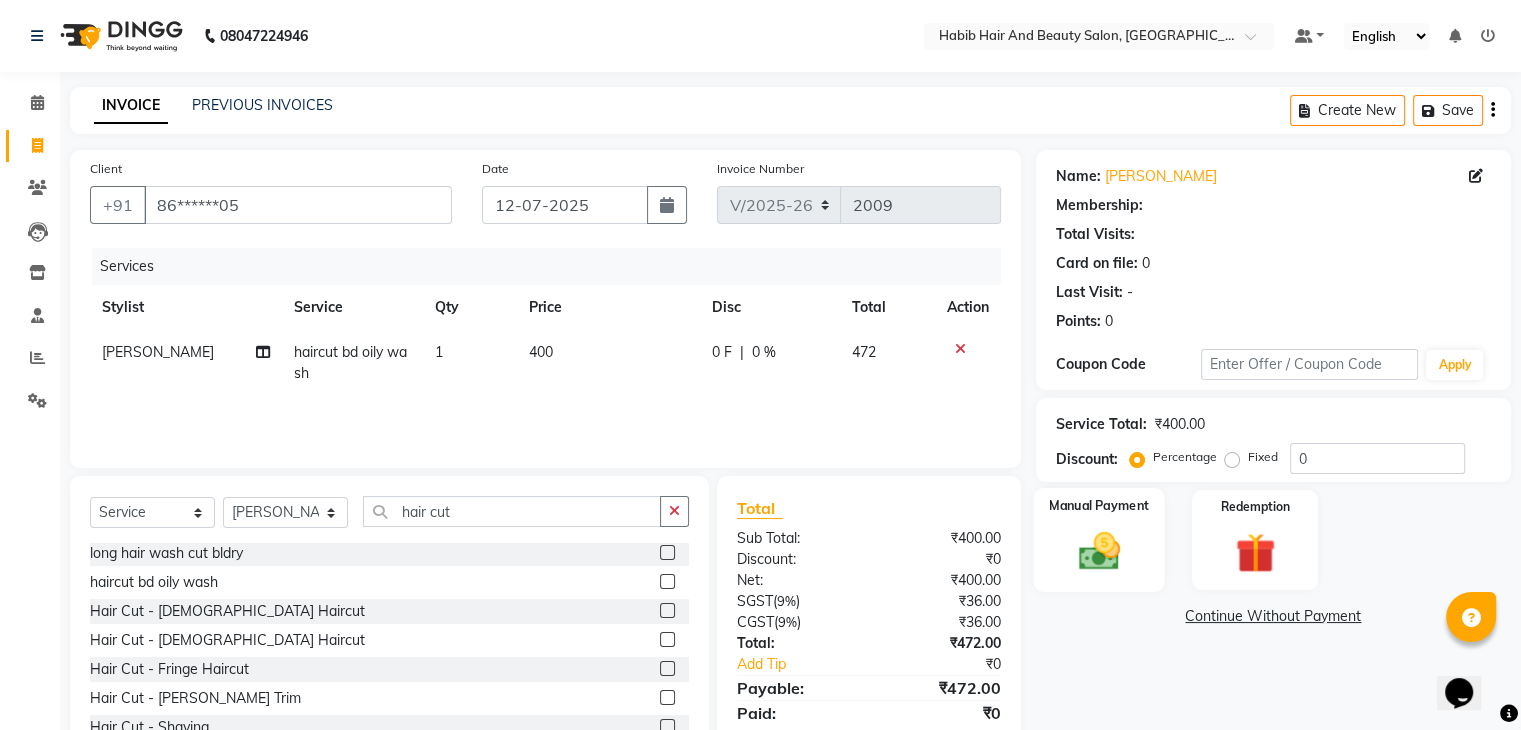 click on "Manual Payment" 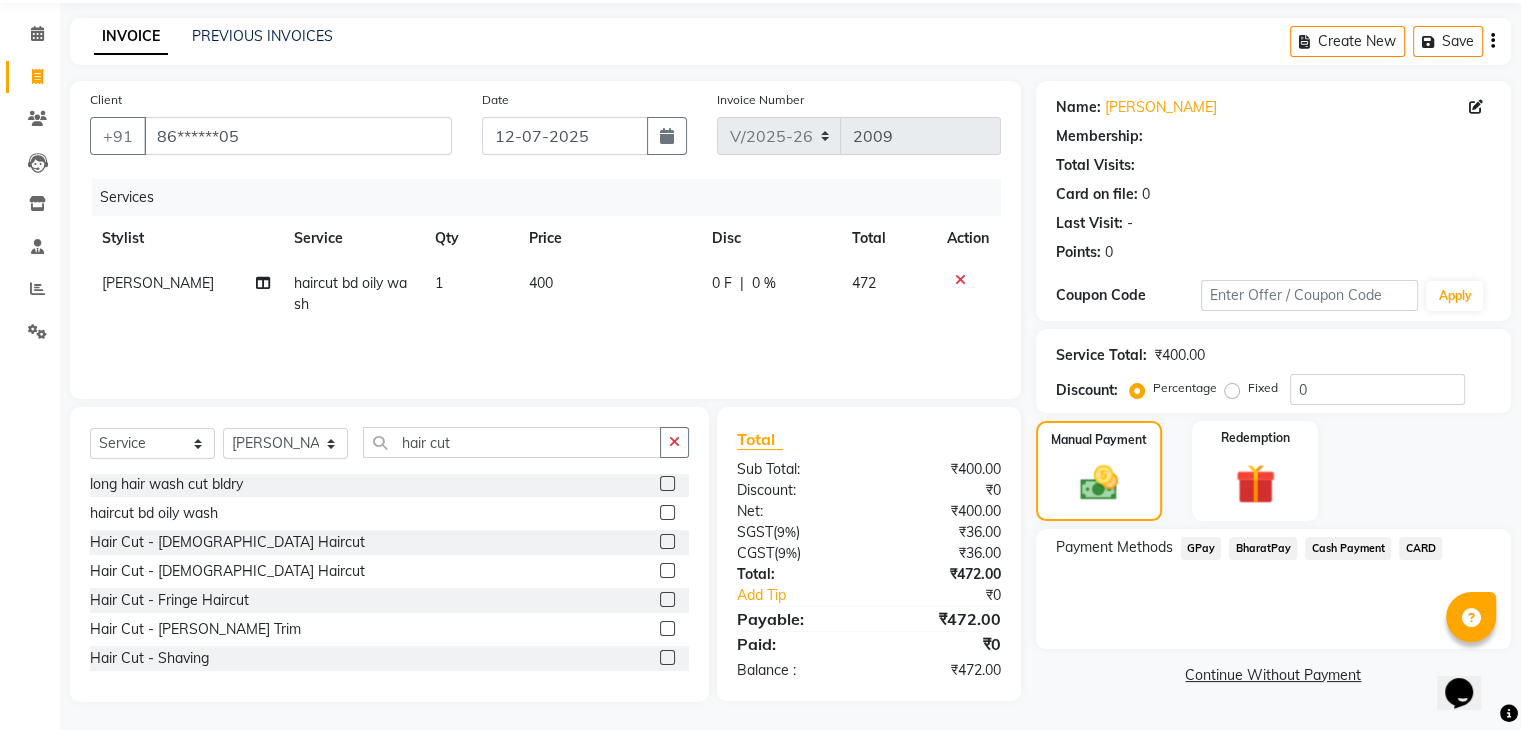 scroll, scrollTop: 72, scrollLeft: 0, axis: vertical 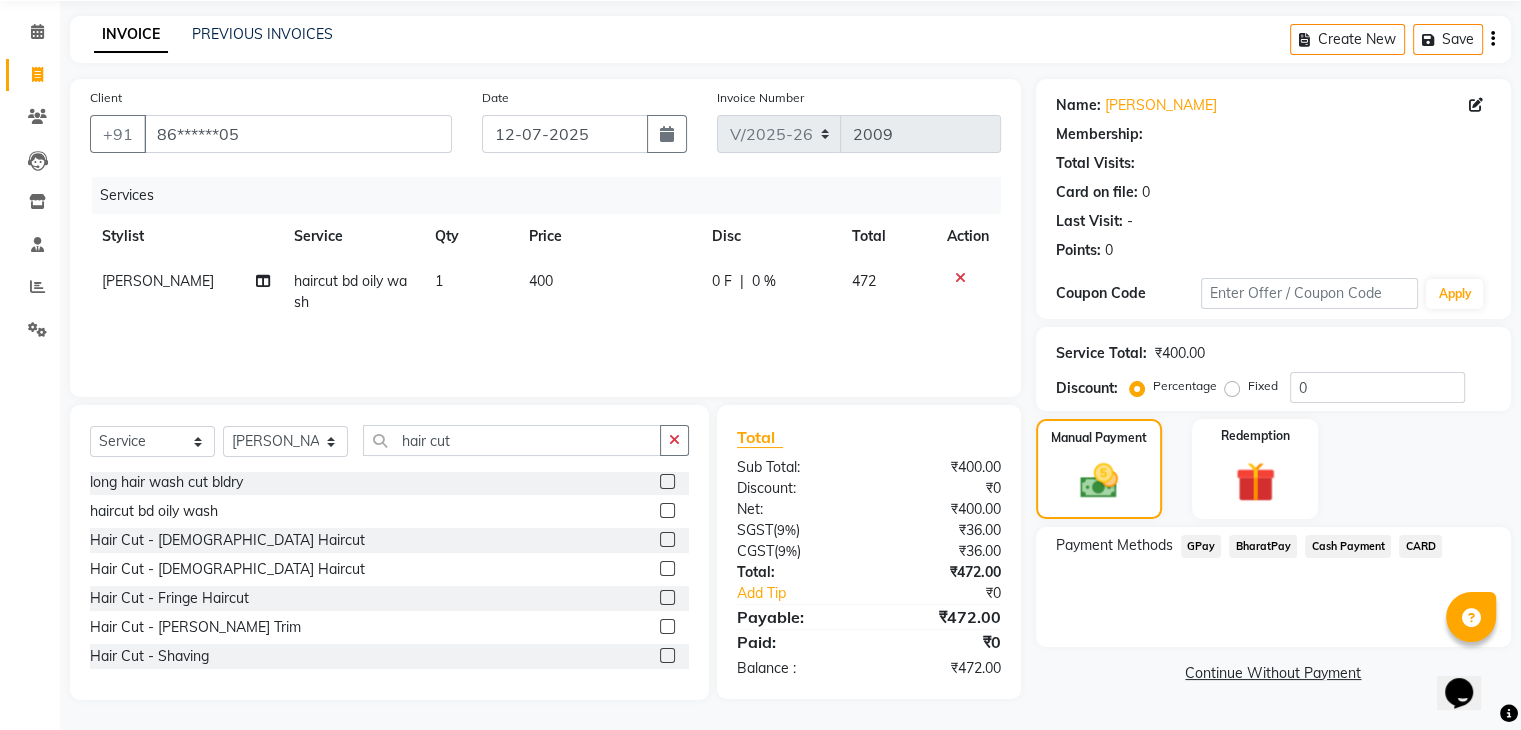 click on "BharatPay" 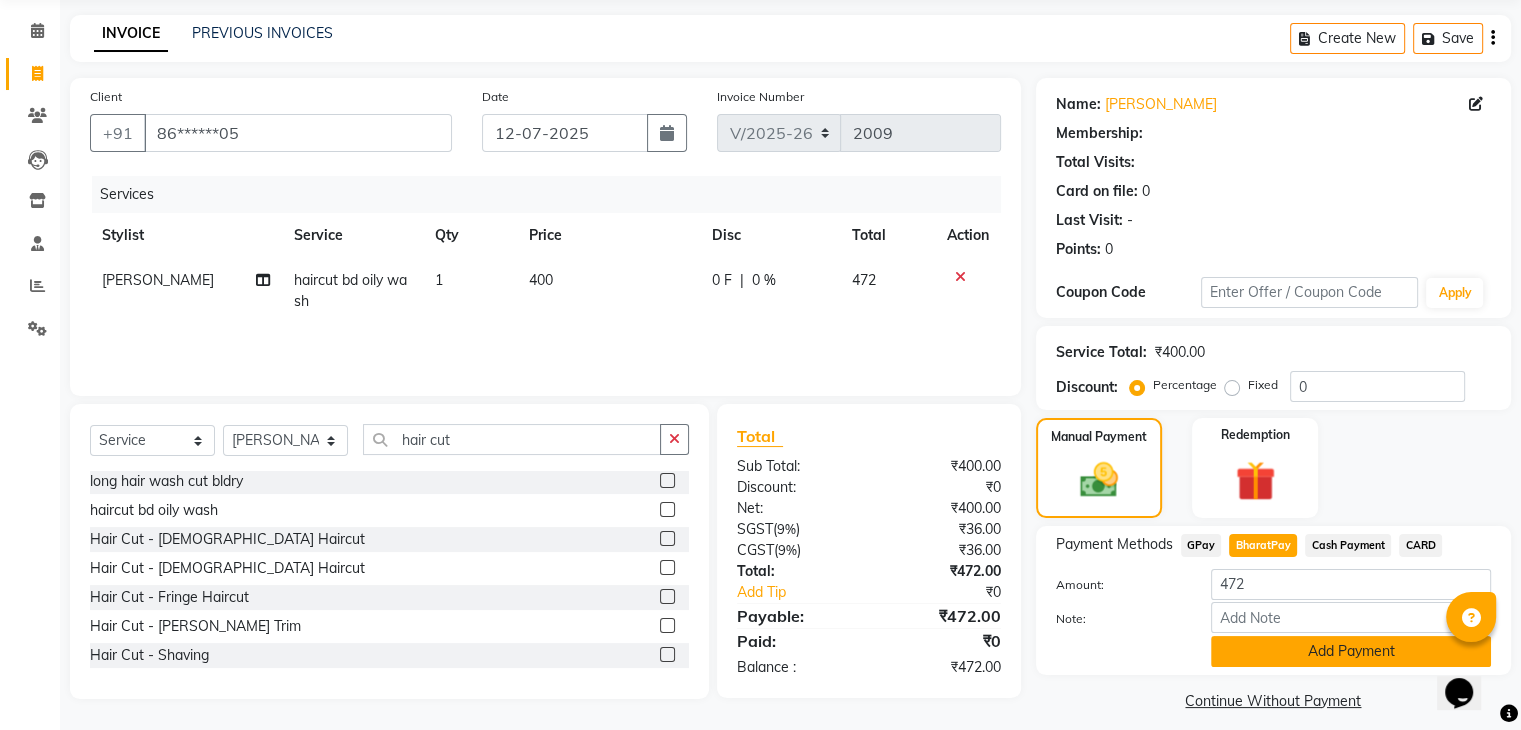 click on "Add Payment" 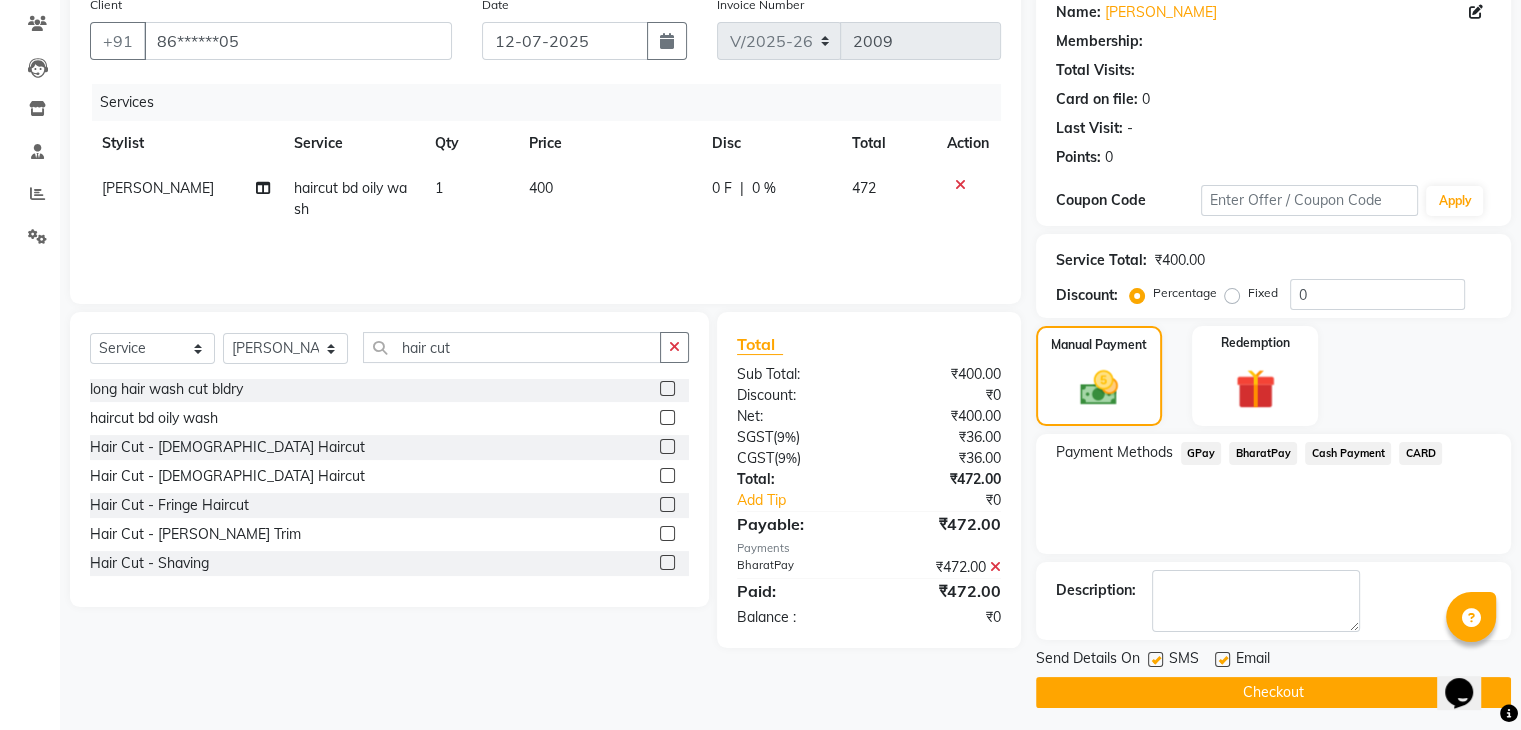 scroll, scrollTop: 171, scrollLeft: 0, axis: vertical 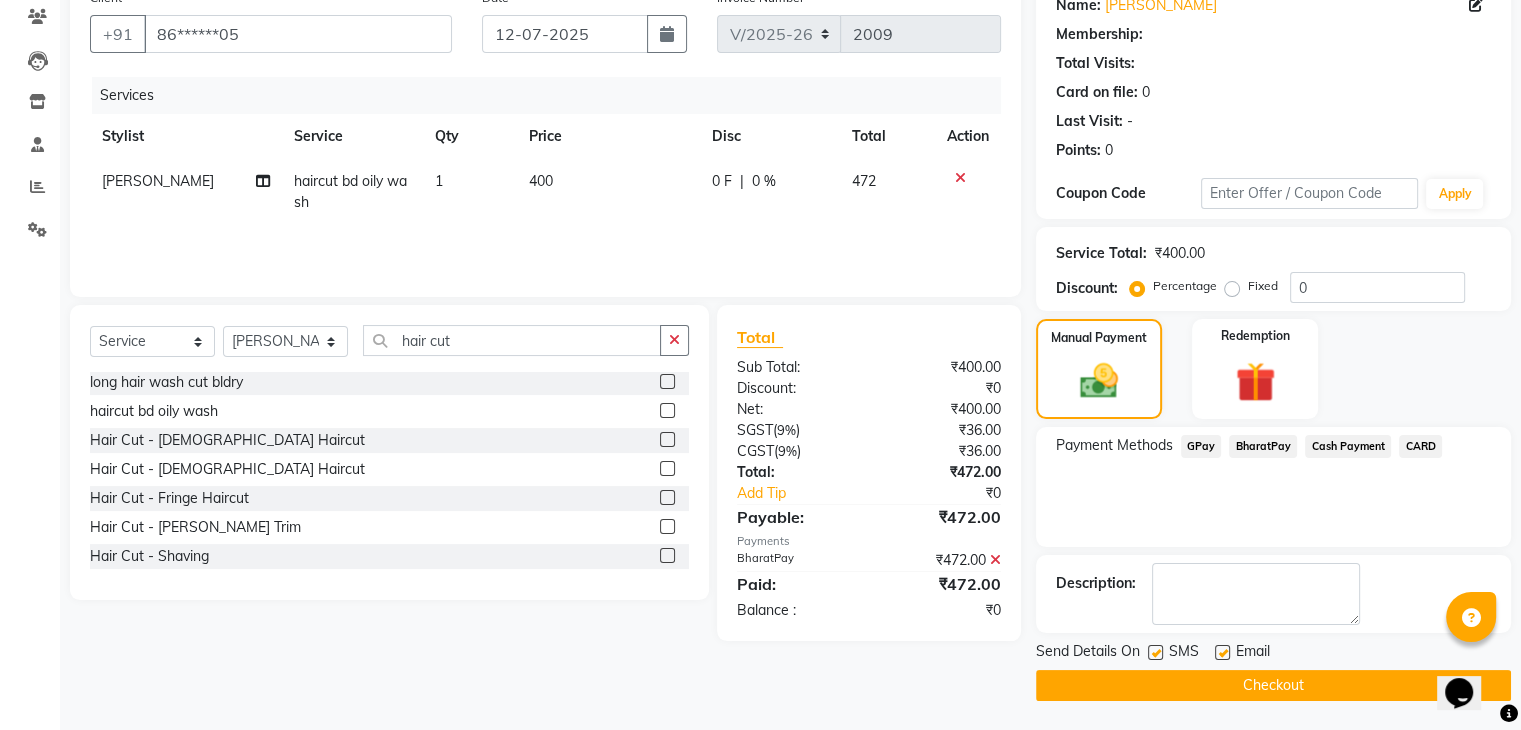click on "Checkout" 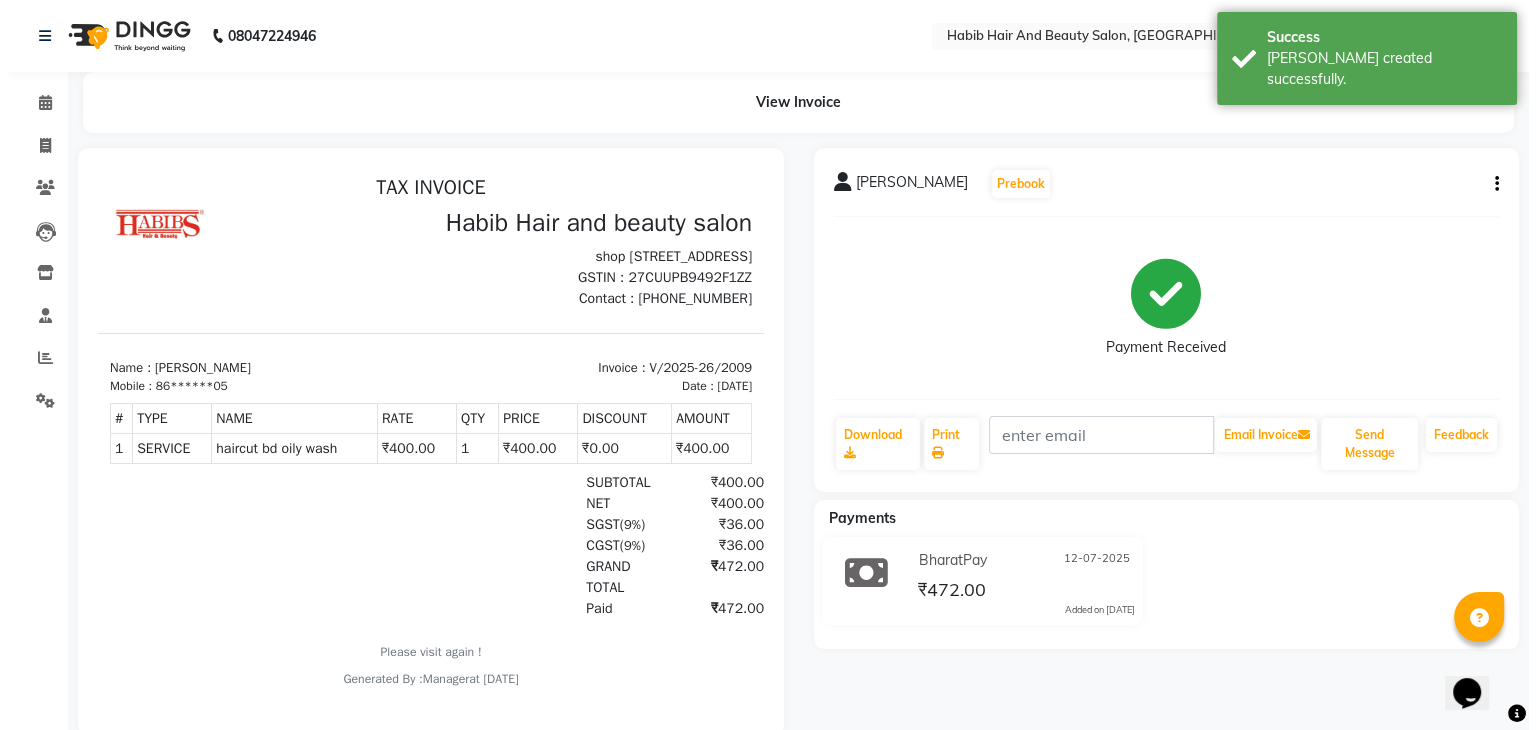 scroll, scrollTop: 0, scrollLeft: 0, axis: both 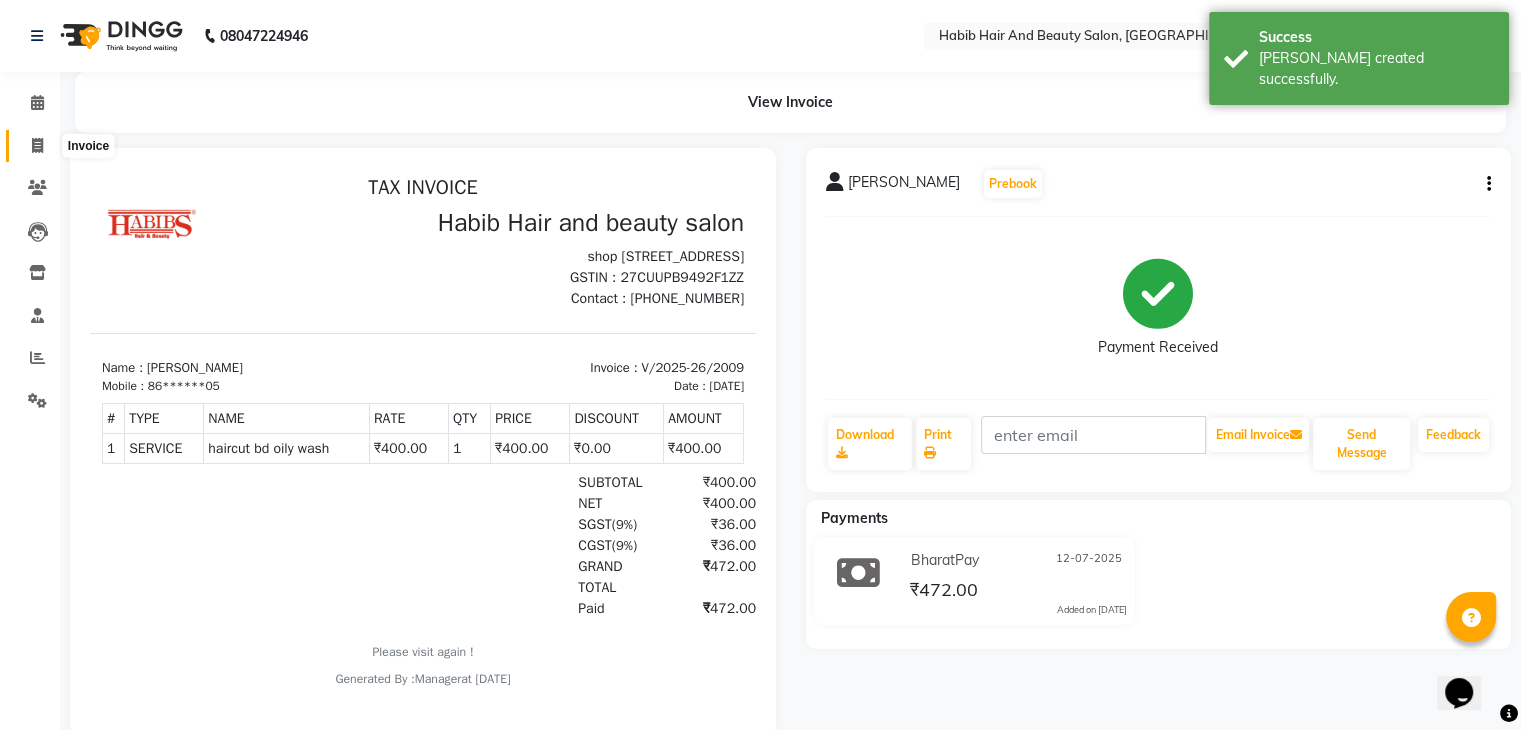 click 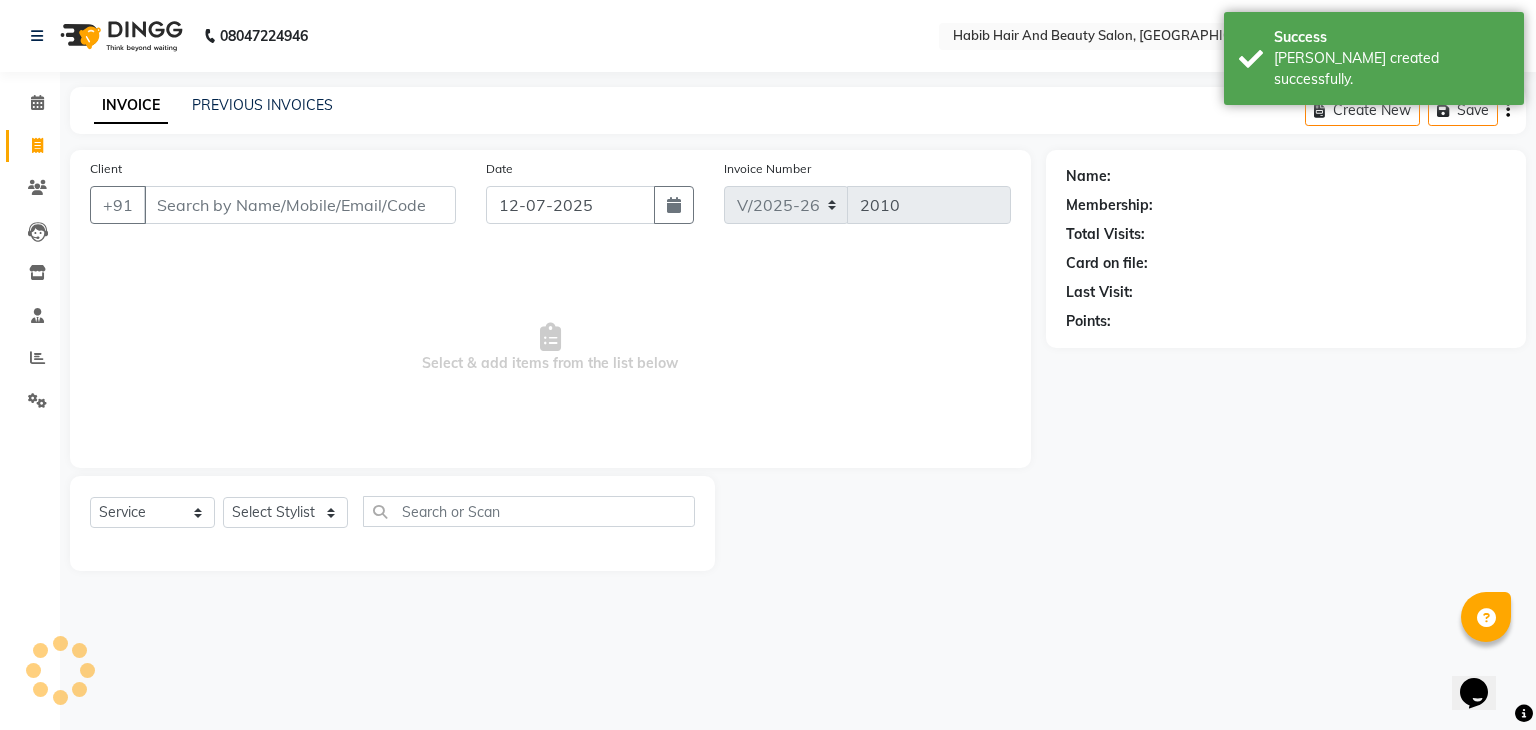click on "Client" at bounding box center [300, 205] 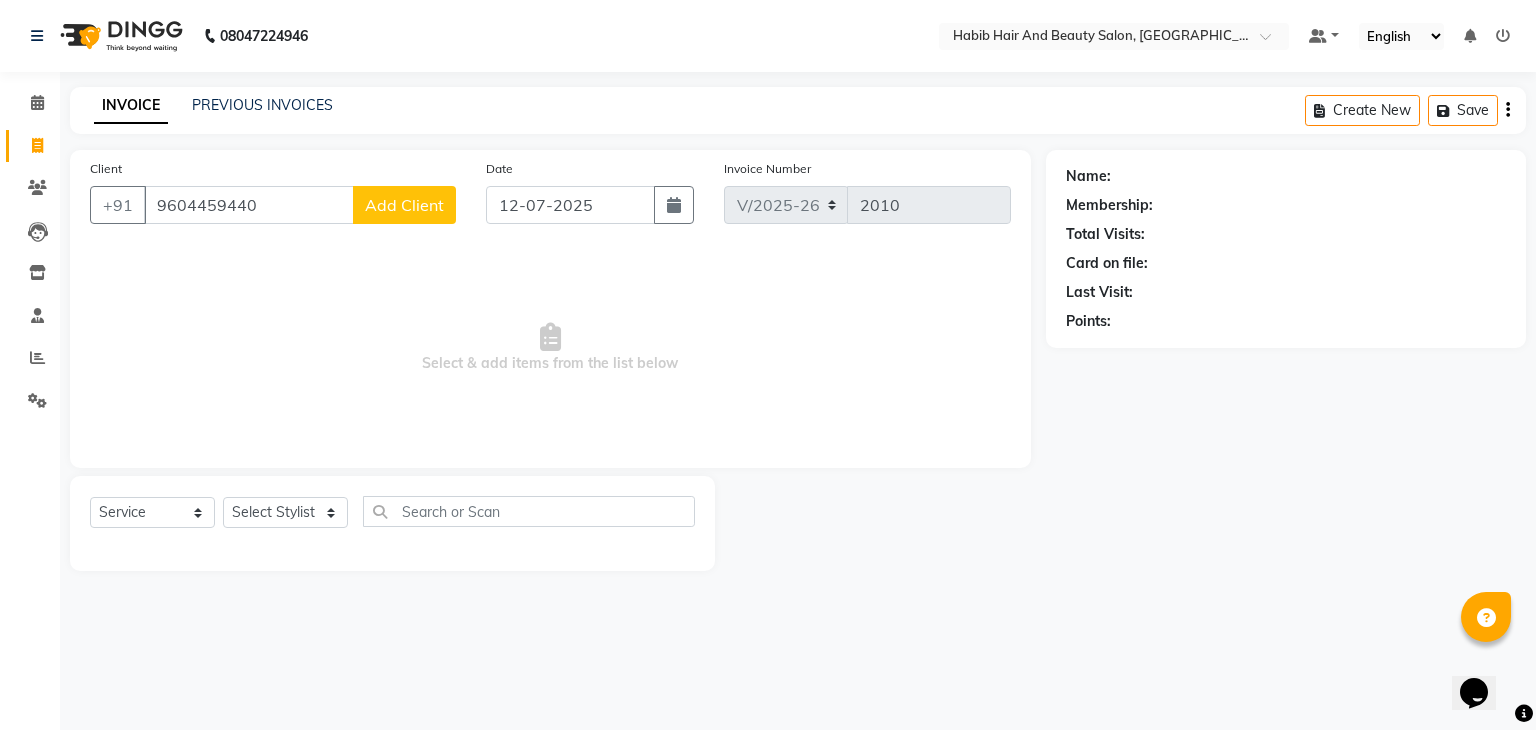 click on "Add Client" 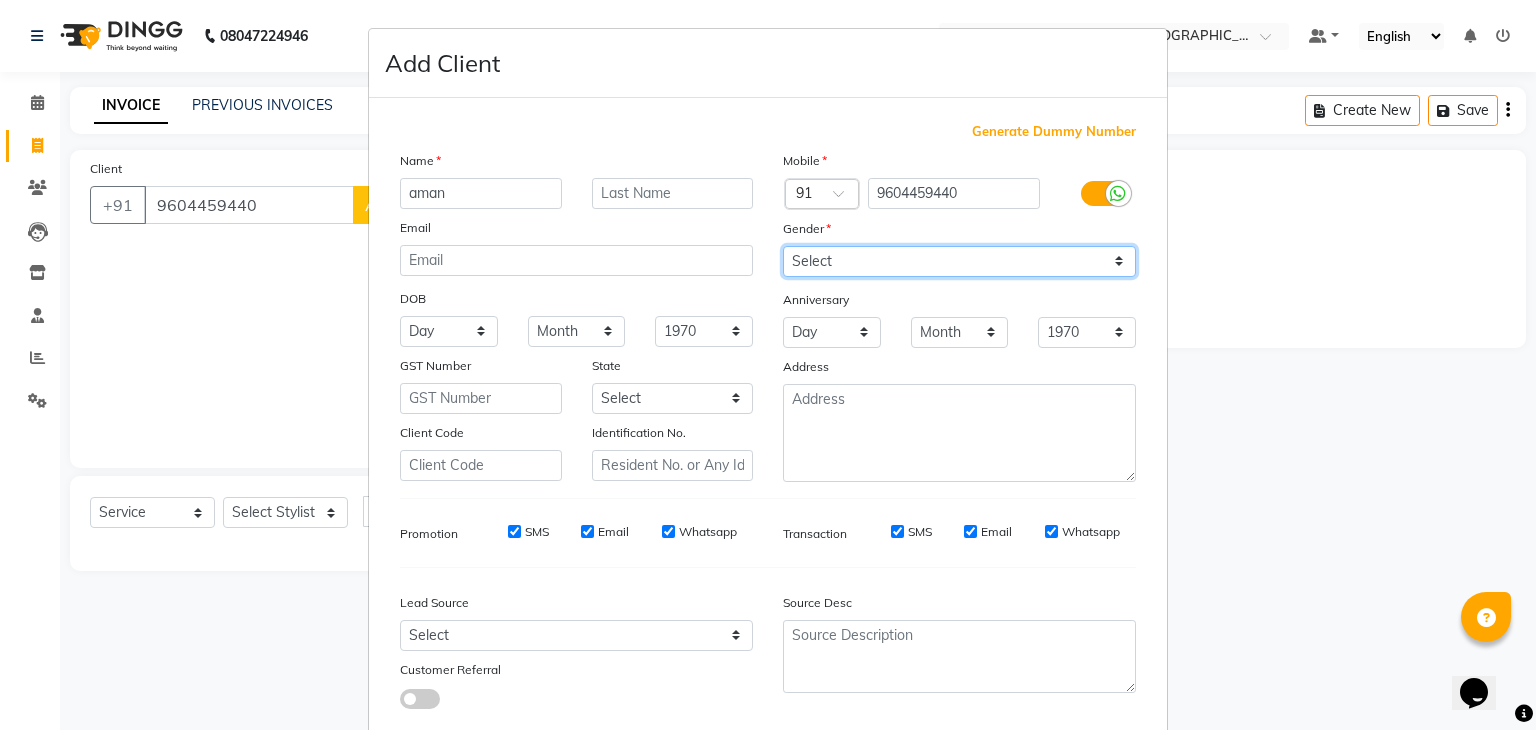 click on "Select Male Female Other Prefer Not To Say" at bounding box center [959, 261] 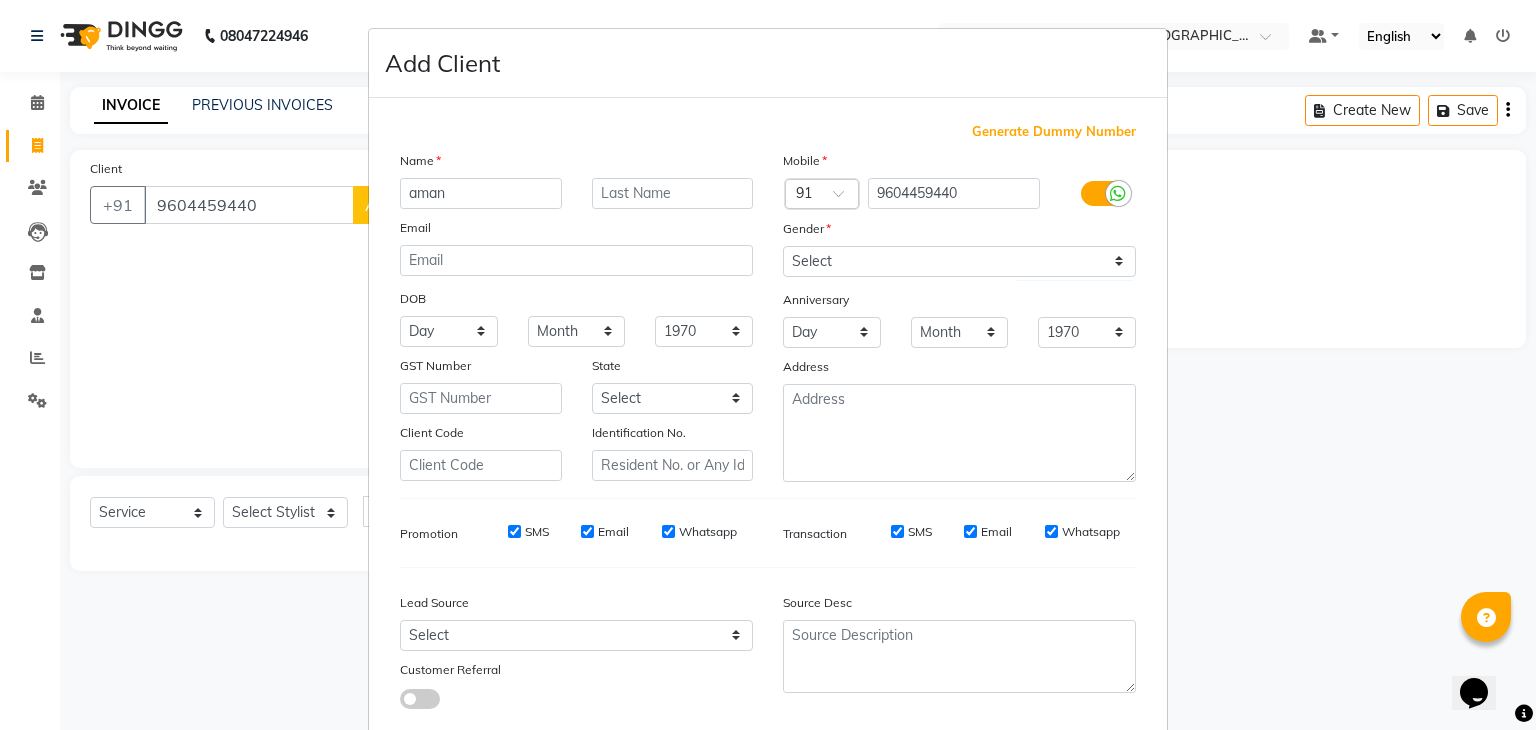 click on "Add Client Generate Dummy Number Name aman Email DOB Day 01 02 03 04 05 06 07 08 09 10 11 12 13 14 15 16 17 18 19 20 21 22 23 24 25 26 27 28 29 30 31 Month January February March April May June July August September October November December 1940 1941 1942 1943 1944 1945 1946 1947 1948 1949 1950 1951 1952 1953 1954 1955 1956 1957 1958 1959 1960 1961 1962 1963 1964 1965 1966 1967 1968 1969 1970 1971 1972 1973 1974 1975 1976 1977 1978 1979 1980 1981 1982 1983 1984 1985 1986 1987 1988 1989 1990 1991 1992 1993 1994 1995 1996 1997 1998 1999 2000 2001 2002 2003 2004 2005 2006 2007 2008 2009 2010 2011 2012 2013 2014 2015 2016 2017 2018 2019 2020 2021 2022 2023 2024 GST Number State Select Andaman and Nicobar Islands Andhra Pradesh Arunachal Pradesh Assam Bihar Chandigarh Chhattisgarh Dadra and Nagar Haveli Daman and Diu Delhi Goa Gujarat Haryana Himachal Pradesh Jammu and Kashmir Jharkhand Karnataka Kerala Lakshadweep Madhya Pradesh Maharashtra Manipur Meghalaya Mizoram Nagaland Odisha Pondicherry Punjab Rajasthan" at bounding box center (768, 365) 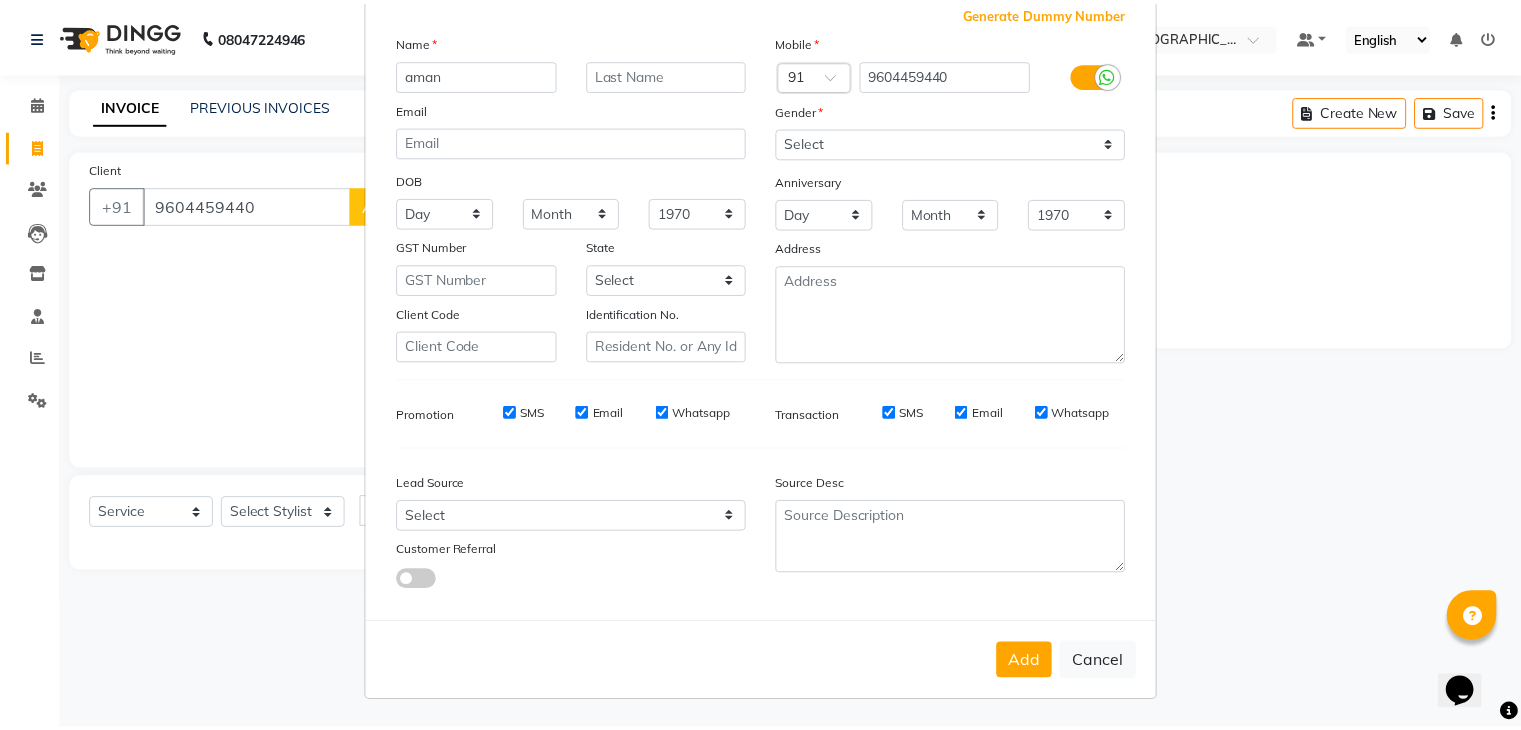 scroll, scrollTop: 127, scrollLeft: 0, axis: vertical 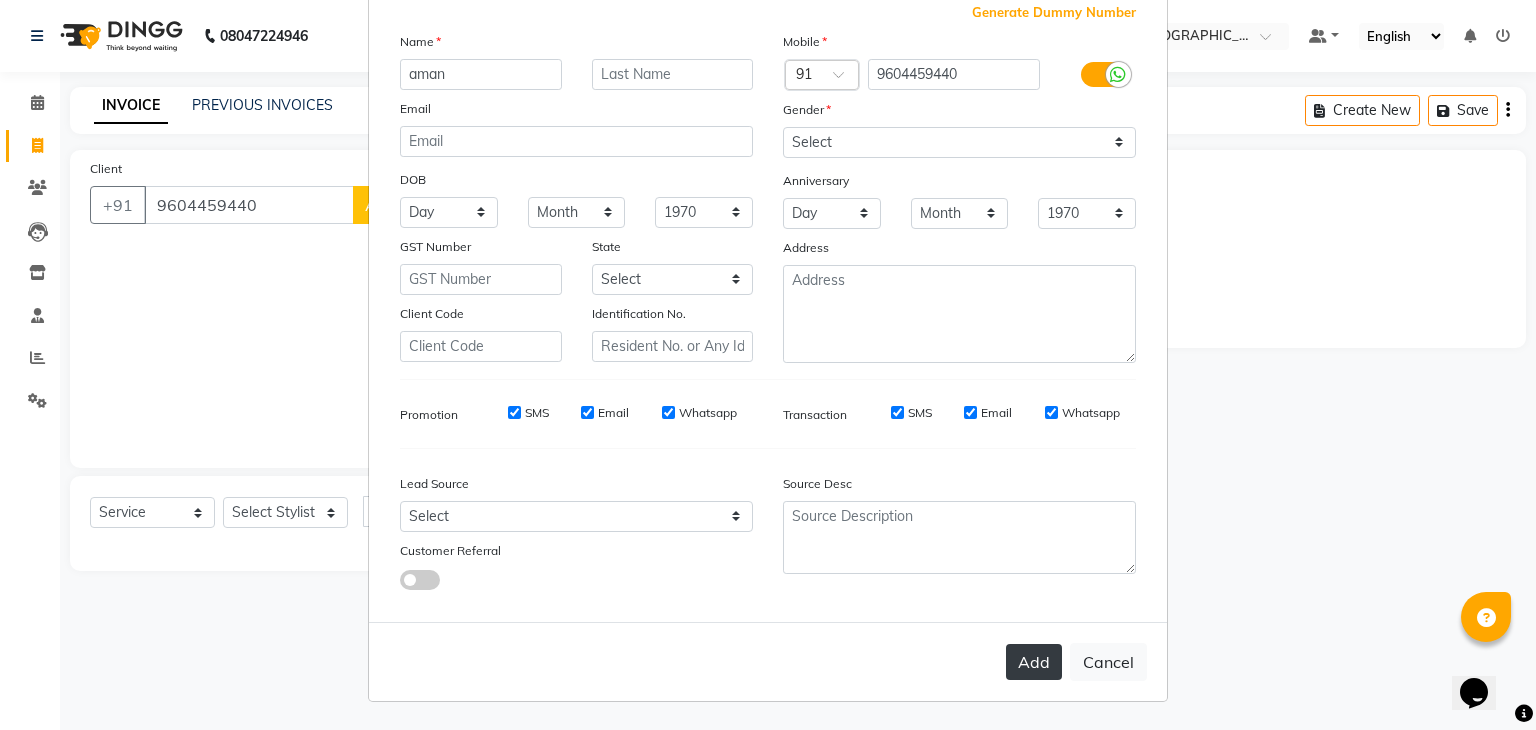 click on "Add" at bounding box center (1034, 662) 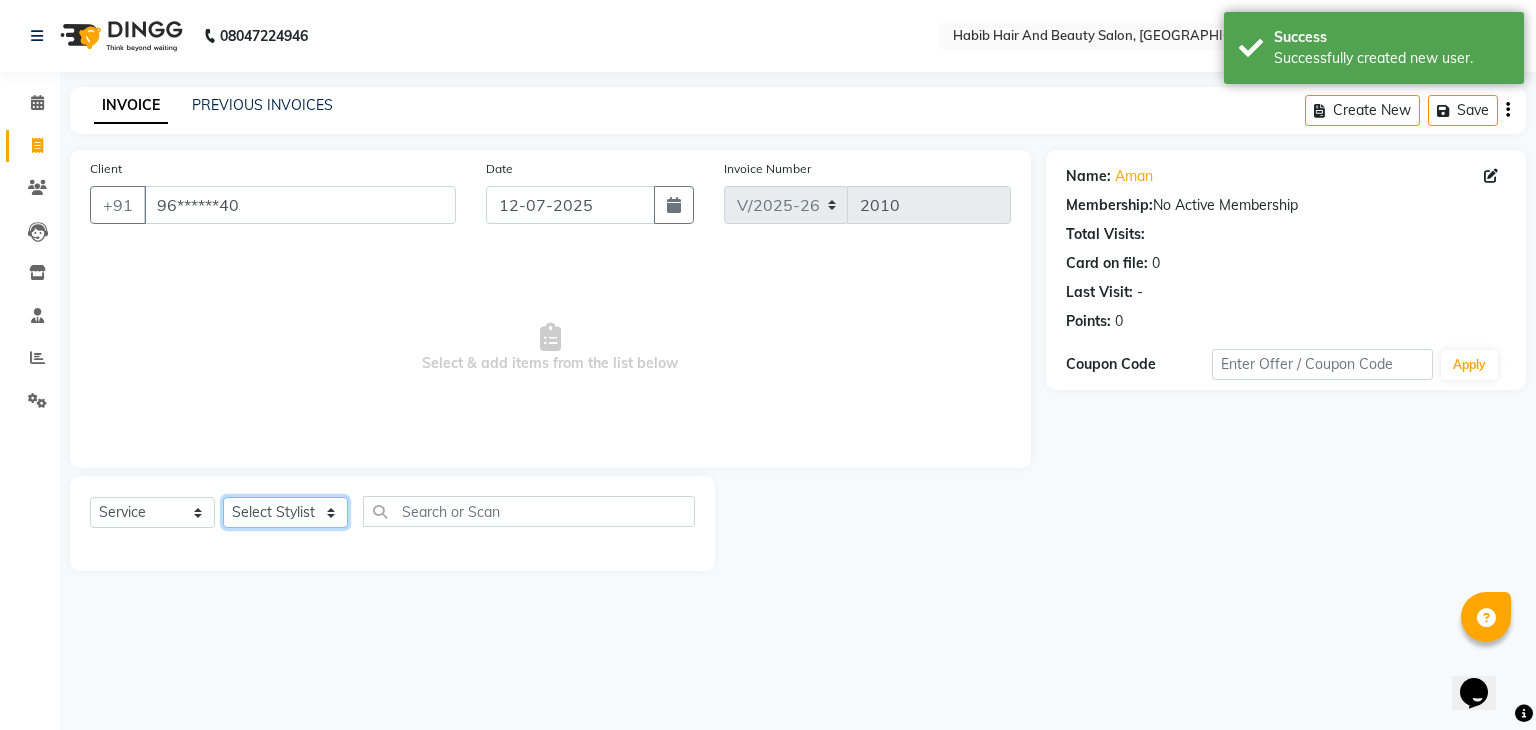 click on "Select Stylist [PERSON_NAME] Manager [PERSON_NAME] shilpa [PERSON_NAME] Suraj  [PERSON_NAME] [PERSON_NAME]" 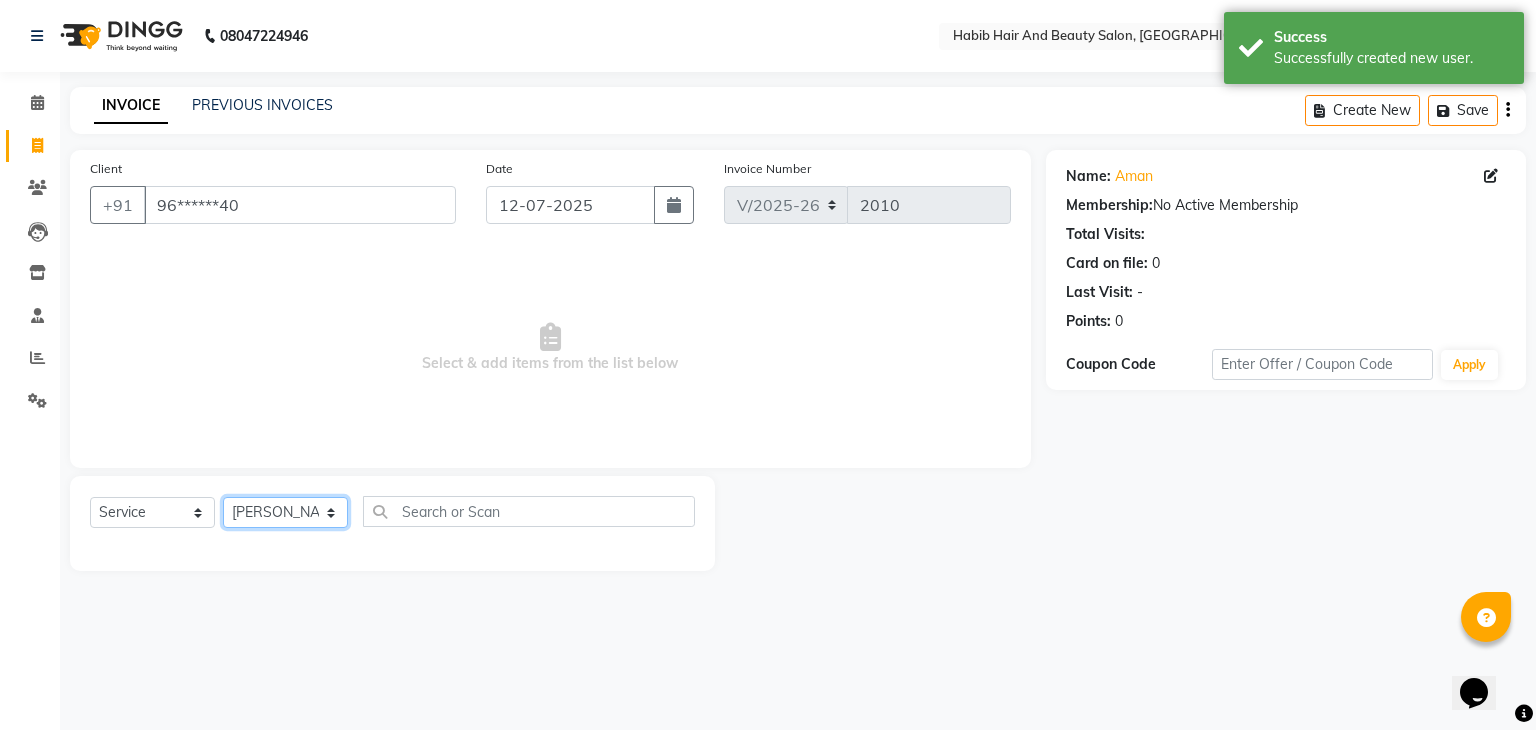 click on "Select Stylist [PERSON_NAME] Manager [PERSON_NAME] shilpa [PERSON_NAME] Suraj  [PERSON_NAME] [PERSON_NAME]" 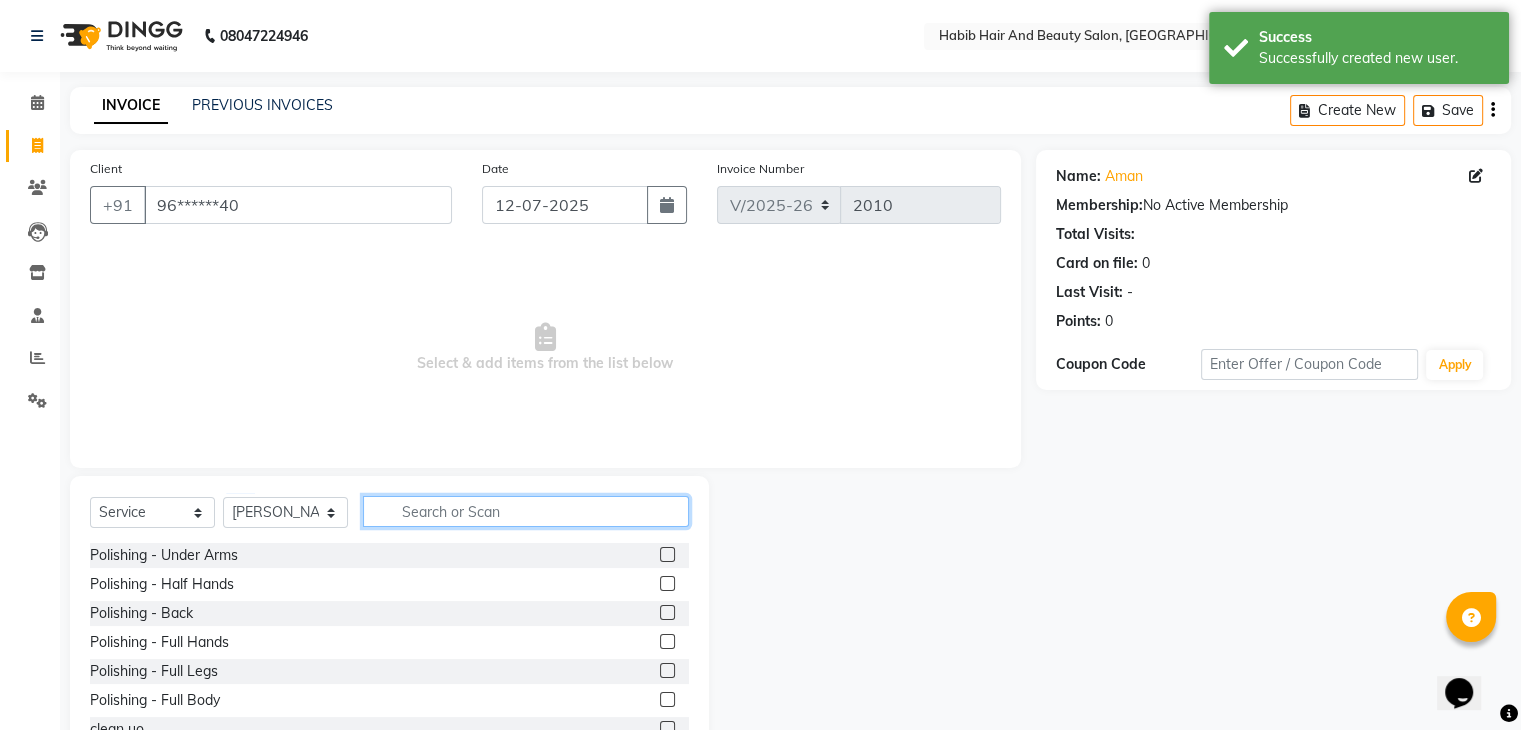 click 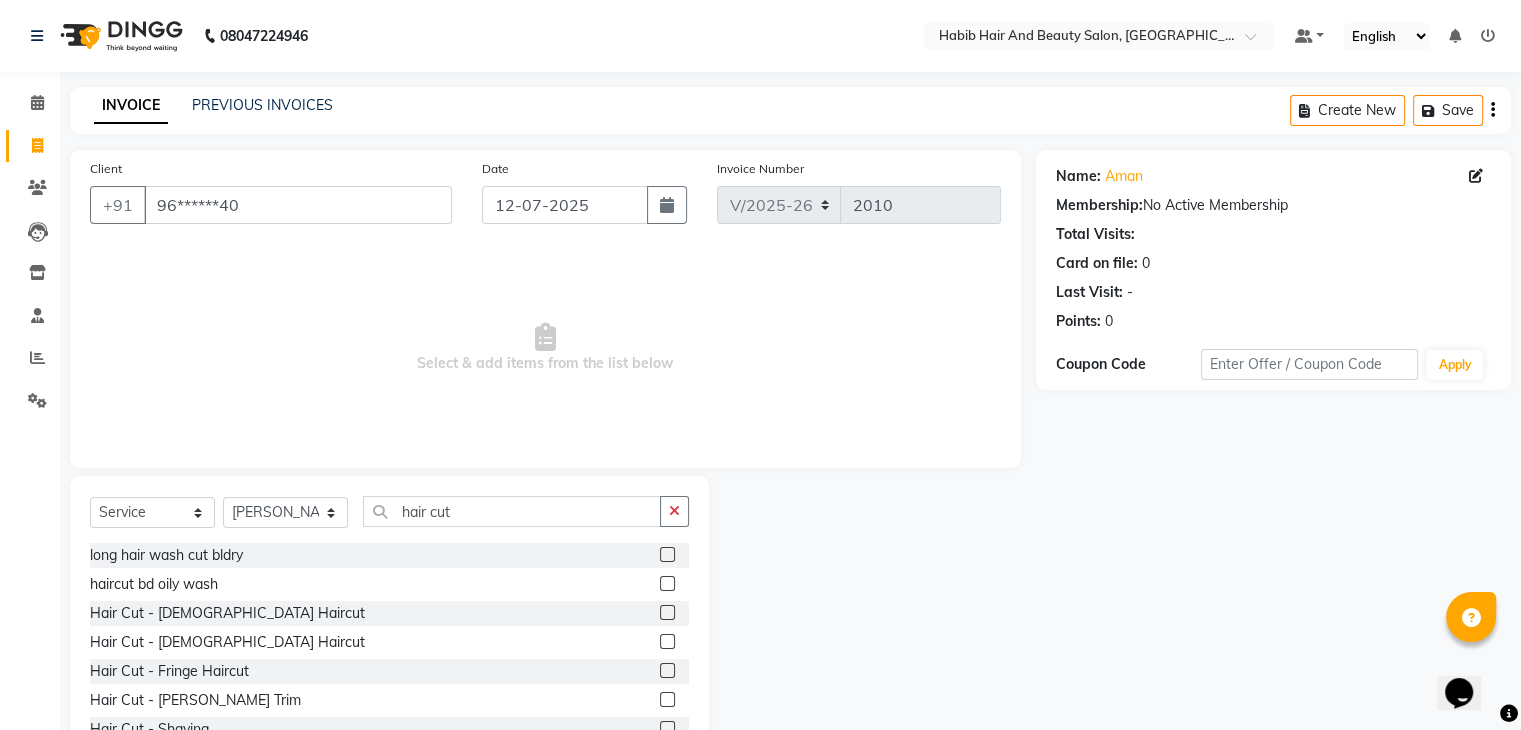click 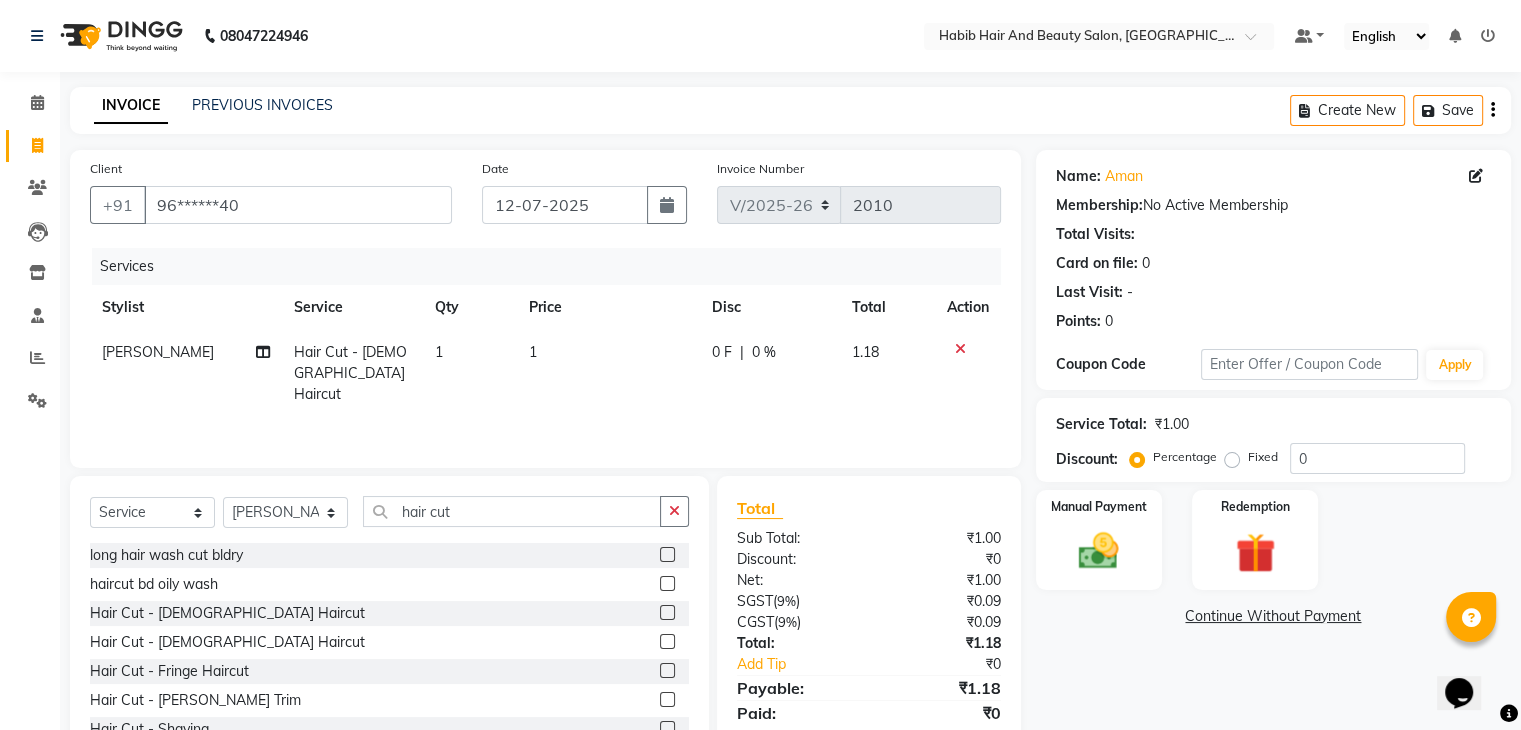click on "1" 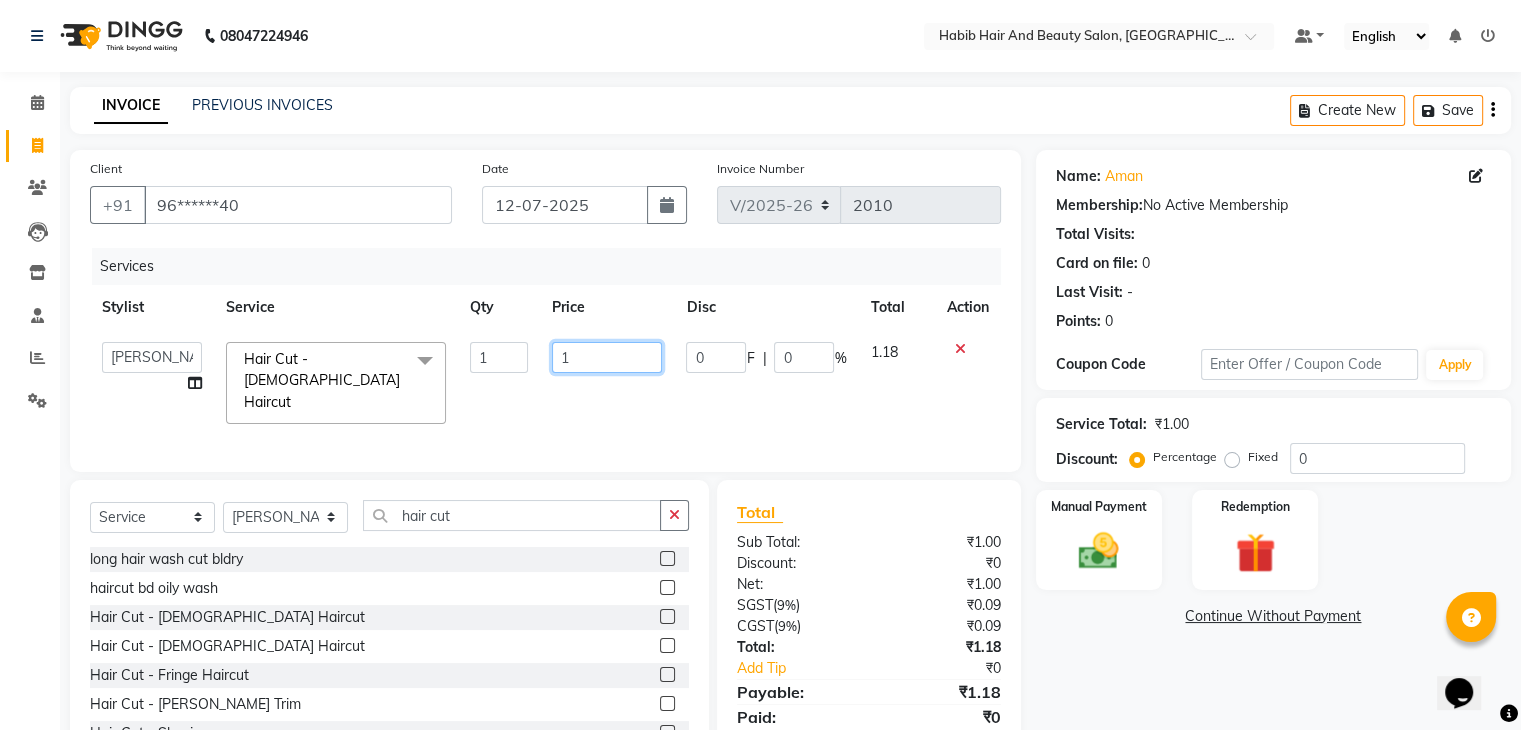 click on "1" 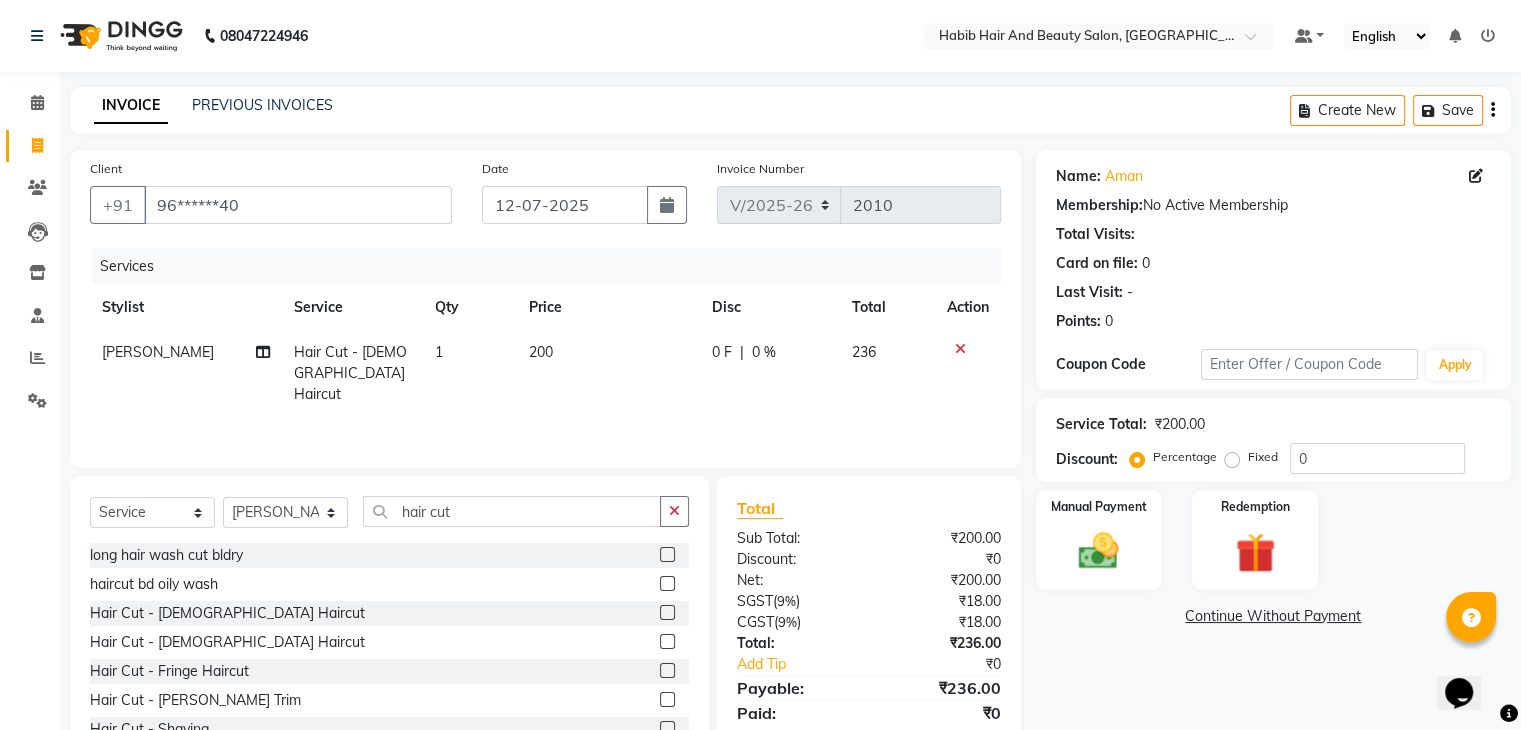 click on "Name: Aman  Membership:  No Active Membership  Total Visits:   Card on file:  0 Last Visit:   - Points:   0  Coupon Code Apply Service Total:  ₹200.00  Discount:  Percentage   Fixed  0 Manual Payment Redemption  Continue Without Payment" 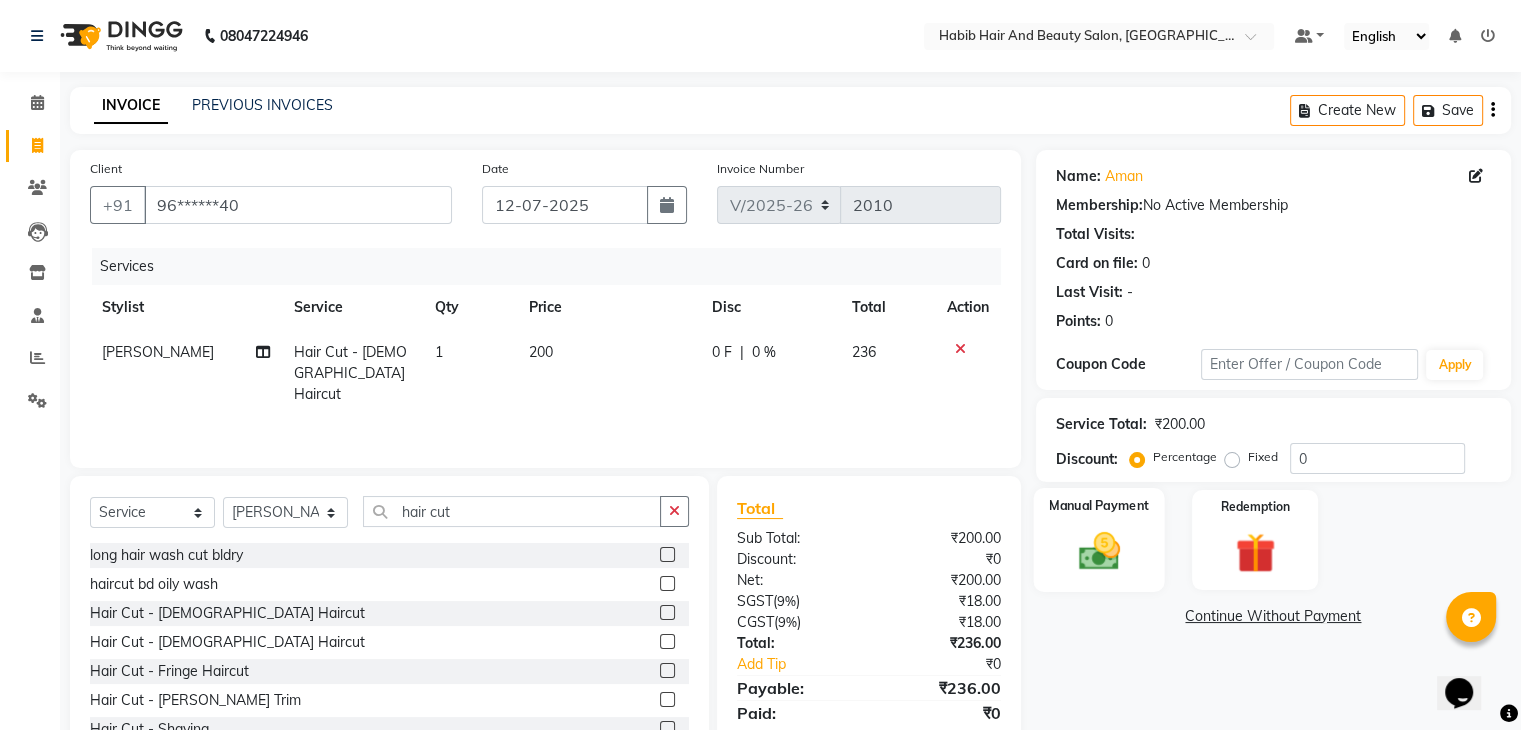 click 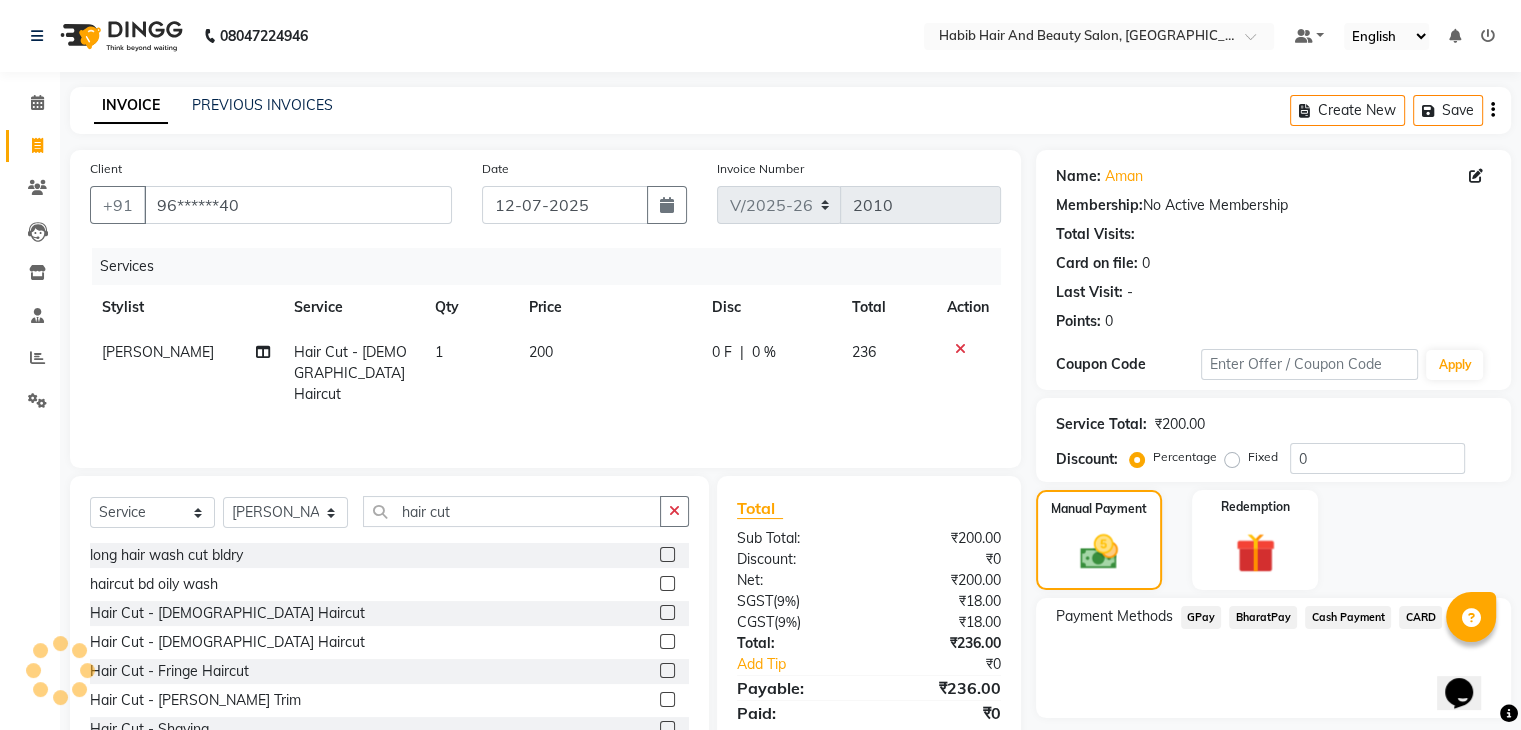 click on "BharatPay" 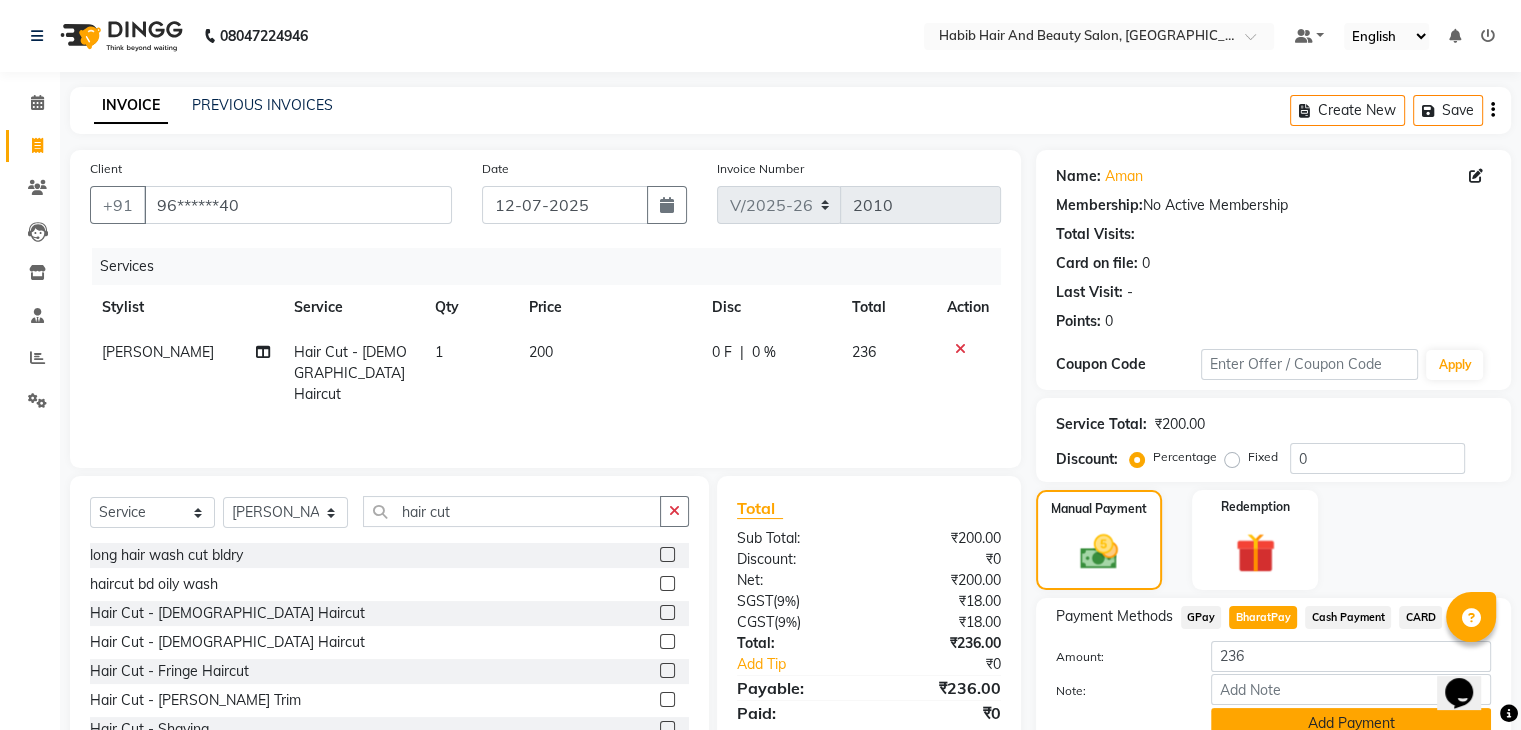 click on "Add Payment" 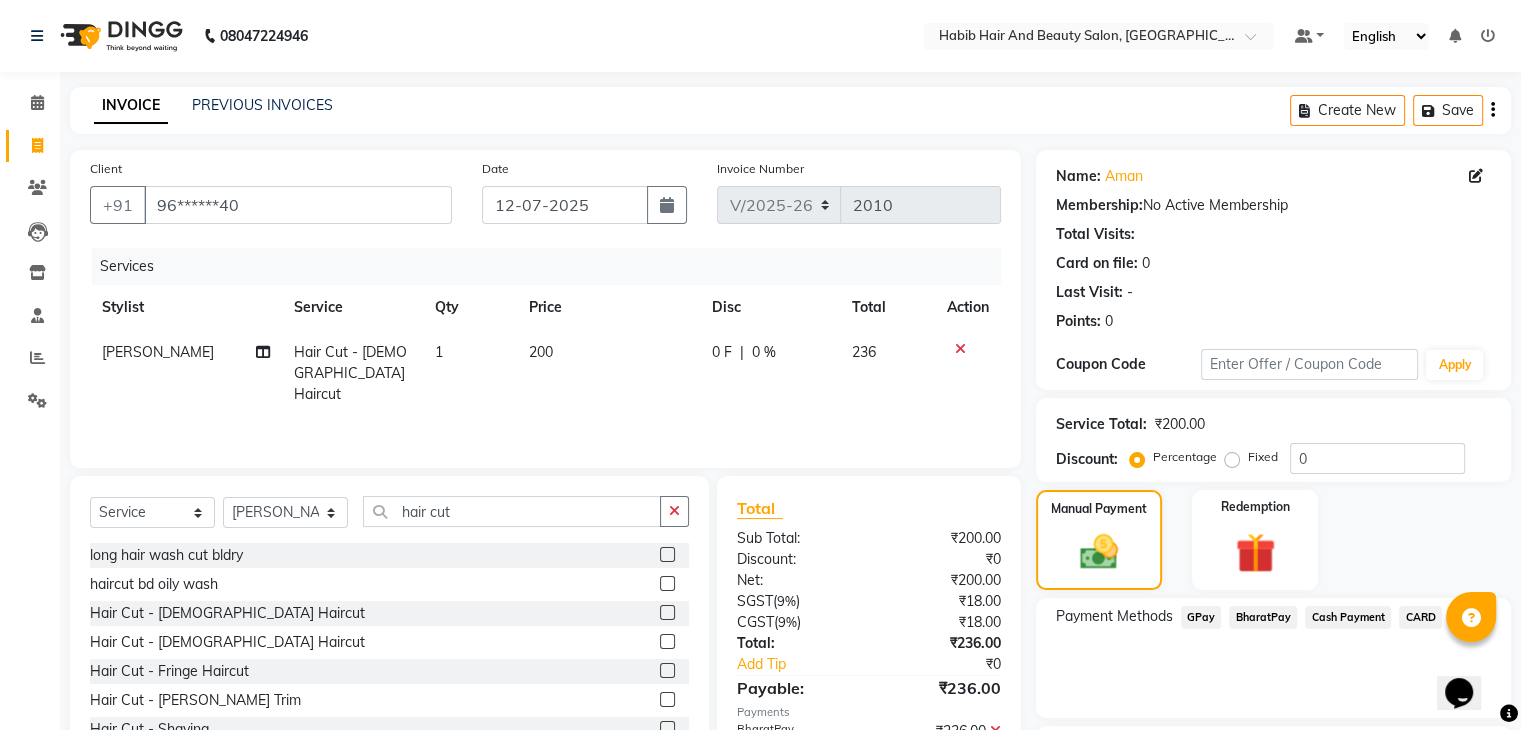 click on "BharatPay" 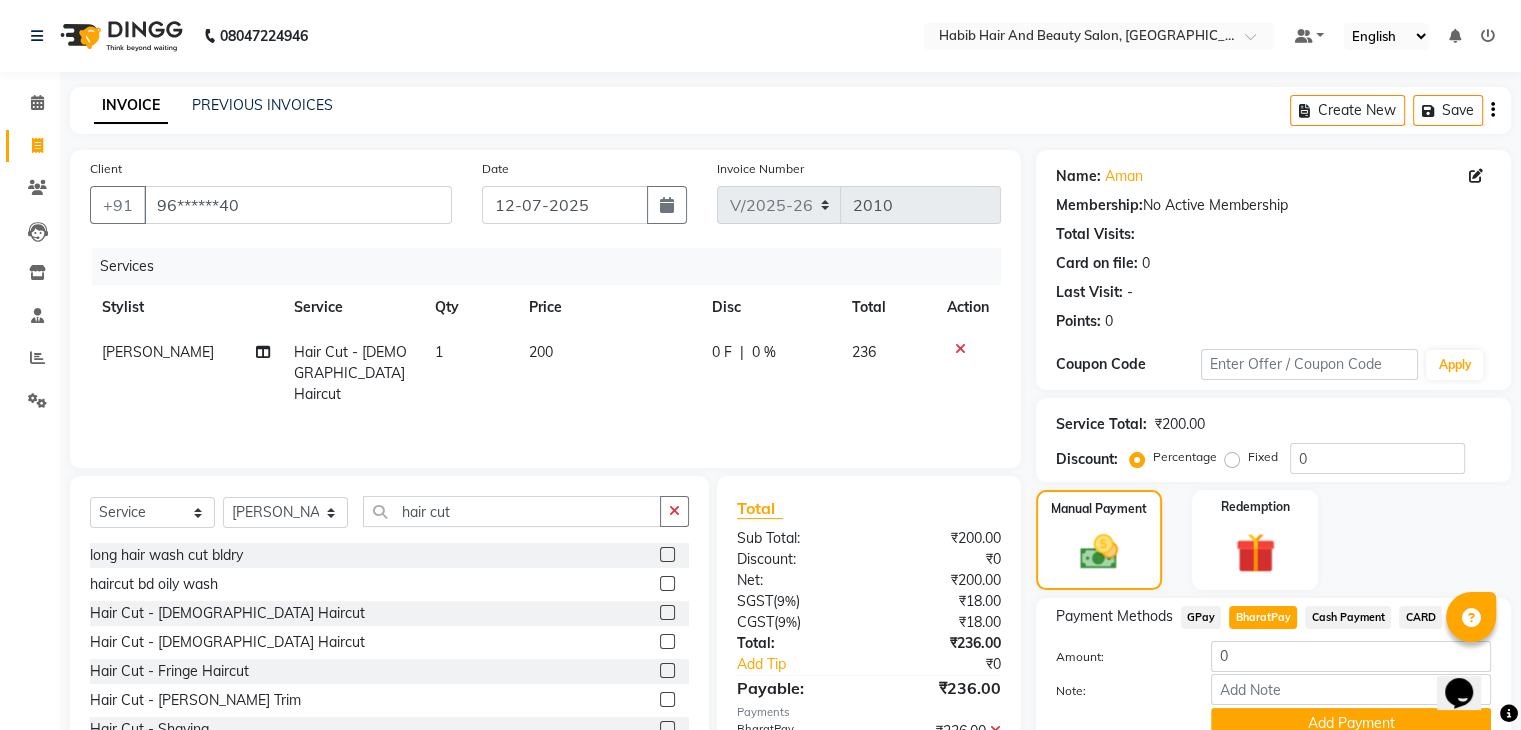 click on "Total" 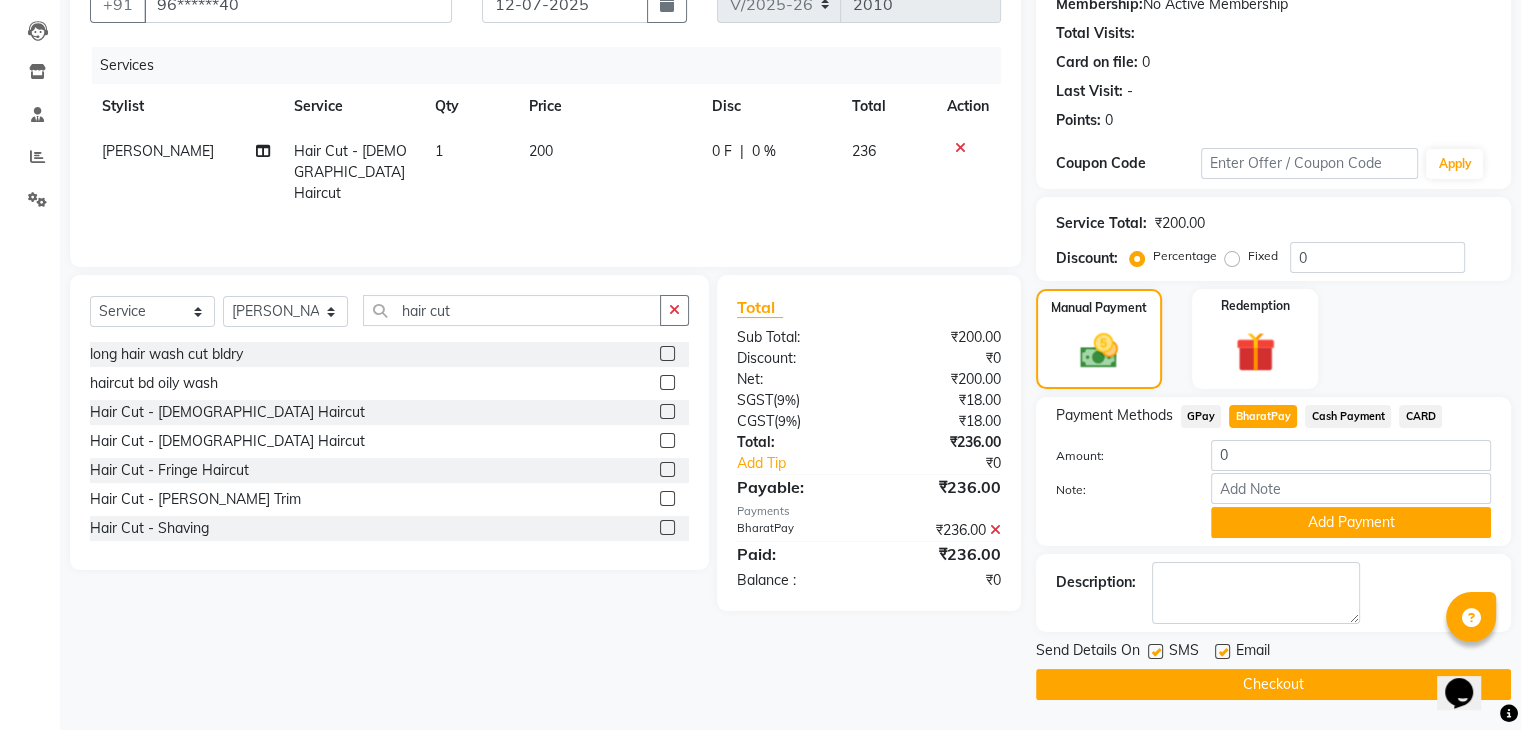 click on "Checkout" 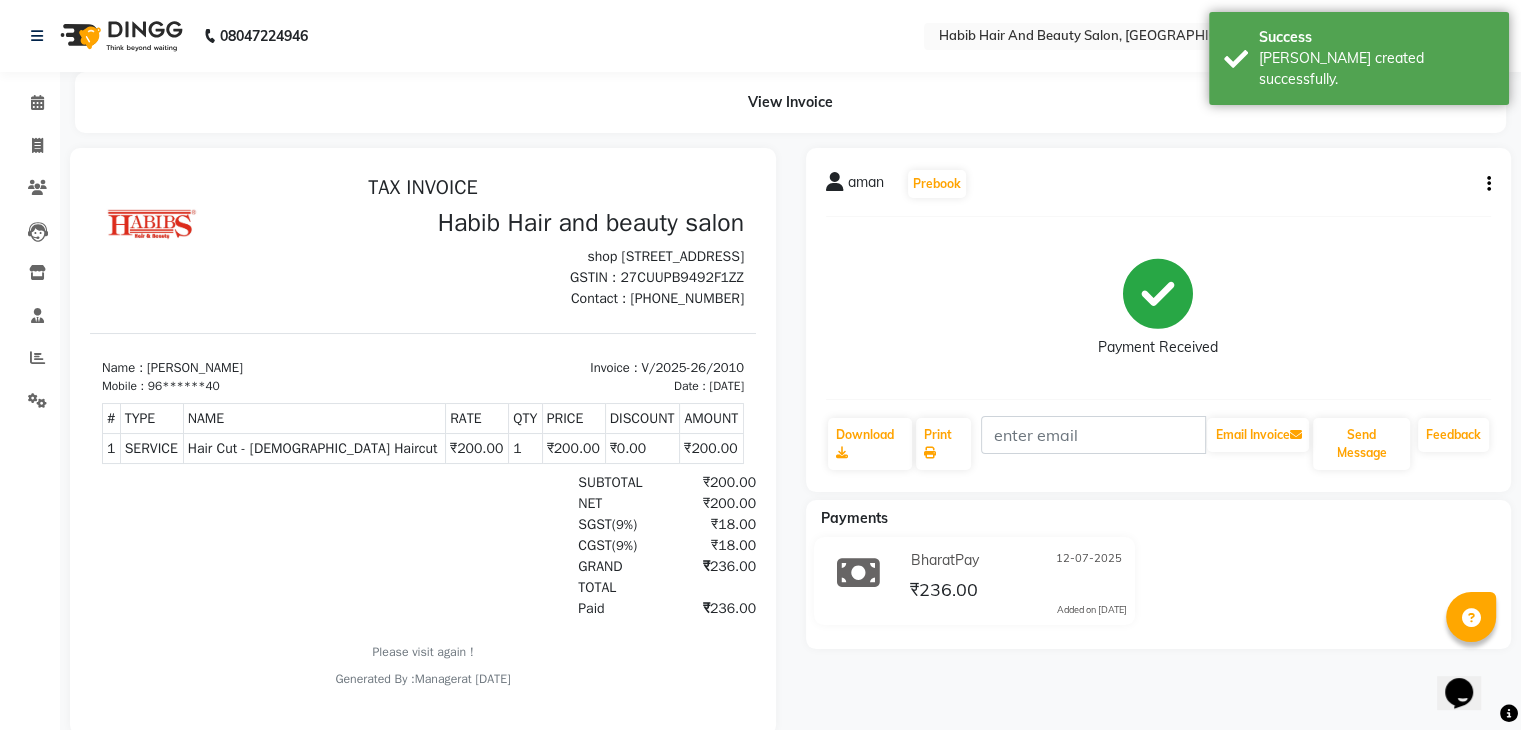 scroll, scrollTop: 0, scrollLeft: 0, axis: both 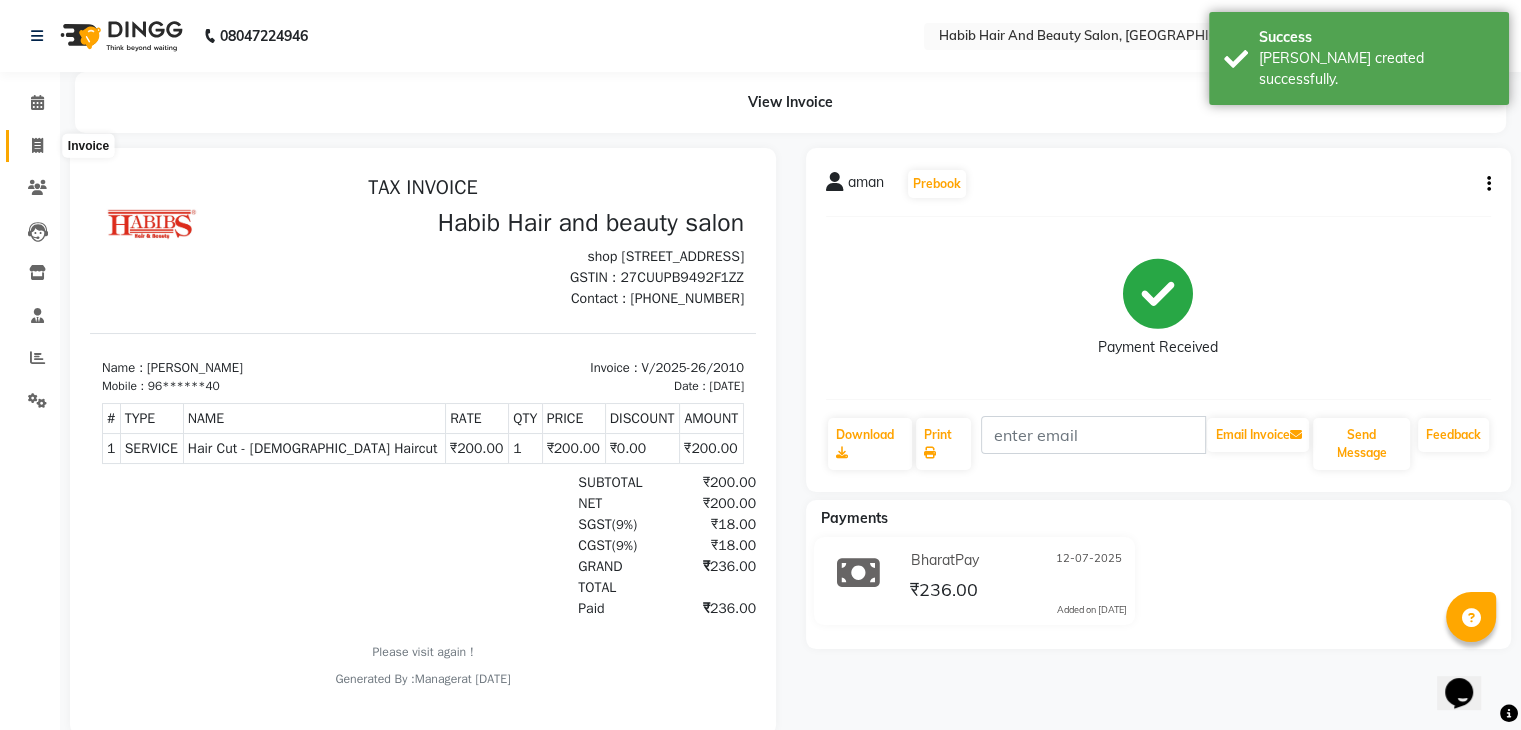 click 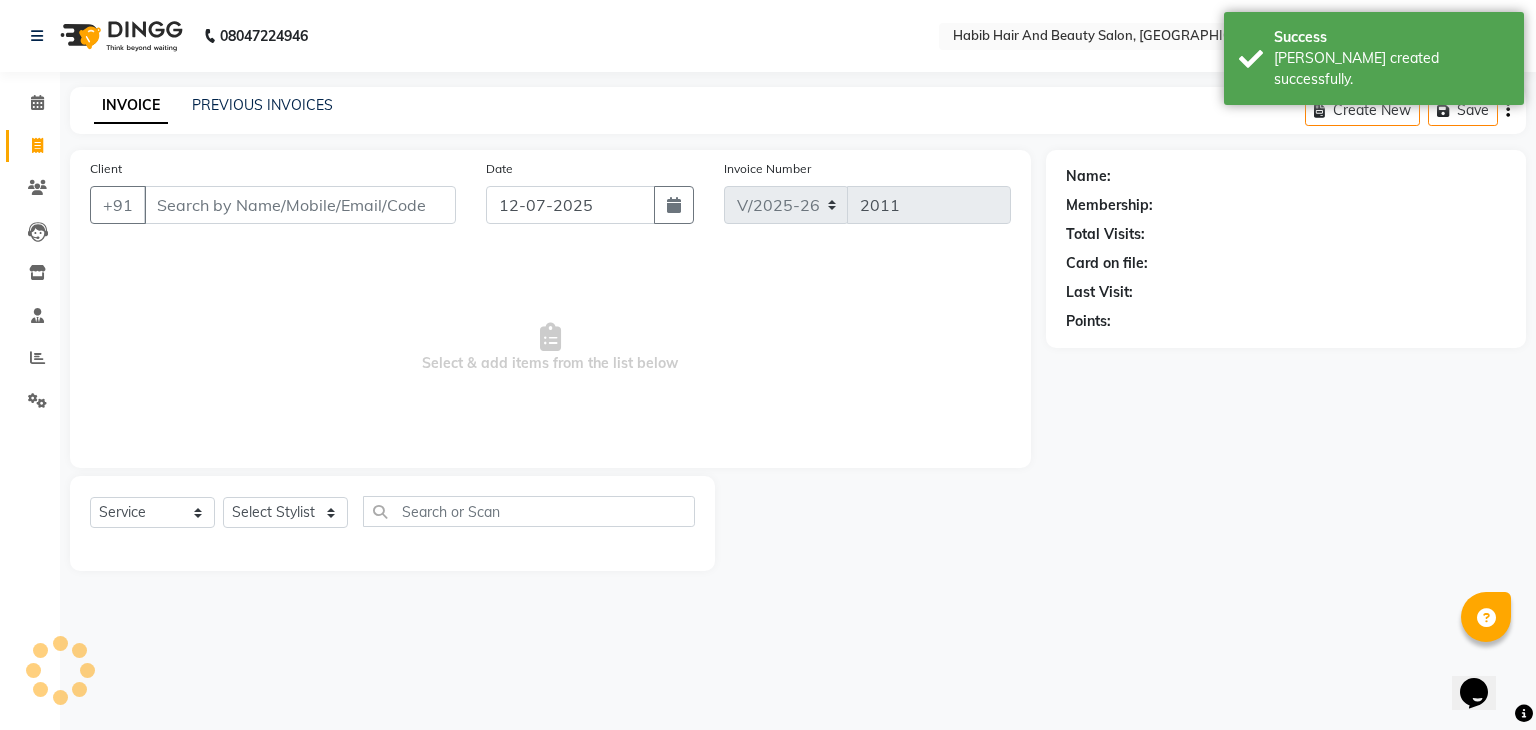 click on "Client" at bounding box center (300, 205) 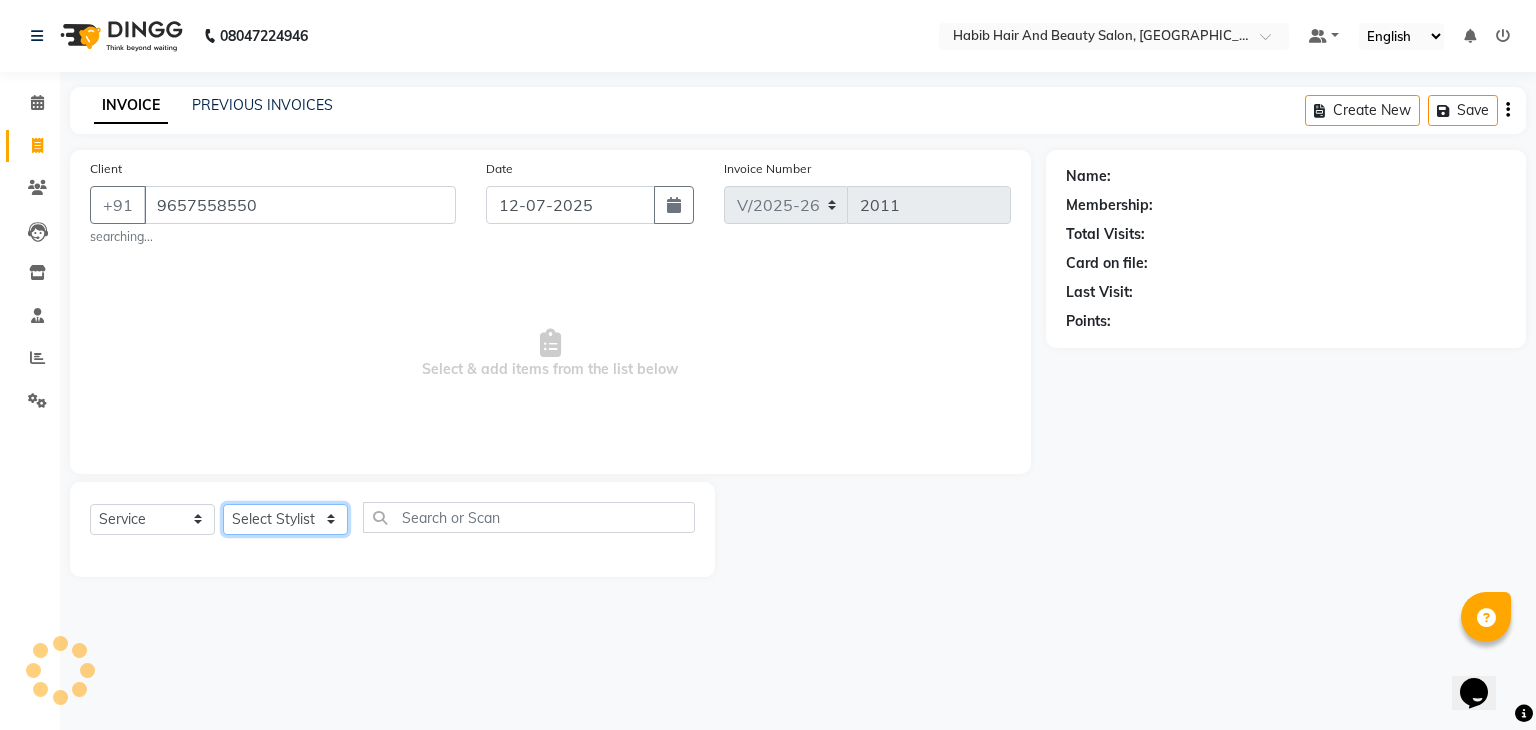 click on "Select Stylist [PERSON_NAME] Manager [PERSON_NAME] shilpa [PERSON_NAME] Suraj  [PERSON_NAME] [PERSON_NAME]" 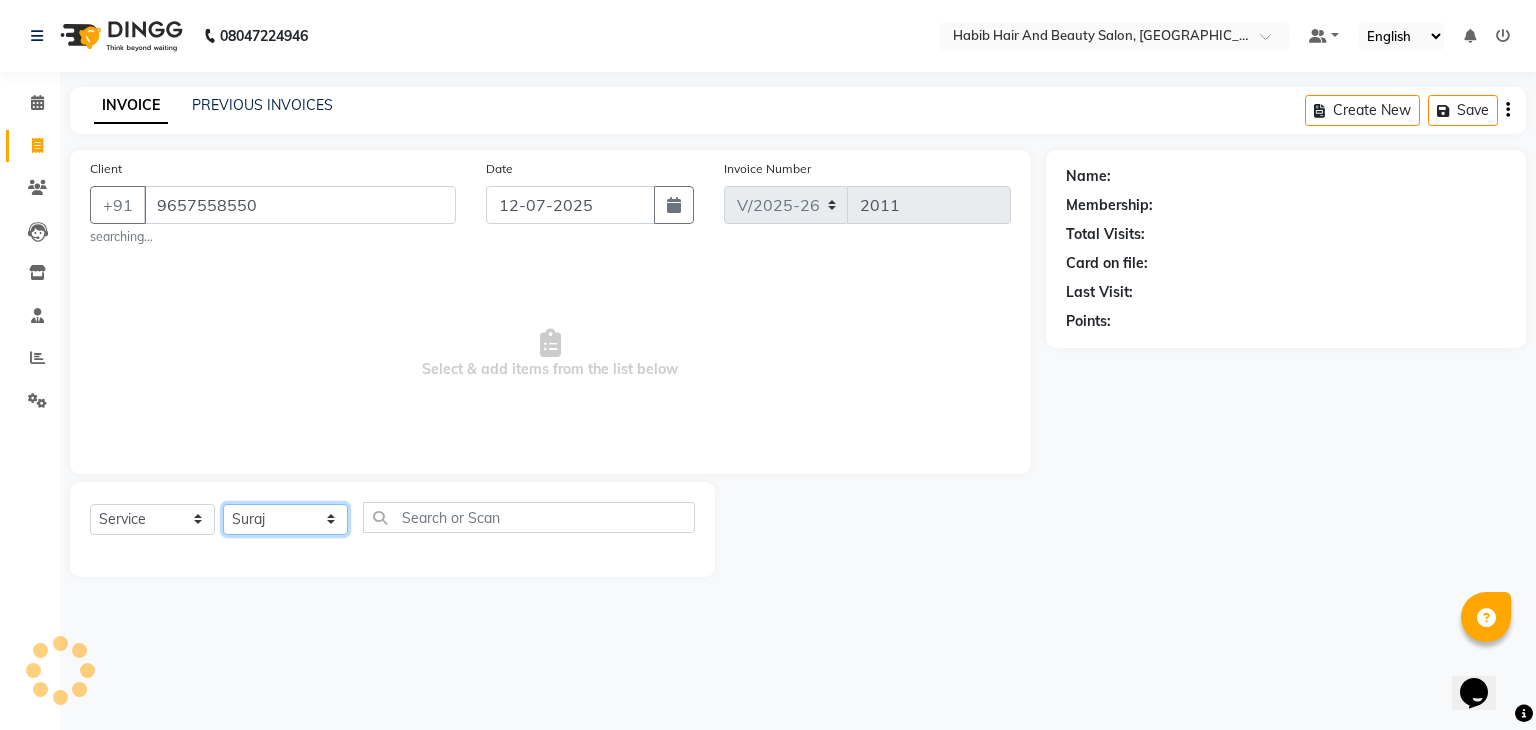 click on "Select Stylist [PERSON_NAME] Manager [PERSON_NAME] shilpa [PERSON_NAME] Suraj  [PERSON_NAME] [PERSON_NAME]" 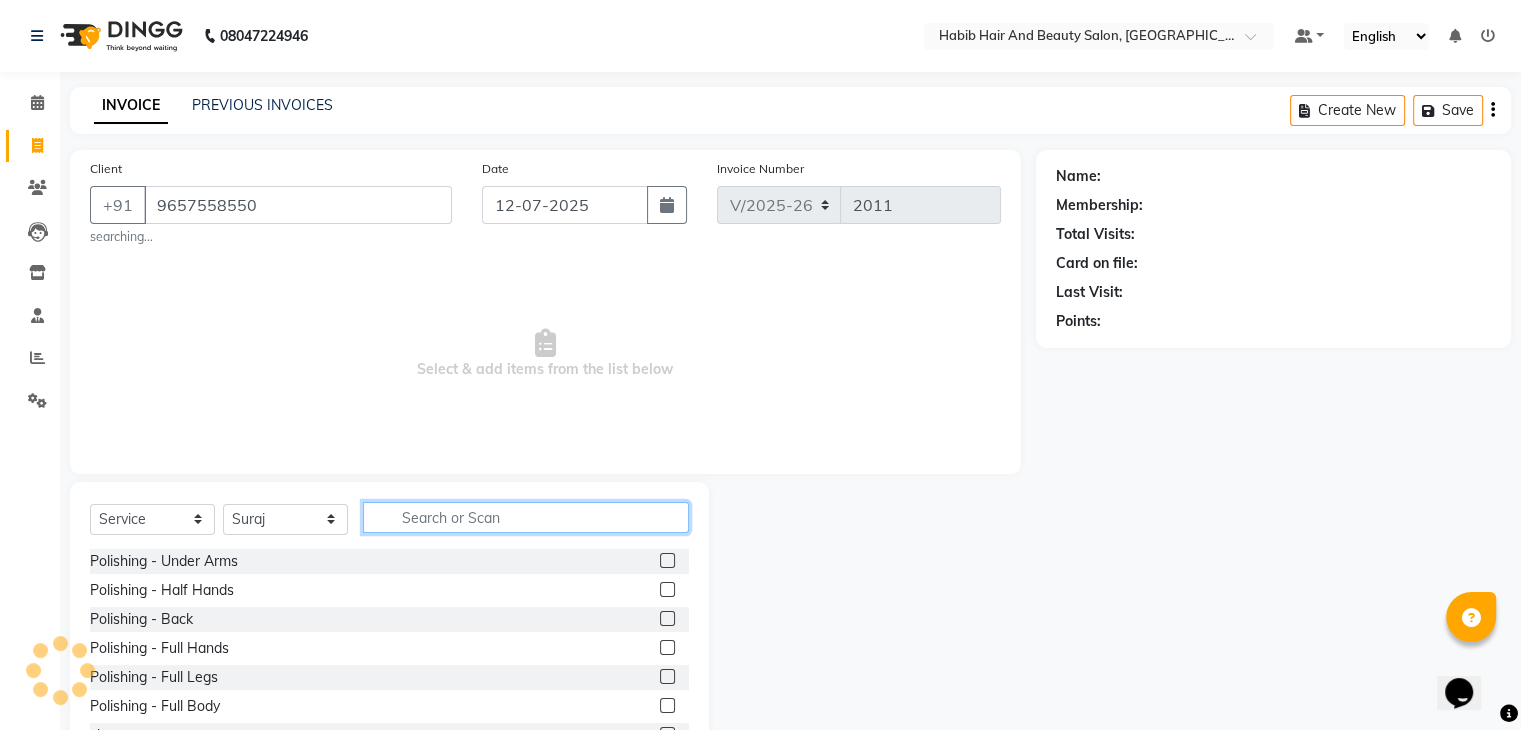 click 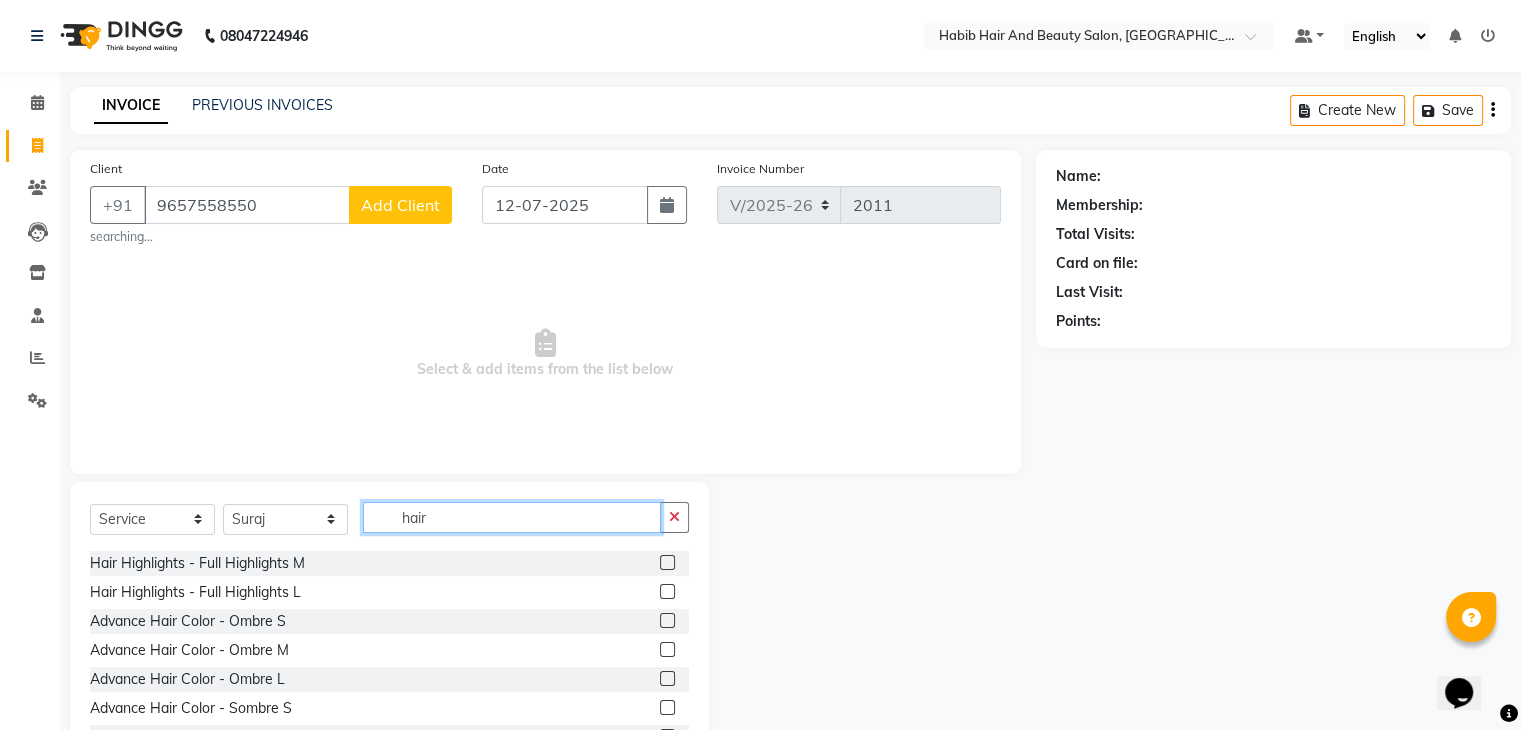 scroll, scrollTop: 348, scrollLeft: 0, axis: vertical 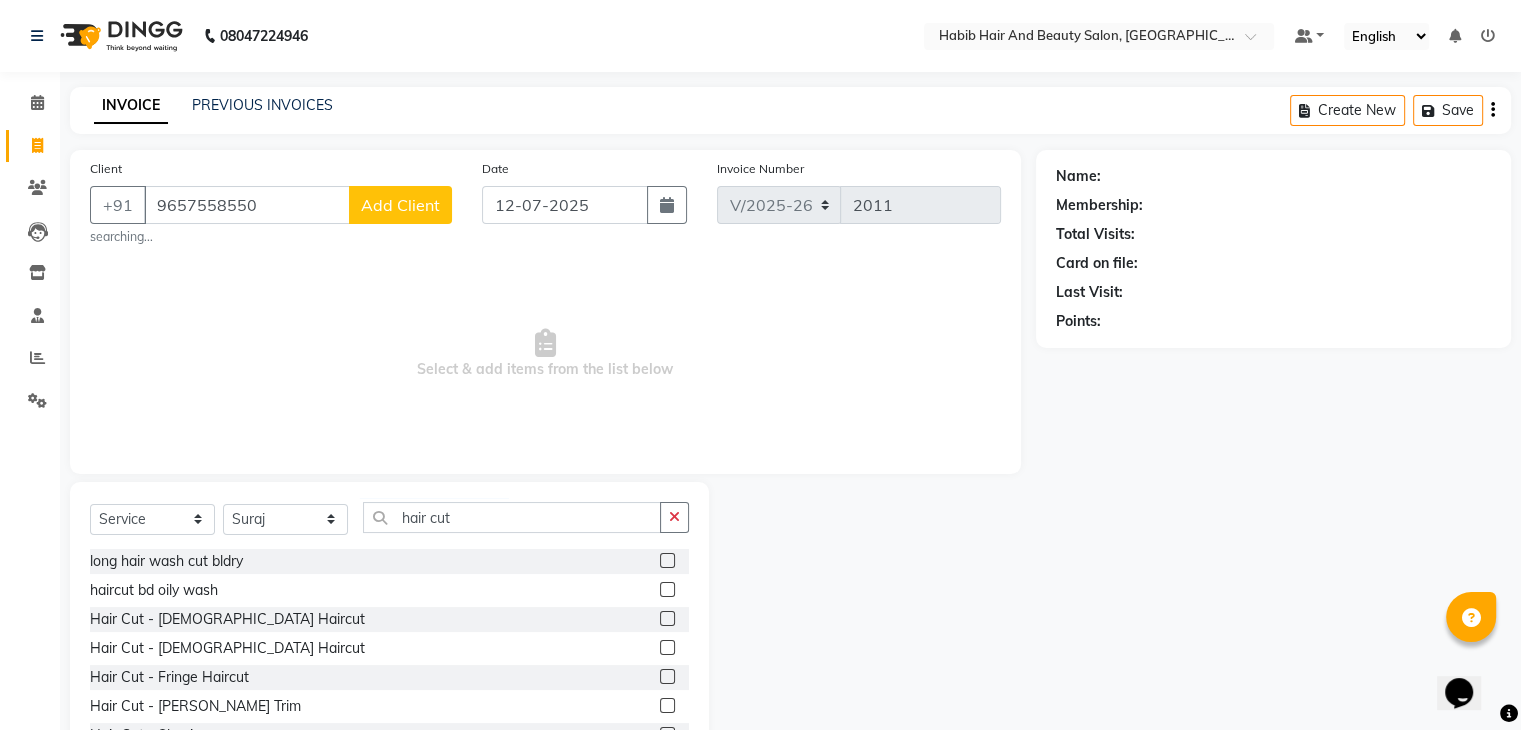 click 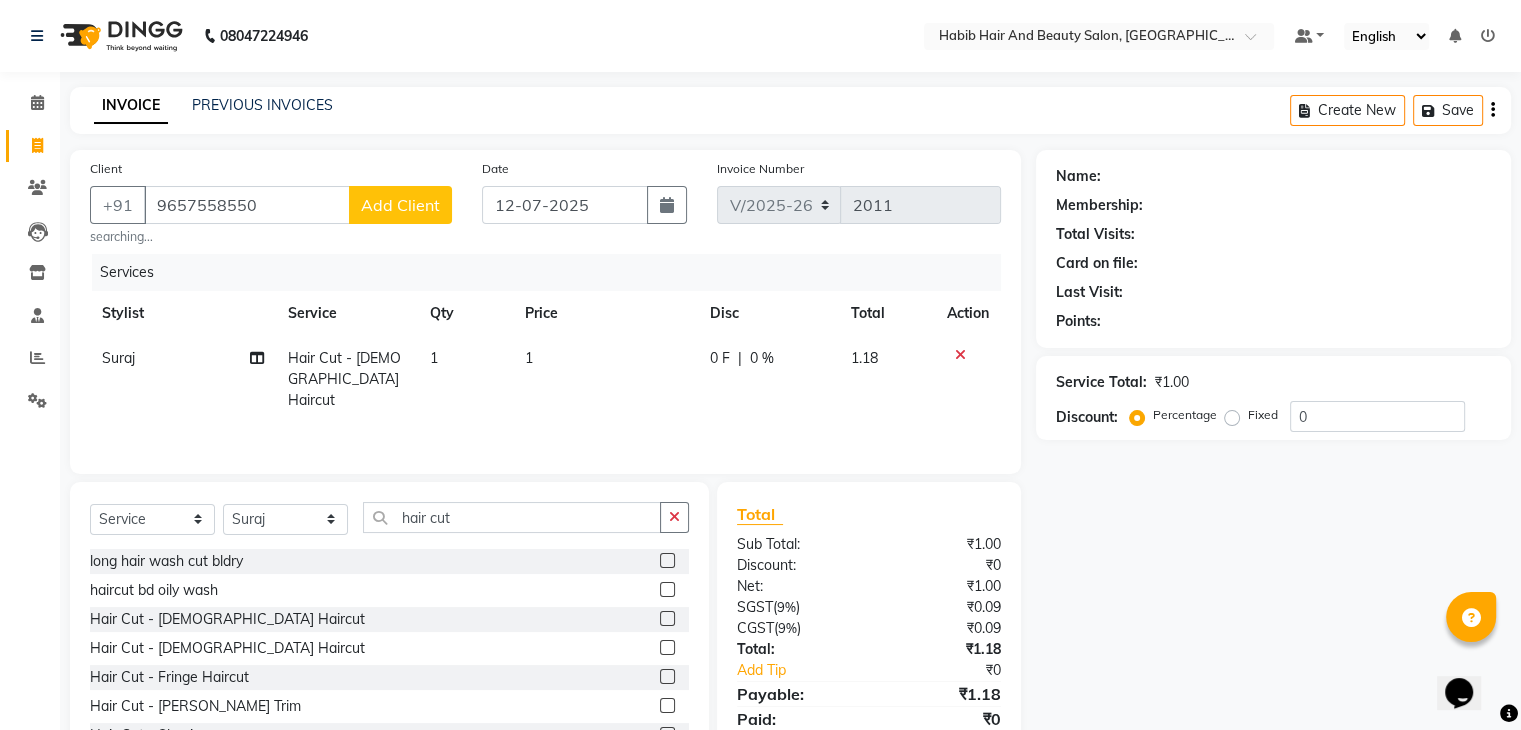 click on "1" 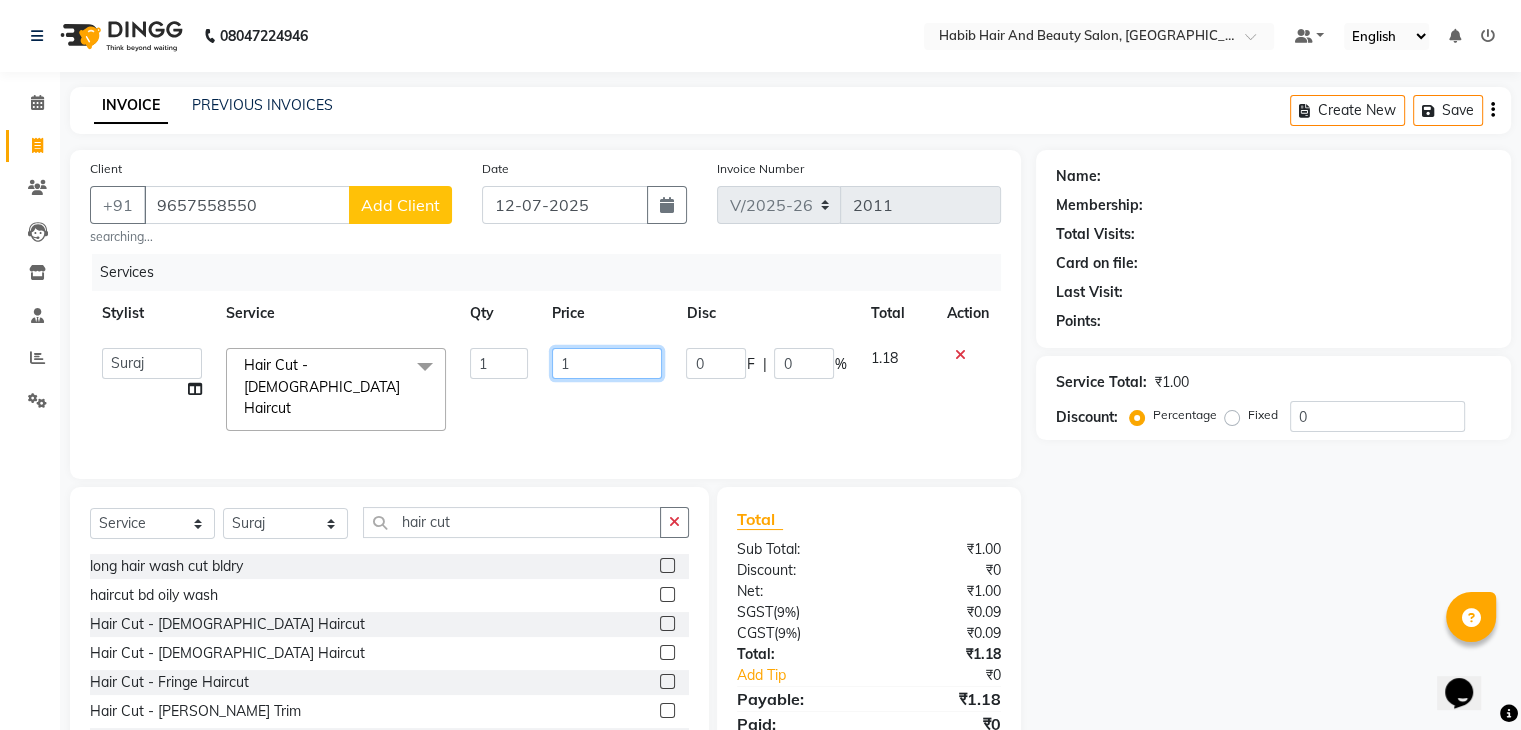 click on "1" 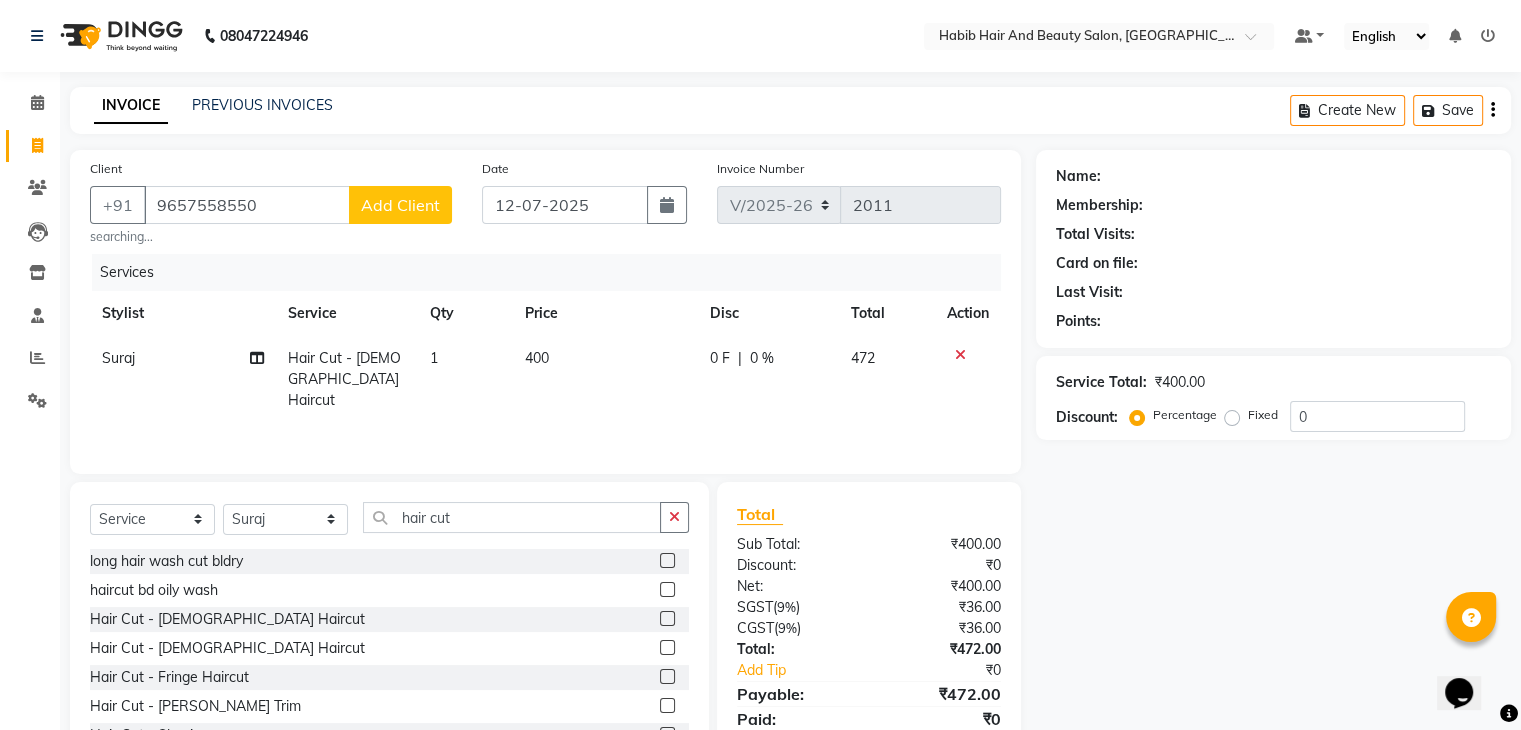 click on "Add Client" 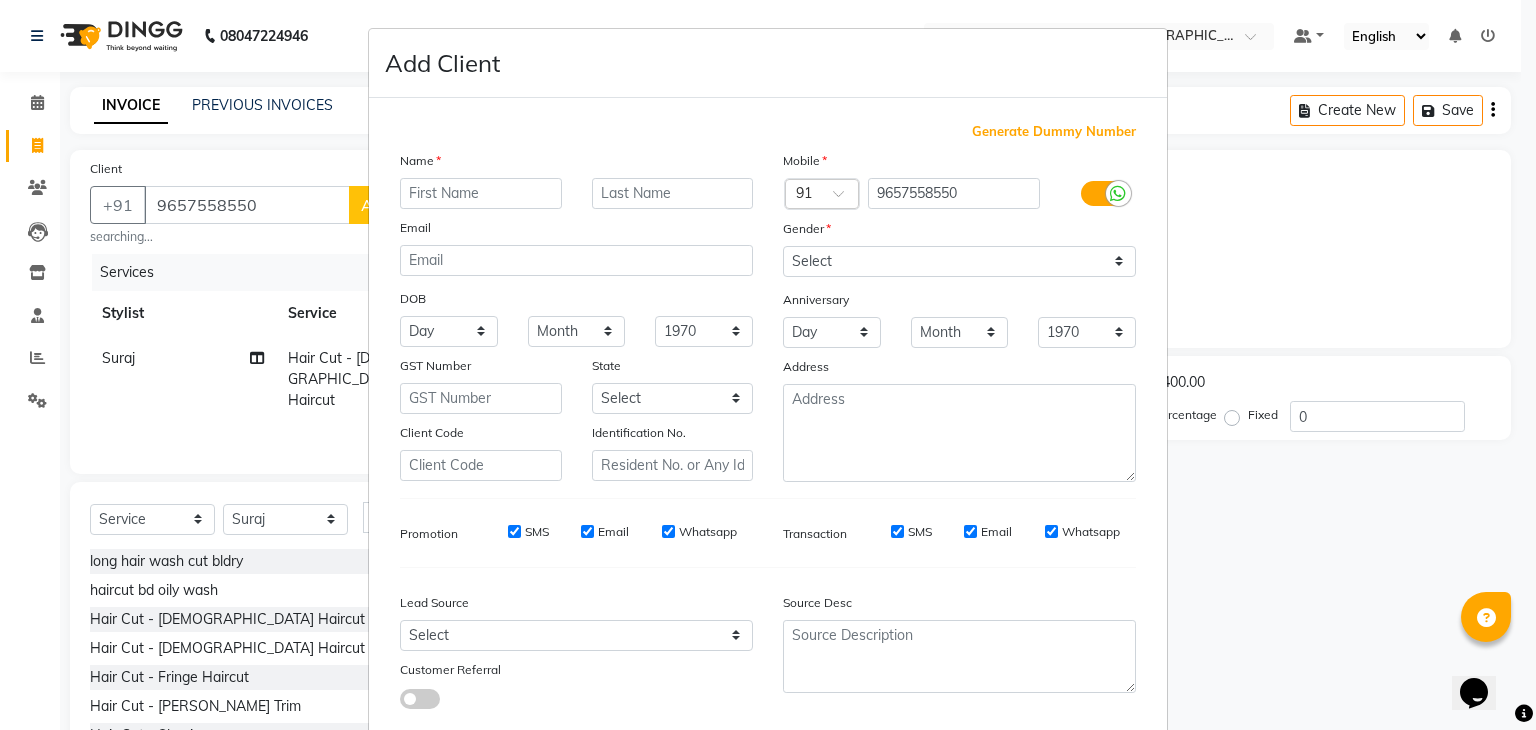 click at bounding box center (481, 193) 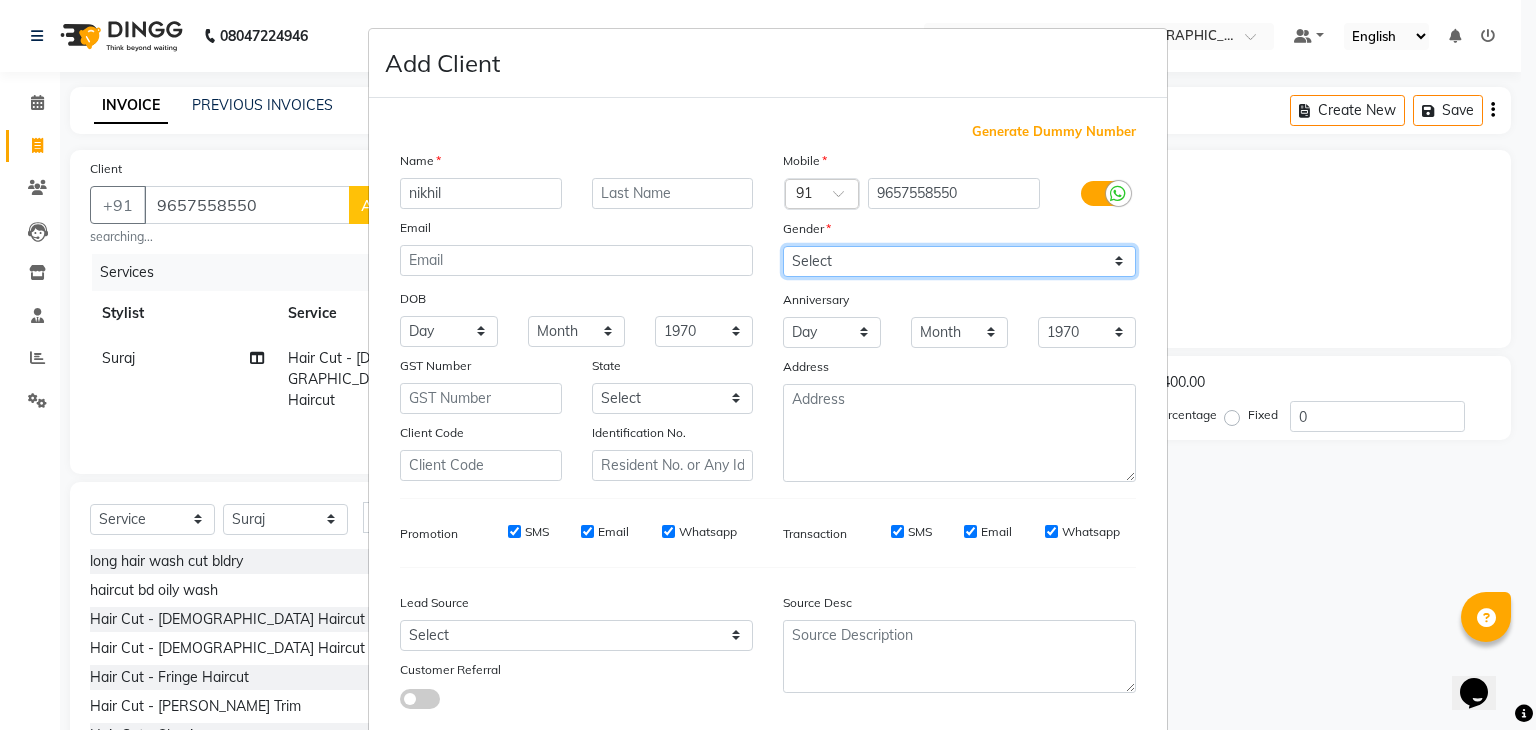 click on "Select Male Female Other Prefer Not To Say" at bounding box center (959, 261) 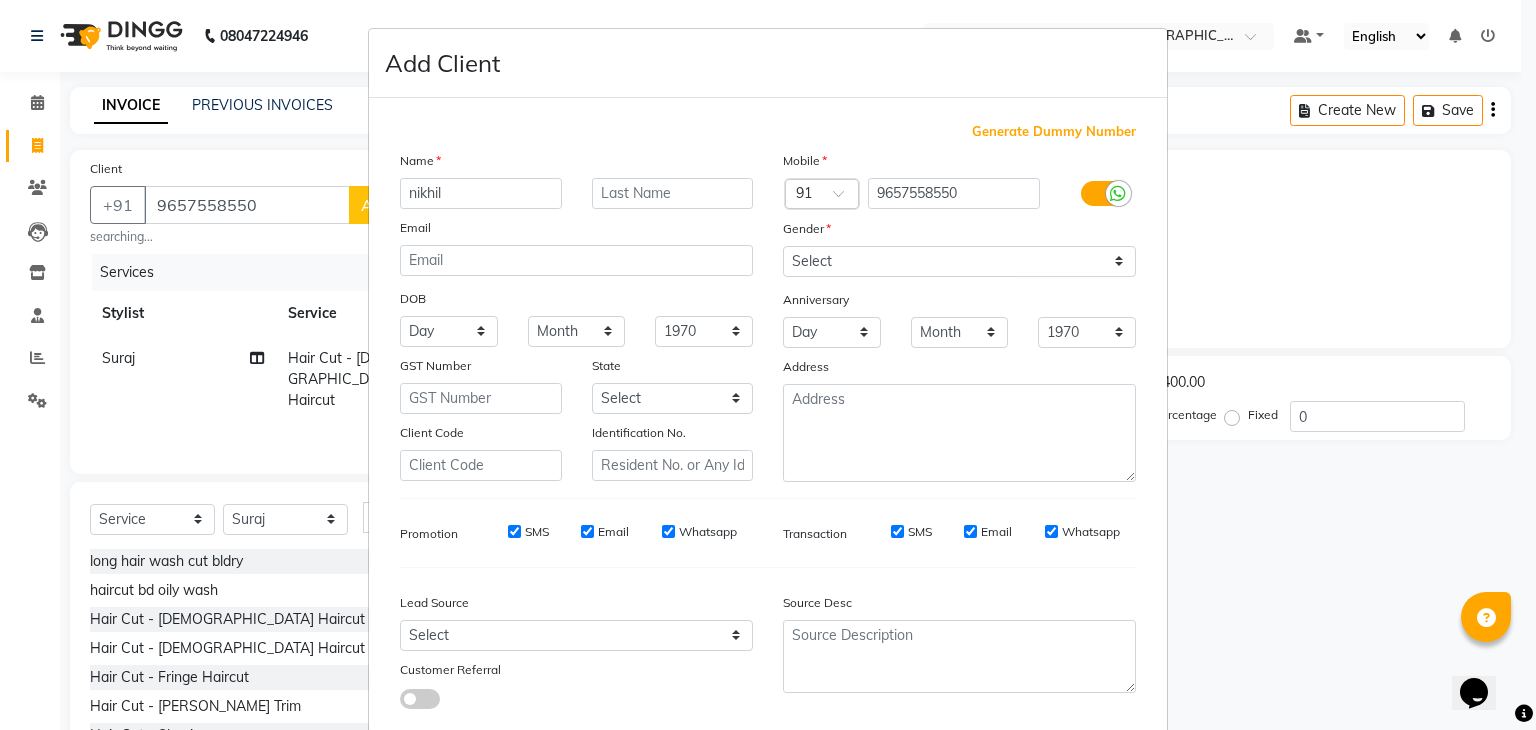 click on "Generate Dummy Number Name nikhil Email DOB Day 01 02 03 04 05 06 07 08 09 10 11 12 13 14 15 16 17 18 19 20 21 22 23 24 25 26 27 28 29 30 31 Month January February March April May June July August September October November December 1940 1941 1942 1943 1944 1945 1946 1947 1948 1949 1950 1951 1952 1953 1954 1955 1956 1957 1958 1959 1960 1961 1962 1963 1964 1965 1966 1967 1968 1969 1970 1971 1972 1973 1974 1975 1976 1977 1978 1979 1980 1981 1982 1983 1984 1985 1986 1987 1988 1989 1990 1991 1992 1993 1994 1995 1996 1997 1998 1999 2000 2001 2002 2003 2004 2005 2006 2007 2008 2009 2010 2011 2012 2013 2014 2015 2016 2017 2018 2019 2020 2021 2022 2023 2024 GST Number State Select Andaman and Nicobar Islands Andhra Pradesh Arunachal Pradesh Assam Bihar Chandigarh Chhattisgarh Dadra and Nagar Haveli Daman and Diu Delhi Goa Gujarat Haryana Himachal Pradesh Jammu and Kashmir Jharkhand Karnataka Kerala Lakshadweep Madhya Pradesh Maharashtra Manipur Meghalaya Mizoram Nagaland Odisha Pondicherry Punjab Rajasthan Sikkim ×" at bounding box center (768, 419) 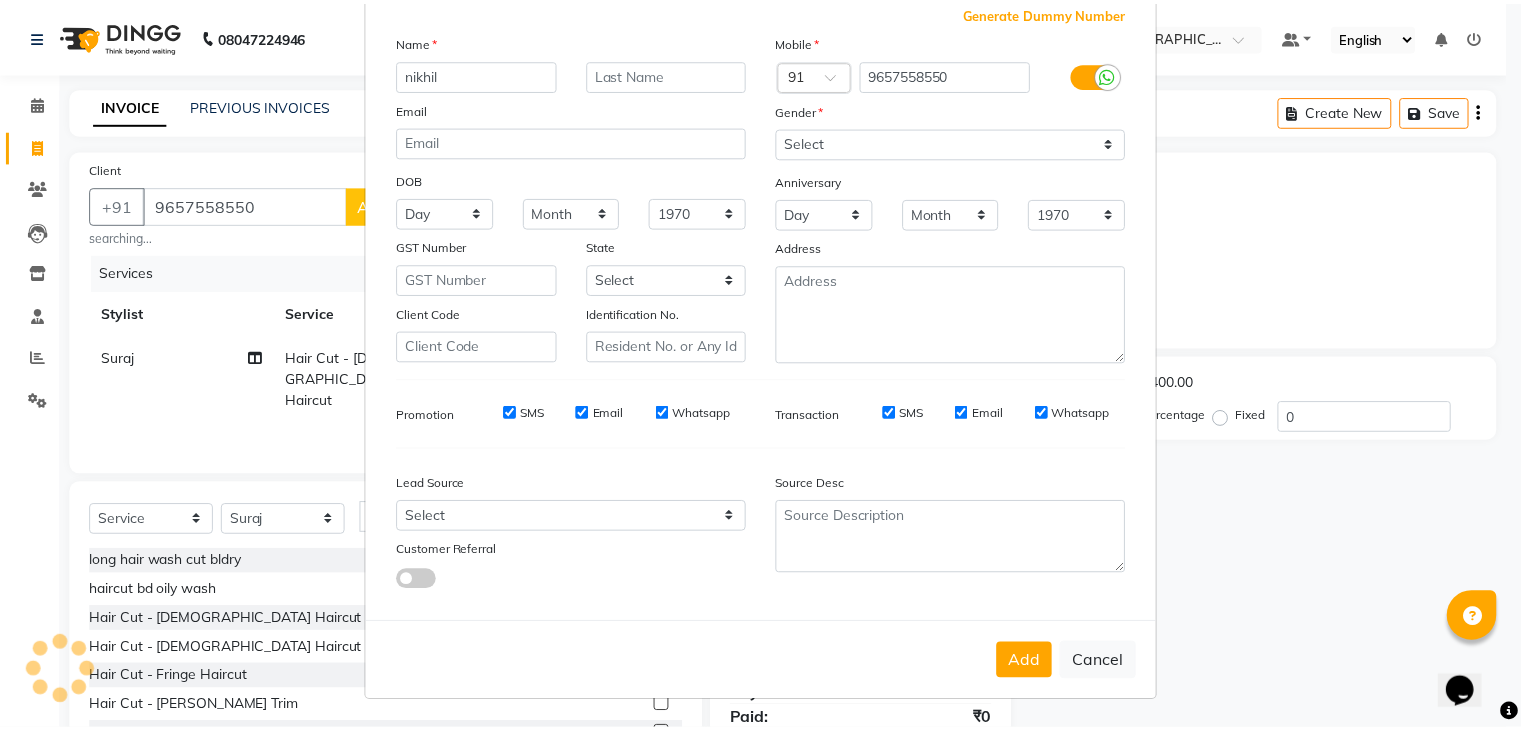 scroll, scrollTop: 127, scrollLeft: 0, axis: vertical 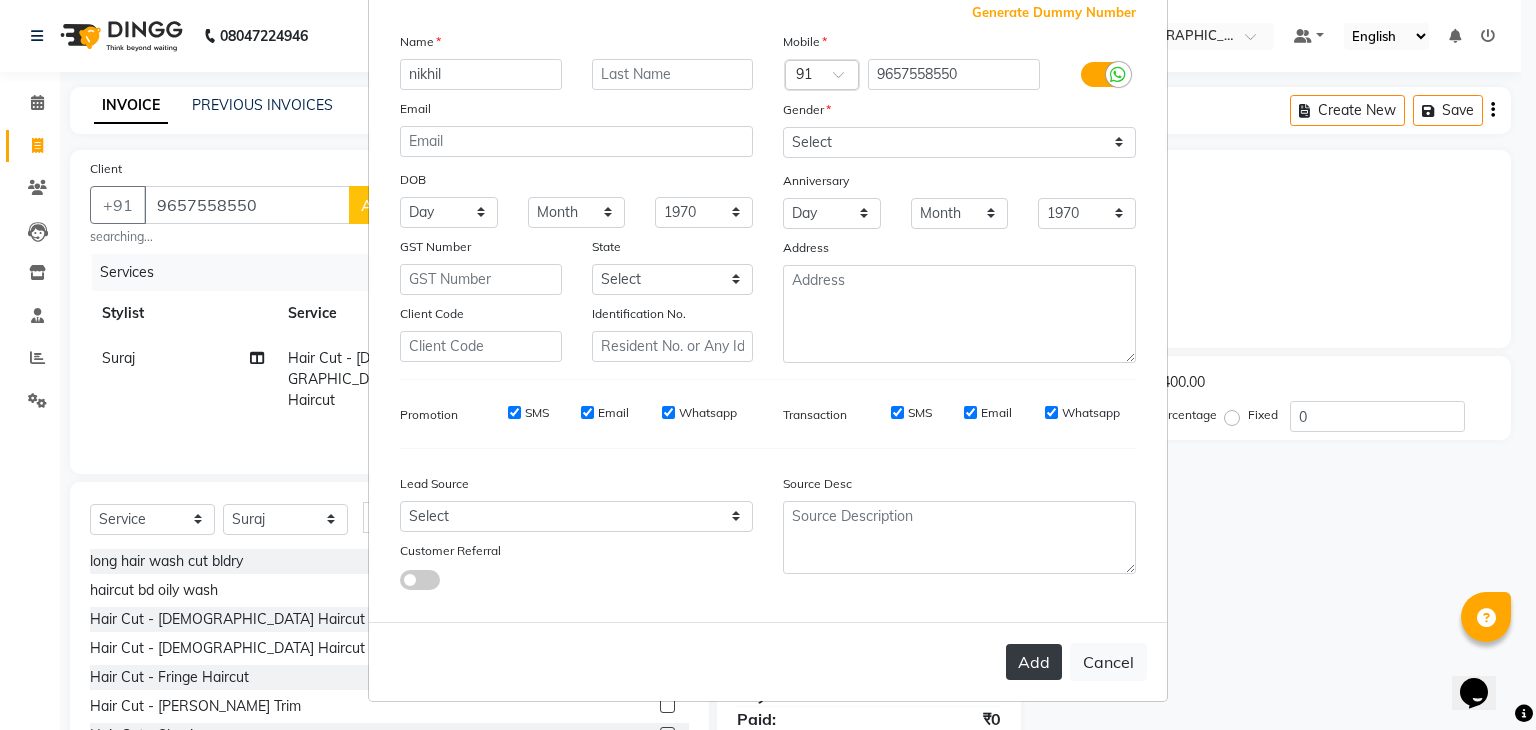 click on "Add" at bounding box center [1034, 662] 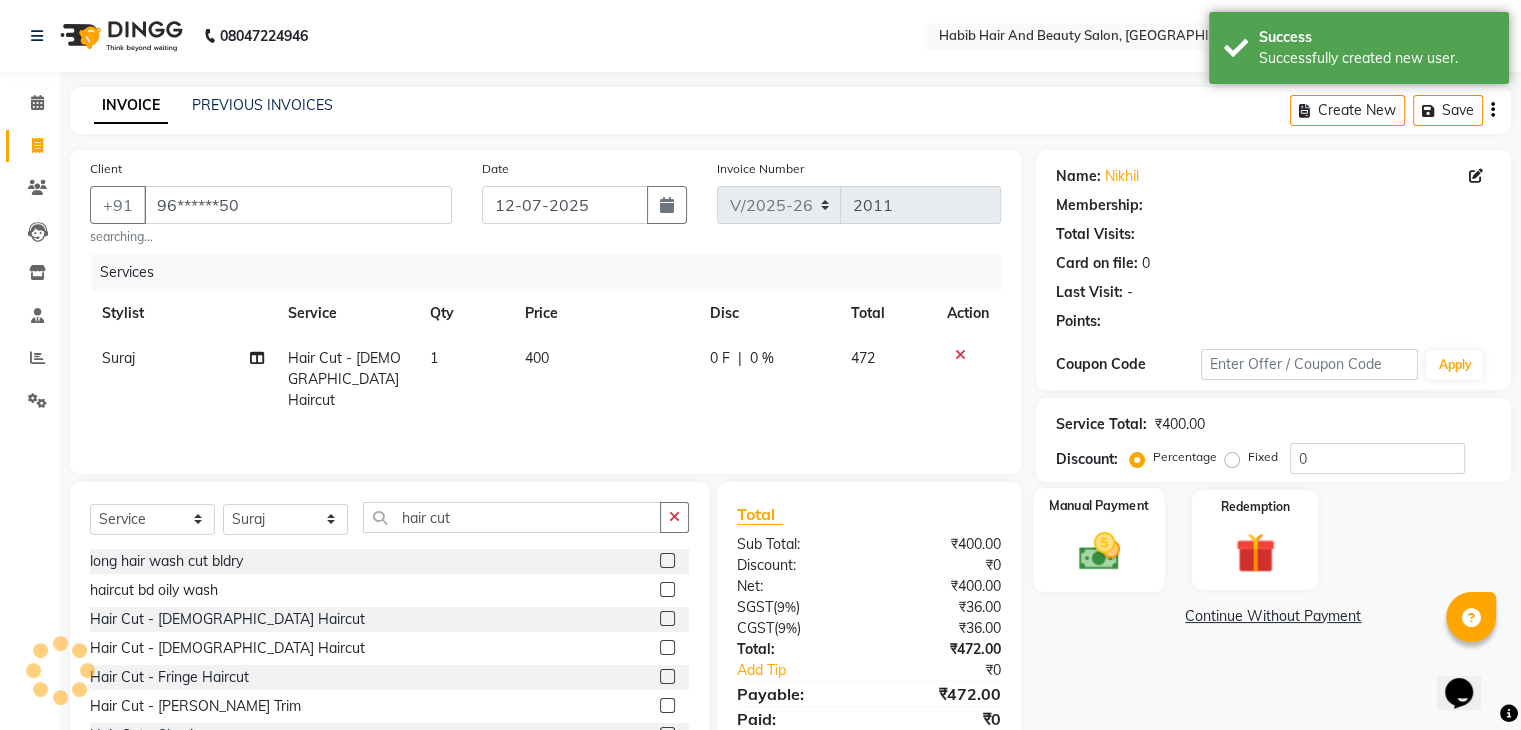 click 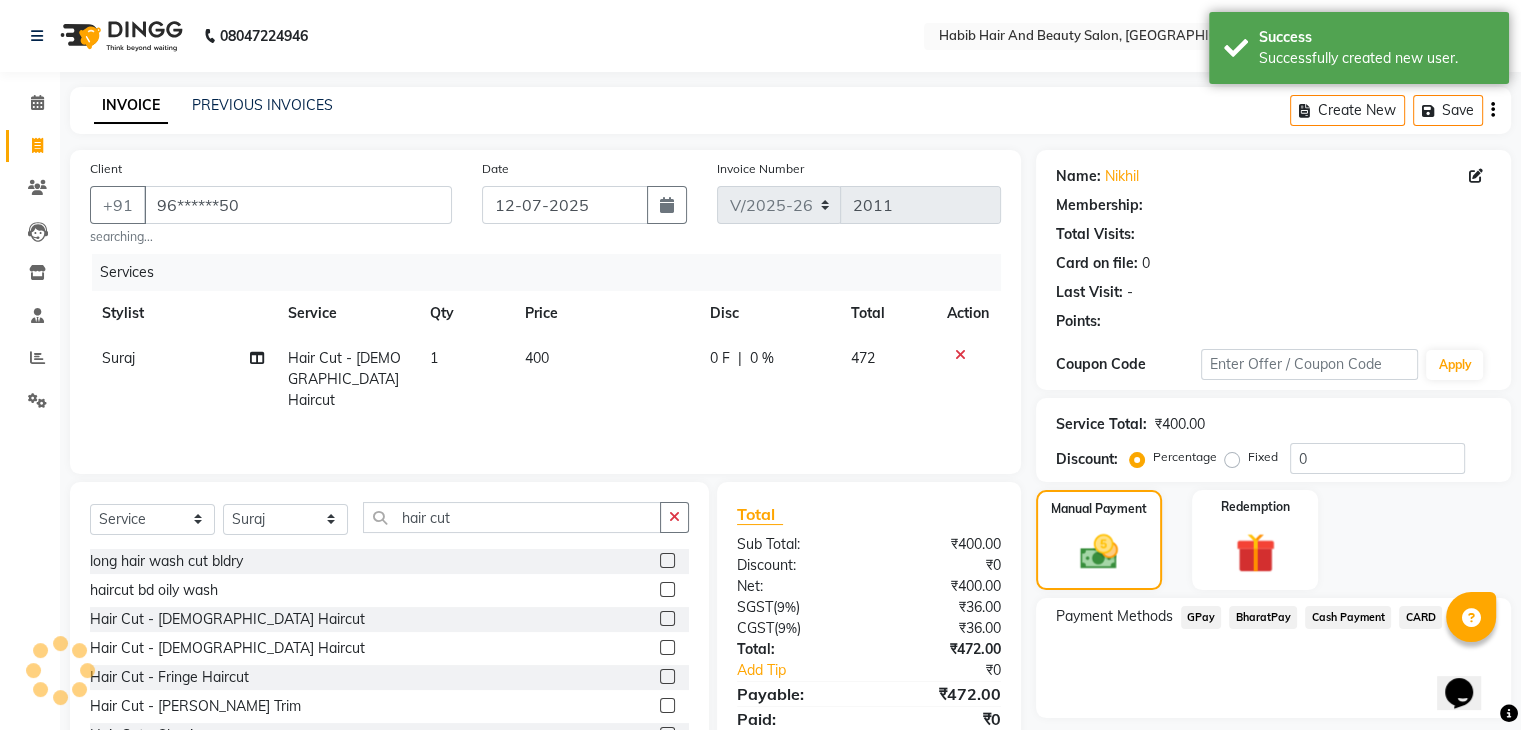 click on "Cash Payment" 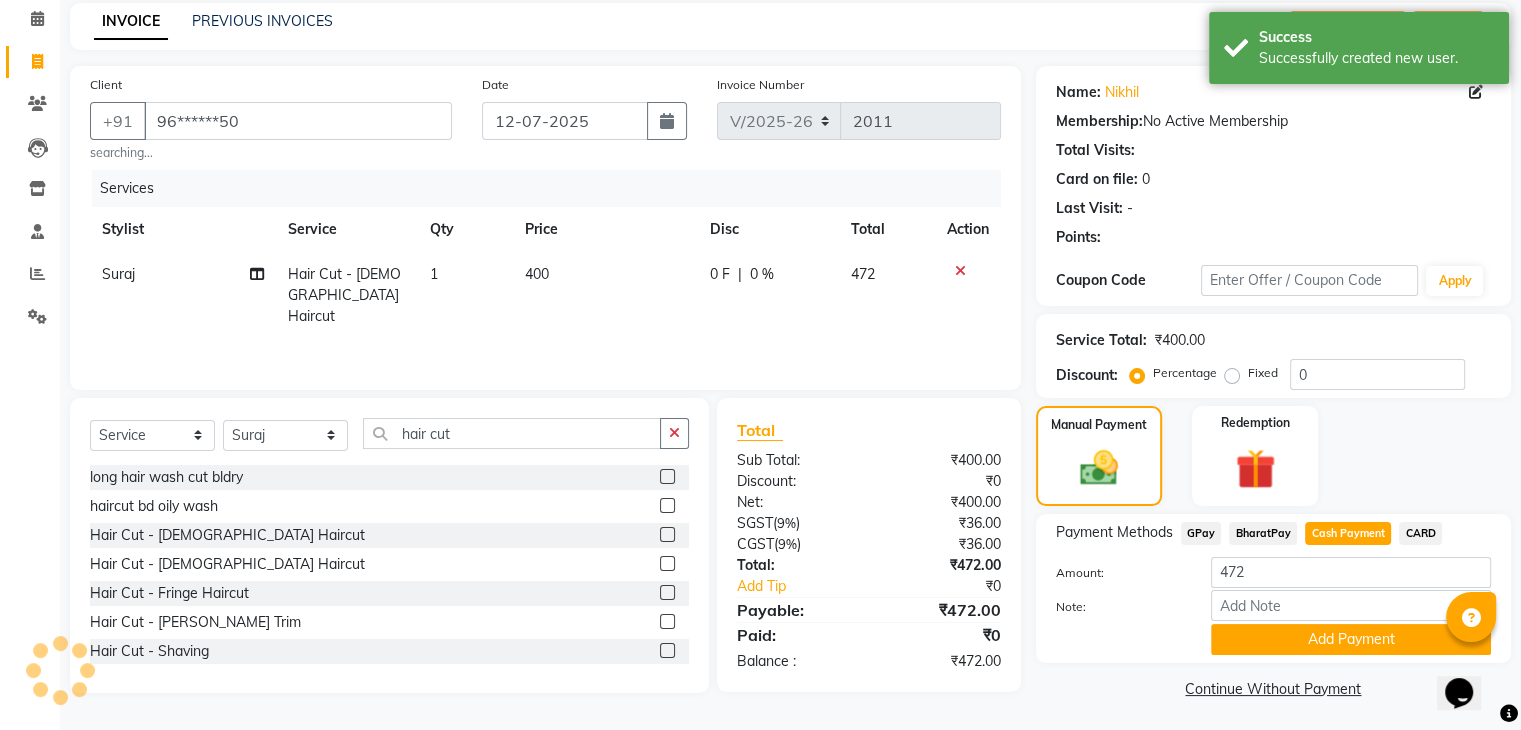 scroll, scrollTop: 89, scrollLeft: 0, axis: vertical 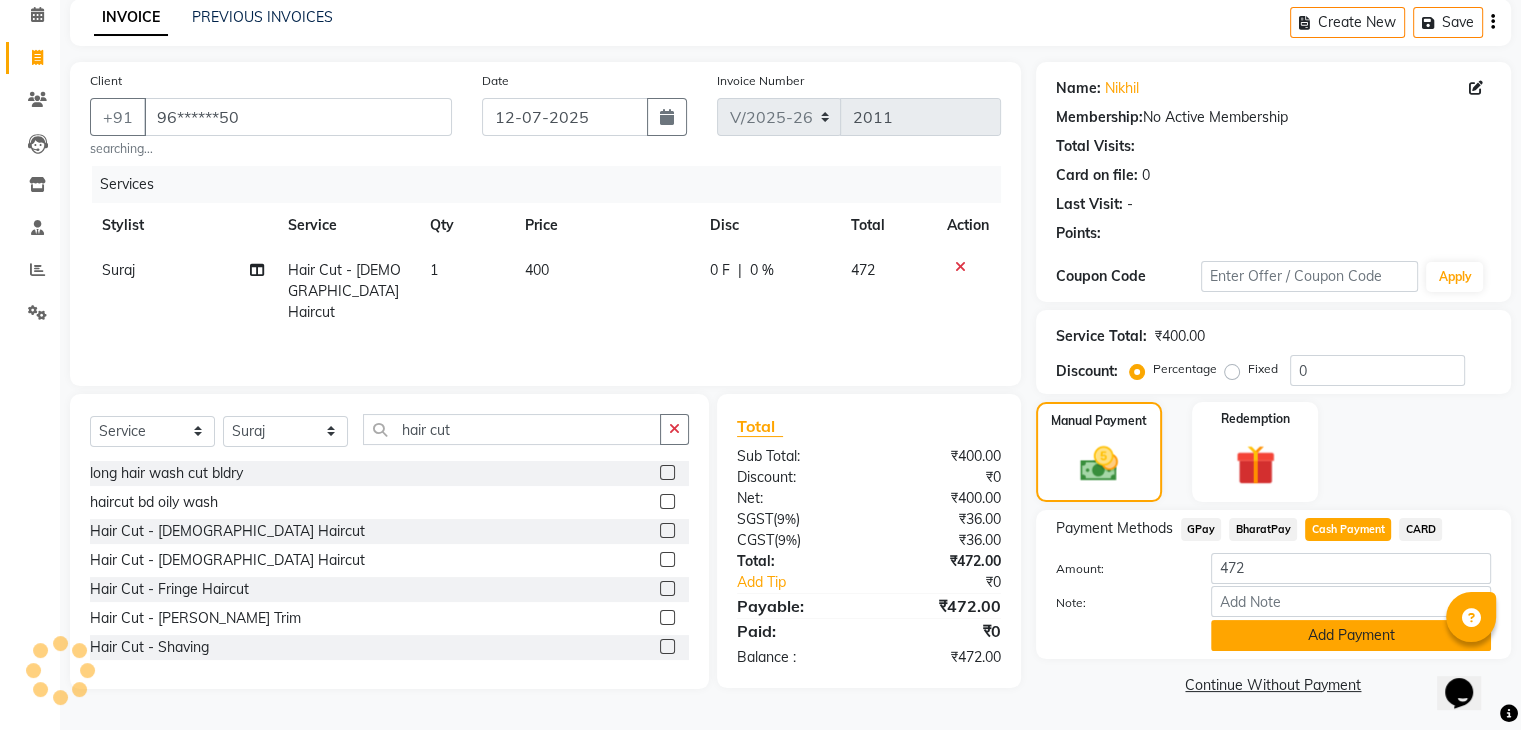 click on "Add Payment" 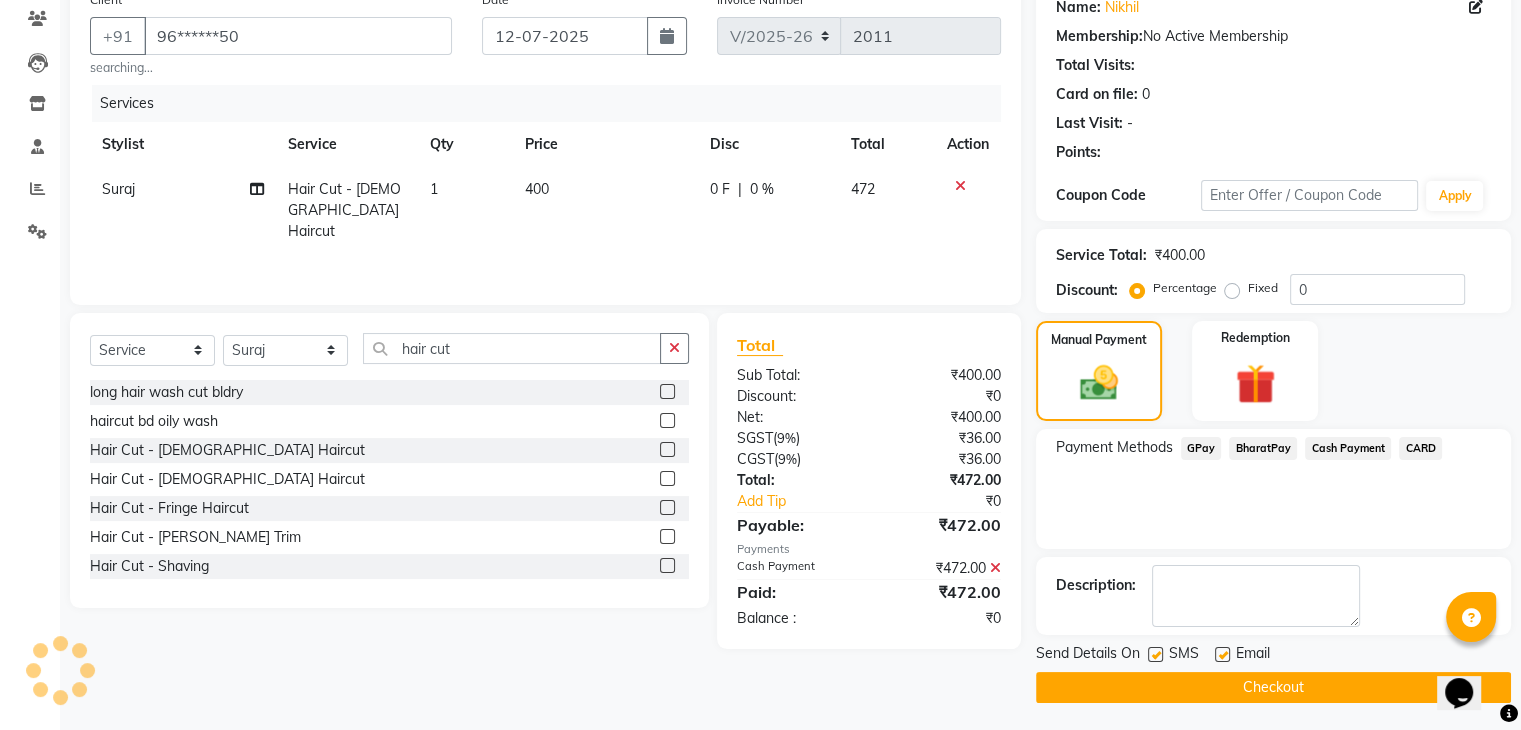 scroll, scrollTop: 171, scrollLeft: 0, axis: vertical 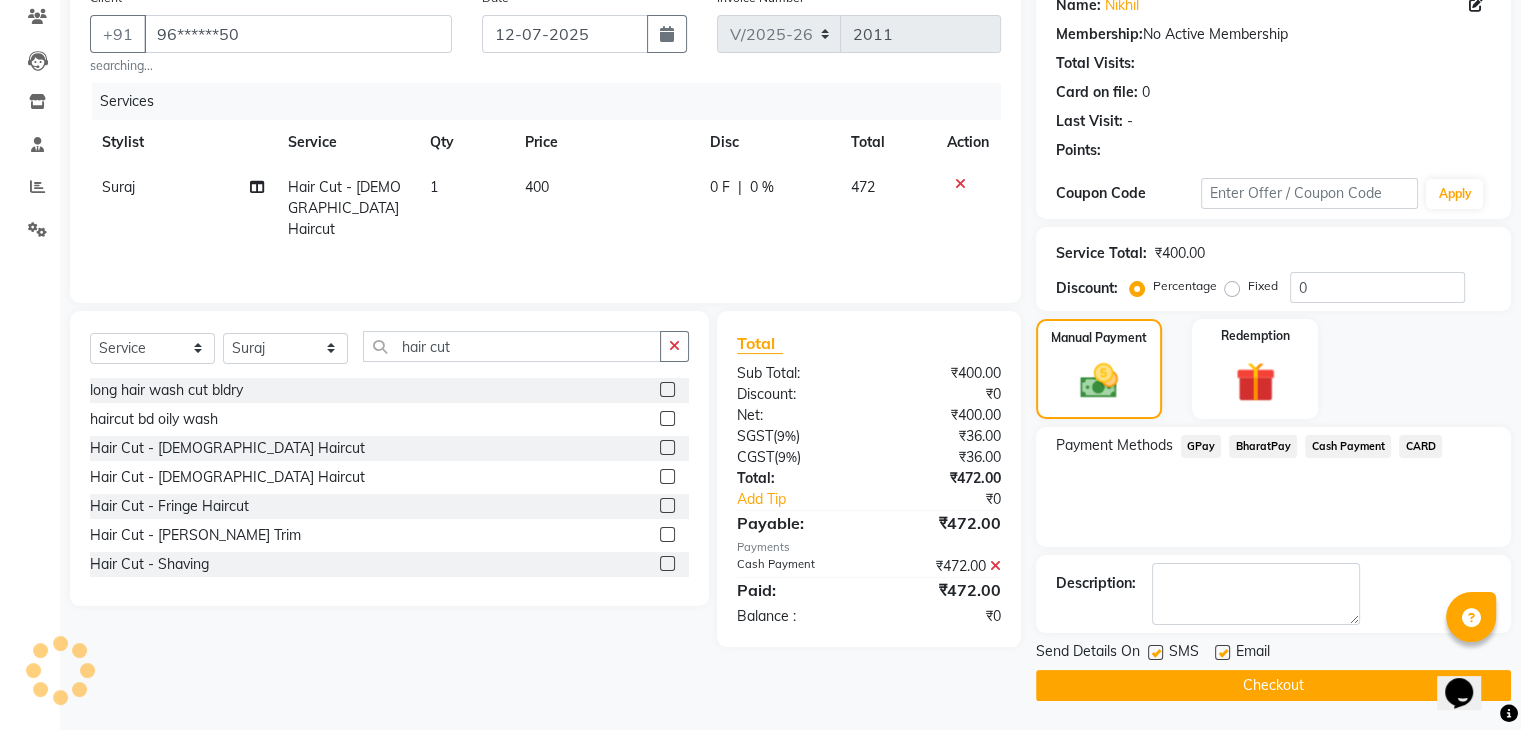 click on "Checkout" 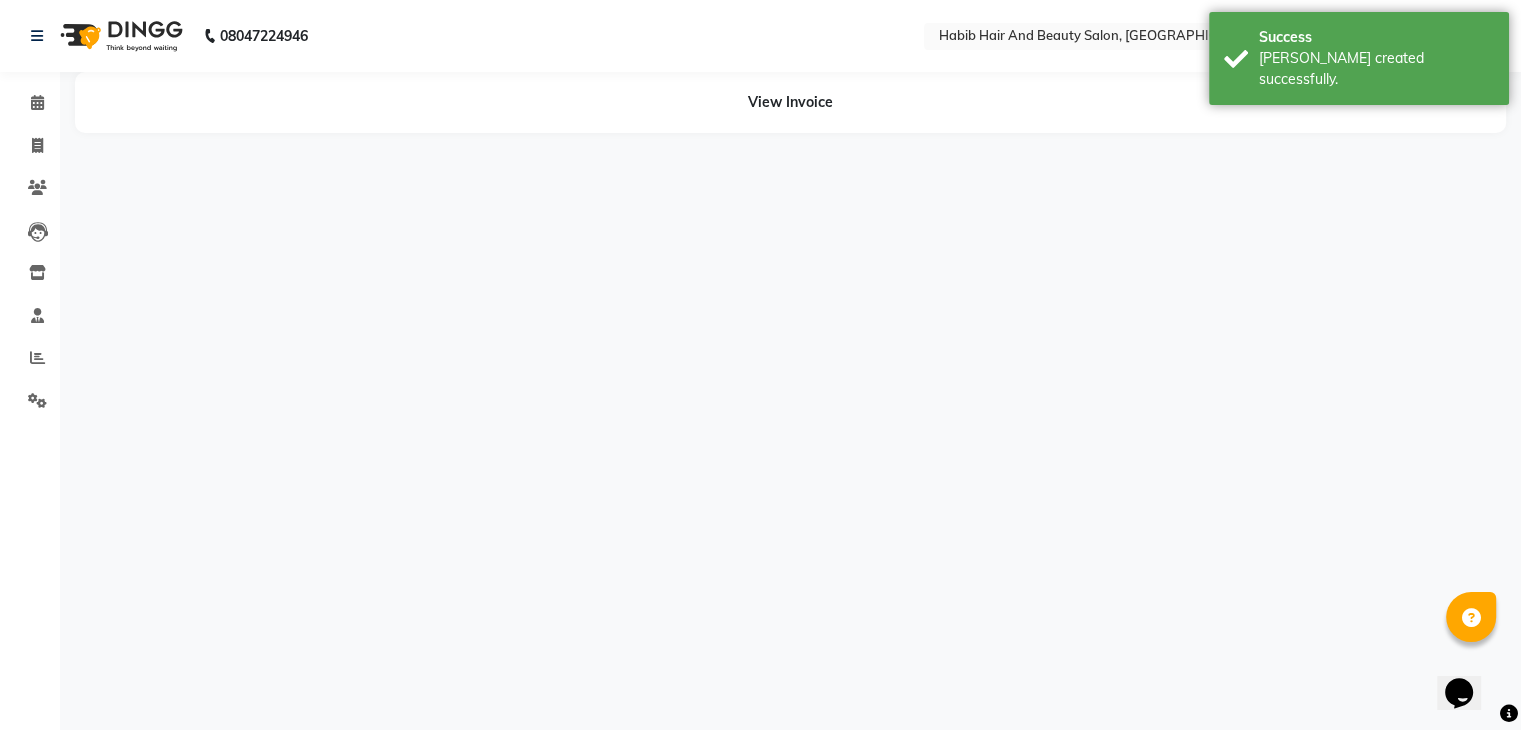 scroll, scrollTop: 0, scrollLeft: 0, axis: both 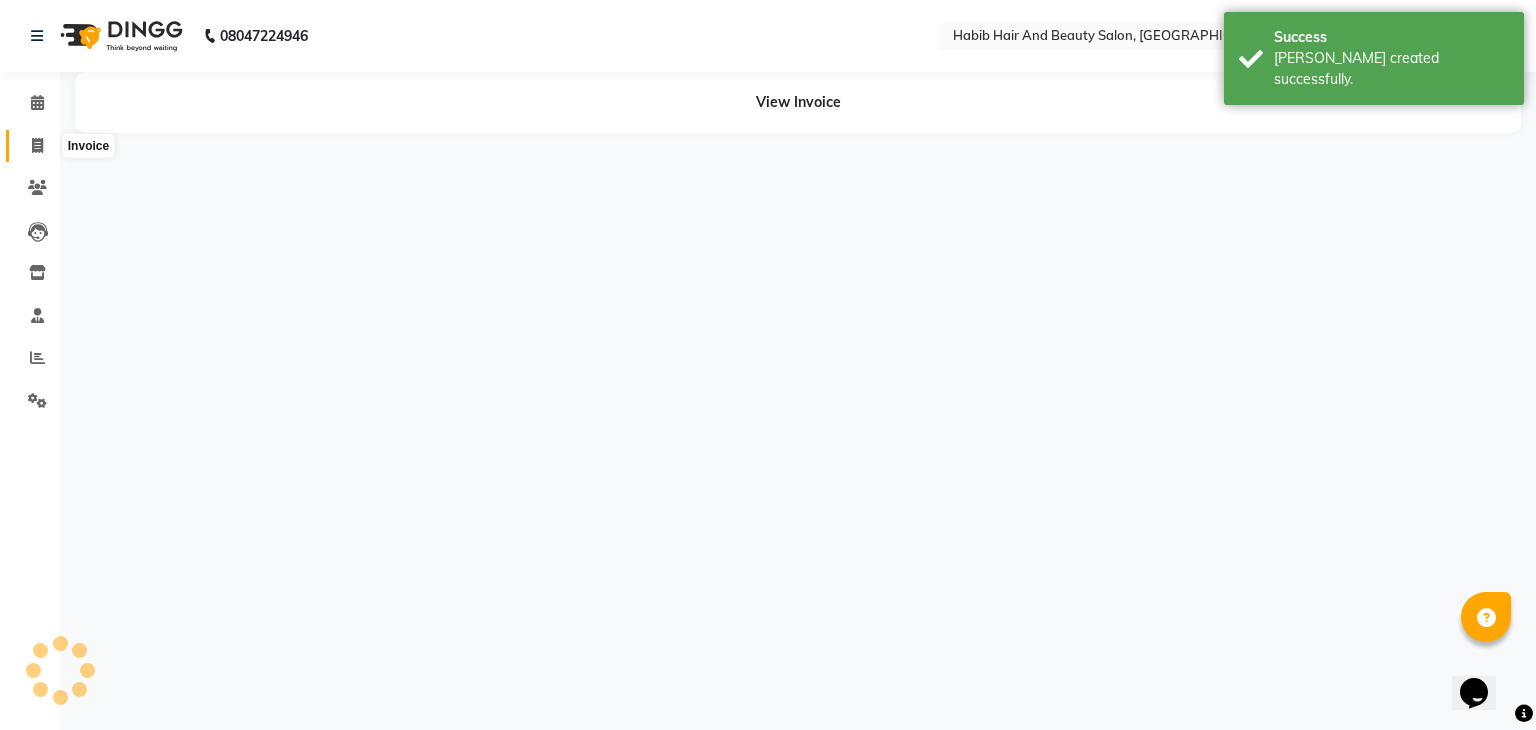 click 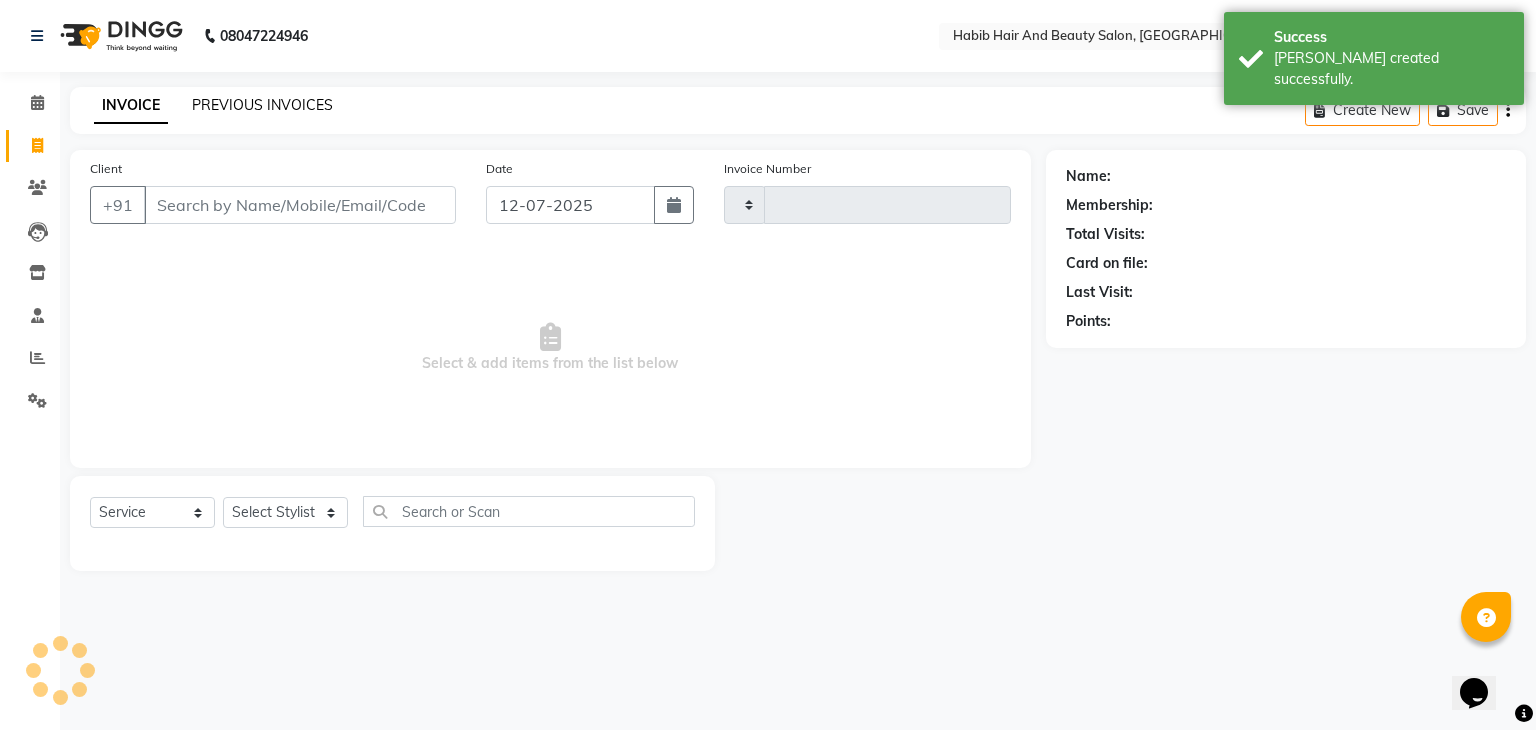 click on "PREVIOUS INVOICES" 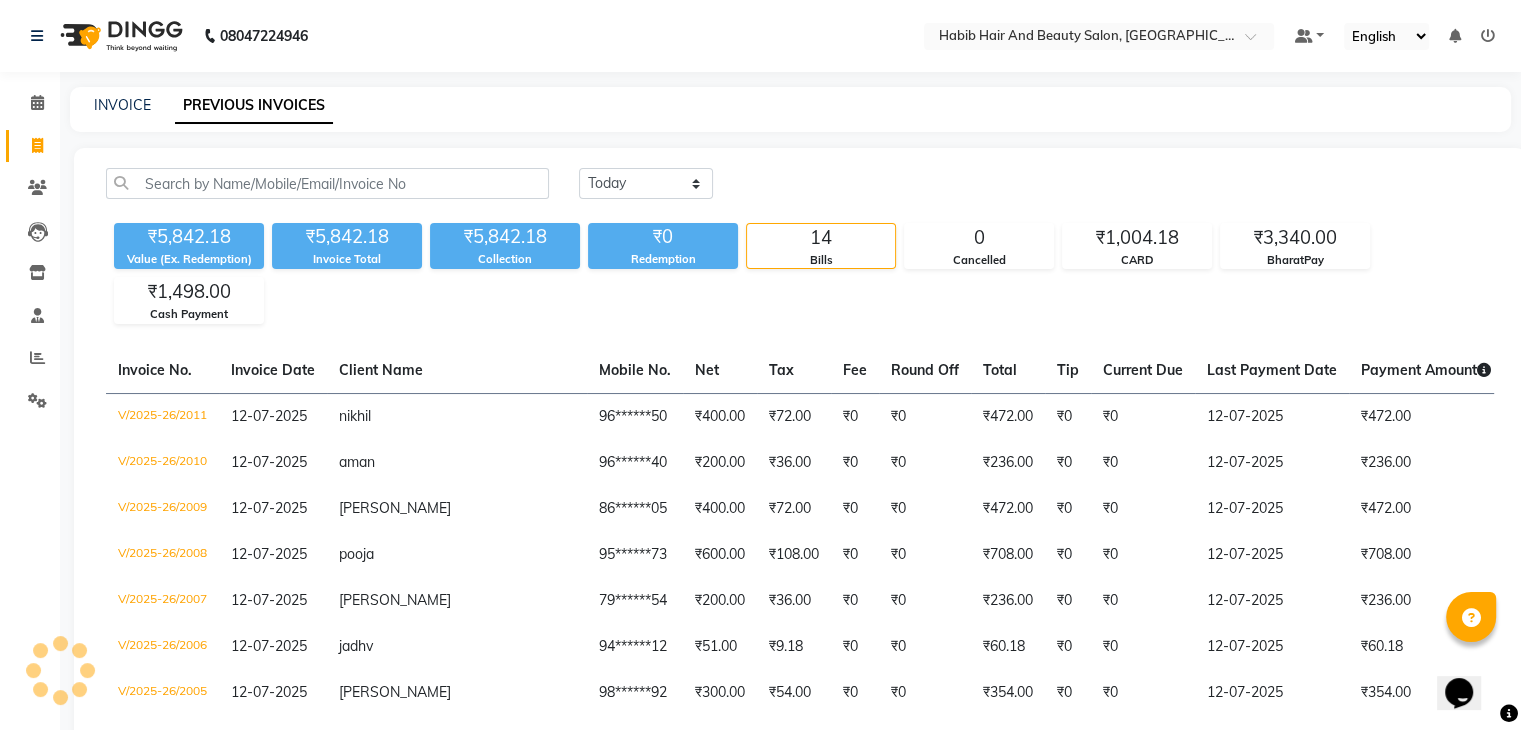 click on "Today Yesterday Custom Range ₹5,842.18 Value (Ex. Redemption) ₹5,842.18 Invoice Total  ₹5,842.18 Collection ₹0 Redemption 14 Bills 0 Cancelled ₹1,004.18 CARD ₹3,340.00 BharatPay ₹1,498.00 Cash Payment  Invoice No.   Invoice Date   Client Name   Mobile No.   Net   Tax   Fee   Round Off   Total   Tip   Current Due   Last Payment Date   Payment Amount   Payment Methods   Cancel Reason   Status   V/2025-26/2011  12-07-2025 nikhil   96******50 ₹400.00 ₹72.00  ₹0  ₹0 ₹472.00 ₹0 ₹0 12-07-2025 ₹472.00  Cash Payment - PAID  V/2025-26/2010  12-07-2025 aman   96******40 ₹200.00 ₹36.00  ₹0  ₹0 ₹236.00 ₹0 ₹0 12-07-2025 ₹236.00  BharatPay - PAID  V/2025-26/2009  12-07-2025 satyajeet   86******05 ₹400.00 ₹72.00  ₹0  ₹0 ₹472.00 ₹0 ₹0 12-07-2025 ₹472.00  BharatPay - PAID  V/2025-26/2008  12-07-2025 pooja   95******73 ₹600.00 ₹108.00  ₹0  ₹0 ₹708.00 ₹0 ₹0 12-07-2025 ₹708.00  BharatPay - PAID  V/2025-26/2007  12-07-2025 joel   79******54 ₹200.00 -" 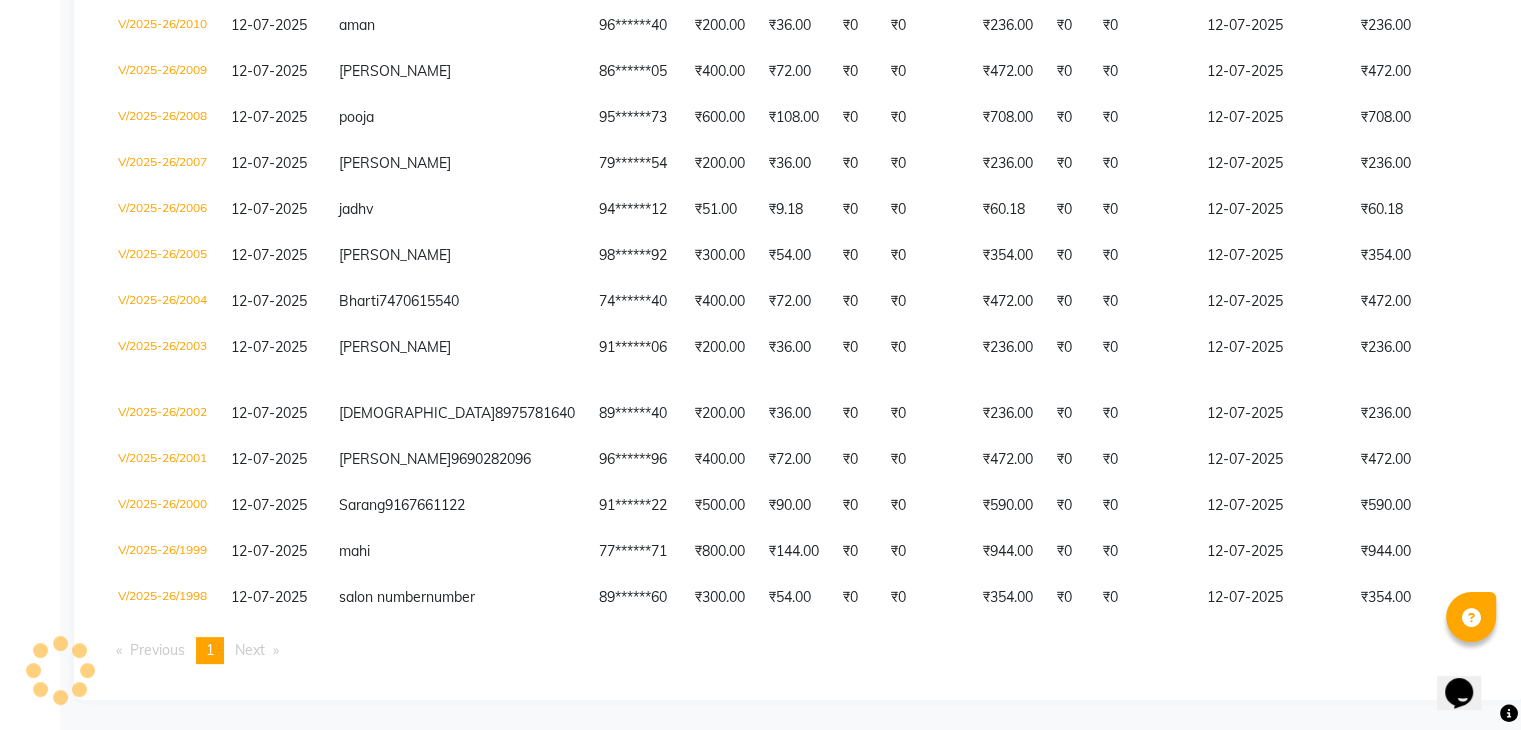 scroll, scrollTop: 574, scrollLeft: 0, axis: vertical 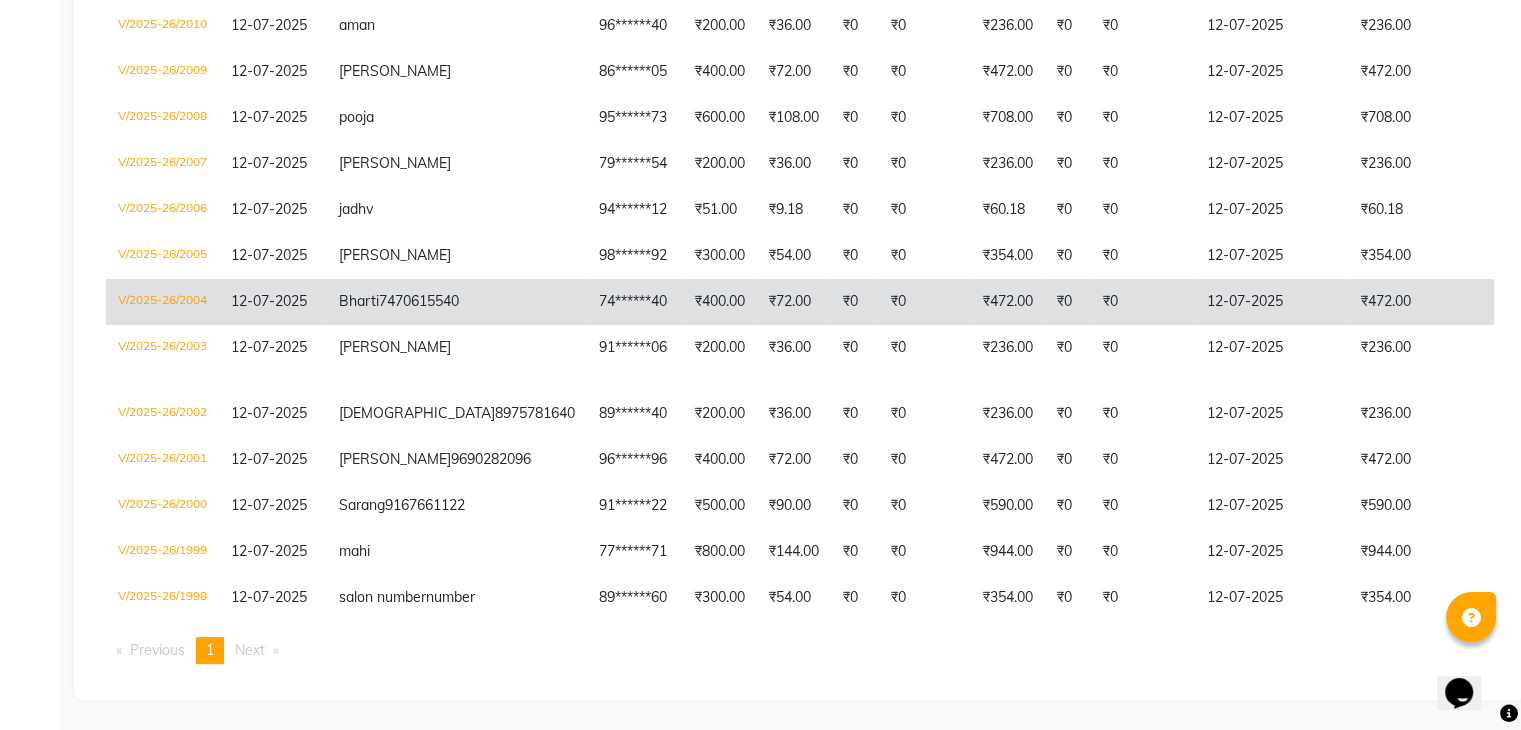 click on "12-07-2025" 